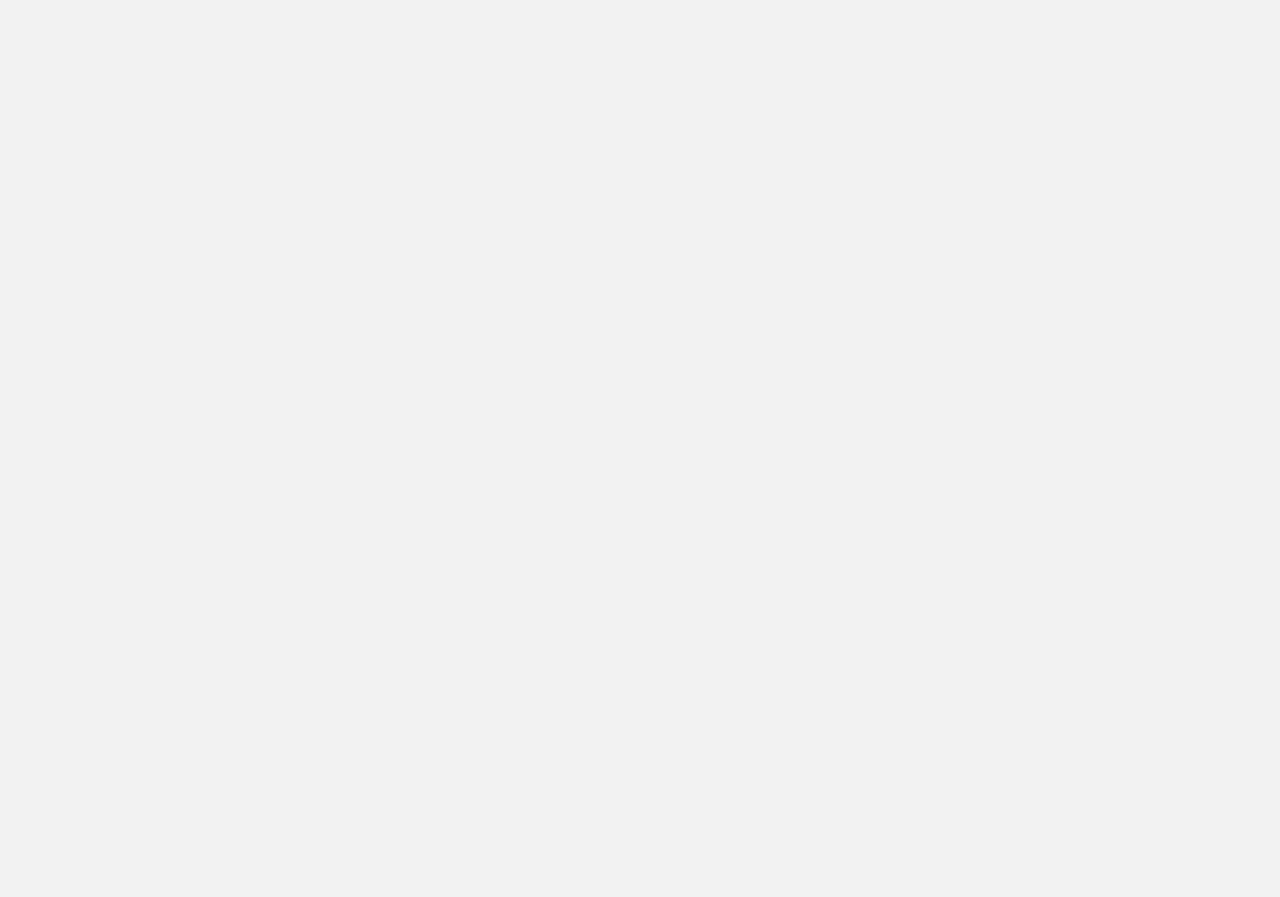 scroll, scrollTop: 0, scrollLeft: 0, axis: both 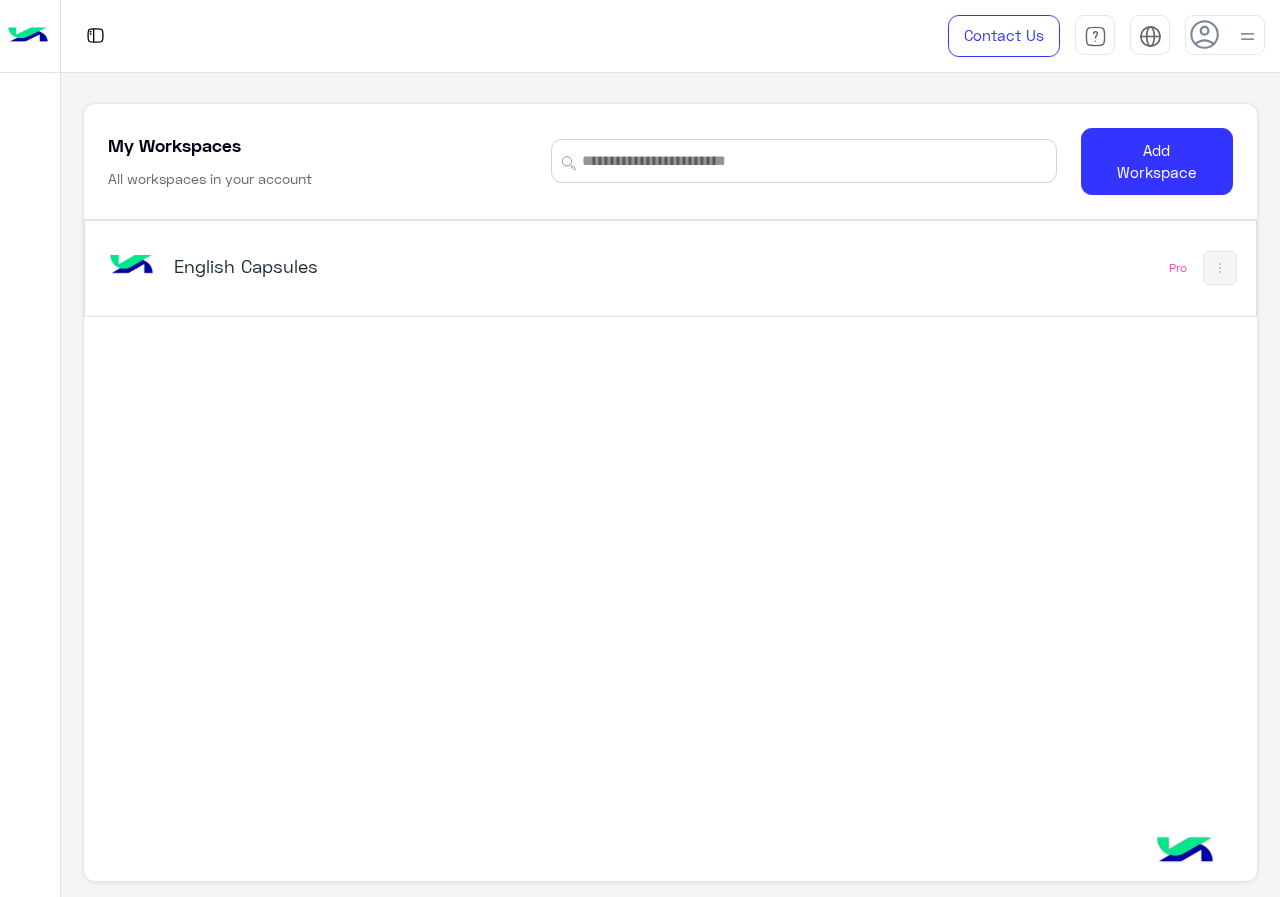 click on "My Workspaces All workspaces in your account  Add Workspace" 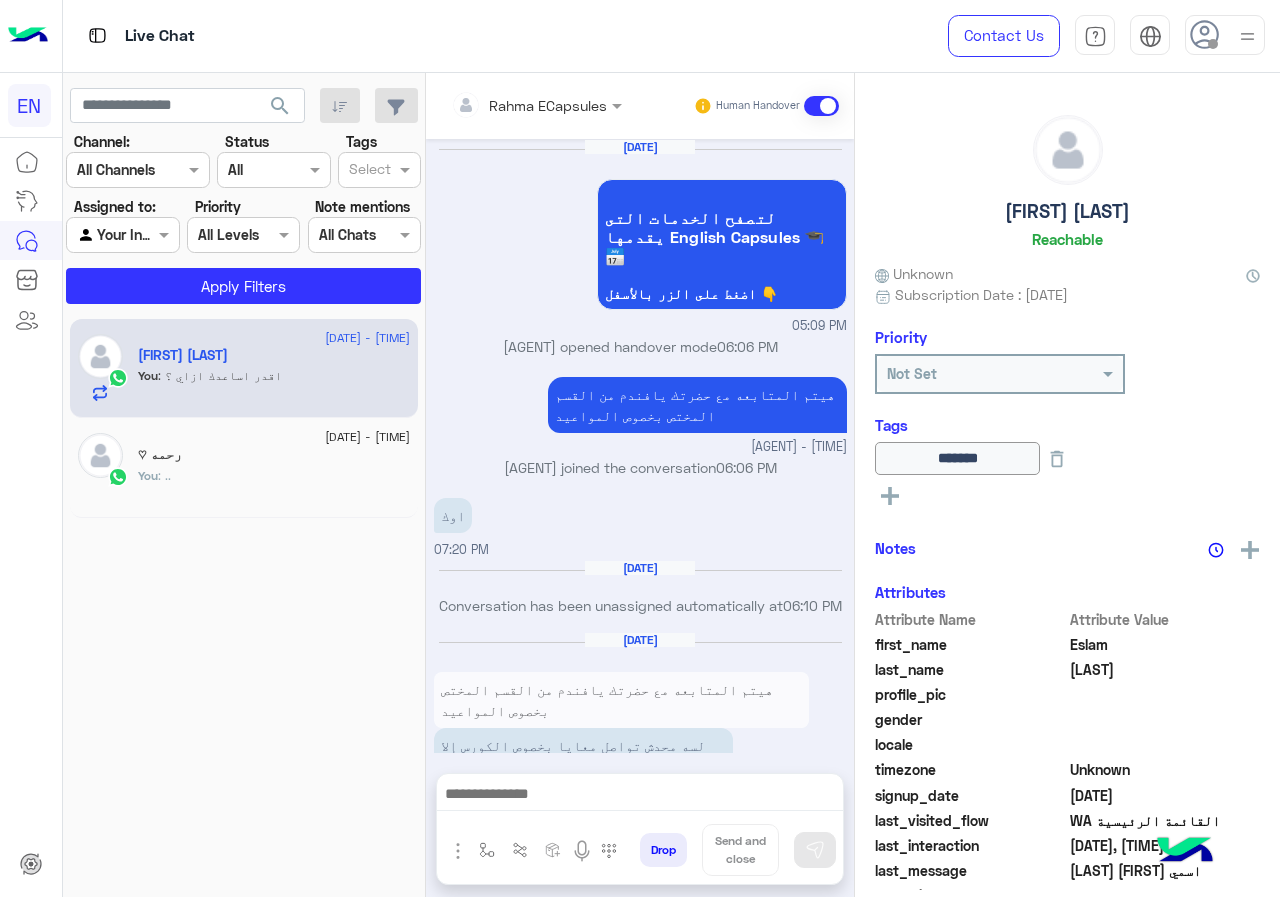 scroll, scrollTop: 983, scrollLeft: 0, axis: vertical 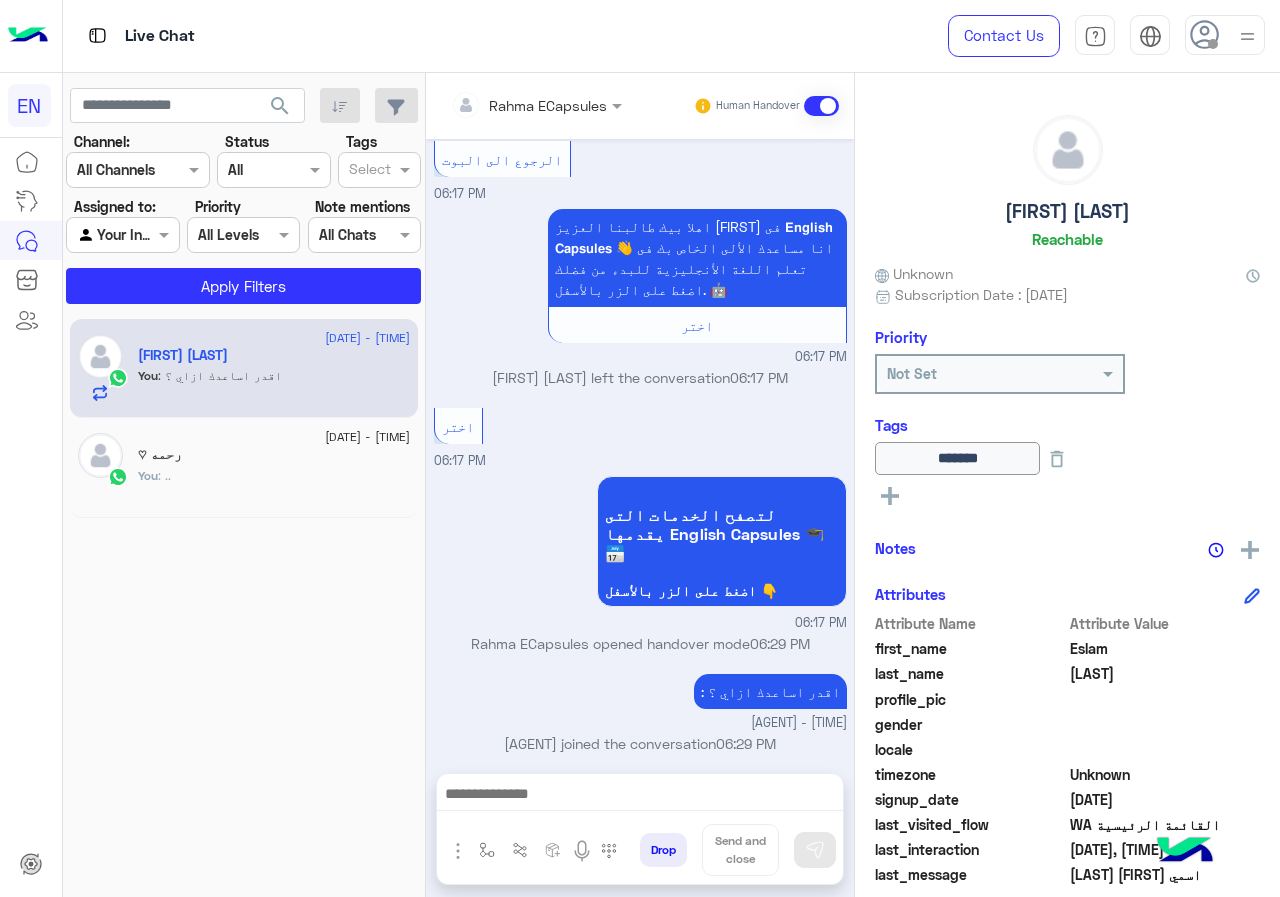 click at bounding box center [509, 105] 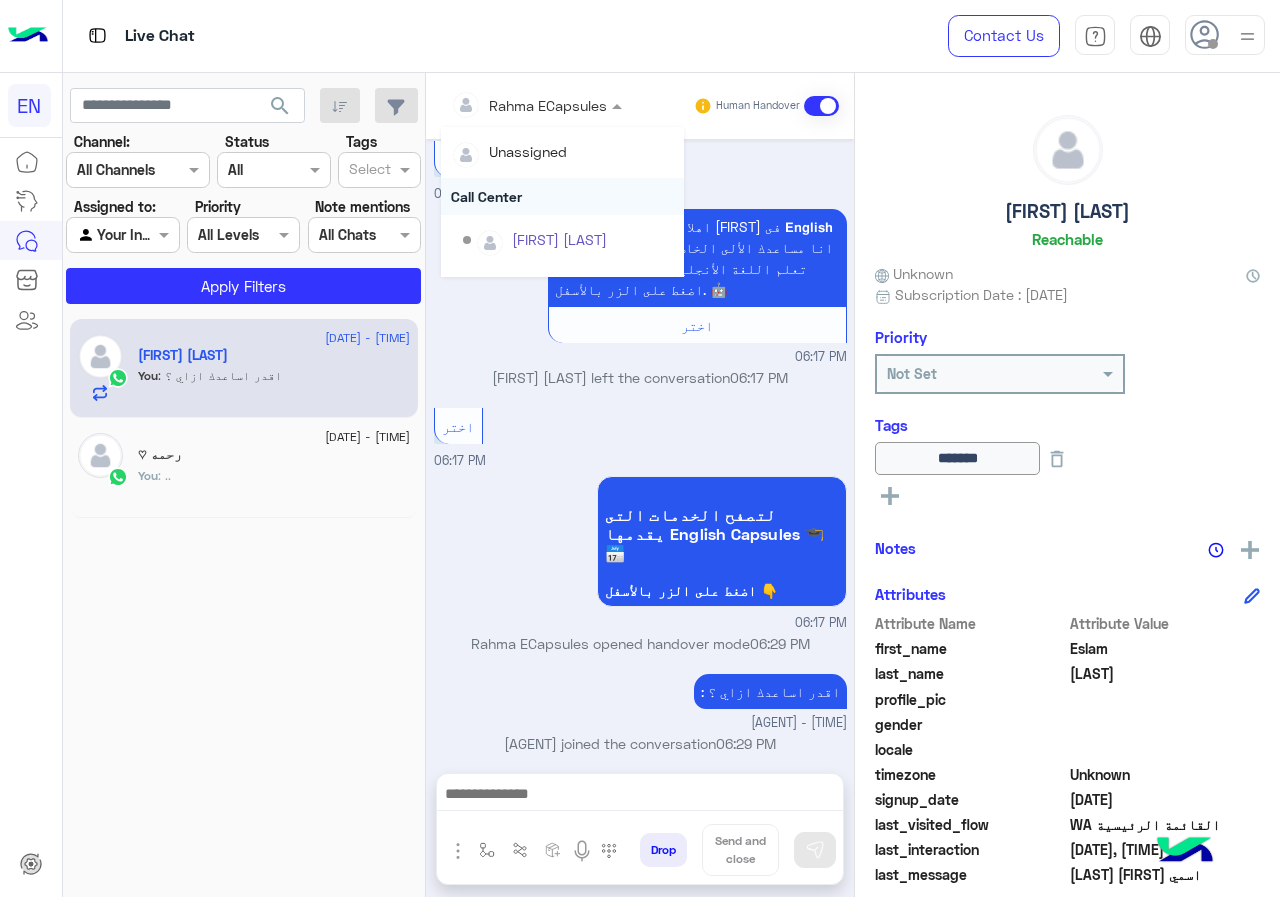 click on "Call Center" at bounding box center (562, 196) 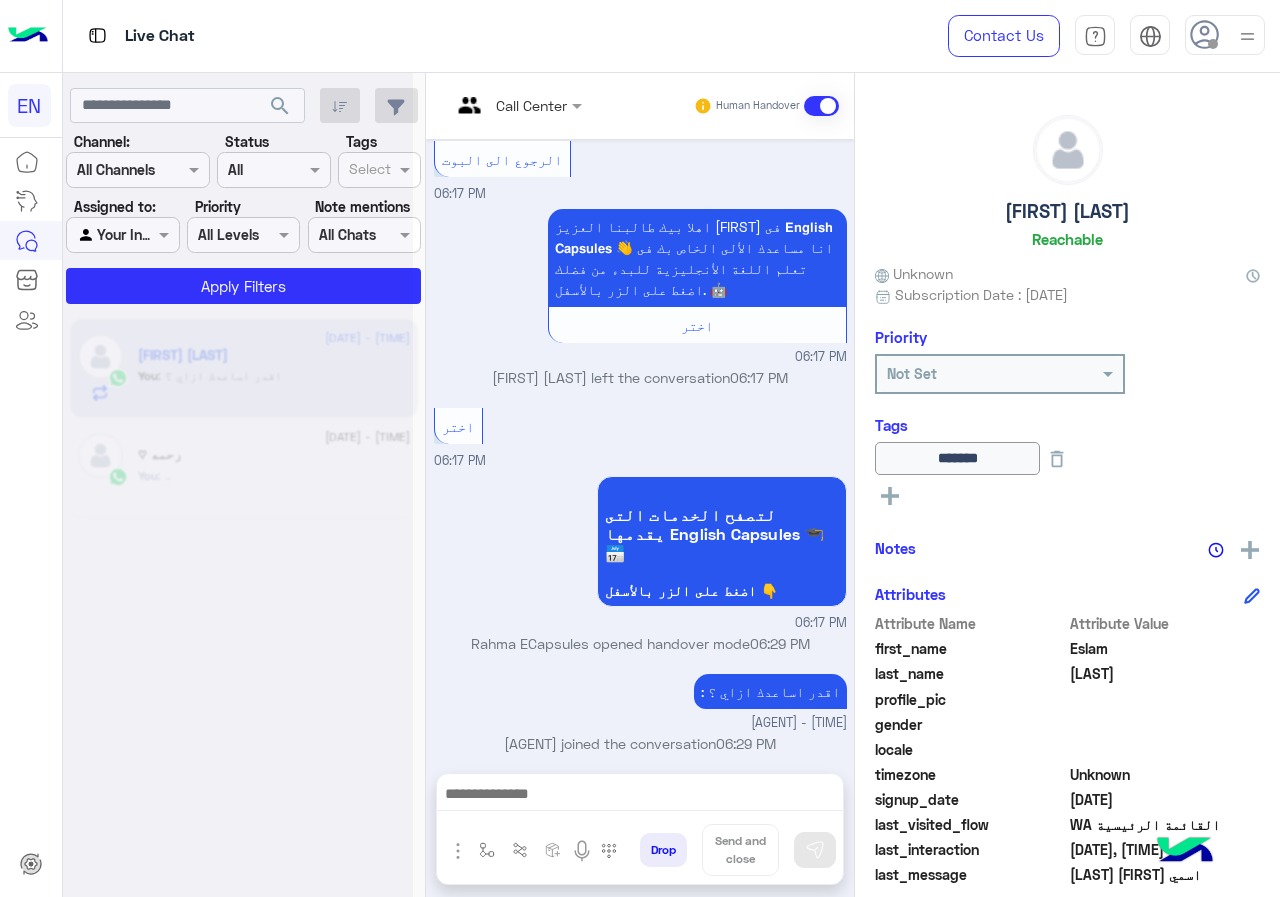 scroll, scrollTop: 0, scrollLeft: 0, axis: both 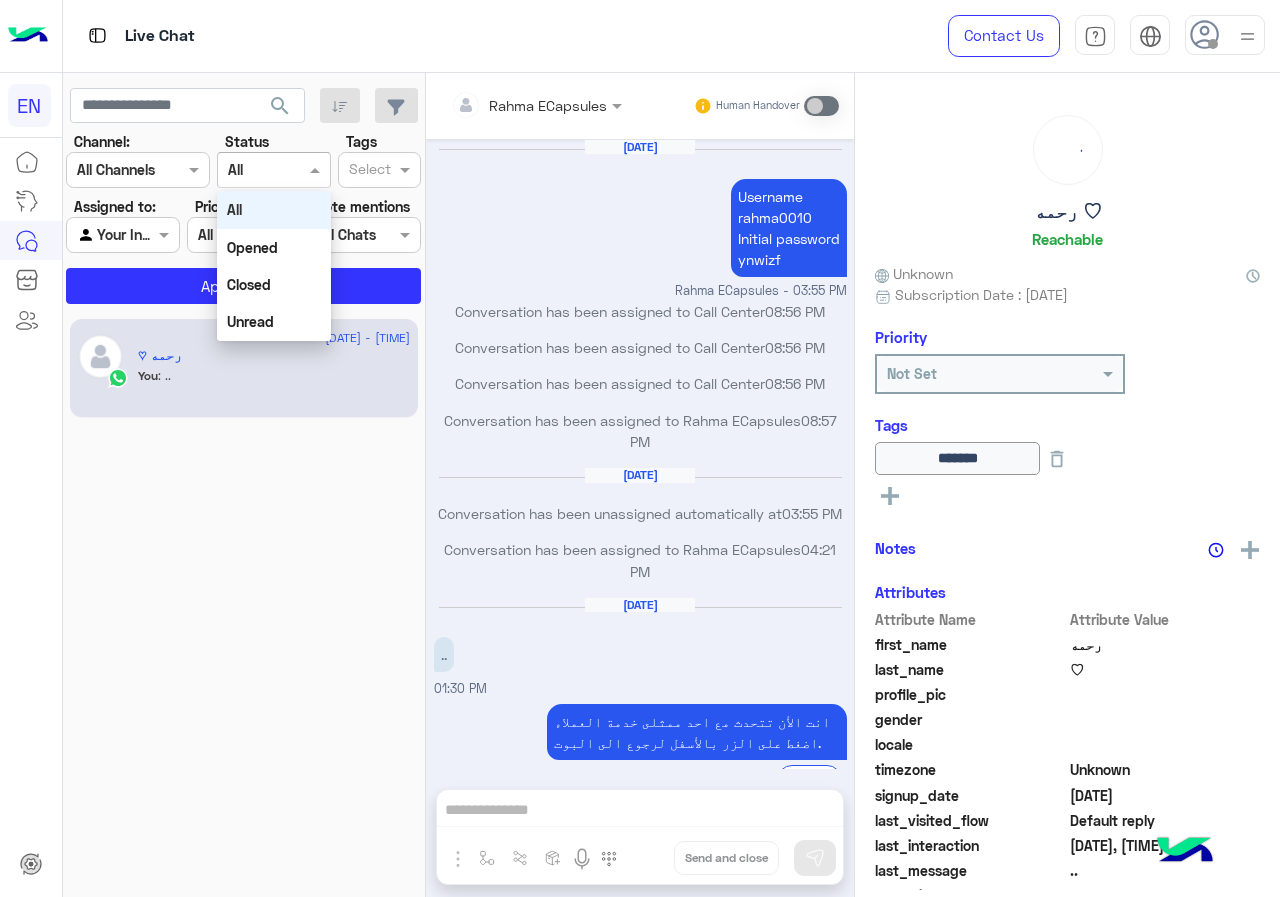 click at bounding box center [273, 169] 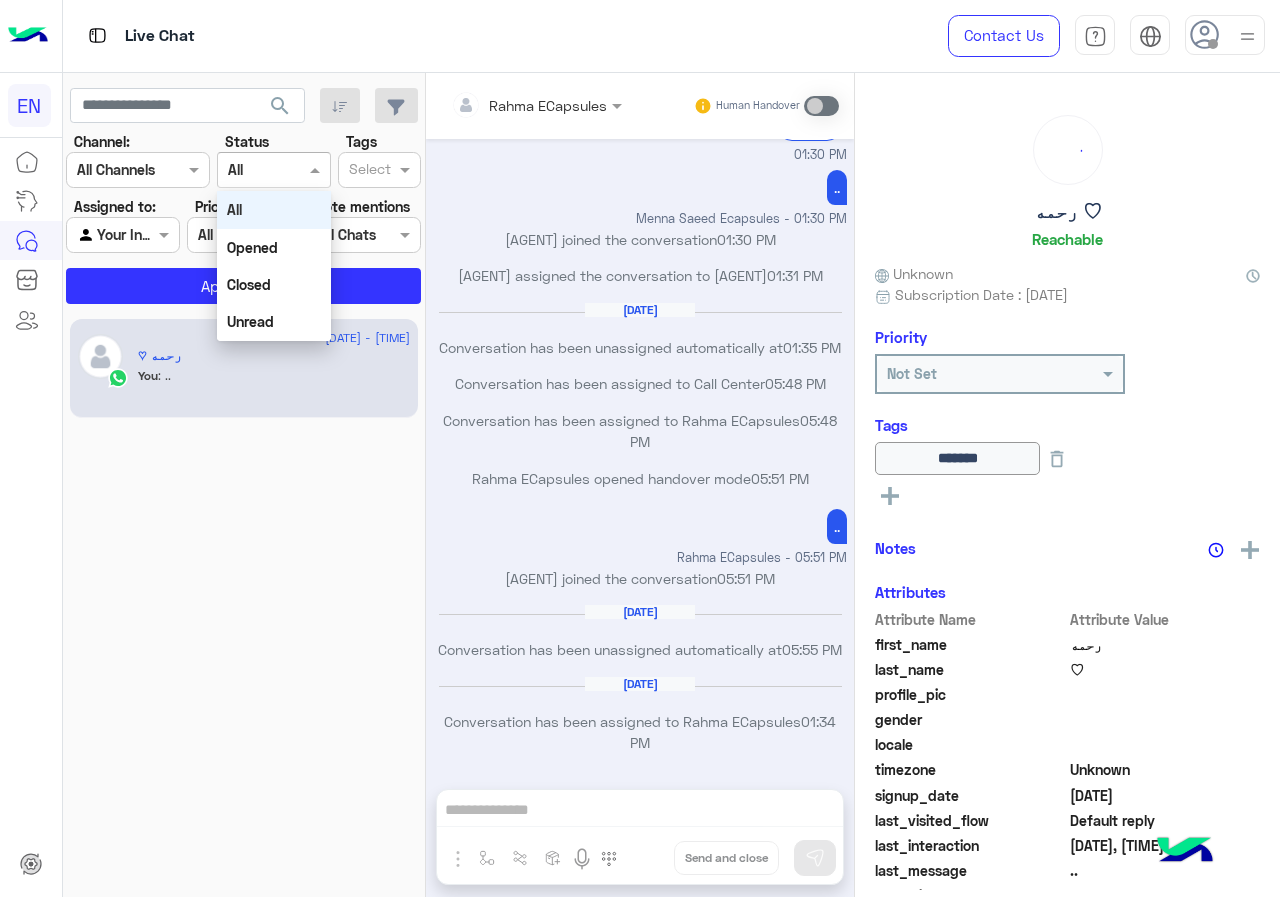 click on "Channel All Channels" at bounding box center [138, 170] 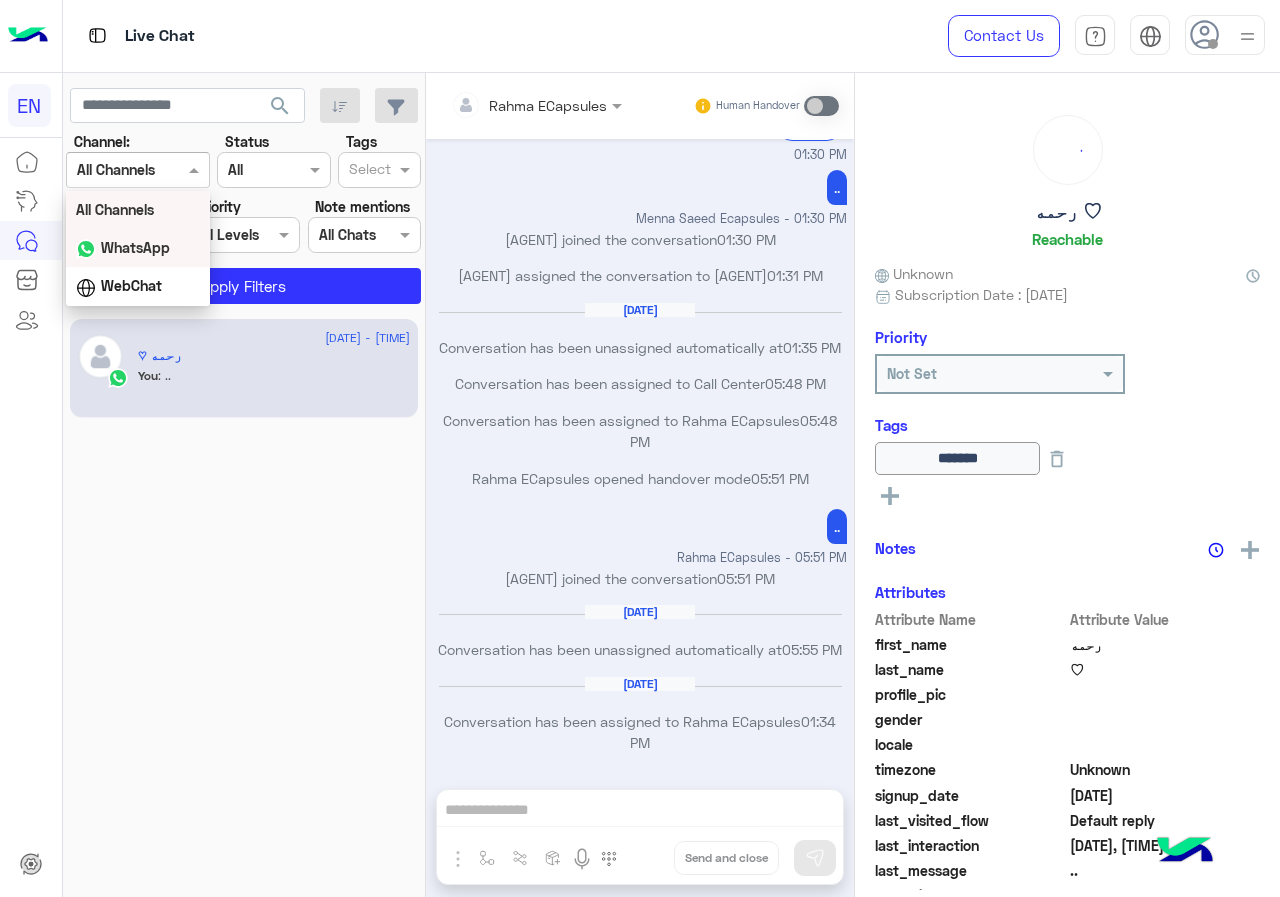 click on "WhatsApp" at bounding box center (138, 248) 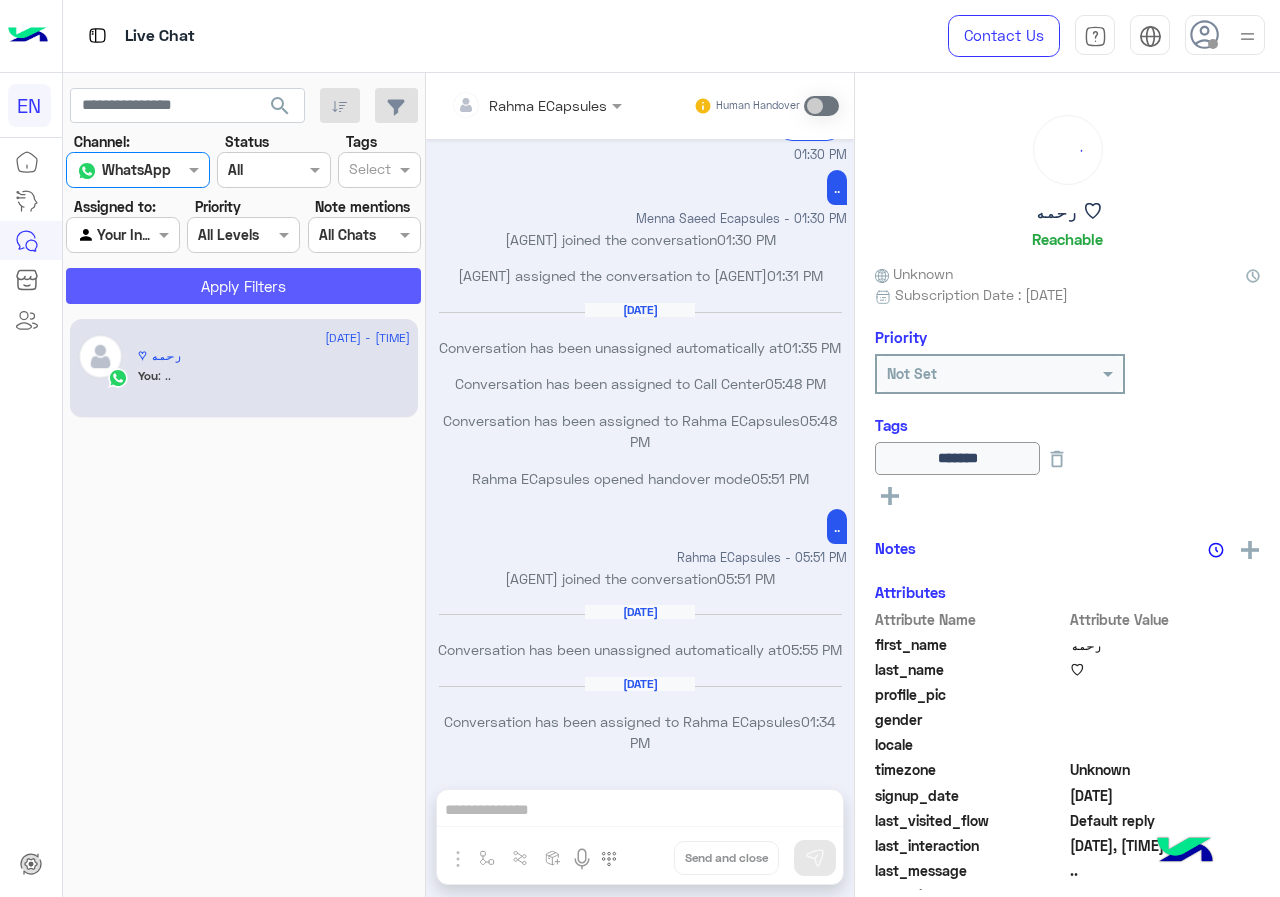 click on "Apply Filters" 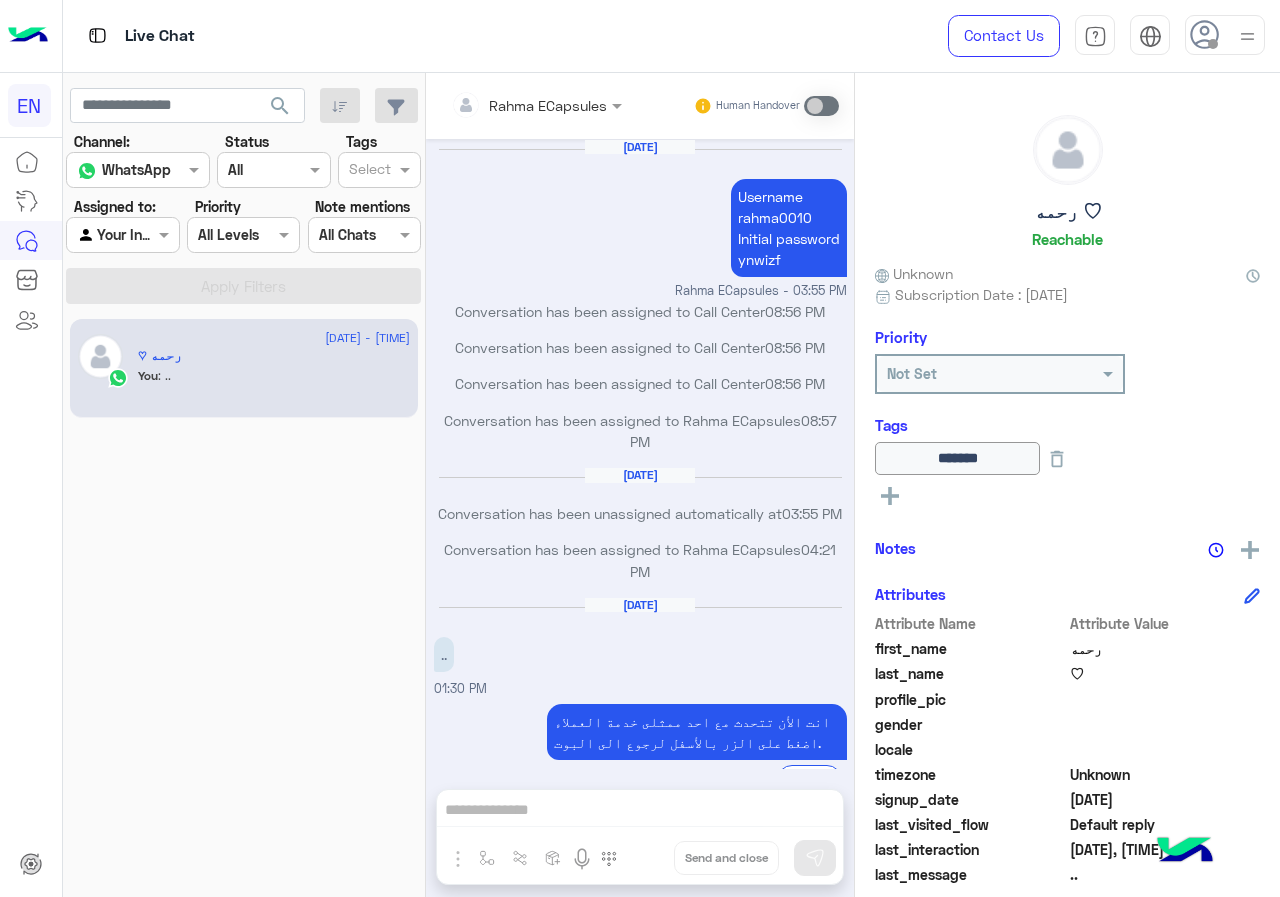 scroll, scrollTop: 741, scrollLeft: 0, axis: vertical 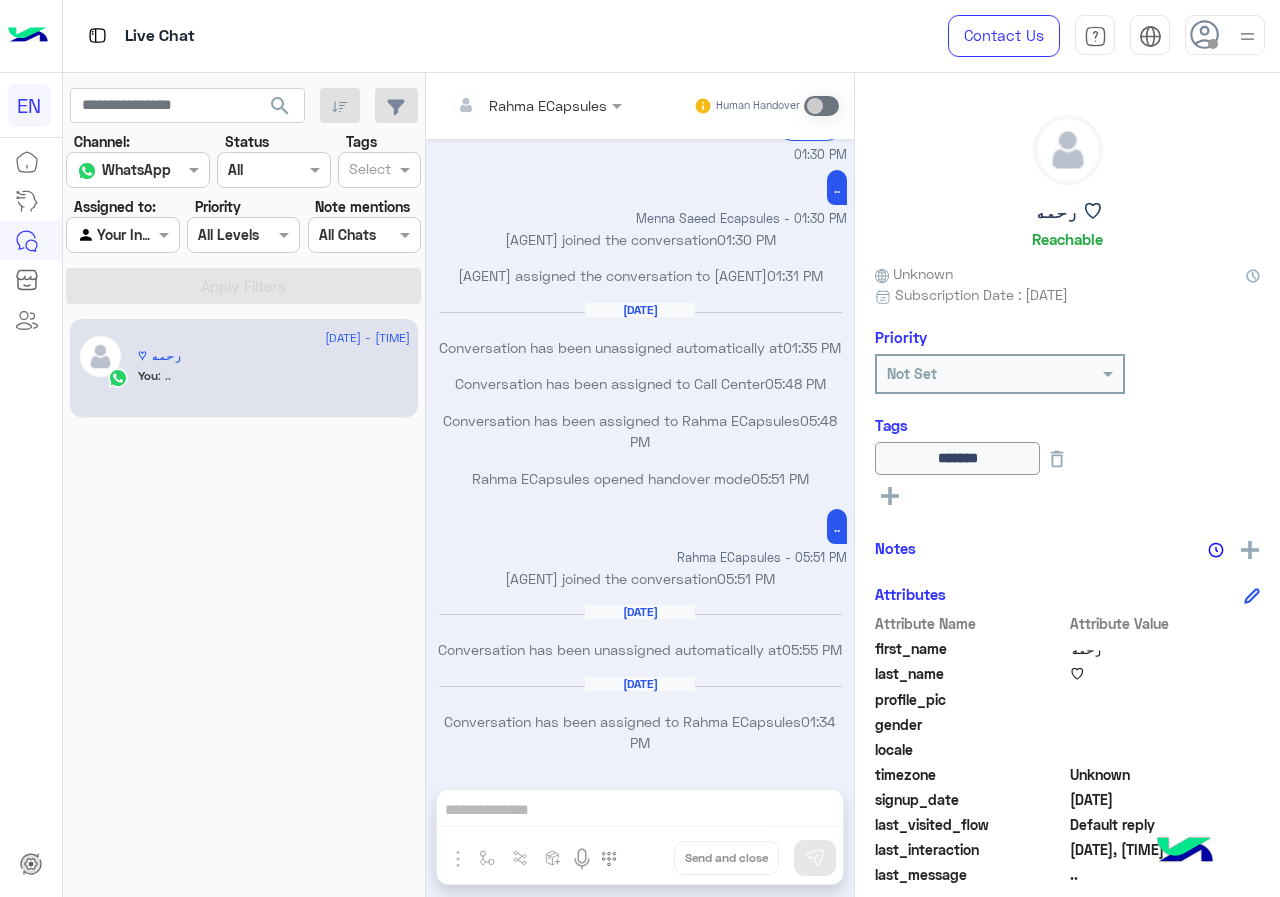 click at bounding box center (122, 234) 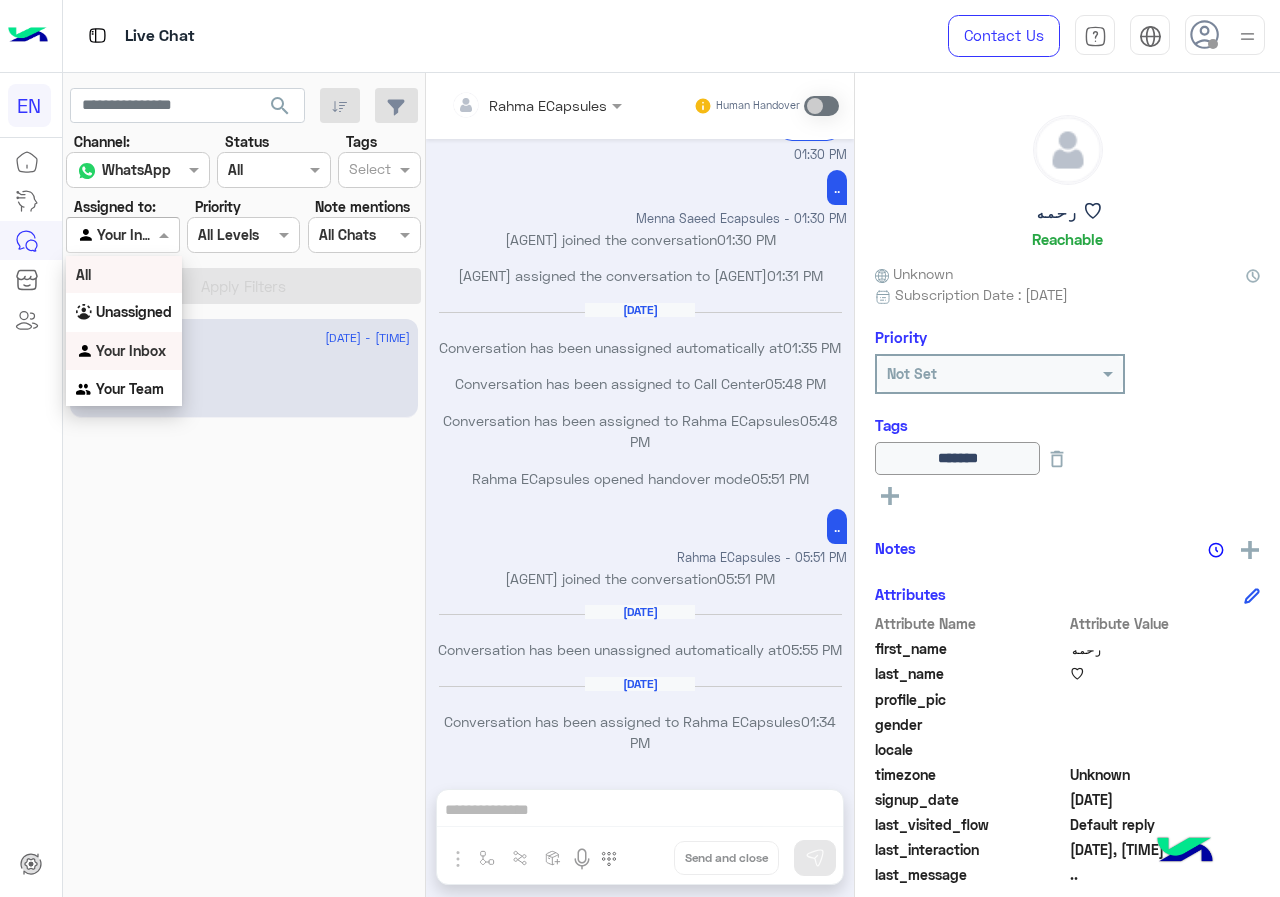 click on "Unassigned" at bounding box center (124, 312) 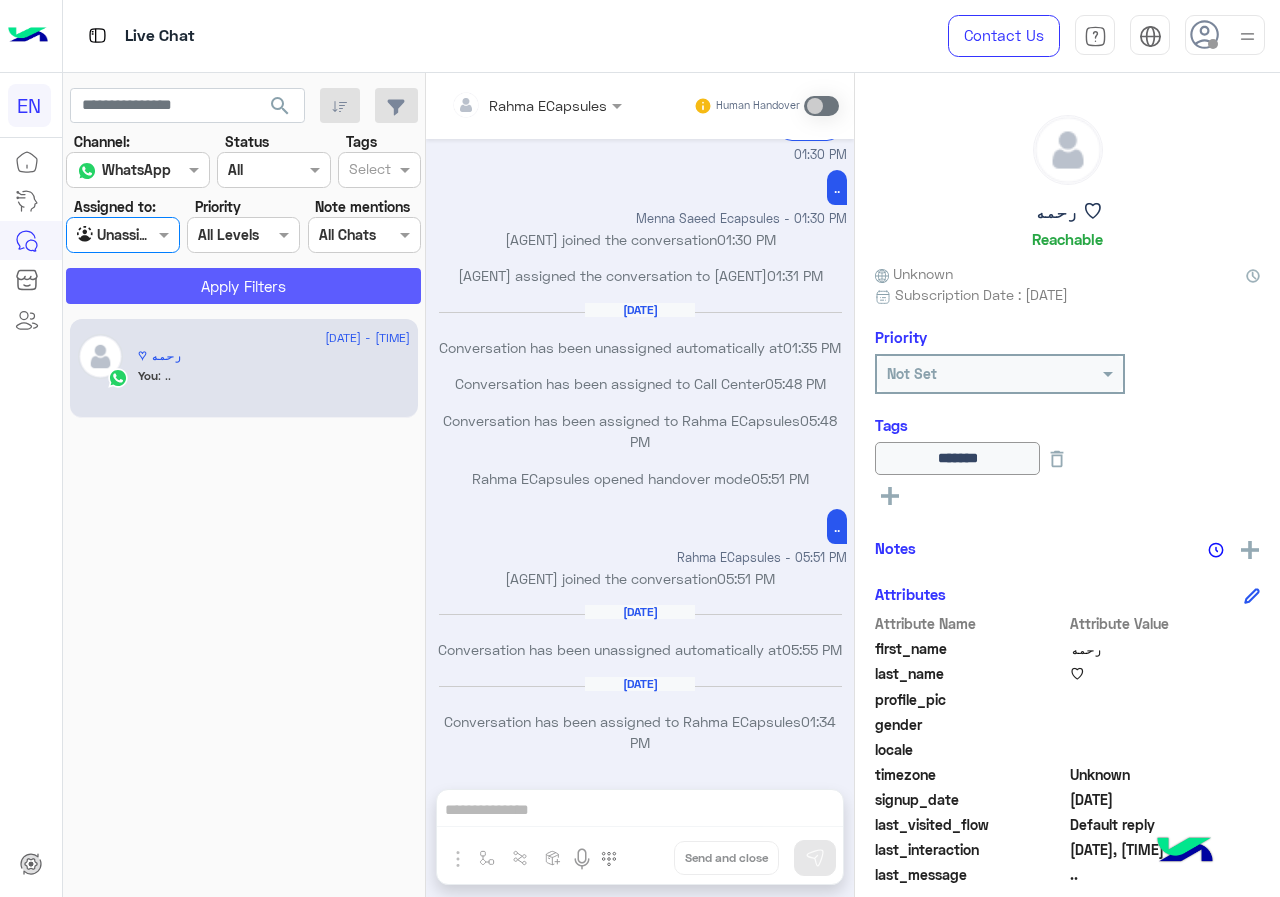 click on "Apply Filters" 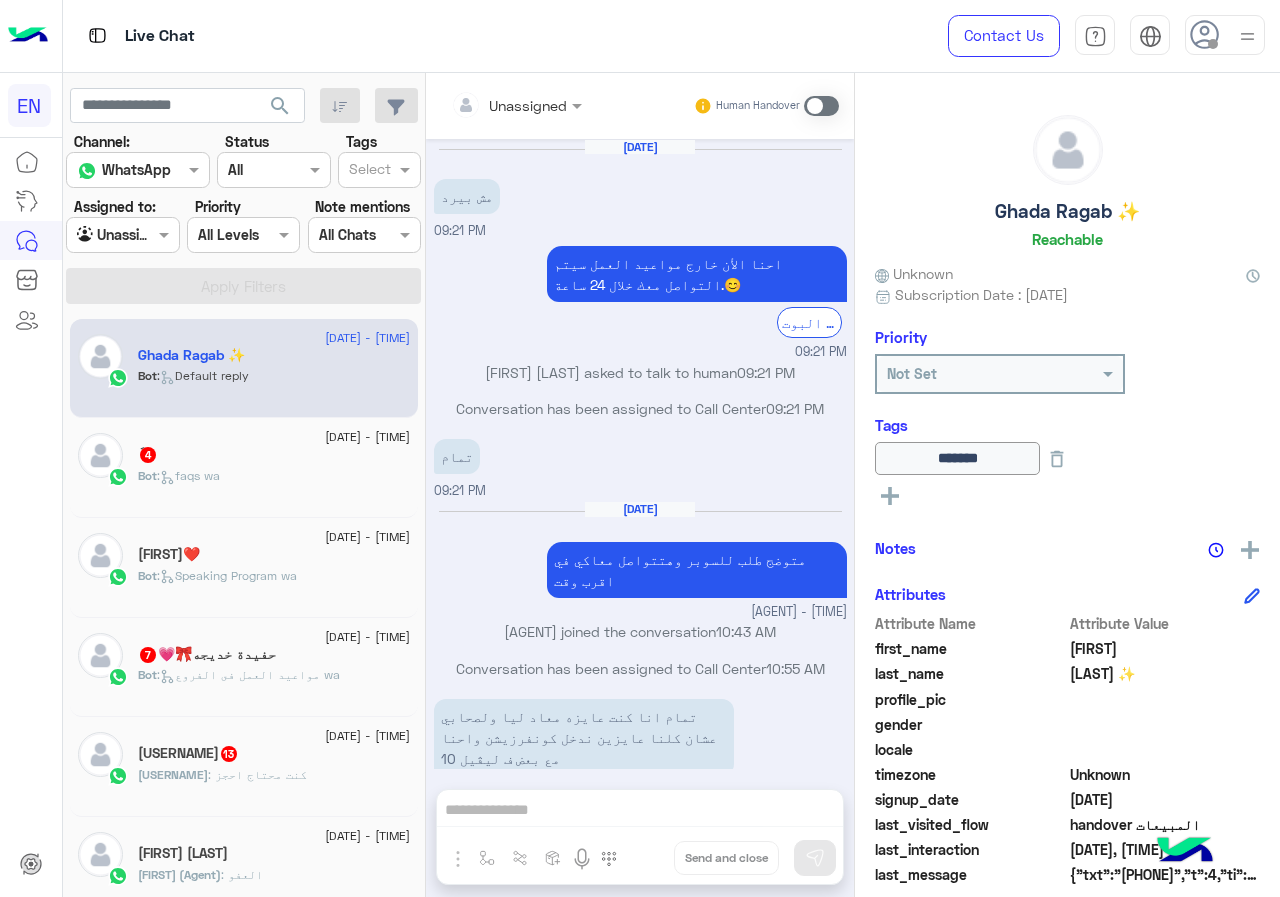 scroll, scrollTop: 1044, scrollLeft: 0, axis: vertical 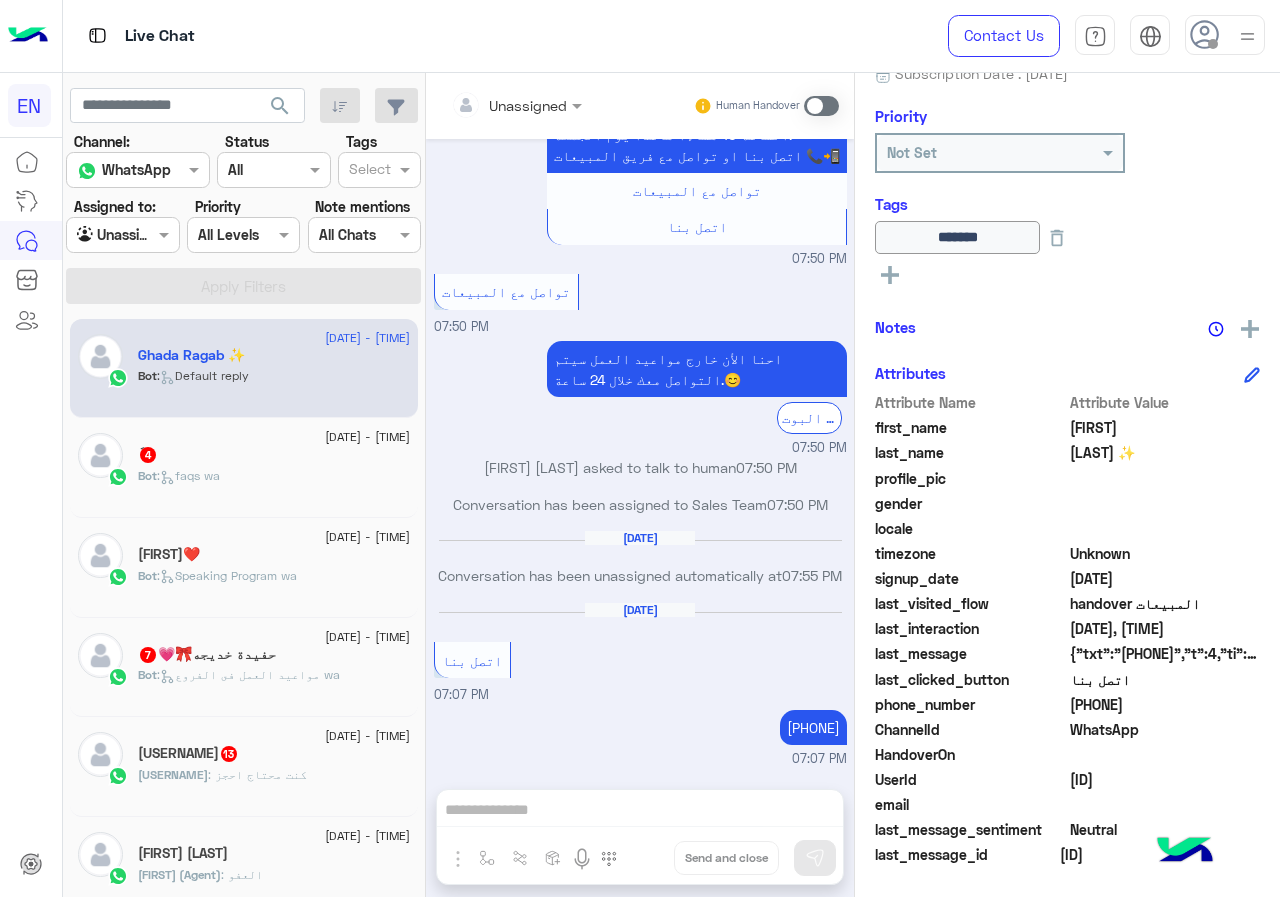 drag, startPoint x: 1075, startPoint y: 708, endPoint x: 1160, endPoint y: 704, distance: 85.09406 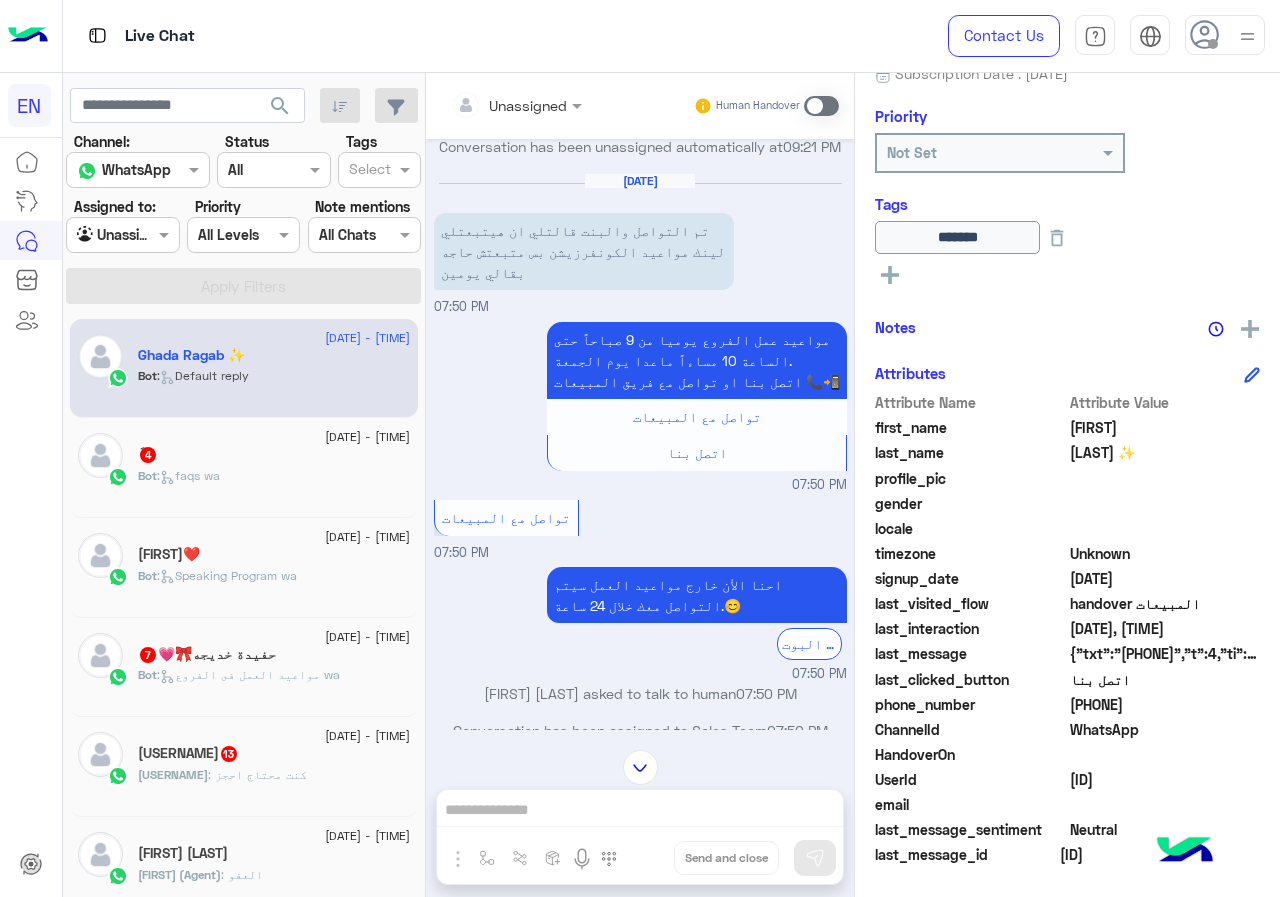 scroll, scrollTop: 1043, scrollLeft: 0, axis: vertical 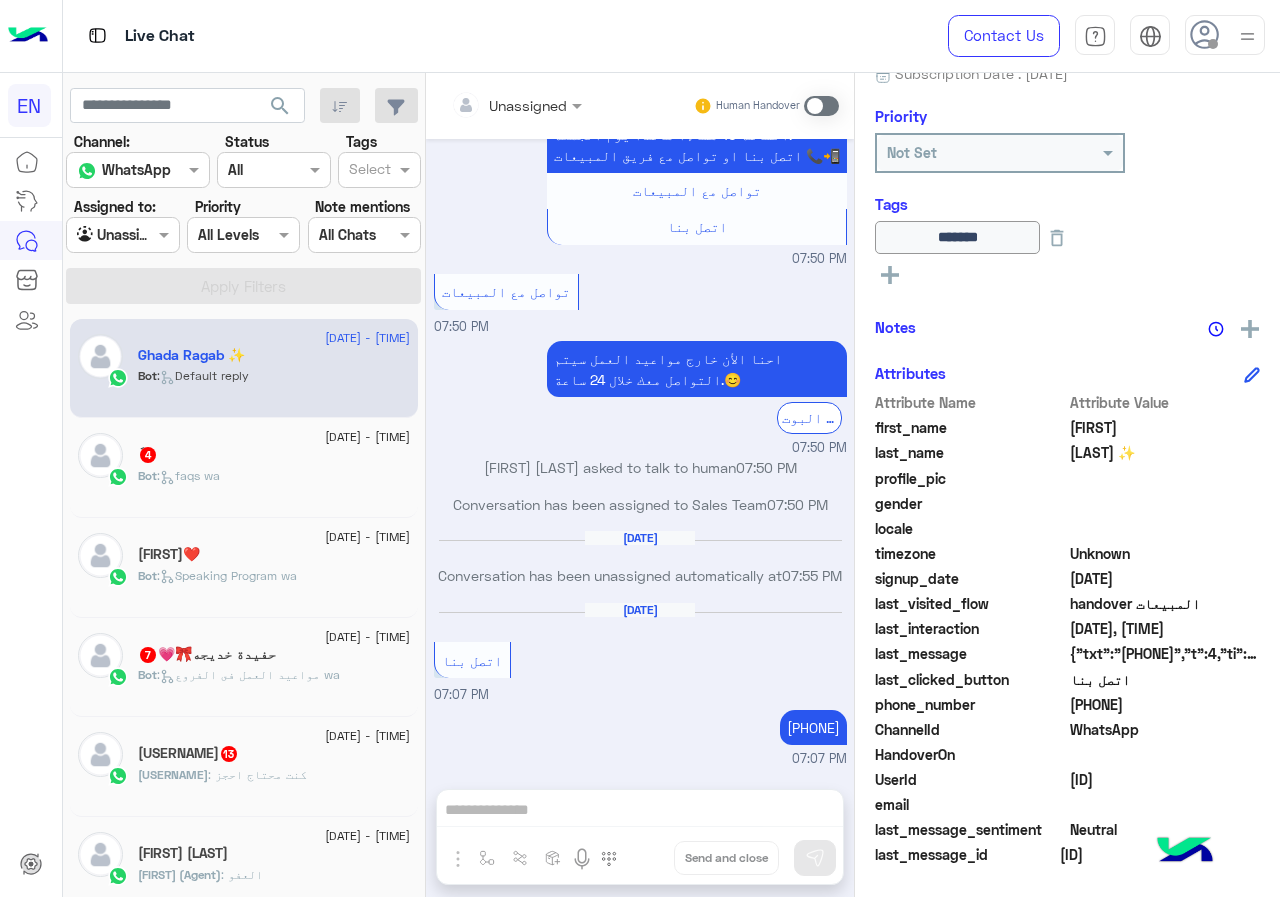 drag, startPoint x: 621, startPoint y: 812, endPoint x: 821, endPoint y: 97, distance: 742.4453 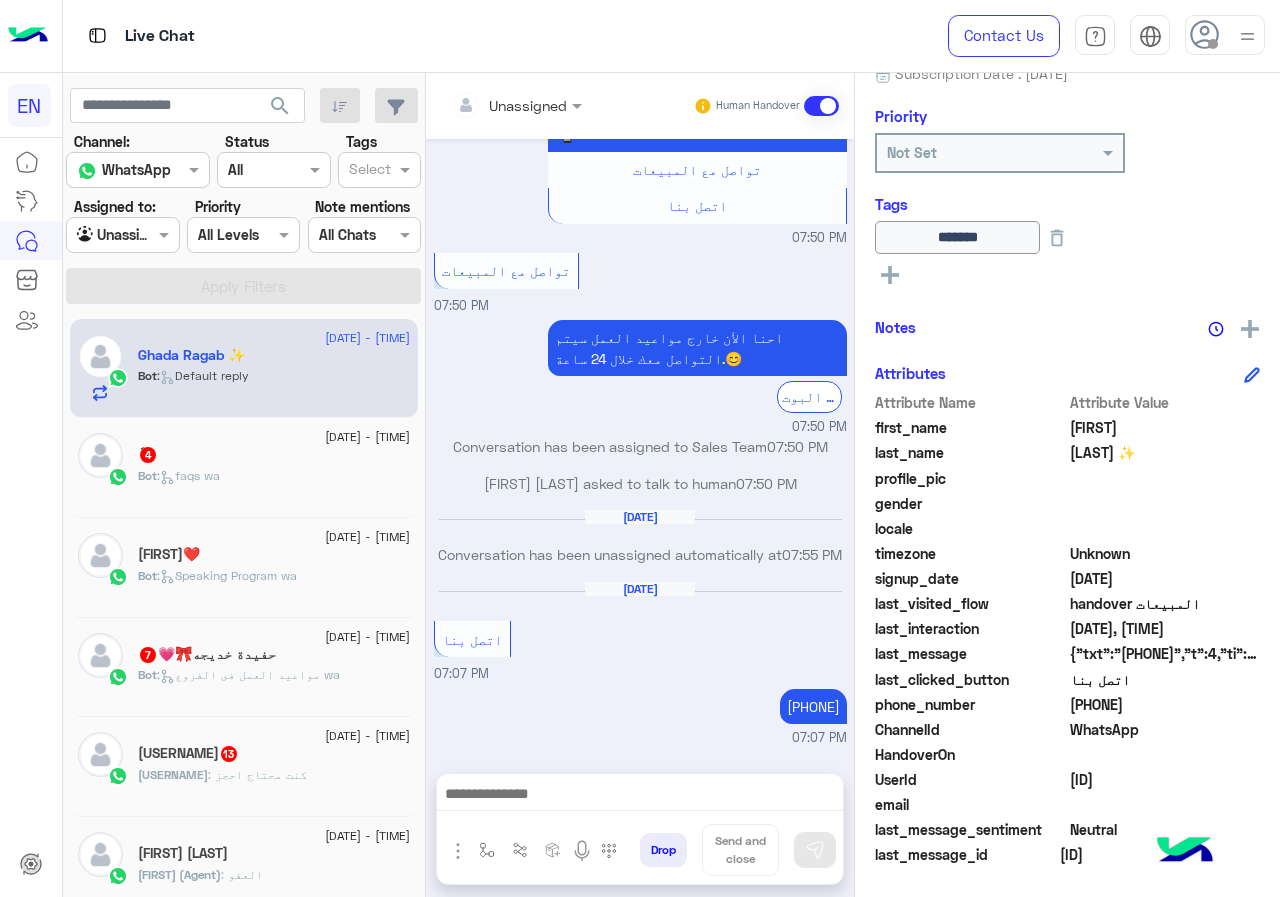 scroll, scrollTop: 1096, scrollLeft: 0, axis: vertical 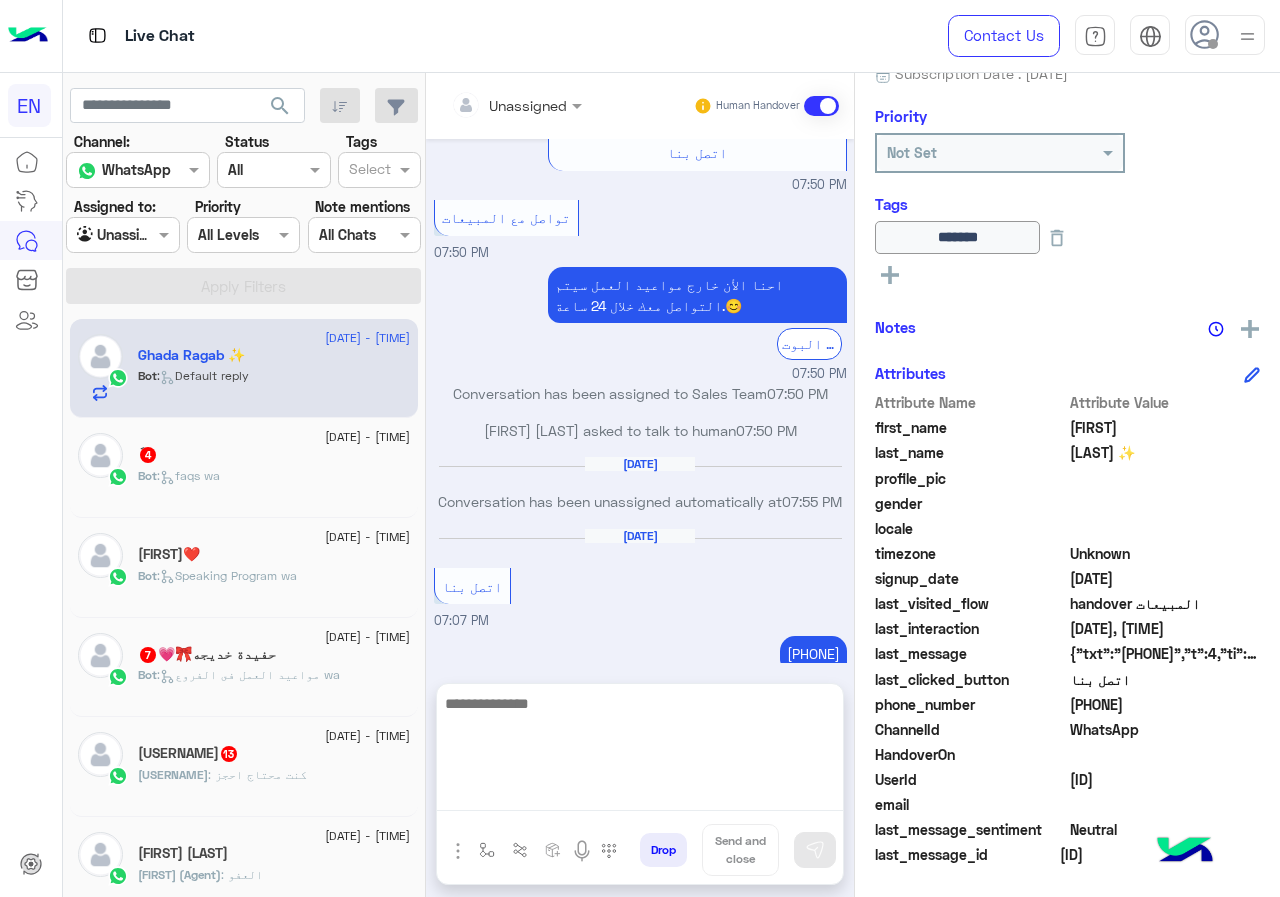 click at bounding box center (640, 751) 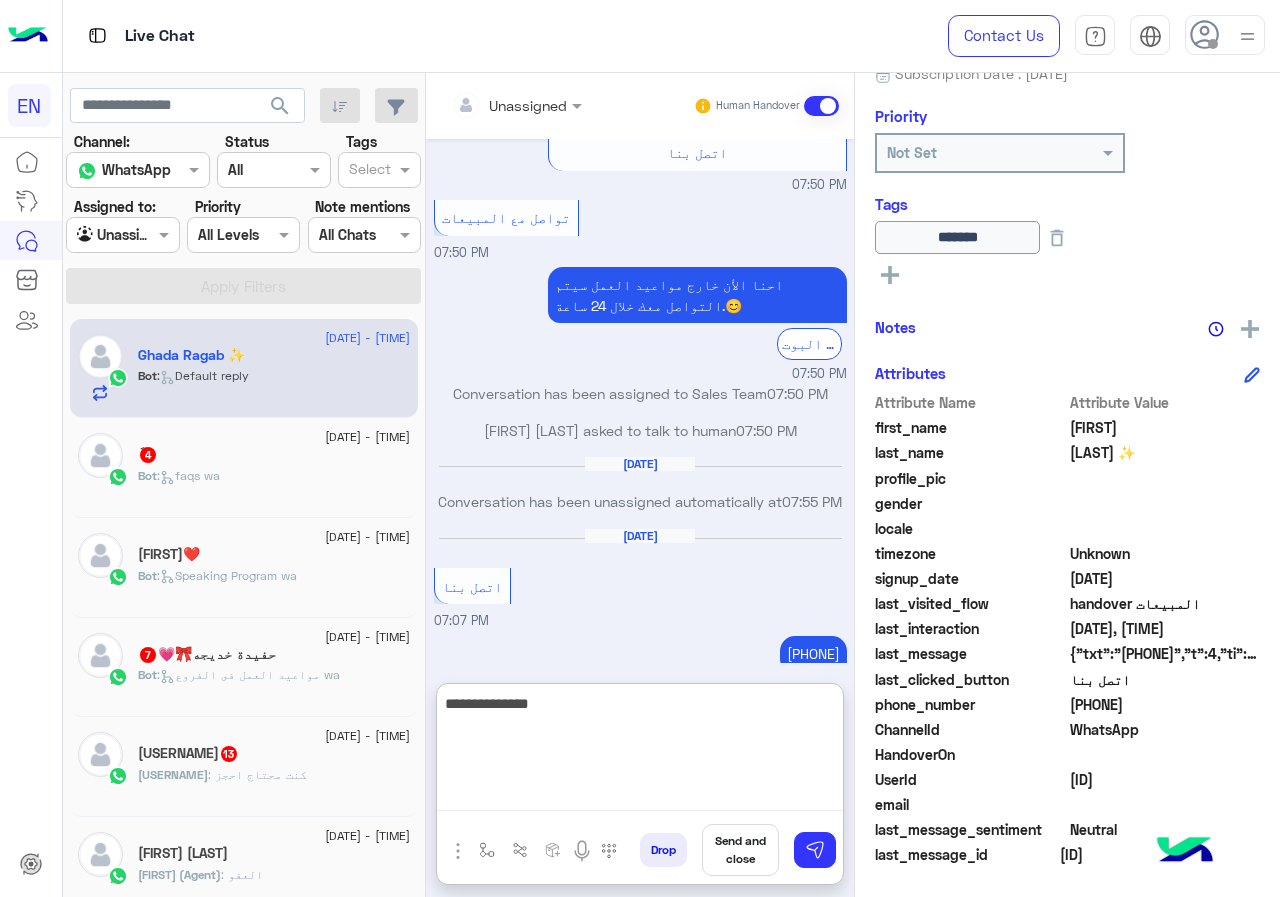 paste on "**********" 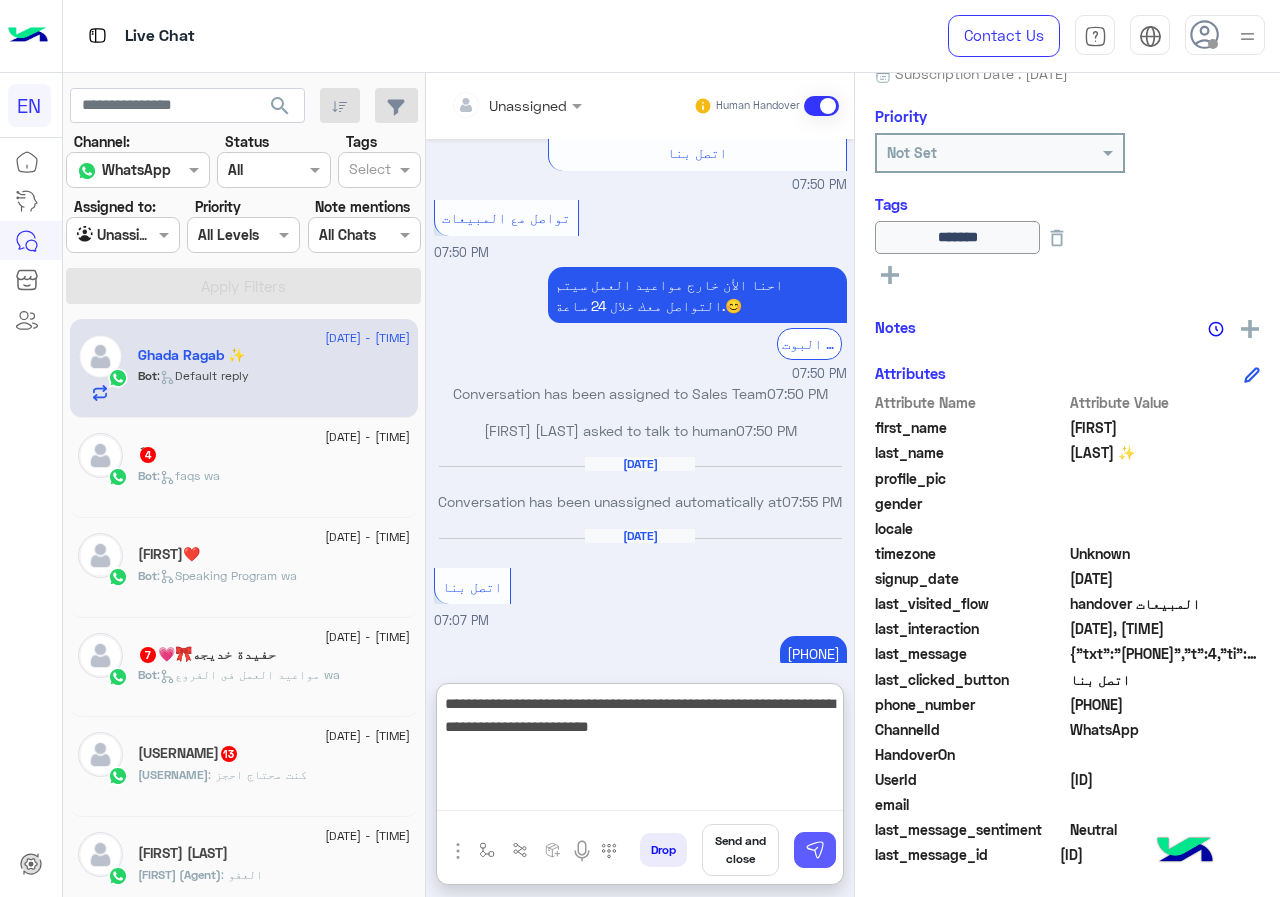 type on "**********" 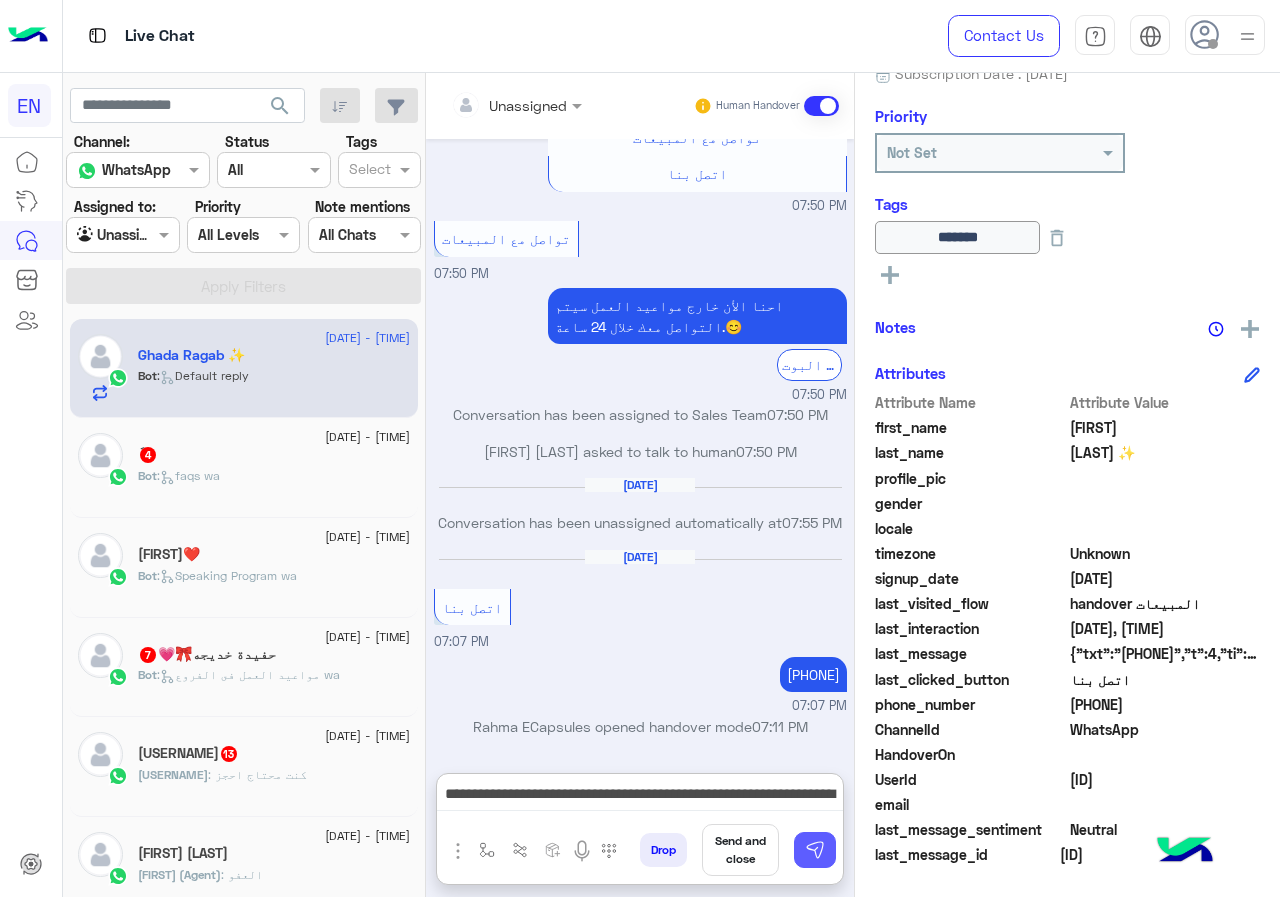click at bounding box center [815, 850] 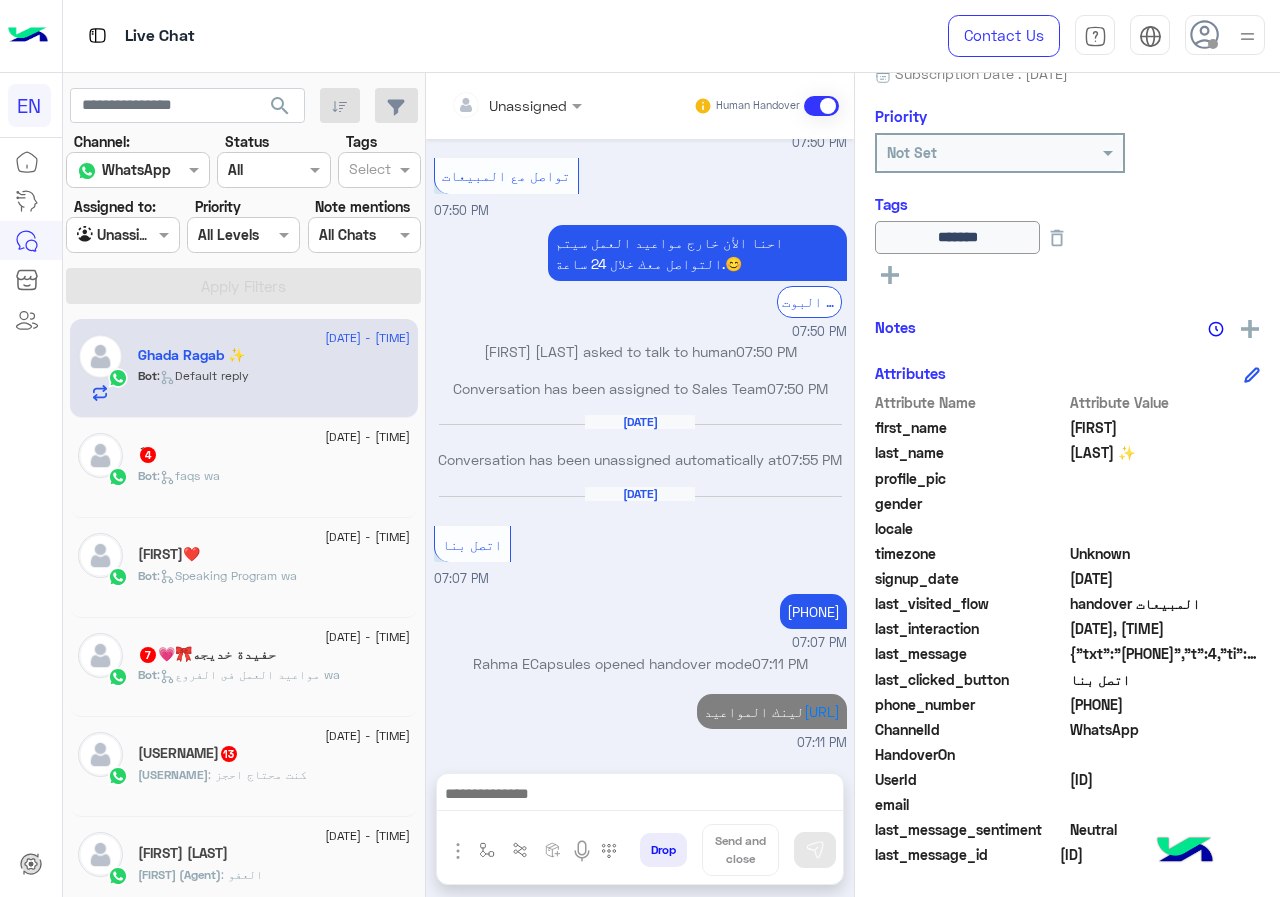 scroll, scrollTop: 1202, scrollLeft: 0, axis: vertical 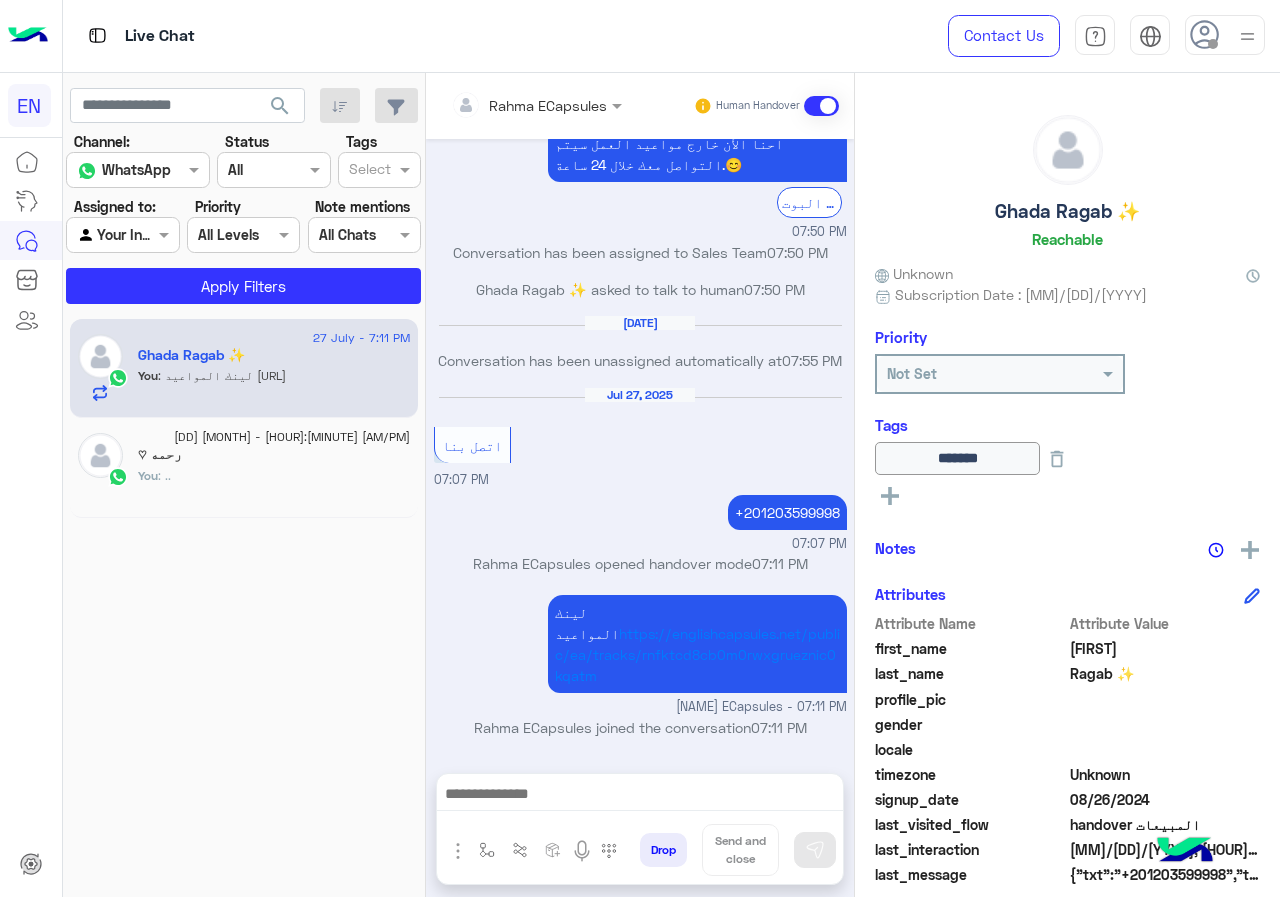 click at bounding box center (509, 105) 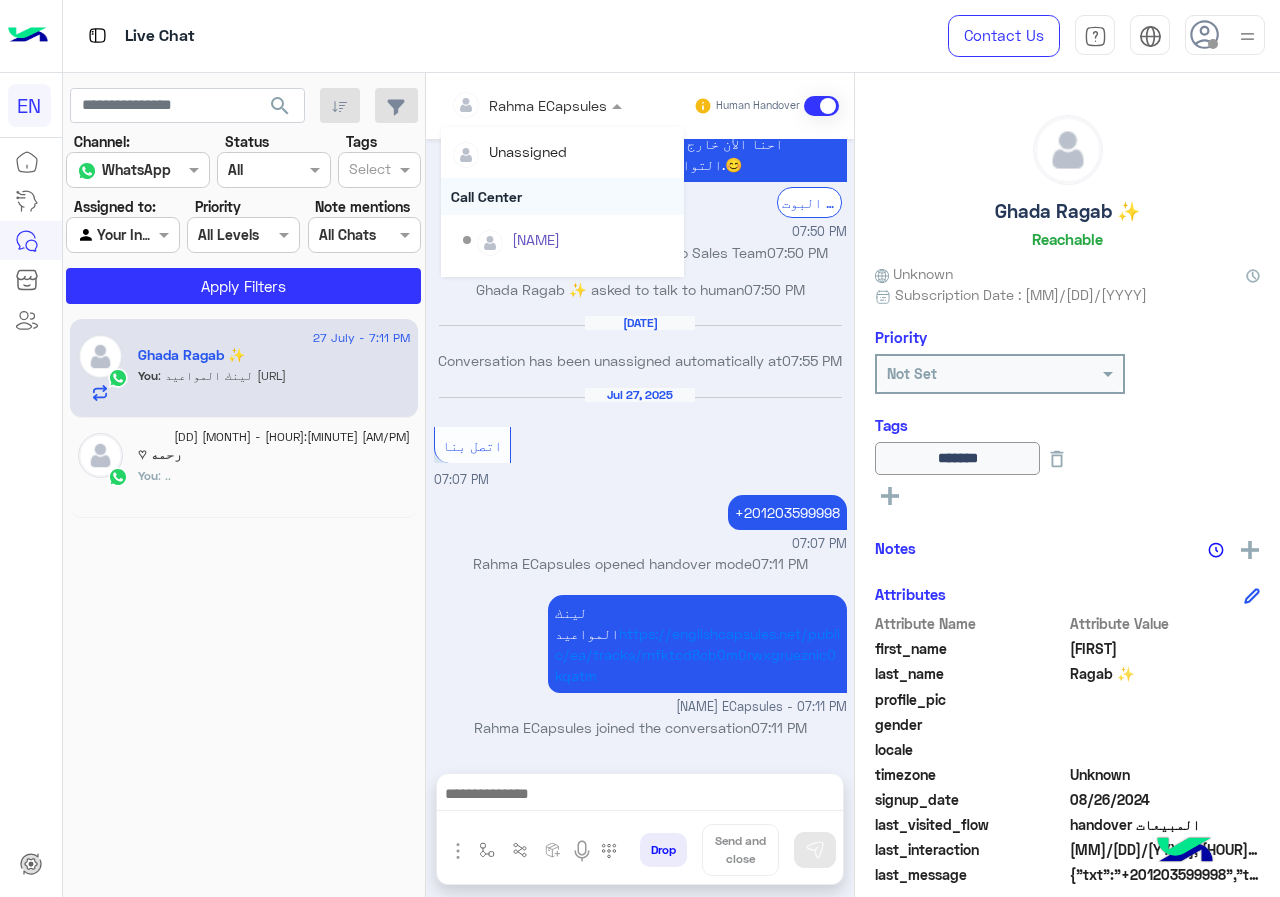 click on "Call Center" at bounding box center [562, 196] 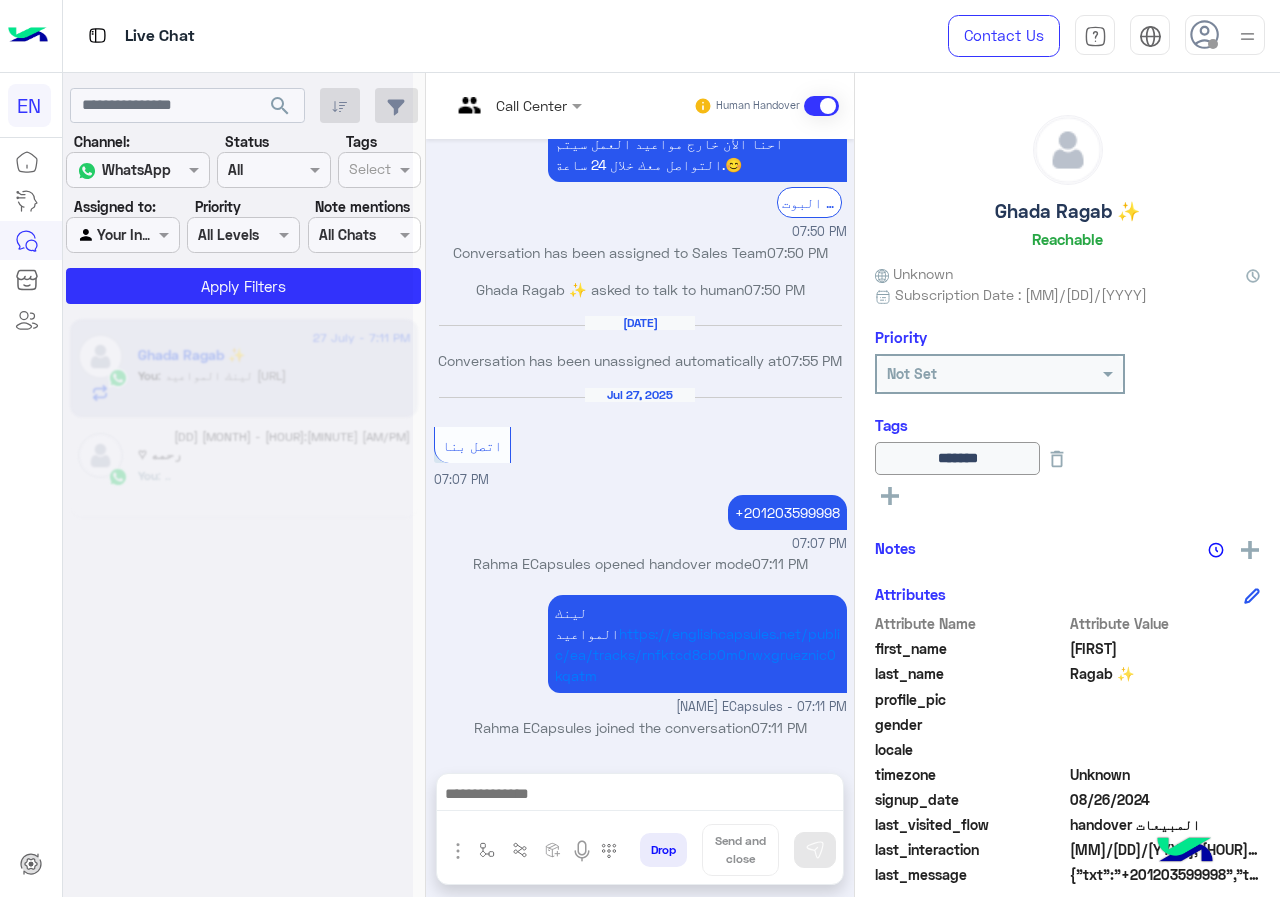 scroll, scrollTop: 0, scrollLeft: 0, axis: both 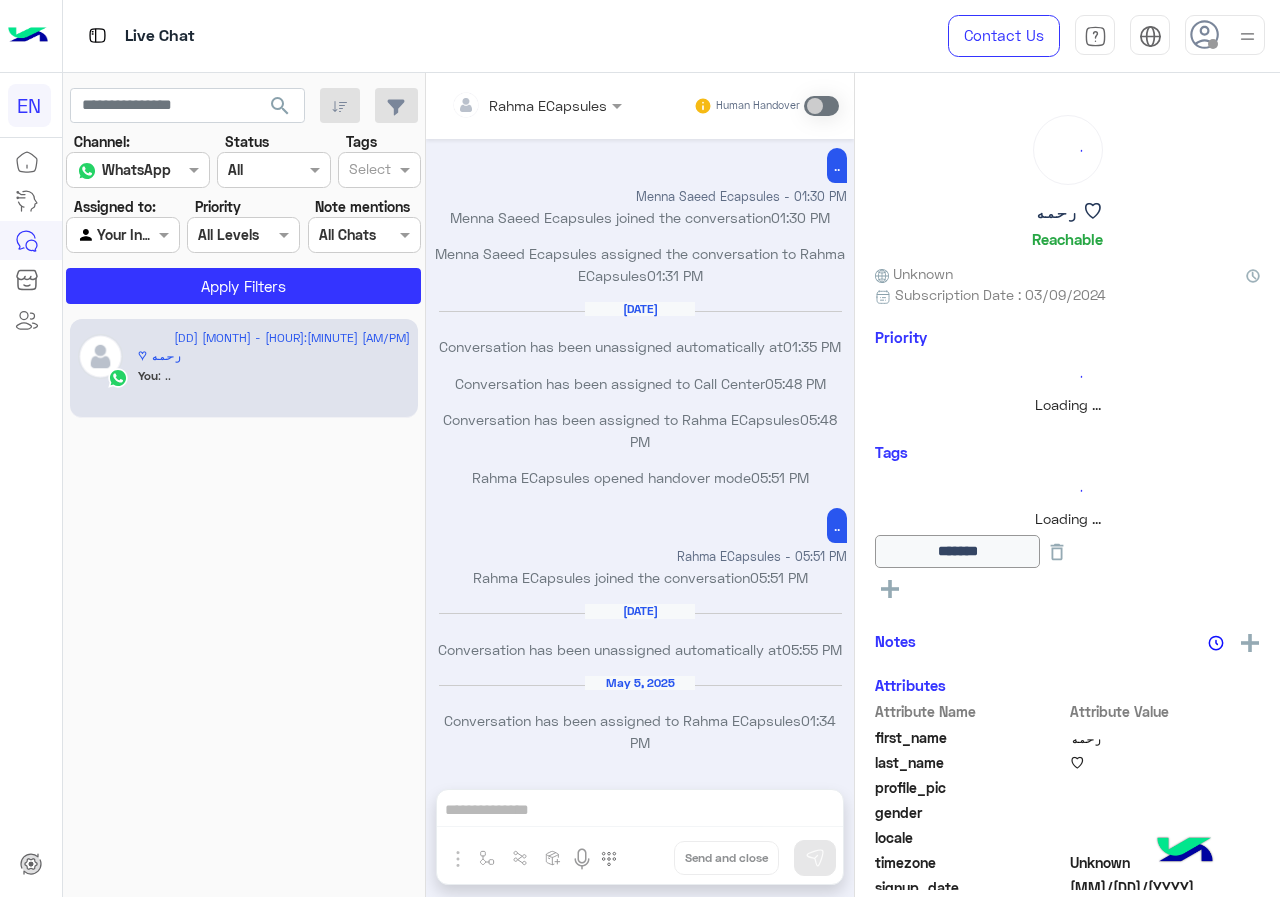 click on "Your Inbox" at bounding box center [115, 235] 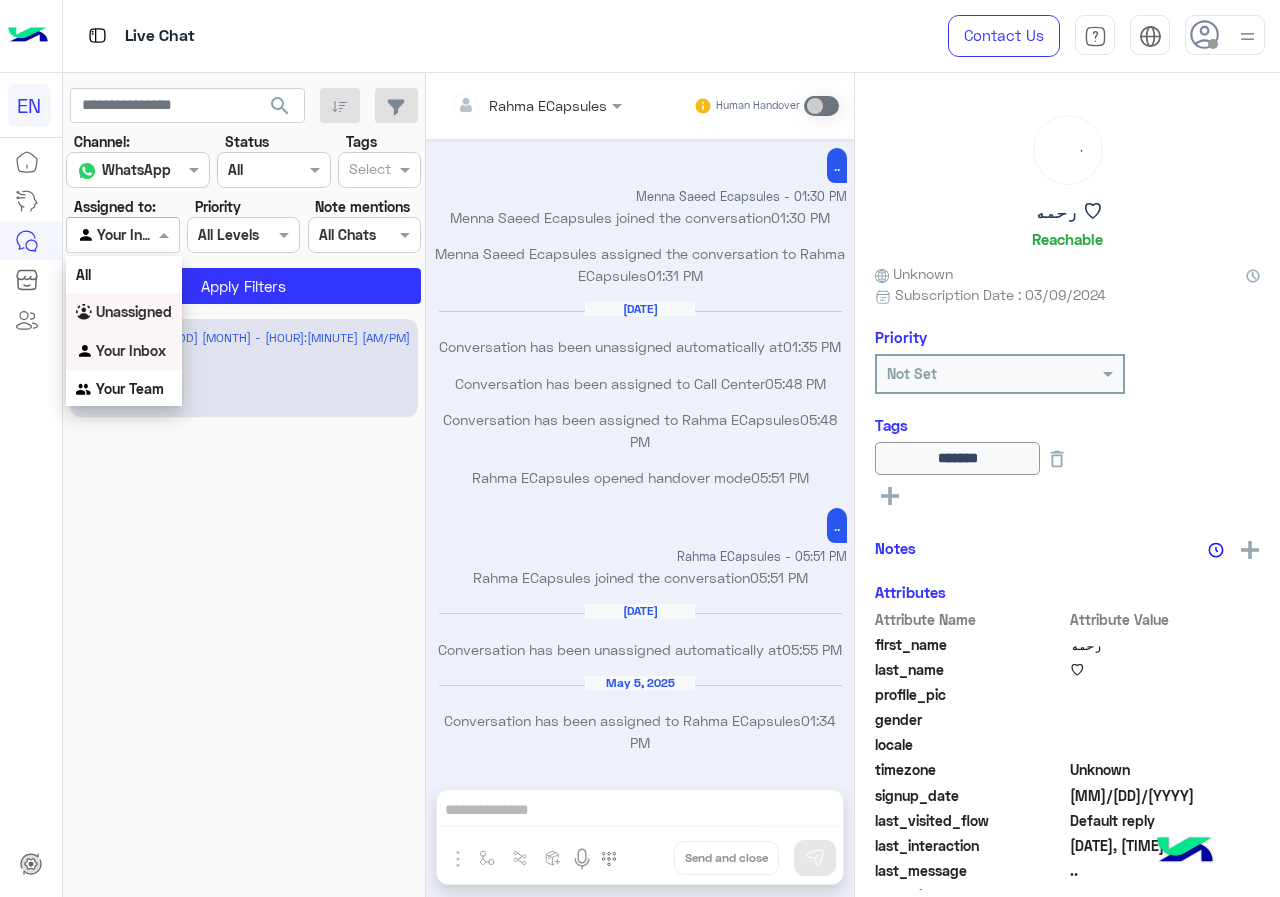click on "Unassigned" at bounding box center (124, 312) 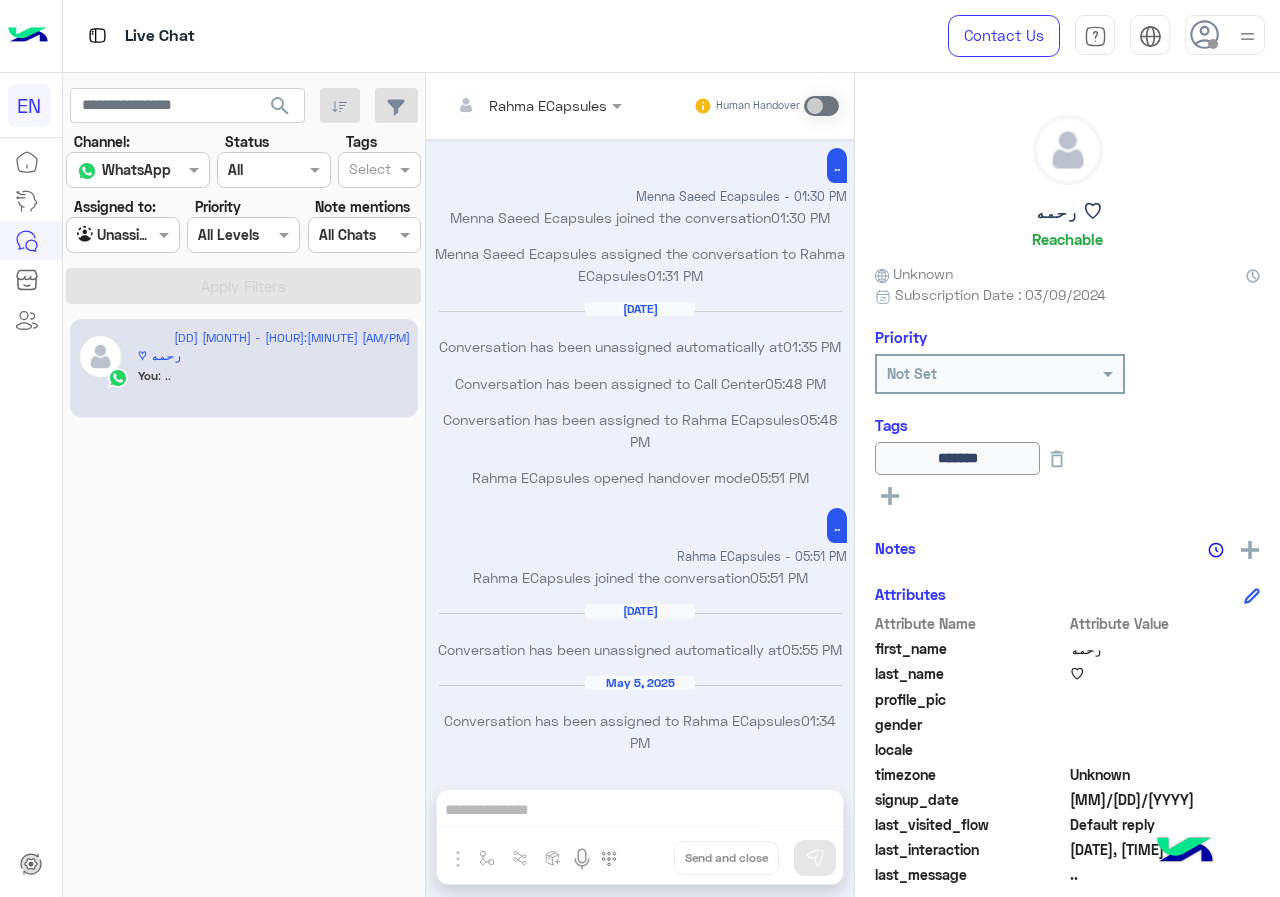 click on "search" 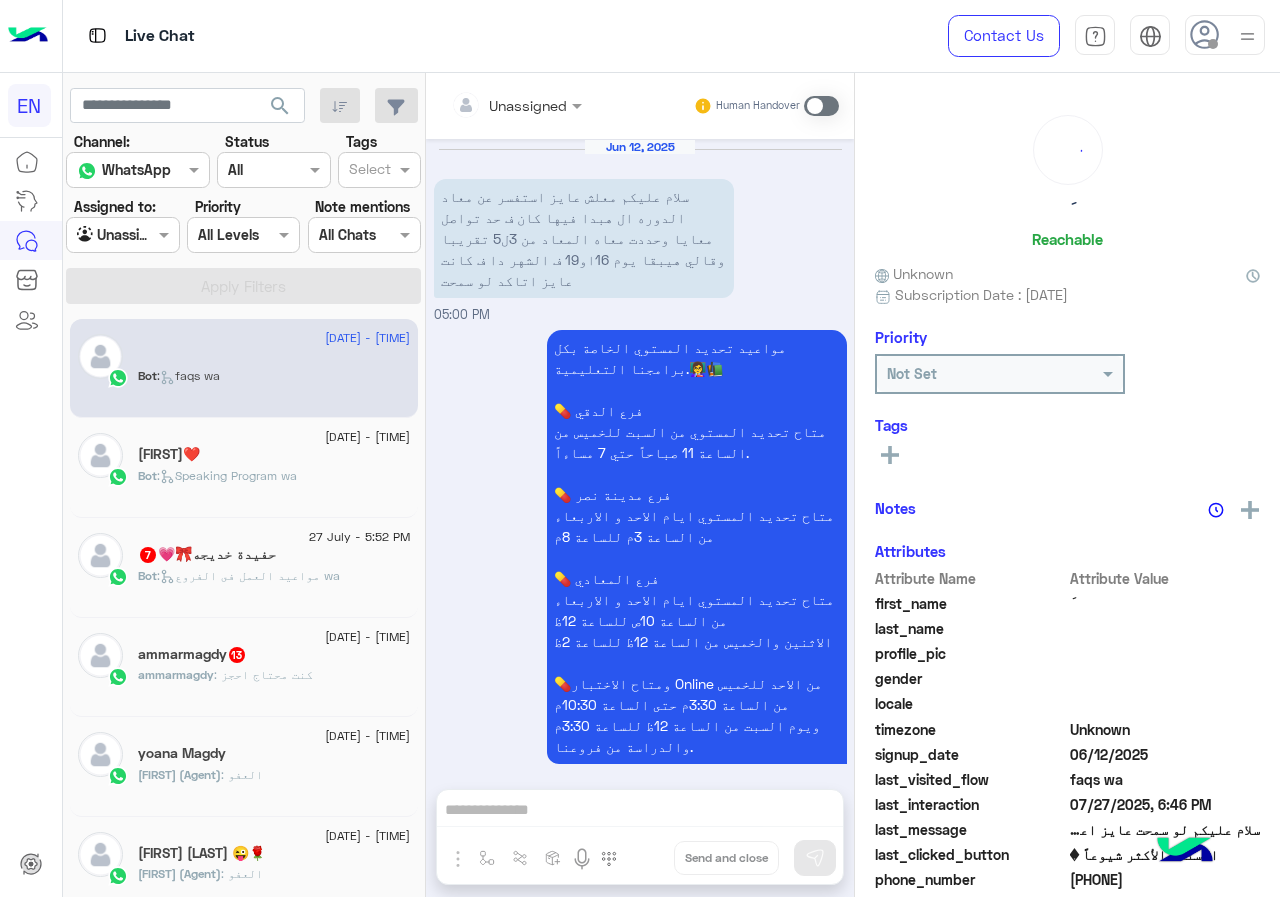 scroll, scrollTop: 1469, scrollLeft: 0, axis: vertical 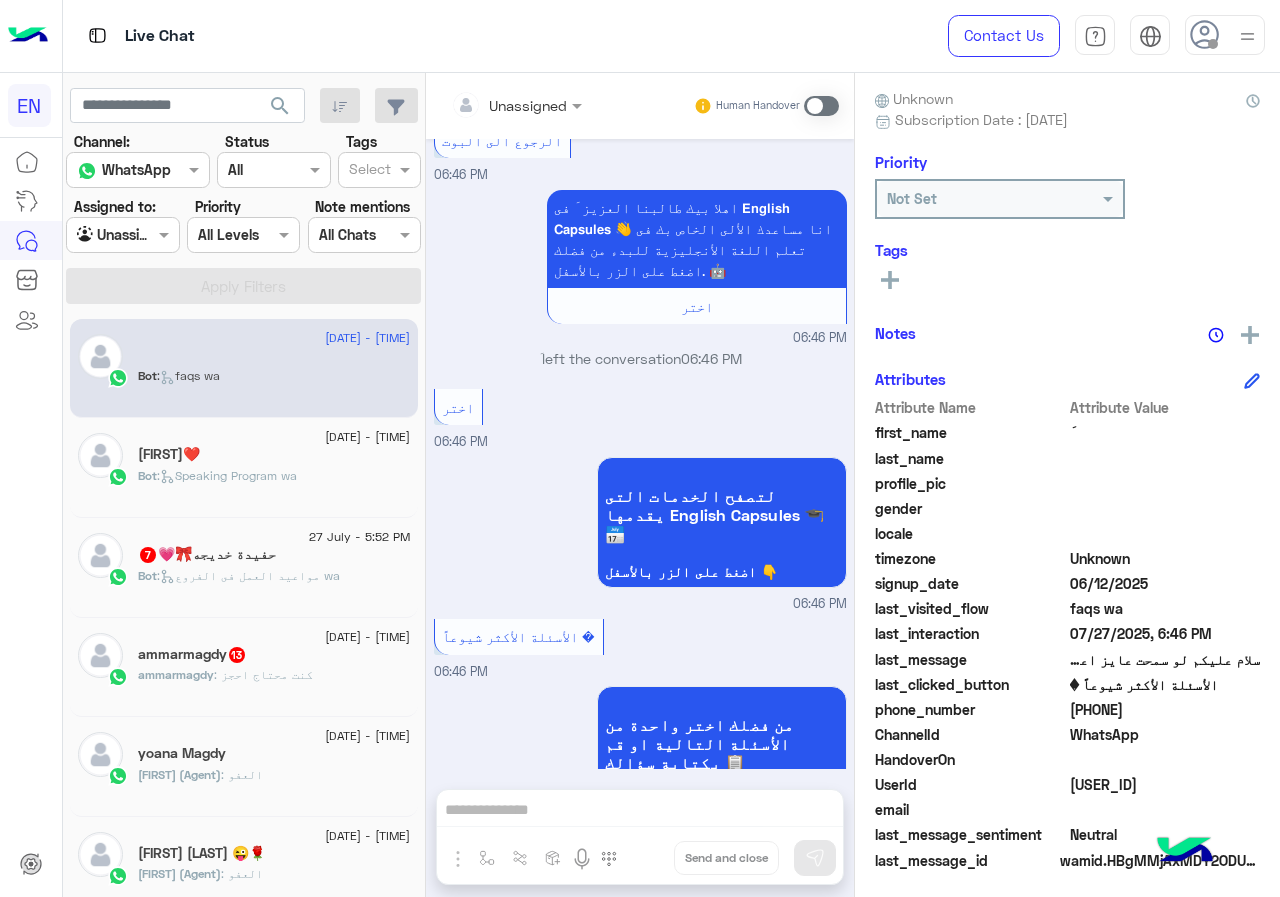 drag, startPoint x: 1075, startPoint y: 712, endPoint x: 1208, endPoint y: 710, distance: 133.01503 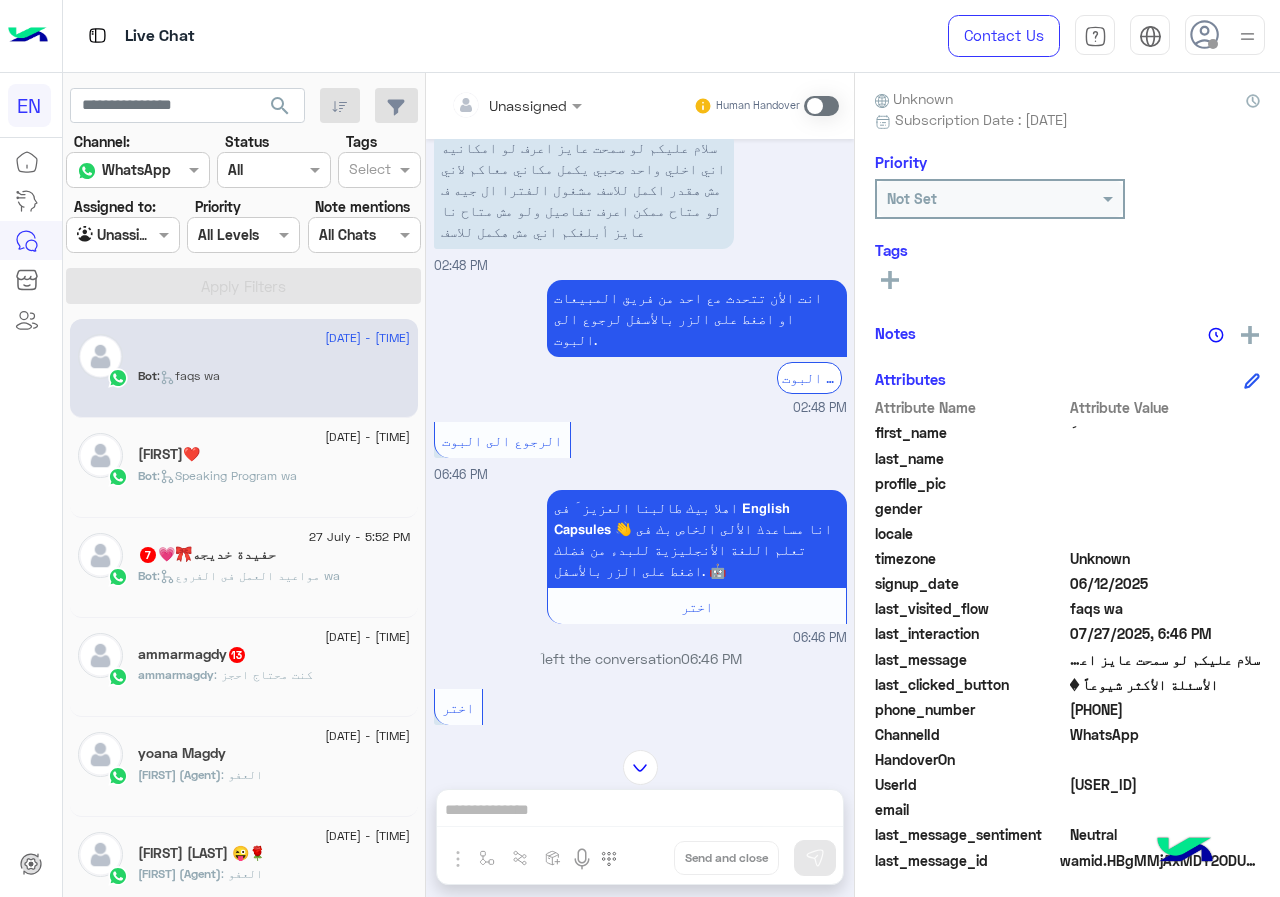 scroll, scrollTop: 869, scrollLeft: 0, axis: vertical 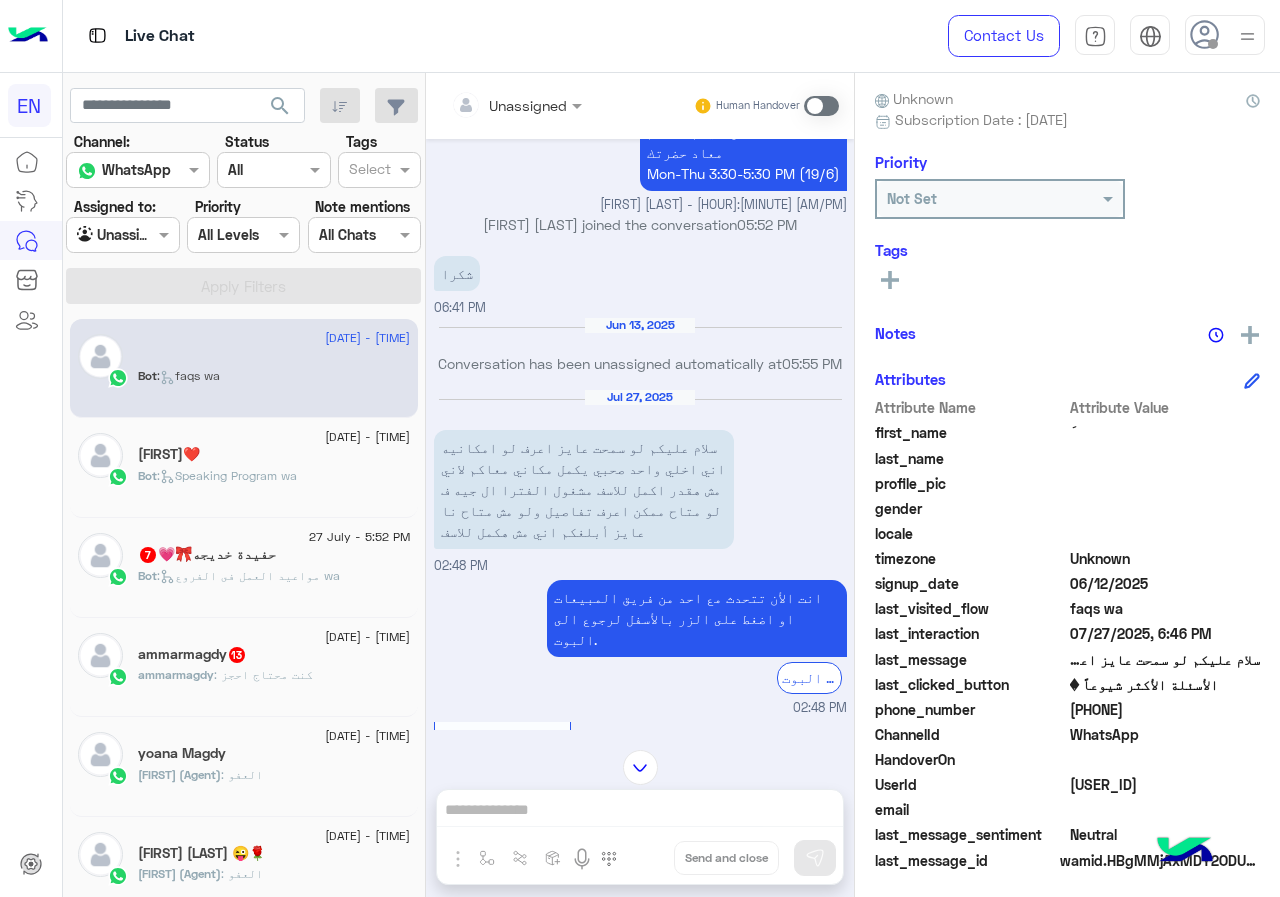 click 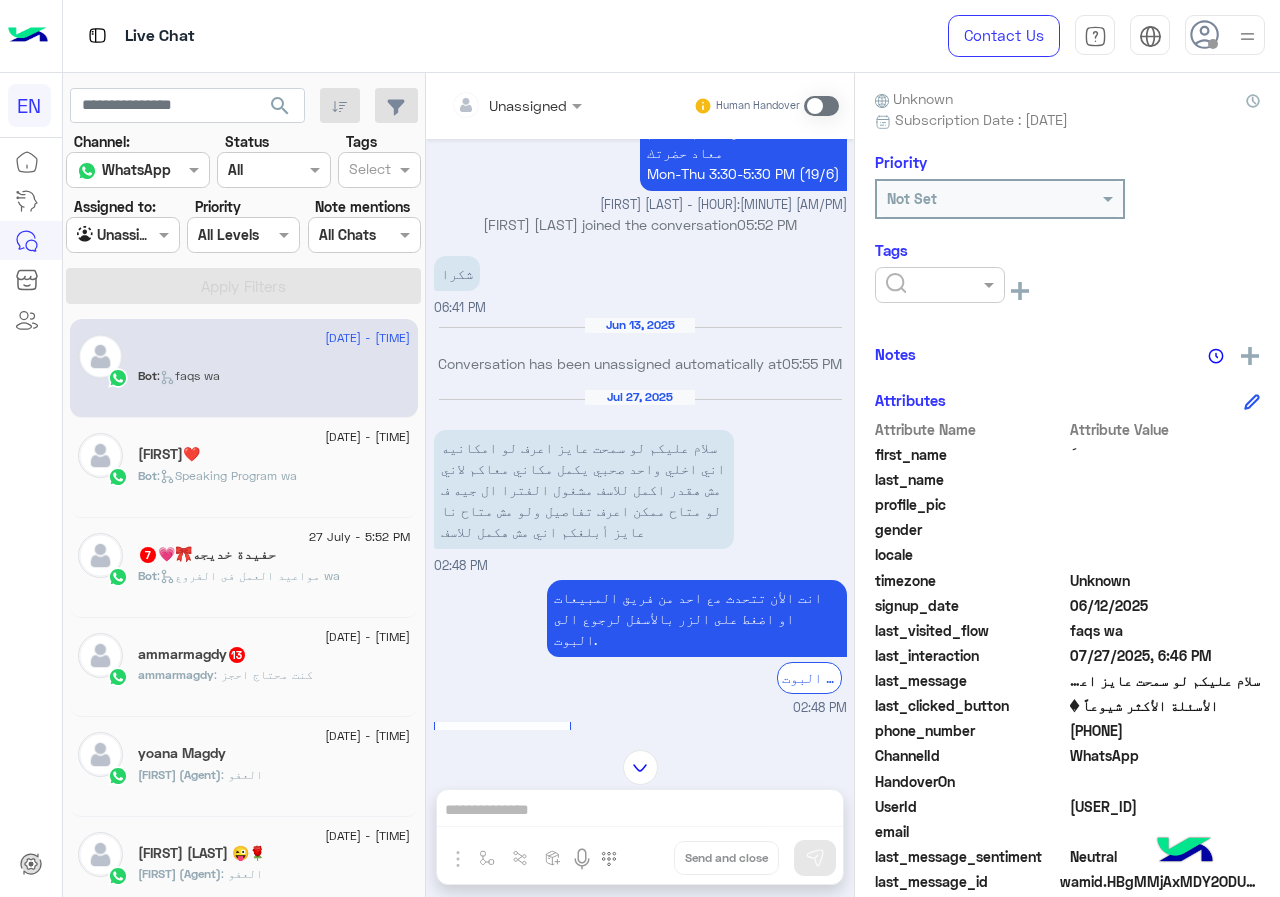 click 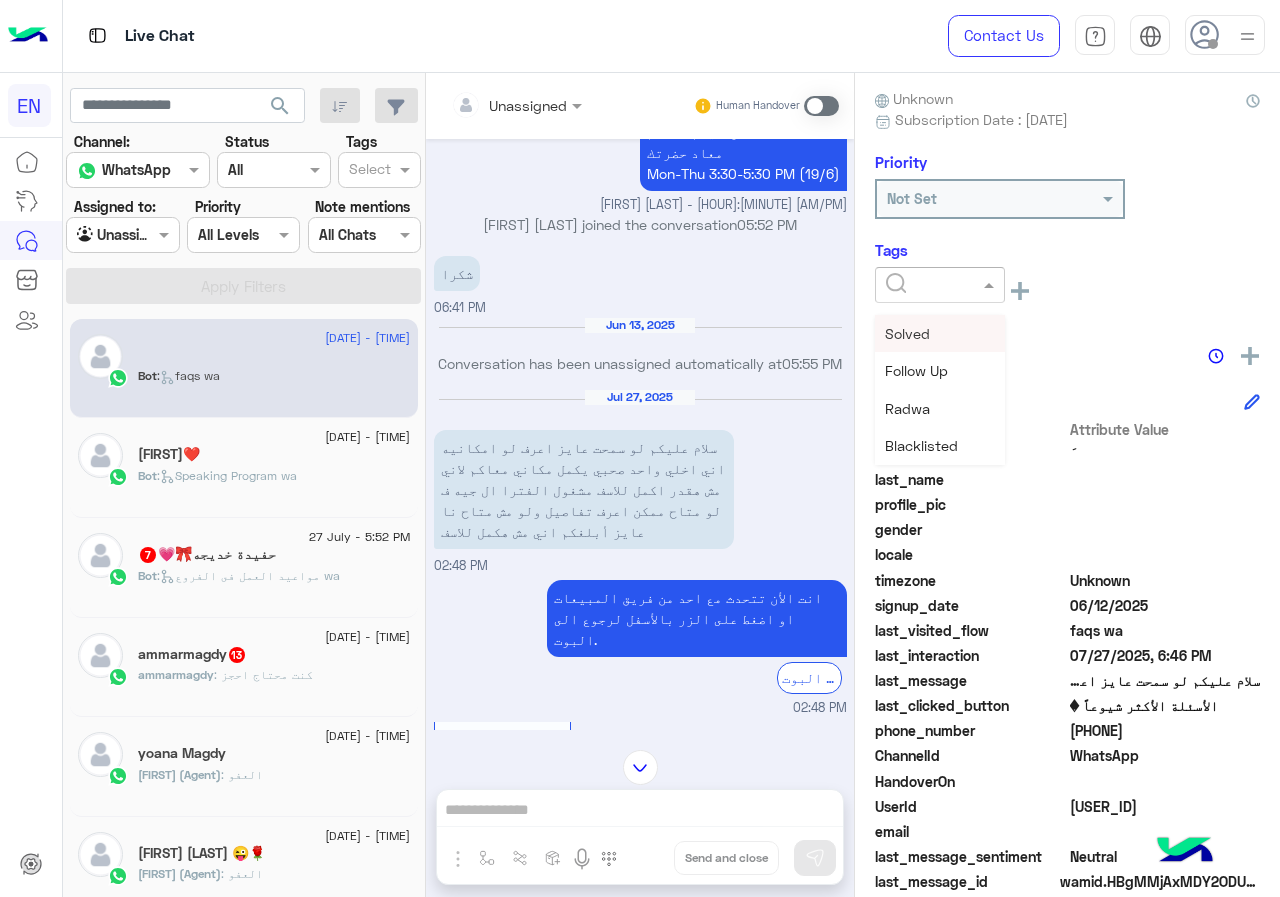 click on "Solved" at bounding box center [907, 333] 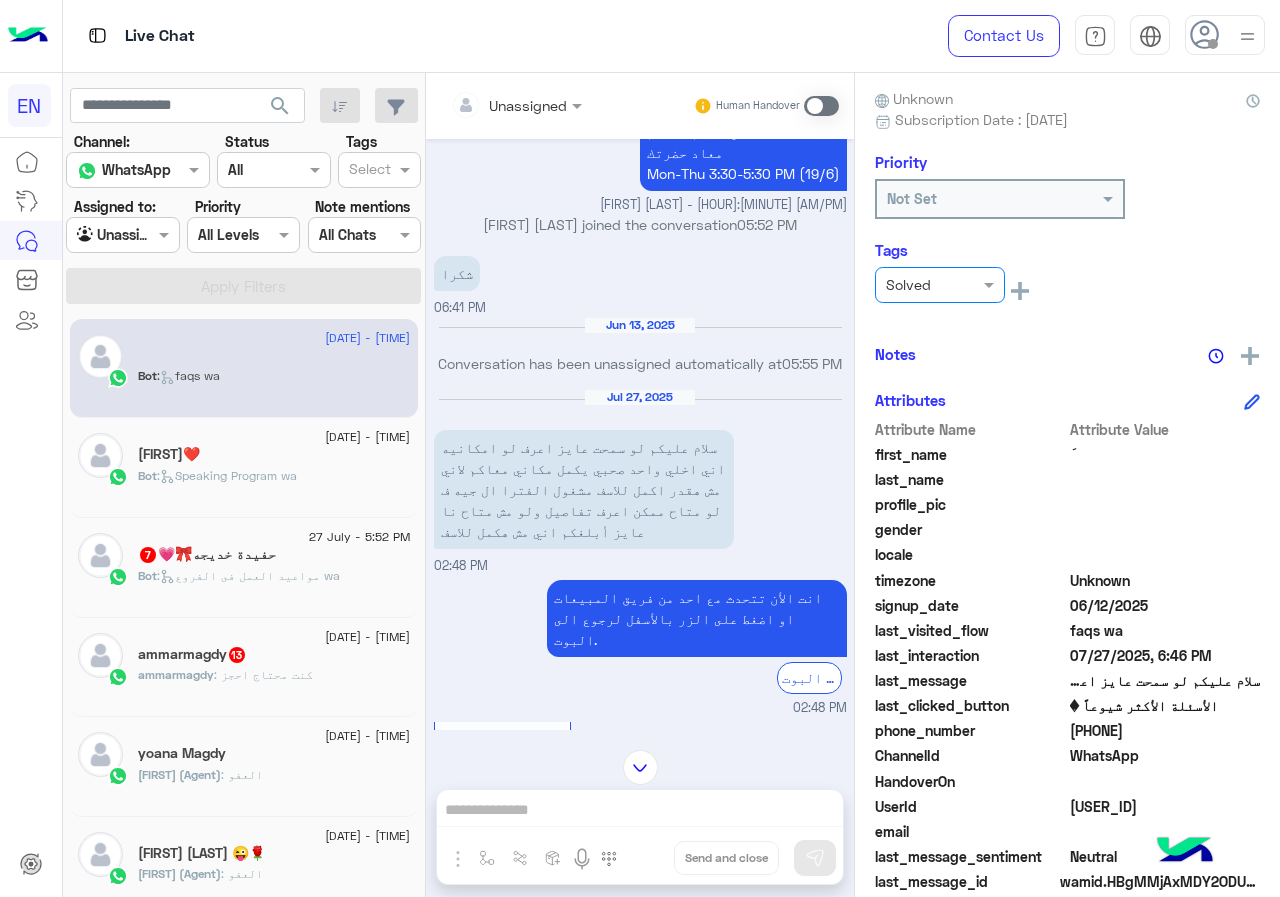 click on "Notes" 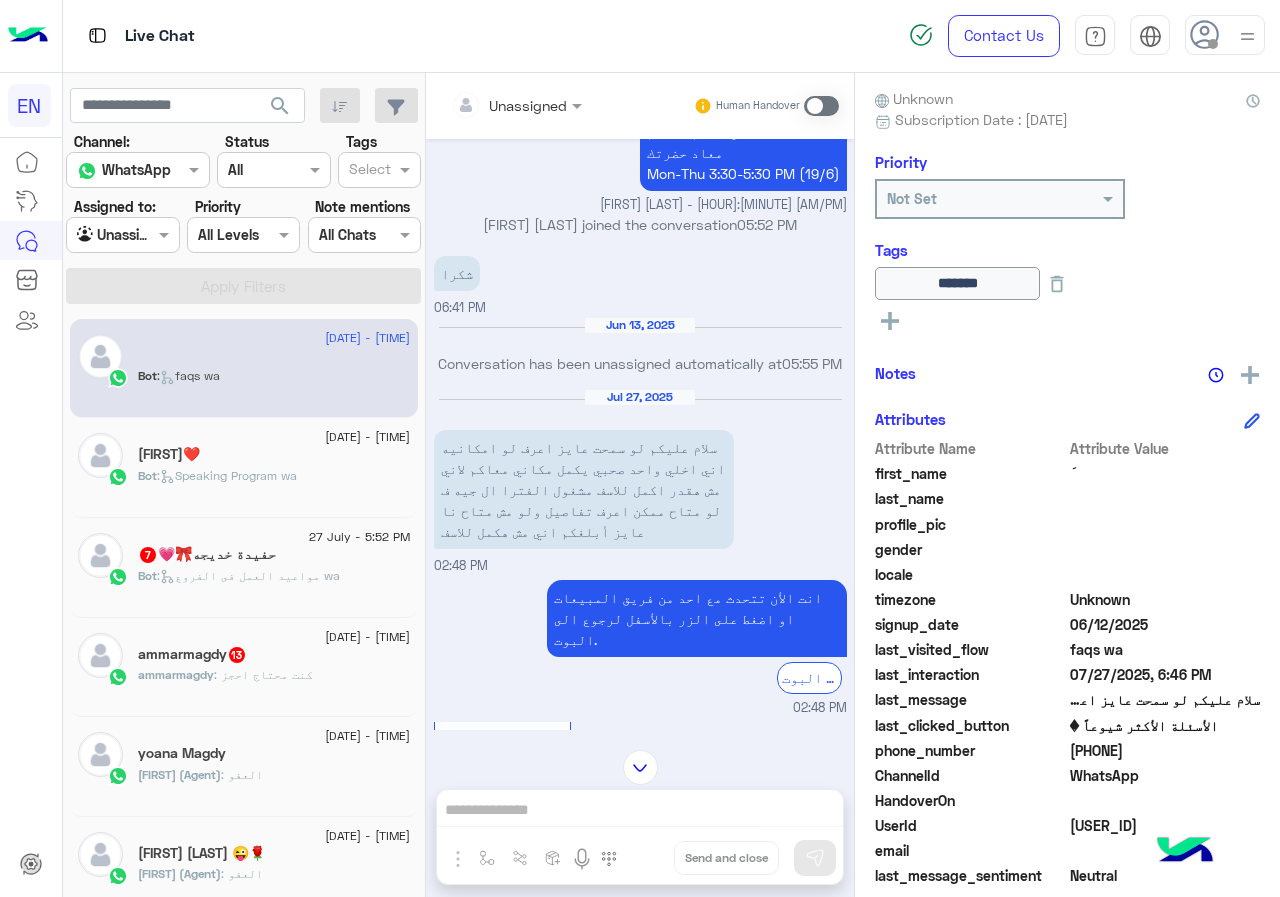 click on "Unassigned Human Handover" at bounding box center [640, 106] 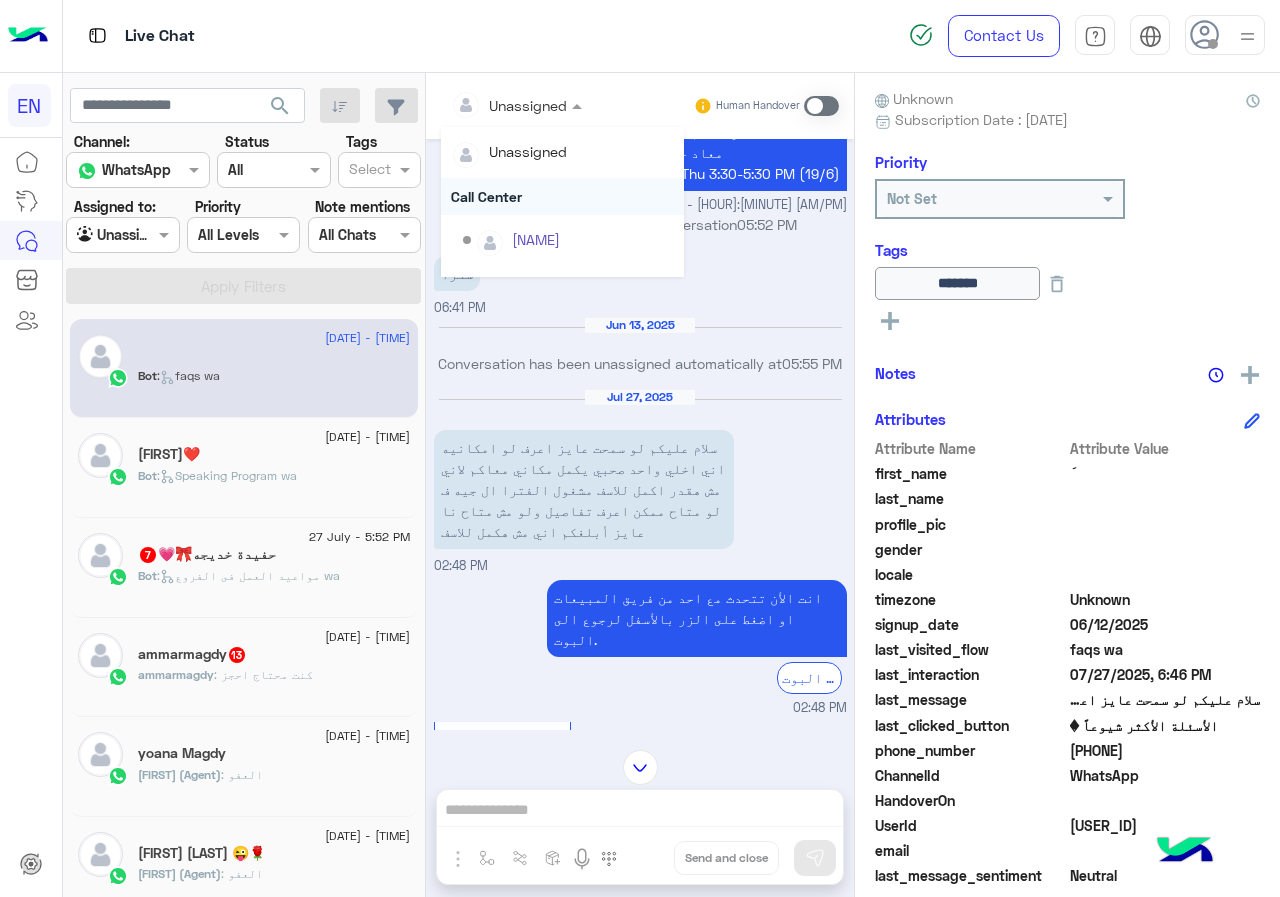 click on "Call Center" at bounding box center (562, 196) 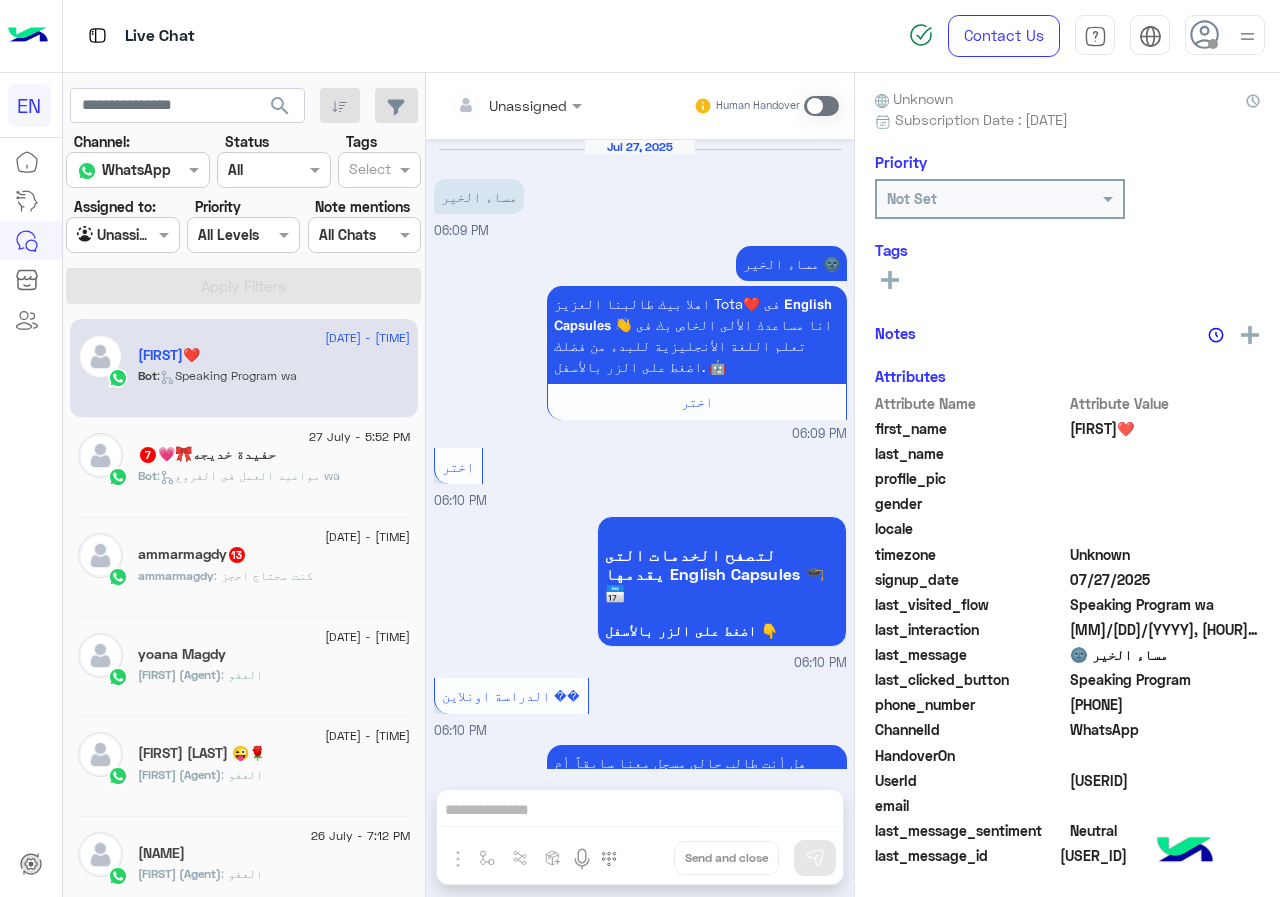 scroll, scrollTop: 3587, scrollLeft: 0, axis: vertical 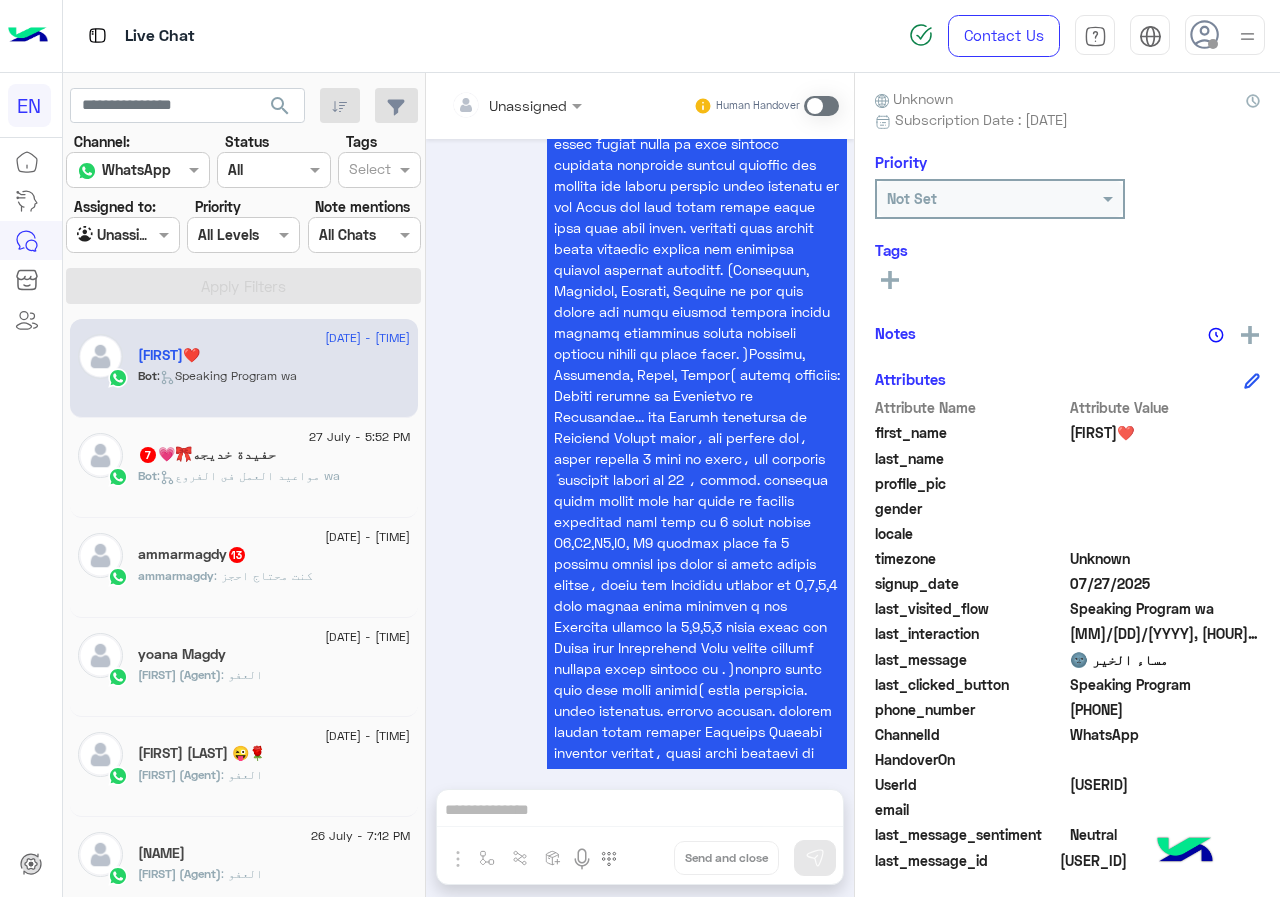 drag, startPoint x: 1074, startPoint y: 707, endPoint x: 1174, endPoint y: 710, distance: 100.04499 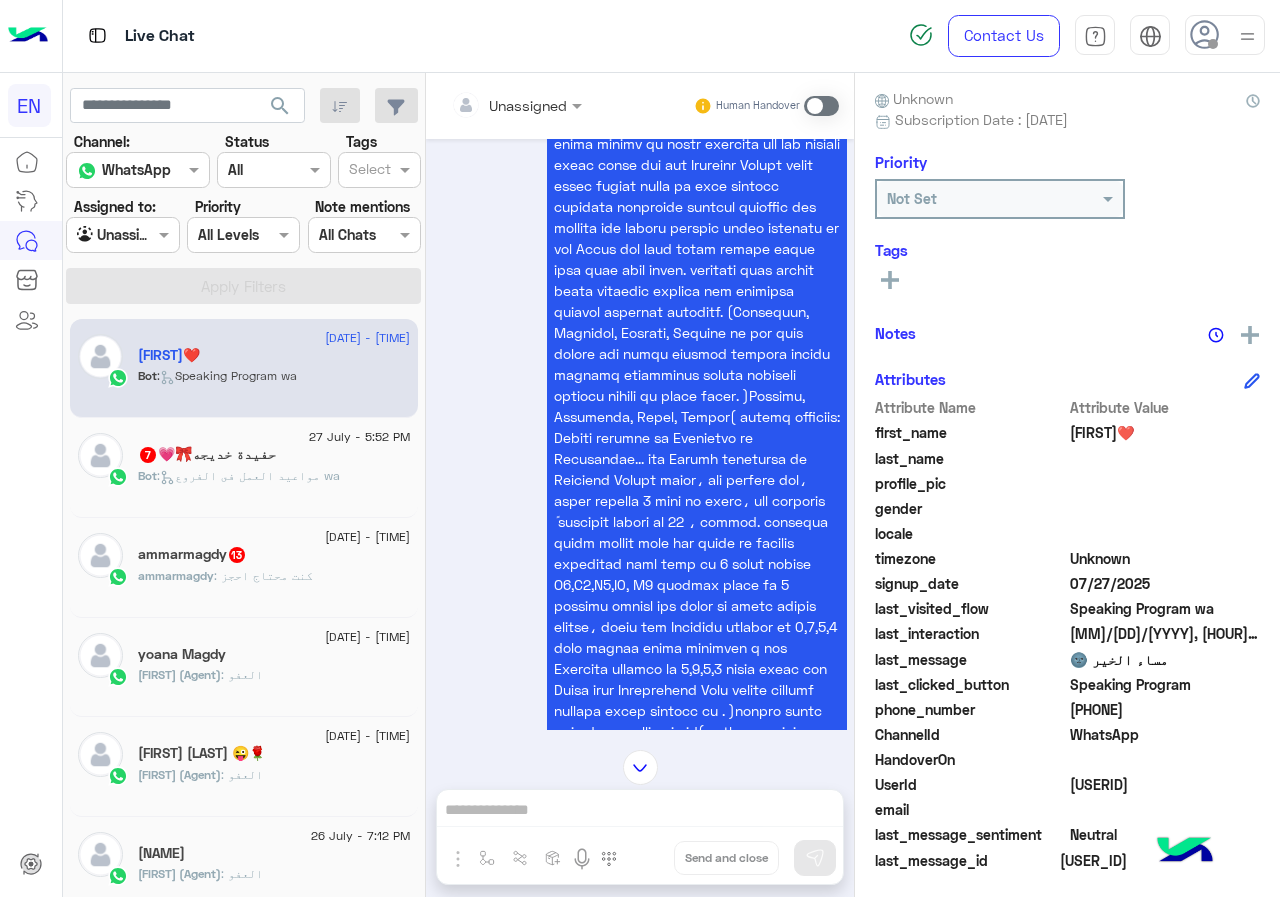 scroll, scrollTop: 1887, scrollLeft: 0, axis: vertical 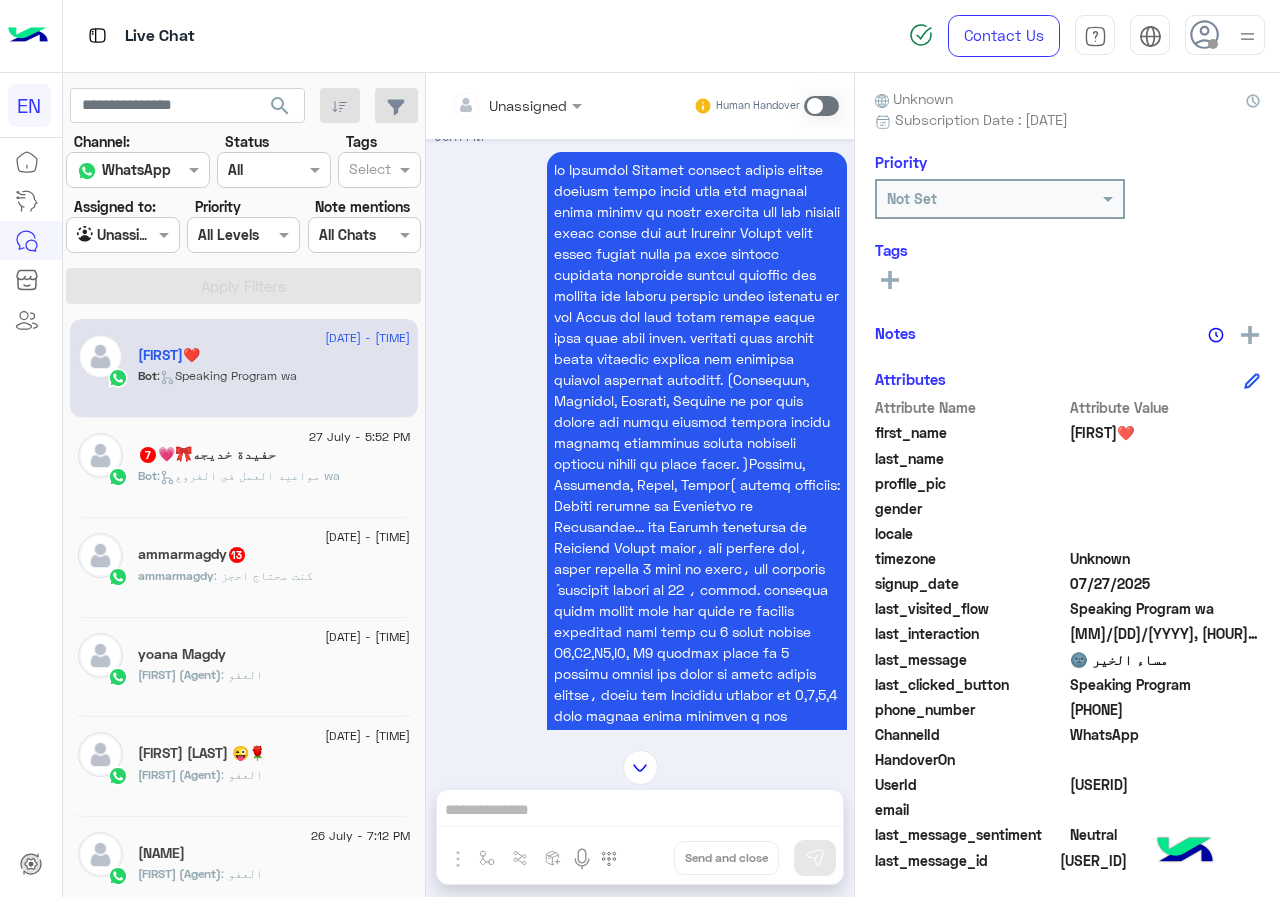click on "Unassigned" at bounding box center [509, 105] 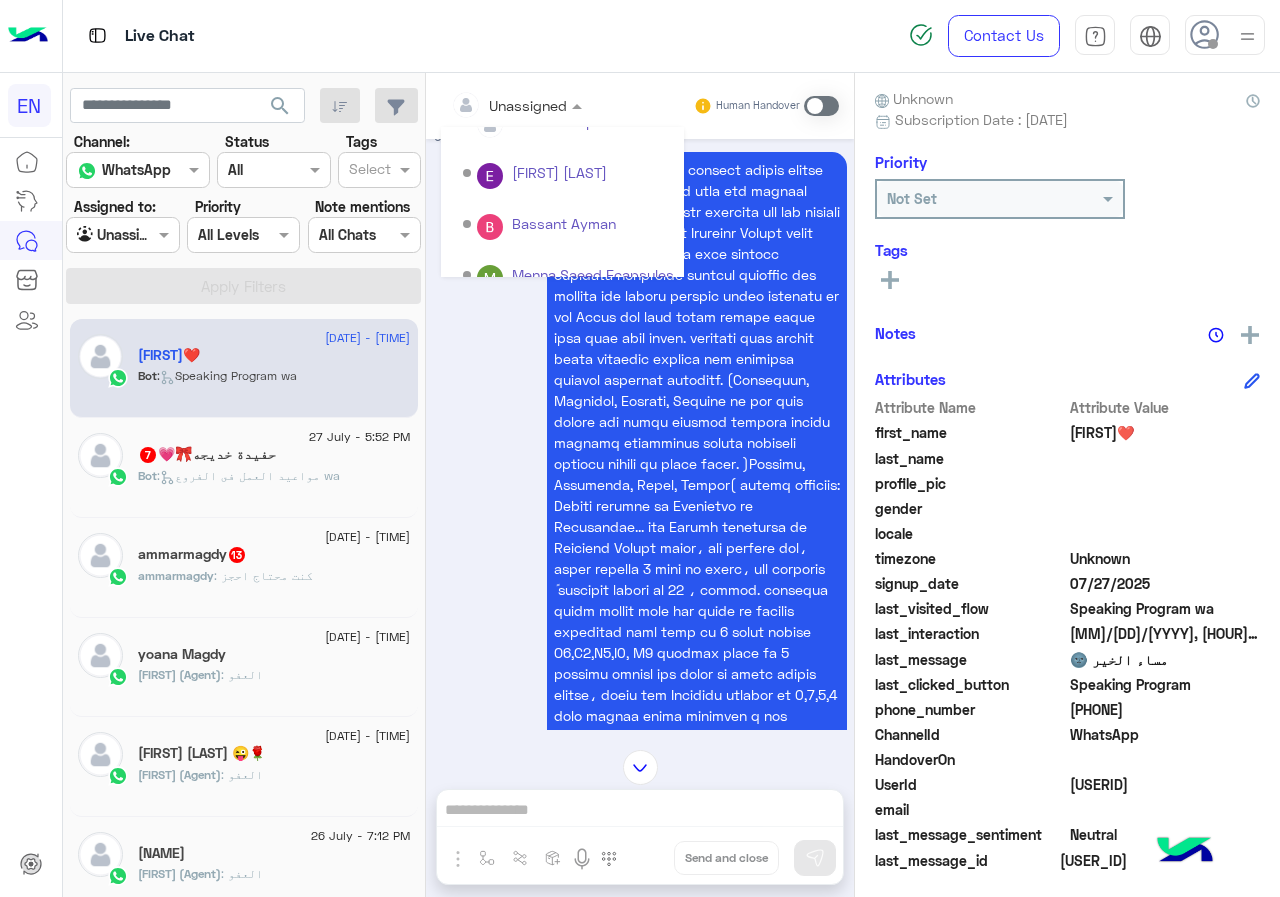 scroll, scrollTop: 332, scrollLeft: 0, axis: vertical 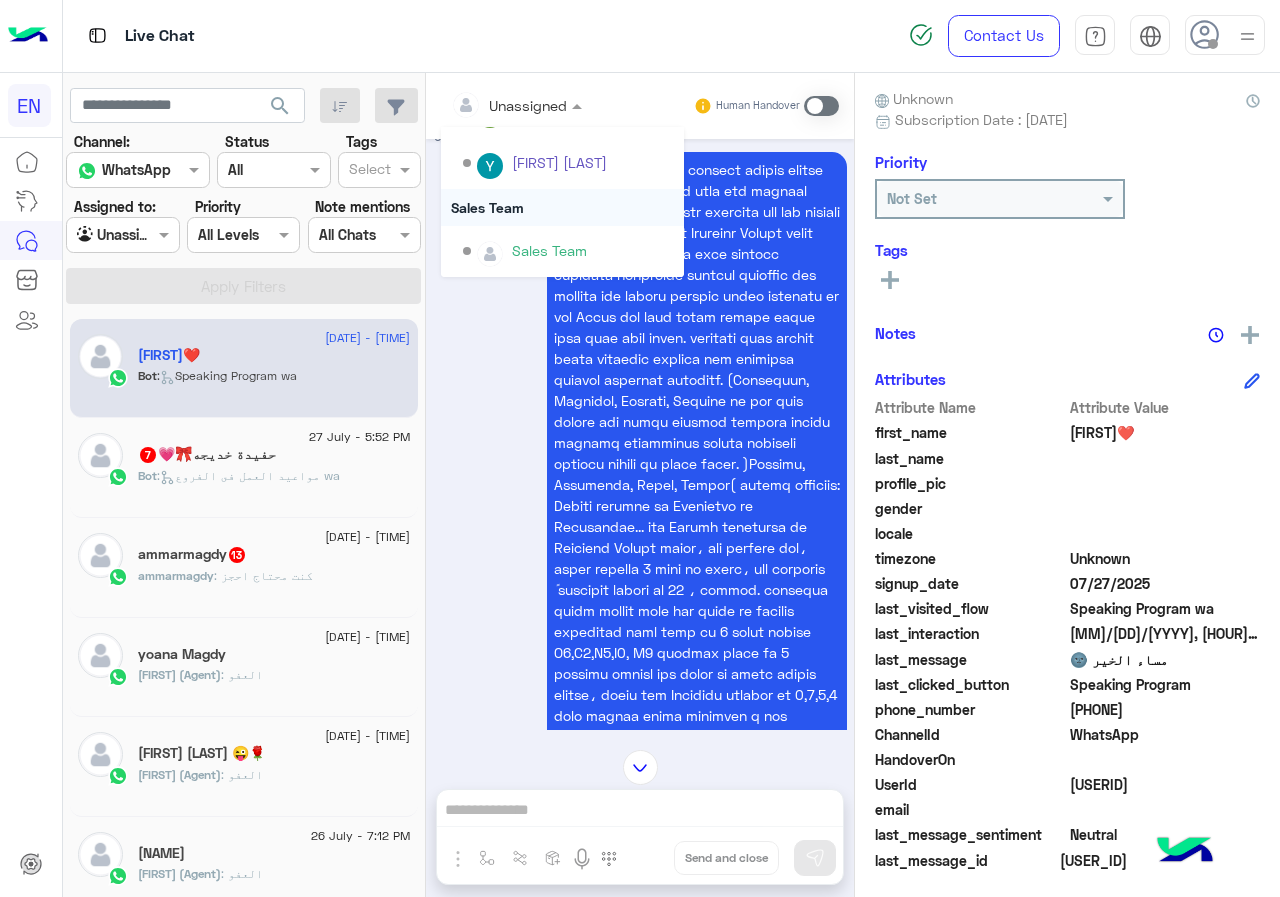 click on "Sales Team" at bounding box center (562, 207) 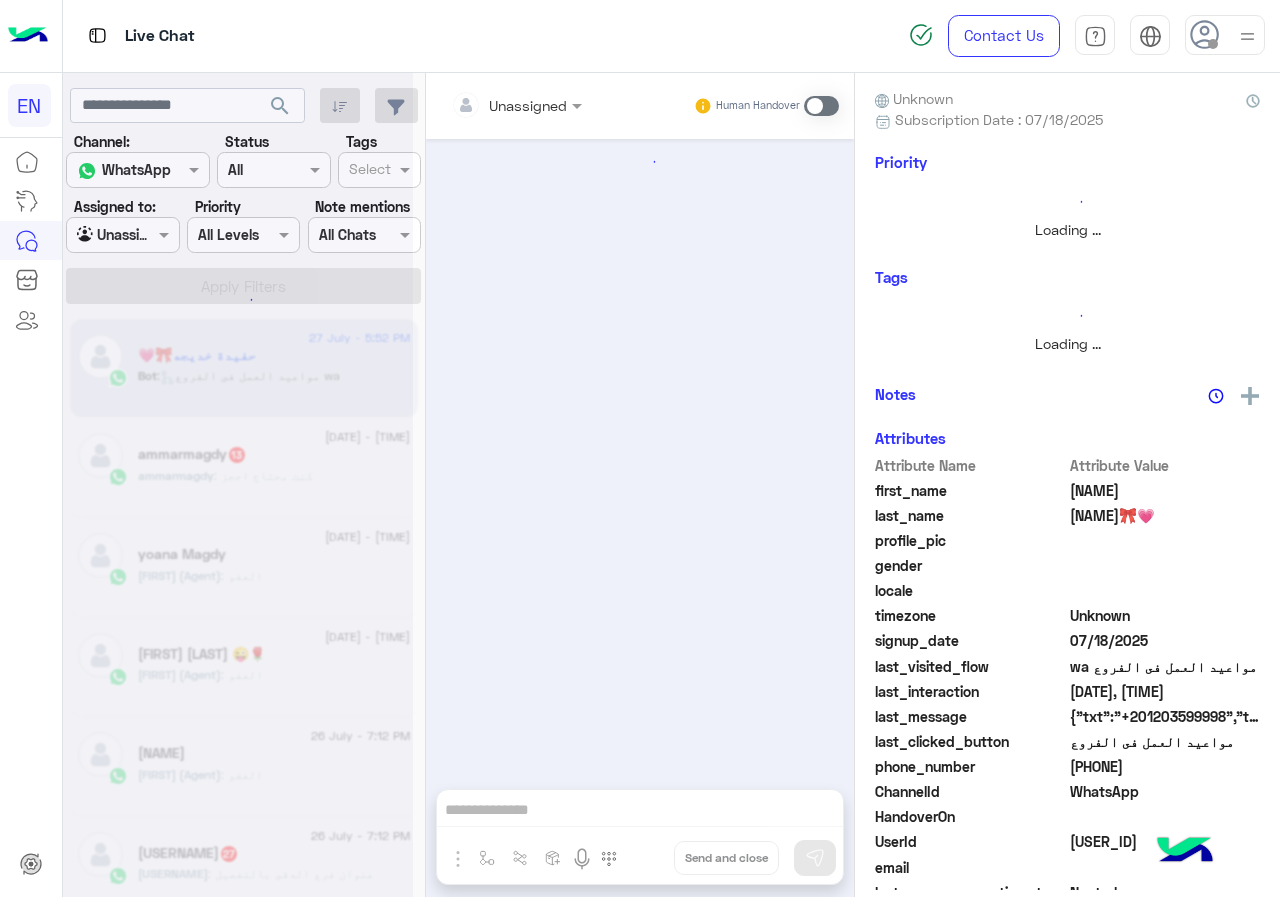 scroll, scrollTop: 0, scrollLeft: 0, axis: both 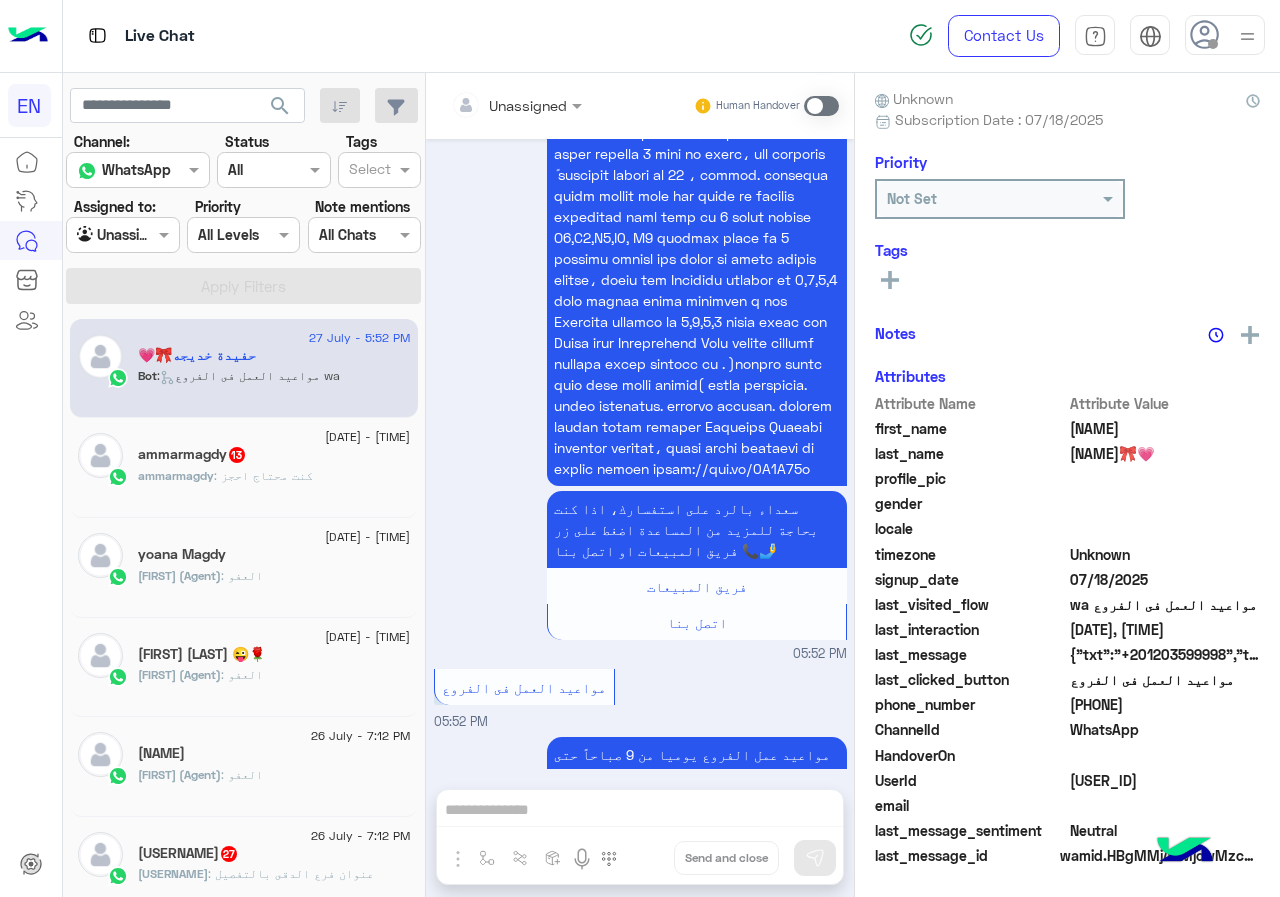 drag, startPoint x: 1075, startPoint y: 703, endPoint x: 1218, endPoint y: 703, distance: 143 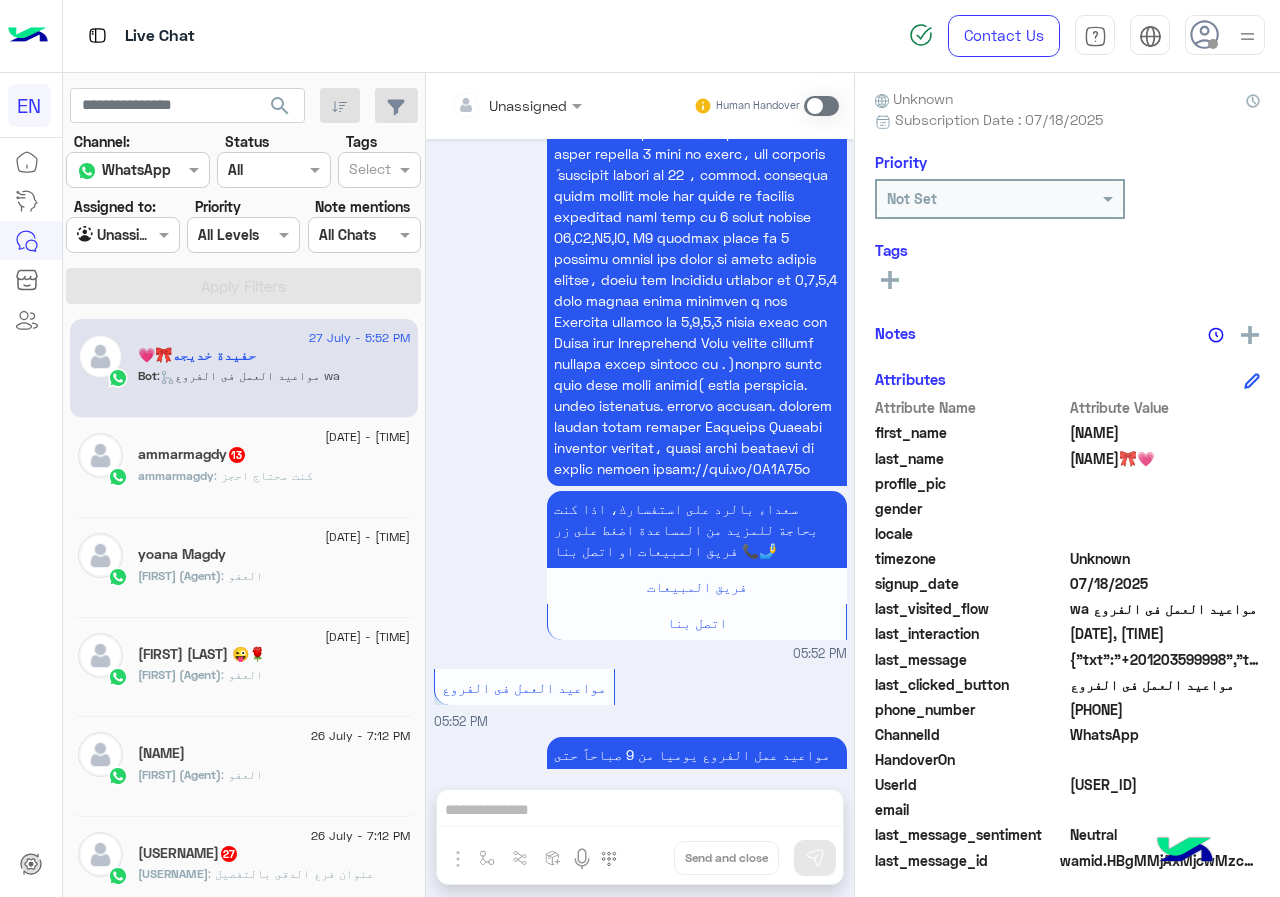 copy on "01270373382" 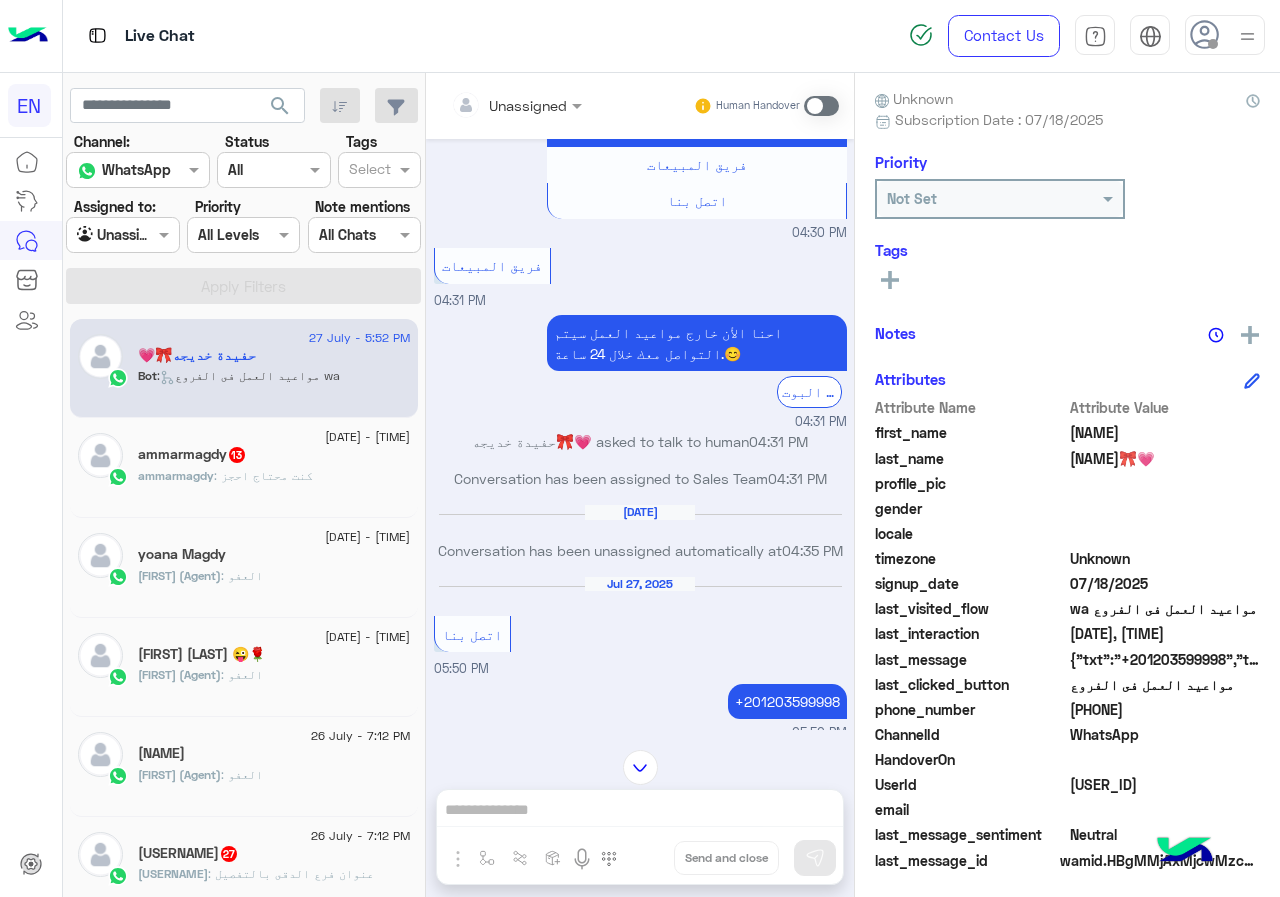 scroll, scrollTop: 858, scrollLeft: 0, axis: vertical 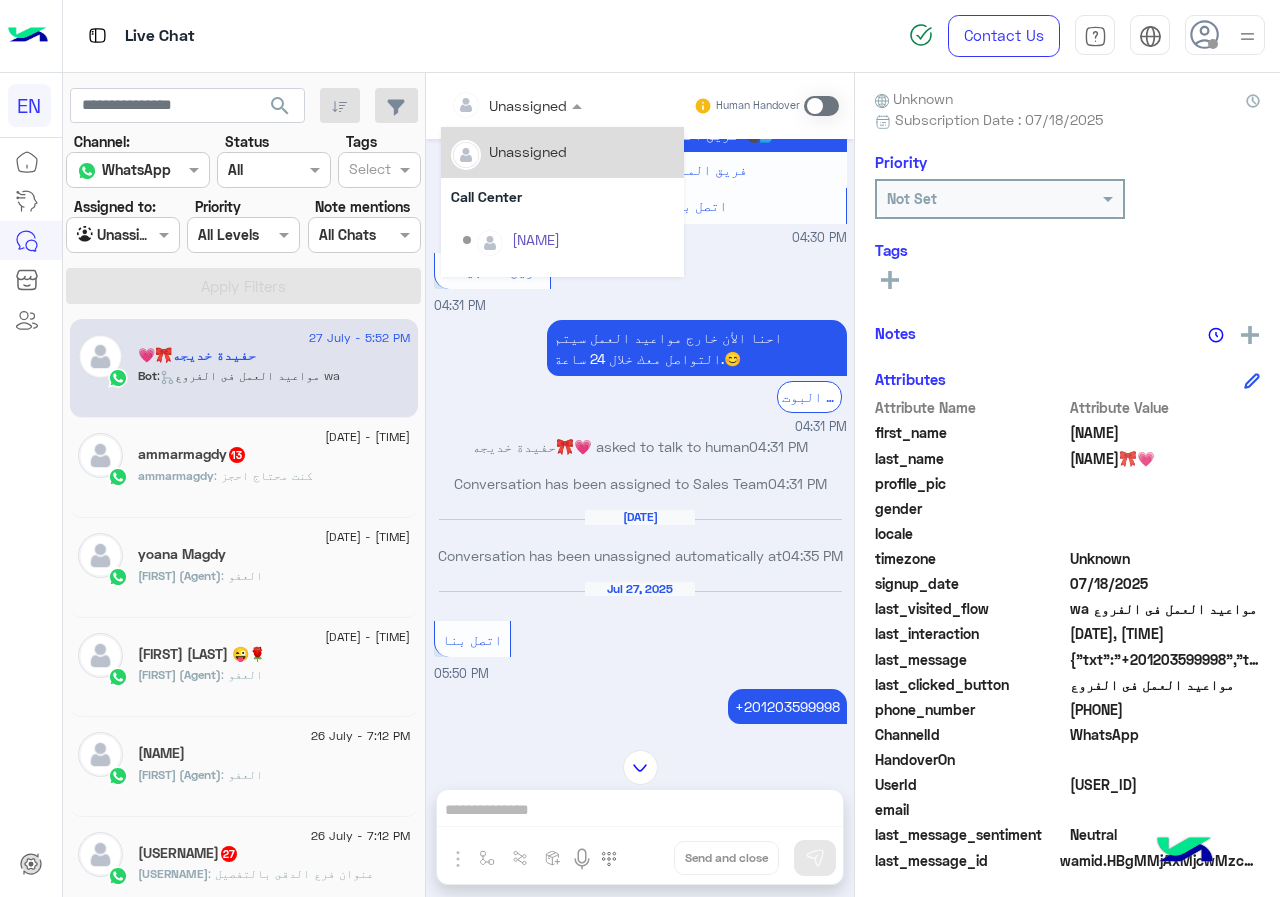 click at bounding box center (491, 105) 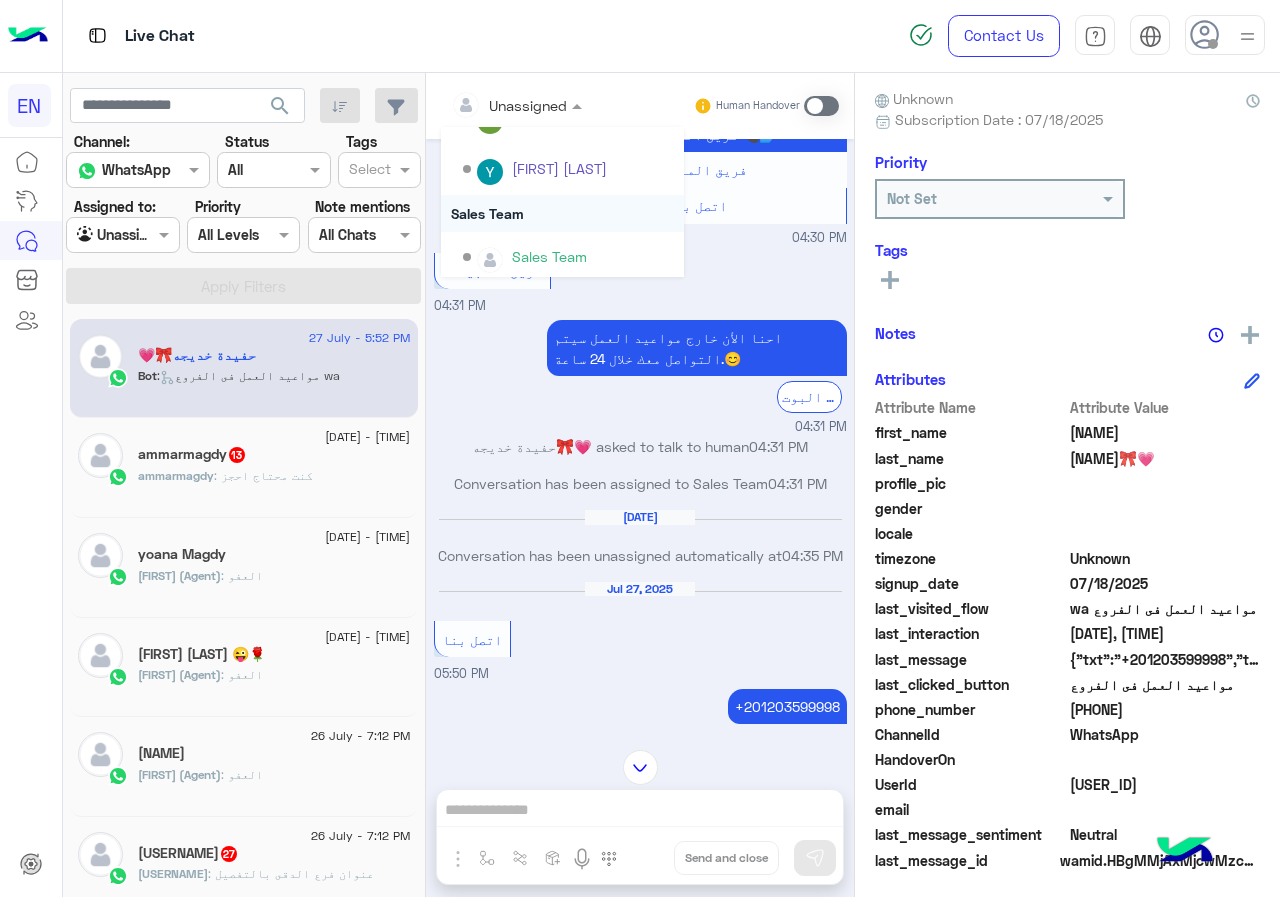 scroll, scrollTop: 332, scrollLeft: 0, axis: vertical 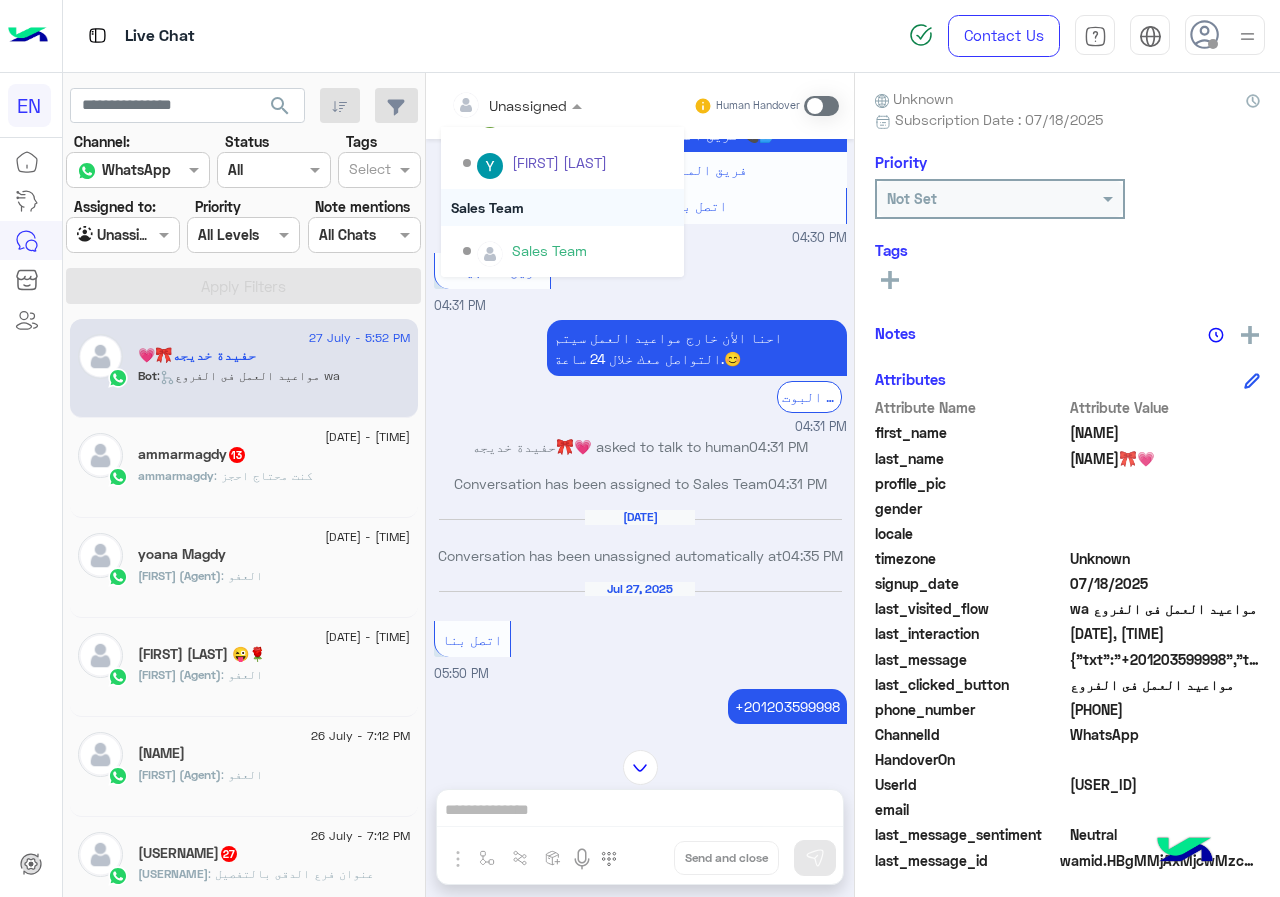 click on "Sales Team" at bounding box center (562, 207) 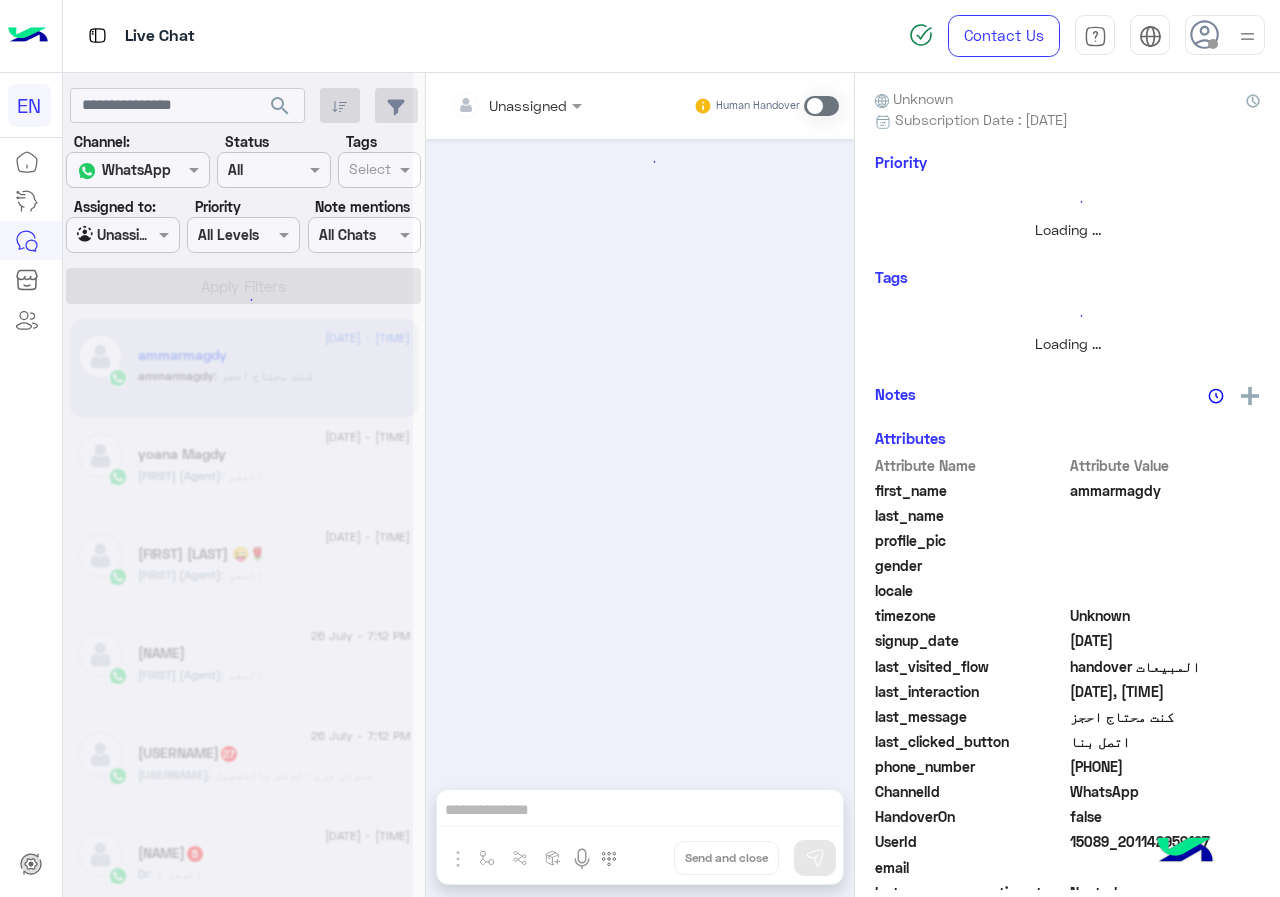 scroll, scrollTop: 2208, scrollLeft: 0, axis: vertical 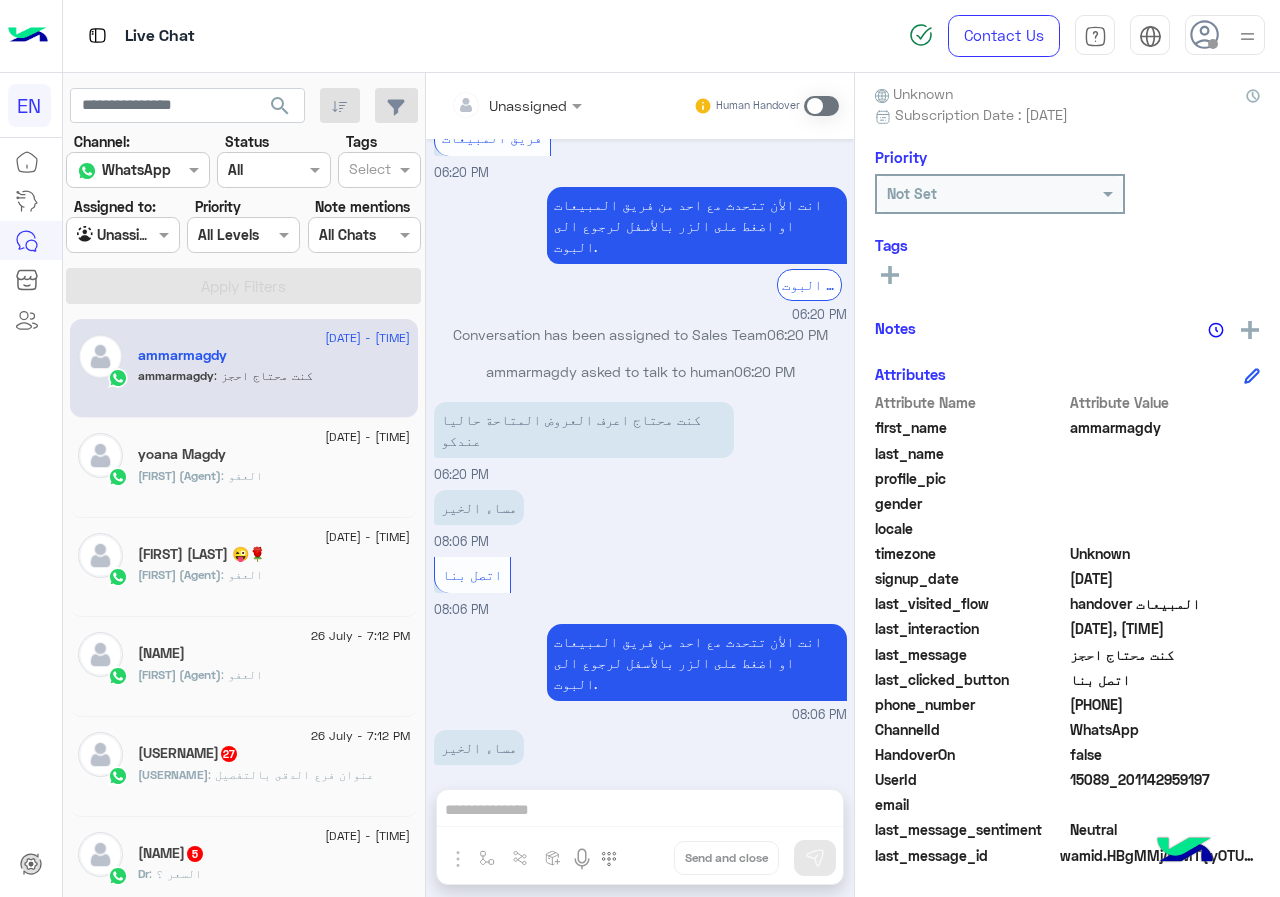 drag, startPoint x: 1074, startPoint y: 701, endPoint x: 1173, endPoint y: 700, distance: 99.00505 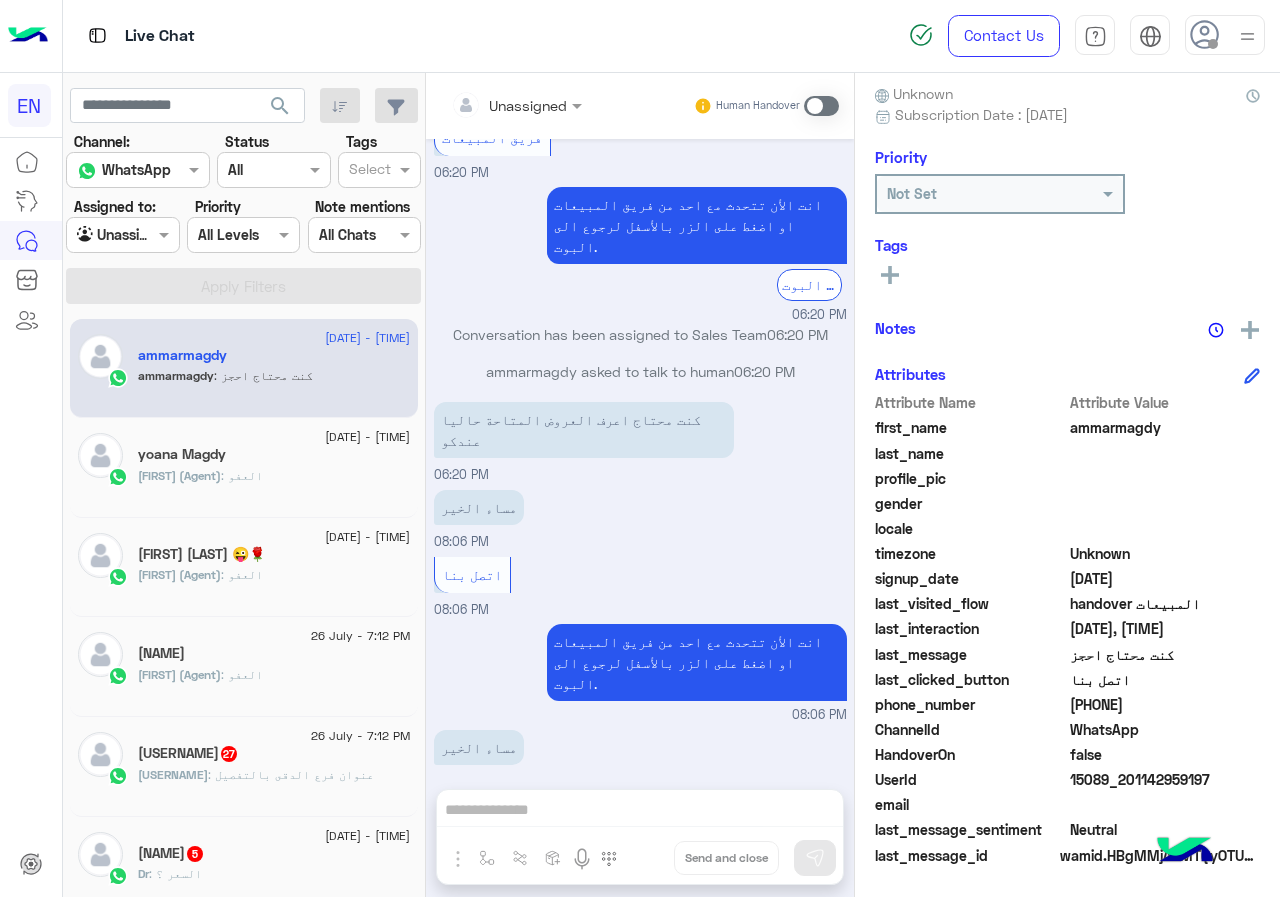 copy on "01142959197" 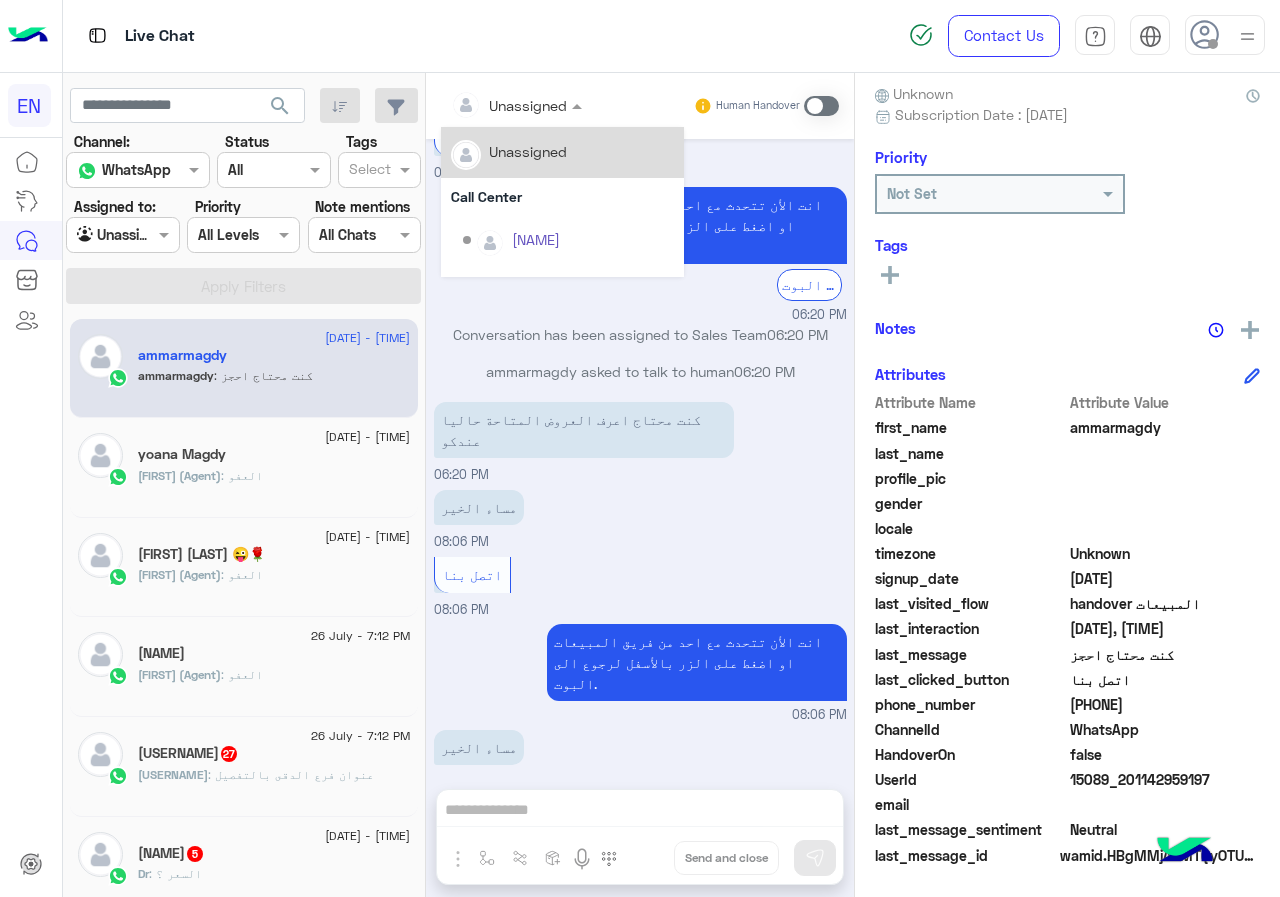 click on "Tags   See All" 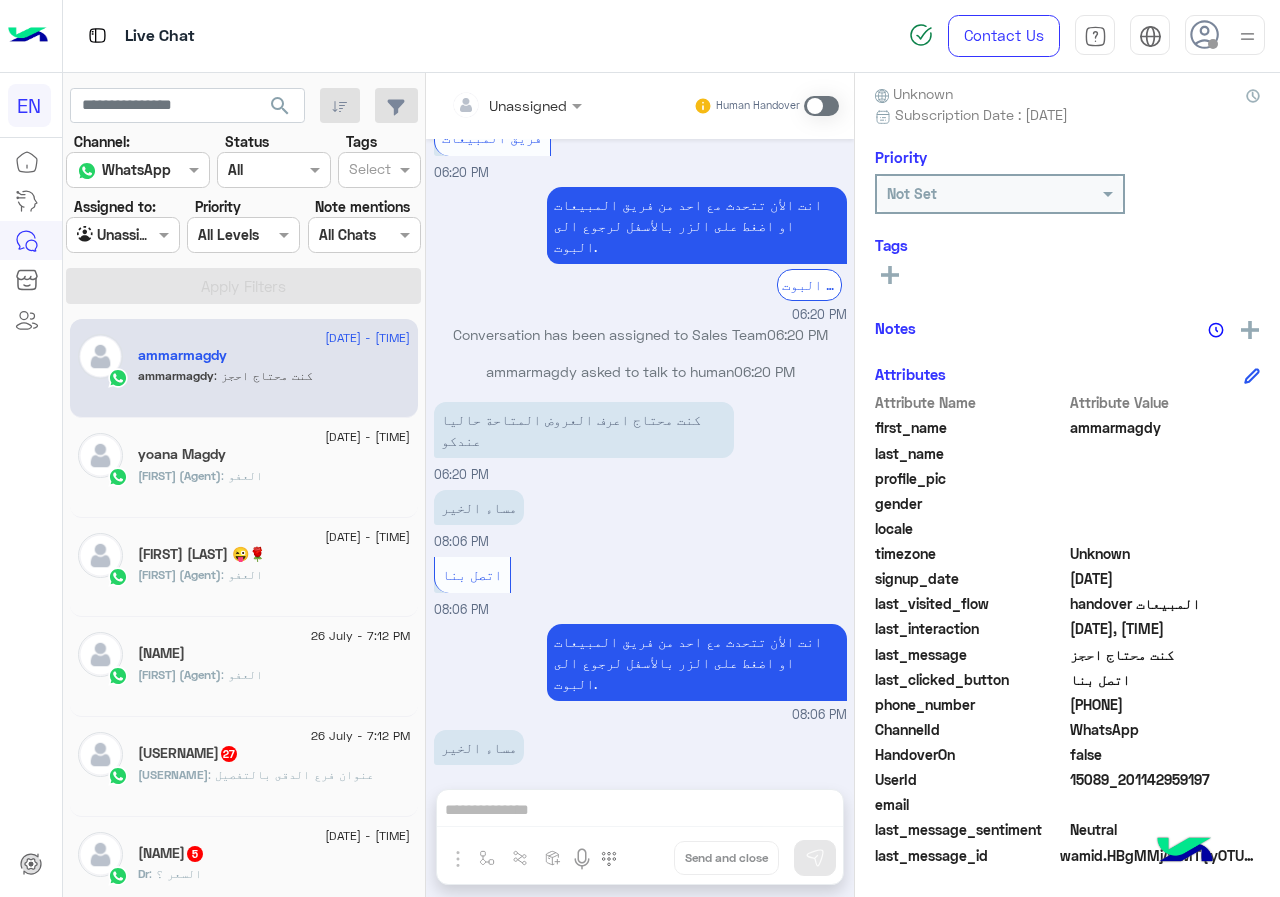 click 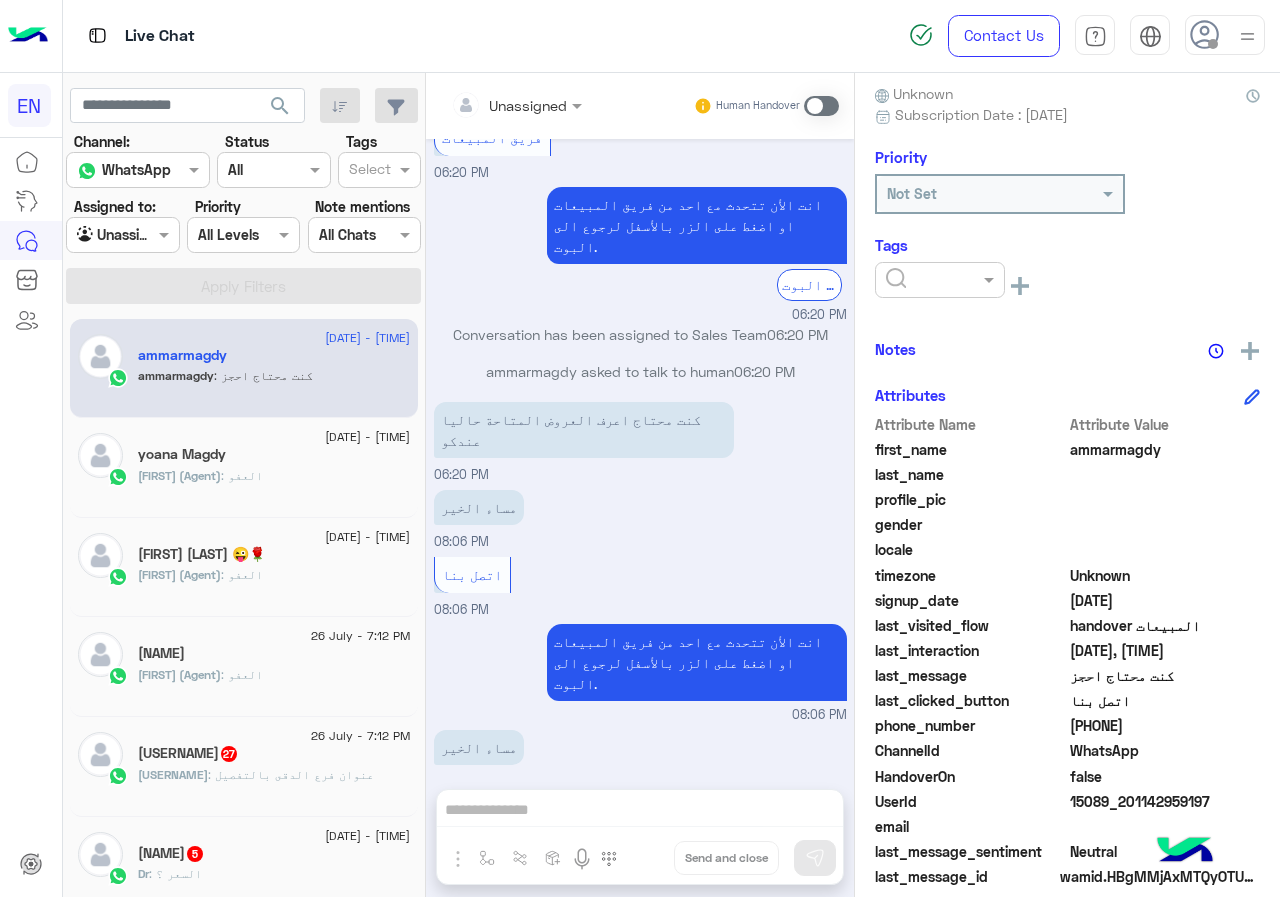 click 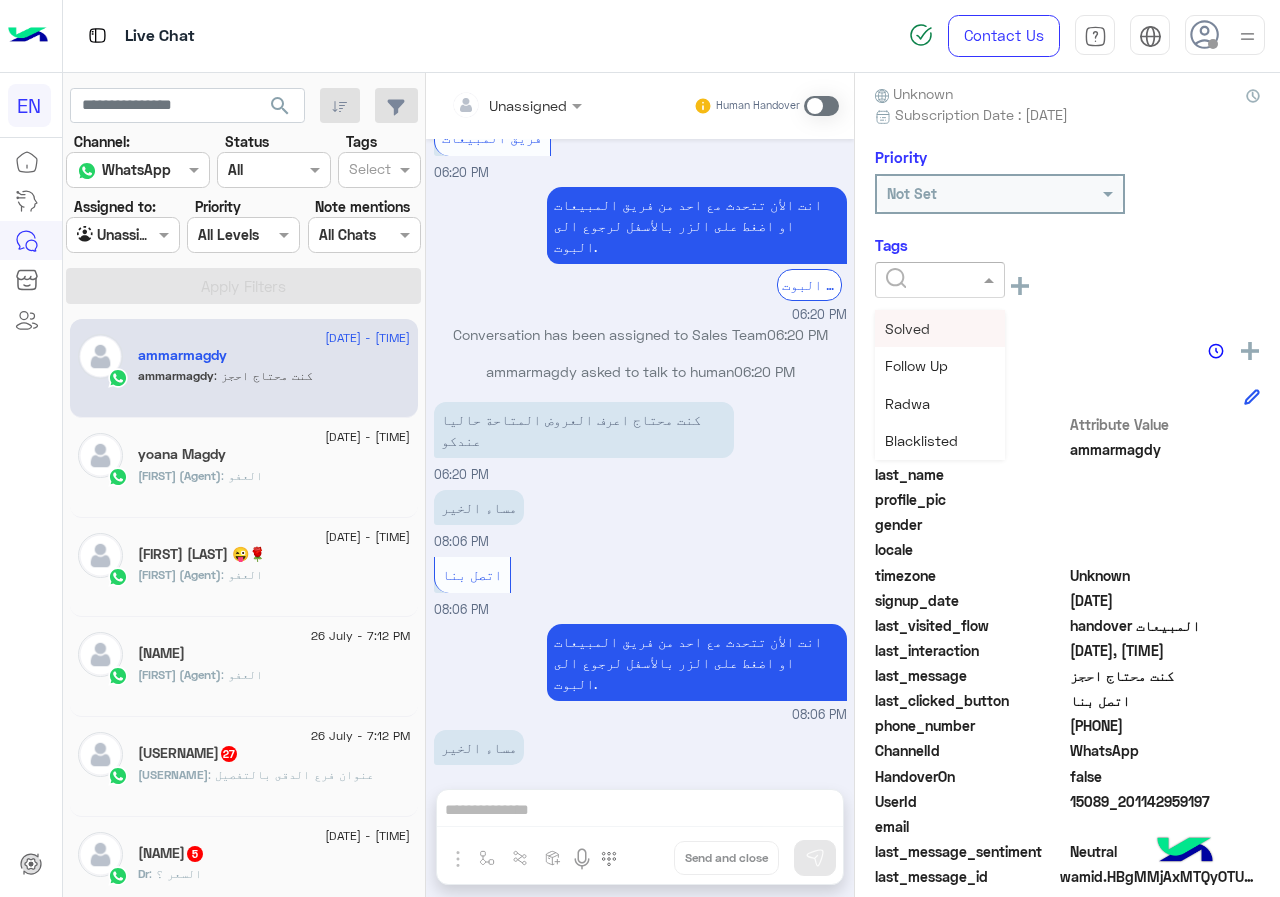 click on "Solved" at bounding box center (940, 328) 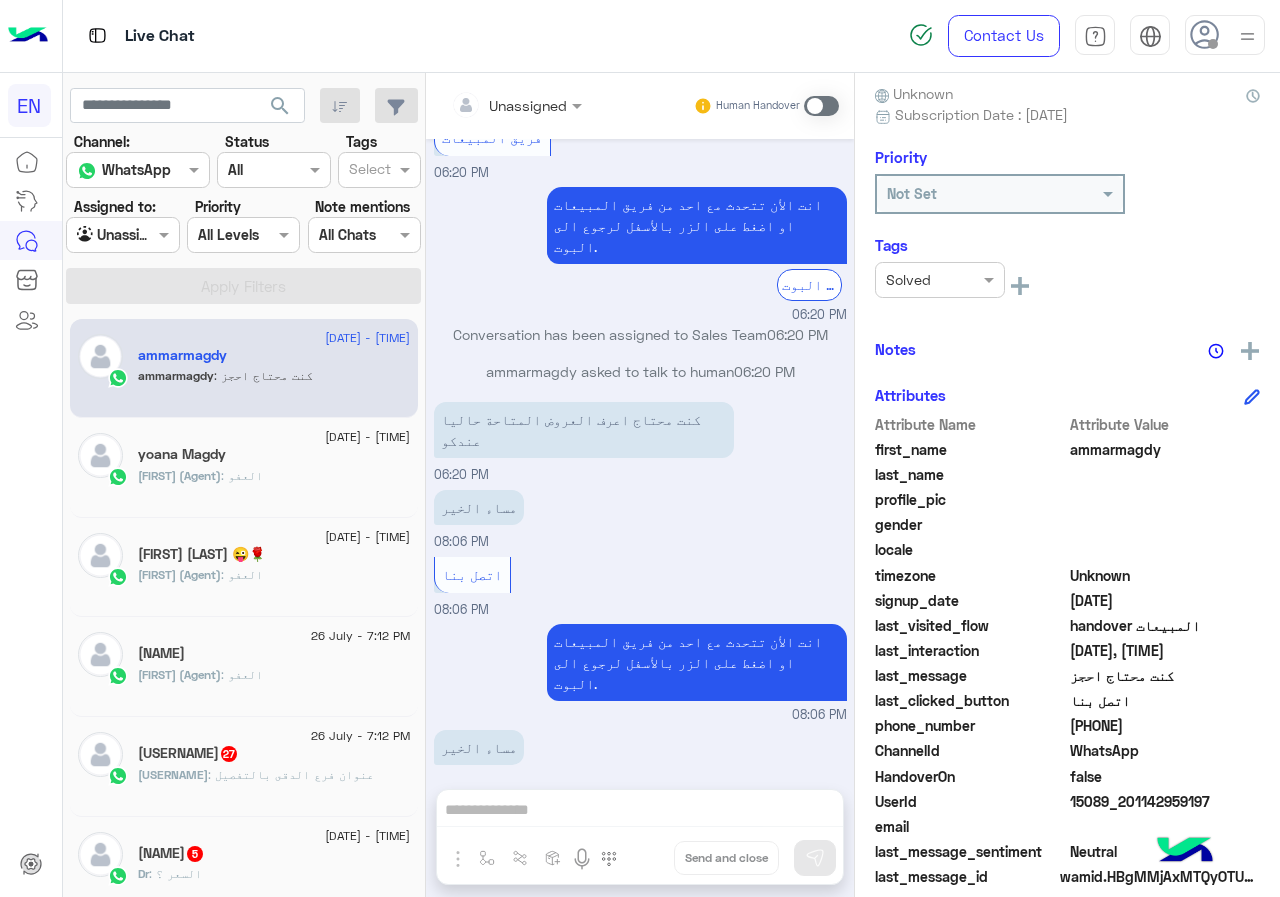 click on "ammarmagdy    Reachable   Unknown      Subscription Date : 07/24/2025  Priority Not Set  Tags  × Solved   See All   Notes  Notes History No notes added yet.  Add note   Attributes  Attribute Name Attribute Value first_name  ammarmagdy  last_name    profile_pic gender    locale    timezone  Unknown signup_date  07/24/2025  last_visited_flow  handover المبيعات  last_interaction  07/26/2025, 8:06 PM  last_message  كنت محتاج احجز  last_clicked_button  اتصل بنا  phone_number  201142959197  ChannelId  WhatsApp  HandoverOn  false  UserId  15089_201142959197  email    last_message_sentiment  Neutral  last_message_id  wamid.HBgMMjAxMTQyOTU5MTk3FQIAEhggRUQzMkQzMTExRUNFQkEwODFCODRGRUM1NjE0QjI5RTAA" 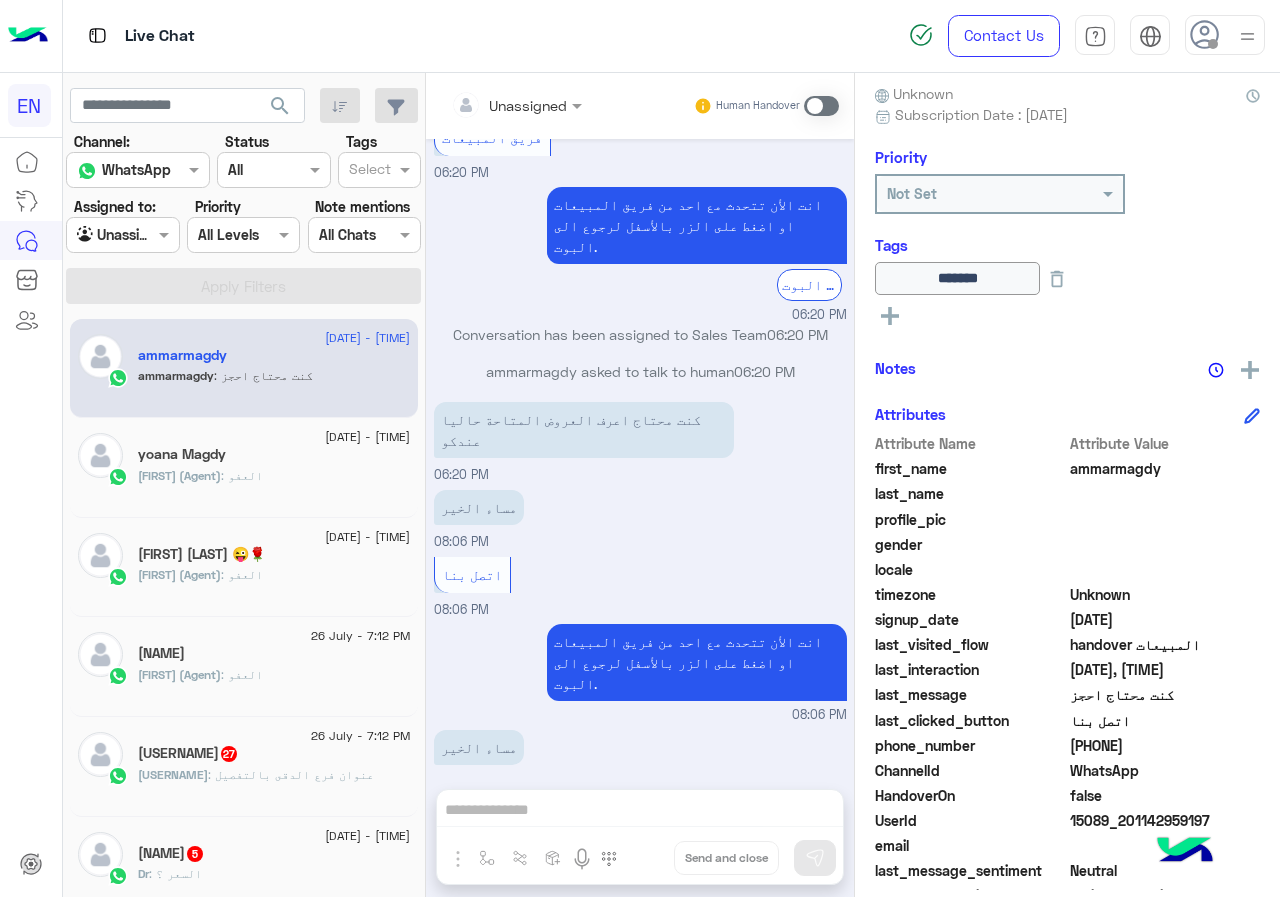 click at bounding box center (491, 105) 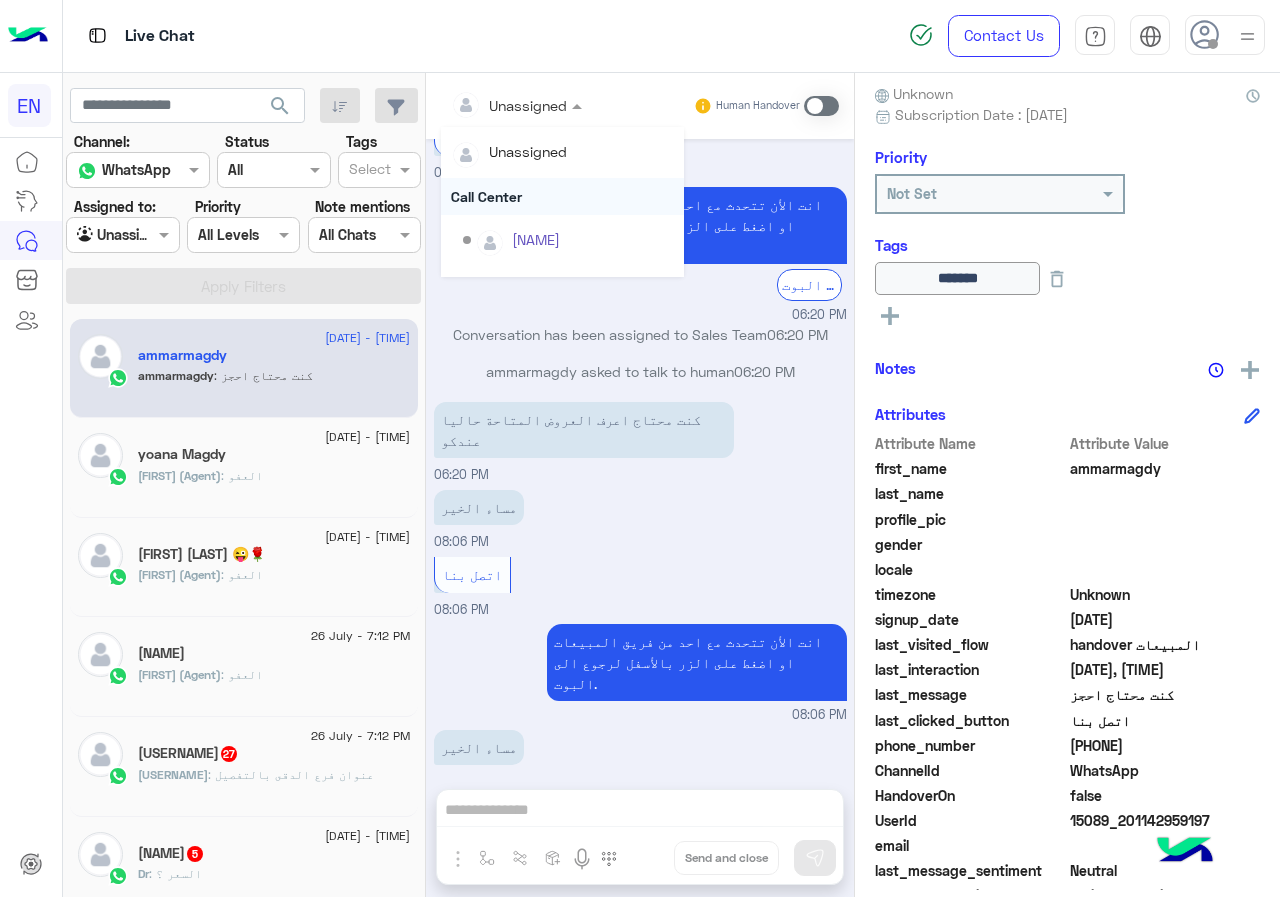 click on "Call Center" at bounding box center (562, 196) 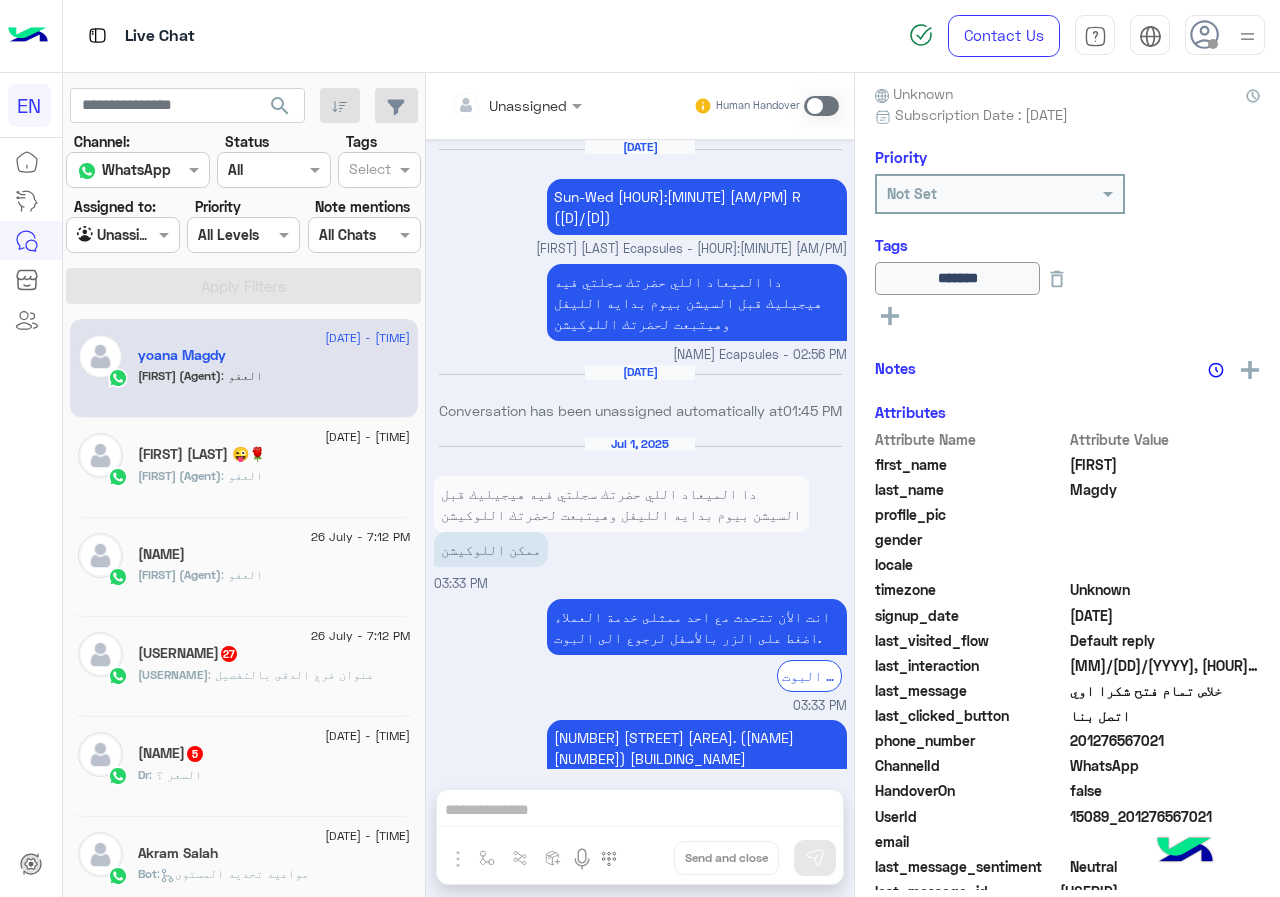 scroll, scrollTop: 1236, scrollLeft: 0, axis: vertical 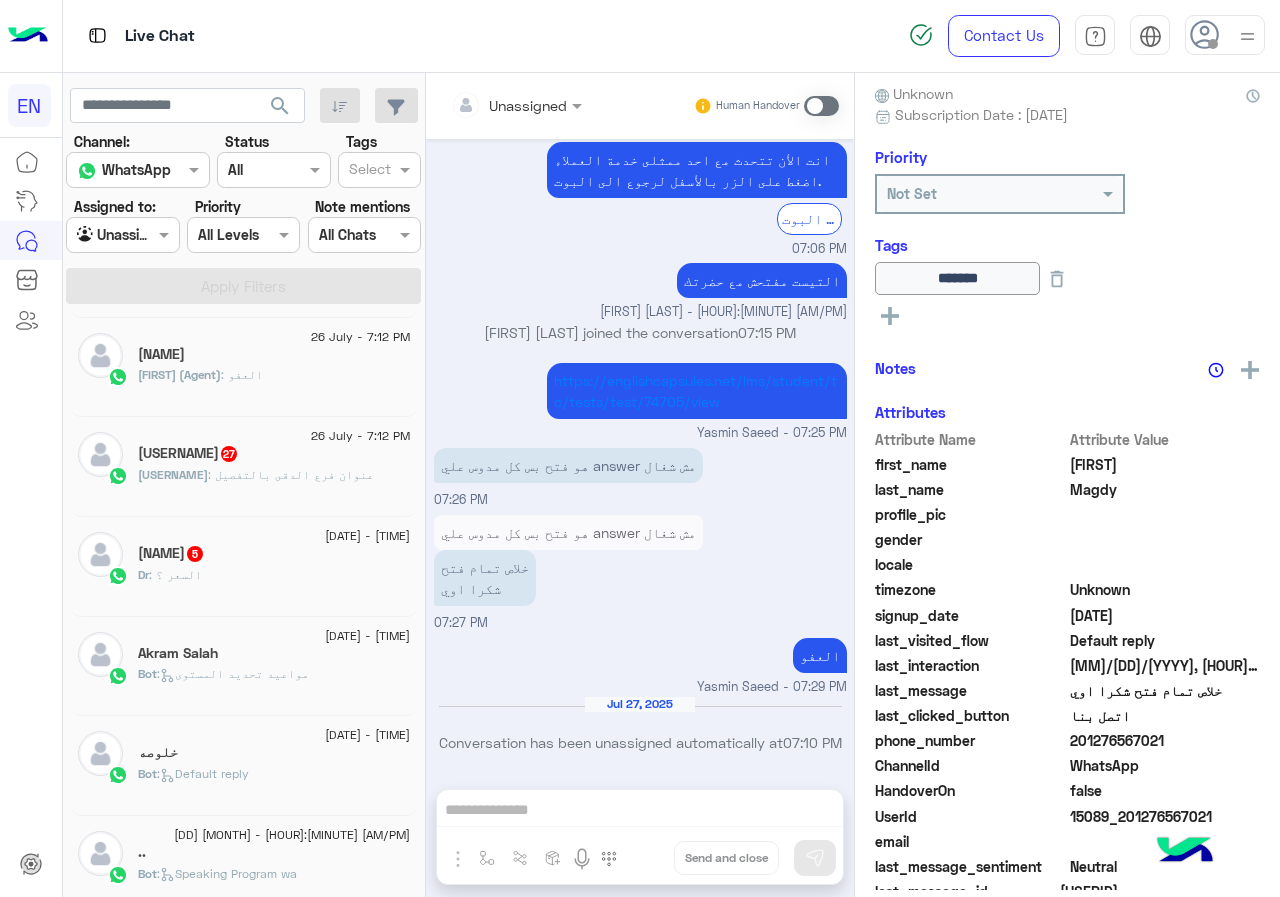click on ": عنوان فرع الدقى بالتفصيل" 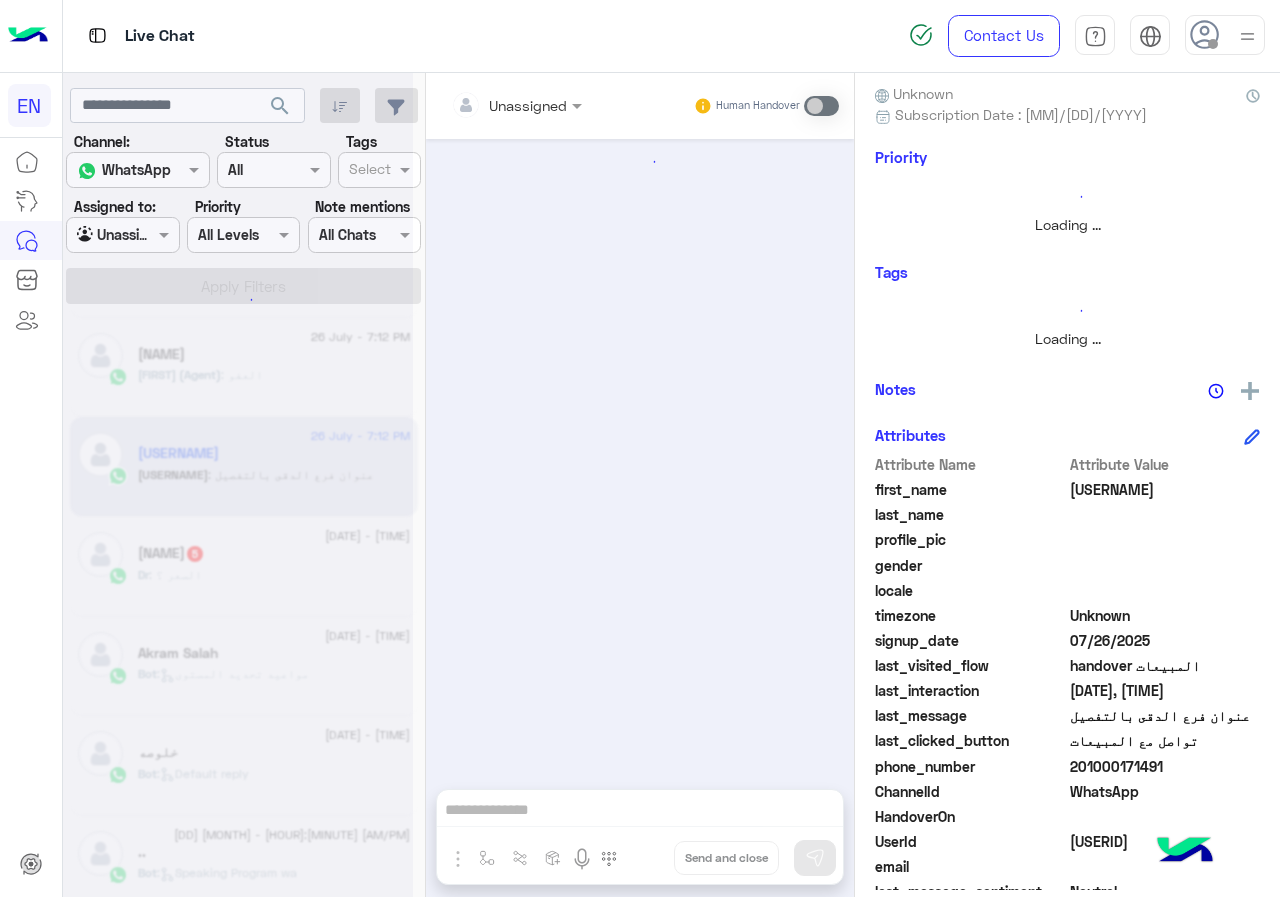scroll, scrollTop: 1221, scrollLeft: 0, axis: vertical 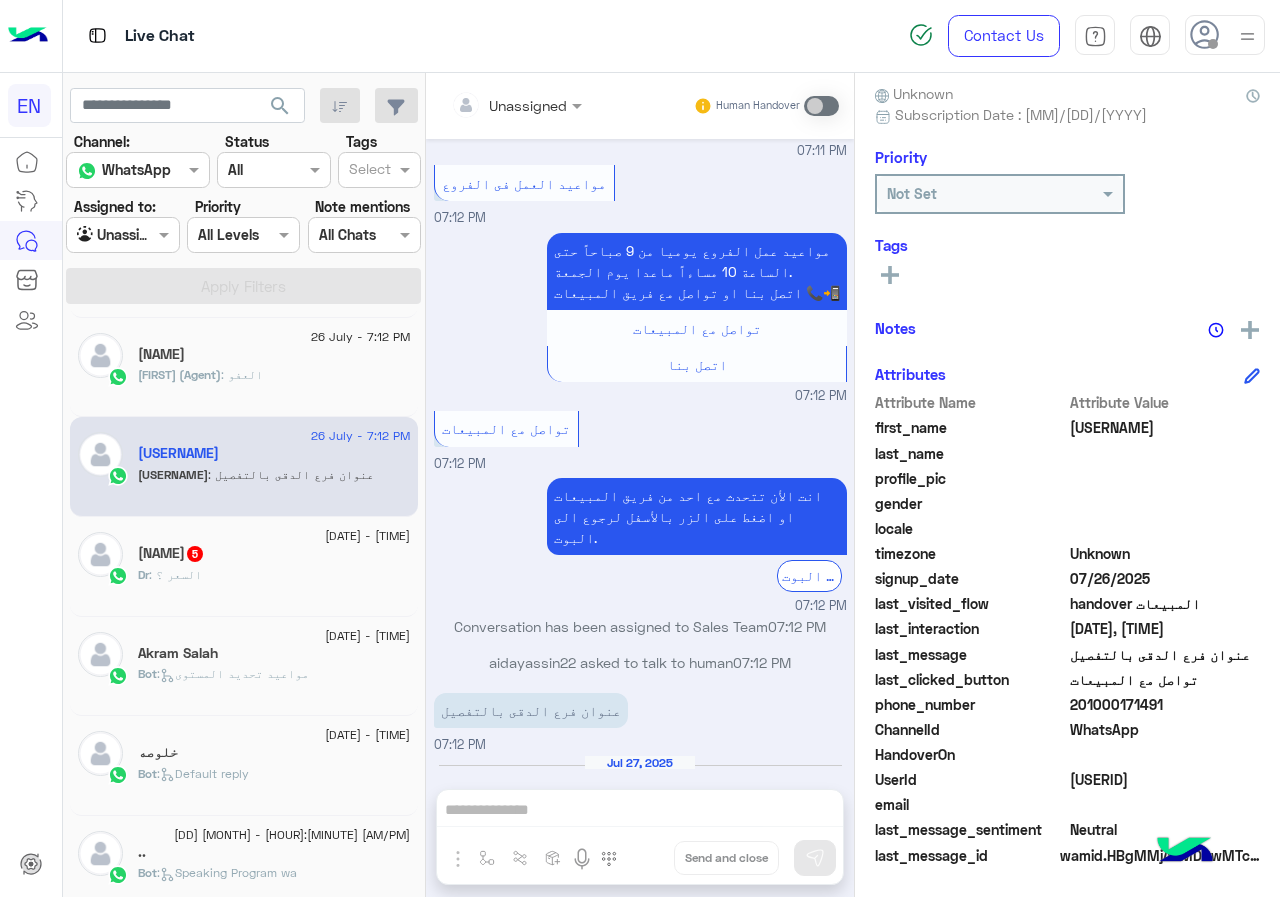 click on "Dr Dody  5" 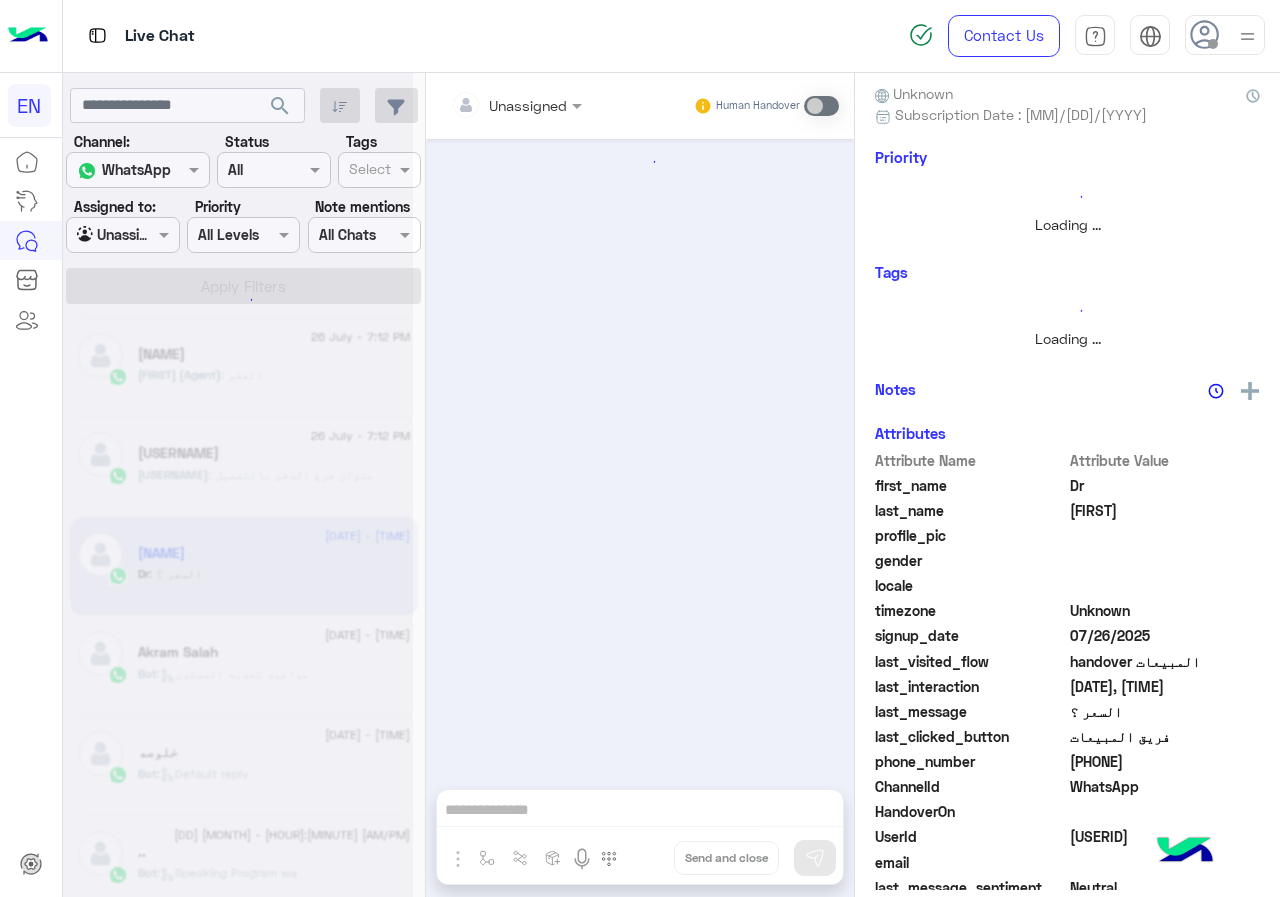 scroll, scrollTop: 0, scrollLeft: 0, axis: both 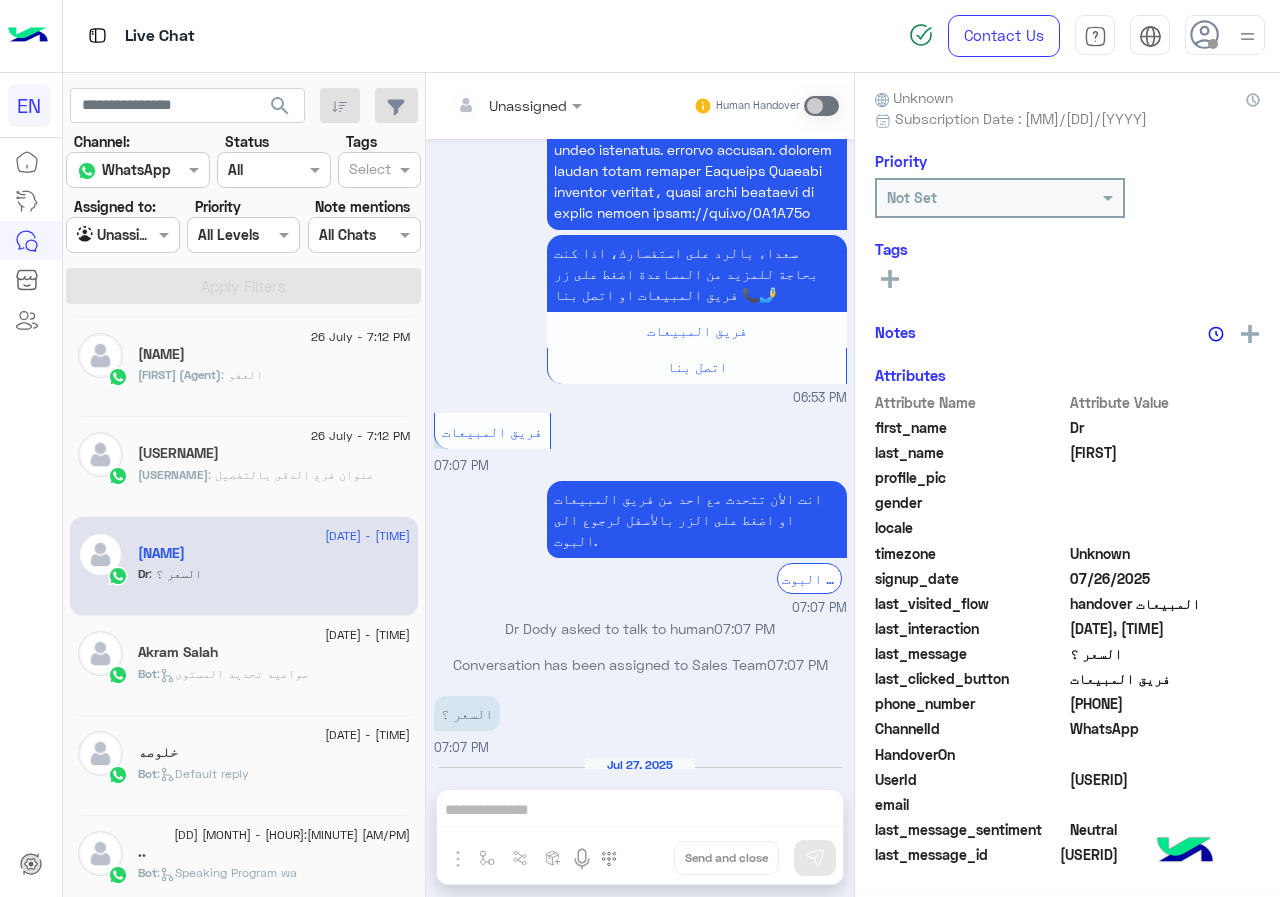 click on ": عنوان فرع الدقى بالتفصيل" 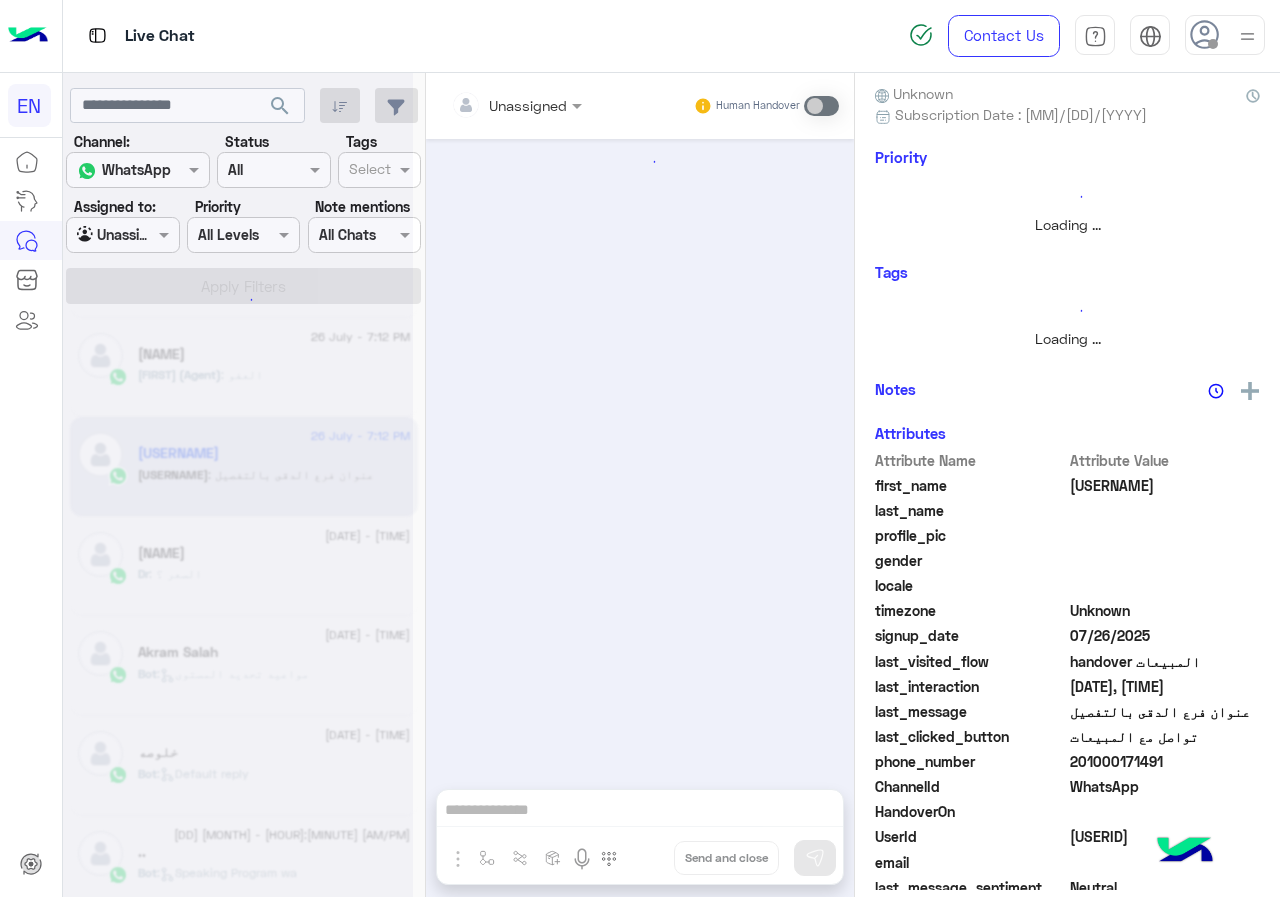 scroll, scrollTop: 176, scrollLeft: 0, axis: vertical 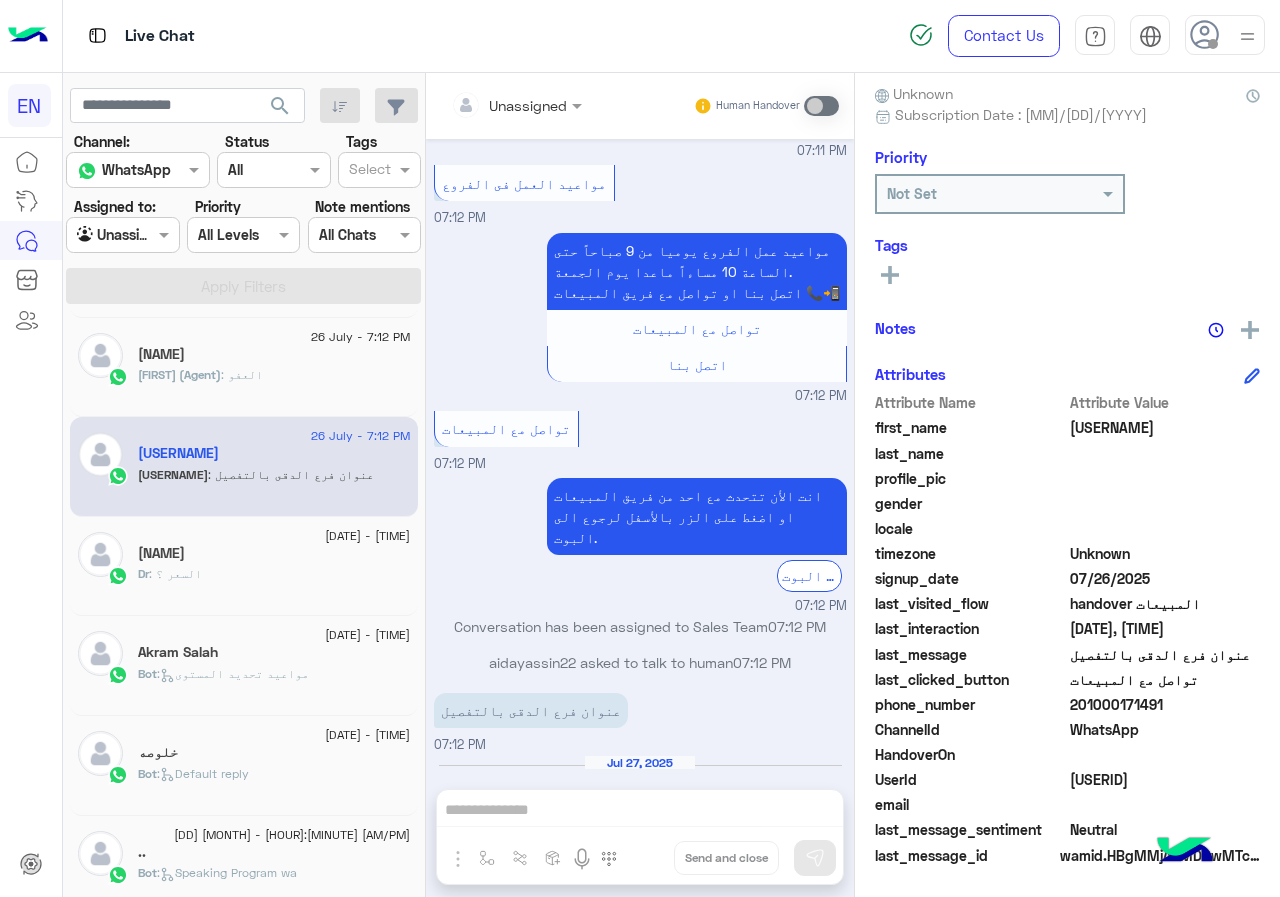 drag, startPoint x: 1072, startPoint y: 701, endPoint x: 1166, endPoint y: 703, distance: 94.02127 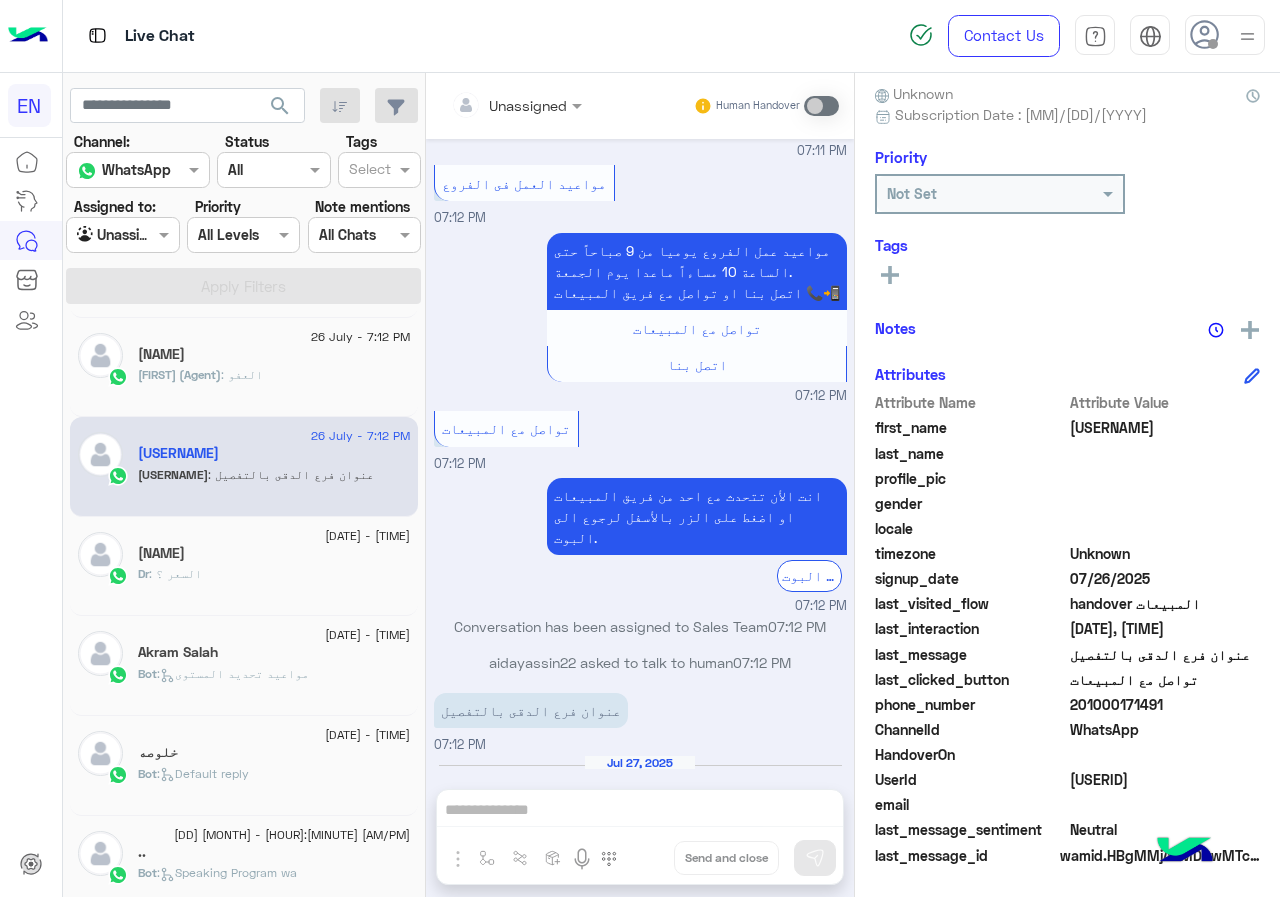 copy on "01000171491" 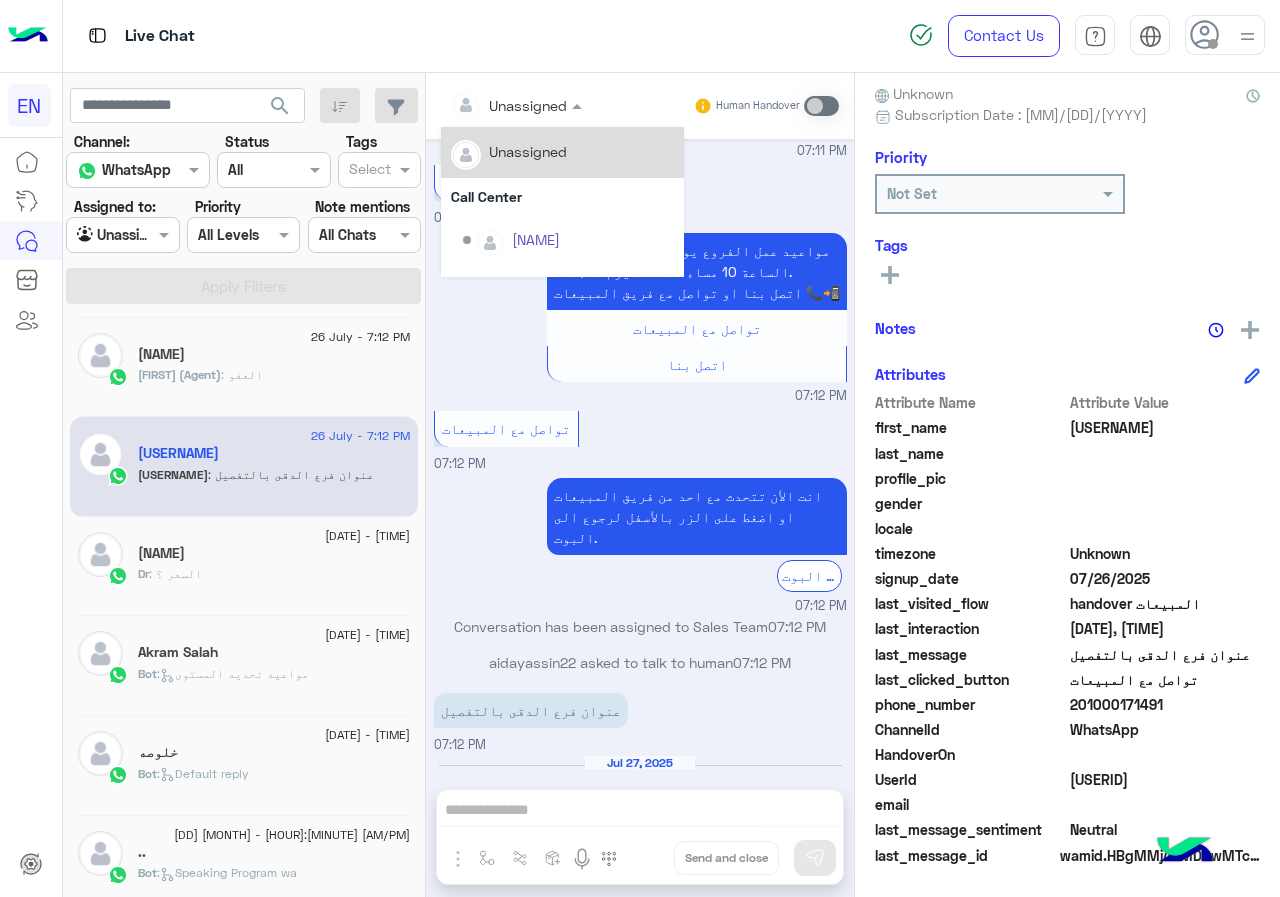 click at bounding box center [491, 105] 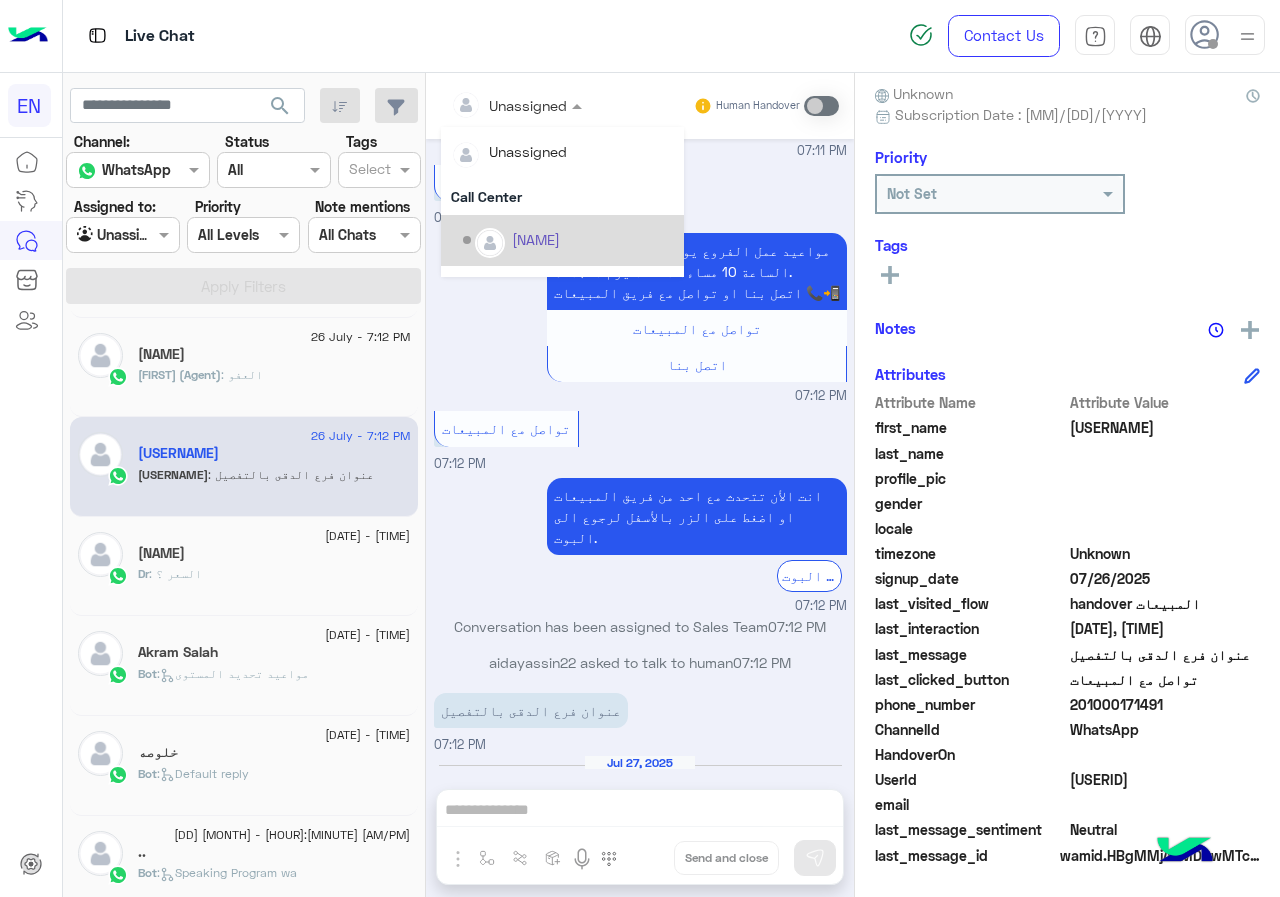 scroll, scrollTop: 332, scrollLeft: 0, axis: vertical 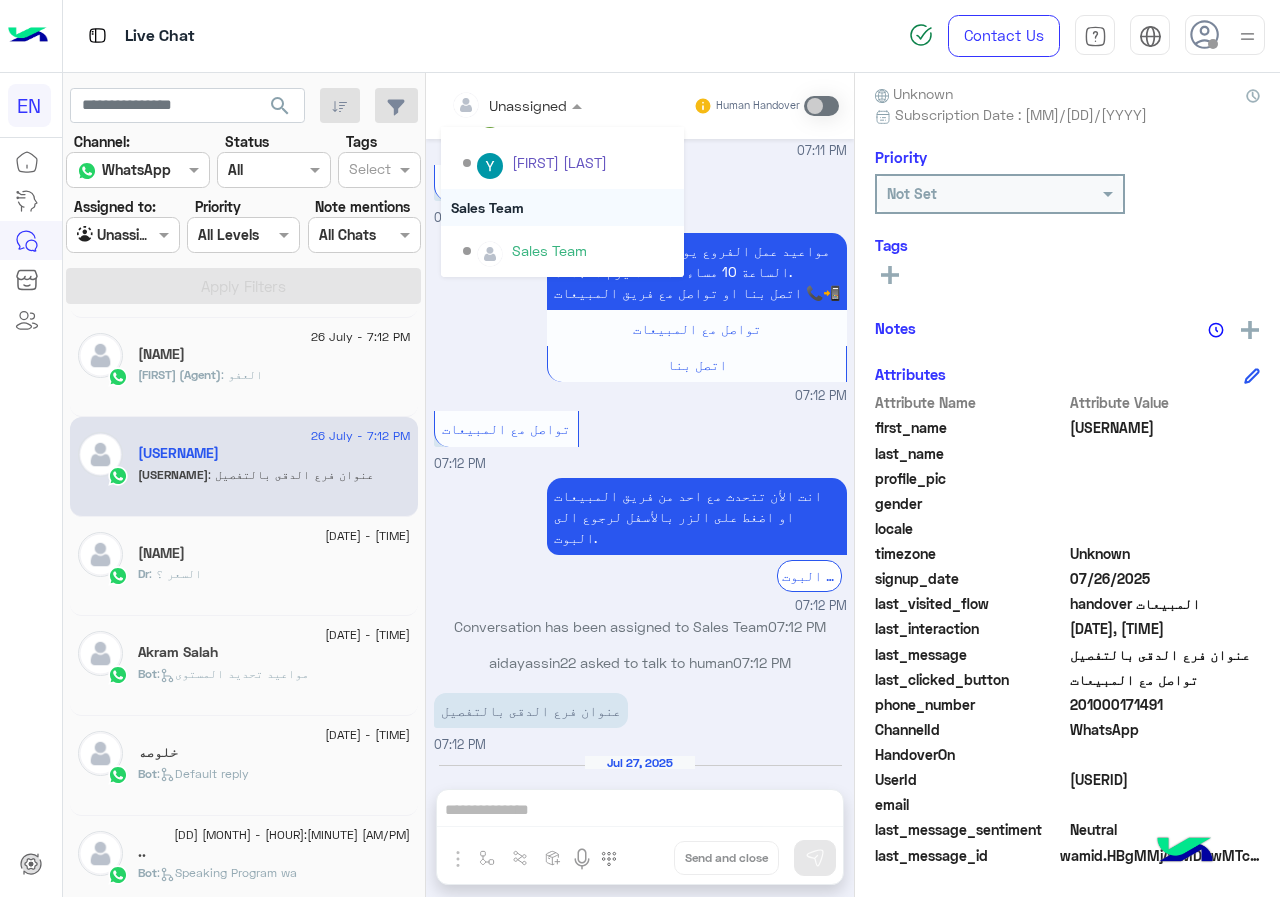 click on "Sales Team" at bounding box center [562, 207] 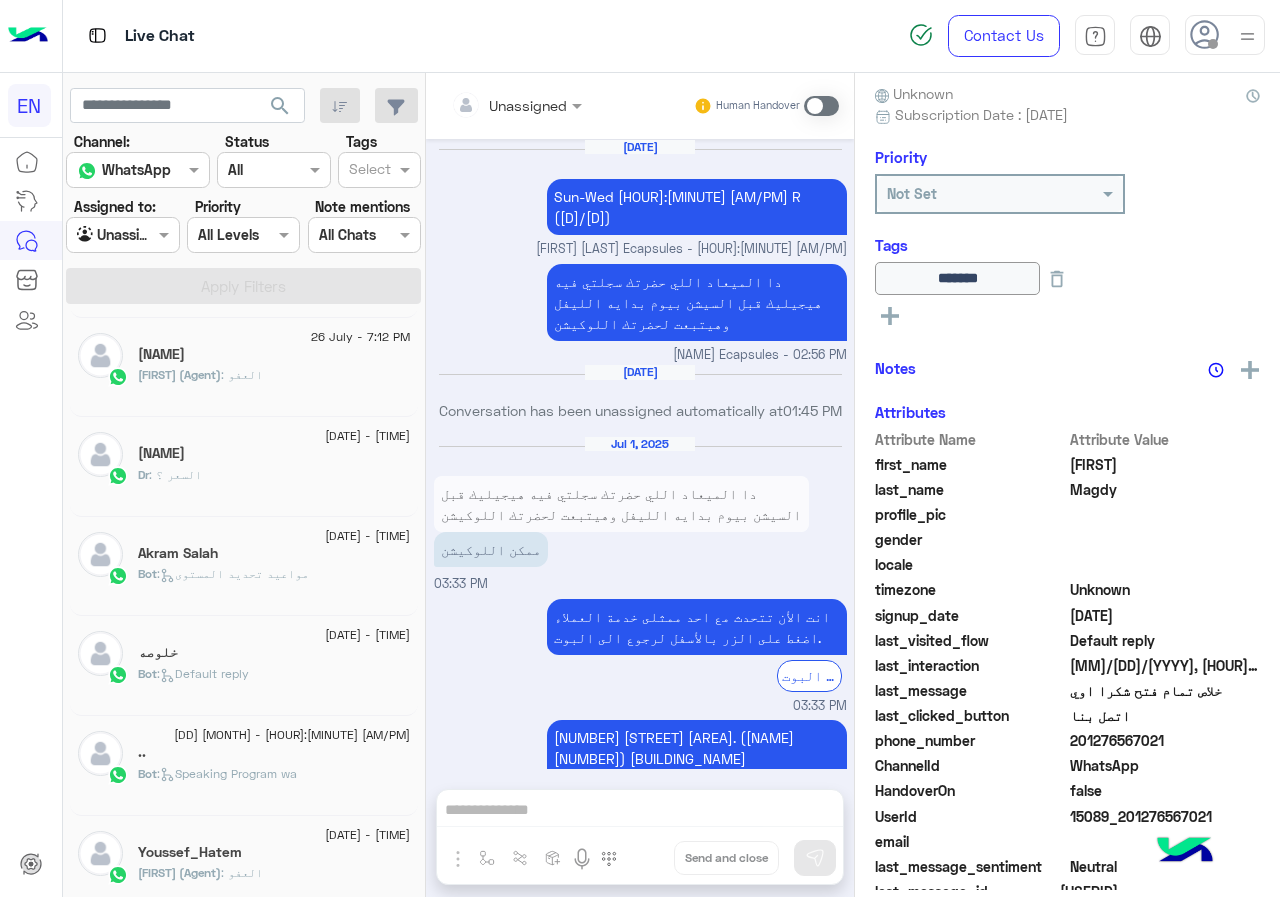 scroll, scrollTop: 1236, scrollLeft: 0, axis: vertical 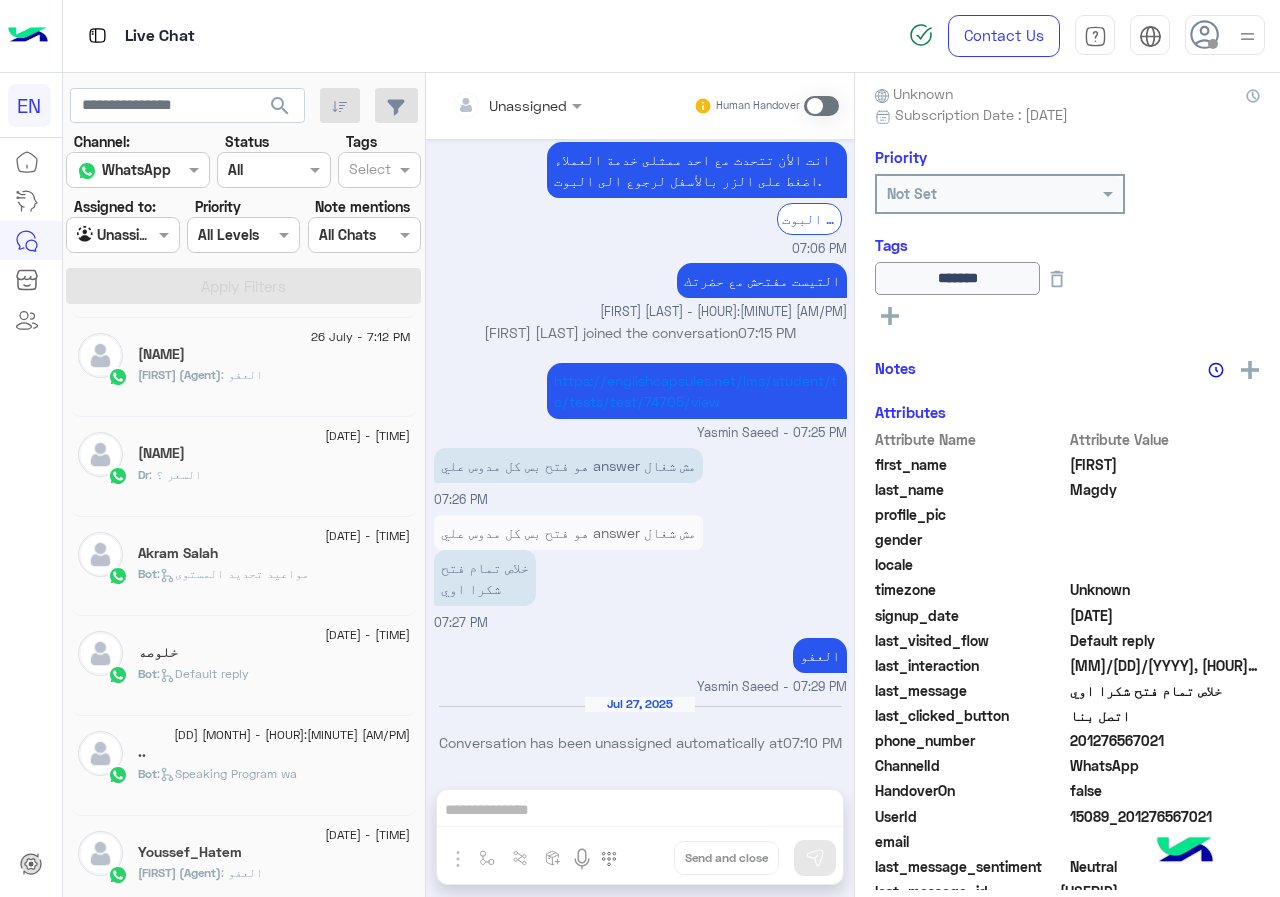 click on "Dr : السعر ؟" 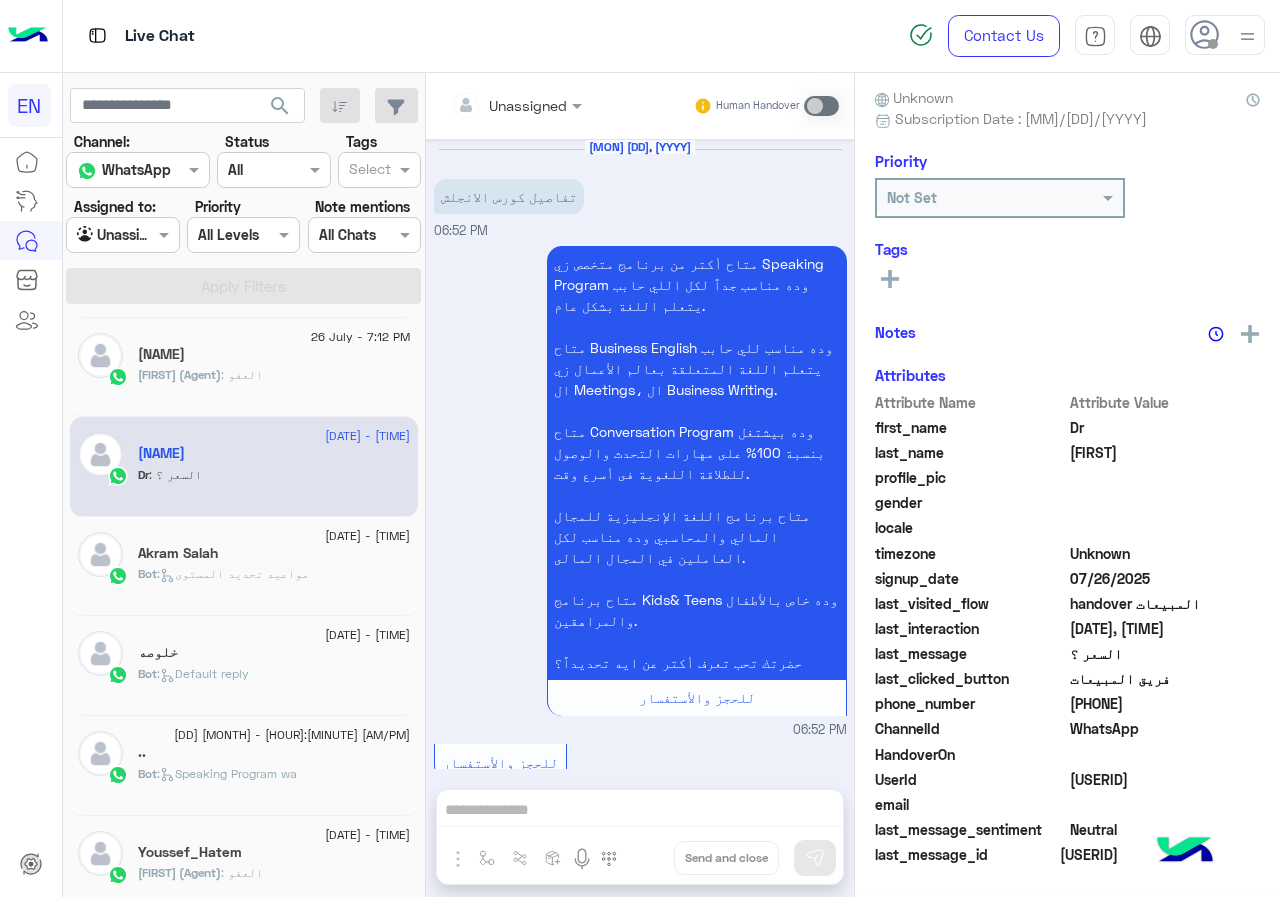 scroll, scrollTop: 1544, scrollLeft: 0, axis: vertical 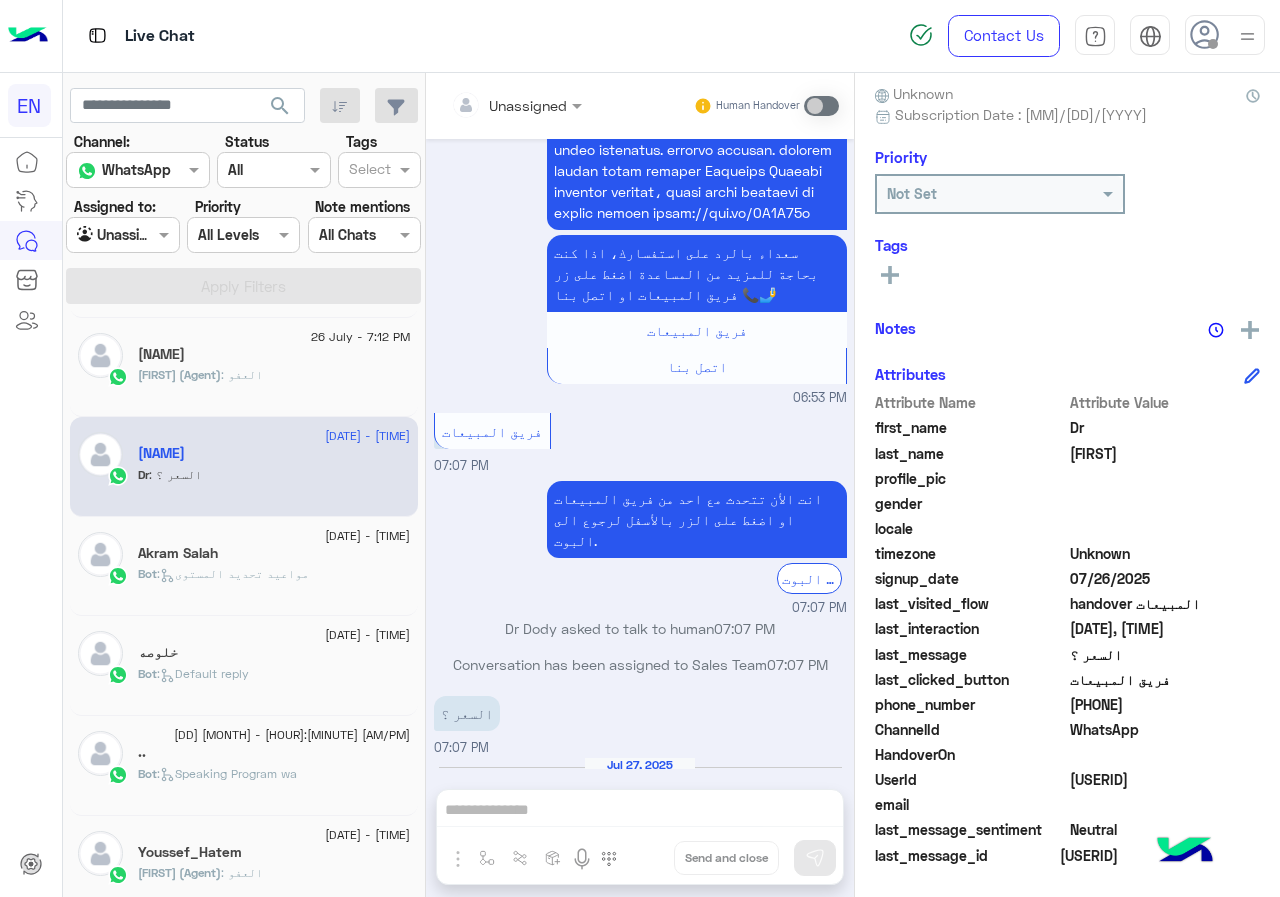 drag, startPoint x: 1073, startPoint y: 711, endPoint x: 1210, endPoint y: 705, distance: 137.13132 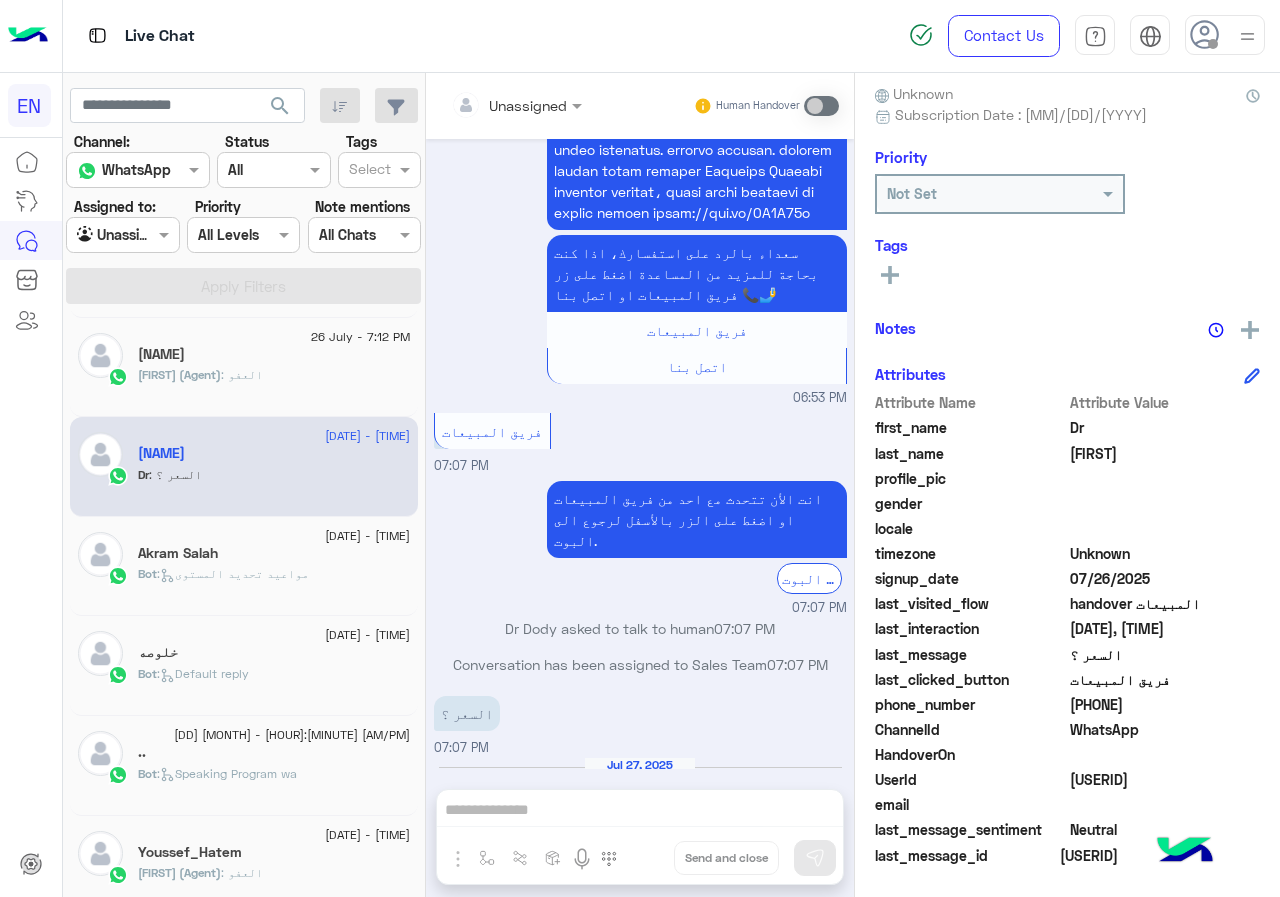 click at bounding box center [516, 104] 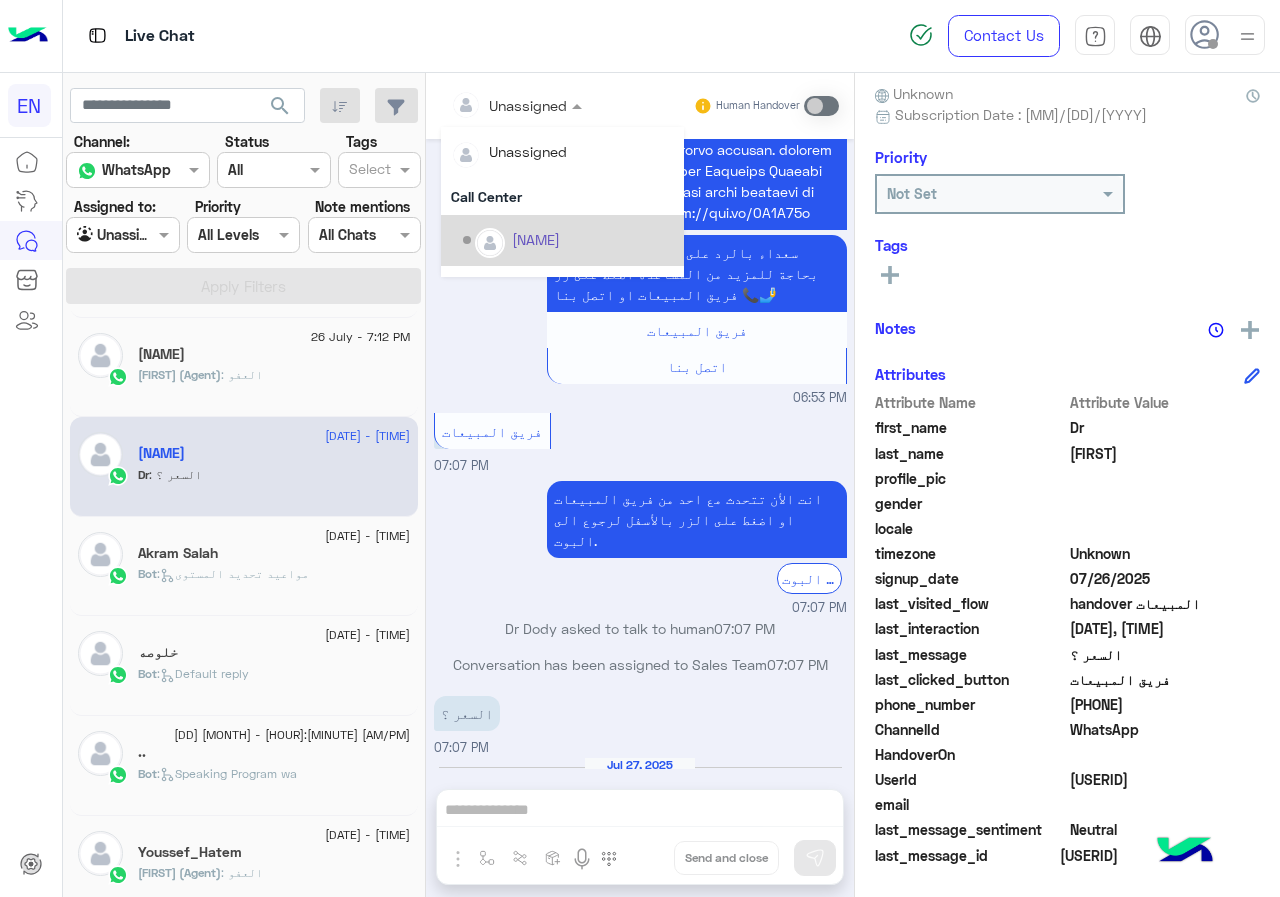 scroll, scrollTop: 332, scrollLeft: 0, axis: vertical 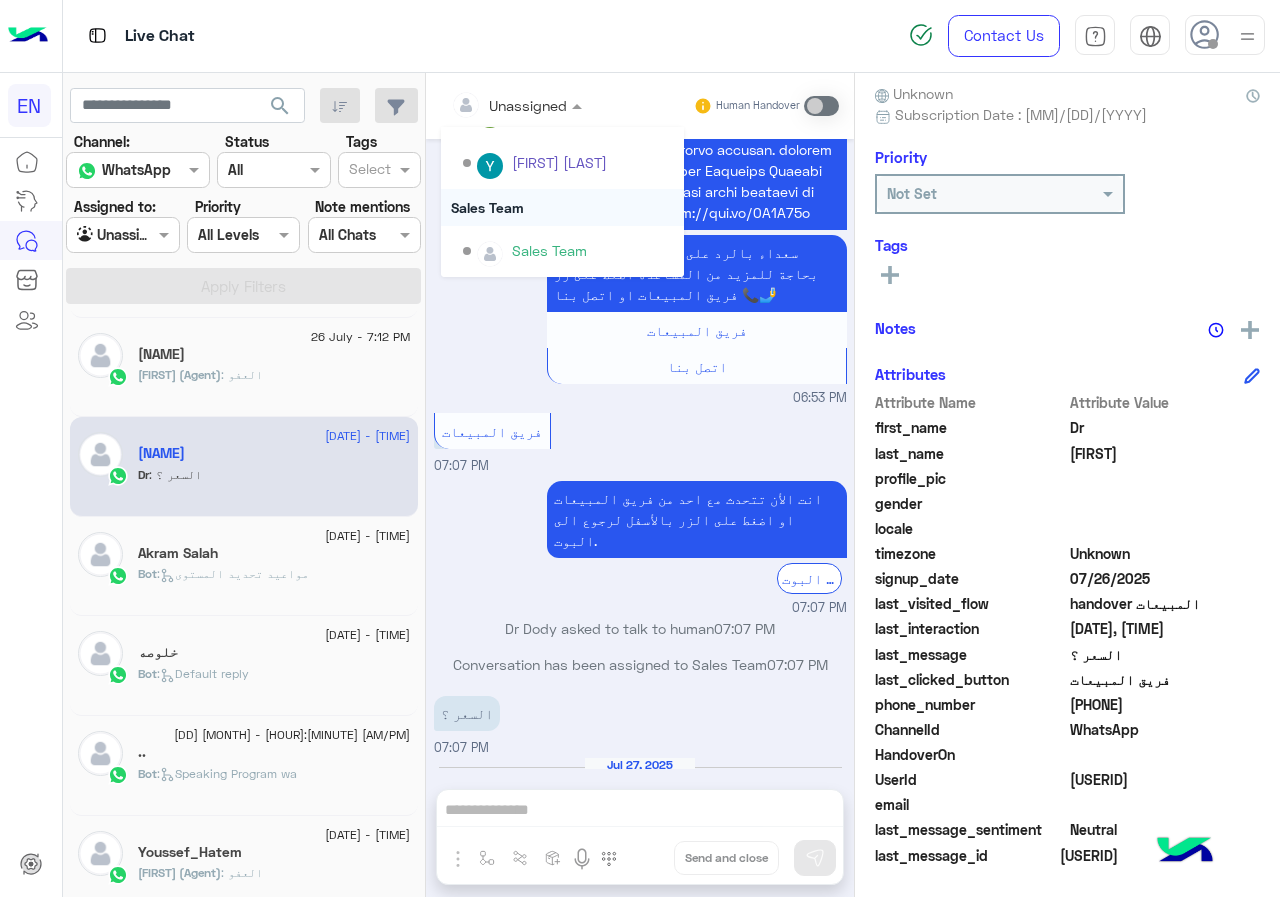 click on "Sales Team" at bounding box center [562, 207] 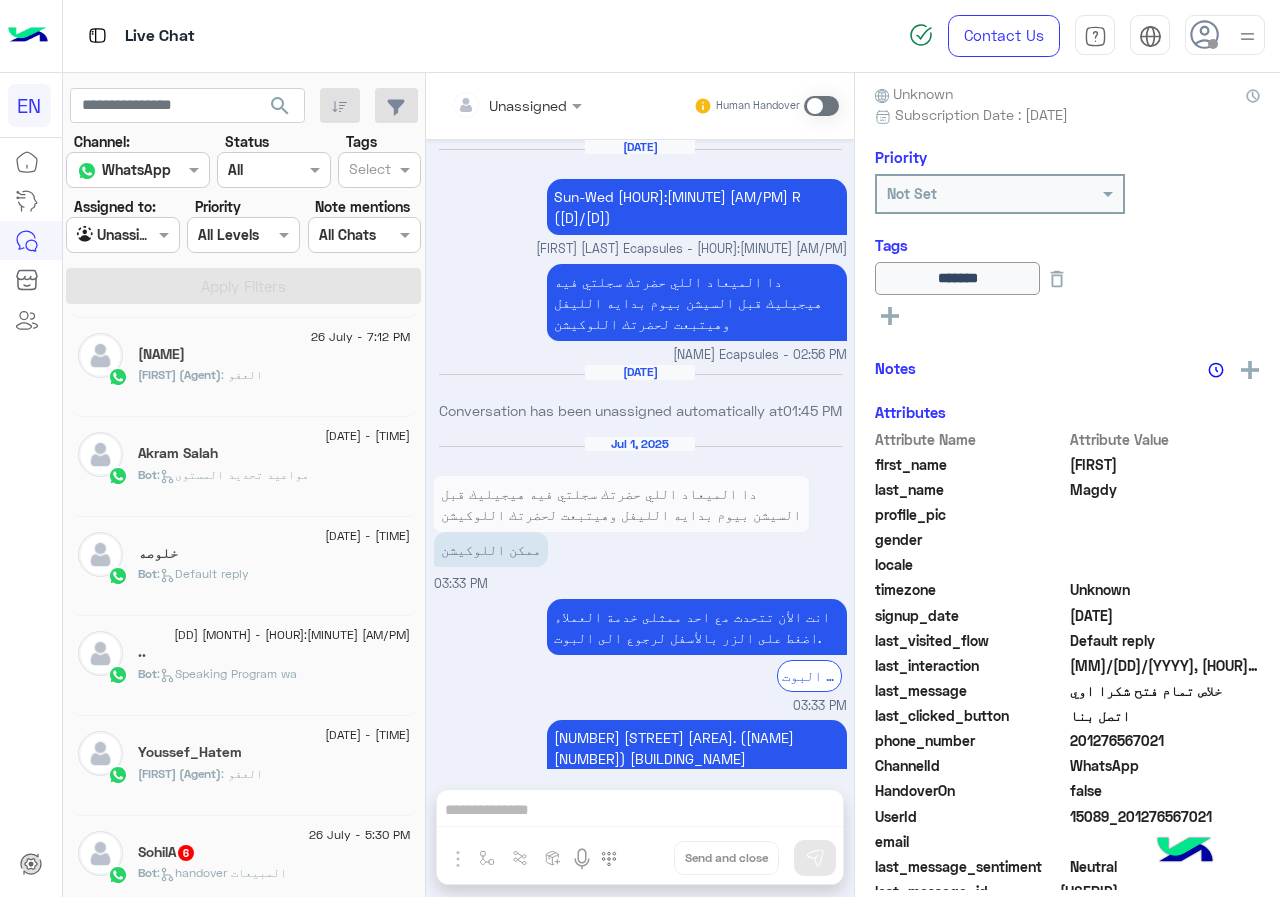 scroll, scrollTop: 1236, scrollLeft: 0, axis: vertical 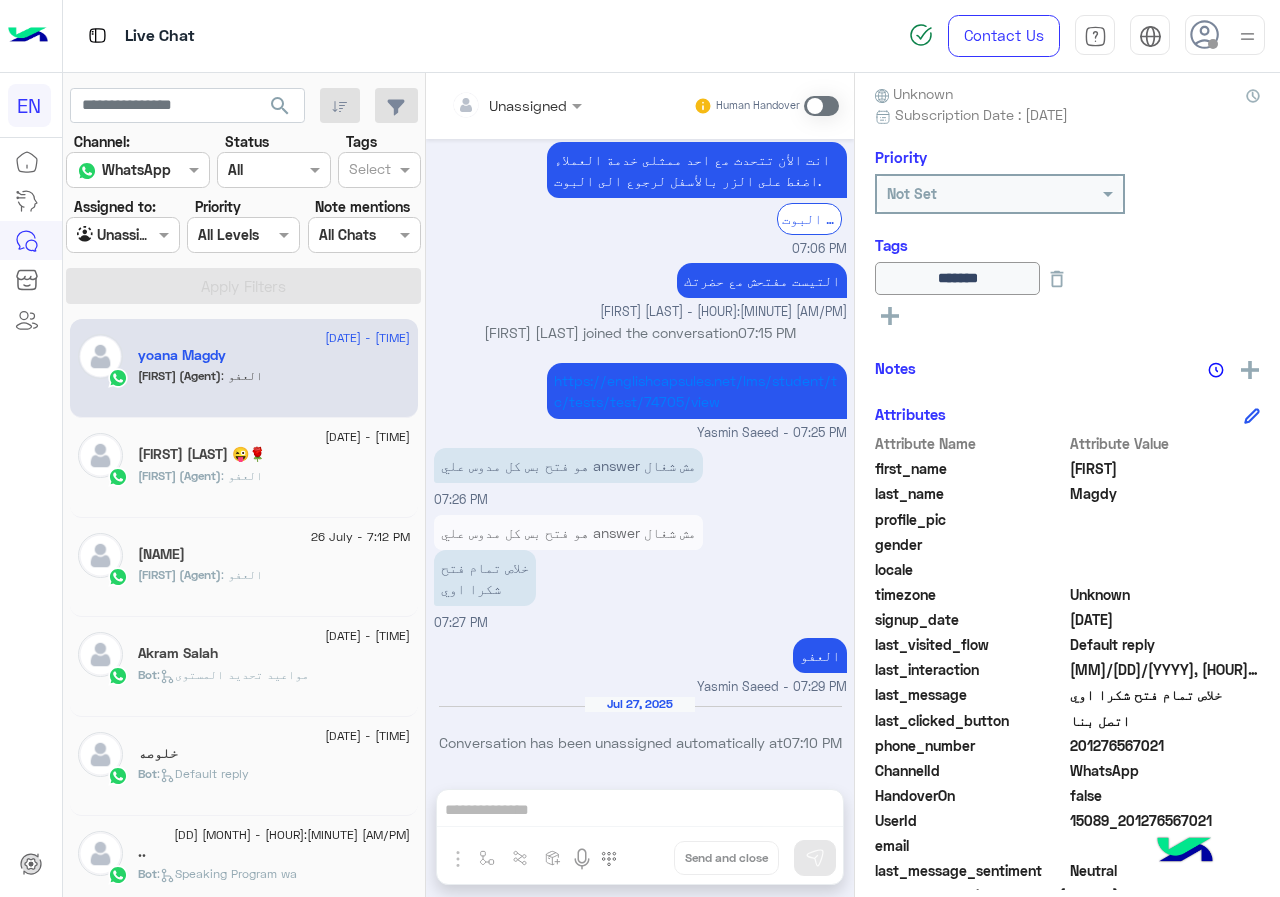 click on "Agent Filter Unassigned" at bounding box center [122, 235] 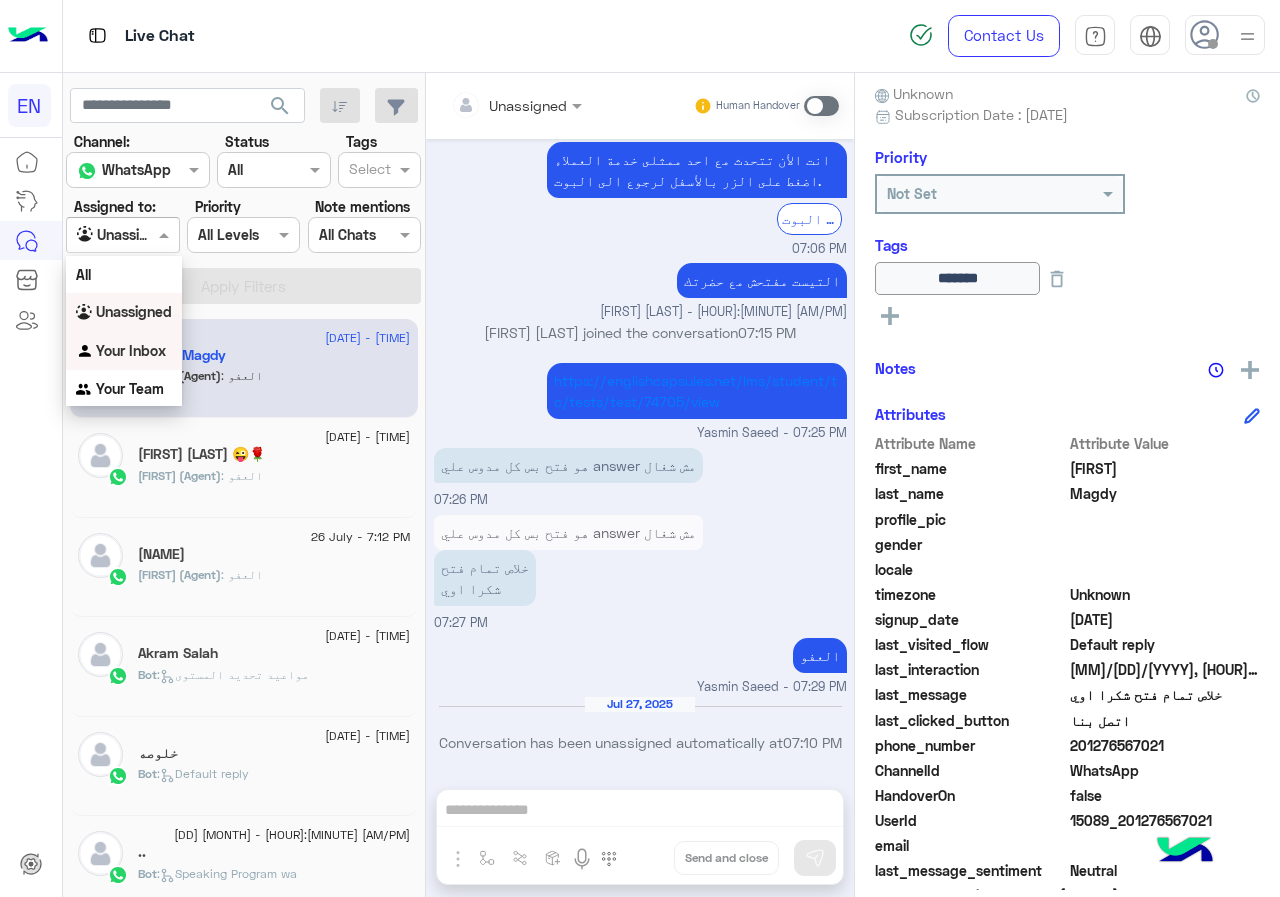 click on "Your Inbox" at bounding box center (131, 350) 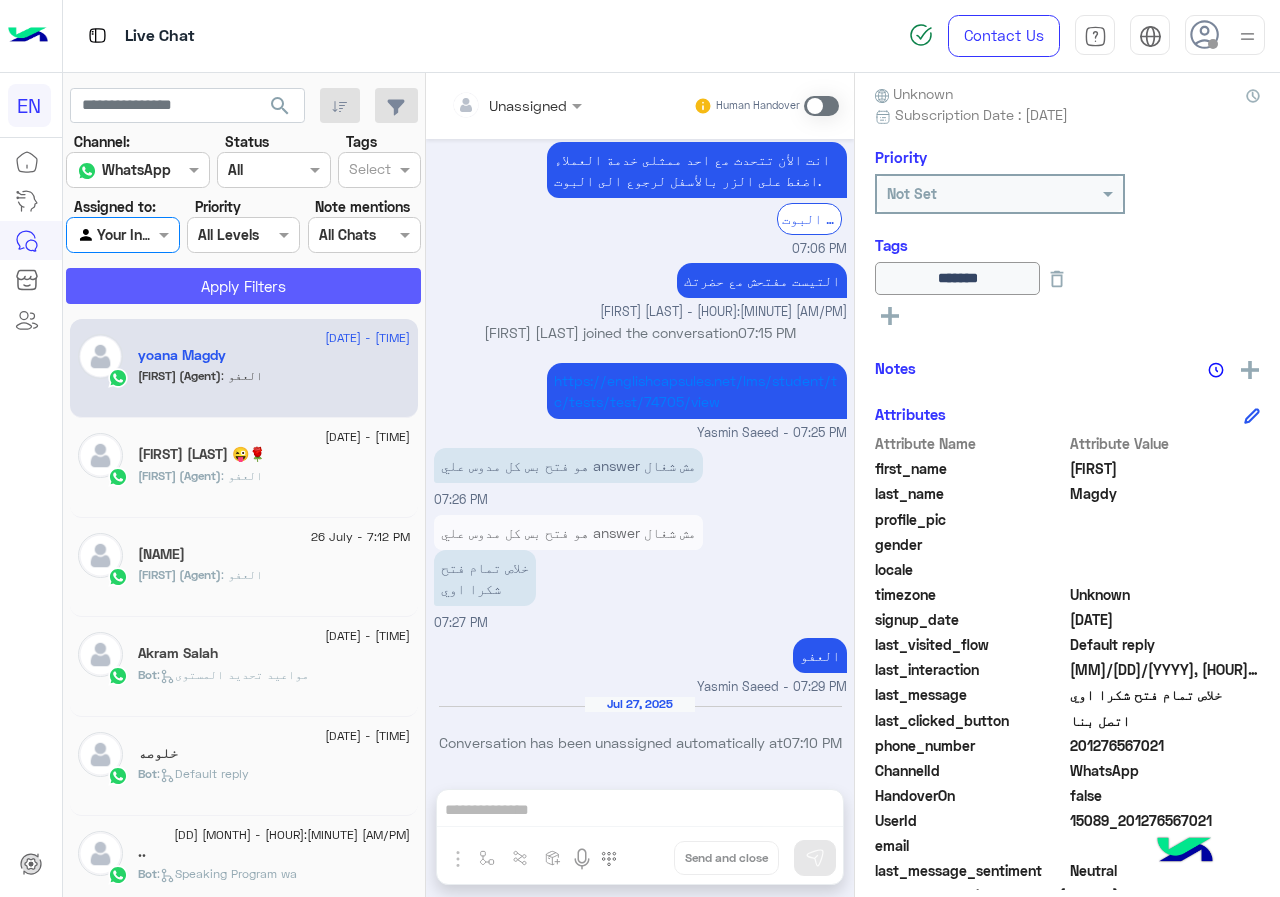 click on "Apply Filters" 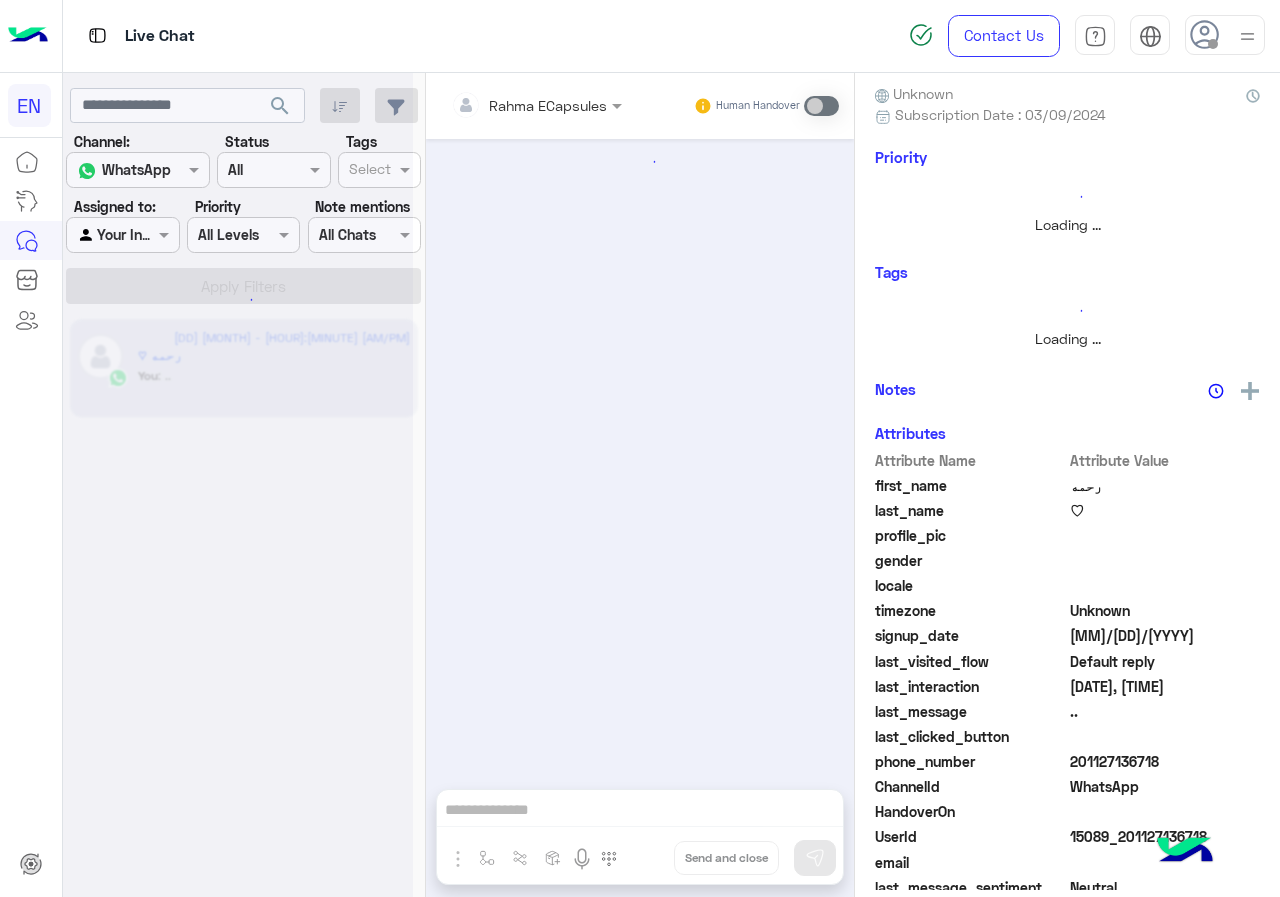 scroll, scrollTop: 741, scrollLeft: 0, axis: vertical 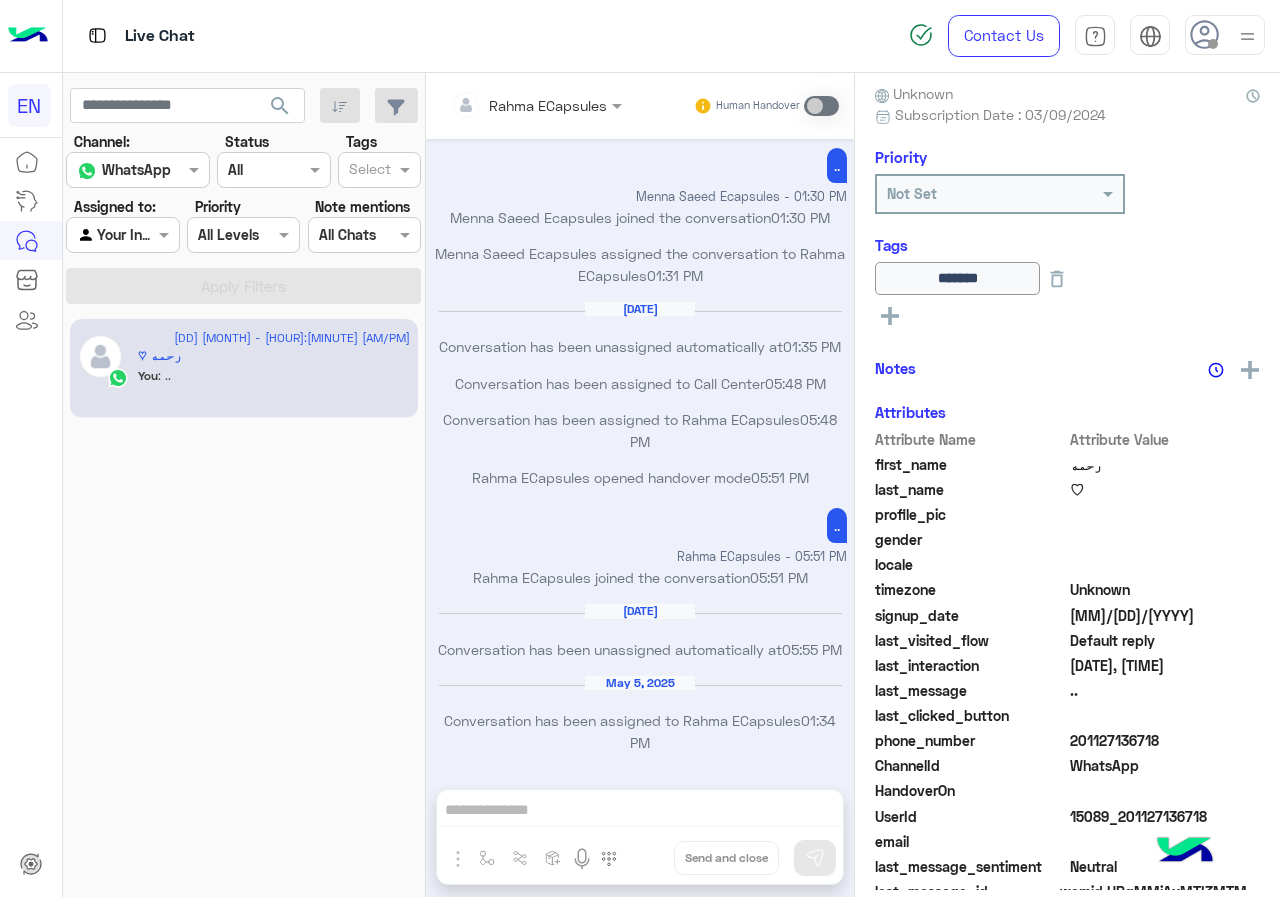 click on "Agent Filter Your Inbox" at bounding box center (122, 235) 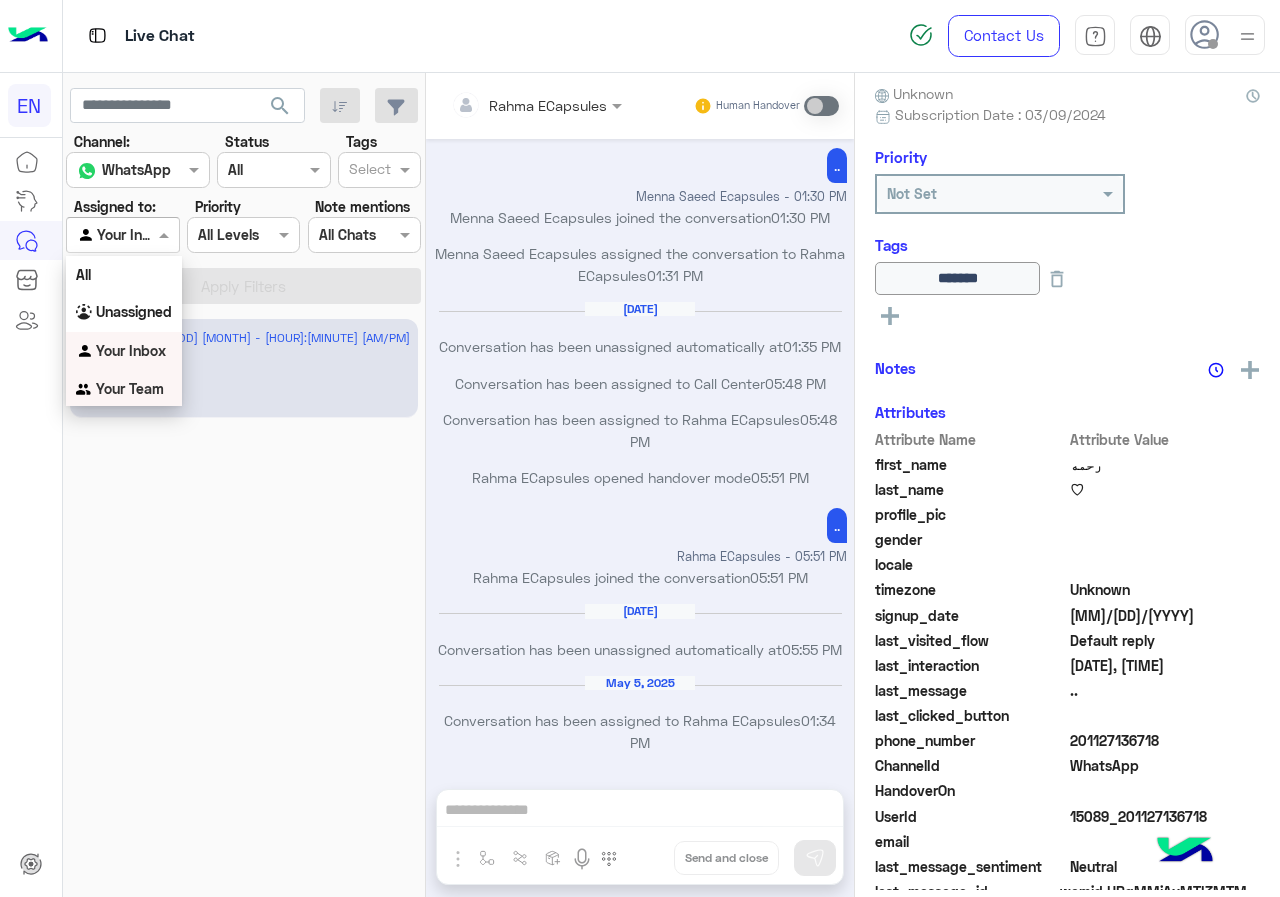 click on "Your Team" at bounding box center [130, 388] 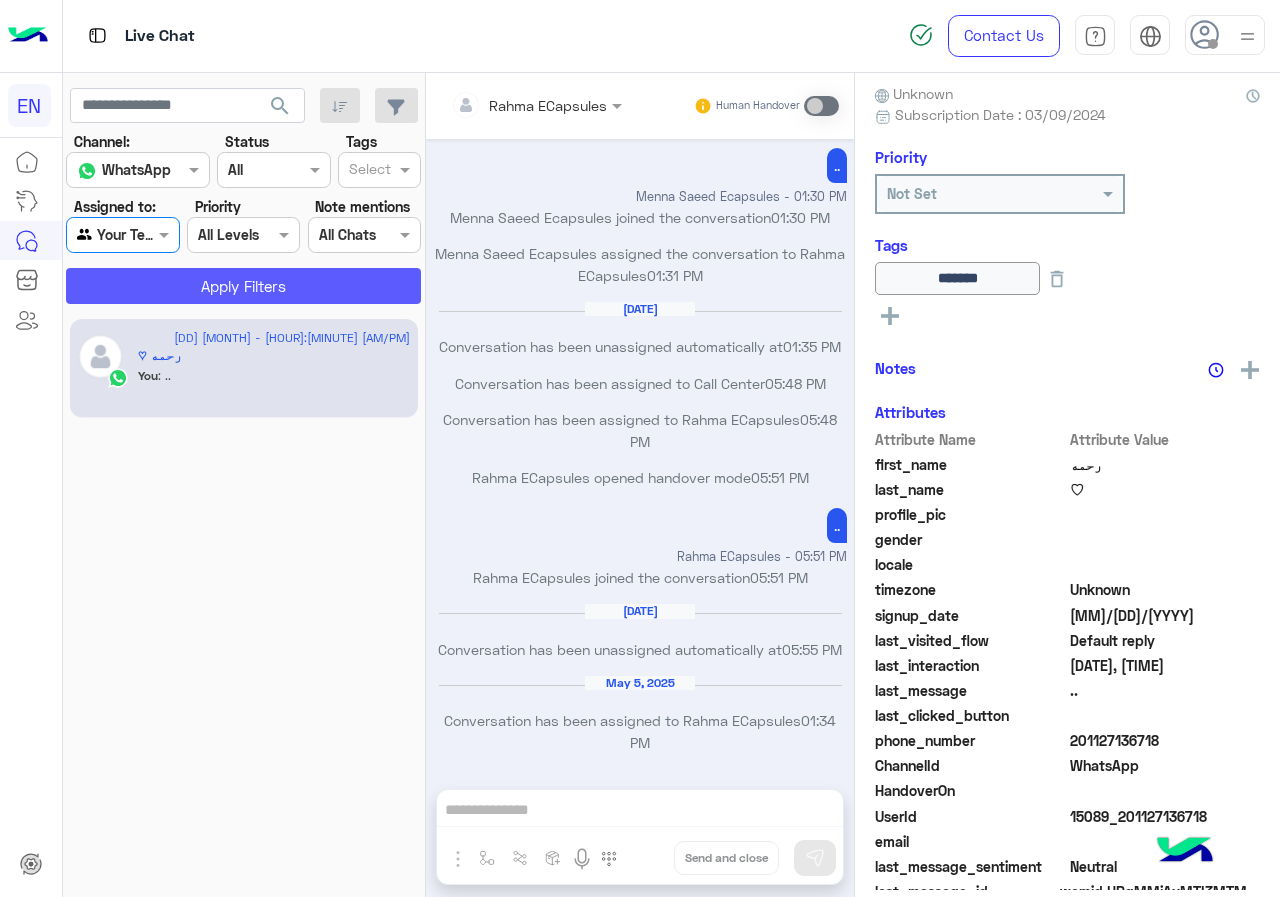 click on "Apply Filters" 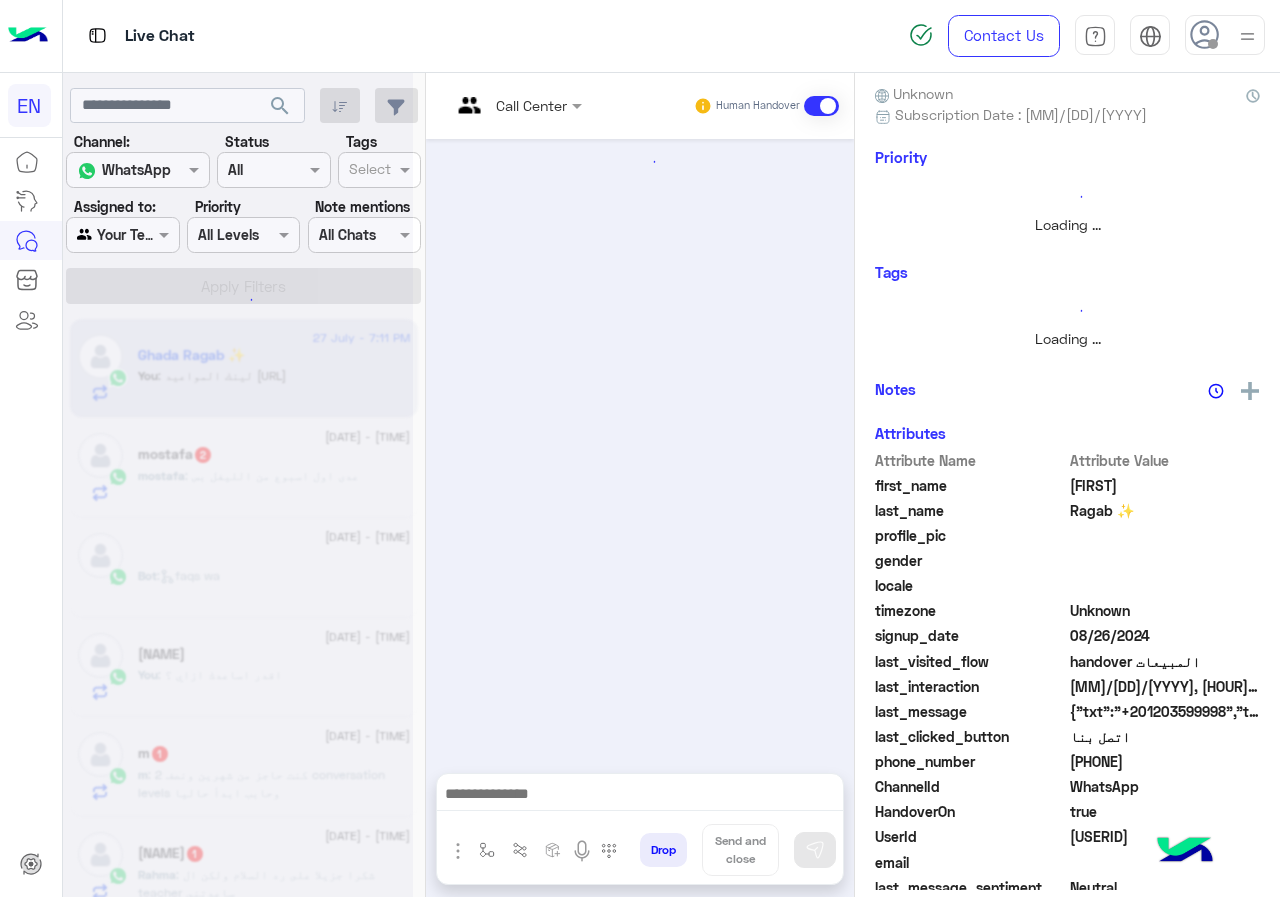 scroll, scrollTop: 1014, scrollLeft: 0, axis: vertical 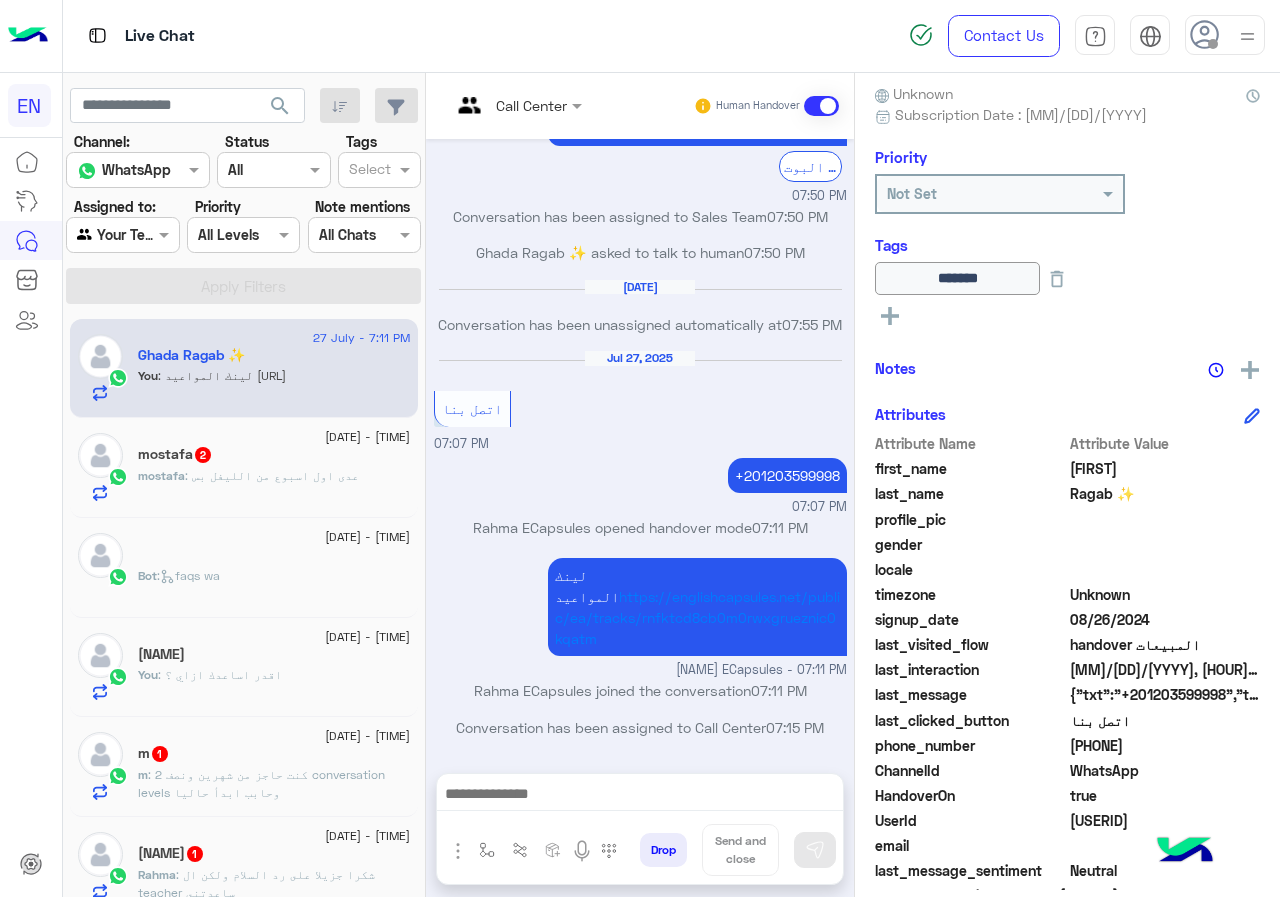 click on "mostafa   2" 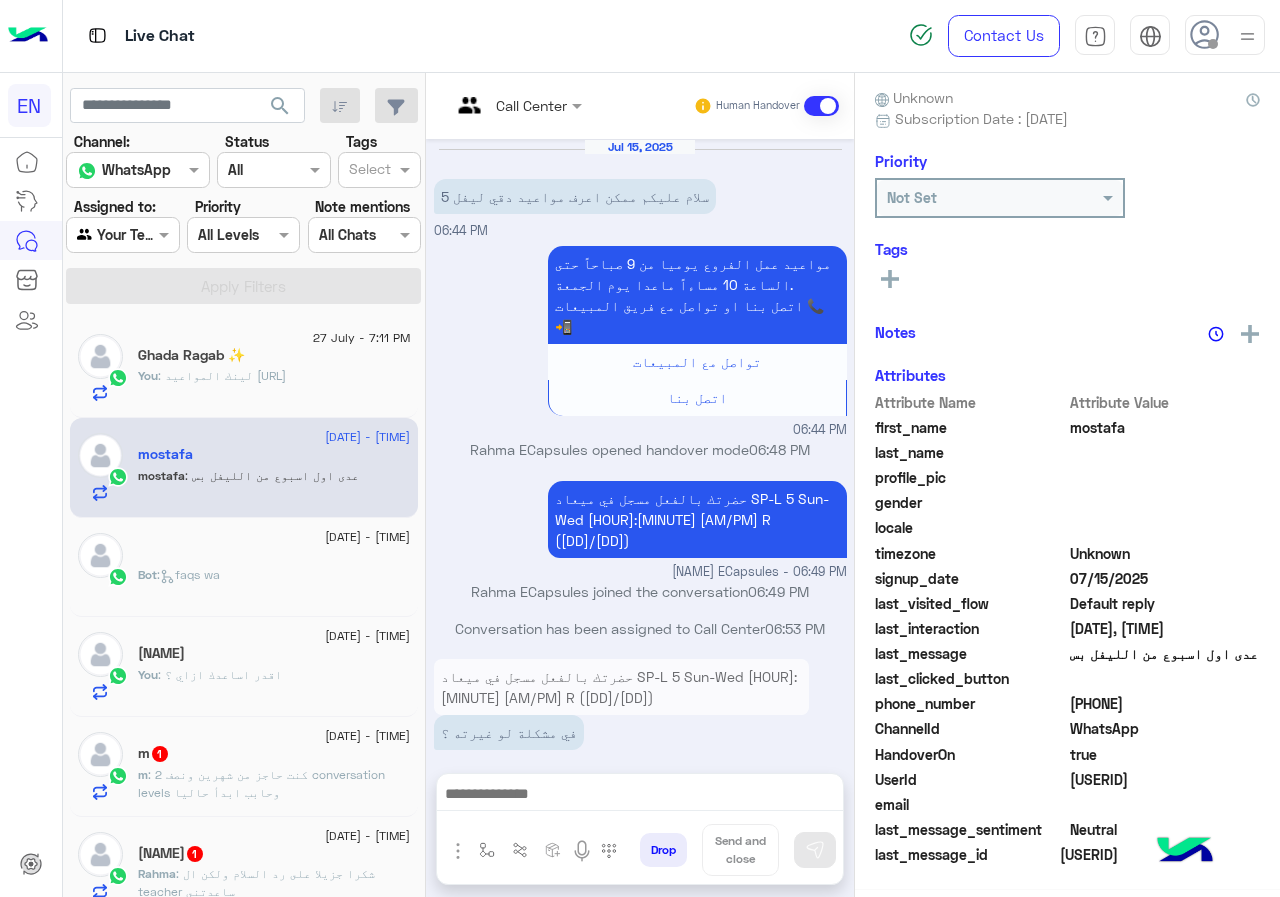 scroll 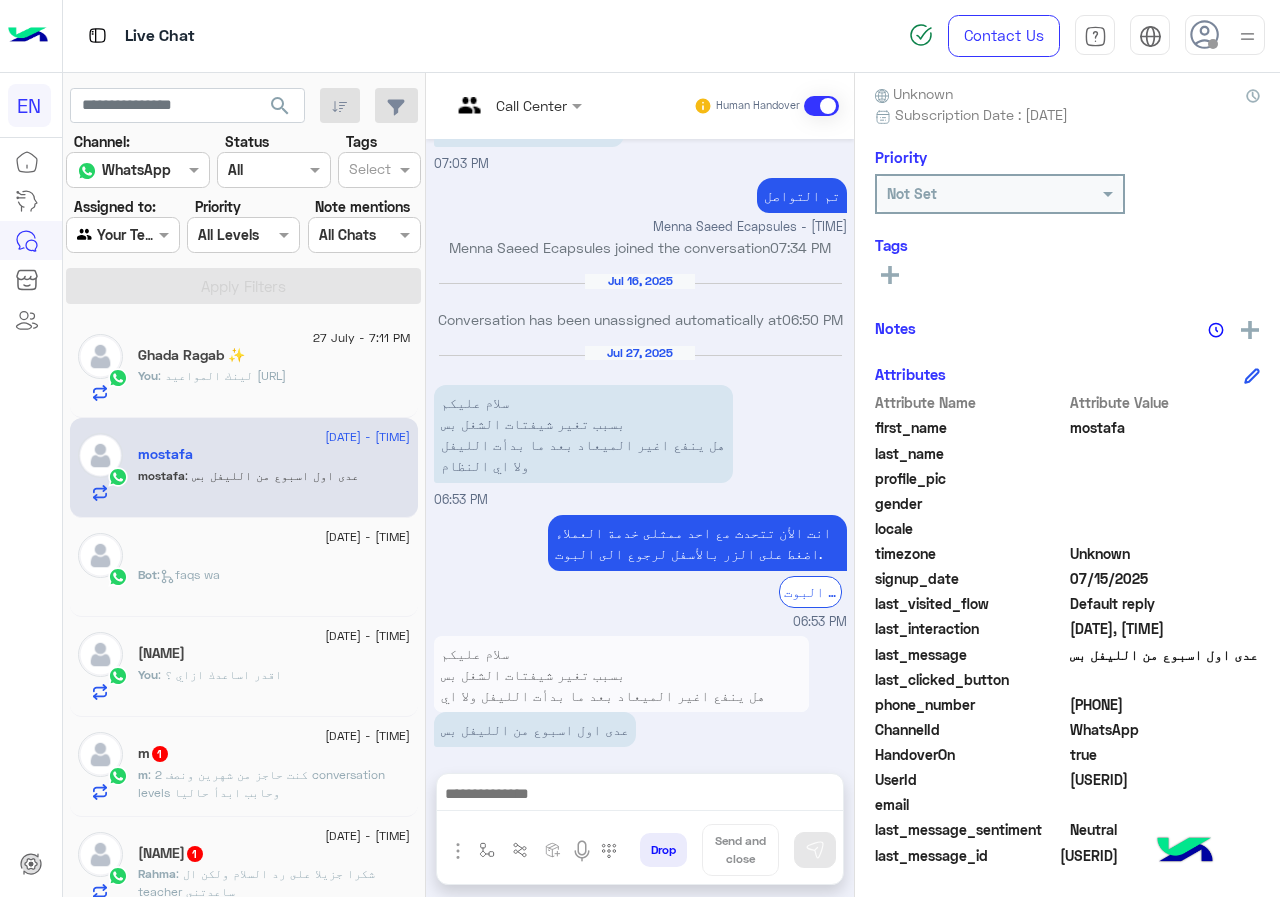 drag, startPoint x: 1137, startPoint y: 699, endPoint x: 1279, endPoint y: 705, distance: 142.12671 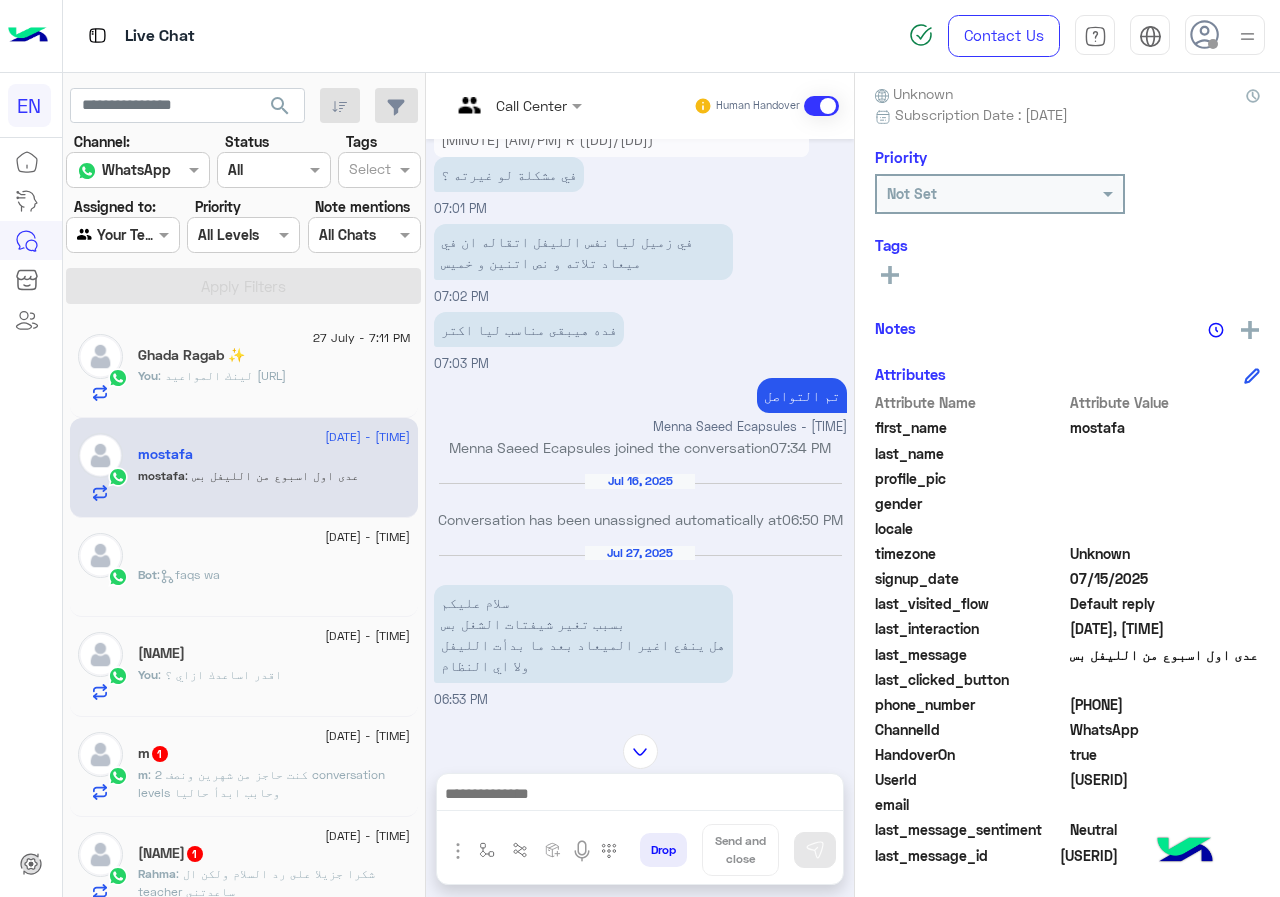 scroll, scrollTop: 758, scrollLeft: 0, axis: vertical 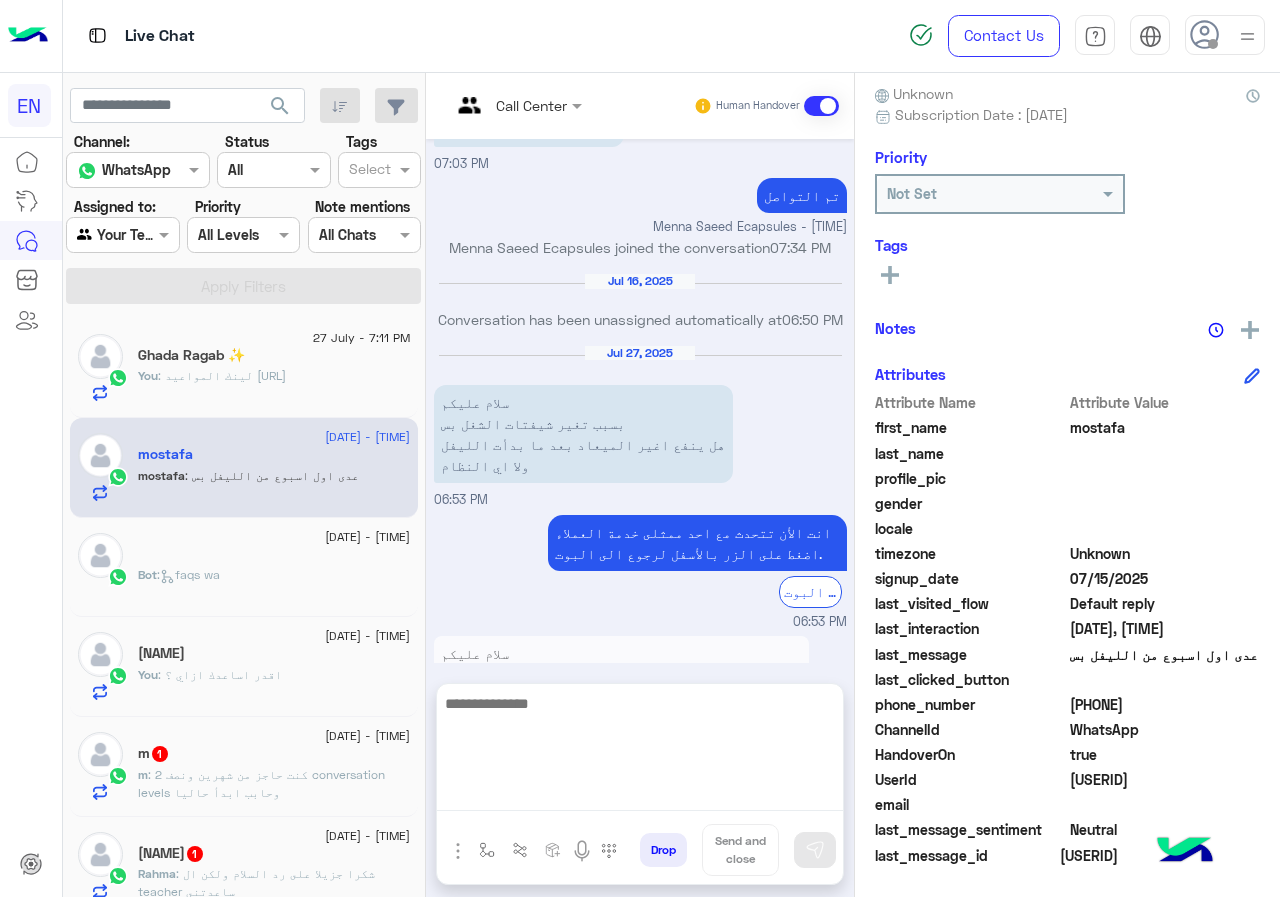 click at bounding box center [640, 751] 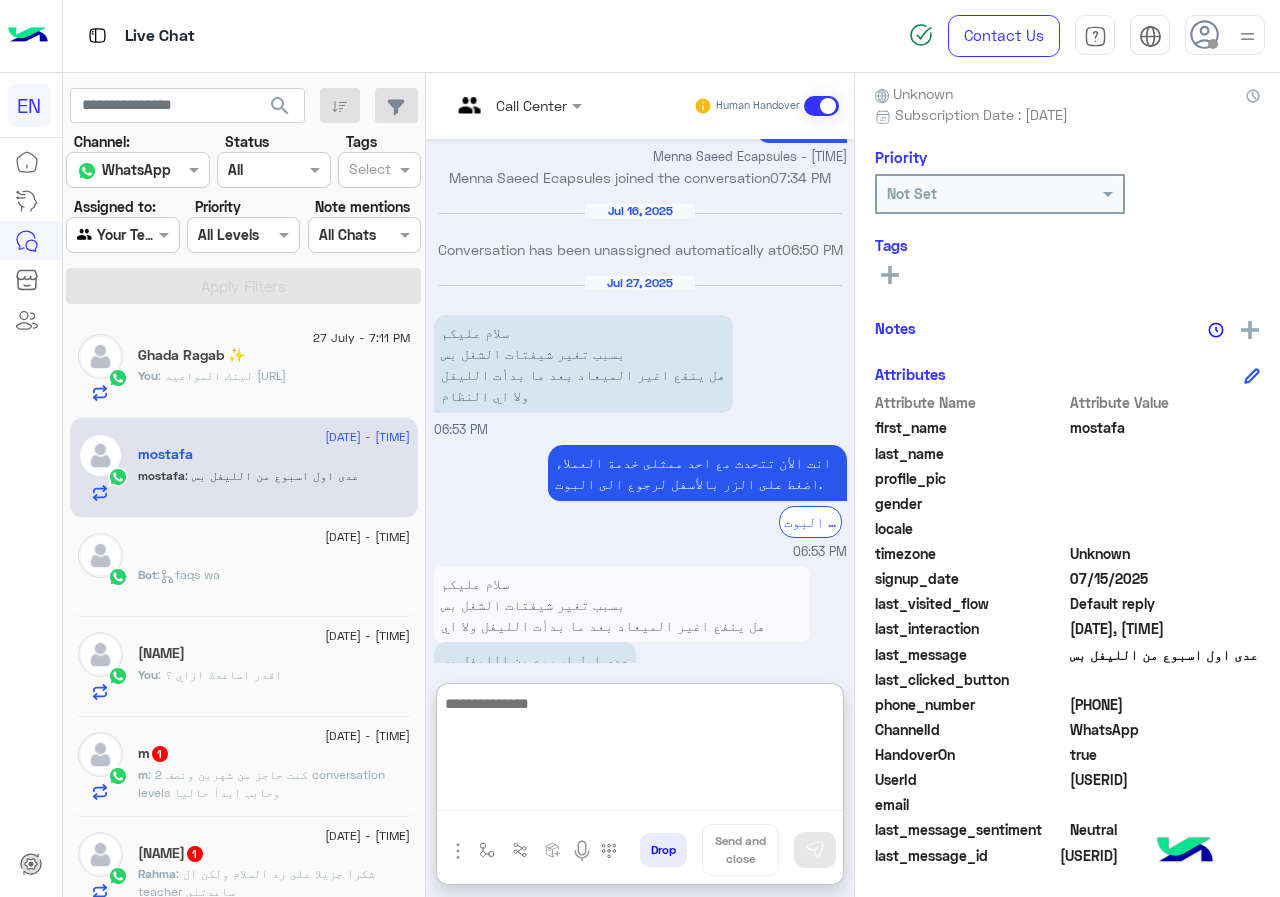 scroll, scrollTop: 848, scrollLeft: 0, axis: vertical 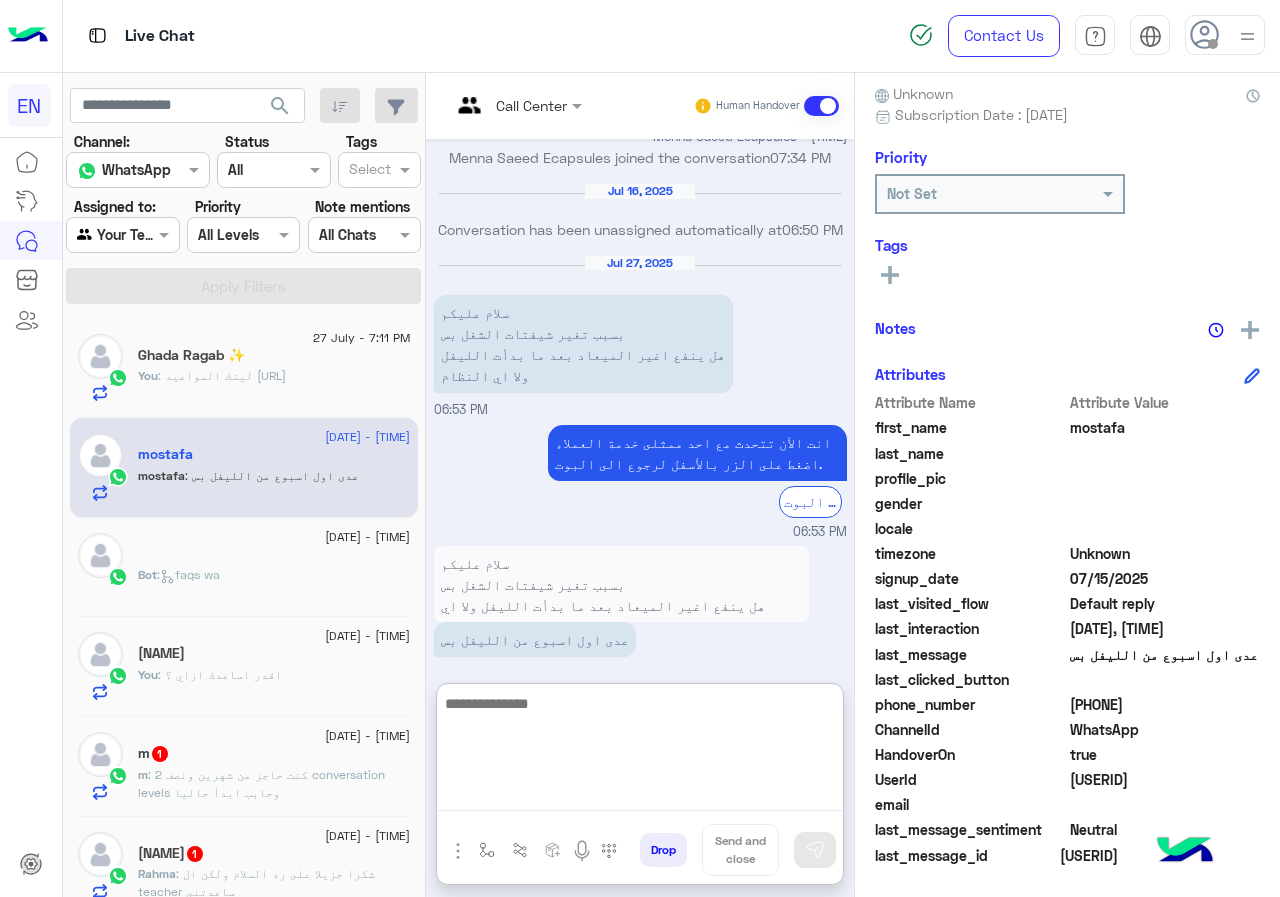 click at bounding box center (640, 751) 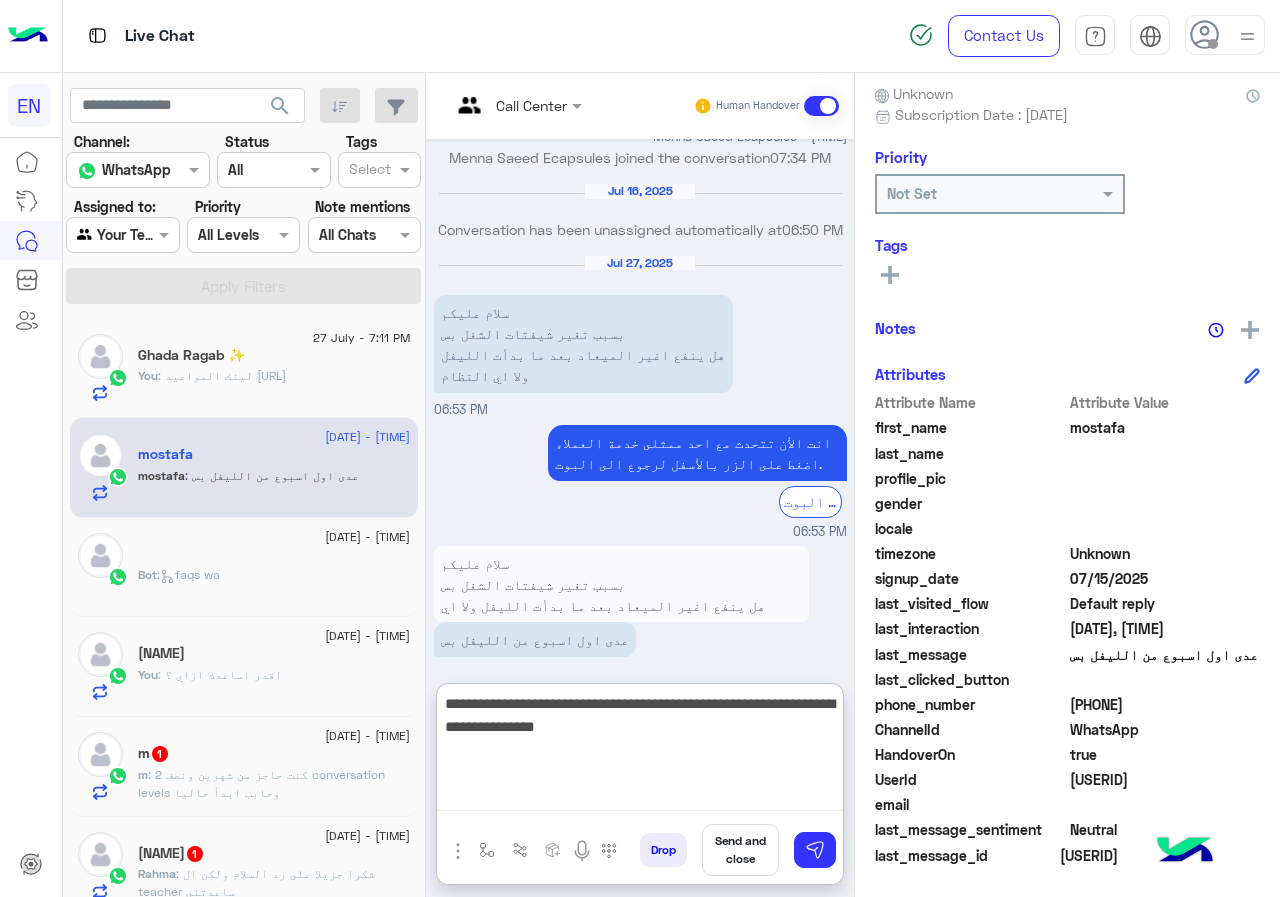 click on "**********" at bounding box center [640, 751] 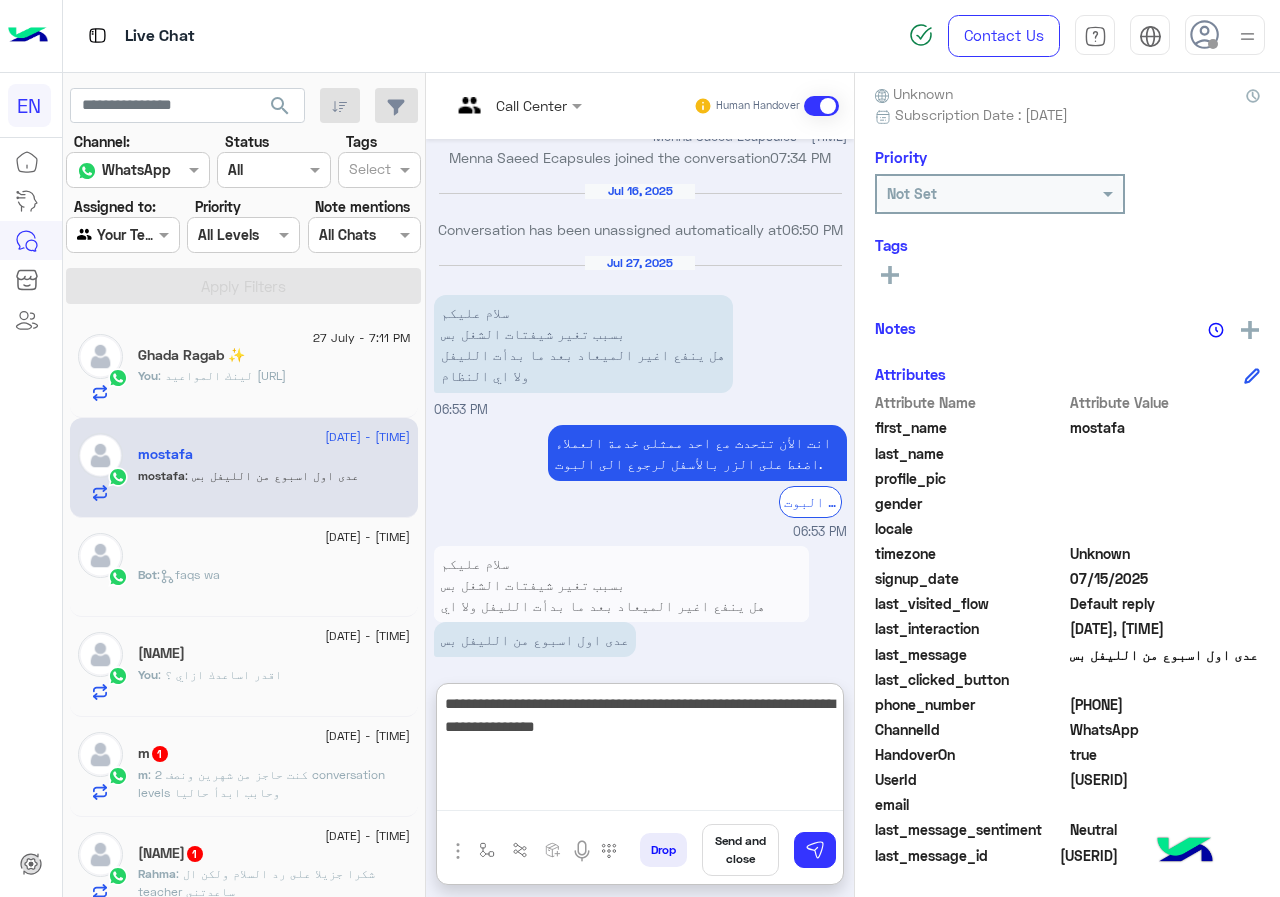 click on "**********" at bounding box center [640, 751] 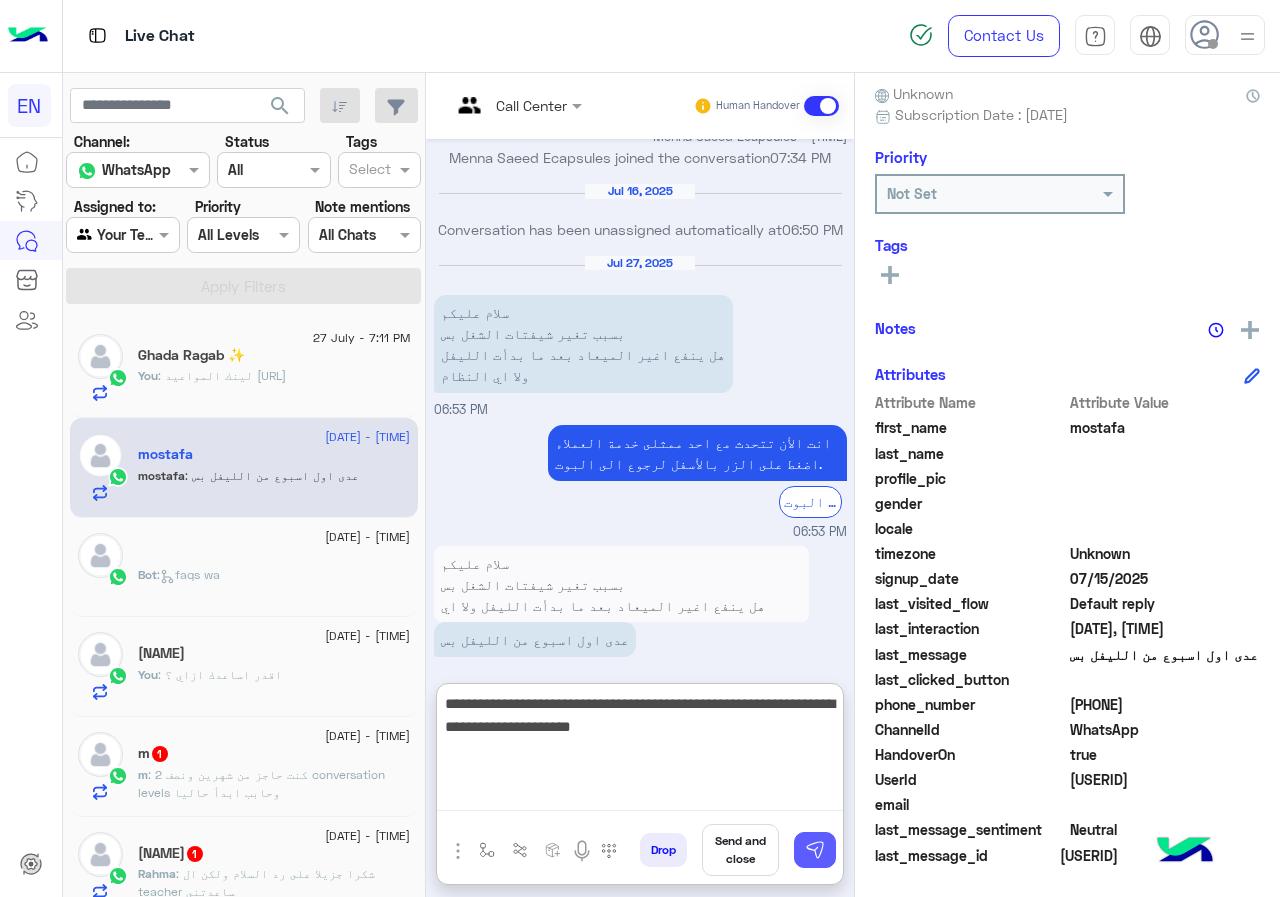 type on "**********" 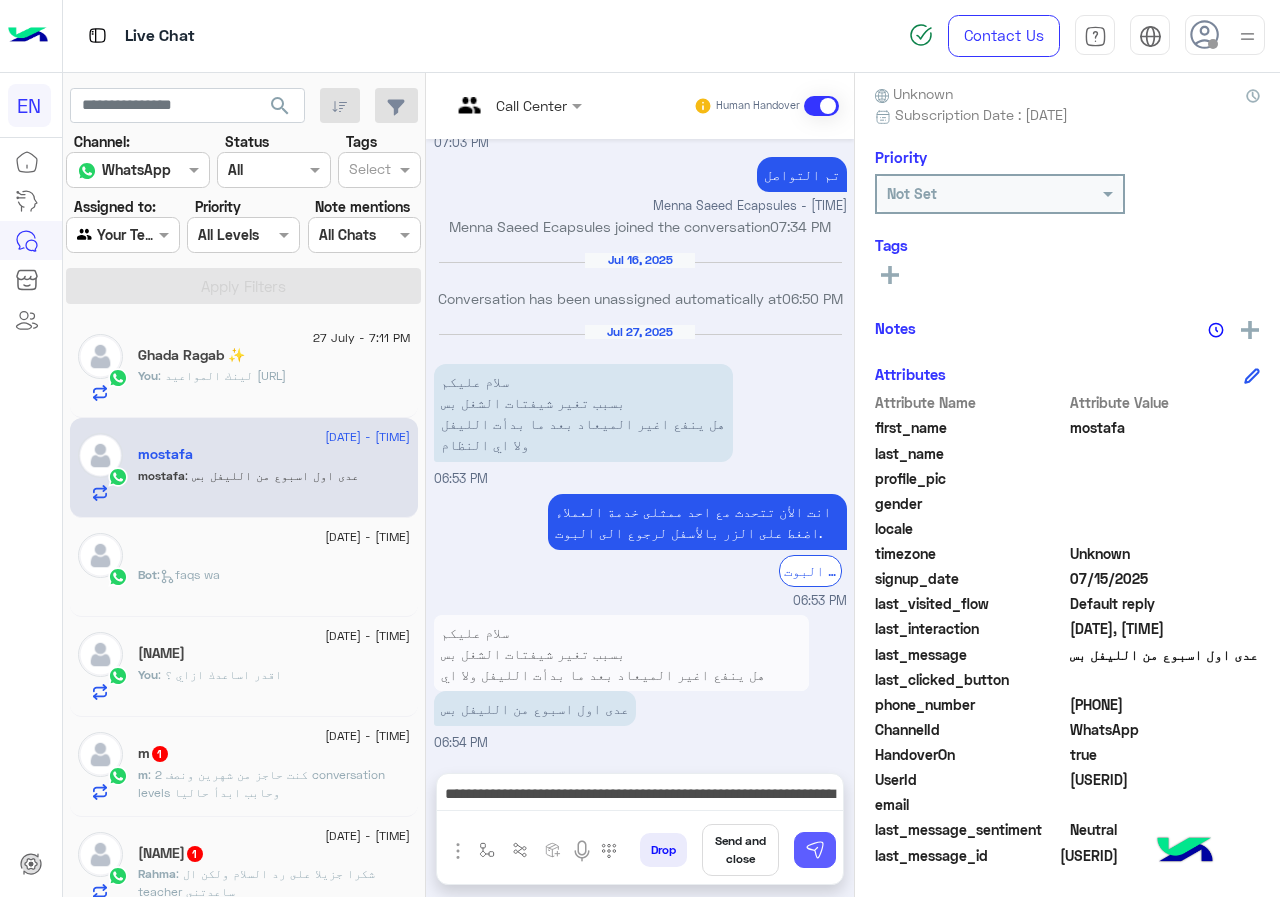 click at bounding box center [815, 850] 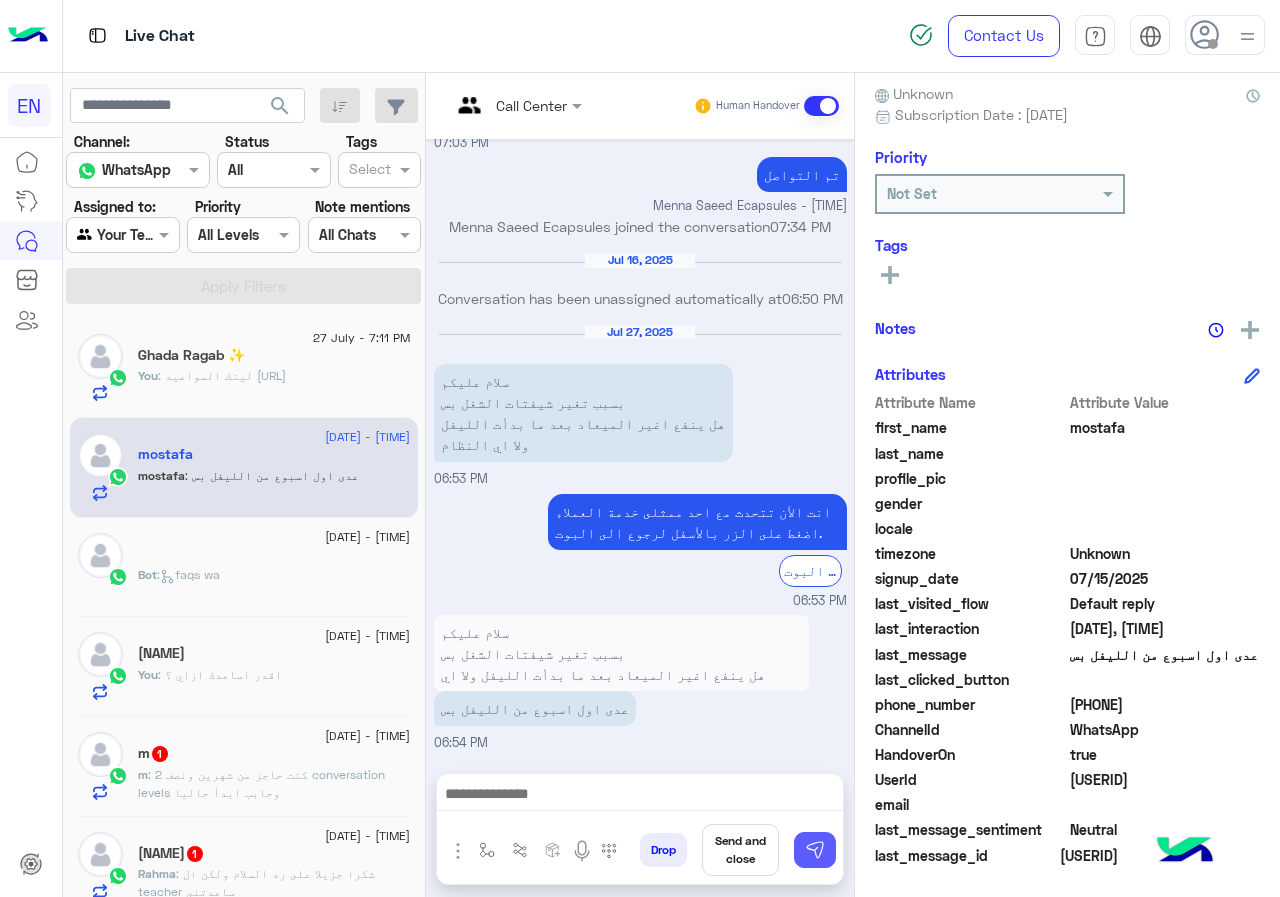 scroll, scrollTop: 843, scrollLeft: 0, axis: vertical 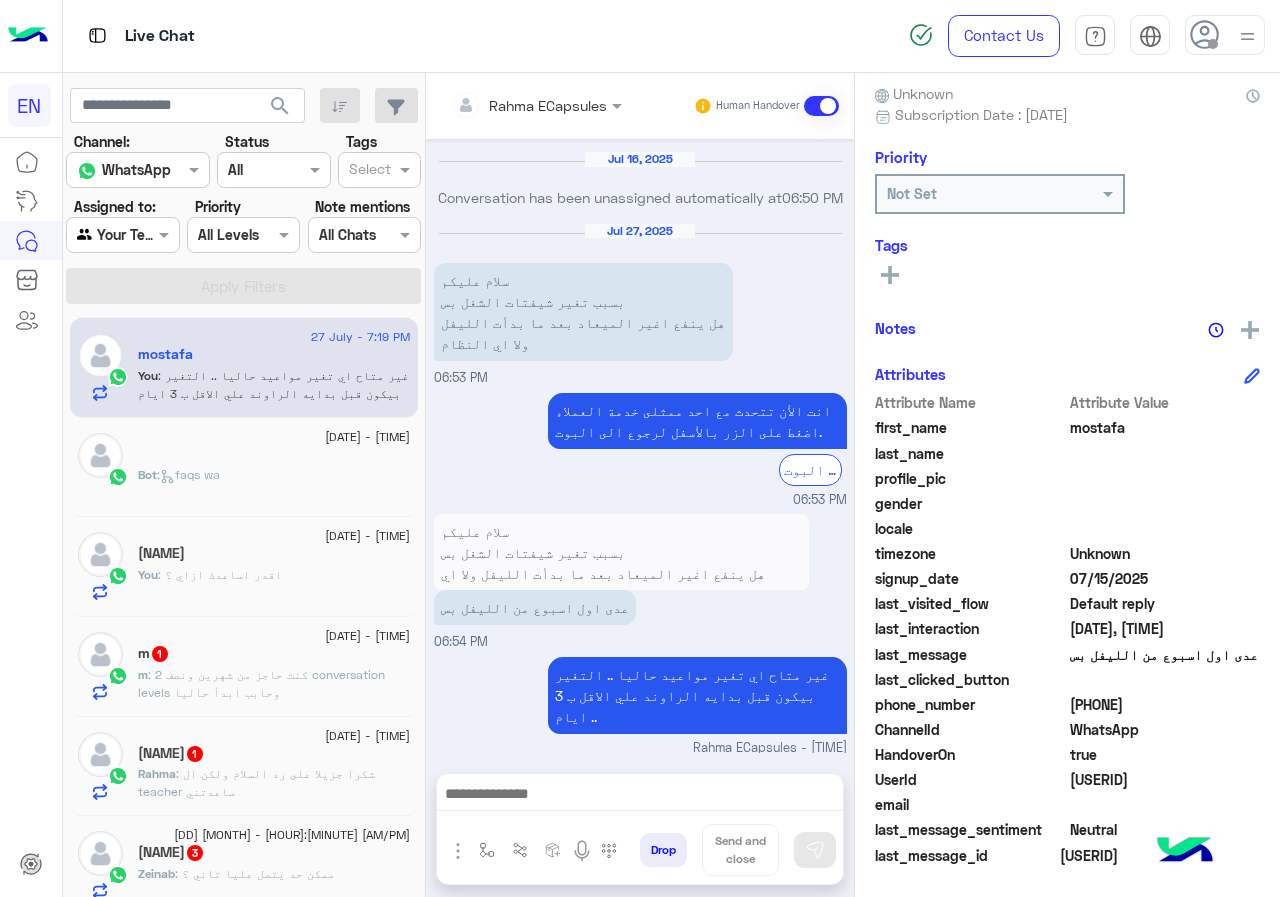 click on "Bot :   faqs wa" 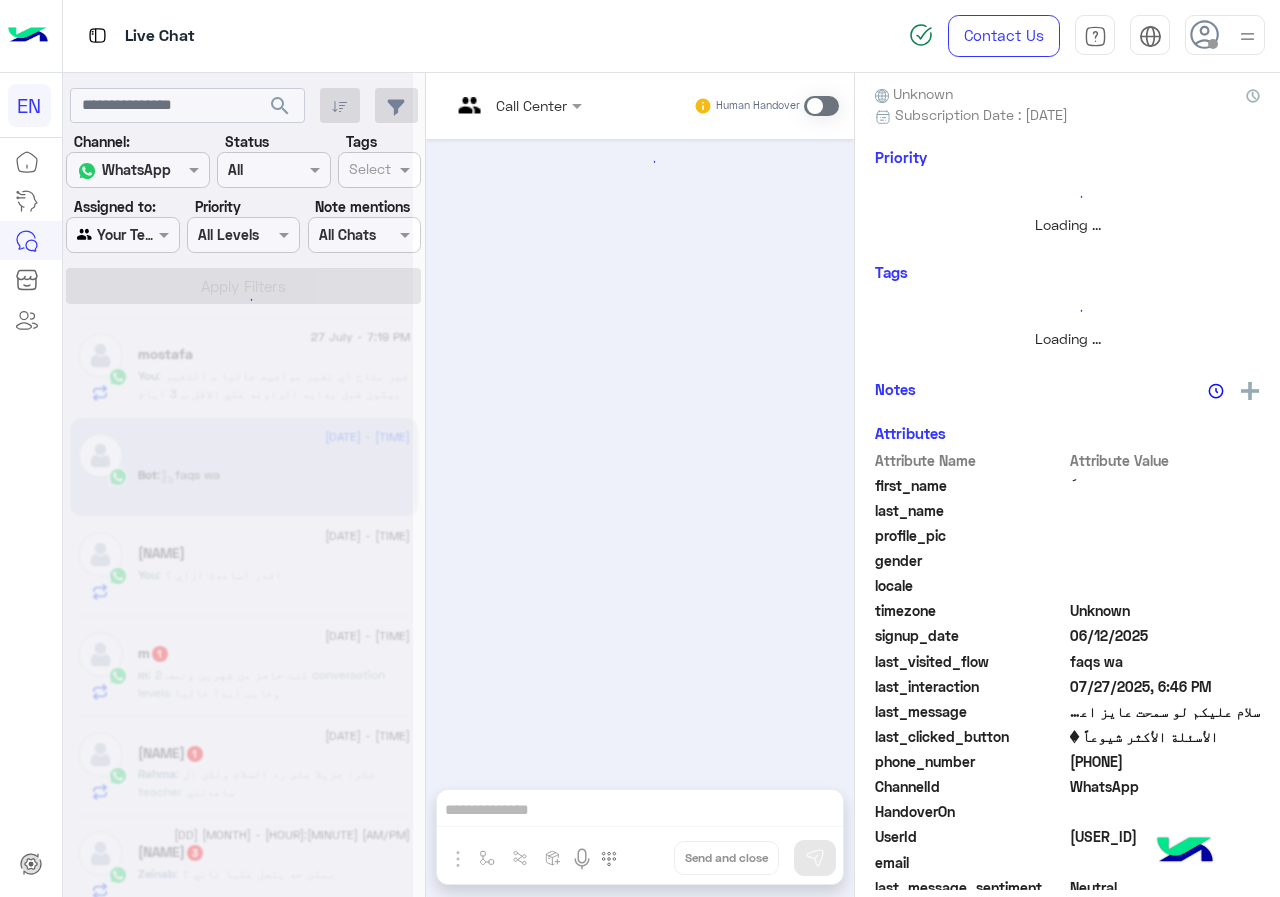 scroll, scrollTop: 0, scrollLeft: 0, axis: both 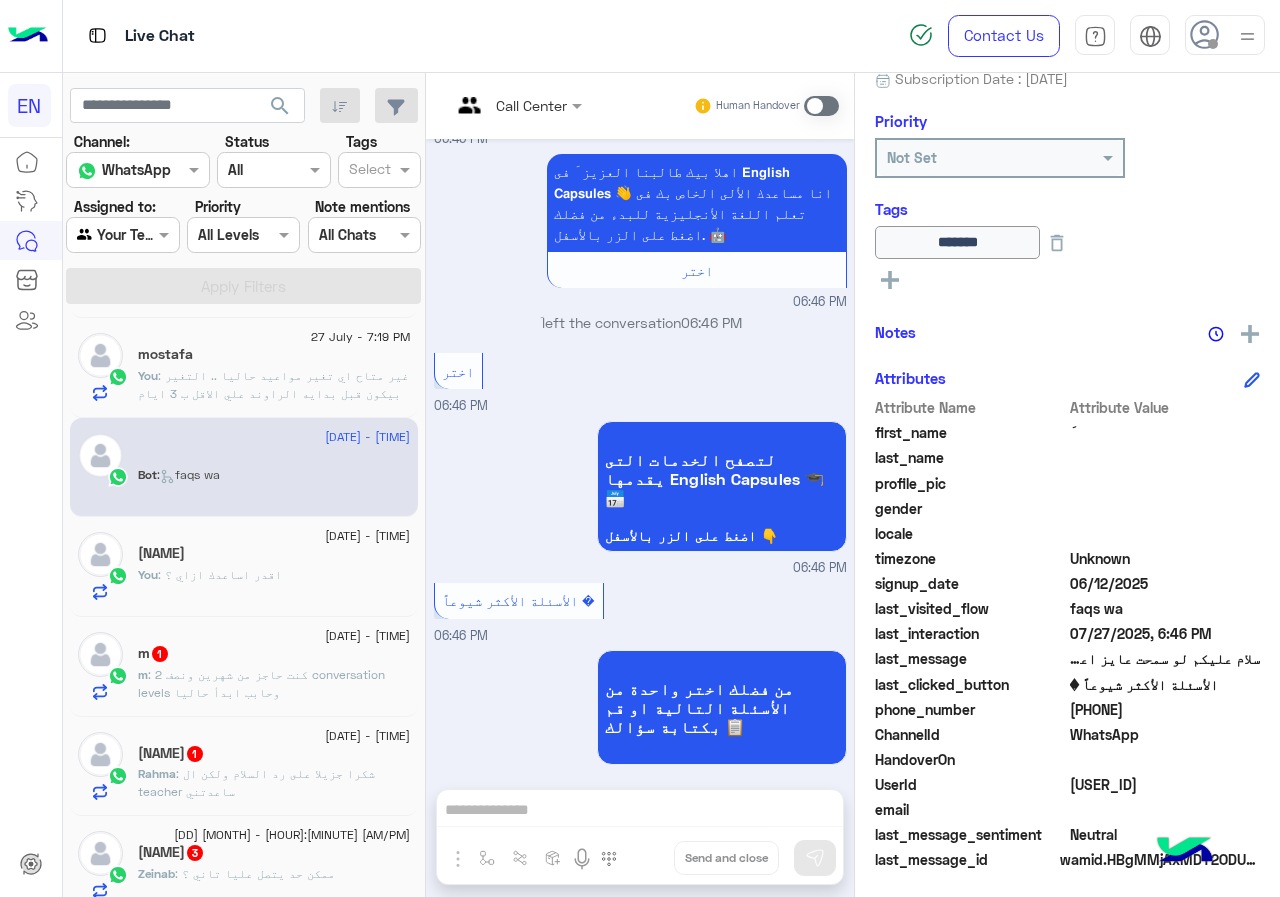 drag, startPoint x: 1137, startPoint y: 698, endPoint x: 1229, endPoint y: 702, distance: 92.086914 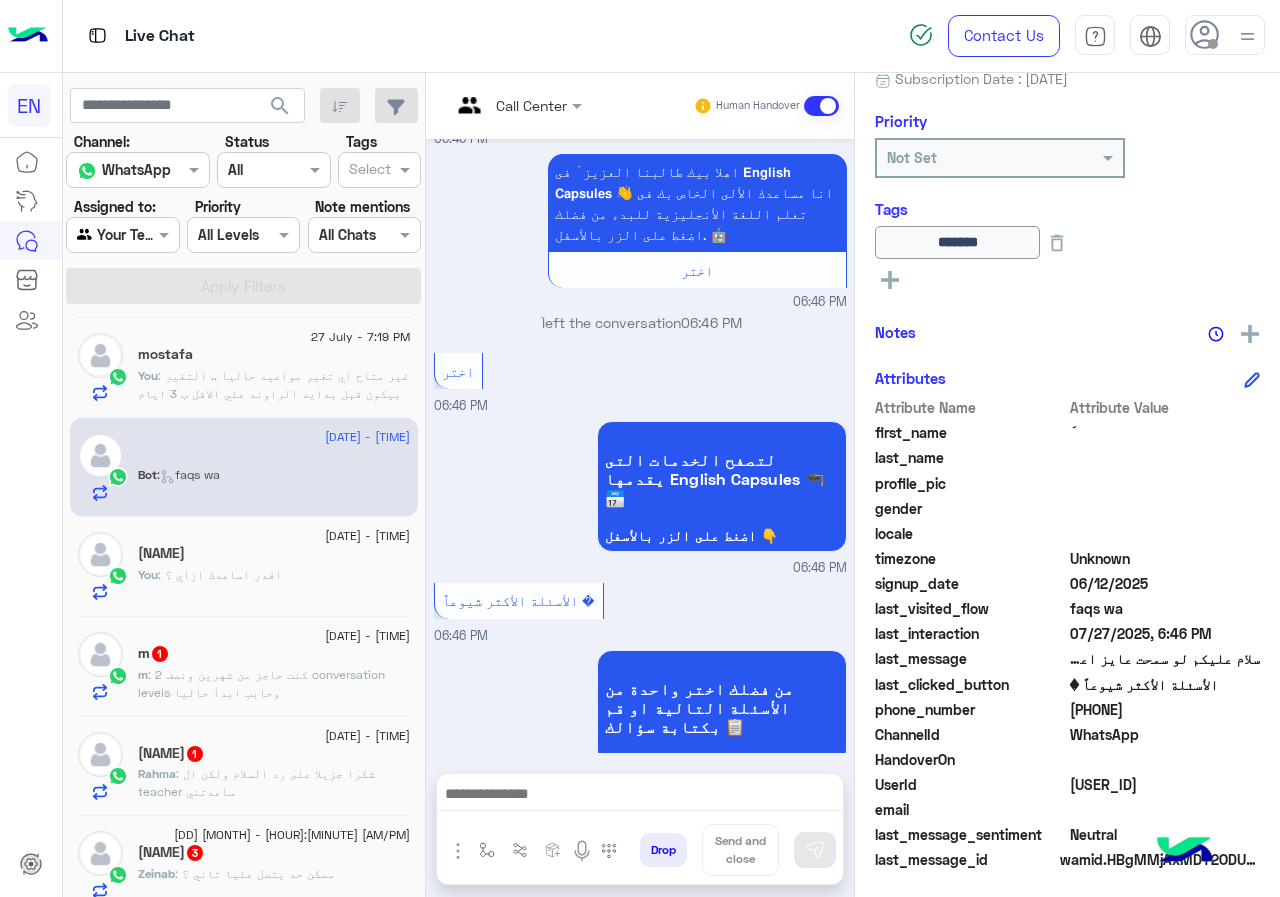 scroll, scrollTop: 1563, scrollLeft: 0, axis: vertical 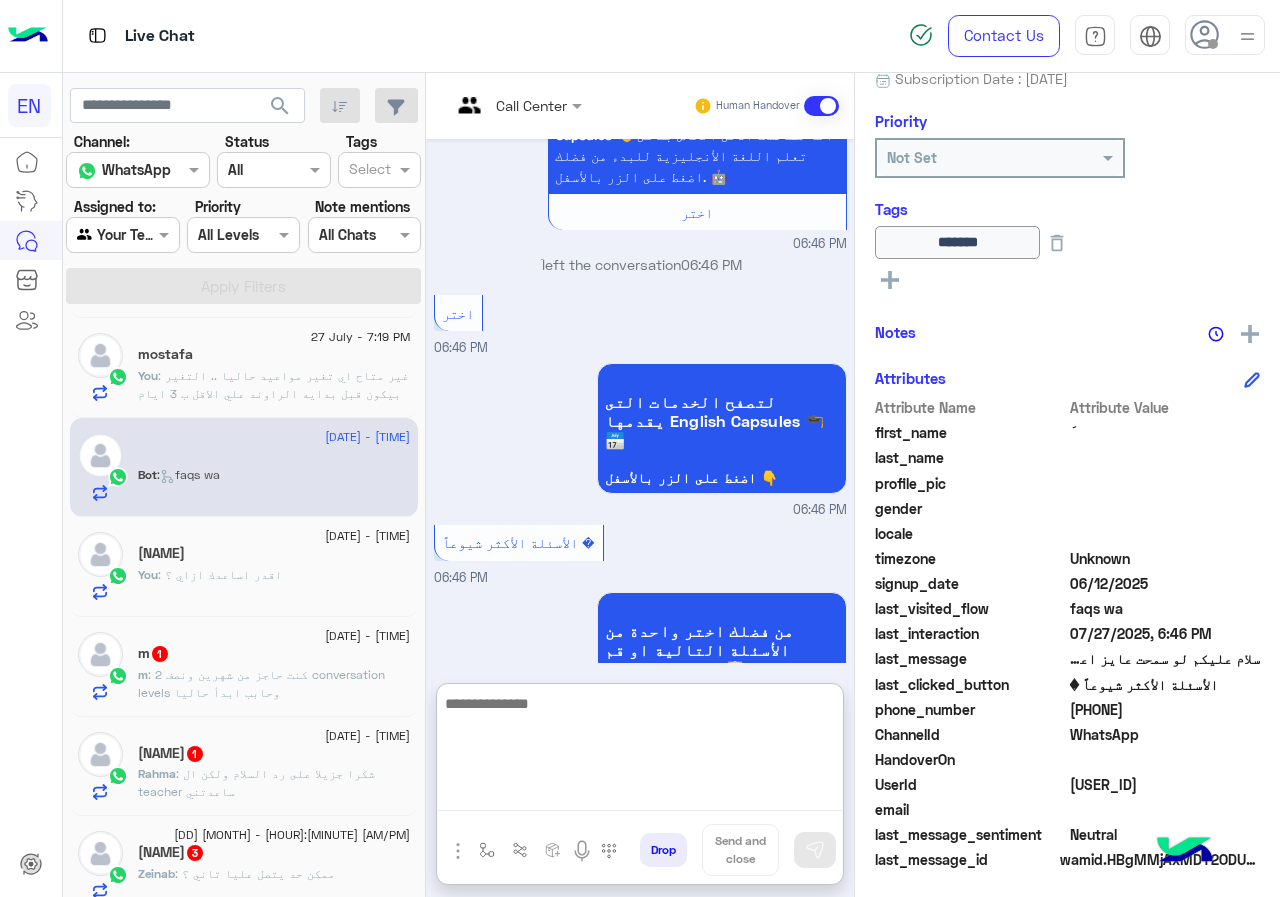 click at bounding box center [640, 751] 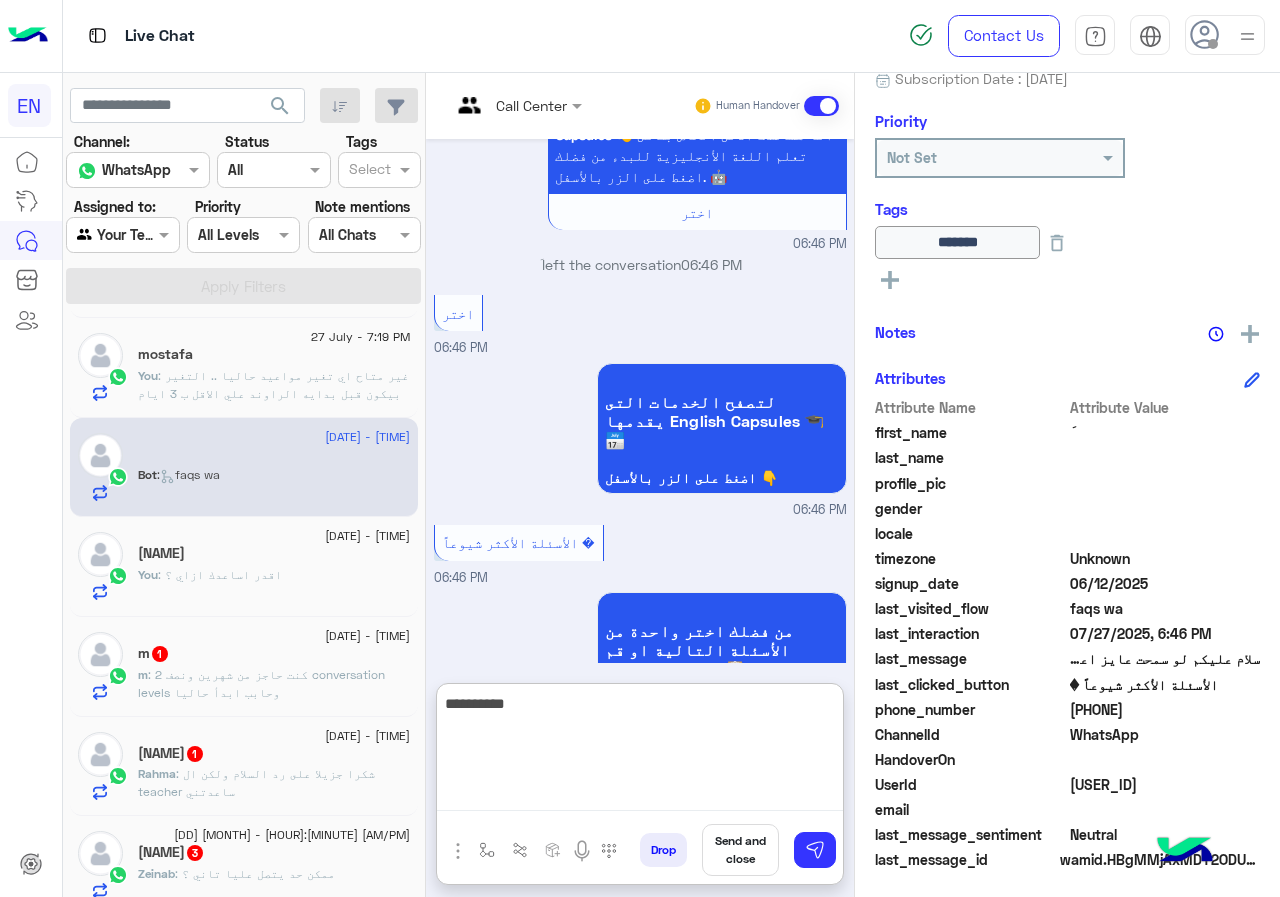 type on "**********" 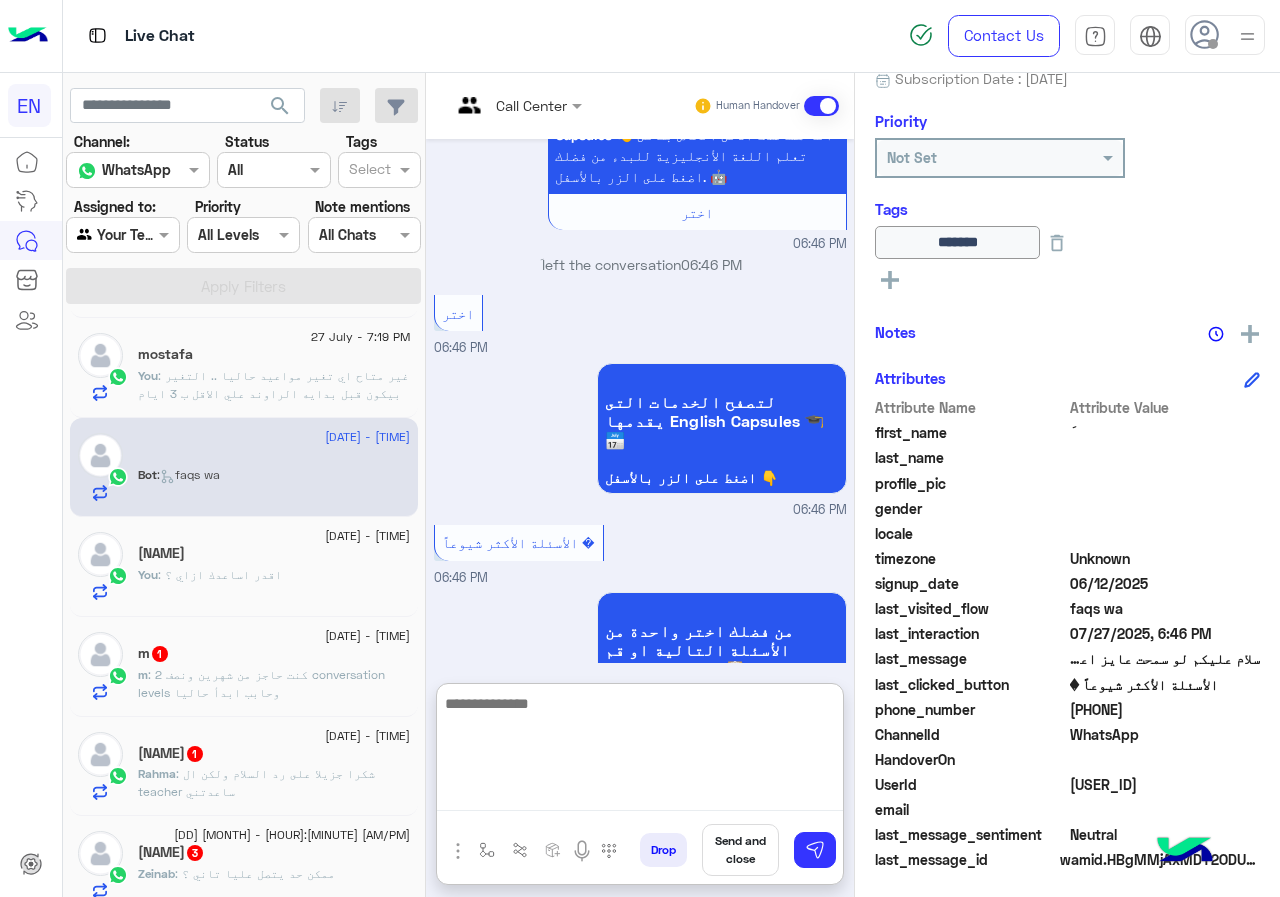scroll, scrollTop: 1732, scrollLeft: 0, axis: vertical 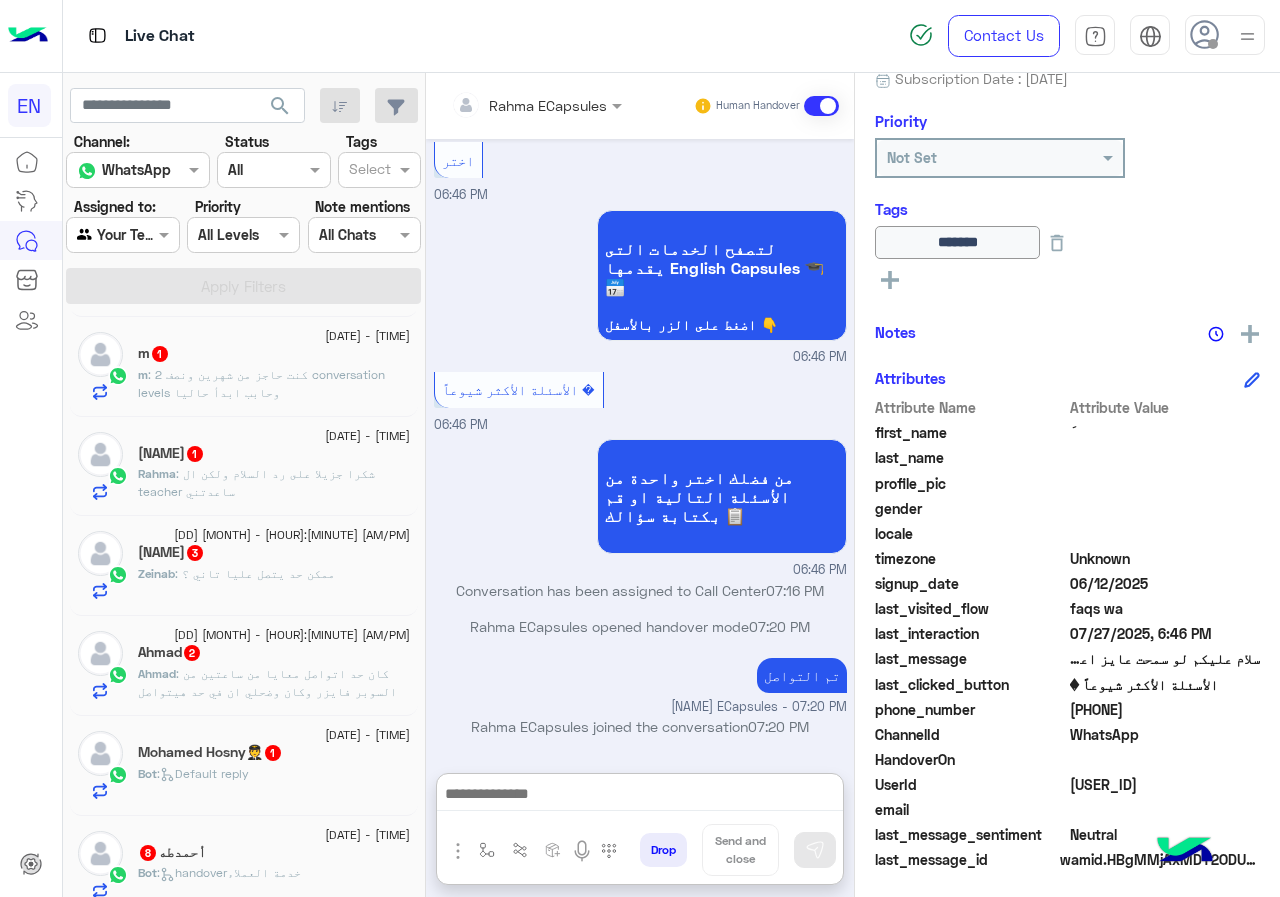 click on "m : كنت حاجز من شهرين ونصف
2 conversation levels
وحابب ابدأ حاليا" 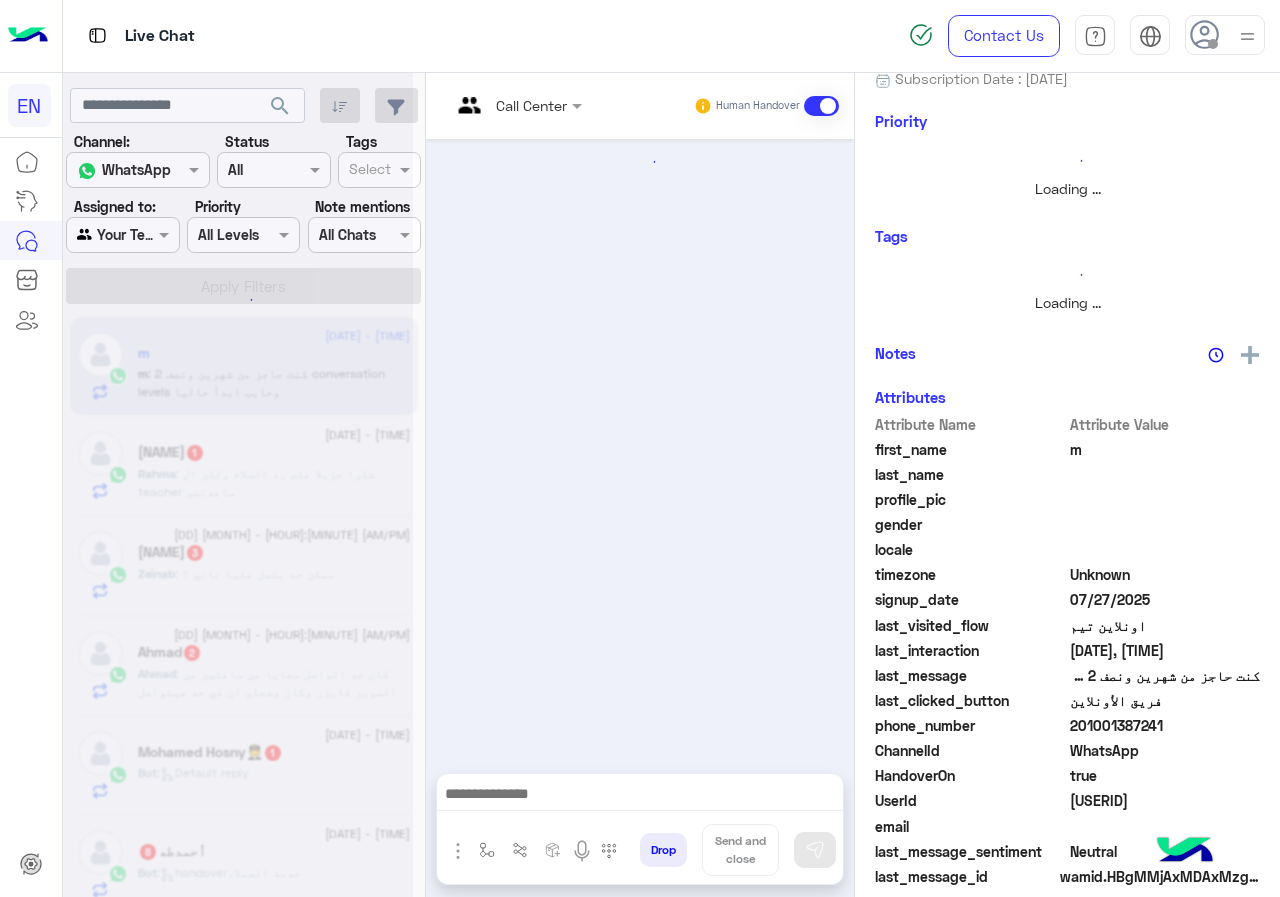 scroll, scrollTop: 0, scrollLeft: 0, axis: both 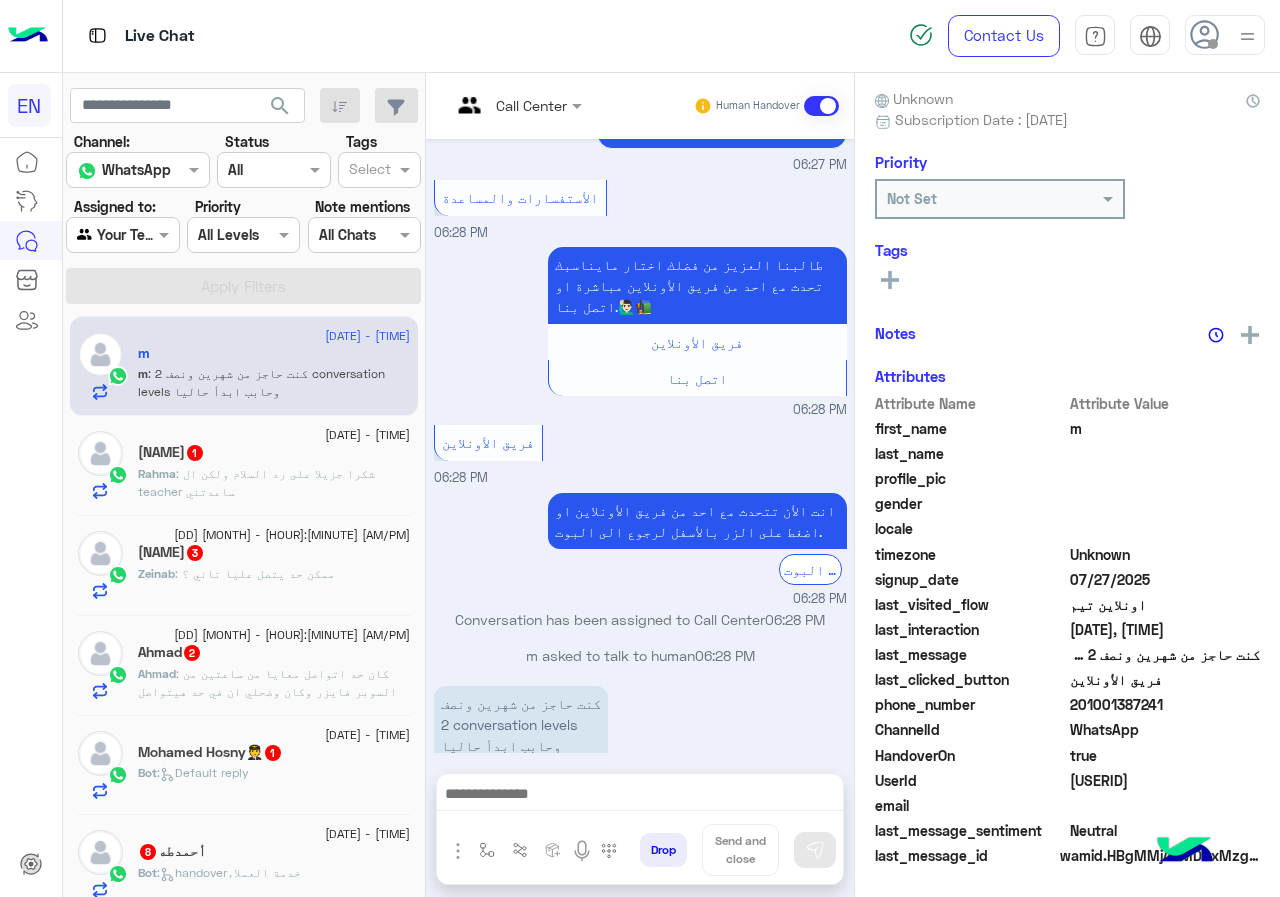 drag, startPoint x: 1133, startPoint y: 706, endPoint x: 1240, endPoint y: 703, distance: 107.042046 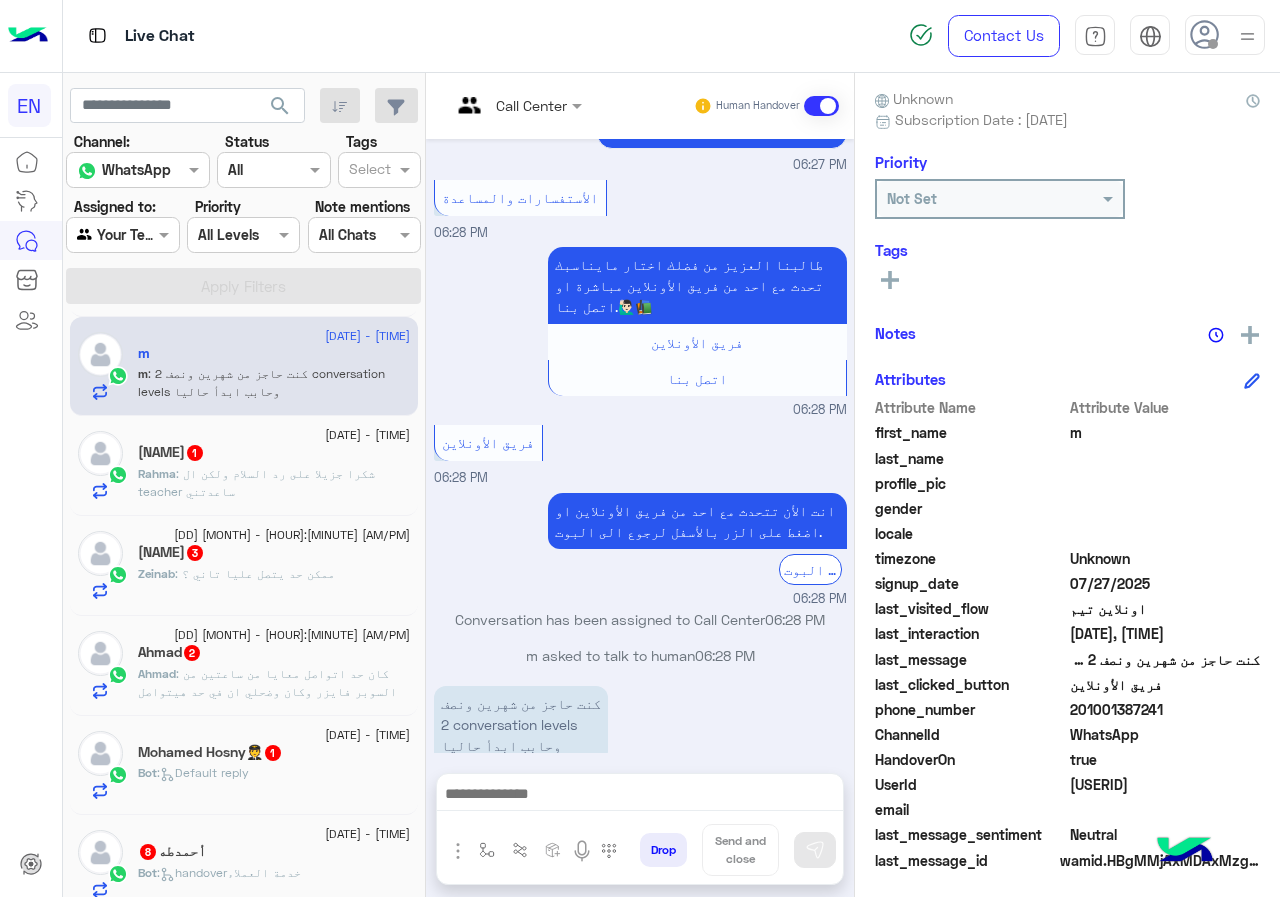 copy on "01001387241" 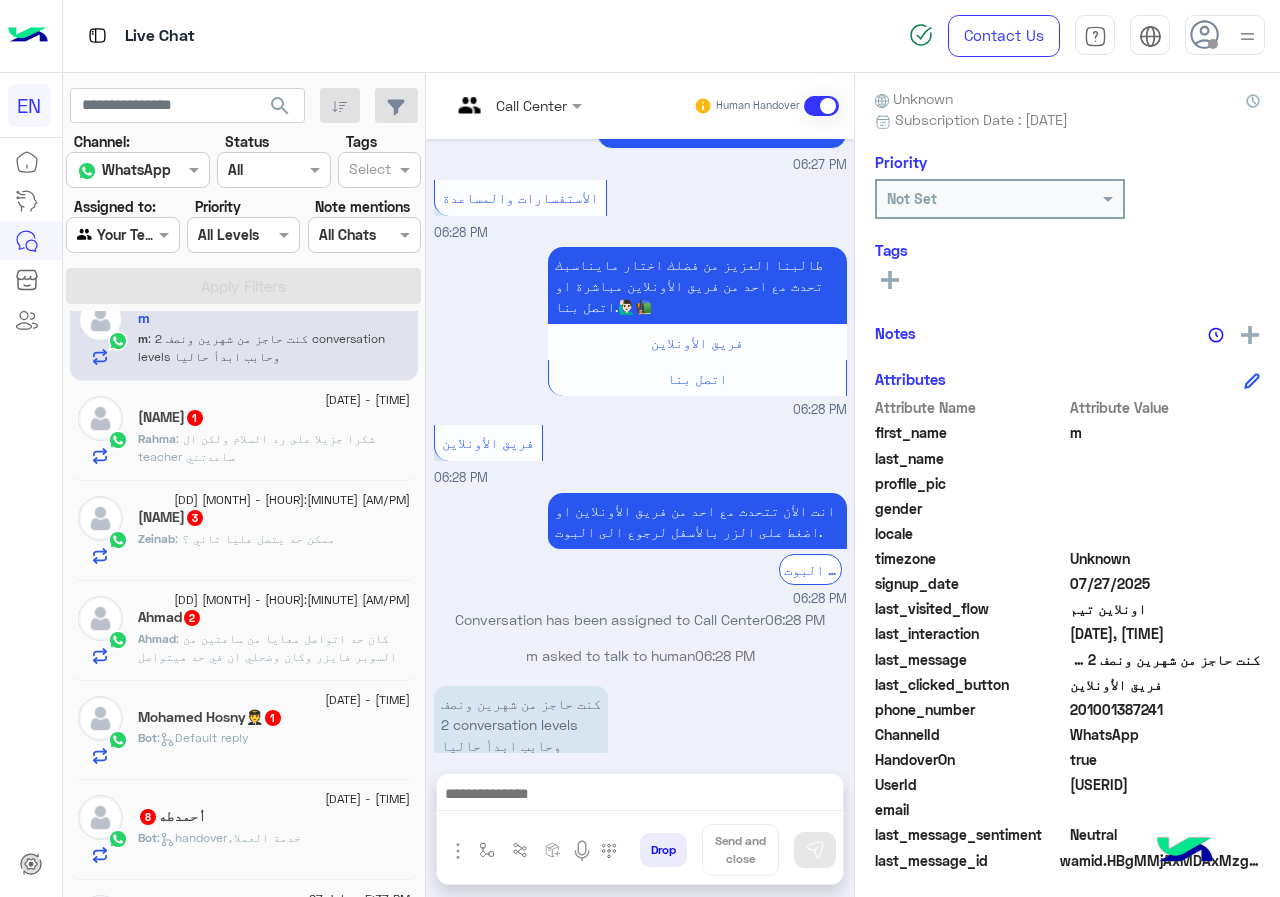 scroll, scrollTop: 400, scrollLeft: 0, axis: vertical 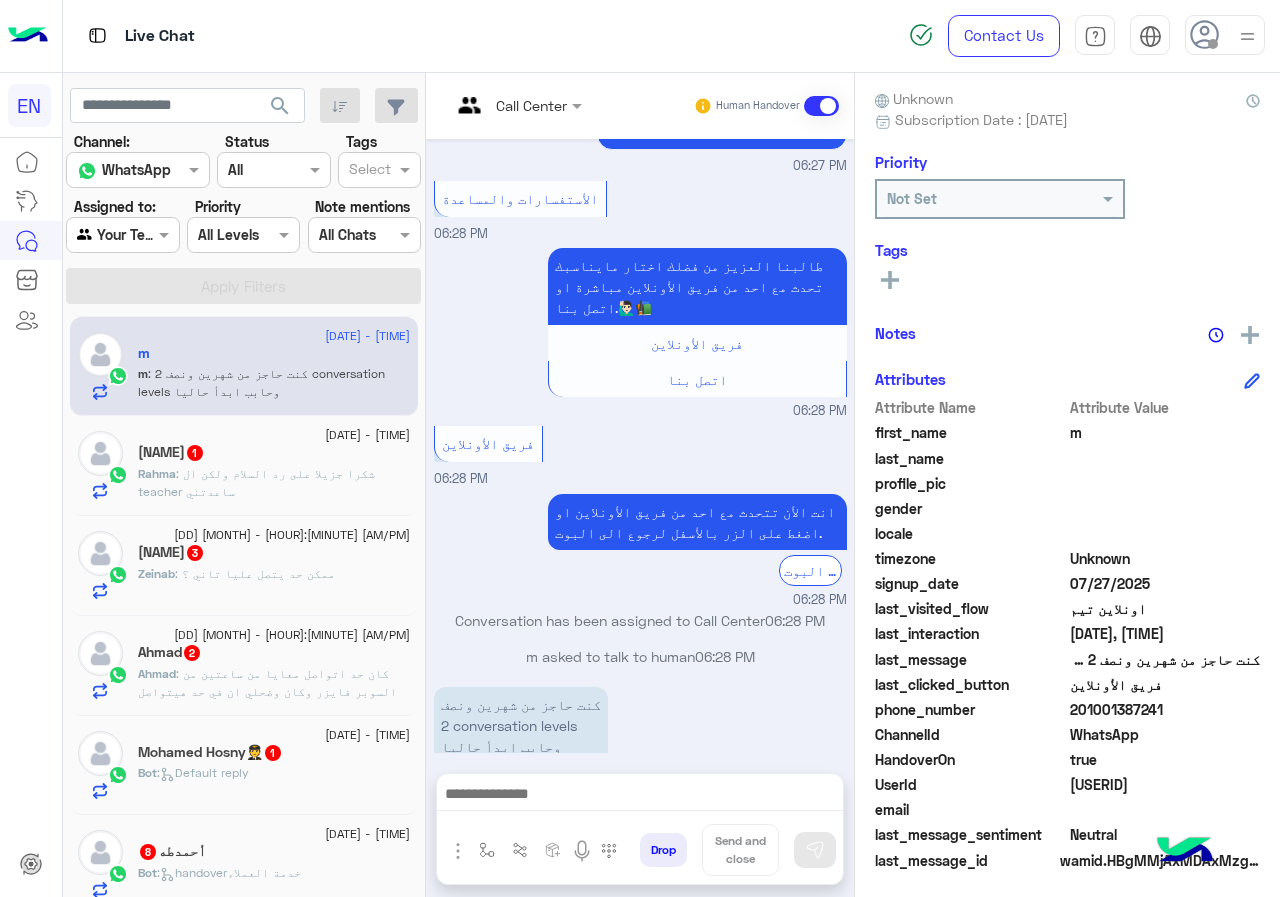 click at bounding box center (640, 799) 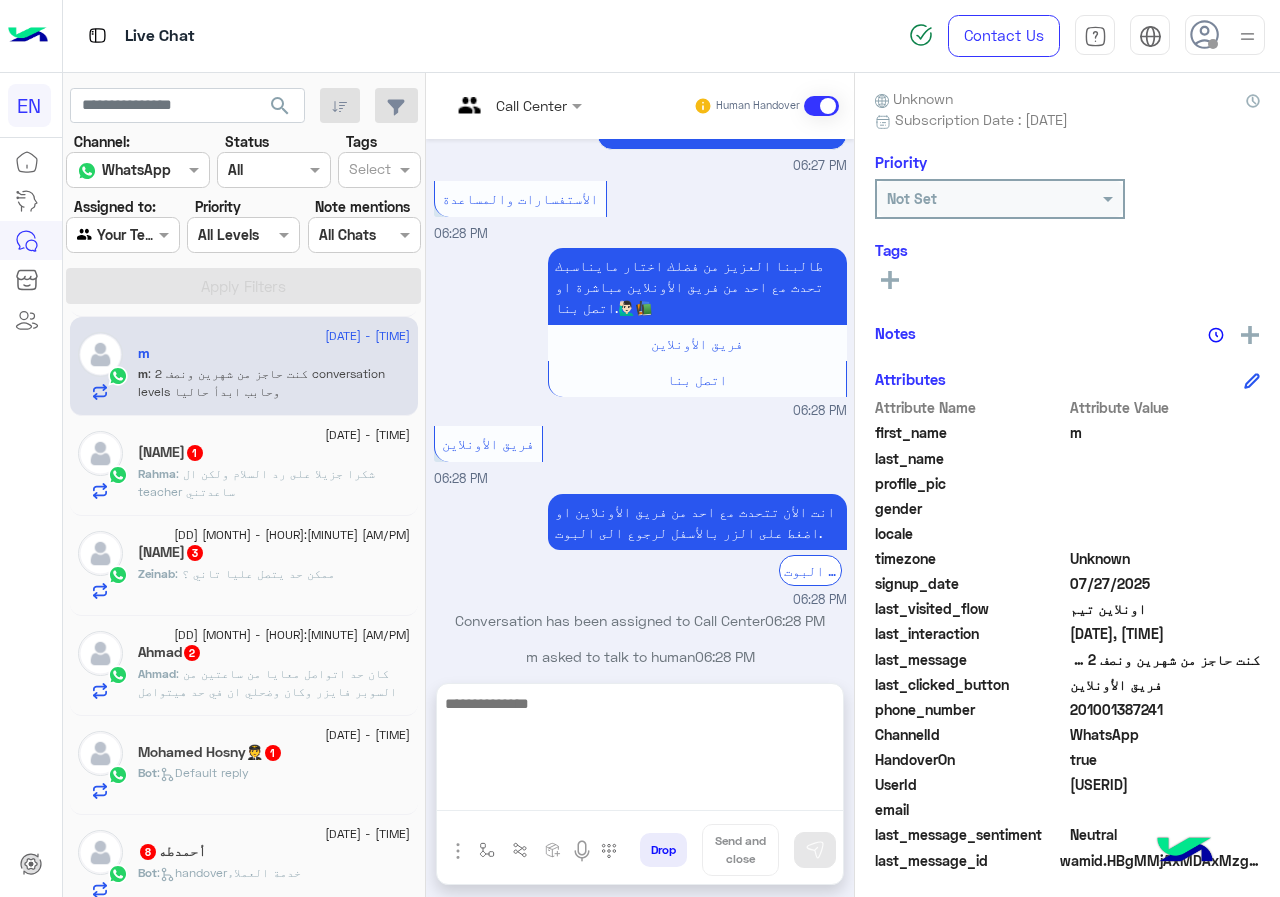 click at bounding box center [640, 751] 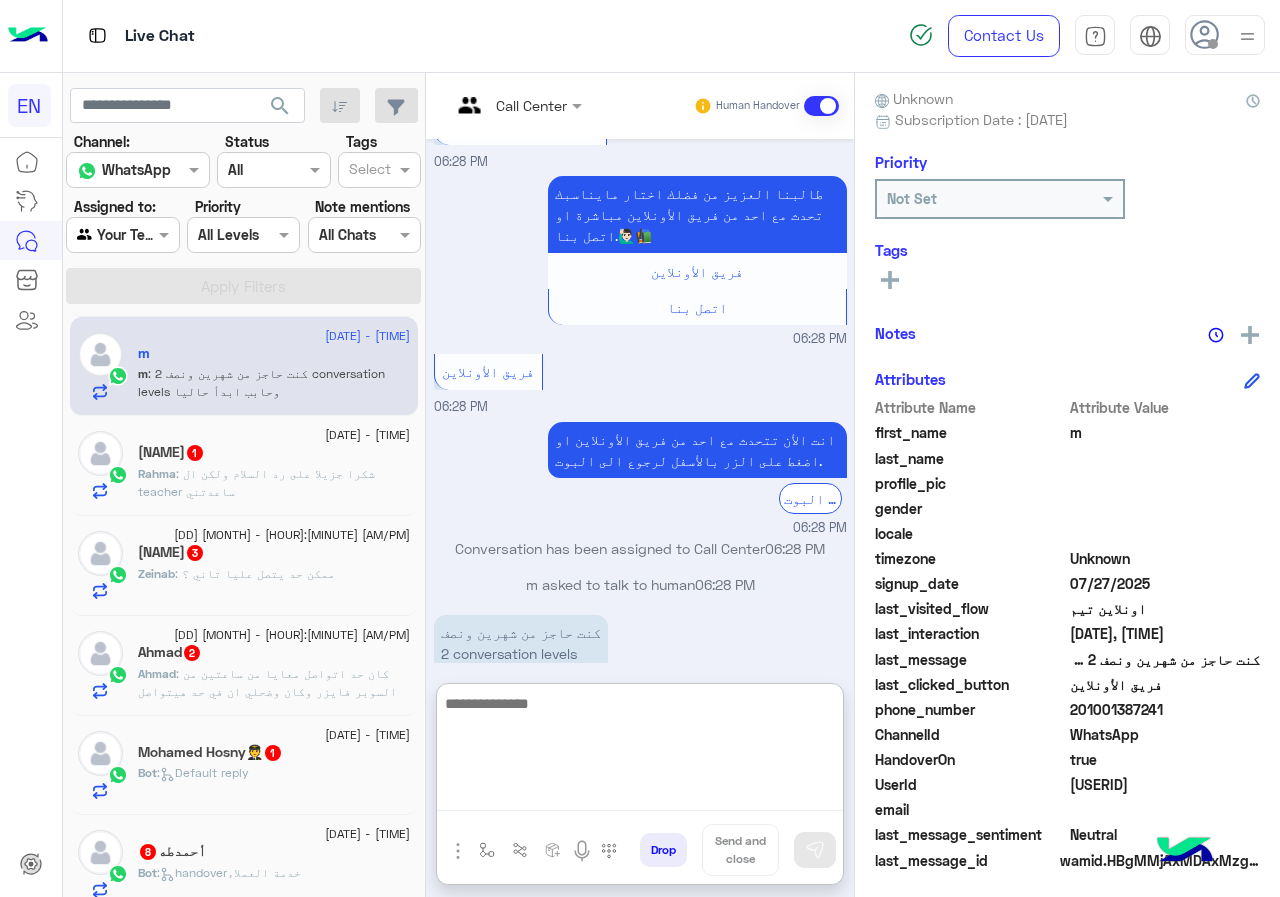 scroll, scrollTop: 1025, scrollLeft: 0, axis: vertical 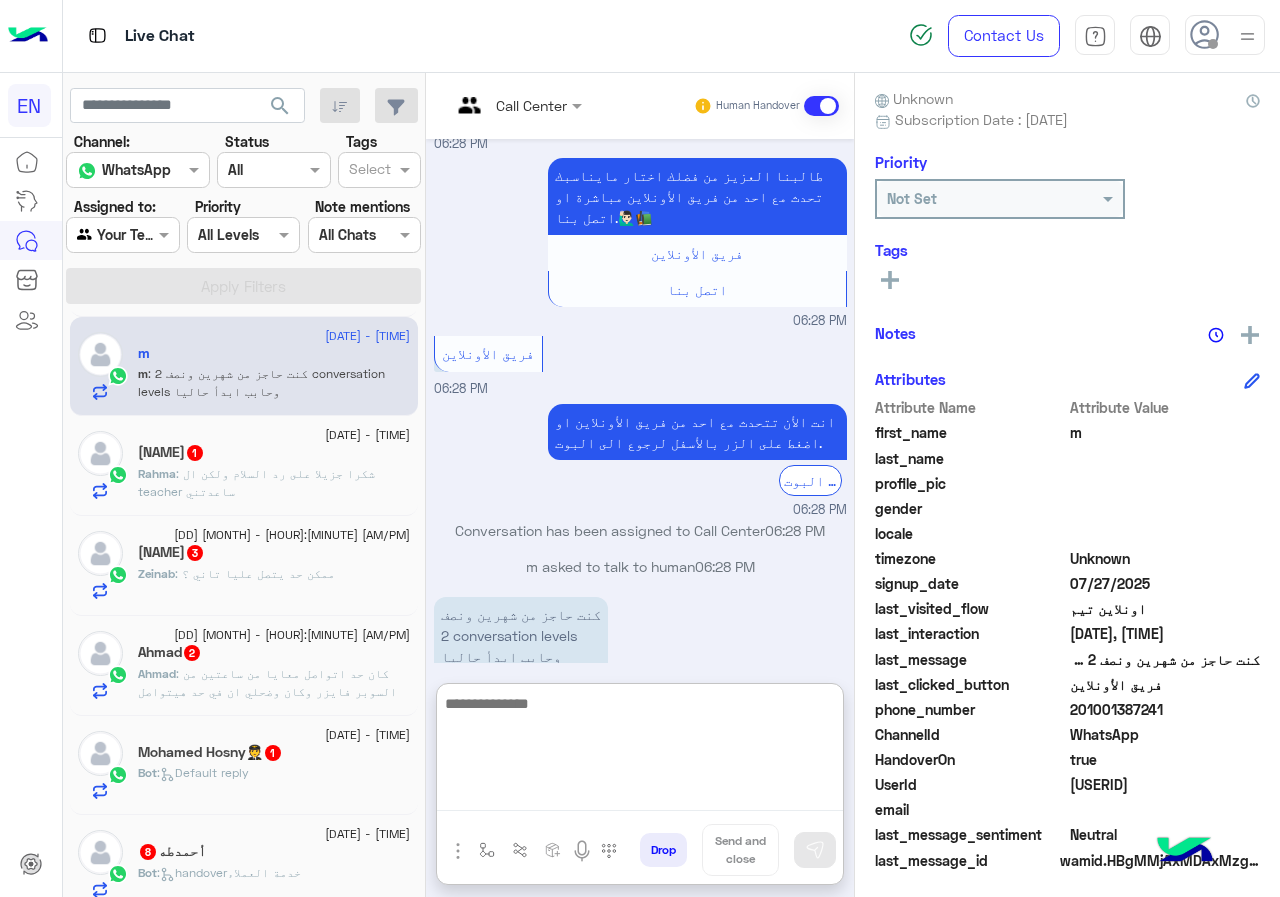 click at bounding box center (640, 751) 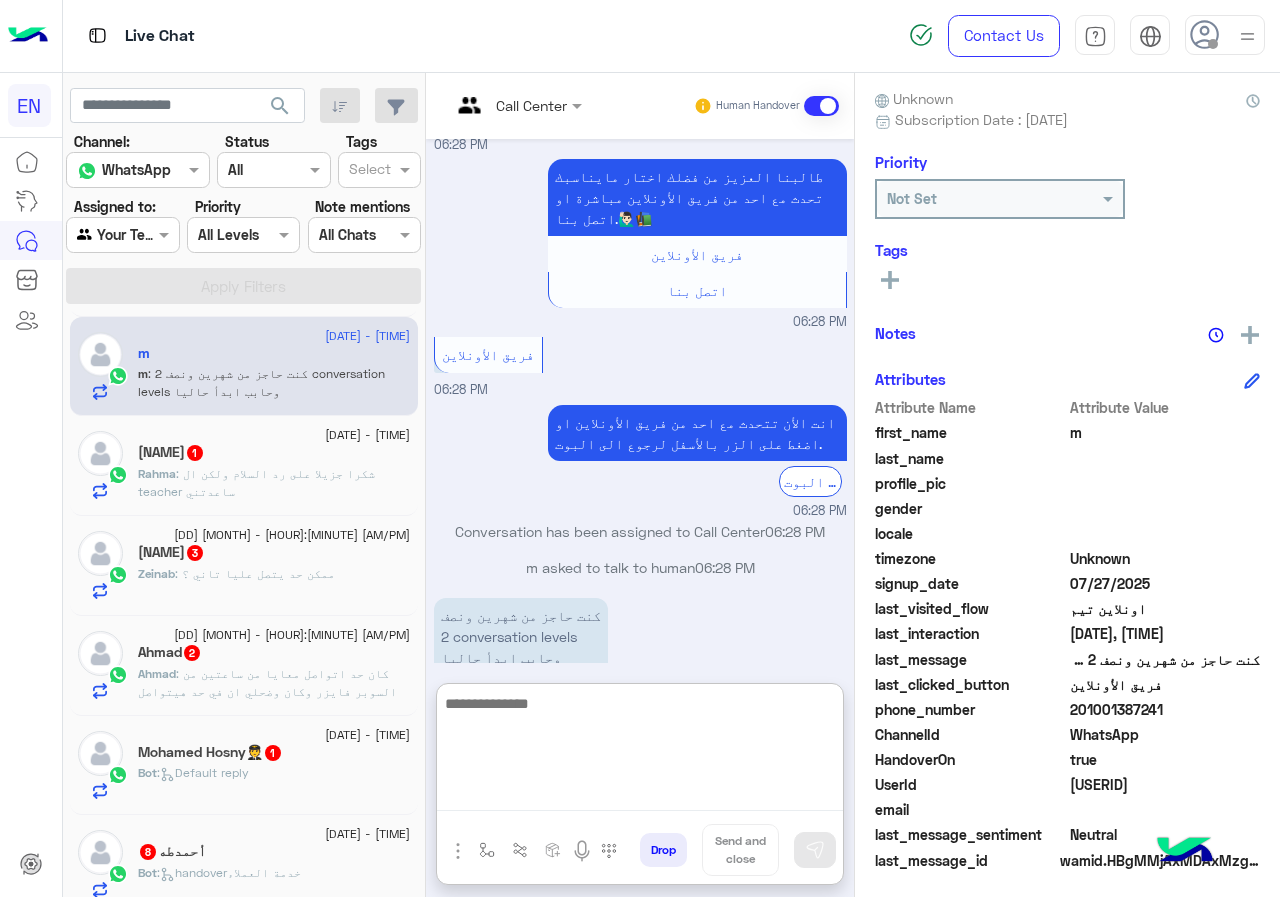 scroll, scrollTop: 1025, scrollLeft: 0, axis: vertical 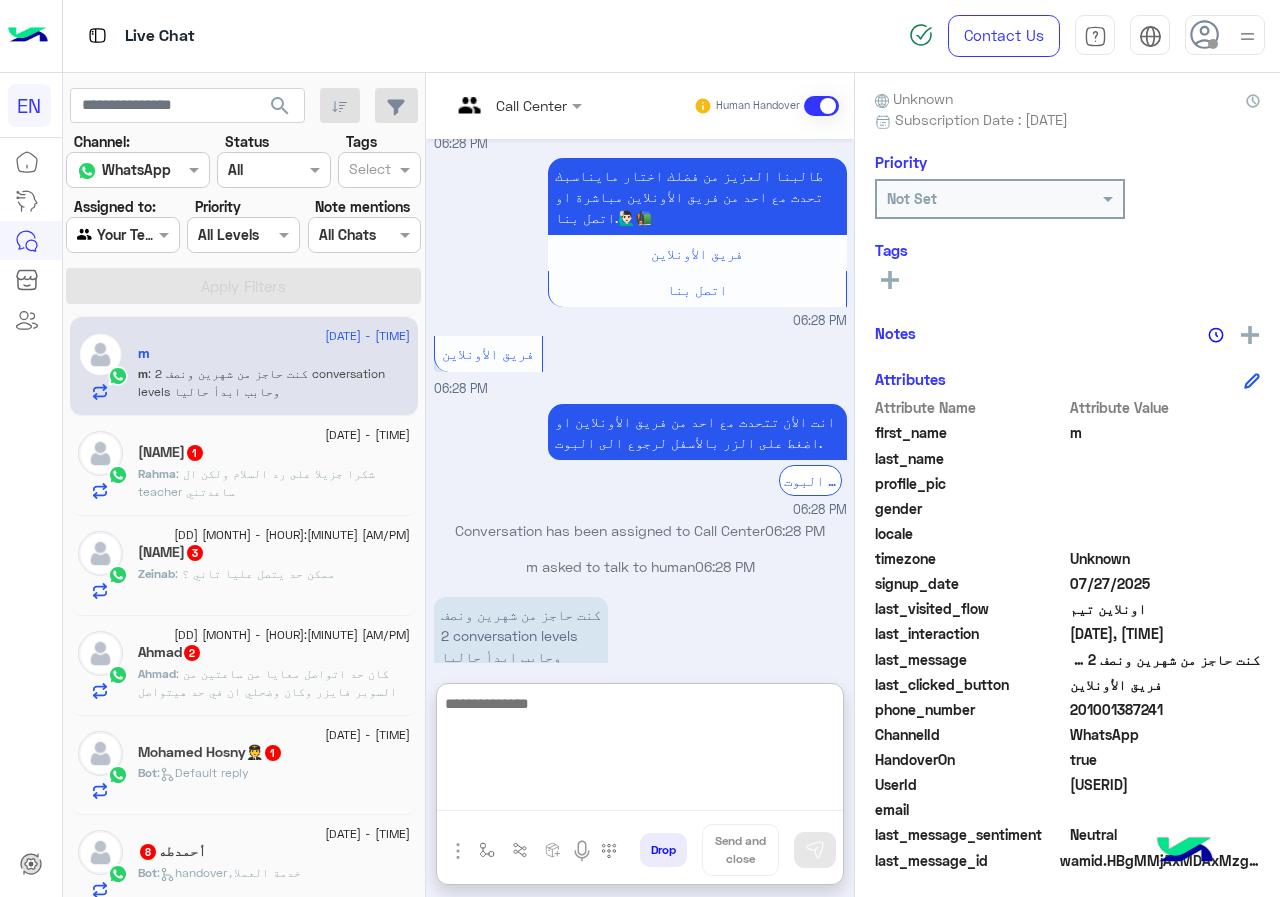 click at bounding box center [640, 751] 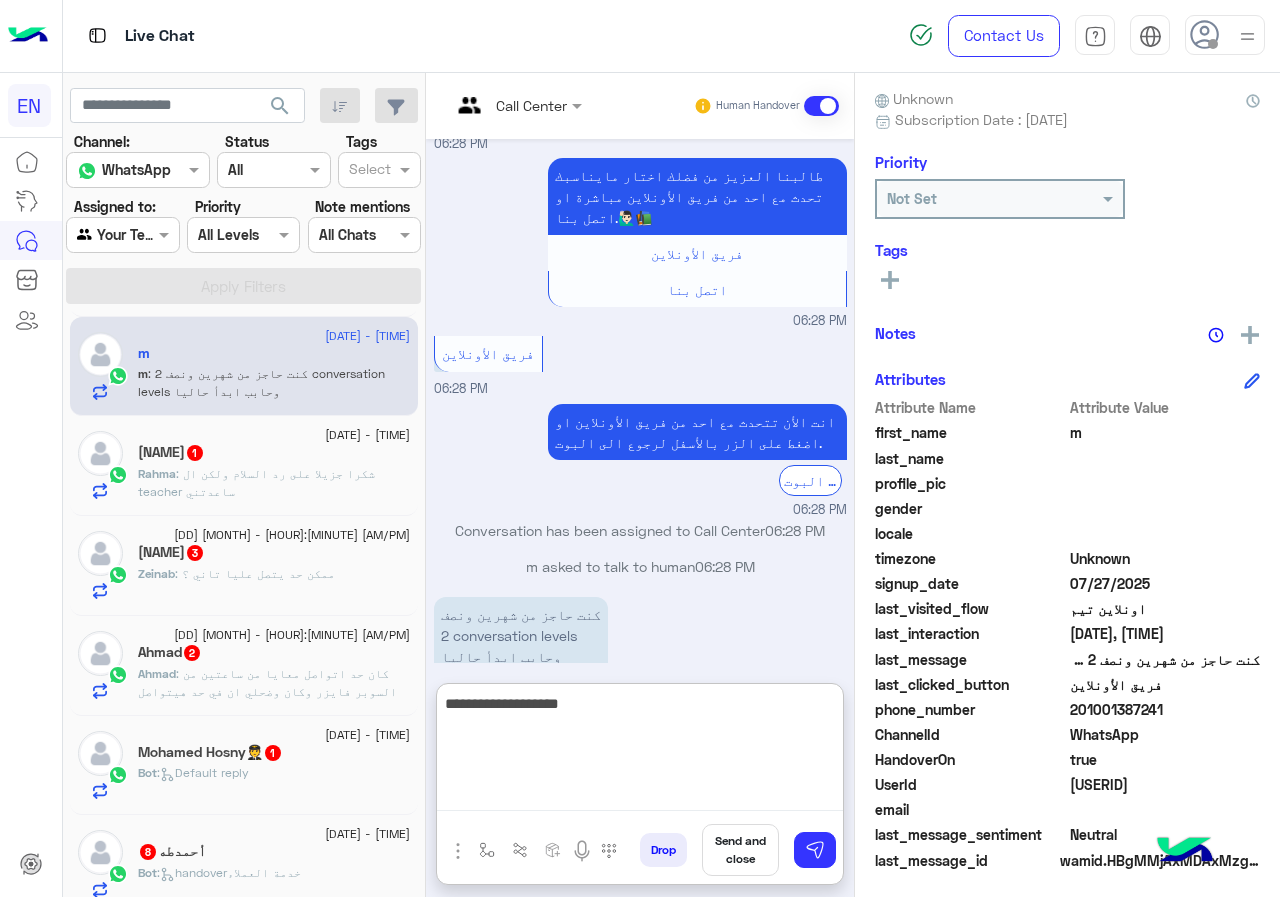 type on "**********" 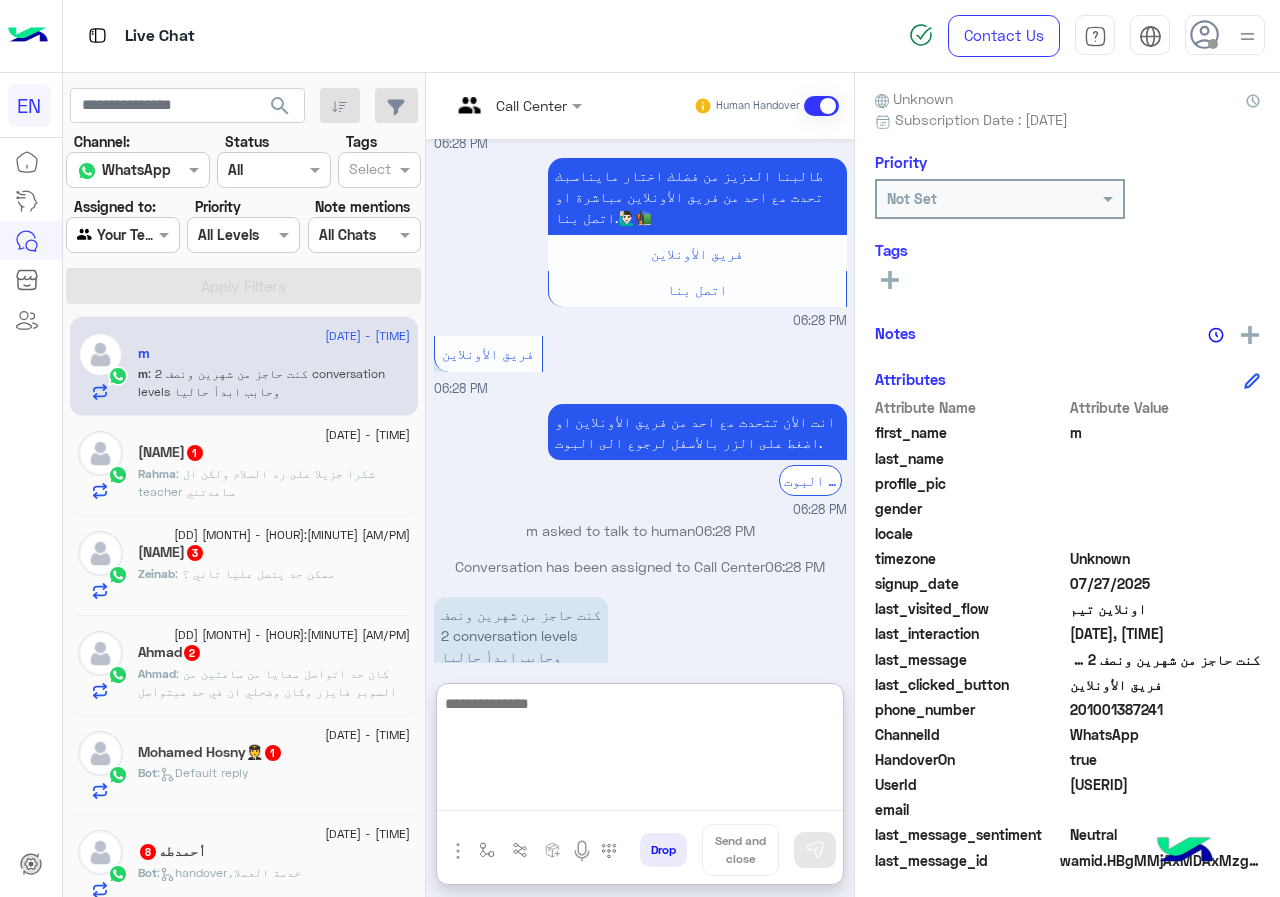 scroll, scrollTop: 1089, scrollLeft: 0, axis: vertical 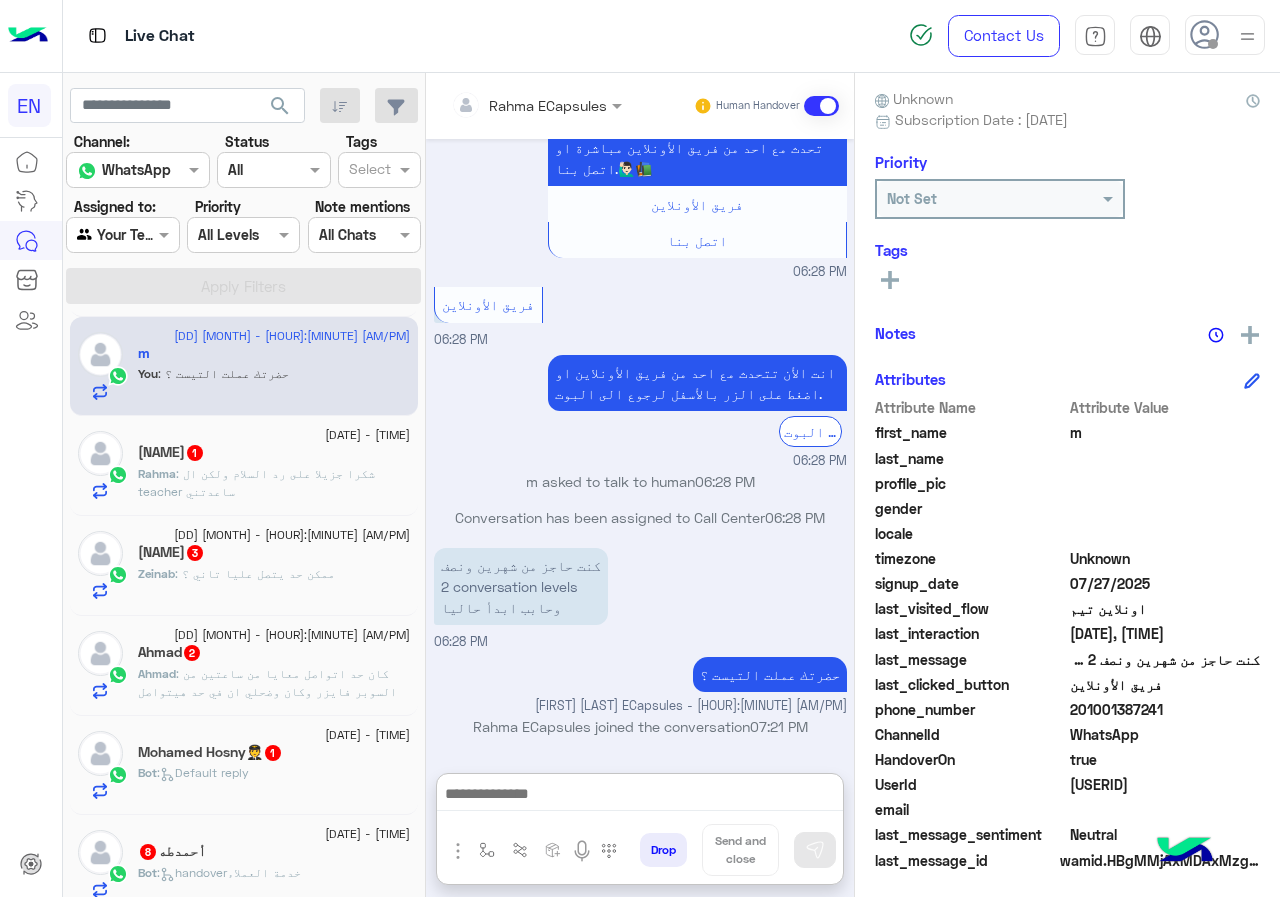 click on "Rahma Ragab  1" 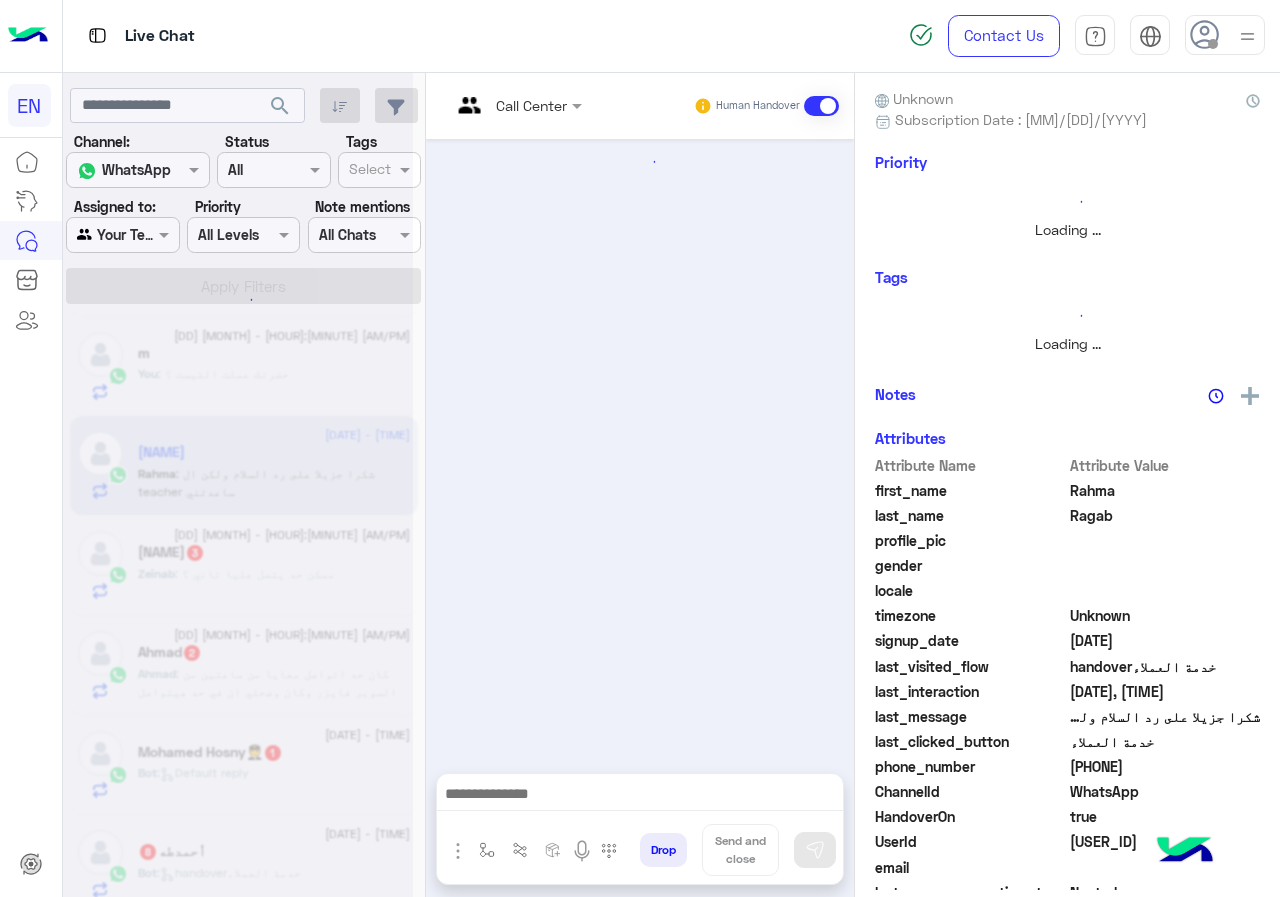 scroll, scrollTop: 0, scrollLeft: 0, axis: both 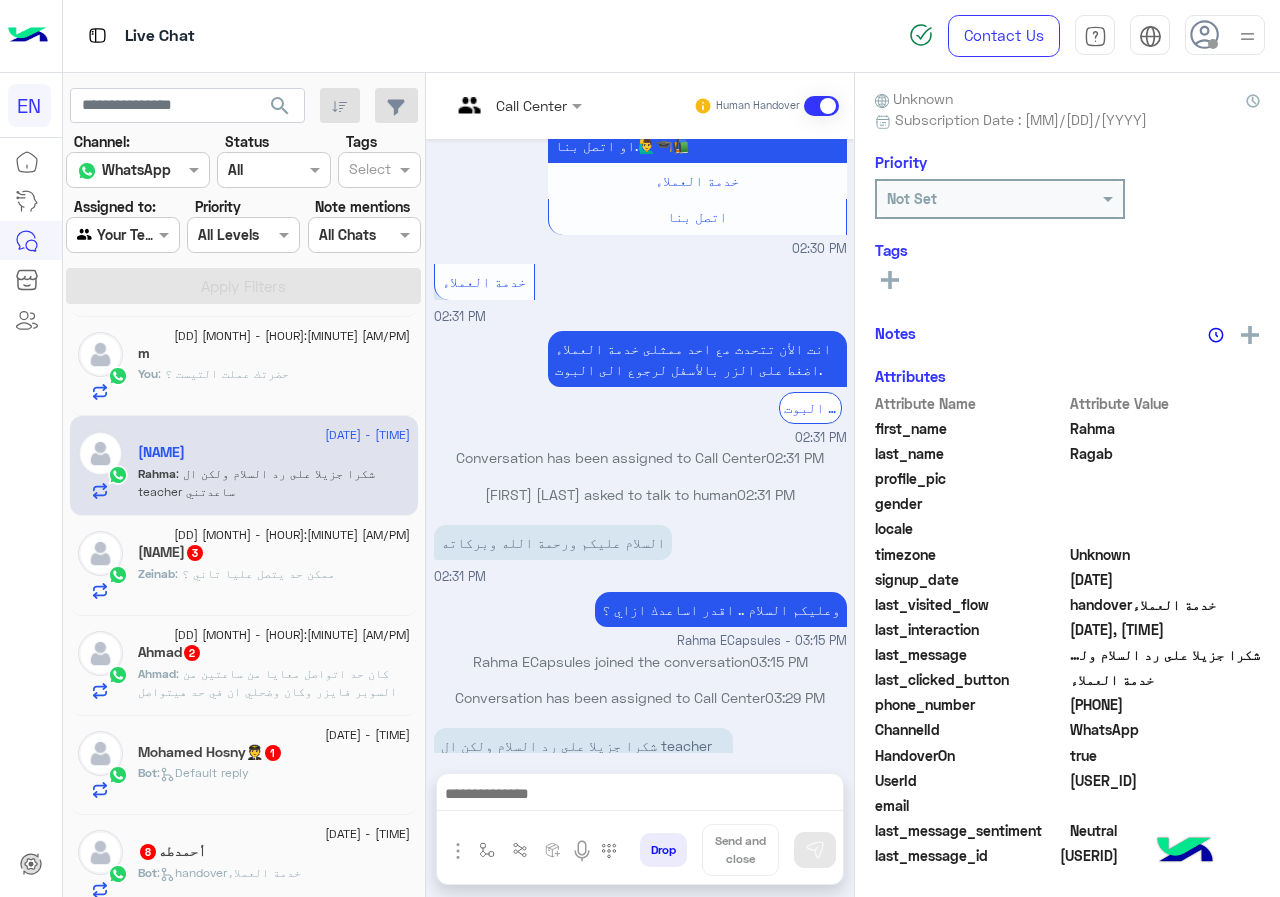 drag, startPoint x: 1139, startPoint y: 695, endPoint x: 1261, endPoint y: 695, distance: 122 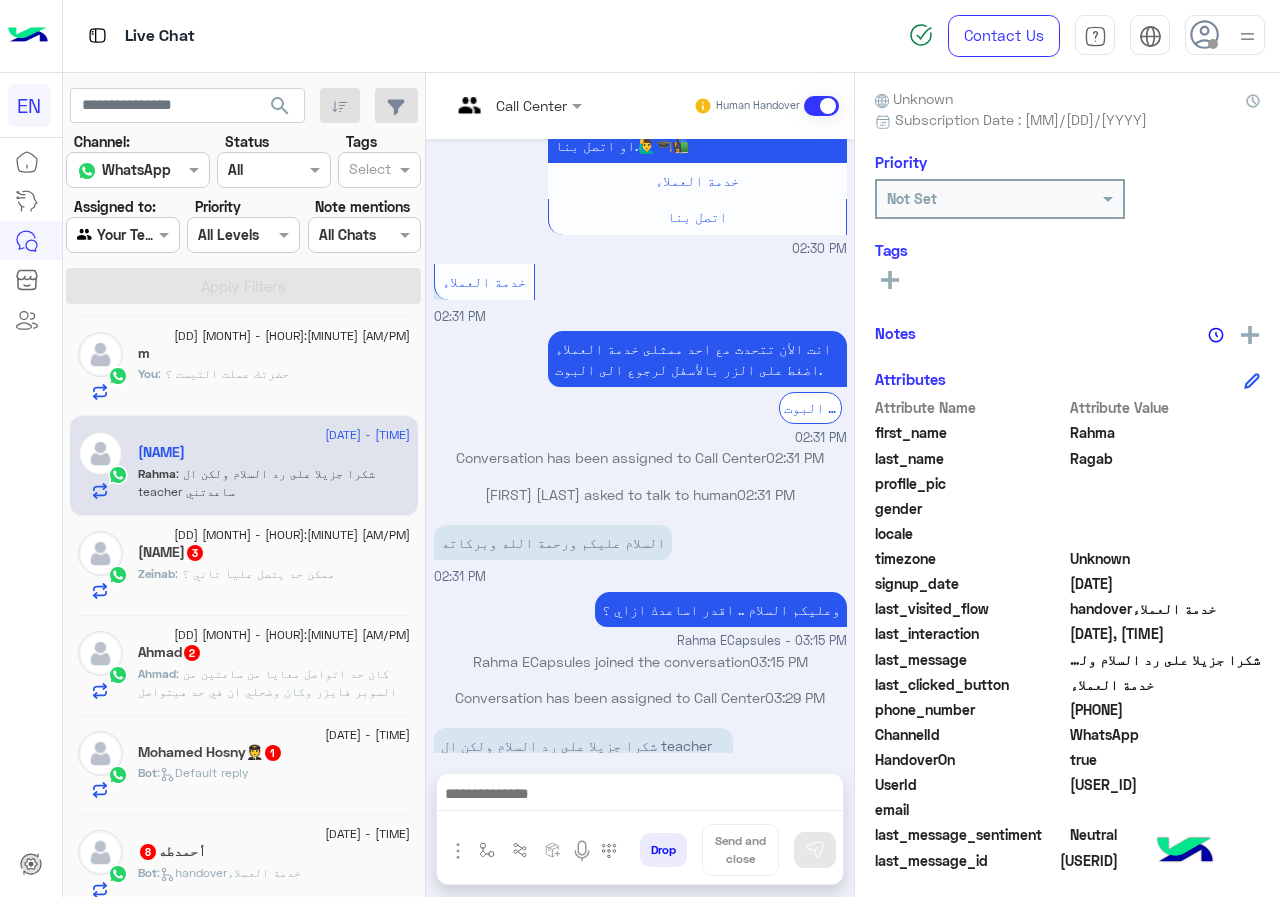 drag, startPoint x: 1193, startPoint y: 706, endPoint x: 1137, endPoint y: 745, distance: 68.24222 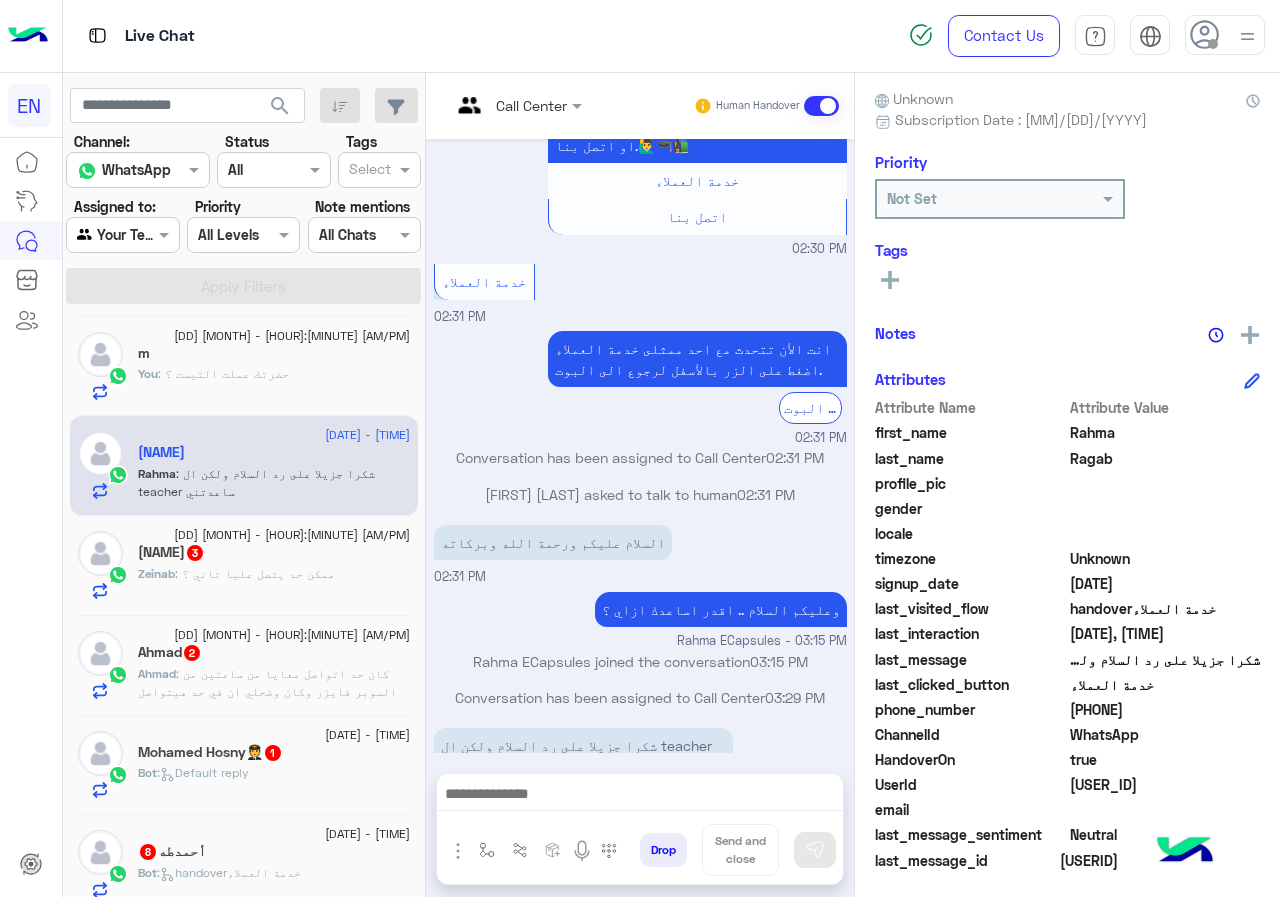 click at bounding box center (640, 799) 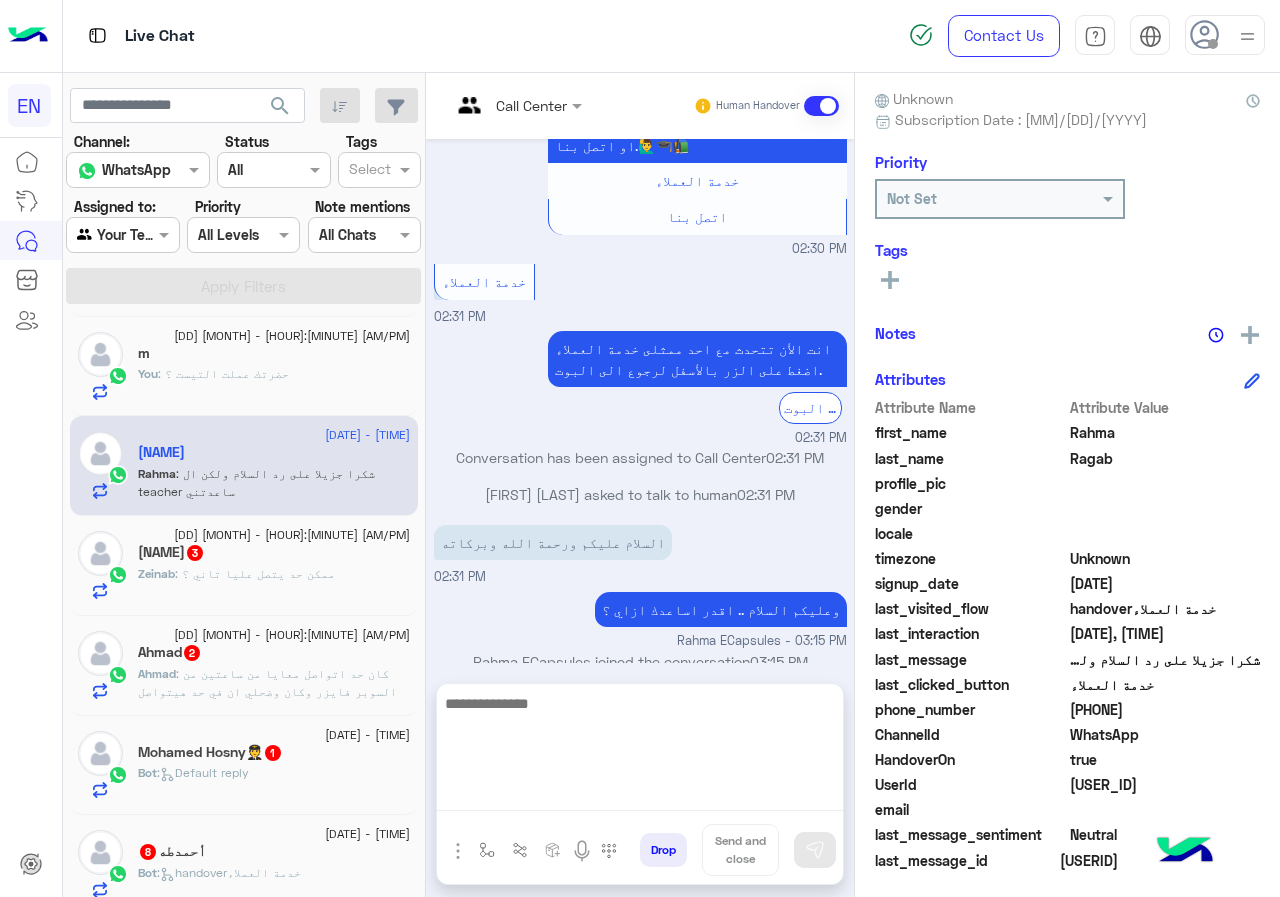 click at bounding box center (640, 751) 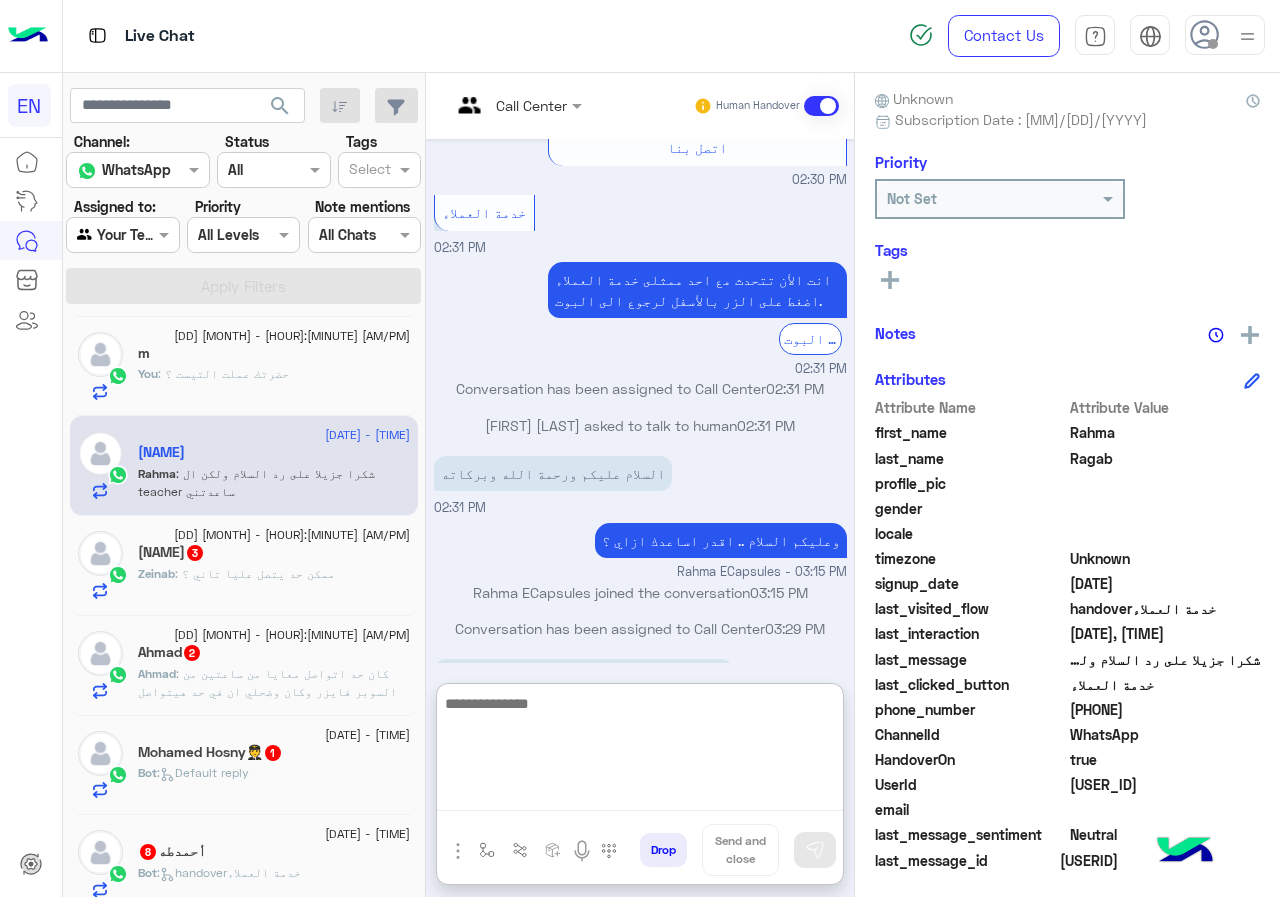 scroll, scrollTop: 1142, scrollLeft: 0, axis: vertical 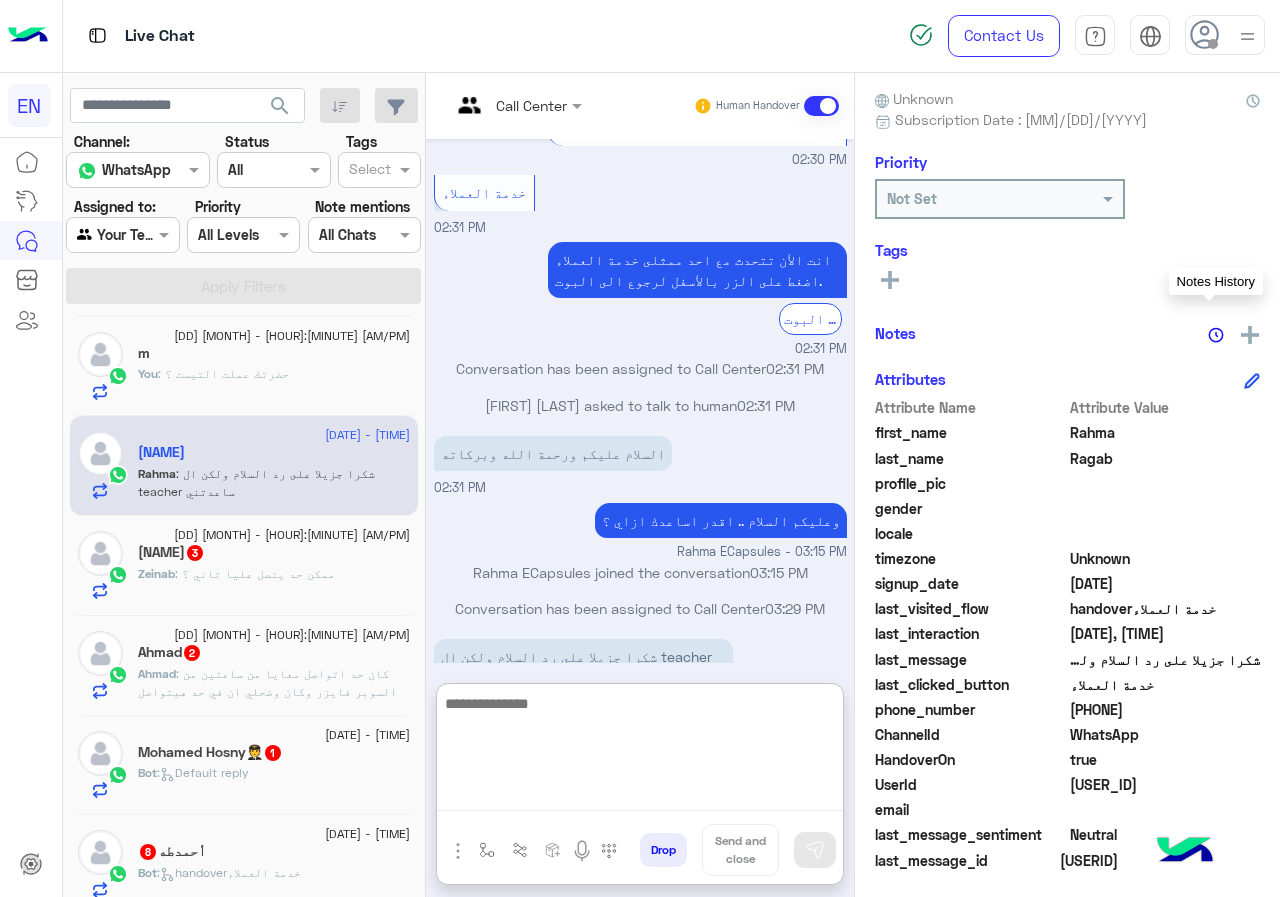 type on "*" 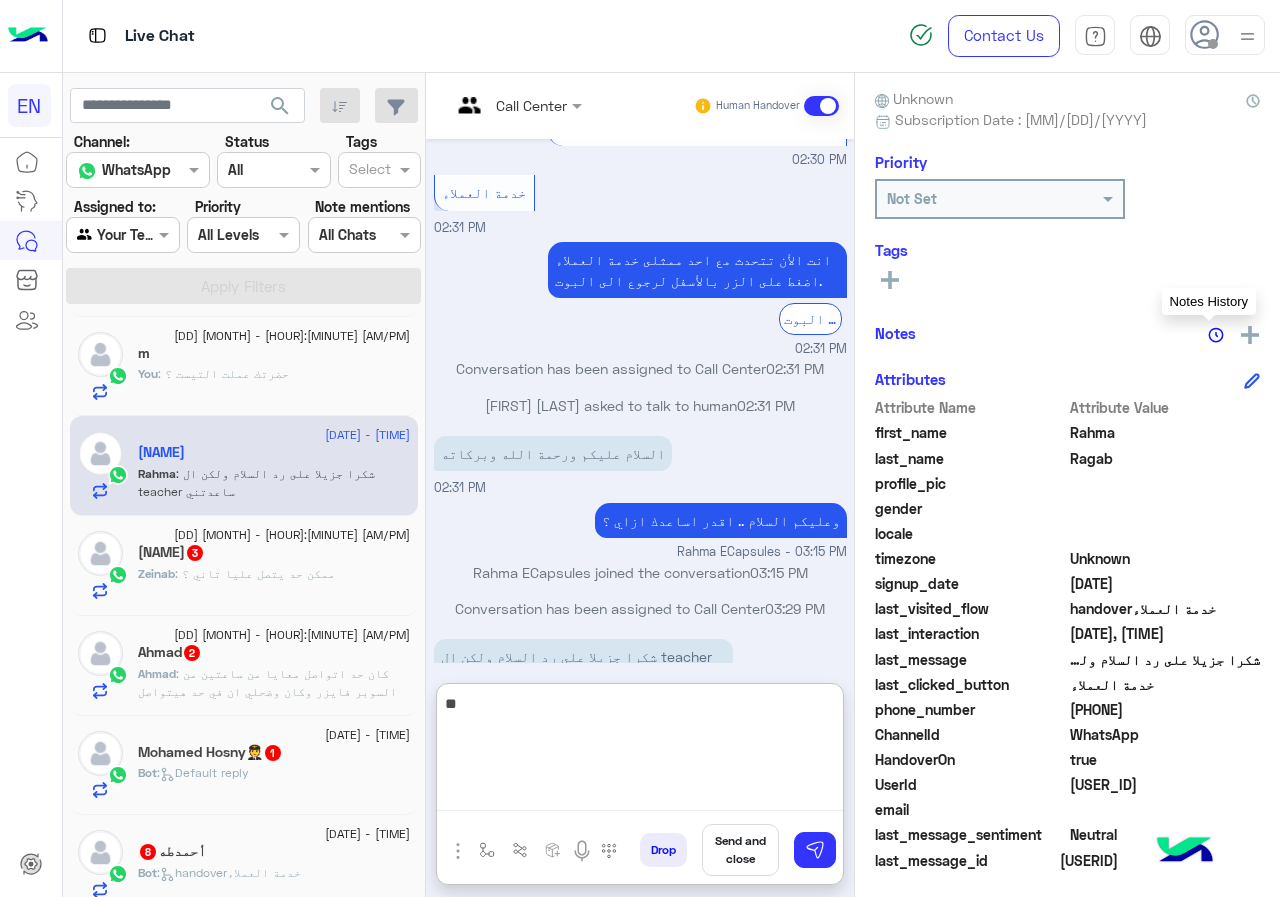 type on "*" 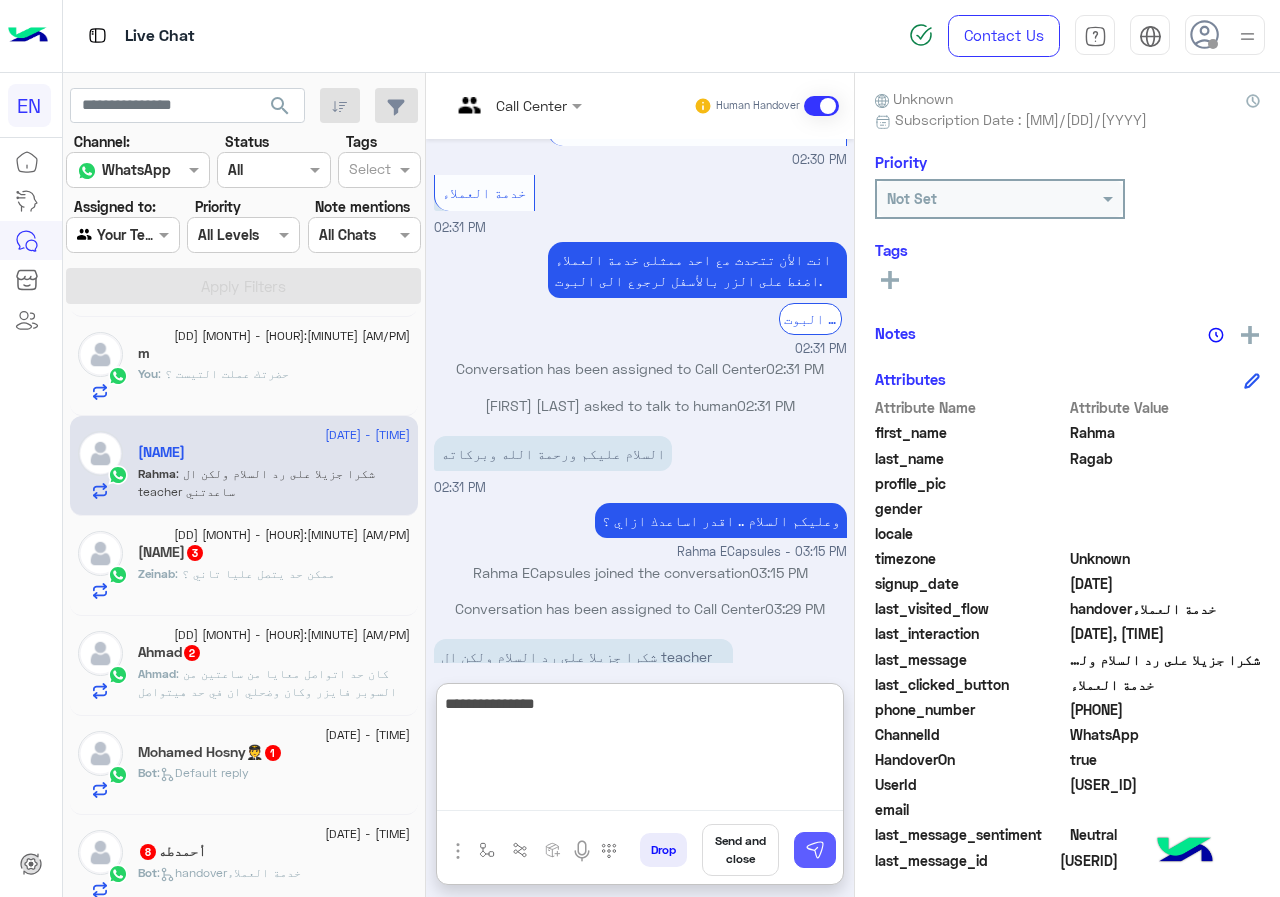 type on "**********" 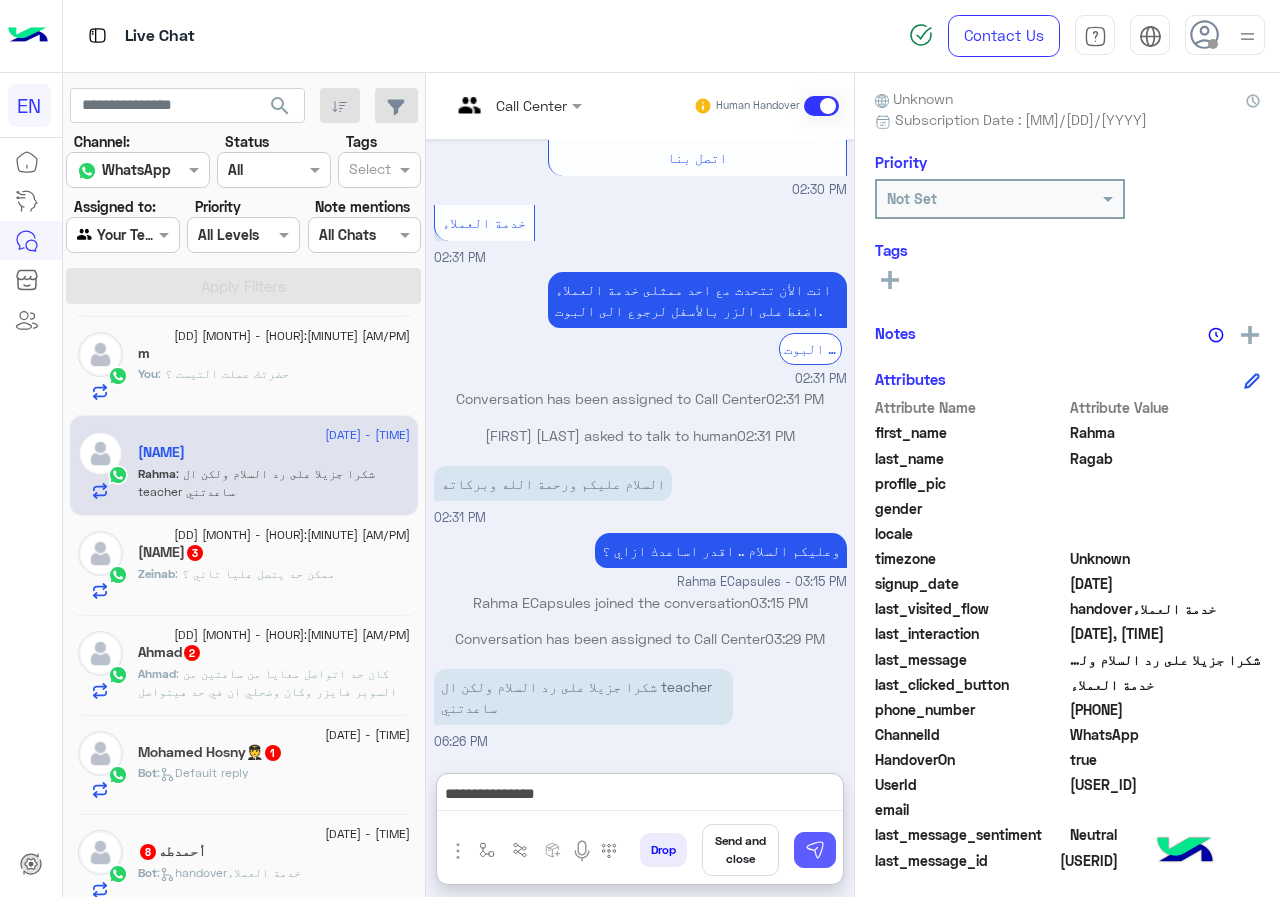 click at bounding box center [815, 850] 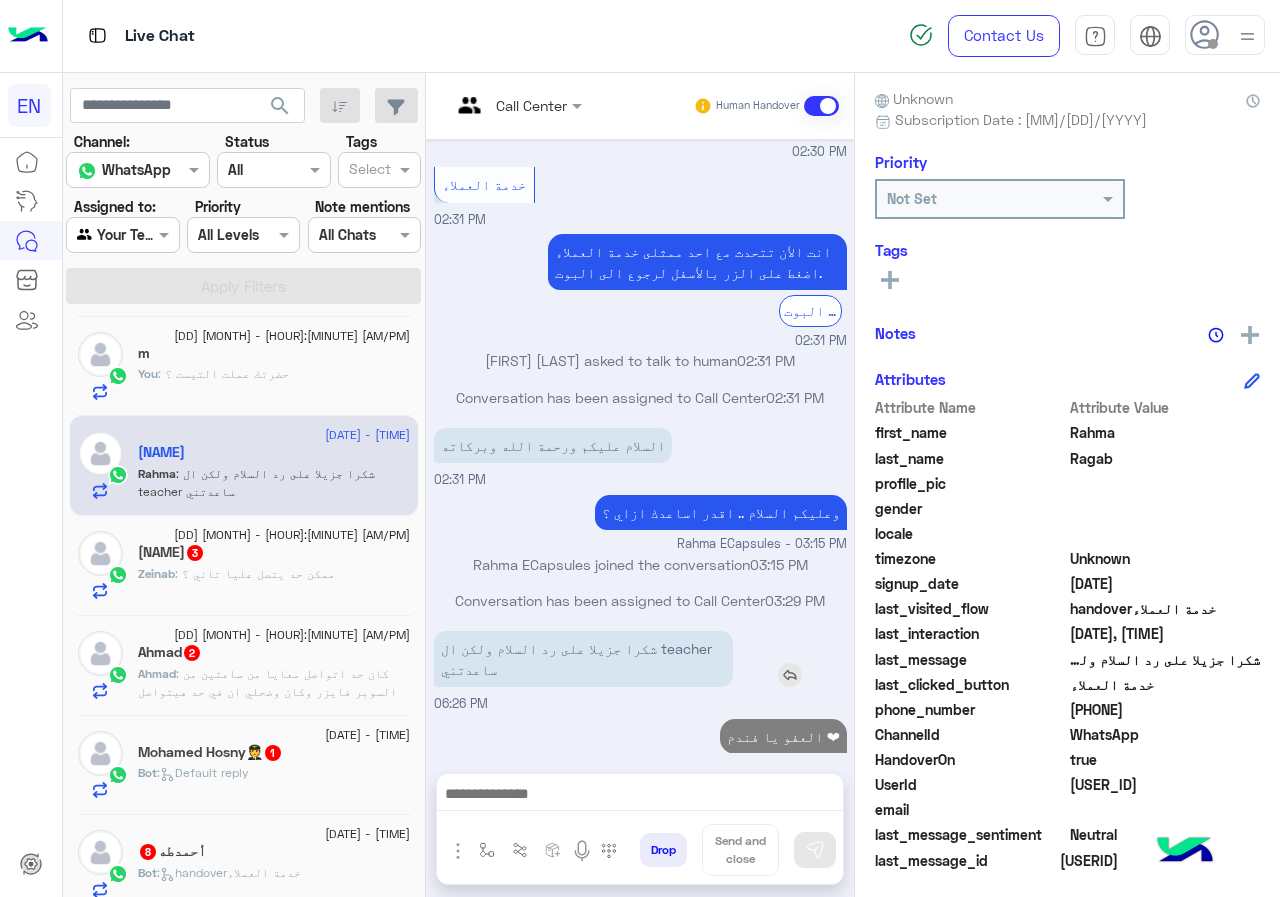 scroll, scrollTop: 1116, scrollLeft: 0, axis: vertical 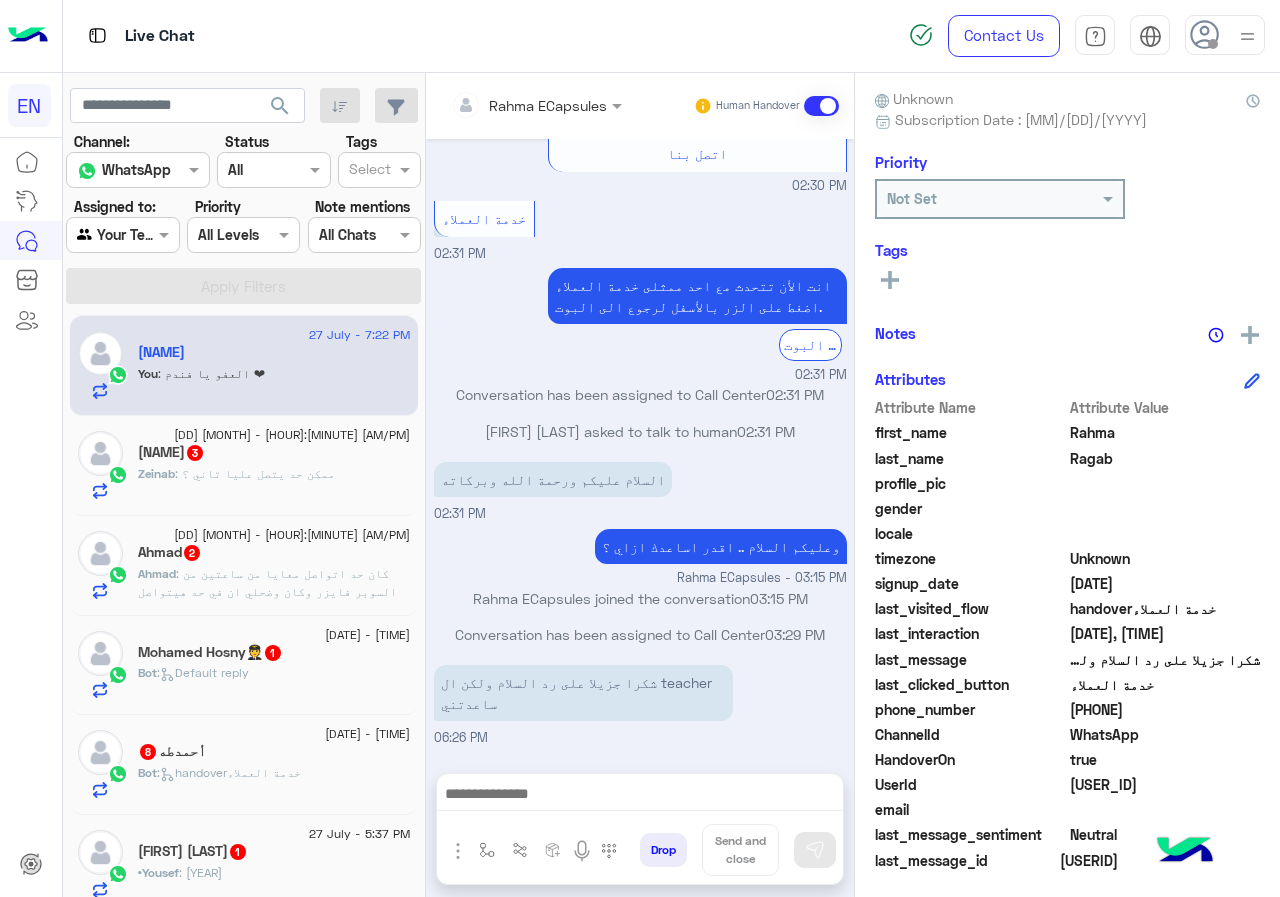 click on "Zeinab : ممكن حد يتصل عليا تاني ؟" 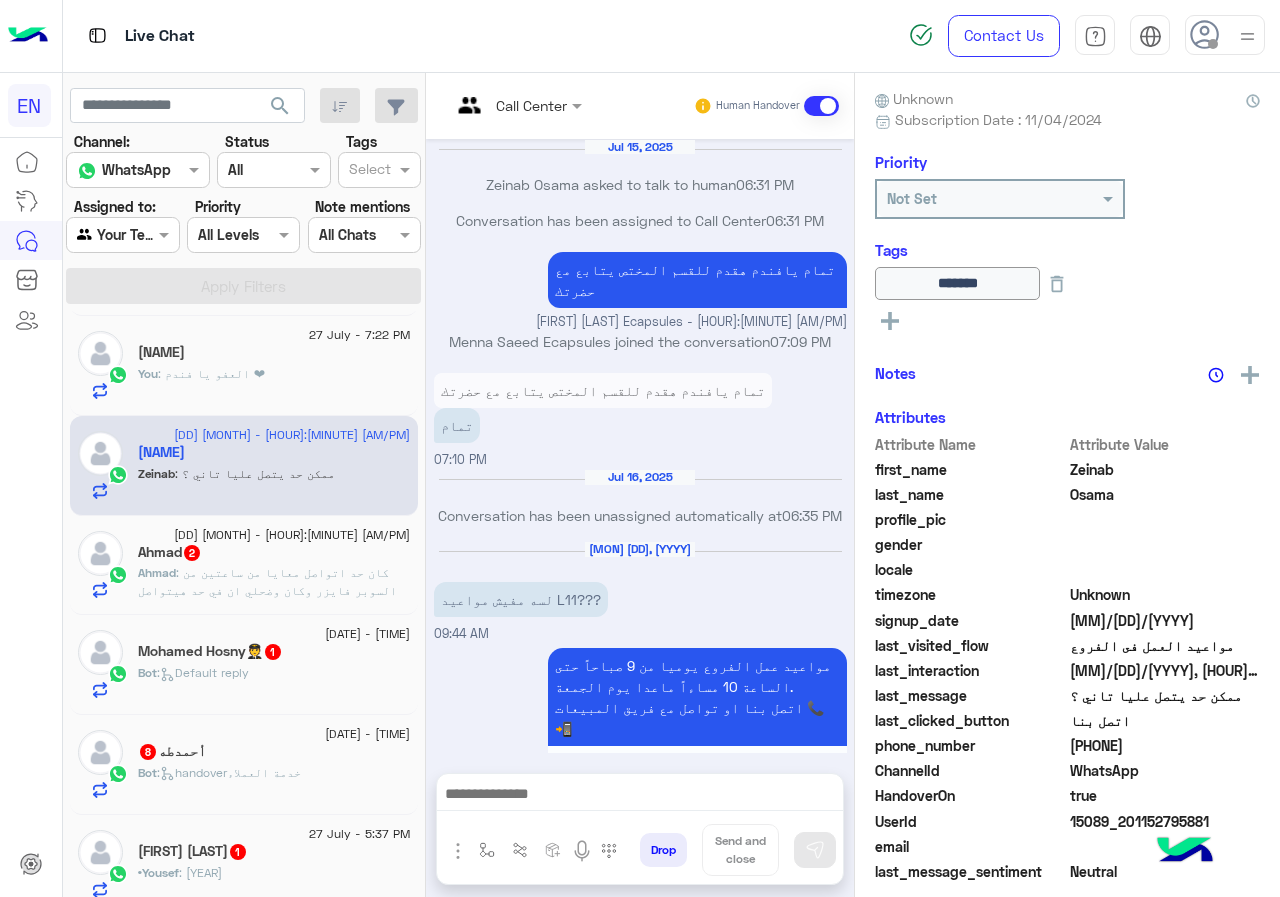 scroll, scrollTop: 864, scrollLeft: 0, axis: vertical 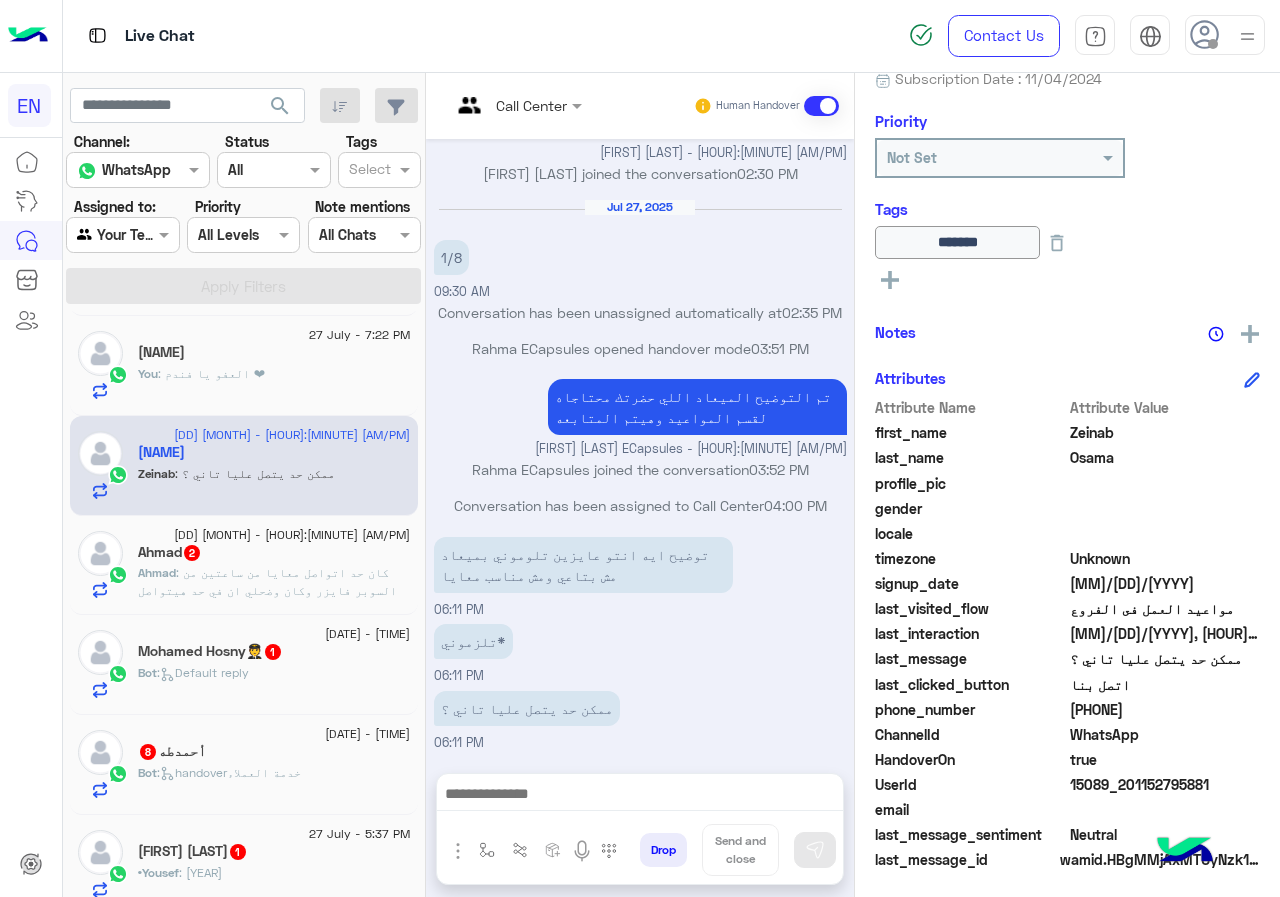 drag, startPoint x: 1135, startPoint y: 708, endPoint x: 1243, endPoint y: 710, distance: 108.01852 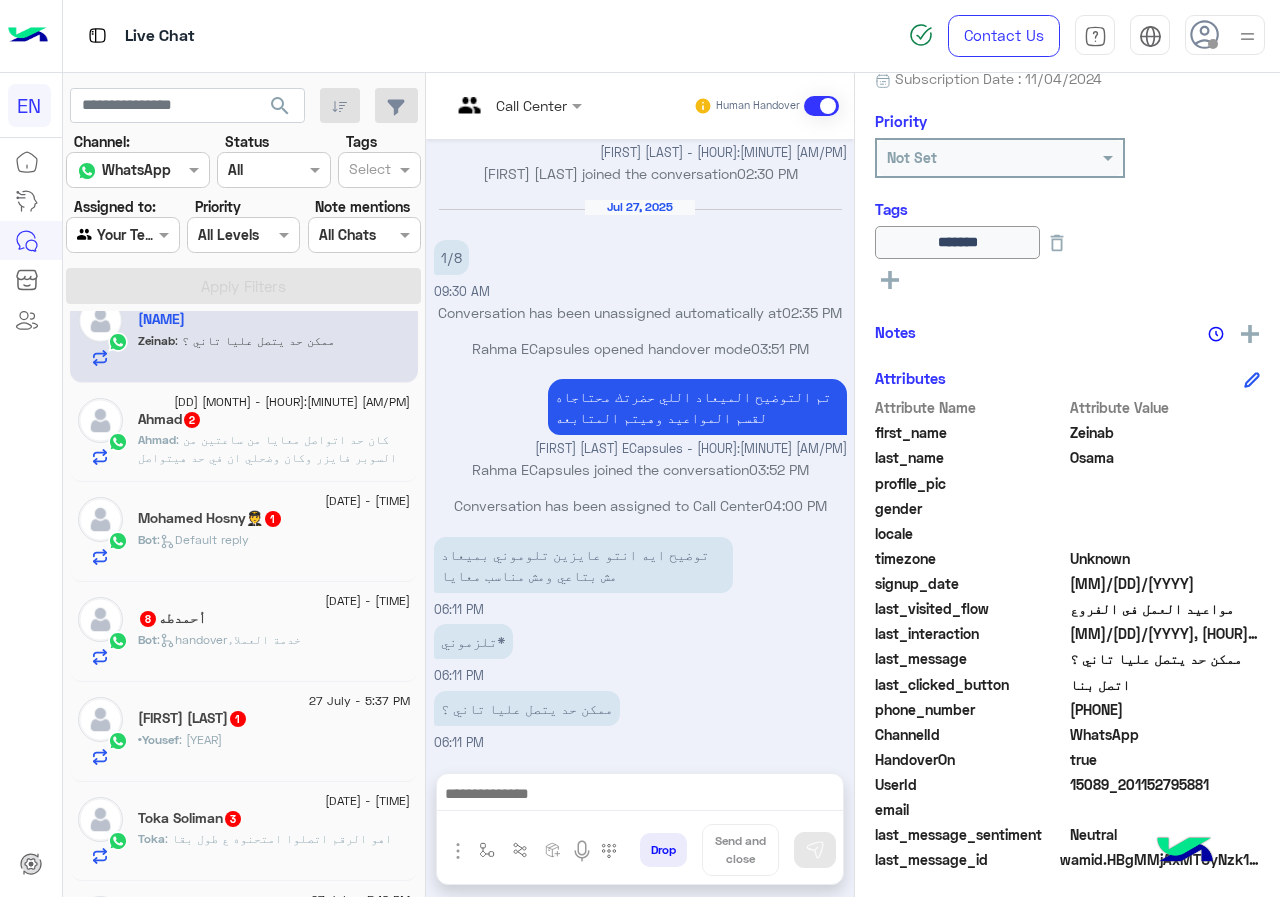 scroll, scrollTop: 619, scrollLeft: 0, axis: vertical 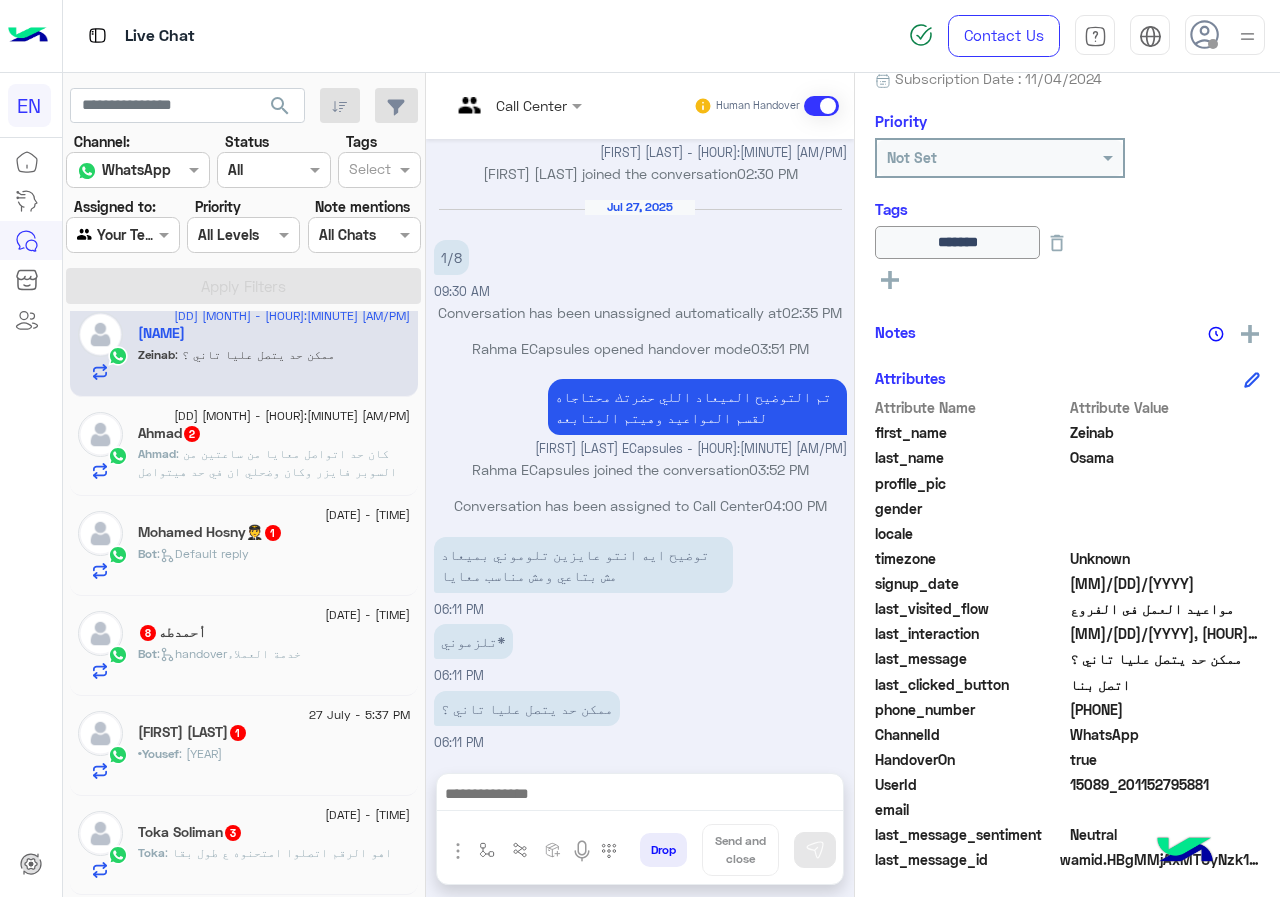click at bounding box center (640, 799) 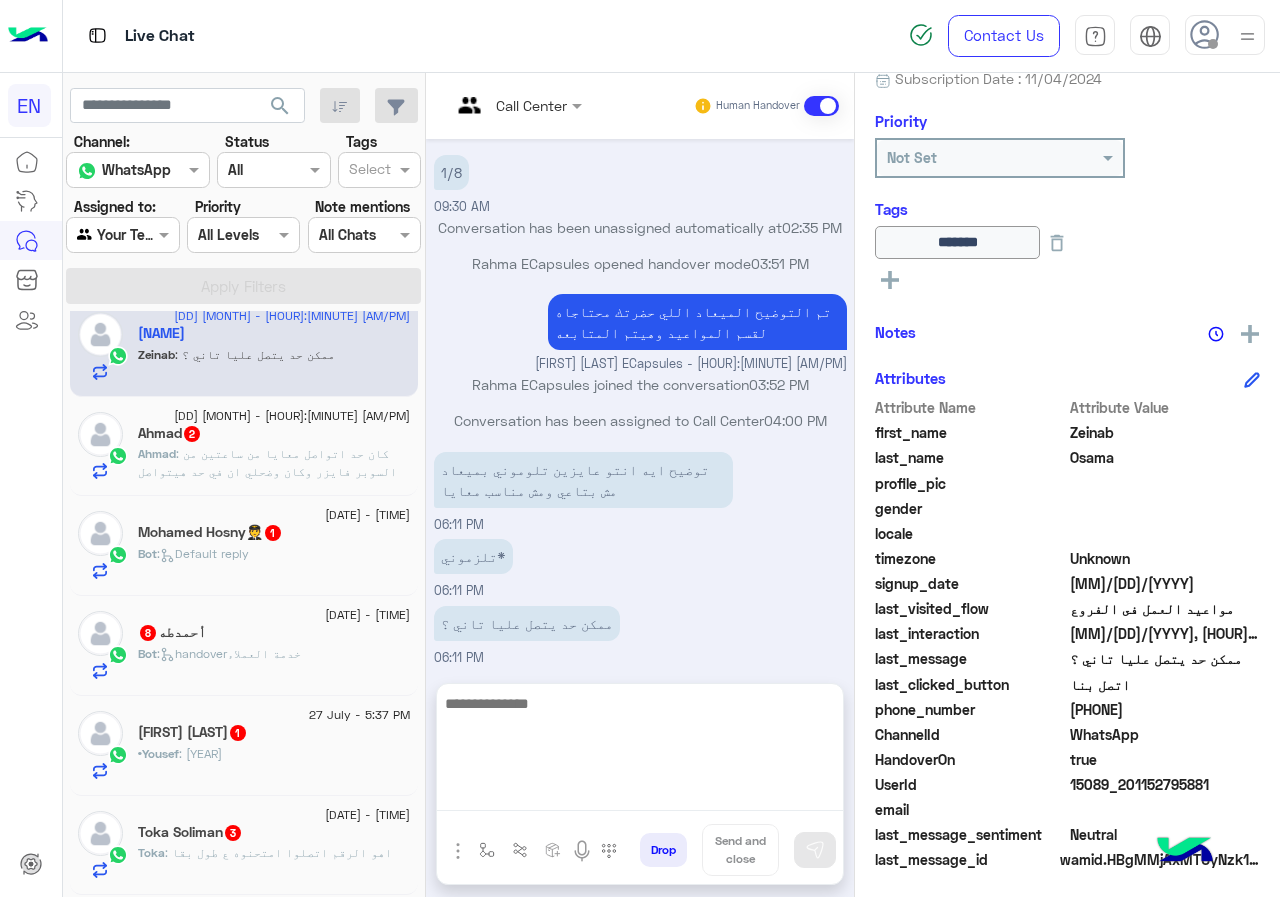 click at bounding box center [640, 751] 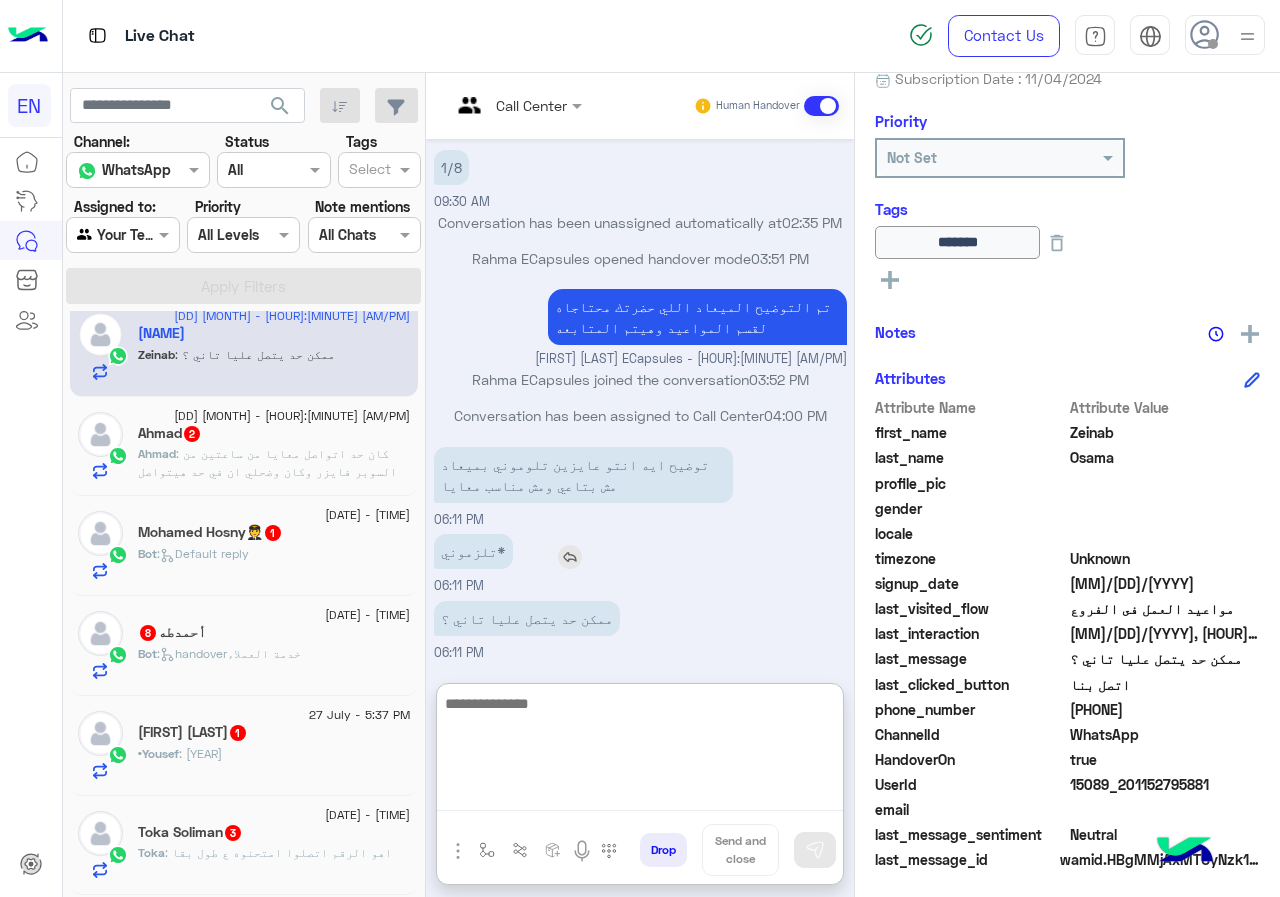 scroll, scrollTop: 954, scrollLeft: 0, axis: vertical 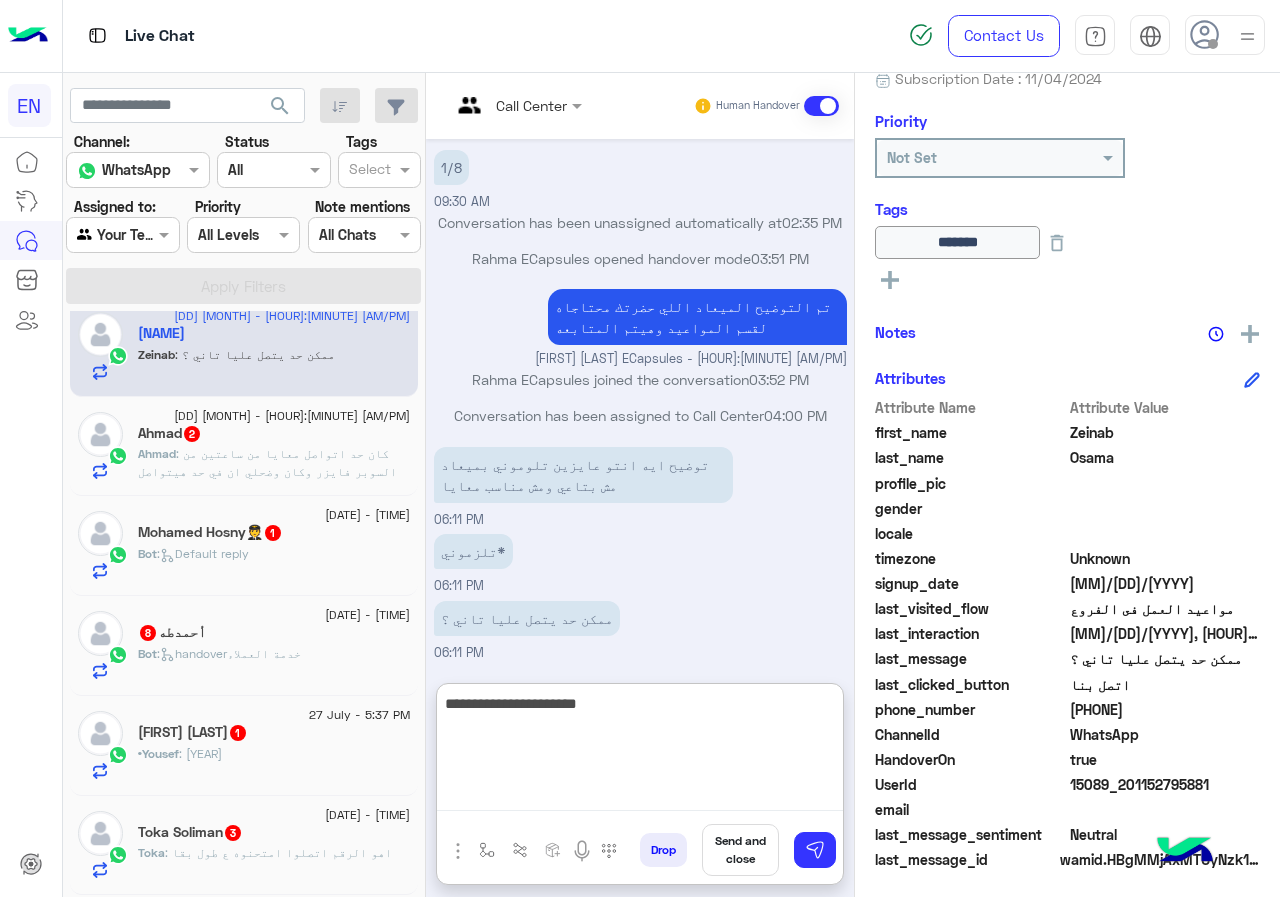 type on "**********" 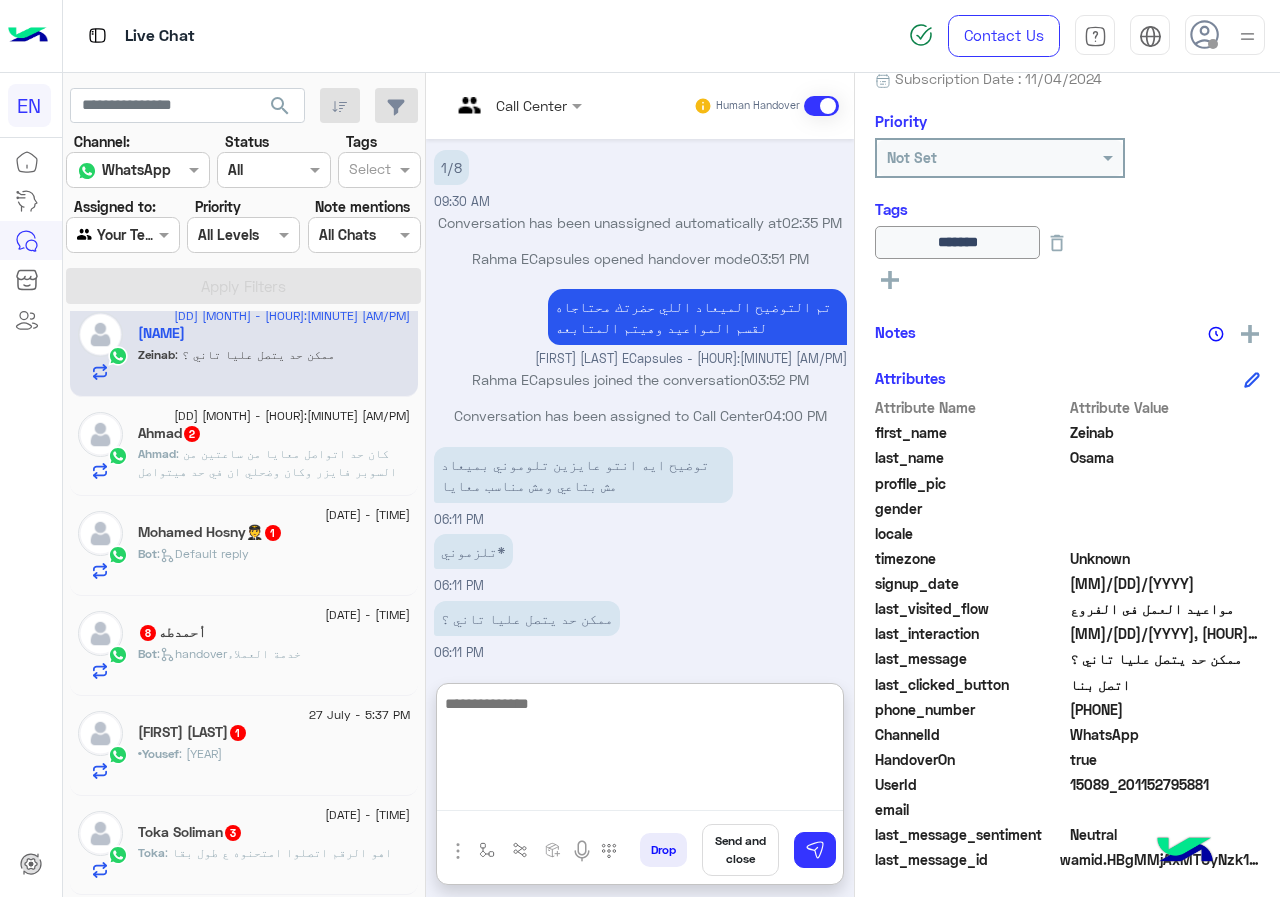 scroll, scrollTop: 1018, scrollLeft: 0, axis: vertical 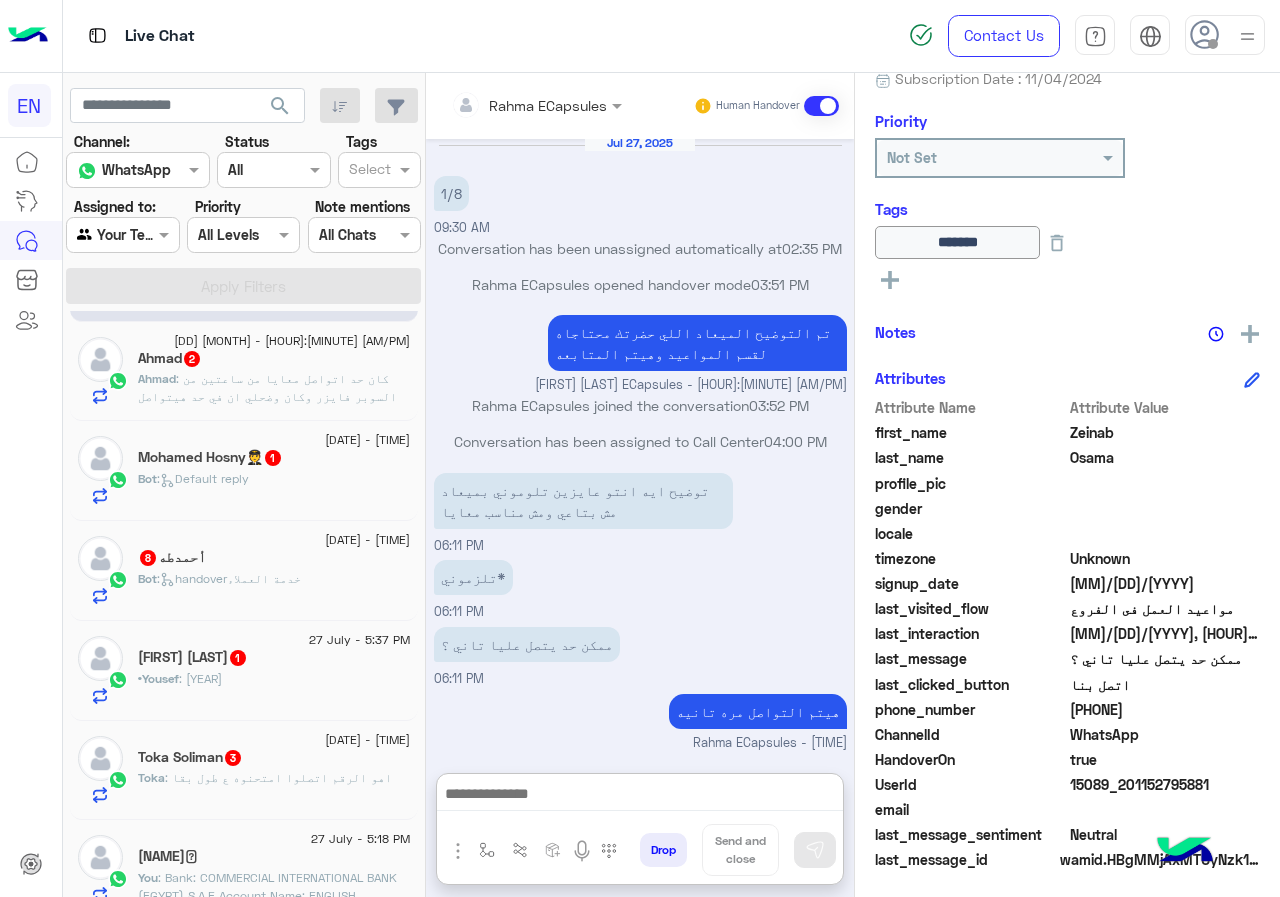 click on ": كان حد اتواصل معايا من ساعتين من السوبر فايزر وكان وضحلي ان في حد هيتواصل معايا في خلال ساعه عشان تفاصيل الكورس" 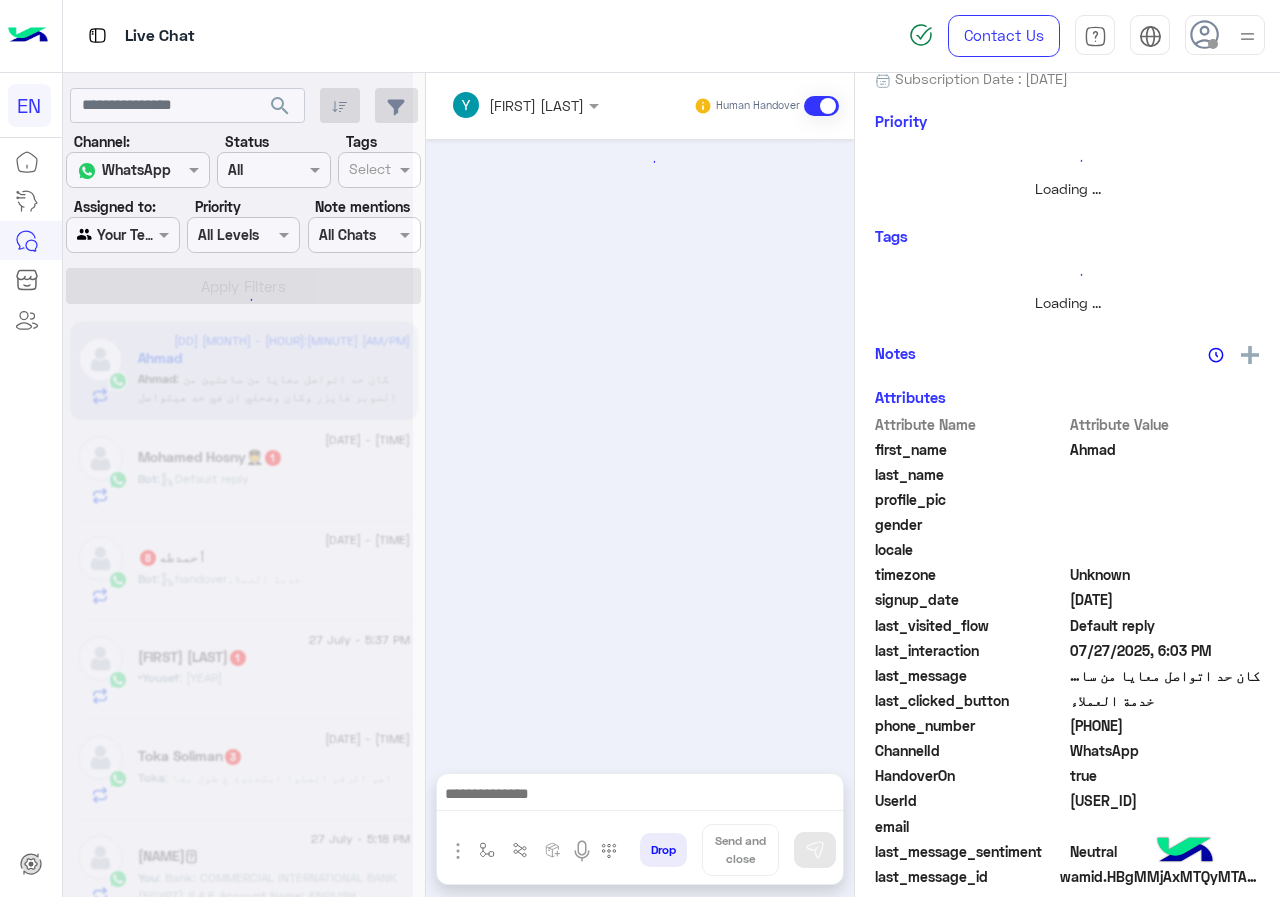scroll, scrollTop: 0, scrollLeft: 0, axis: both 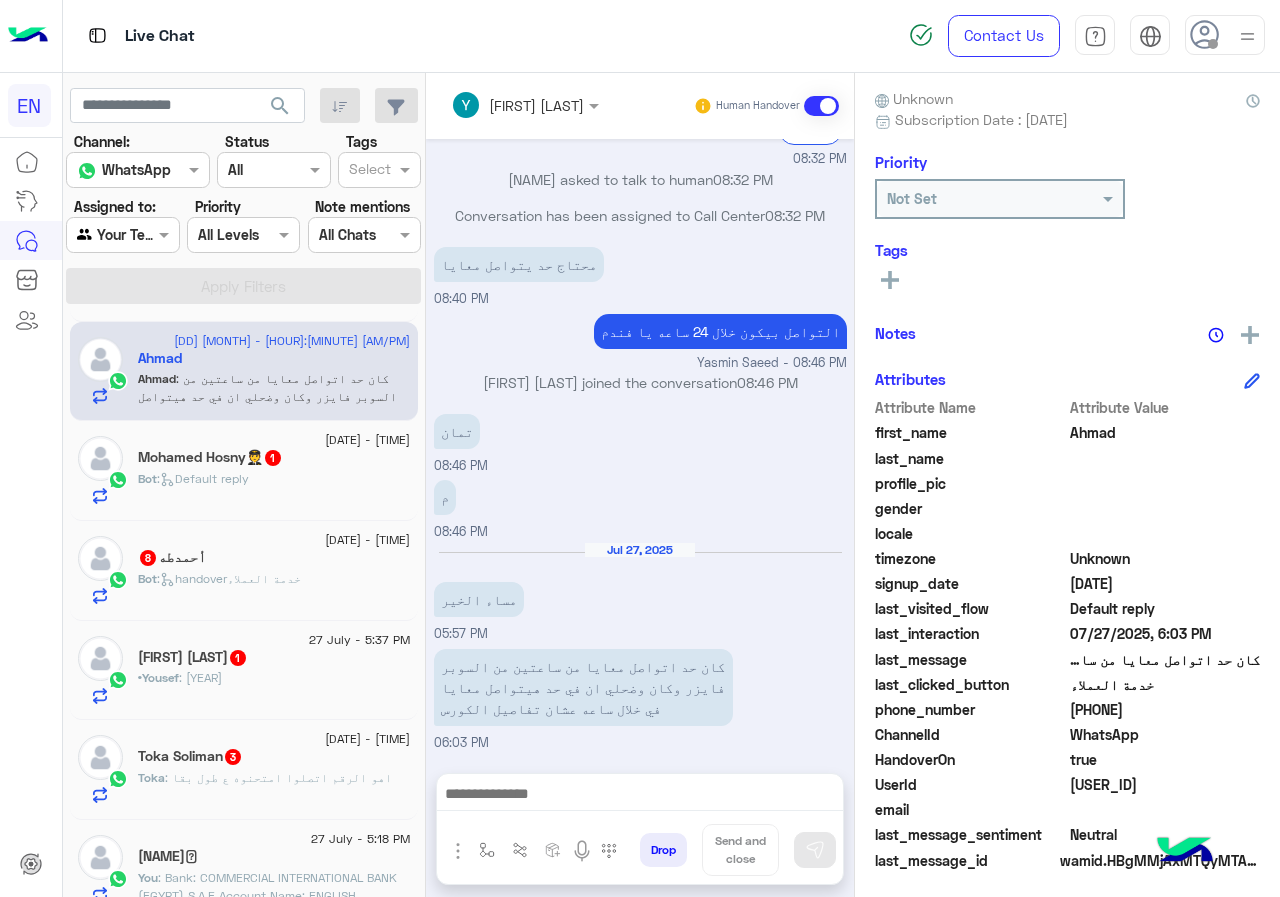 drag, startPoint x: 1137, startPoint y: 711, endPoint x: 1238, endPoint y: 711, distance: 101 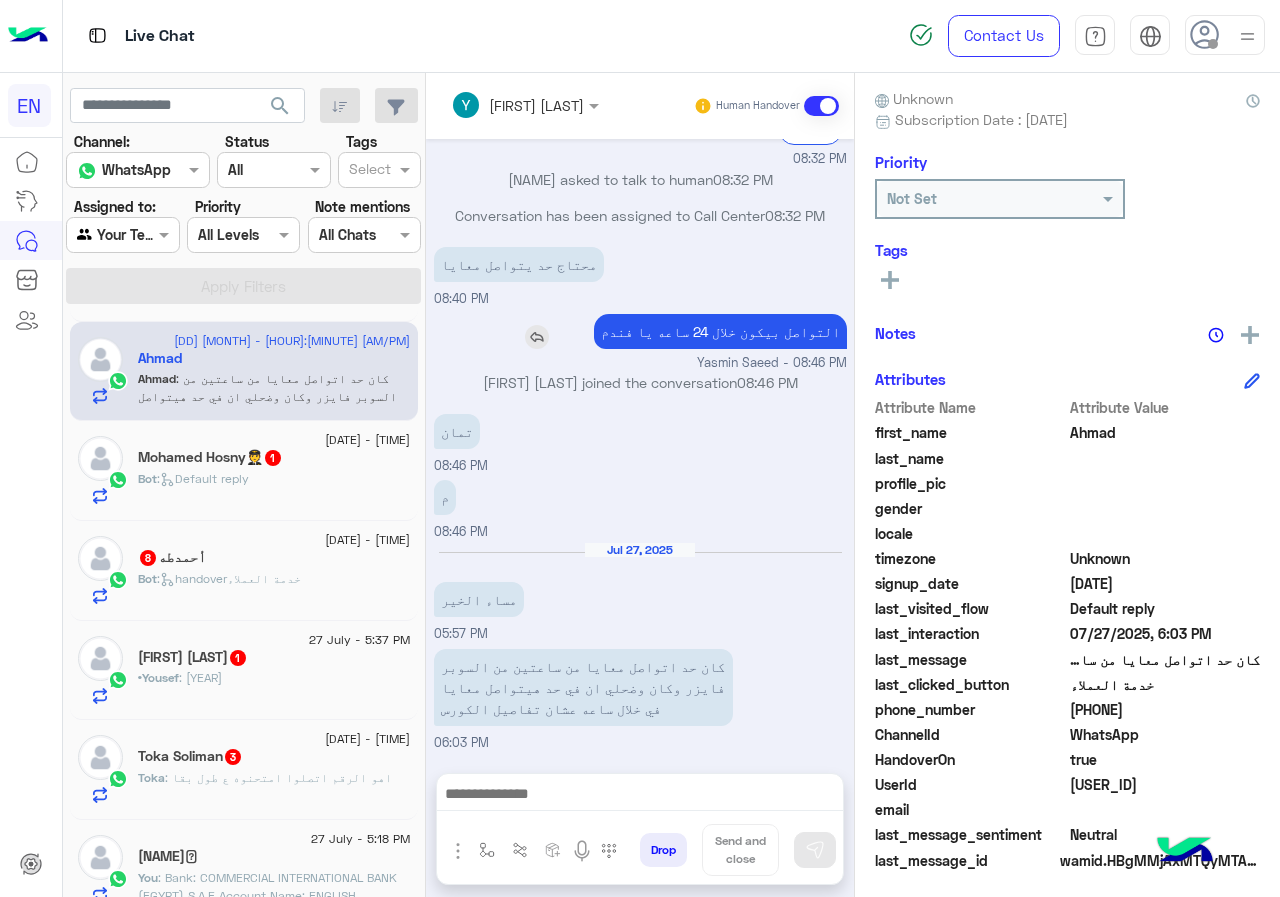 click on "التواصل بيكون خلال 24 ساعه يا فندم" at bounding box center (663, 331) 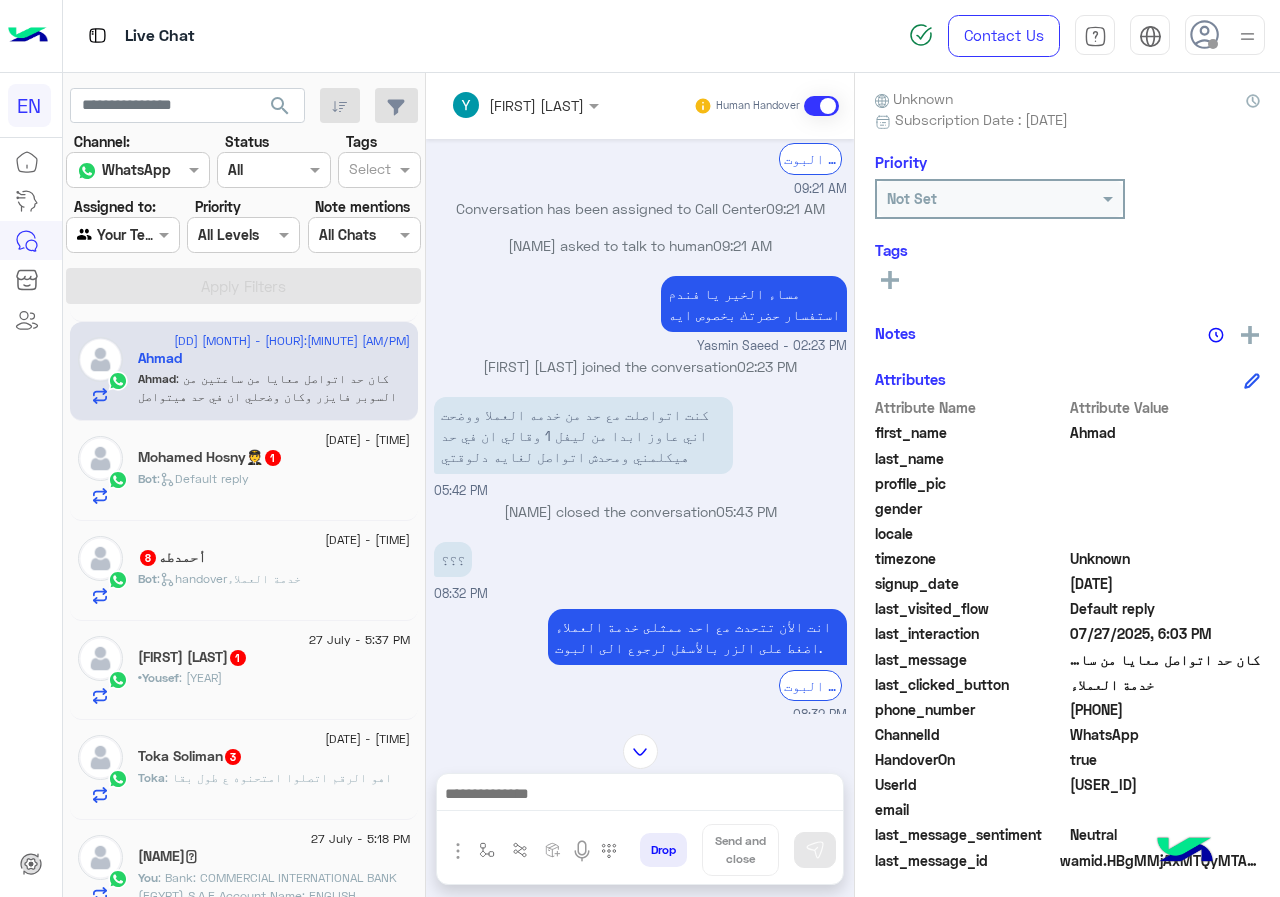 scroll, scrollTop: 898, scrollLeft: 0, axis: vertical 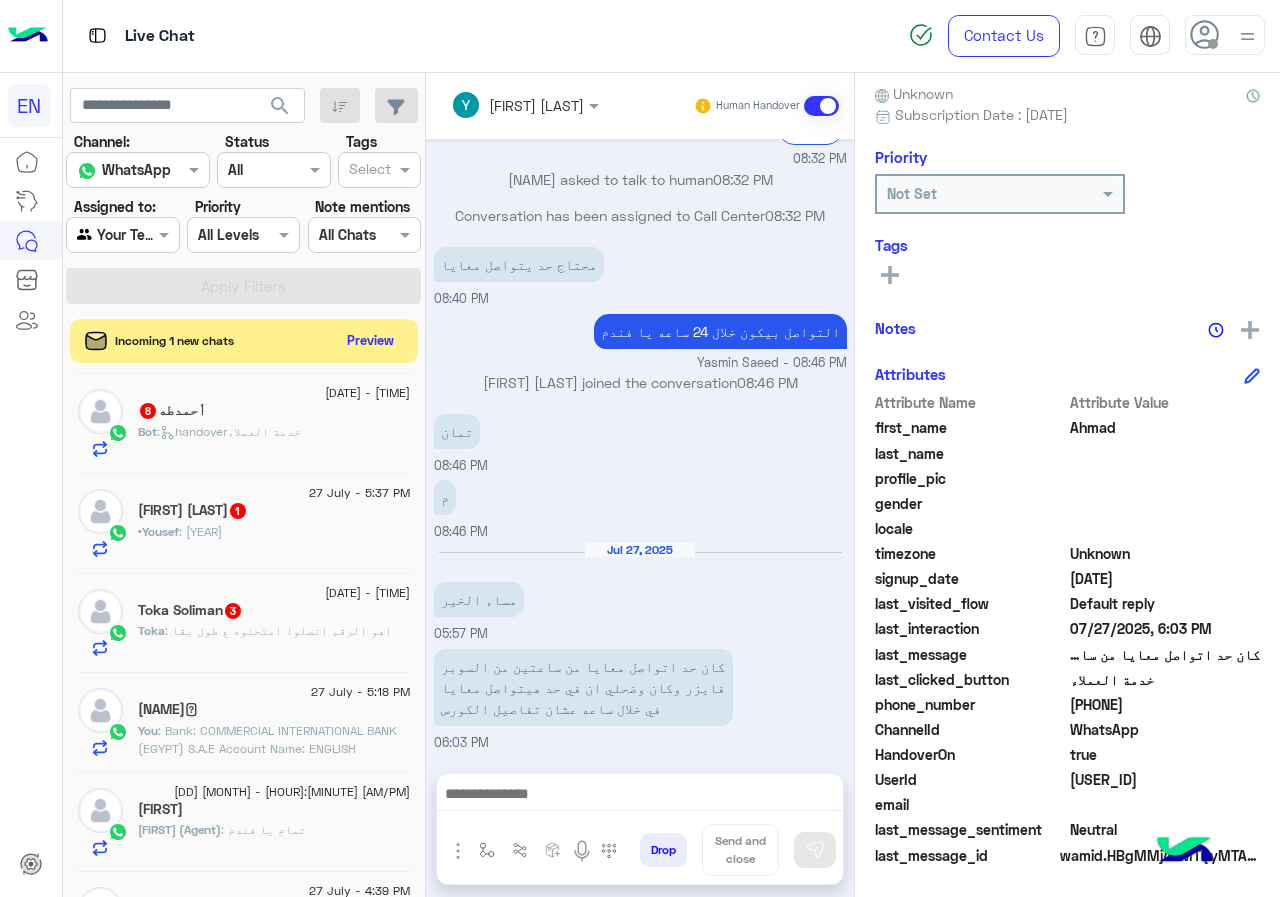 click on ": اهو الرقم اتصلوا امتحنوه ع طول بقا" 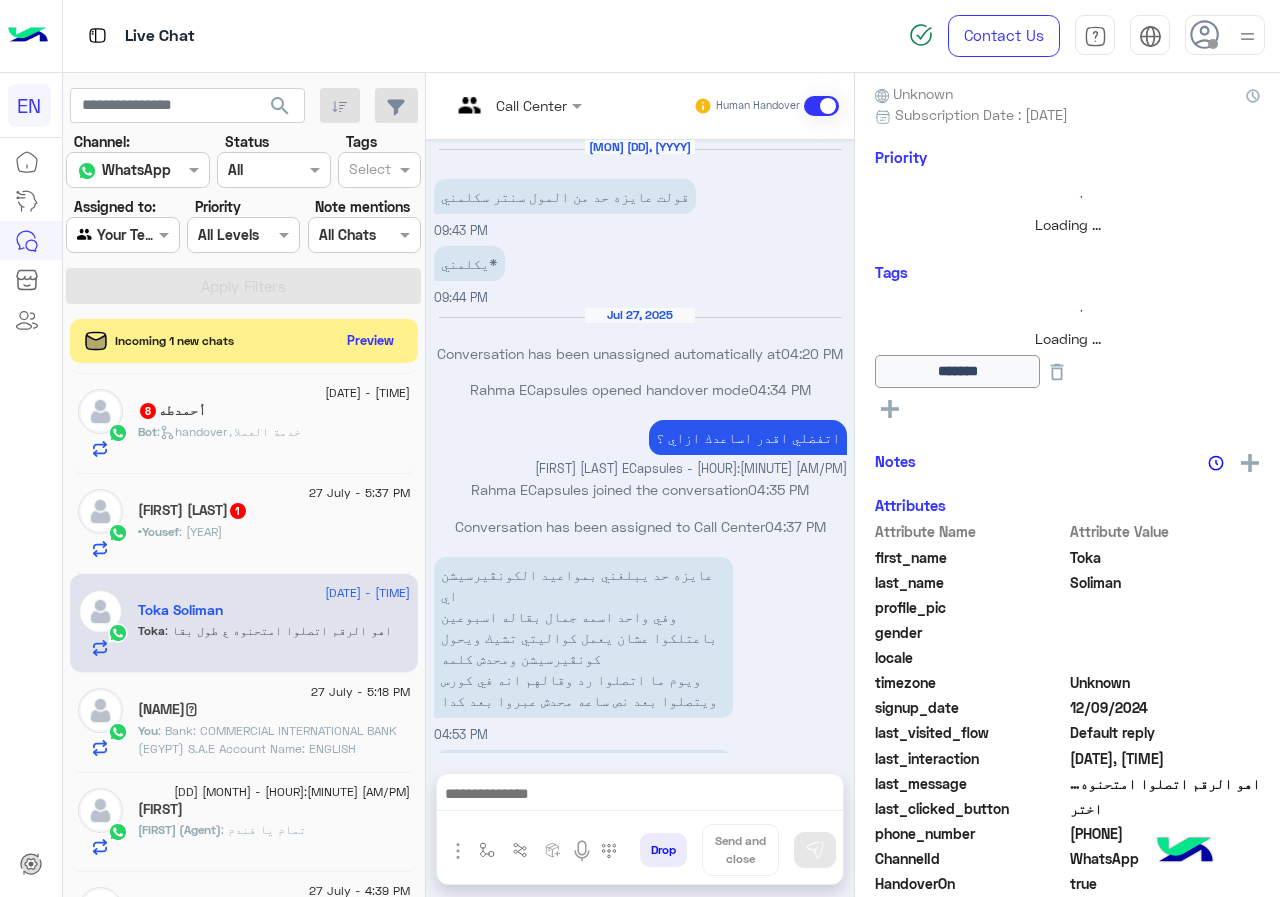 scroll, scrollTop: 1013, scrollLeft: 0, axis: vertical 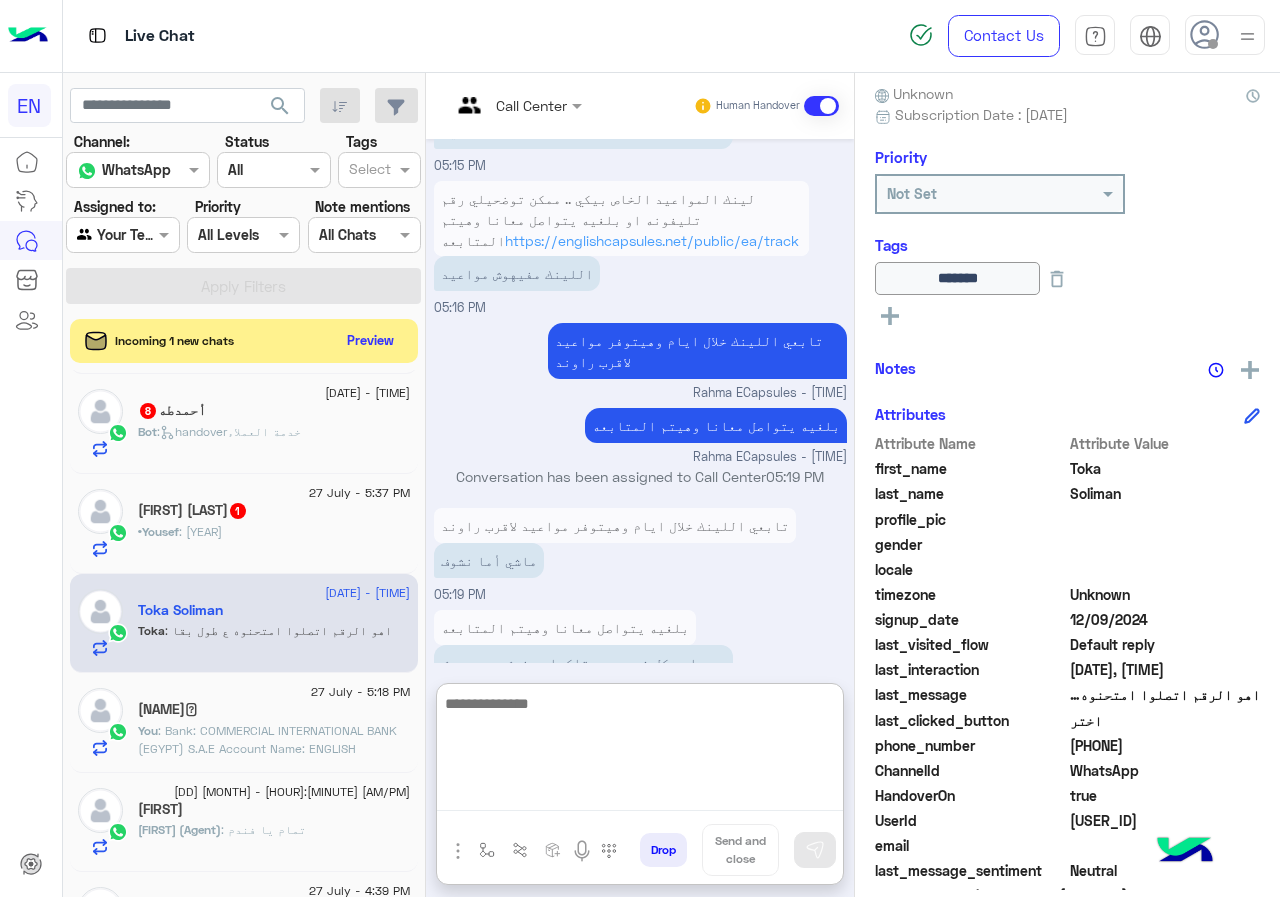 click at bounding box center (640, 751) 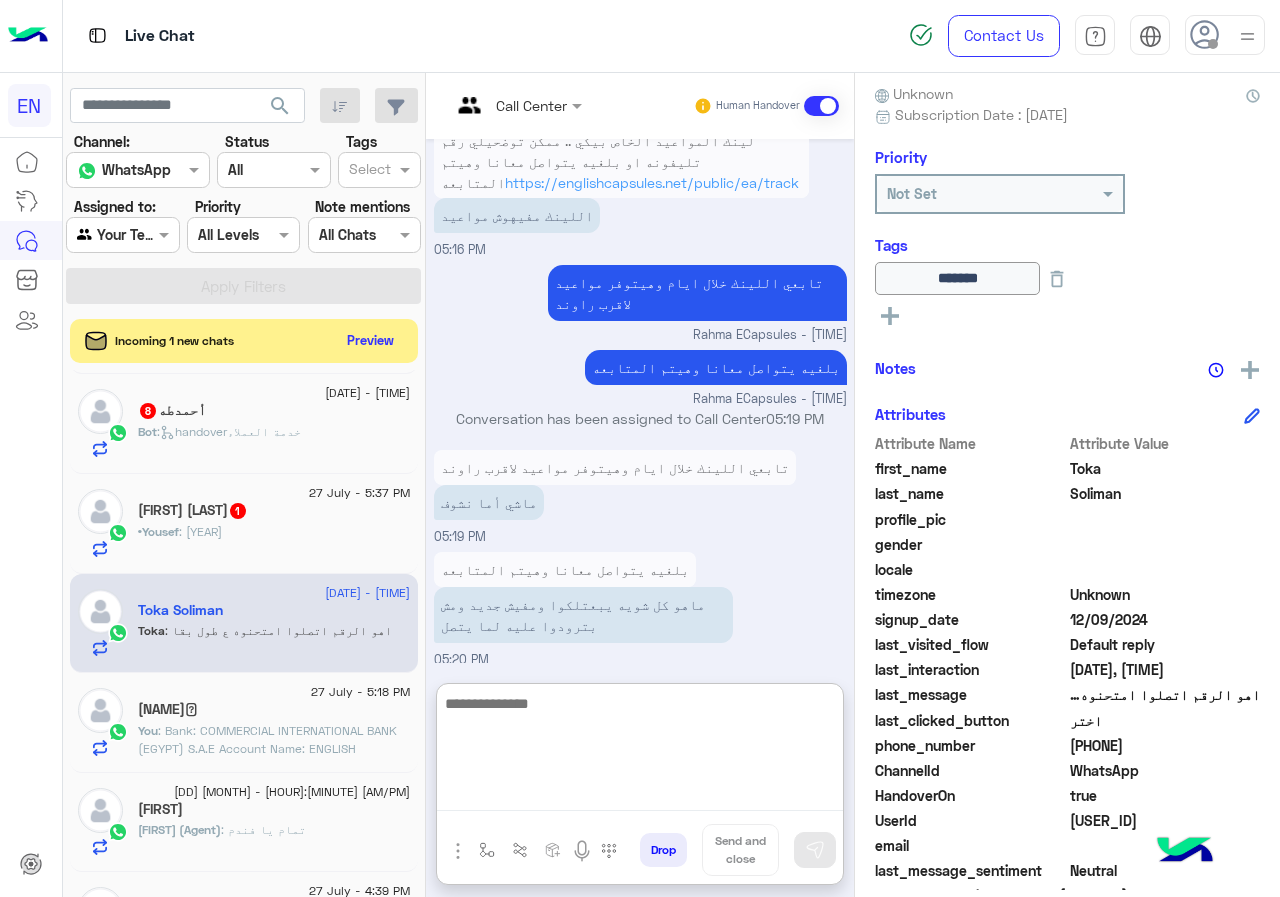 scroll, scrollTop: 1102, scrollLeft: 0, axis: vertical 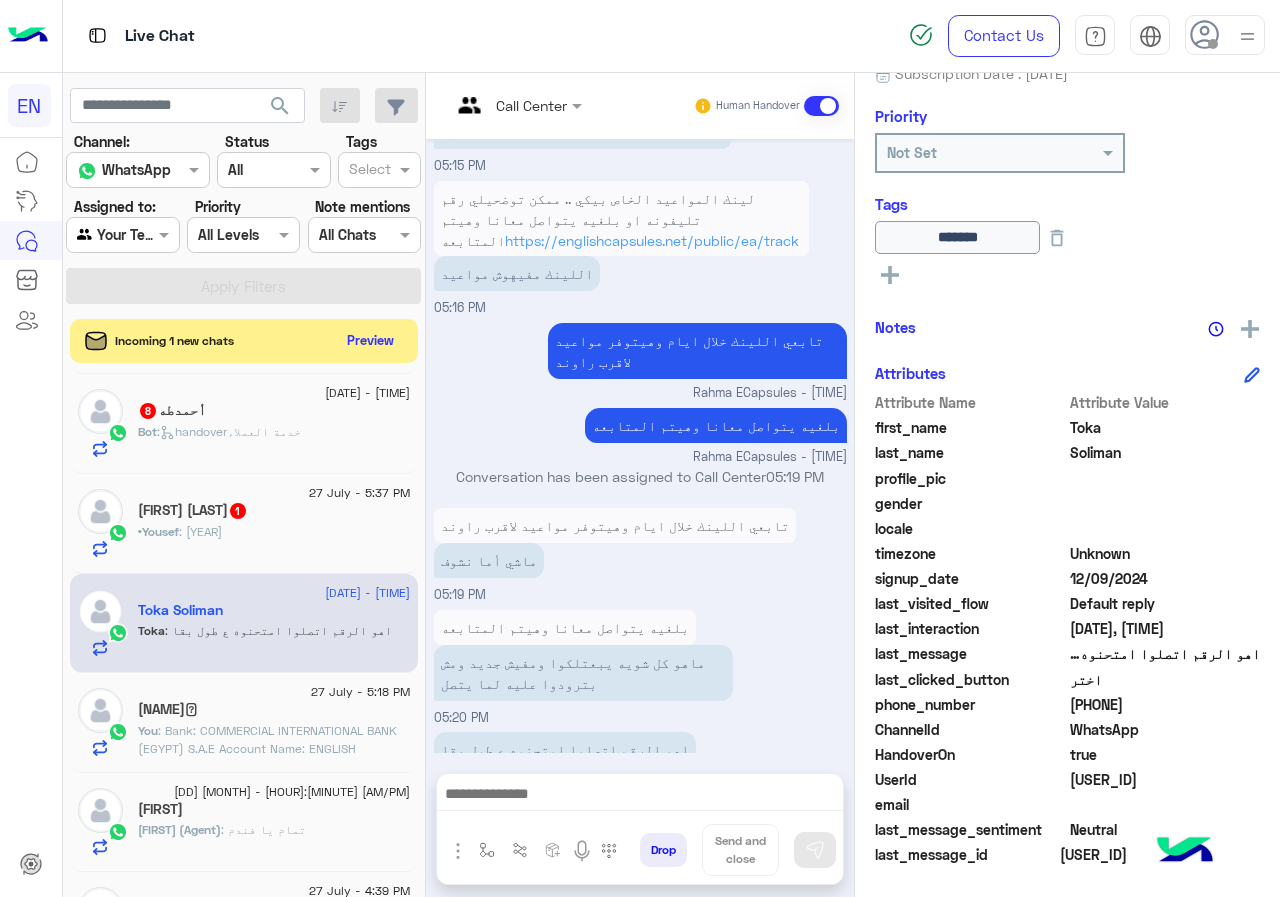 drag, startPoint x: 1135, startPoint y: 701, endPoint x: 1270, endPoint y: 699, distance: 135.01482 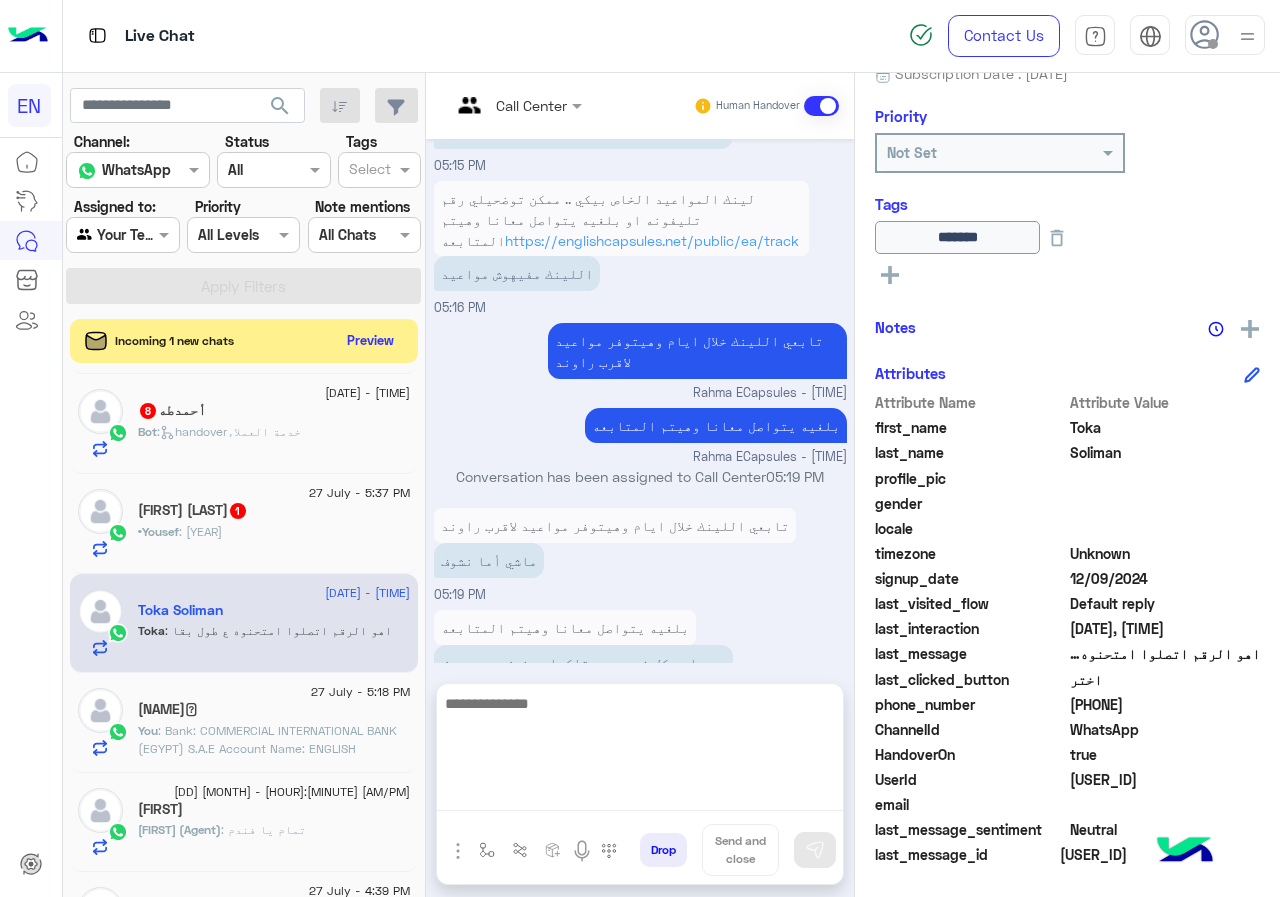 drag, startPoint x: 645, startPoint y: 788, endPoint x: 639, endPoint y: 769, distance: 19.924858 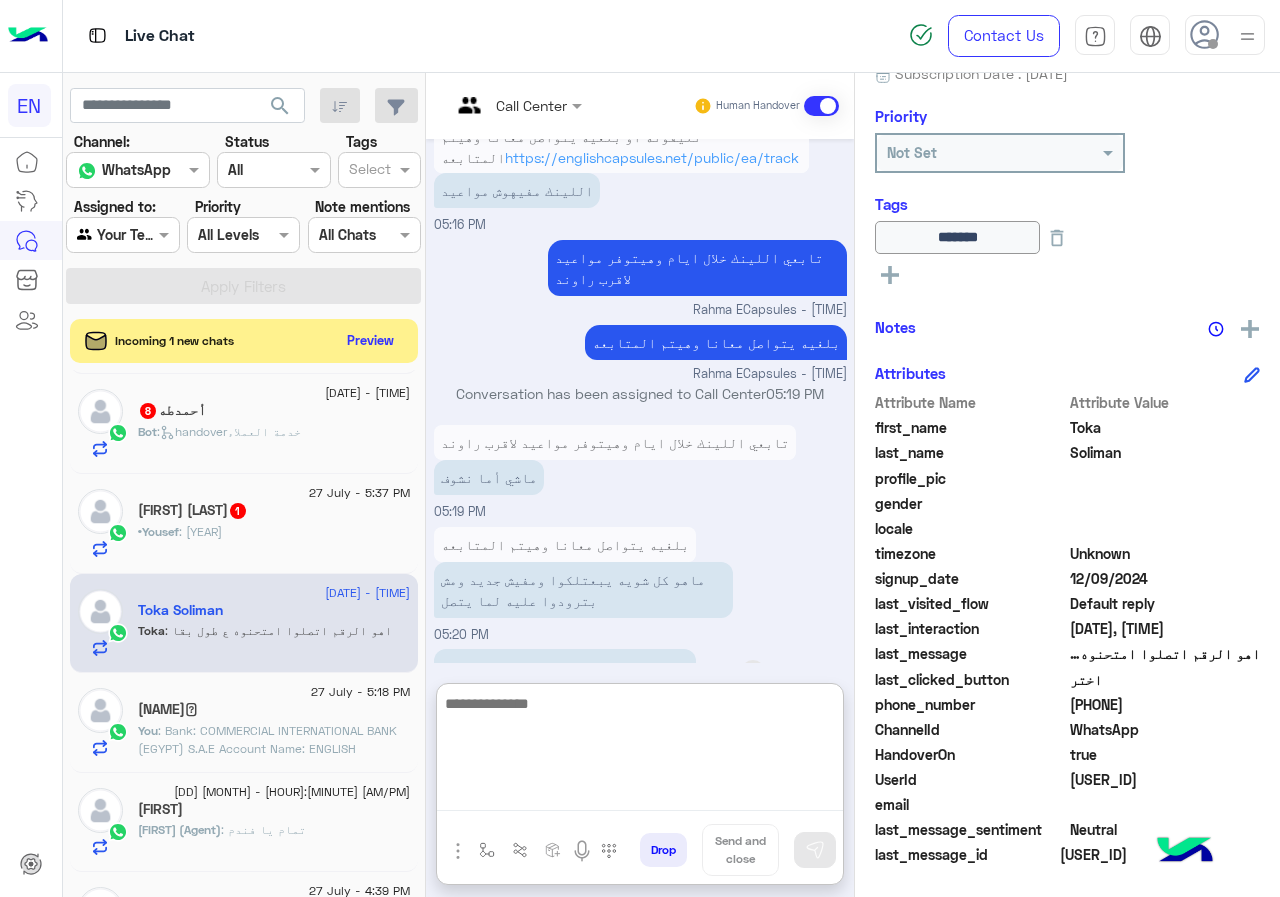 scroll, scrollTop: 1102, scrollLeft: 0, axis: vertical 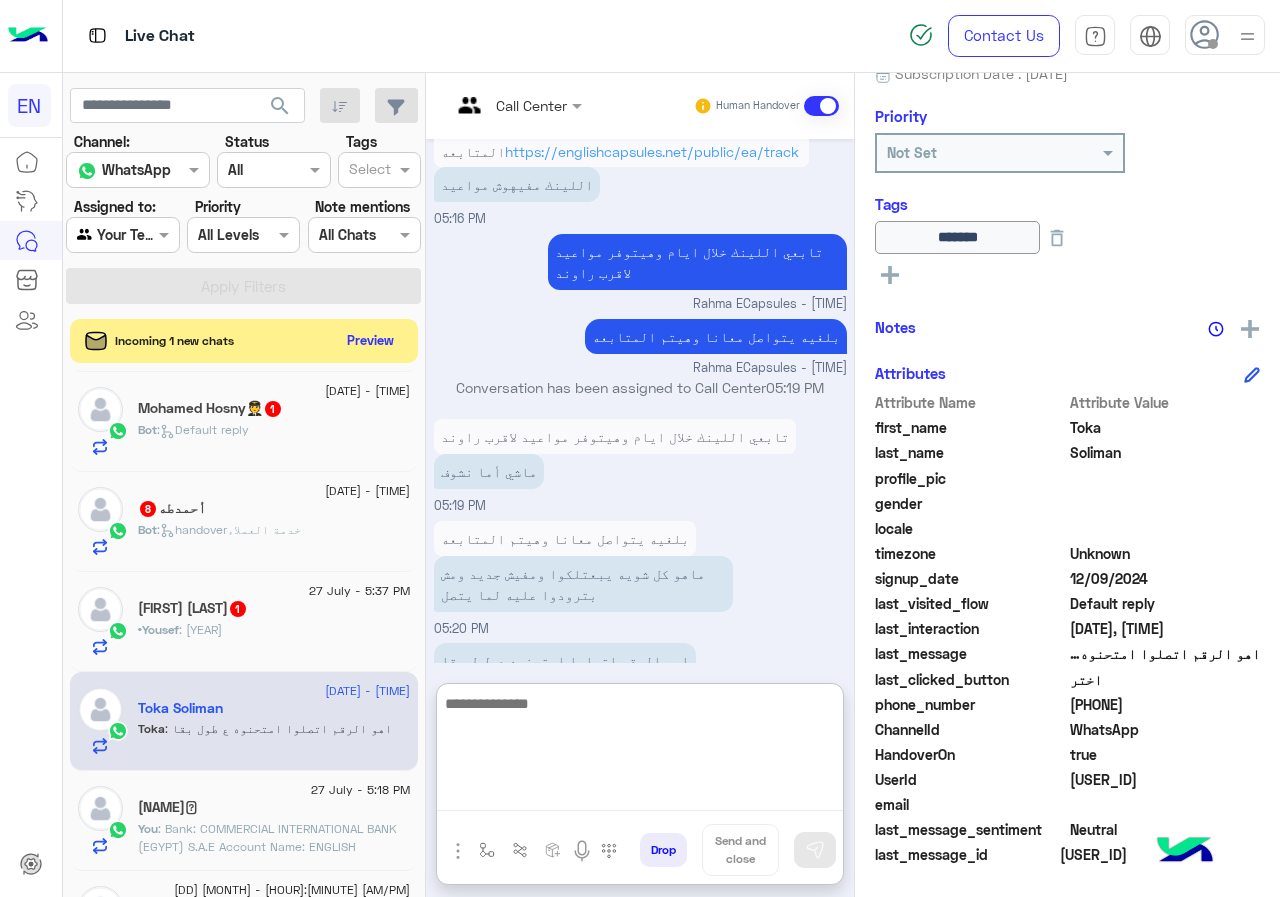 click at bounding box center [640, 751] 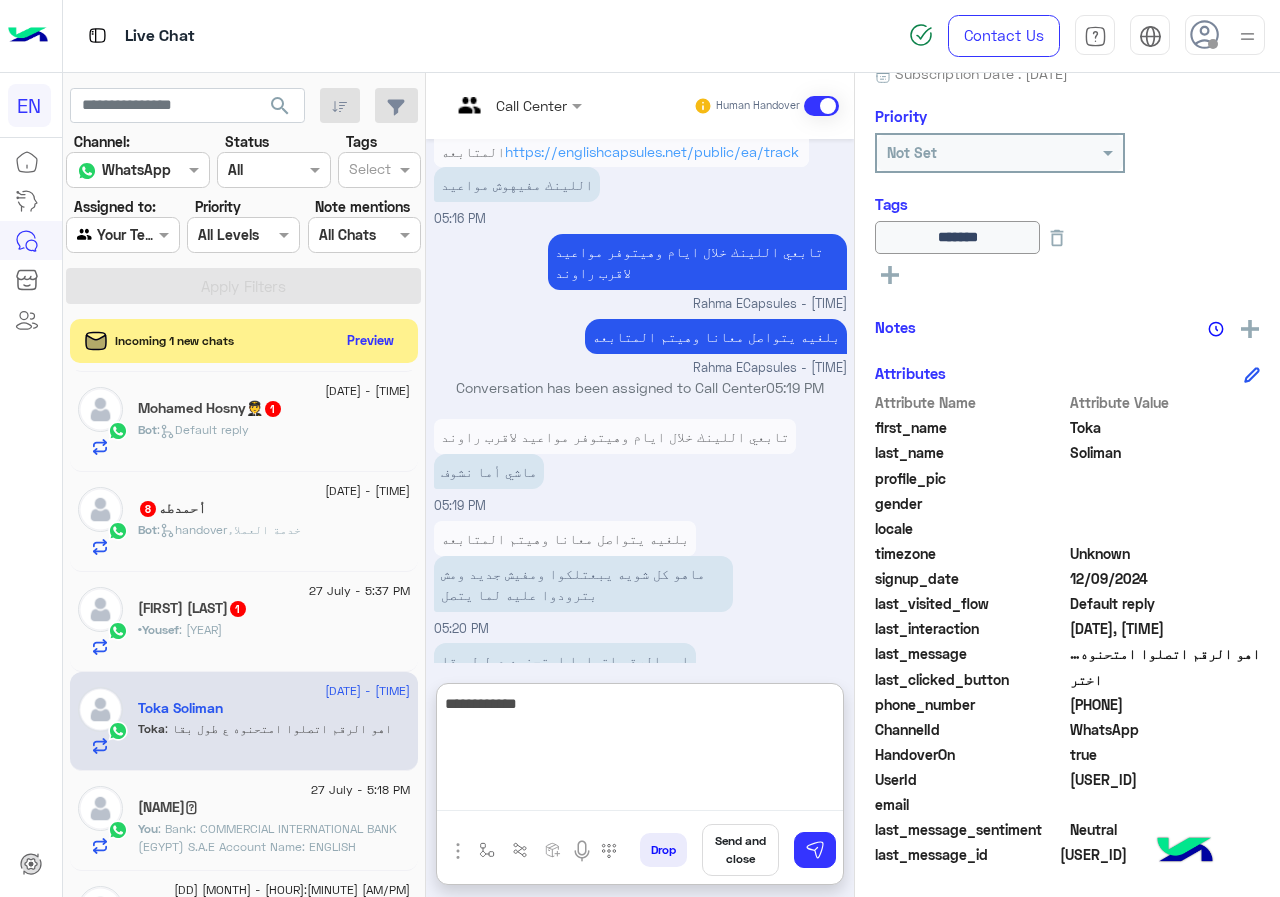 type on "**********" 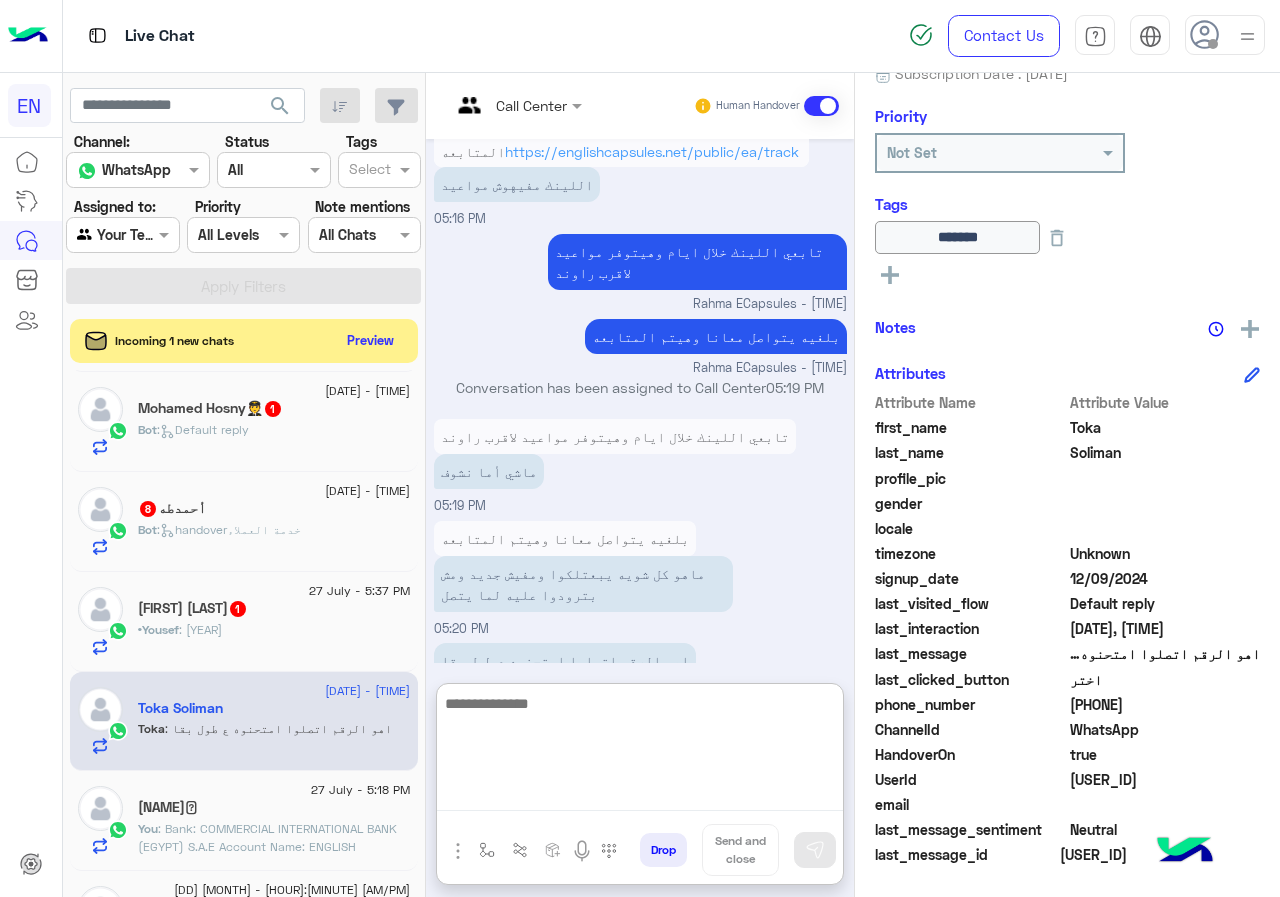 scroll, scrollTop: 1167, scrollLeft: 0, axis: vertical 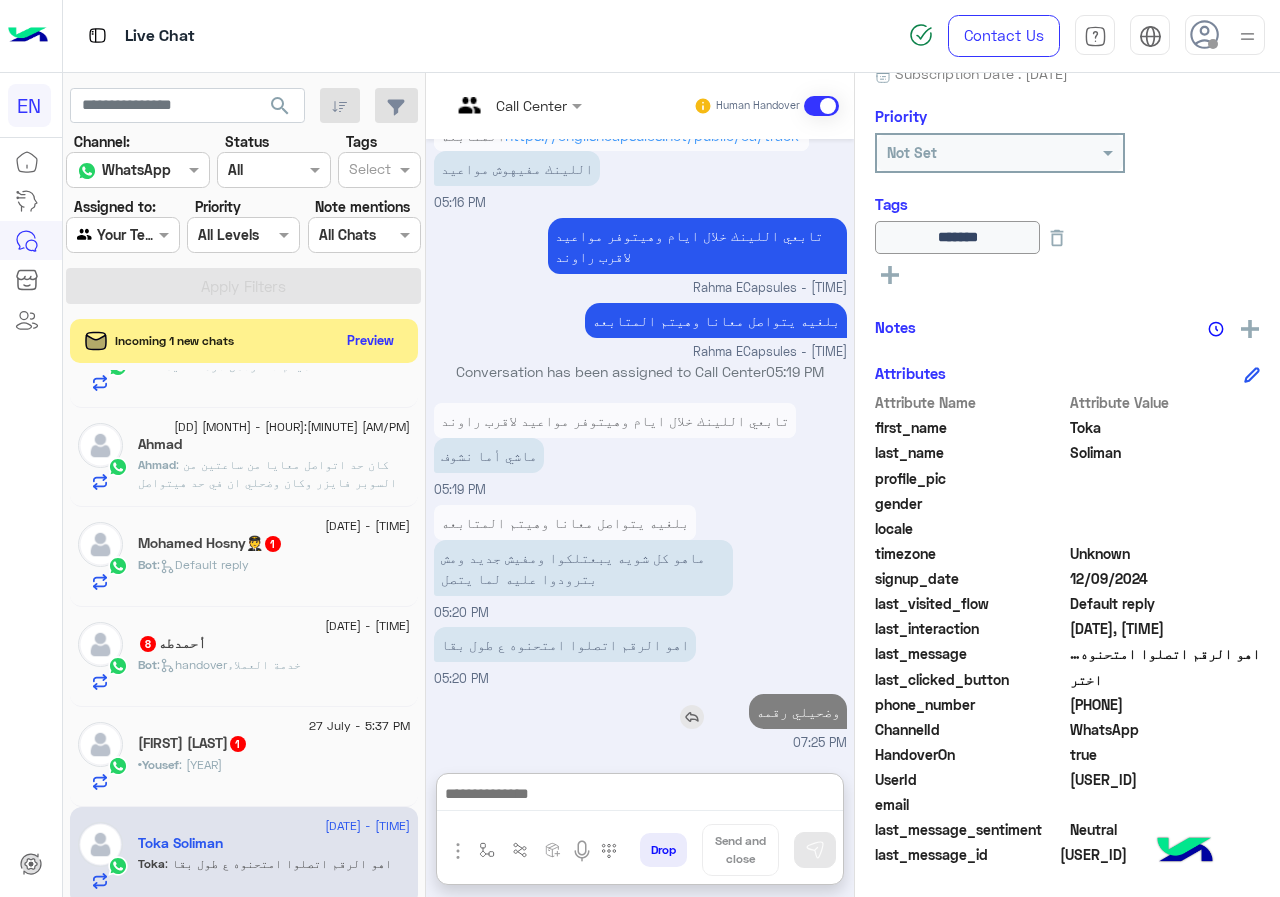 click on "وضحيلي رقمه" at bounding box center (798, 711) 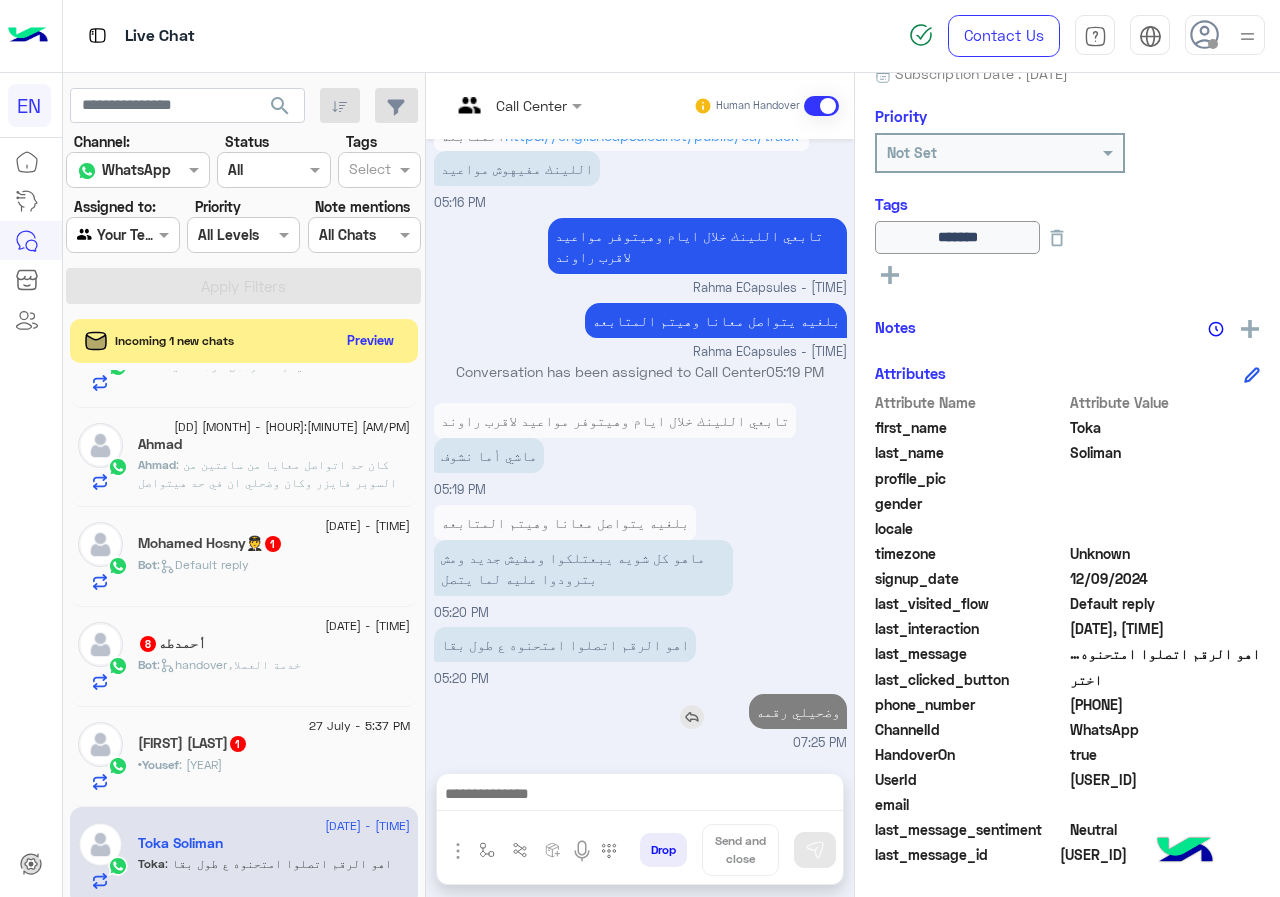 scroll, scrollTop: 1077, scrollLeft: 0, axis: vertical 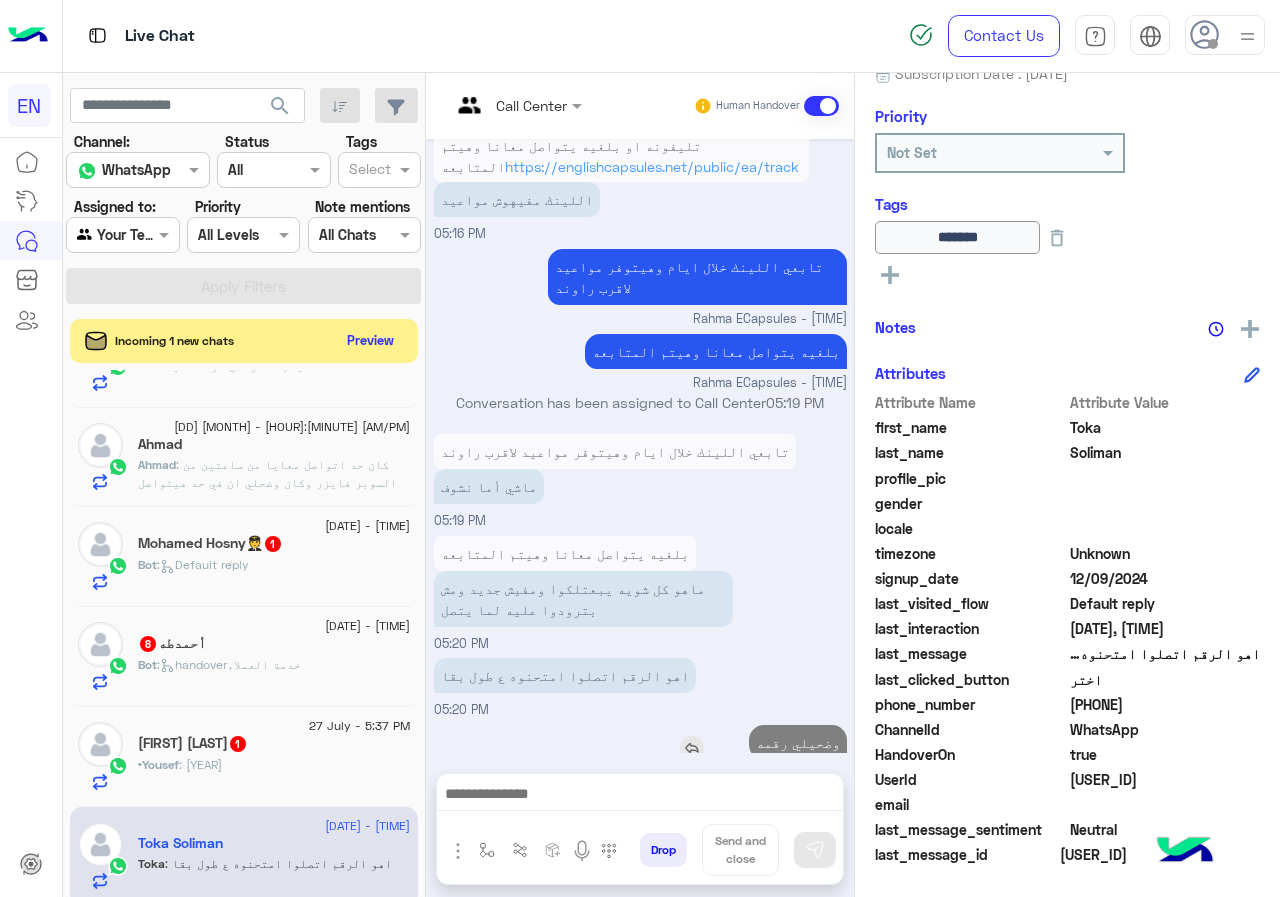 click on "اهو الرقم اتصلوا امتحنوه ع طول بقا   05:20 PM" at bounding box center (640, 686) 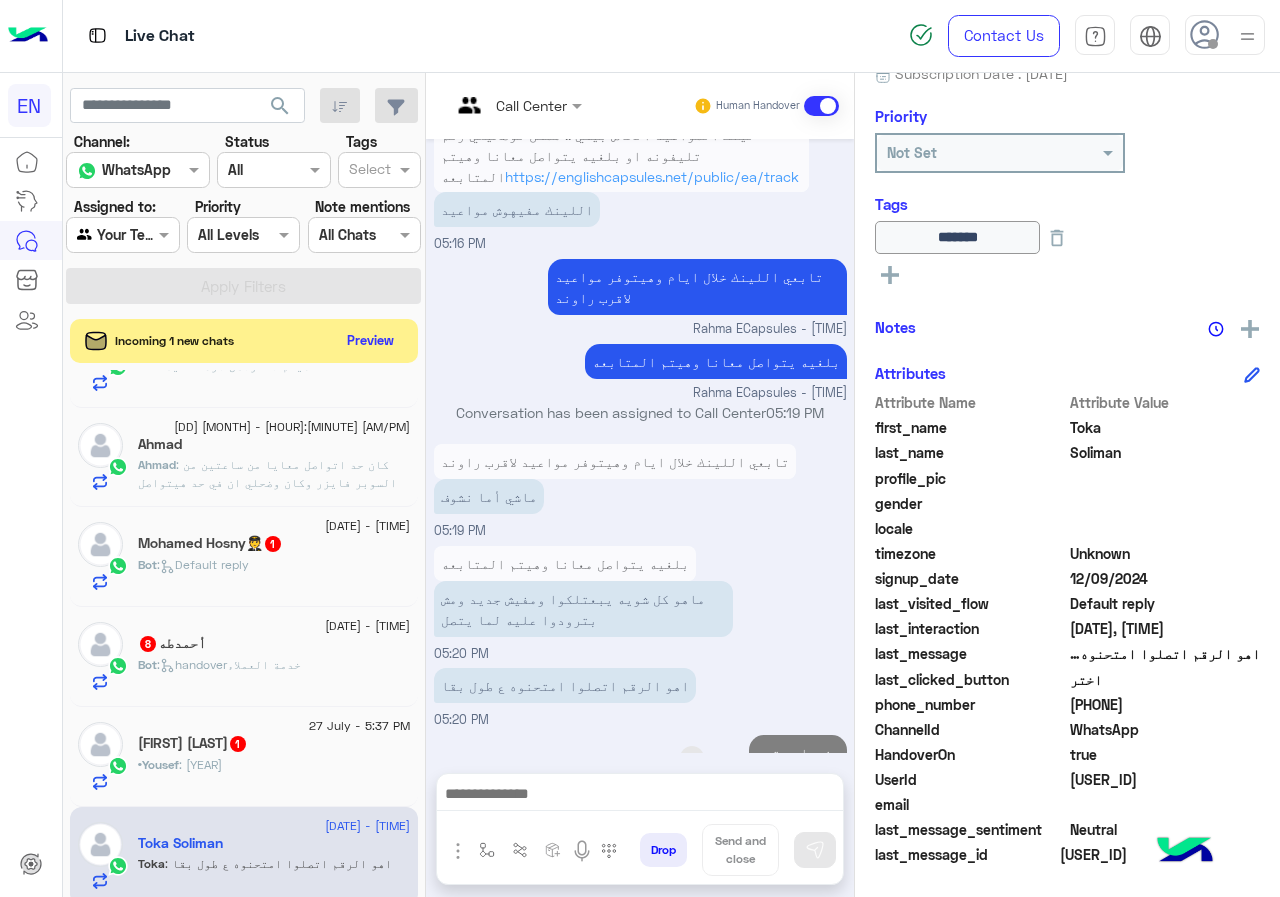 click on "اهو الرقم اتصلوا امتحنوه ع طول بقا   05:20 PM" at bounding box center (640, 696) 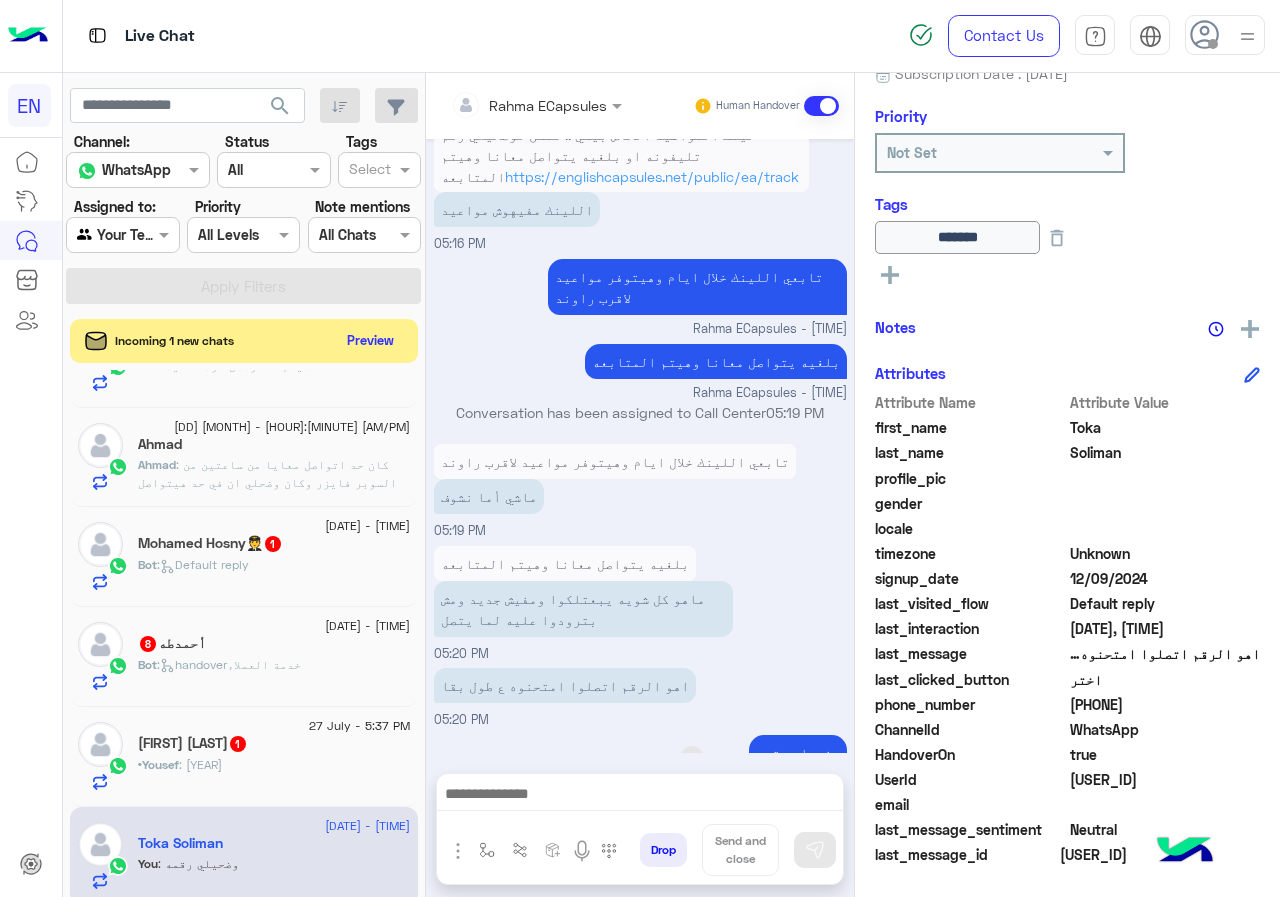 click on "وضحيلي رقمه" at bounding box center [798, 752] 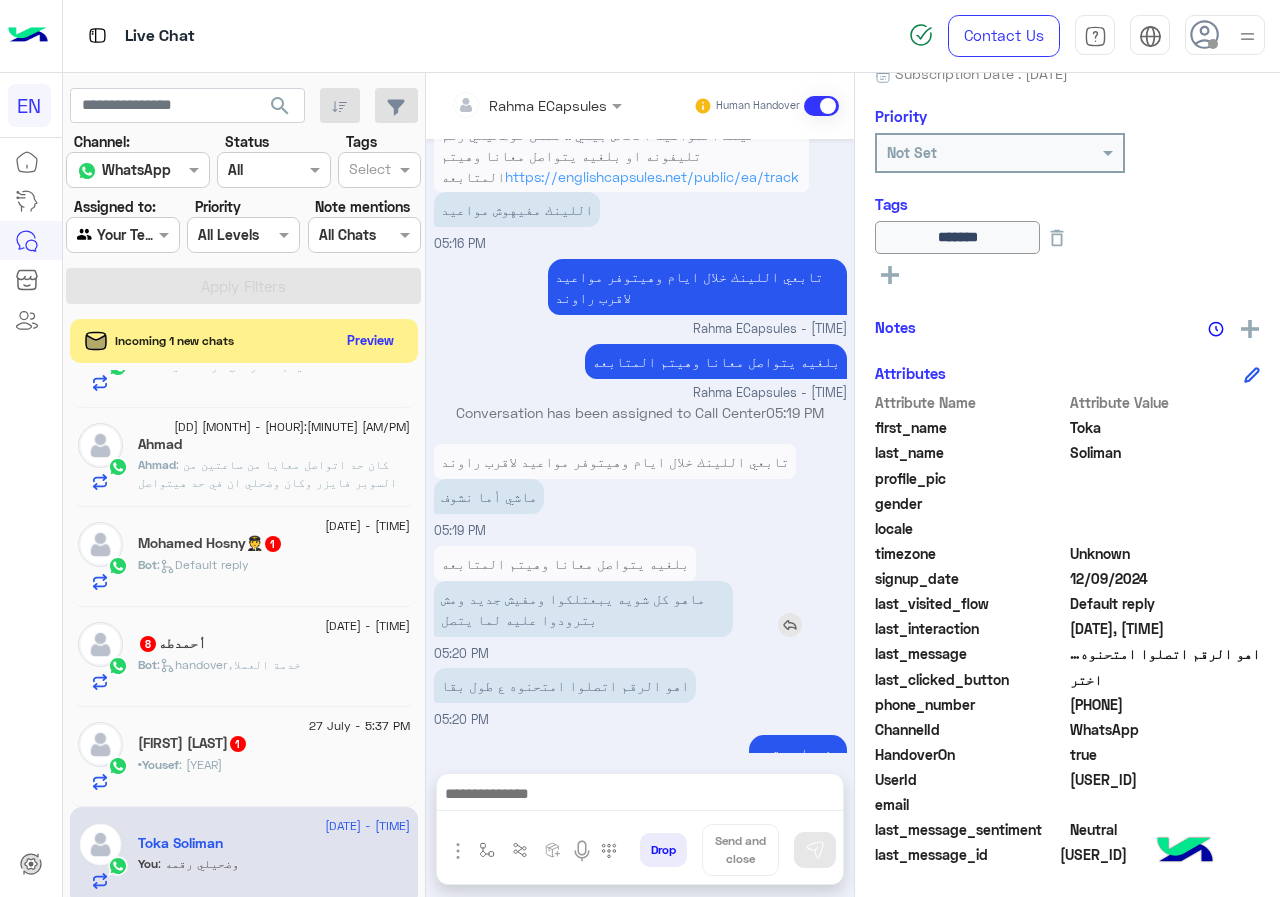 drag, startPoint x: 847, startPoint y: 725, endPoint x: 756, endPoint y: 592, distance: 161.1521 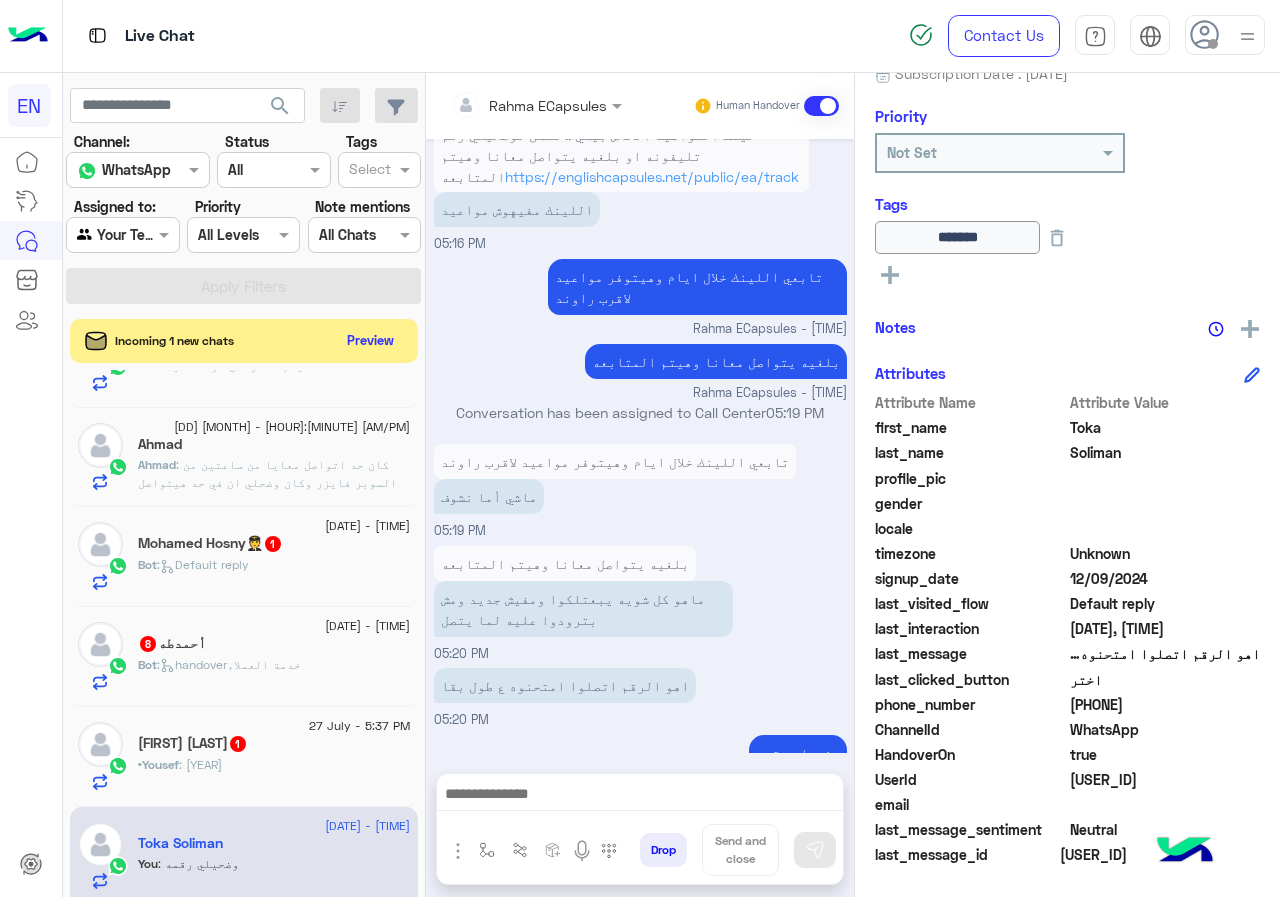 click on "•Yousef Z  1" 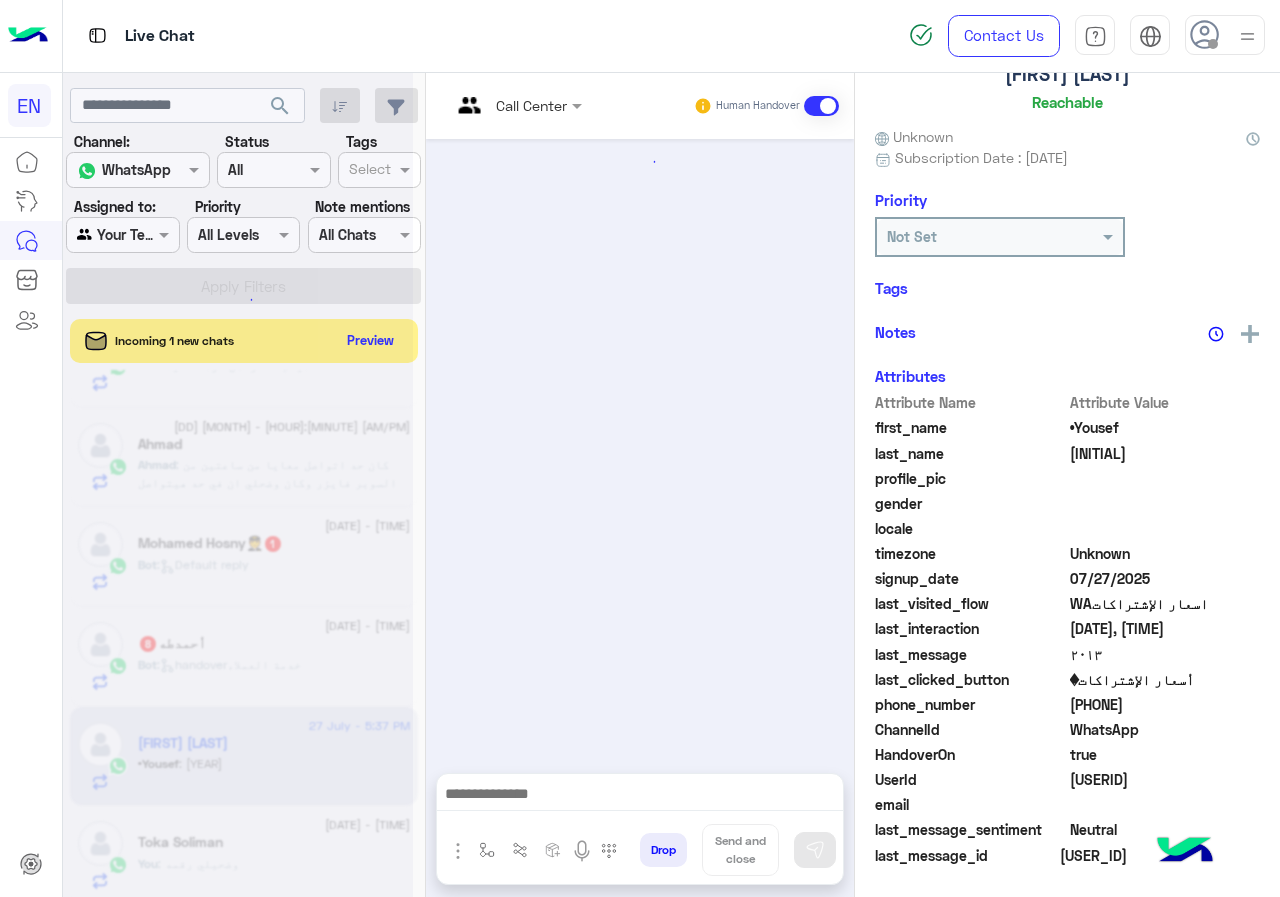 scroll, scrollTop: 137, scrollLeft: 0, axis: vertical 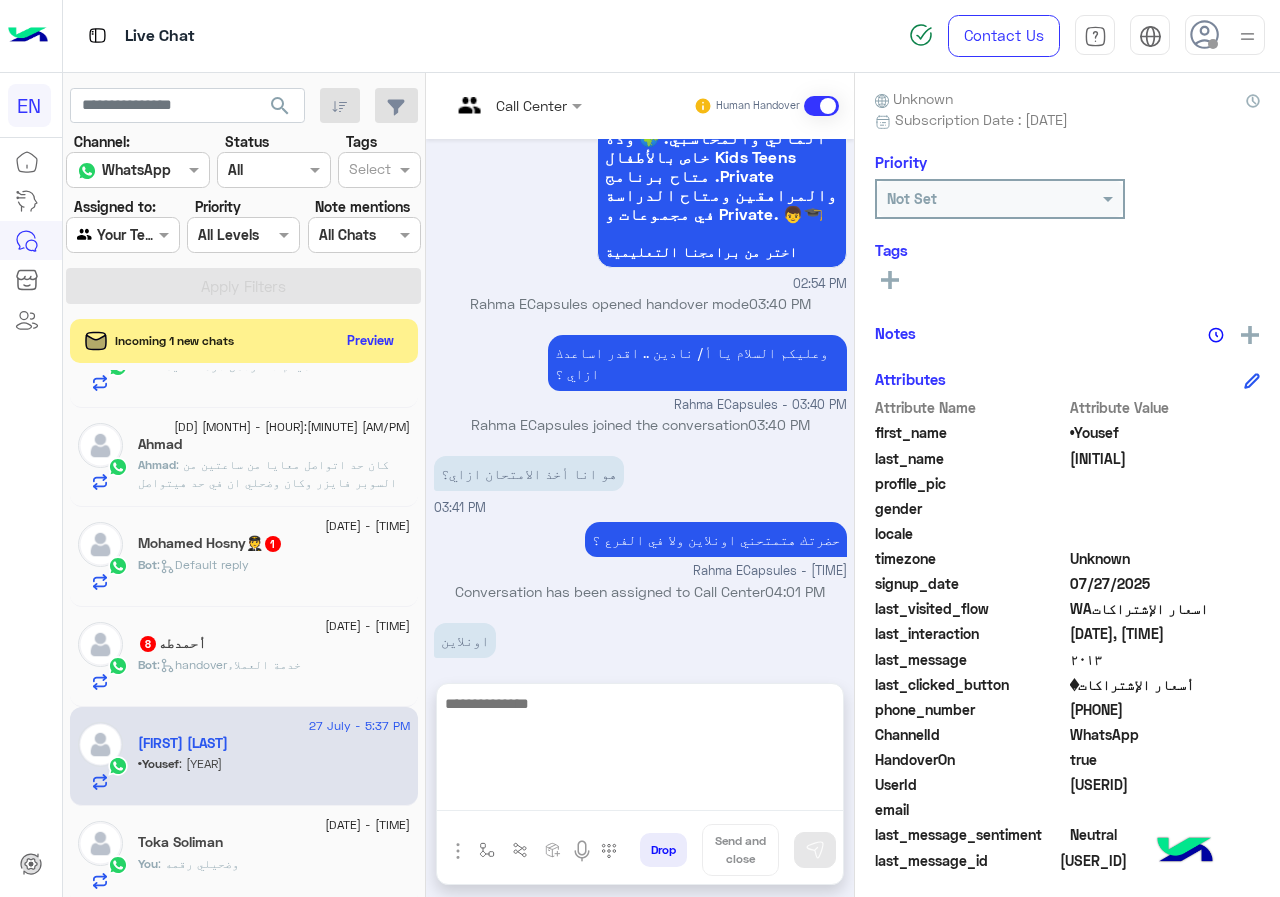 click at bounding box center (640, 751) 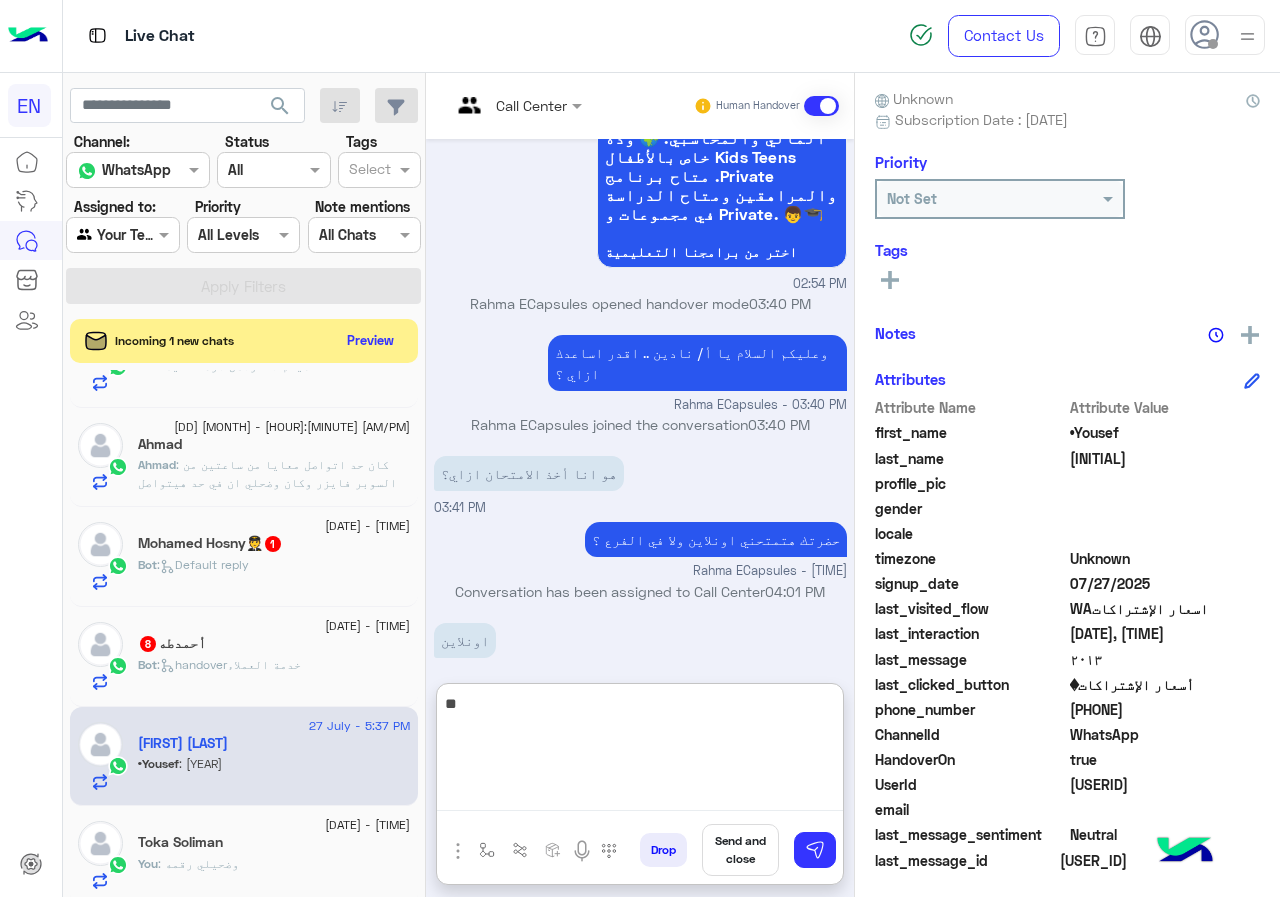 type on "*" 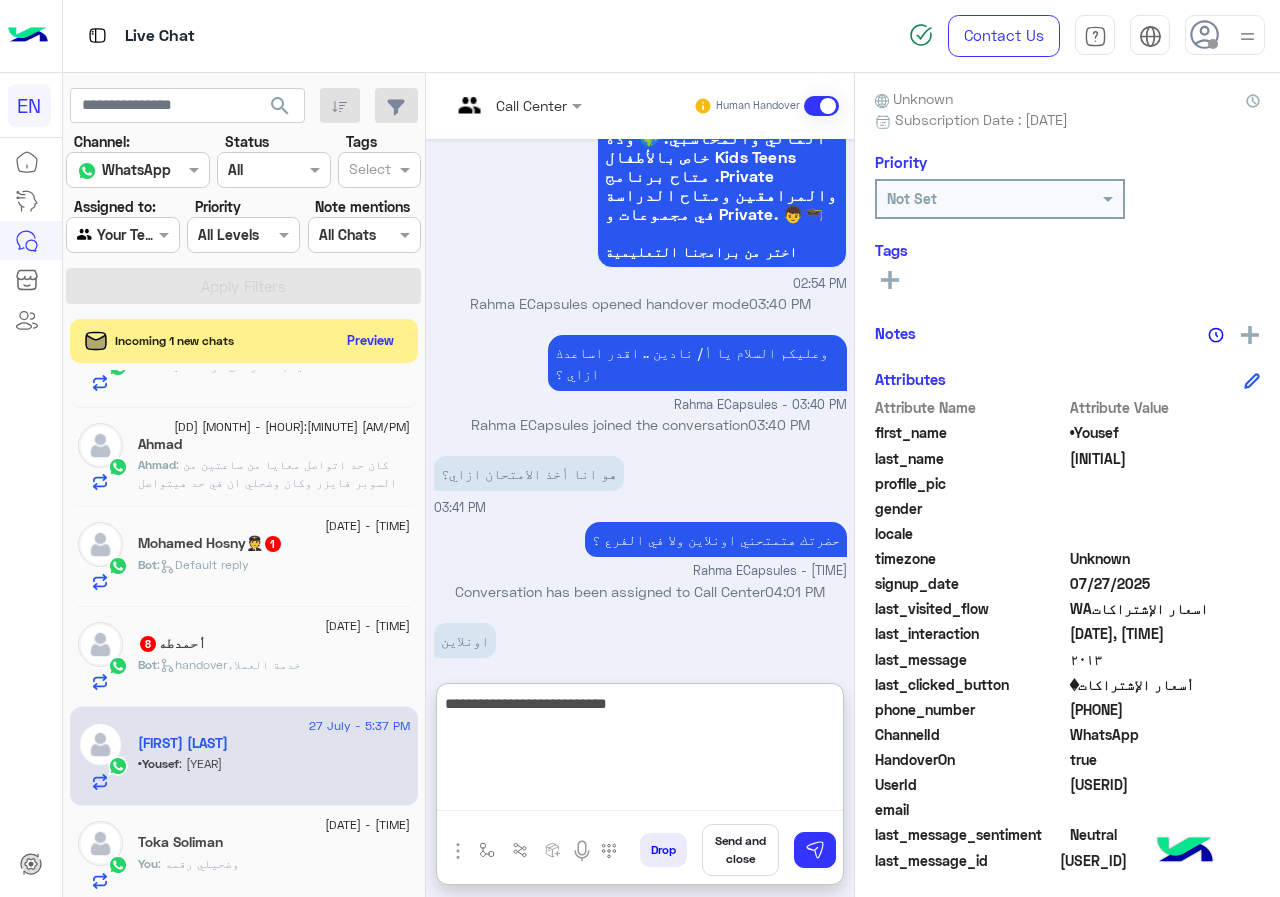 type on "**********" 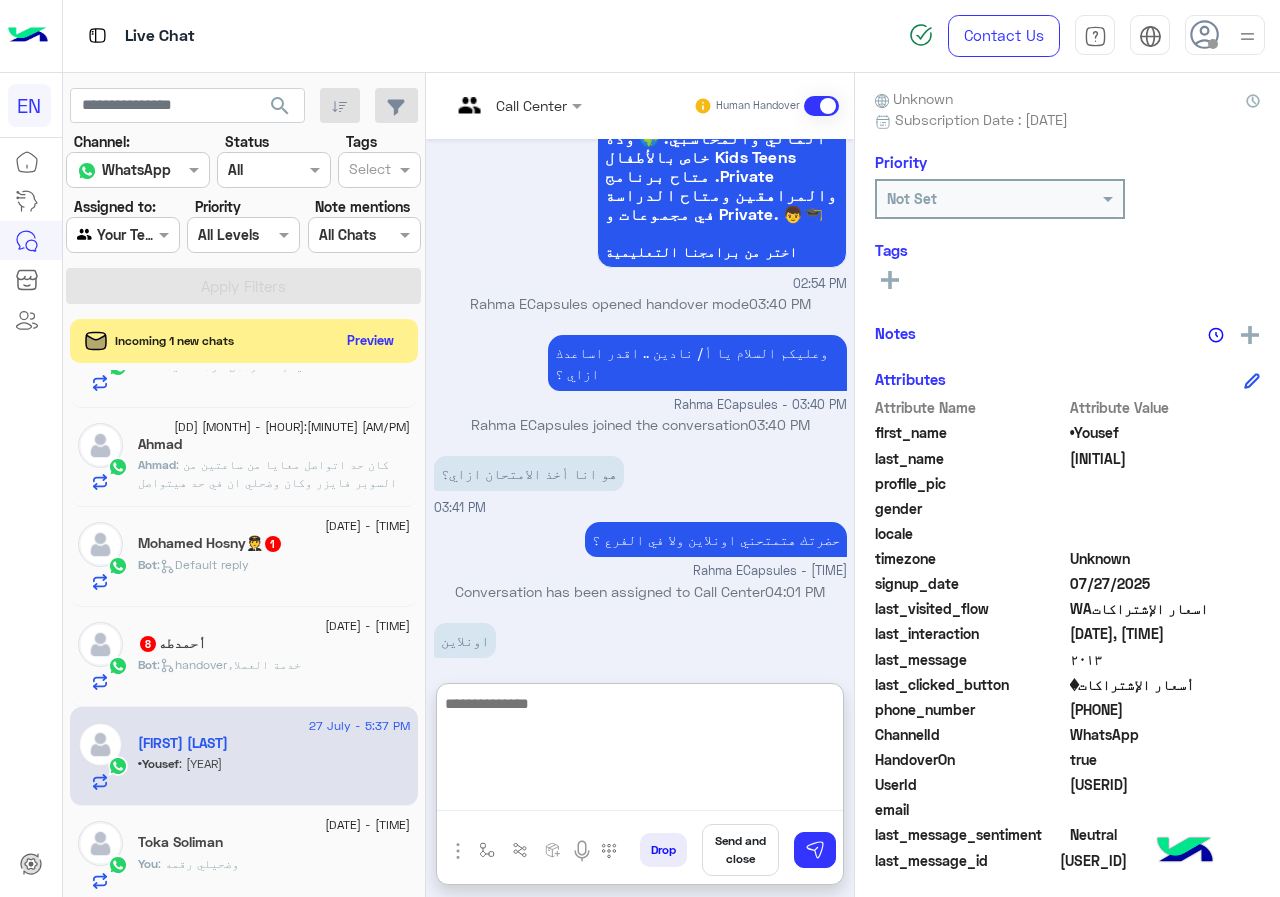 scroll, scrollTop: 1536, scrollLeft: 0, axis: vertical 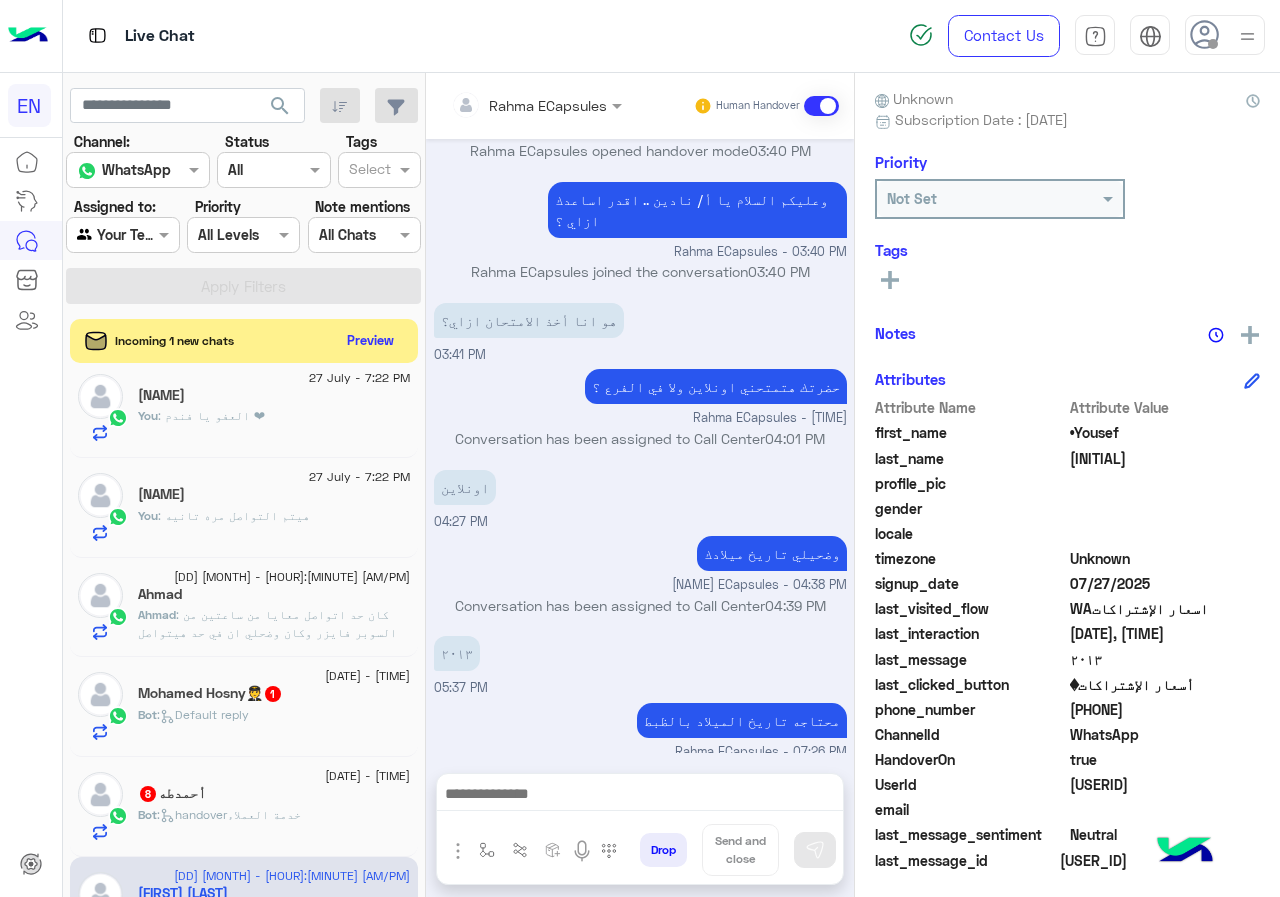 click on "أحمدطه   8" 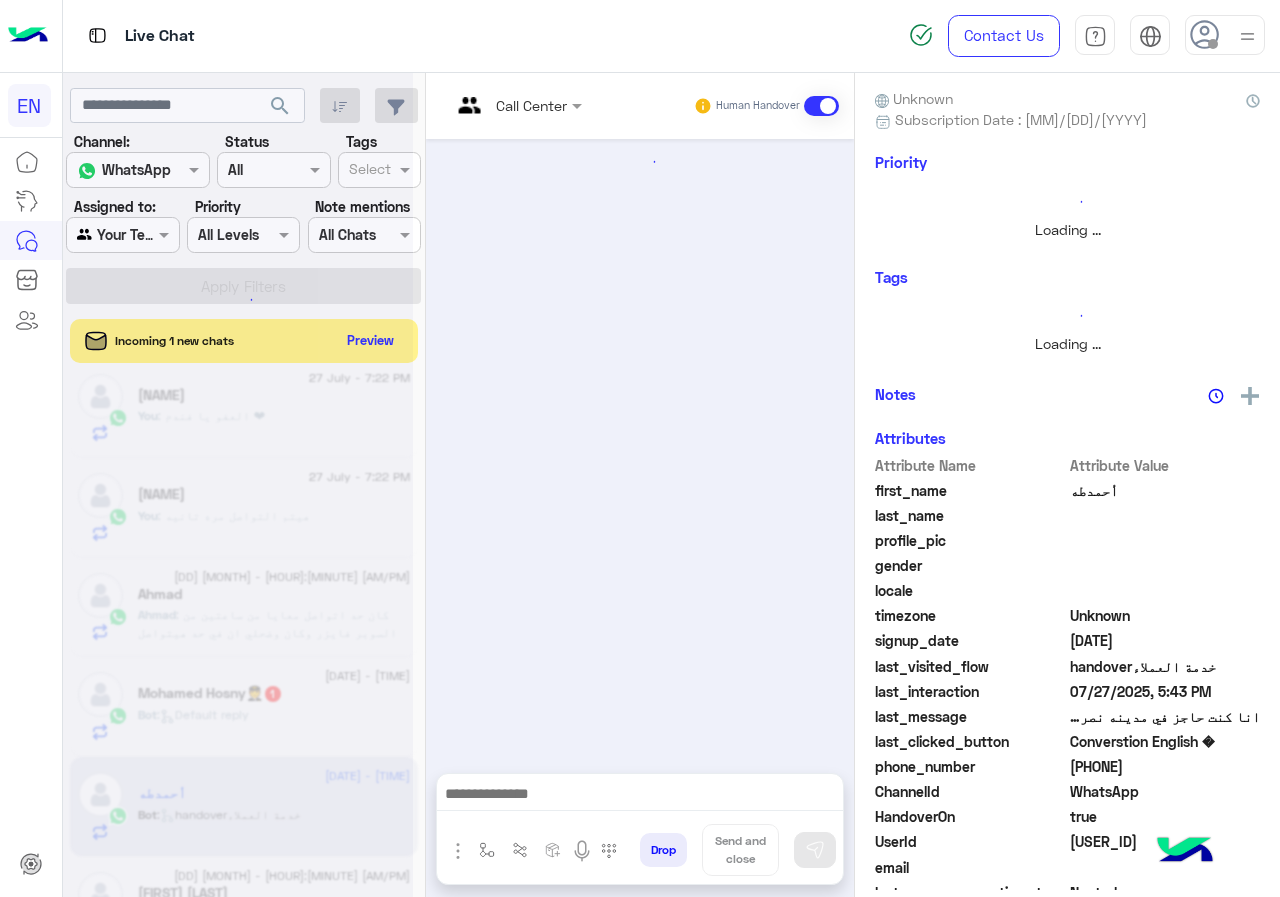 scroll, scrollTop: 1634, scrollLeft: 0, axis: vertical 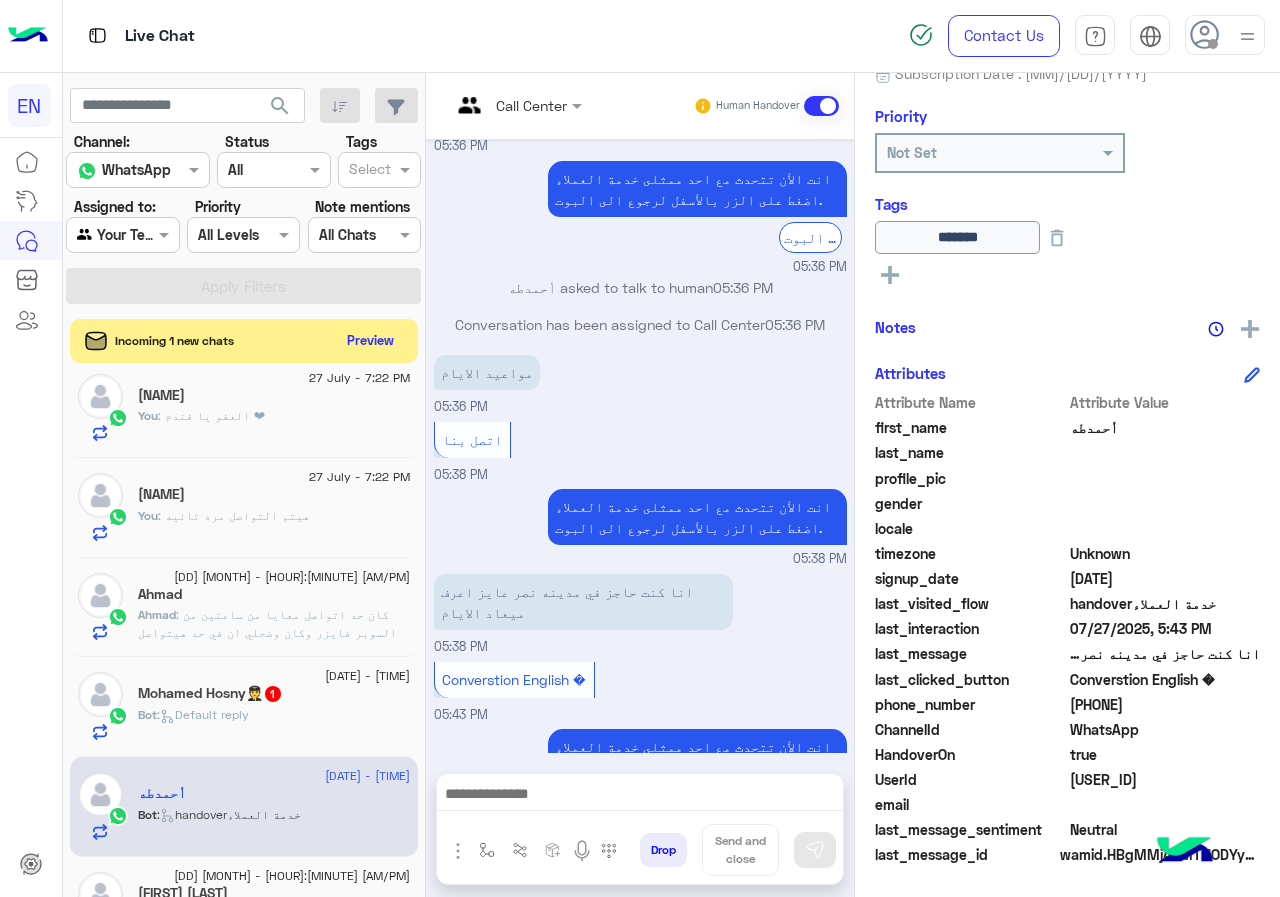 drag, startPoint x: 1135, startPoint y: 710, endPoint x: 1227, endPoint y: 708, distance: 92.021736 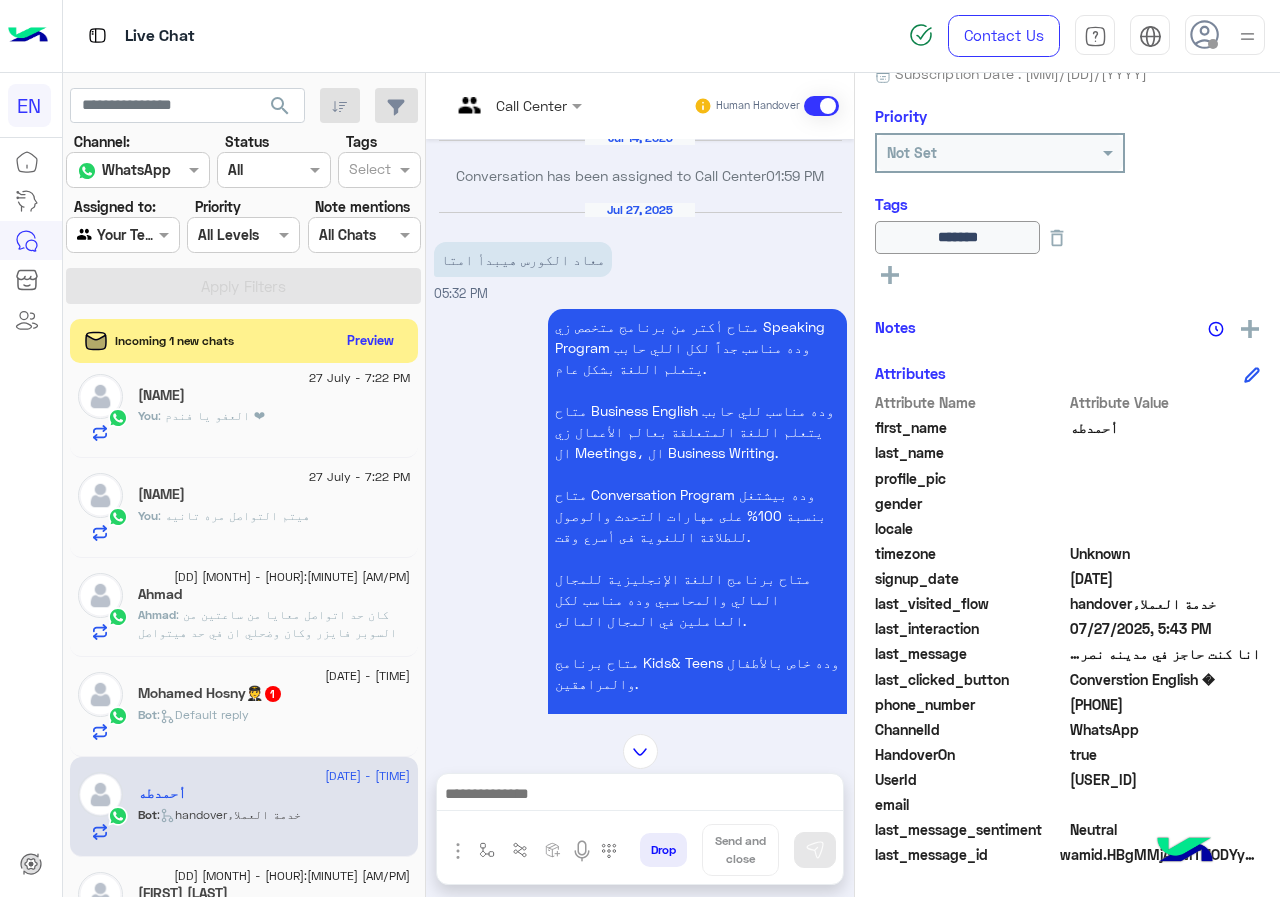scroll, scrollTop: 234, scrollLeft: 0, axis: vertical 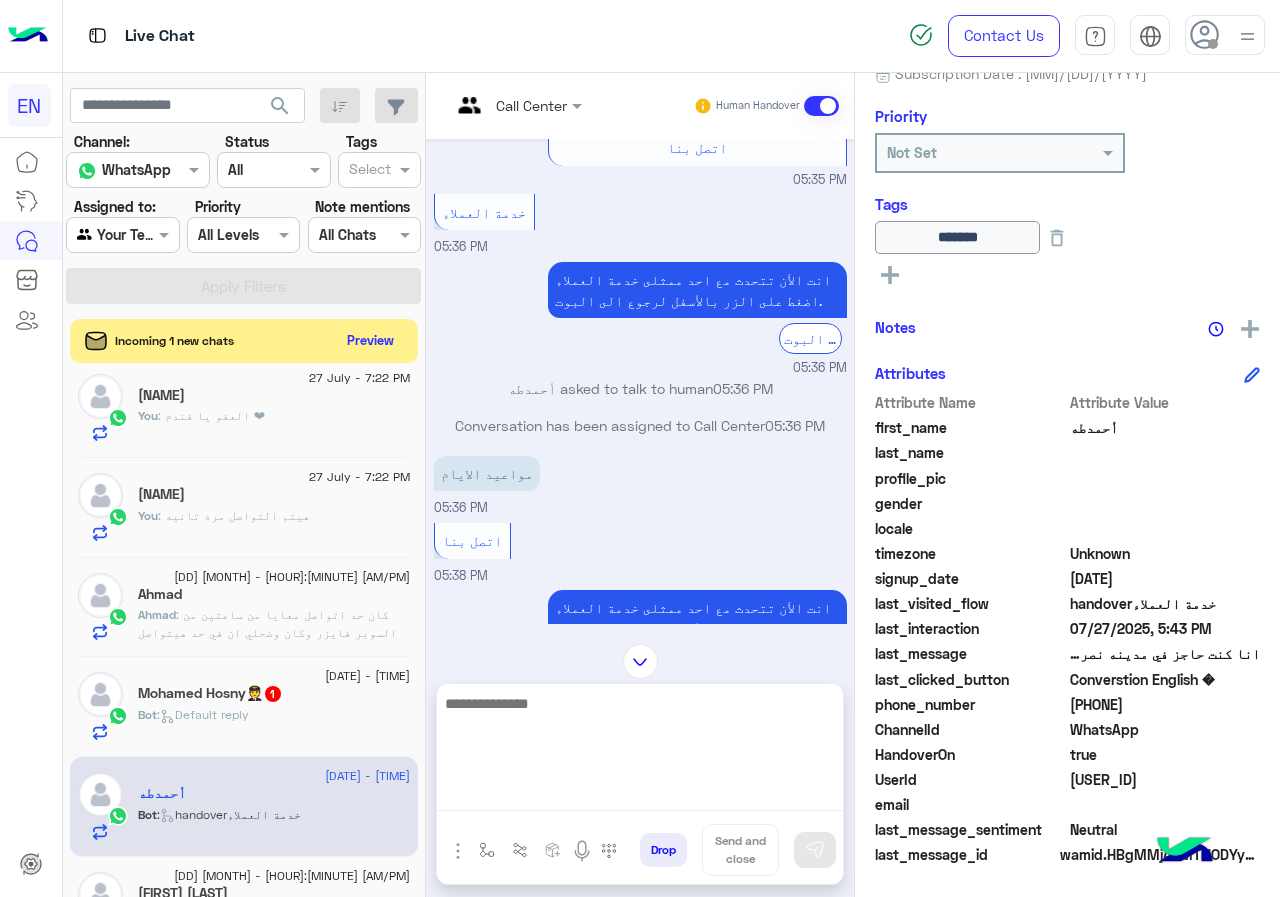 drag, startPoint x: 627, startPoint y: 777, endPoint x: 612, endPoint y: 792, distance: 21.213203 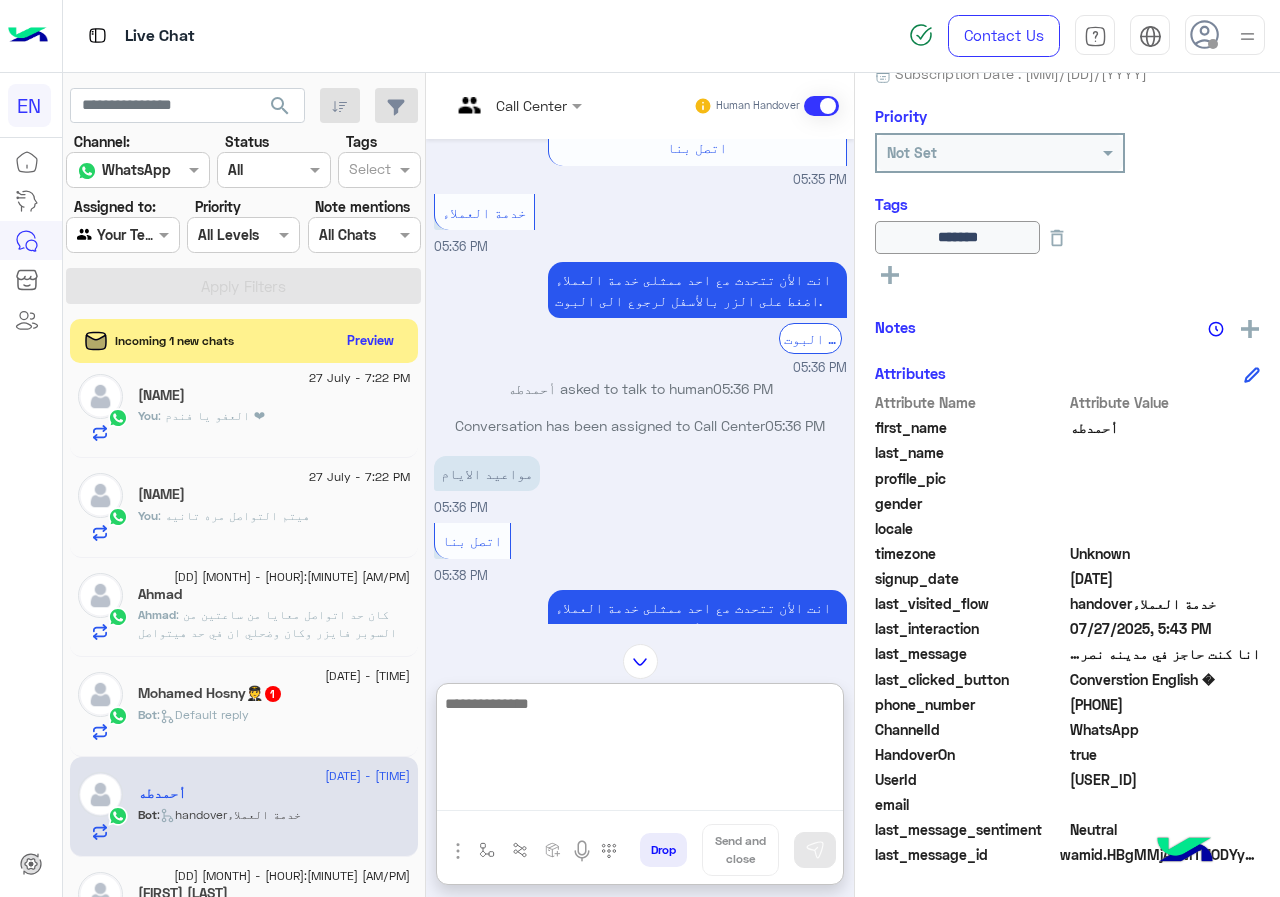 paste on "**********" 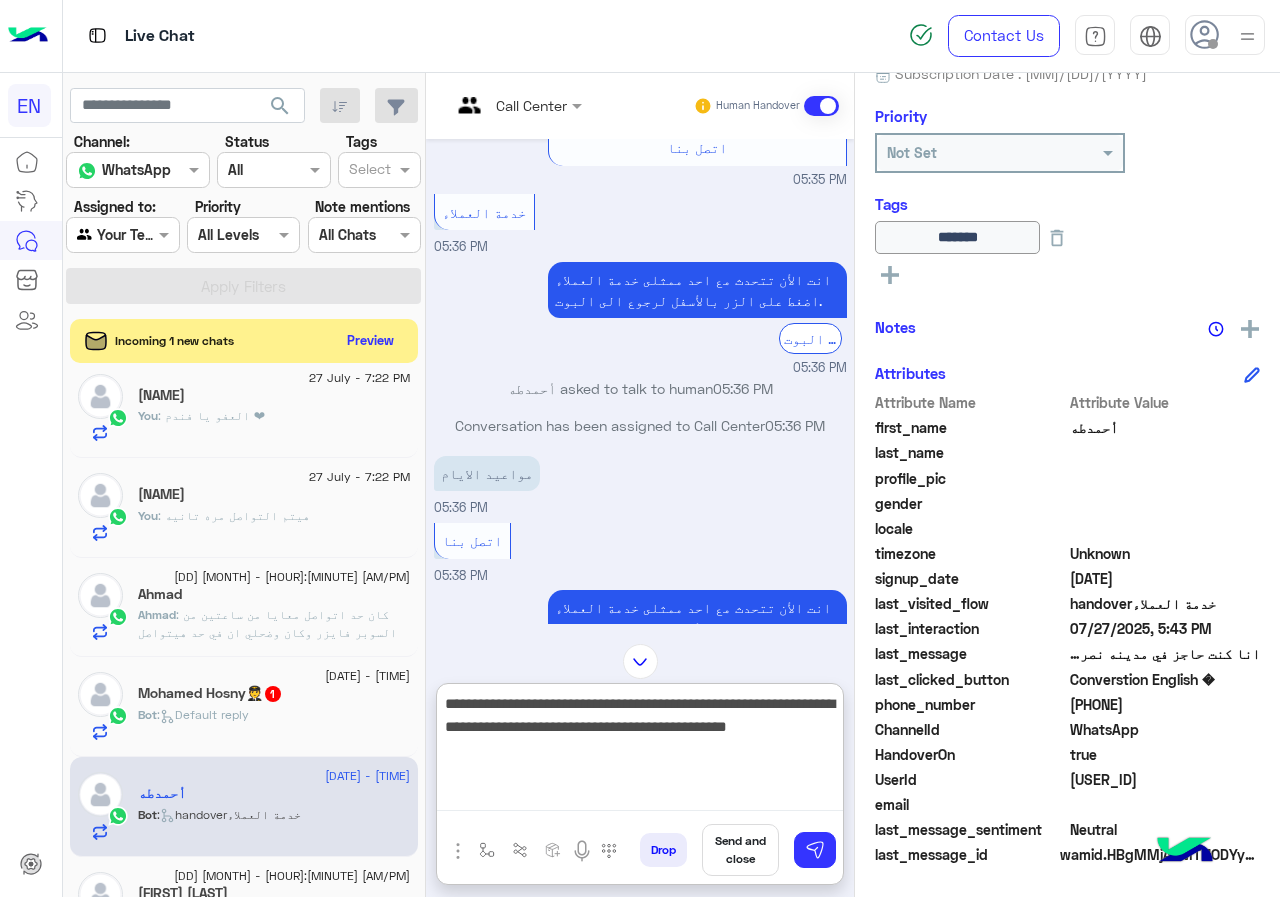type on "**********" 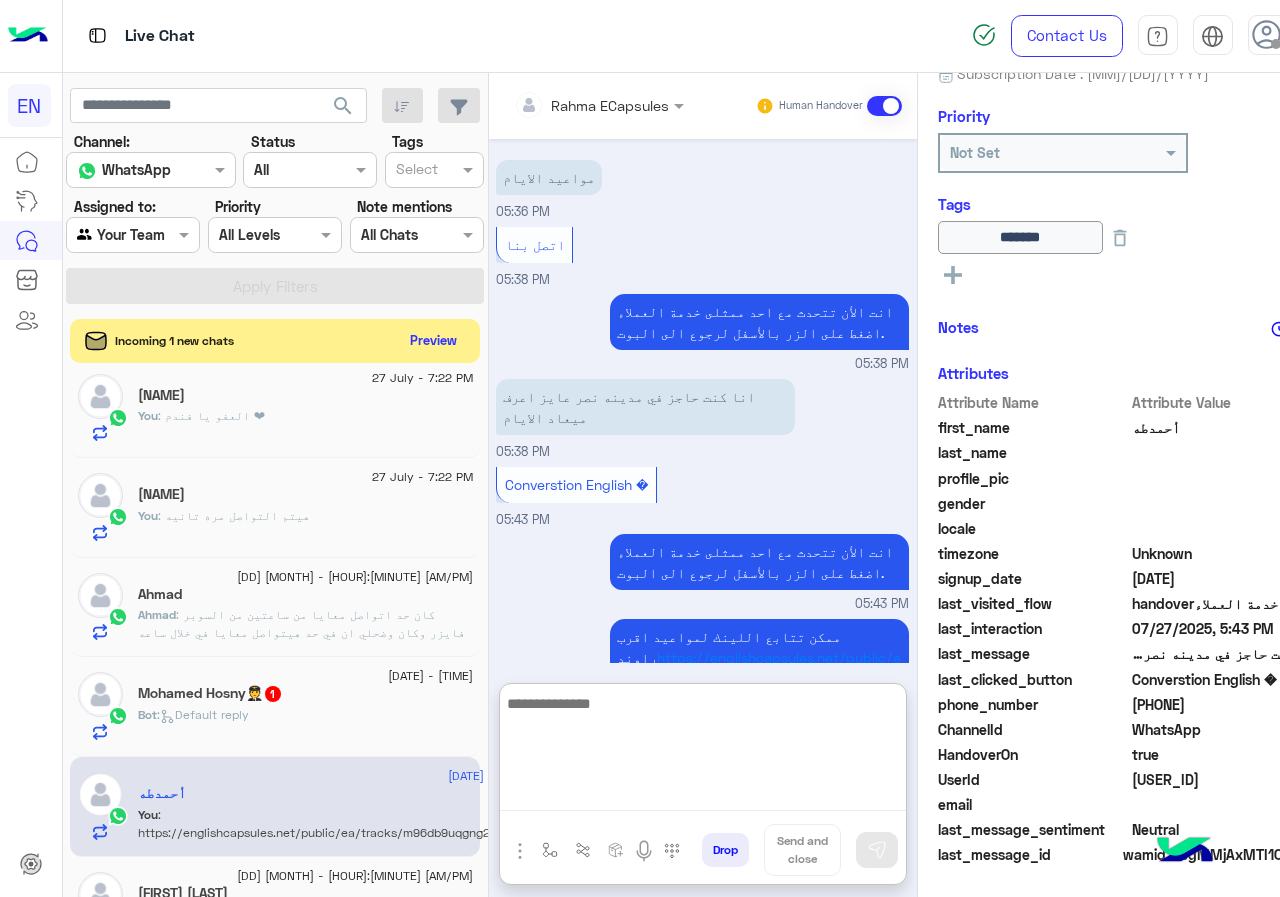 scroll, scrollTop: 1866, scrollLeft: 0, axis: vertical 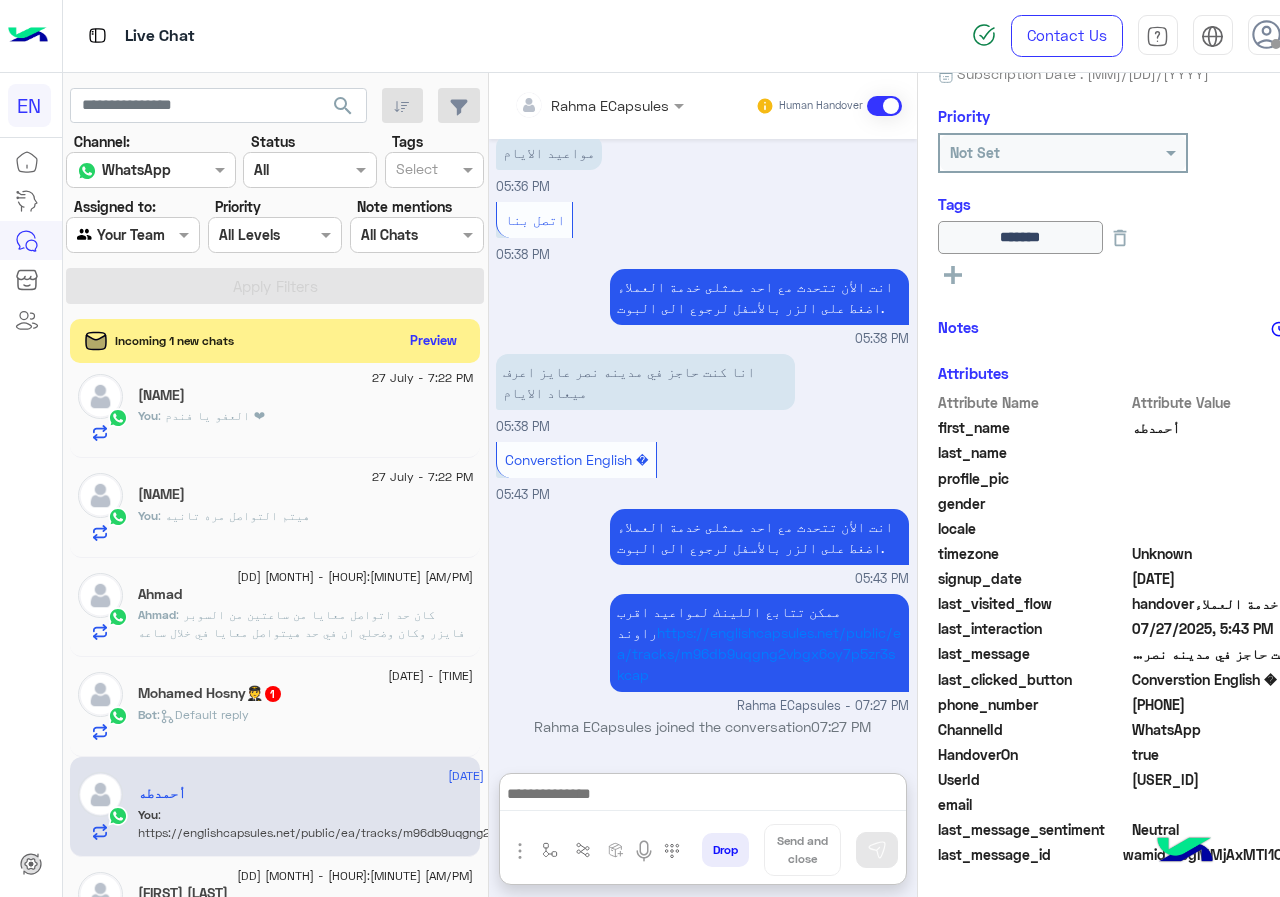 click on "Bot :   Default reply" 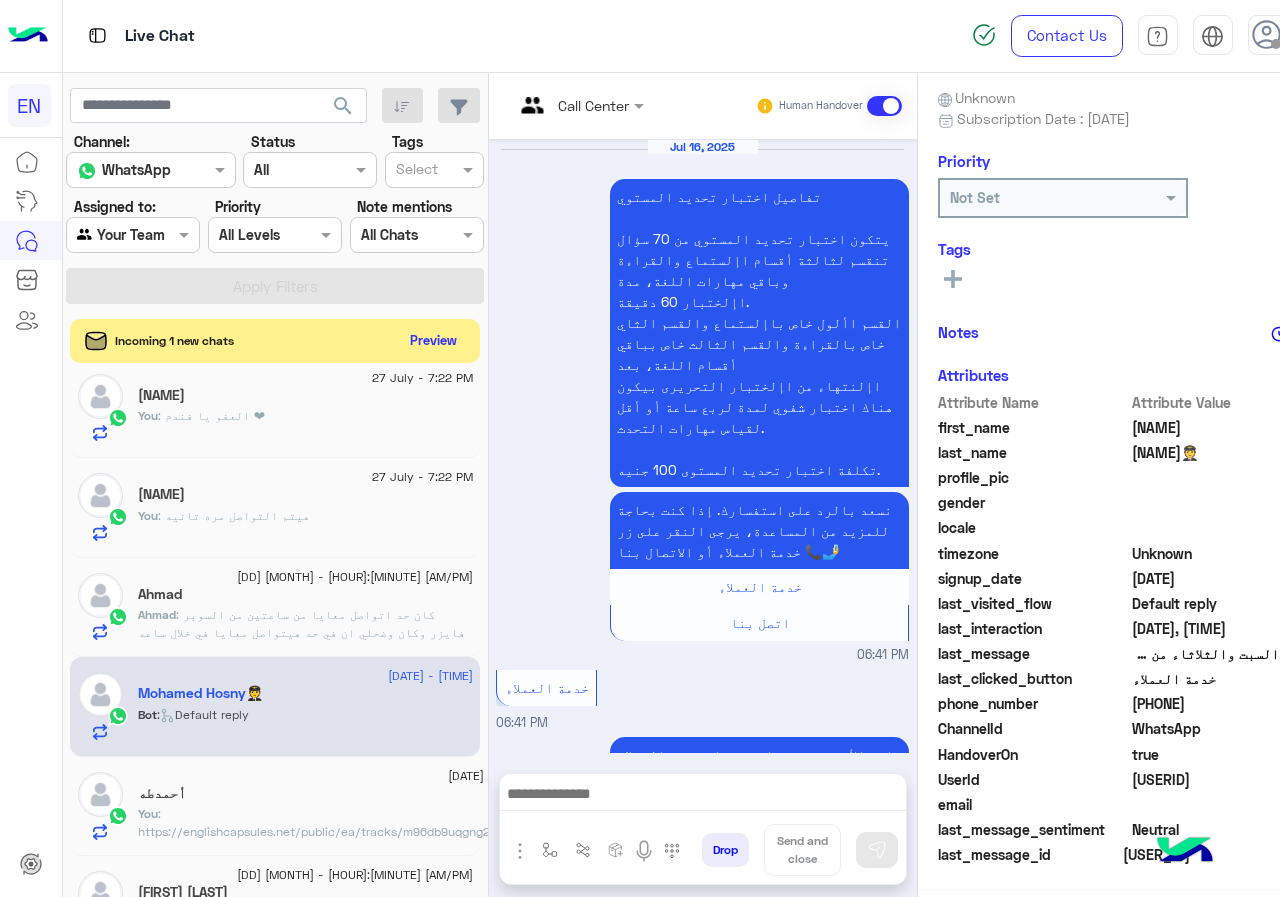 scroll, scrollTop: 175, scrollLeft: 0, axis: vertical 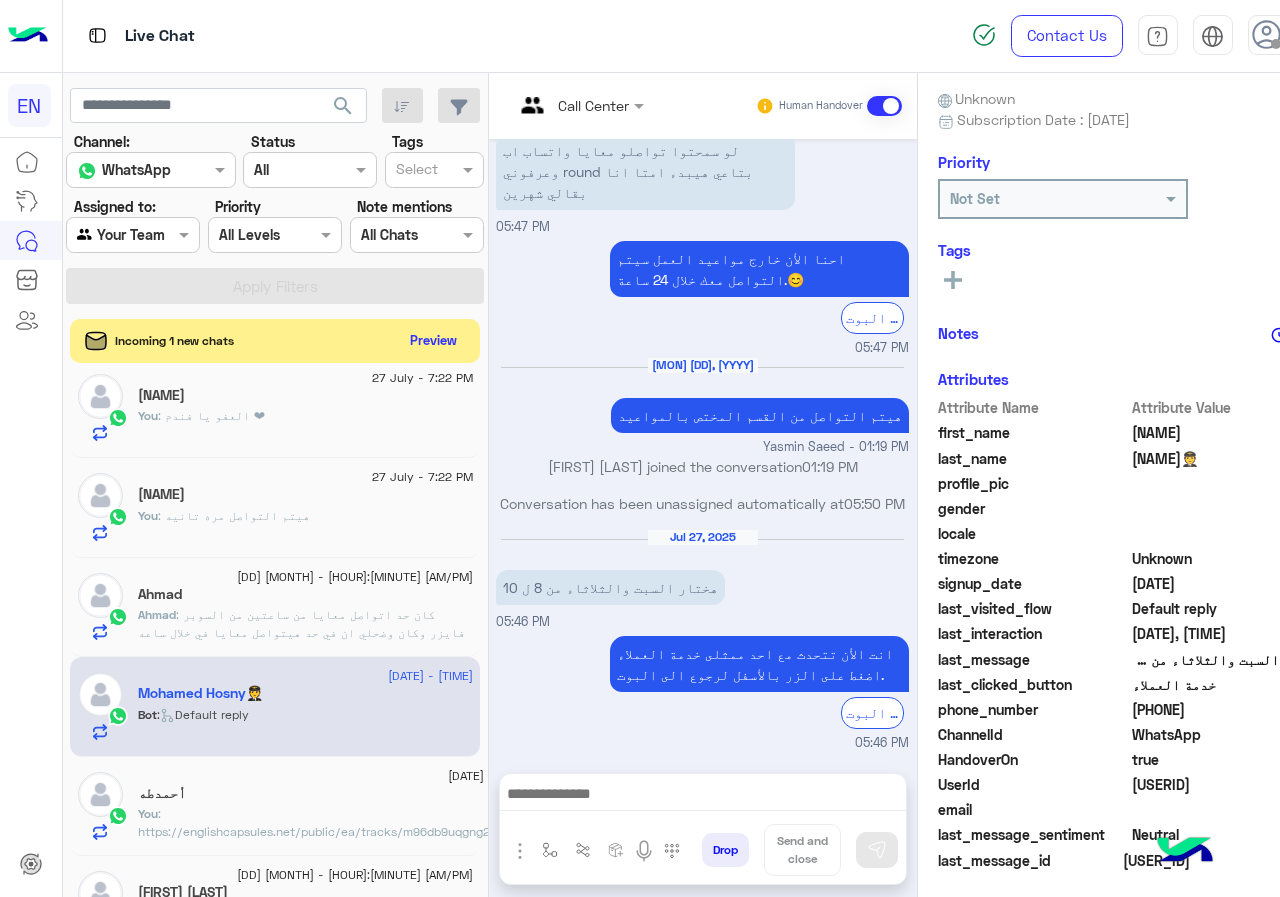 drag, startPoint x: 1136, startPoint y: 701, endPoint x: 1238, endPoint y: 707, distance: 102.176315 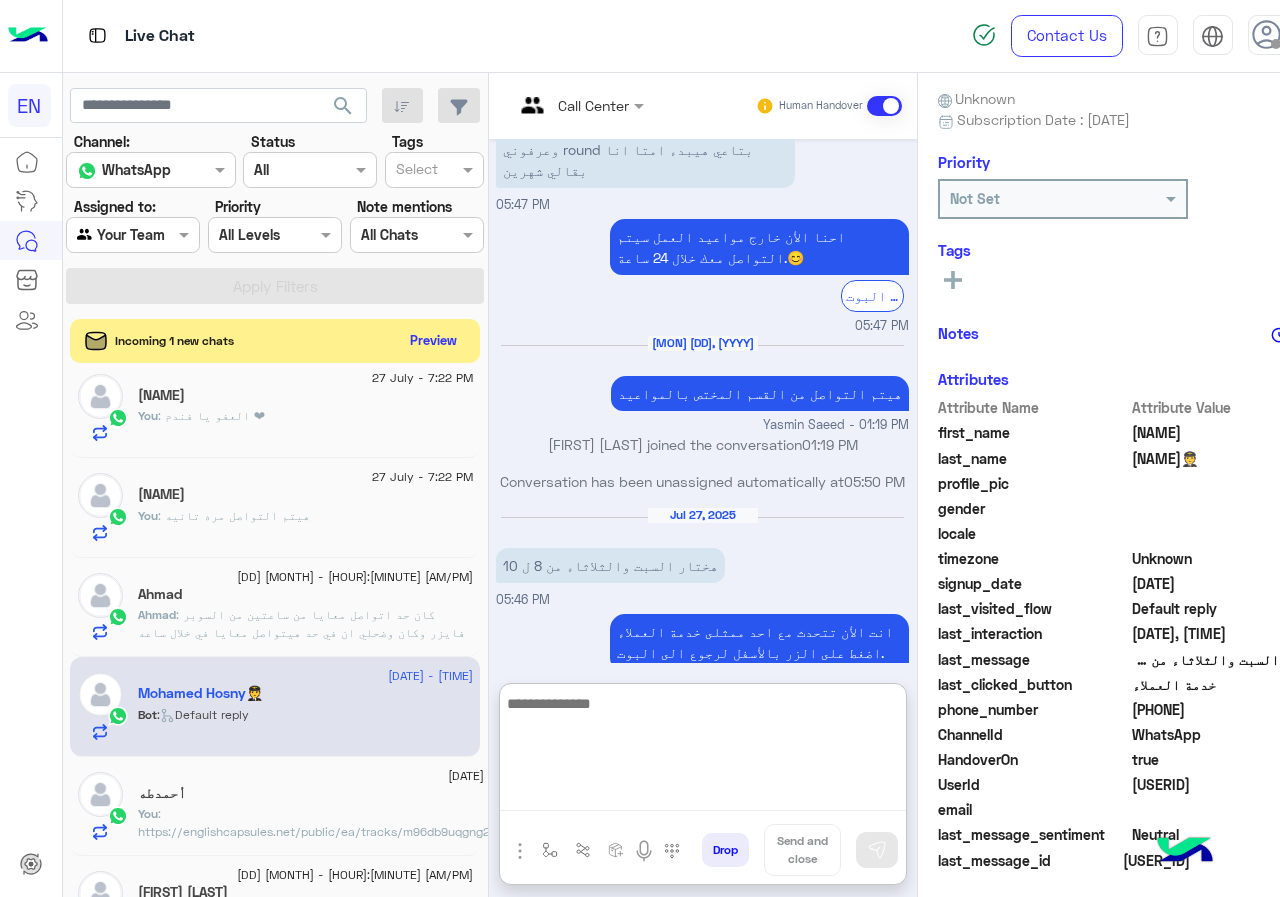 click at bounding box center (703, 751) 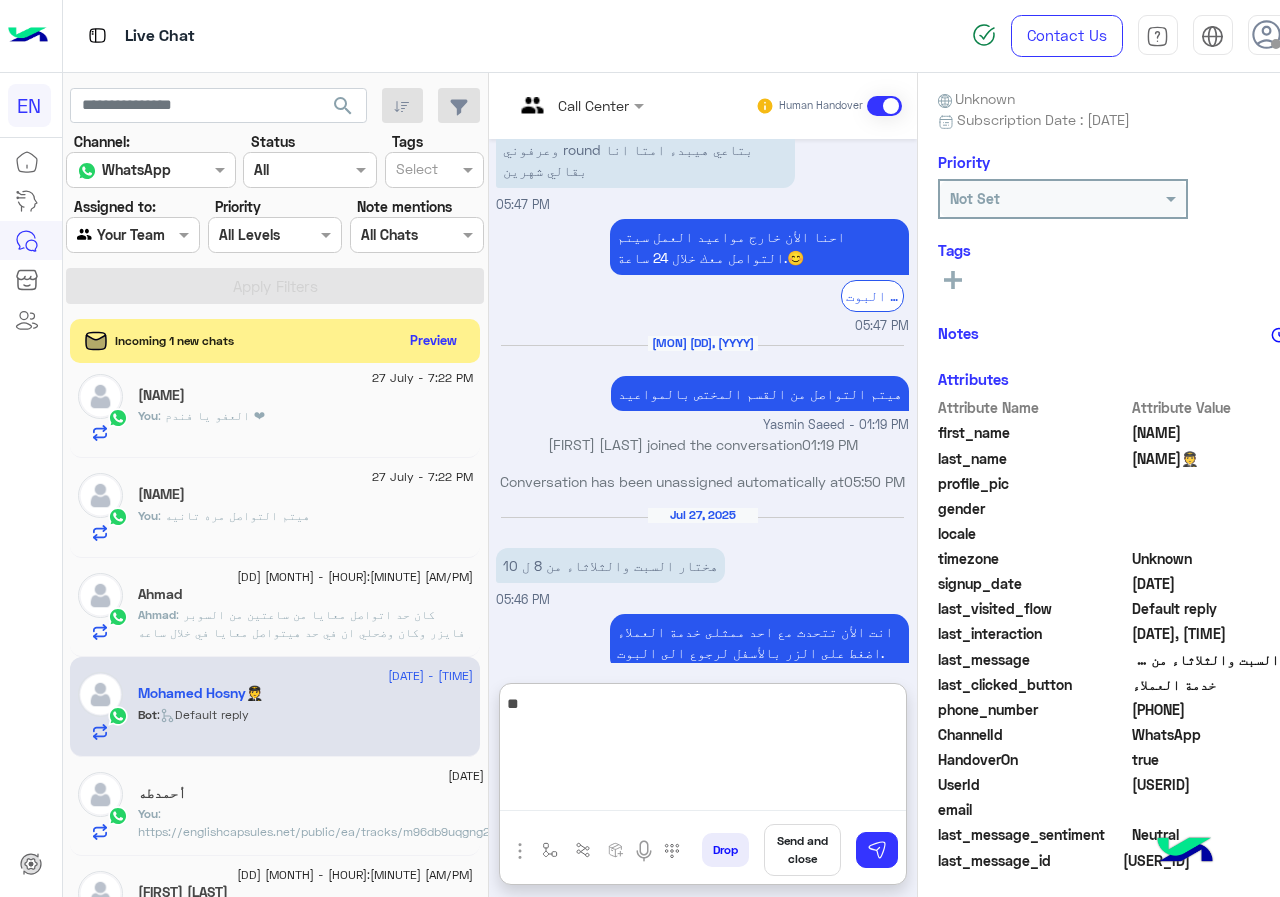 type on "*" 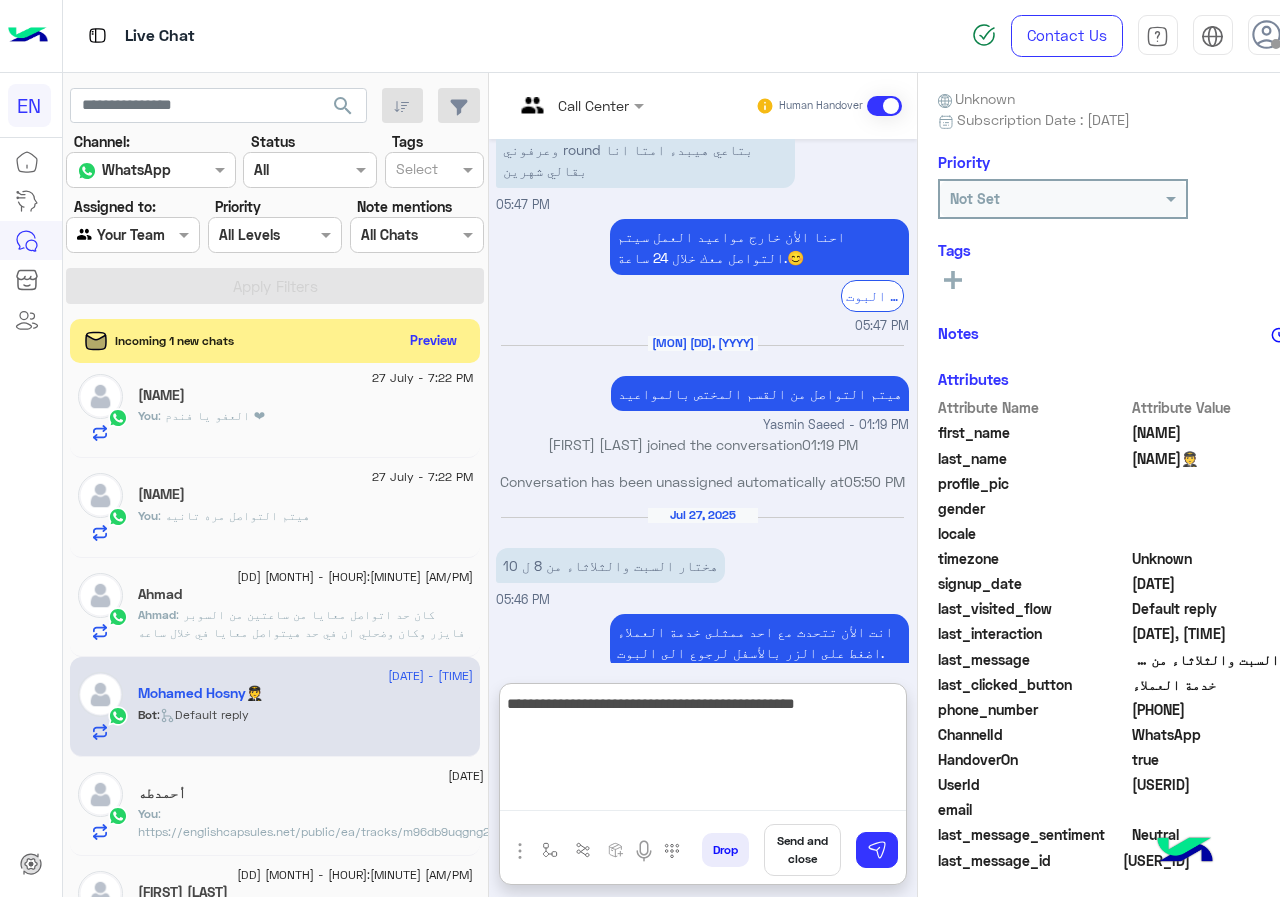type on "**********" 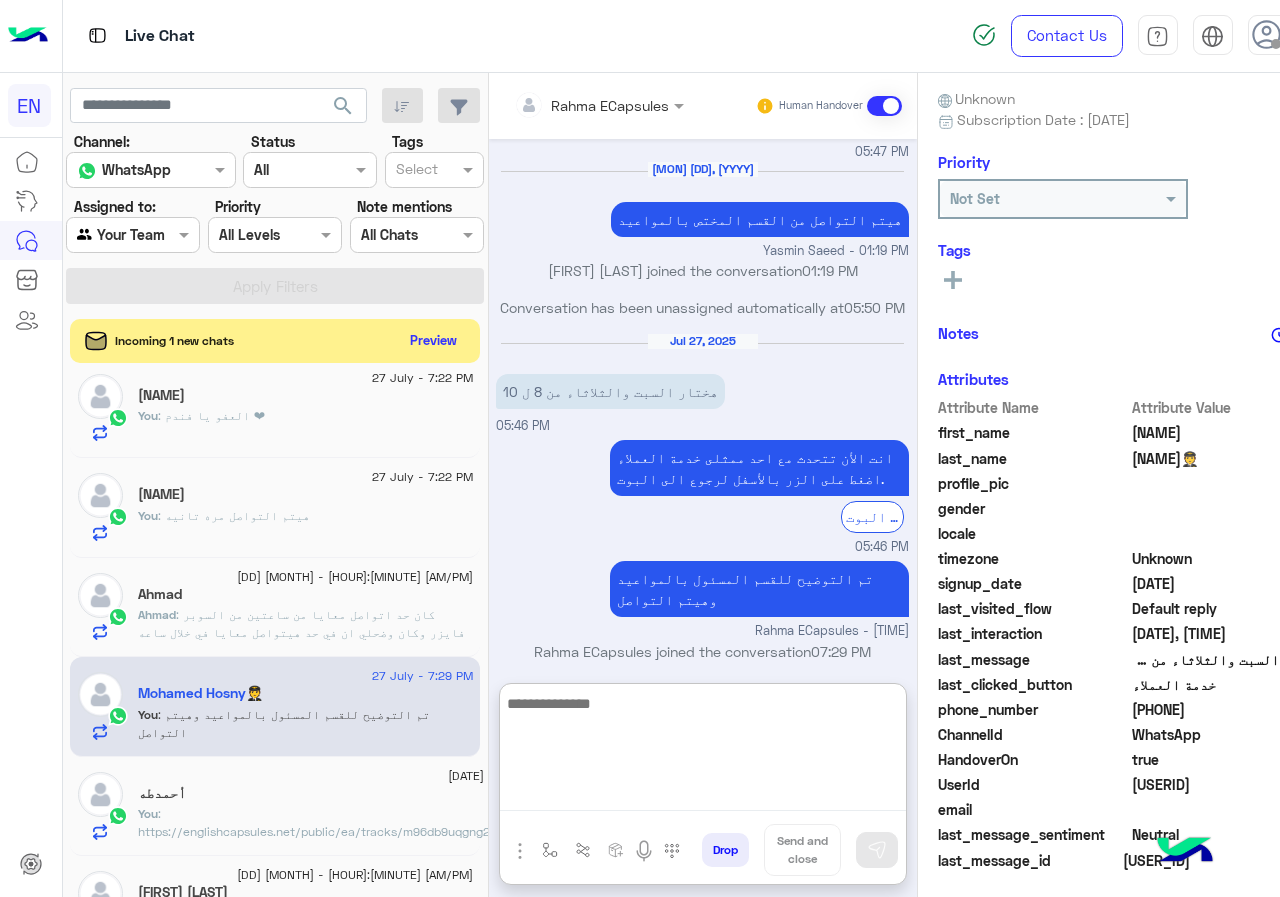 scroll, scrollTop: 1728, scrollLeft: 0, axis: vertical 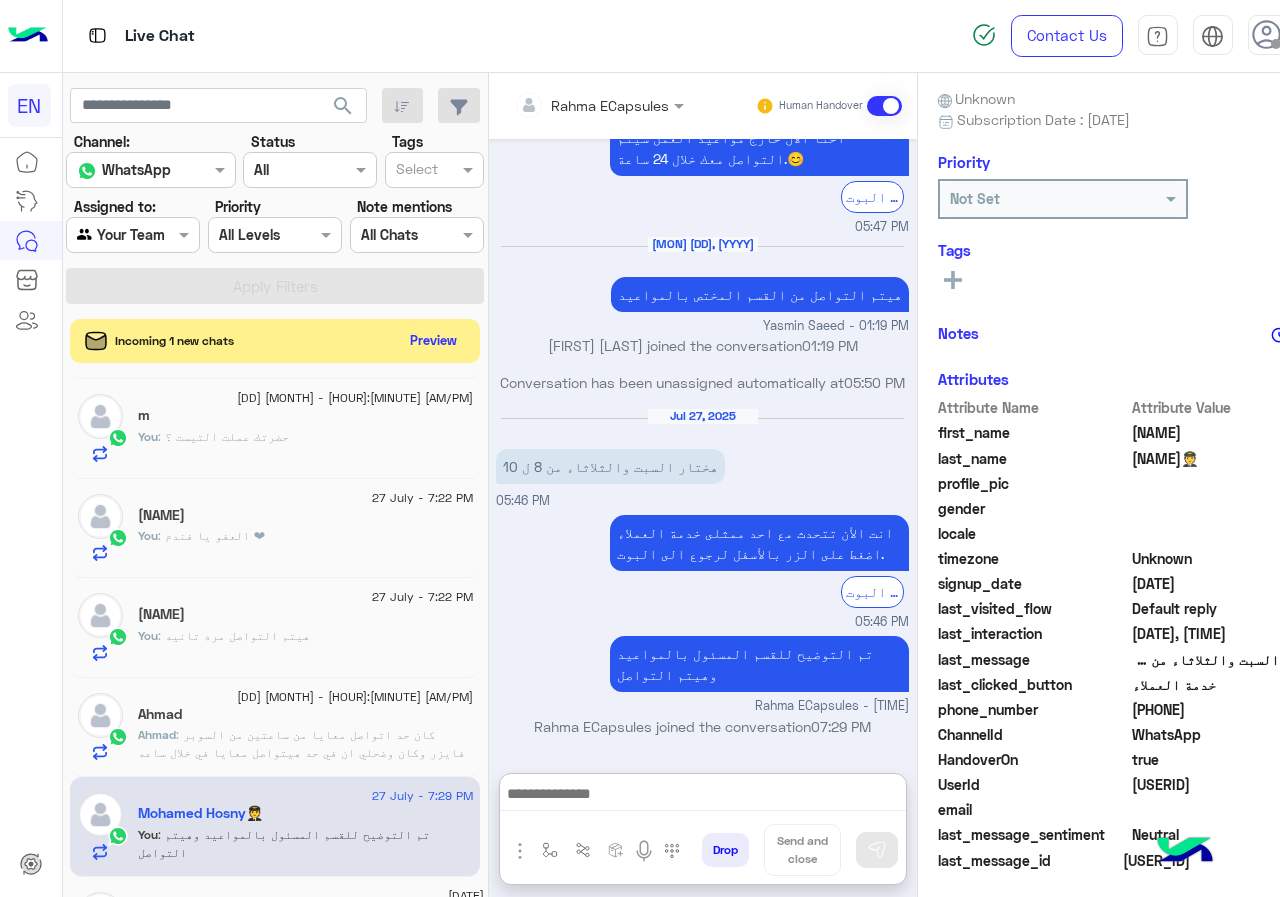 click on ": كان حد اتواصل معايا من ساعتين من السوبر فايزر وكان وضحلي ان في حد هيتواصل معايا في خلال ساعه عشان تفاصيل الكورس" 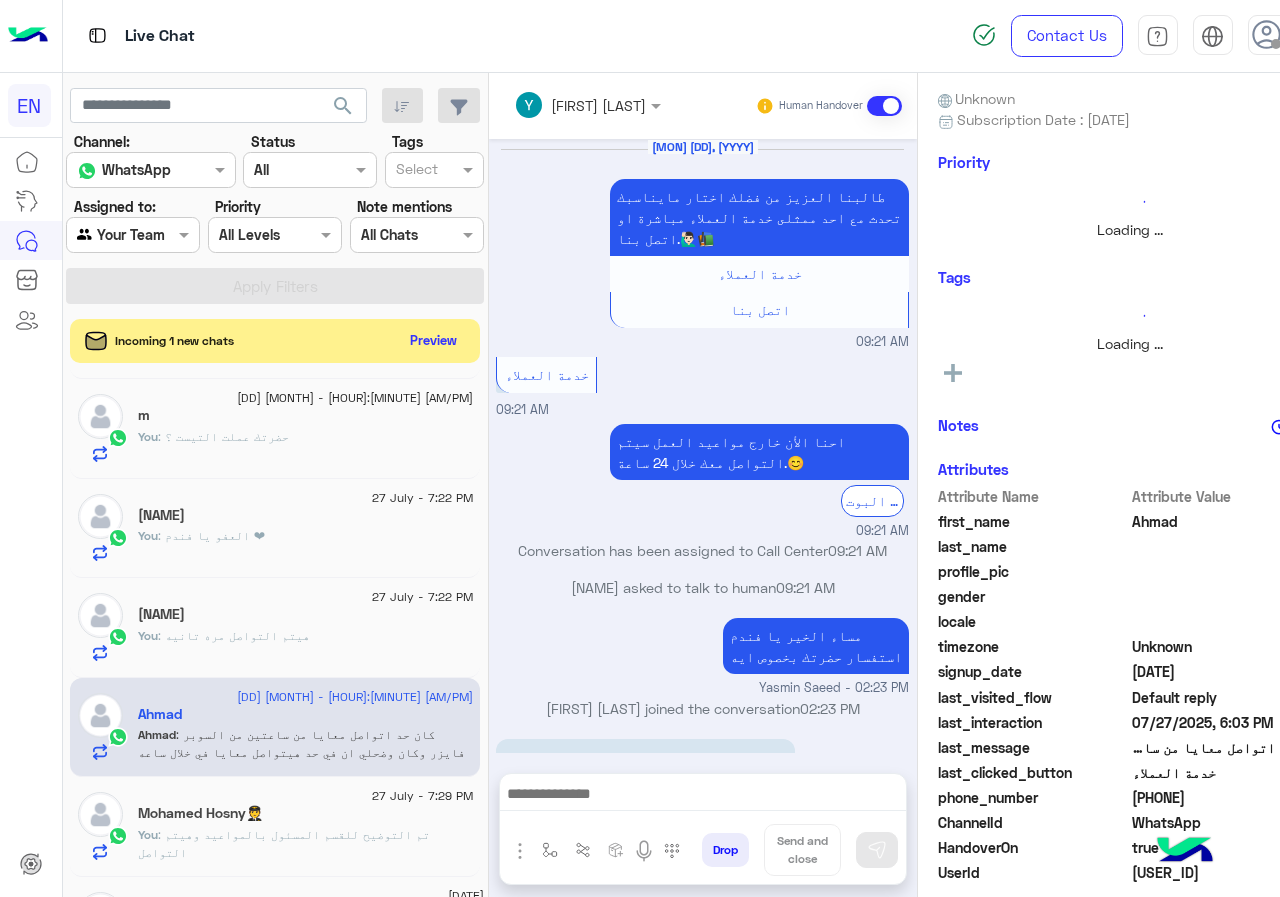scroll, scrollTop: 898, scrollLeft: 0, axis: vertical 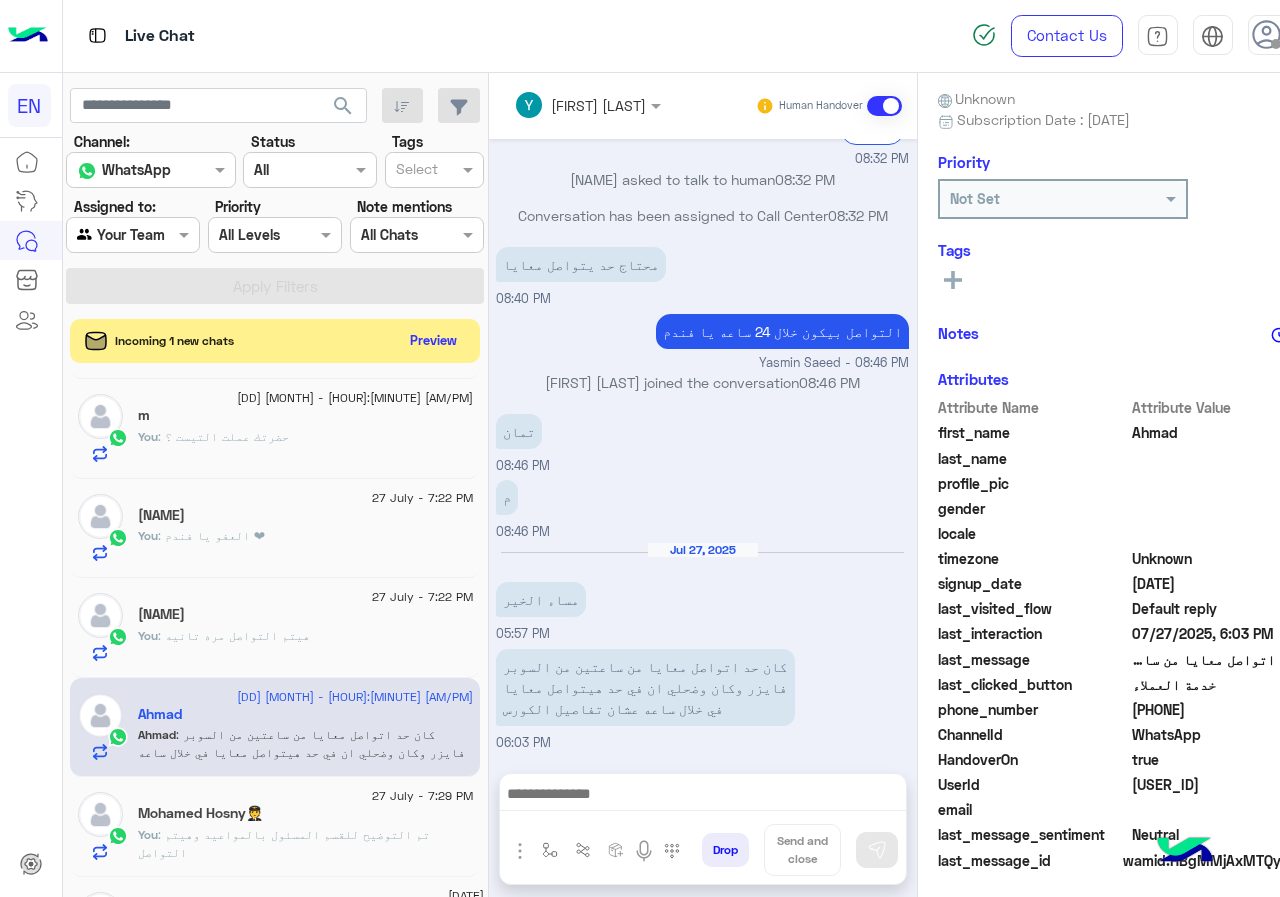 drag, startPoint x: 1136, startPoint y: 707, endPoint x: 1237, endPoint y: 705, distance: 101.0198 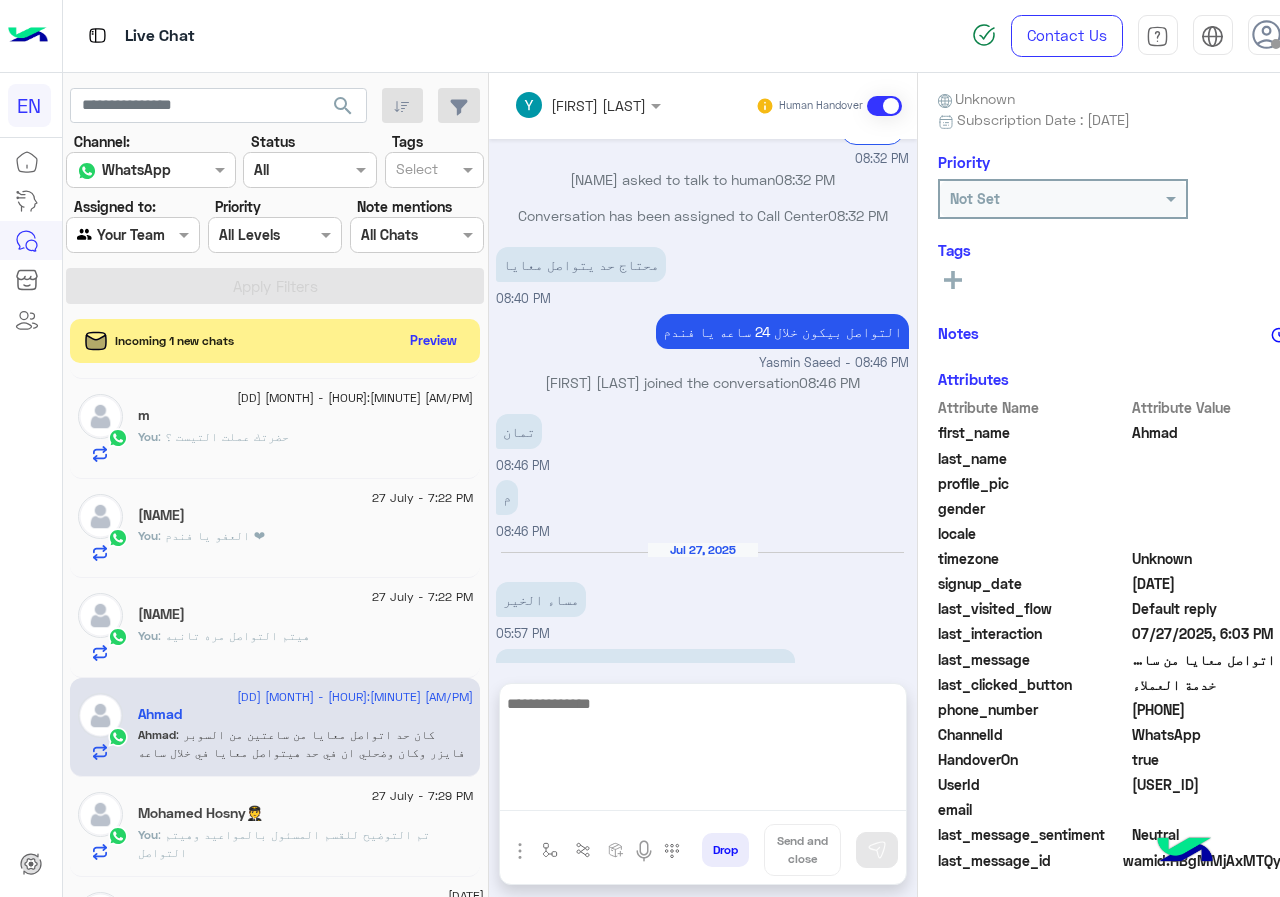 click at bounding box center [703, 751] 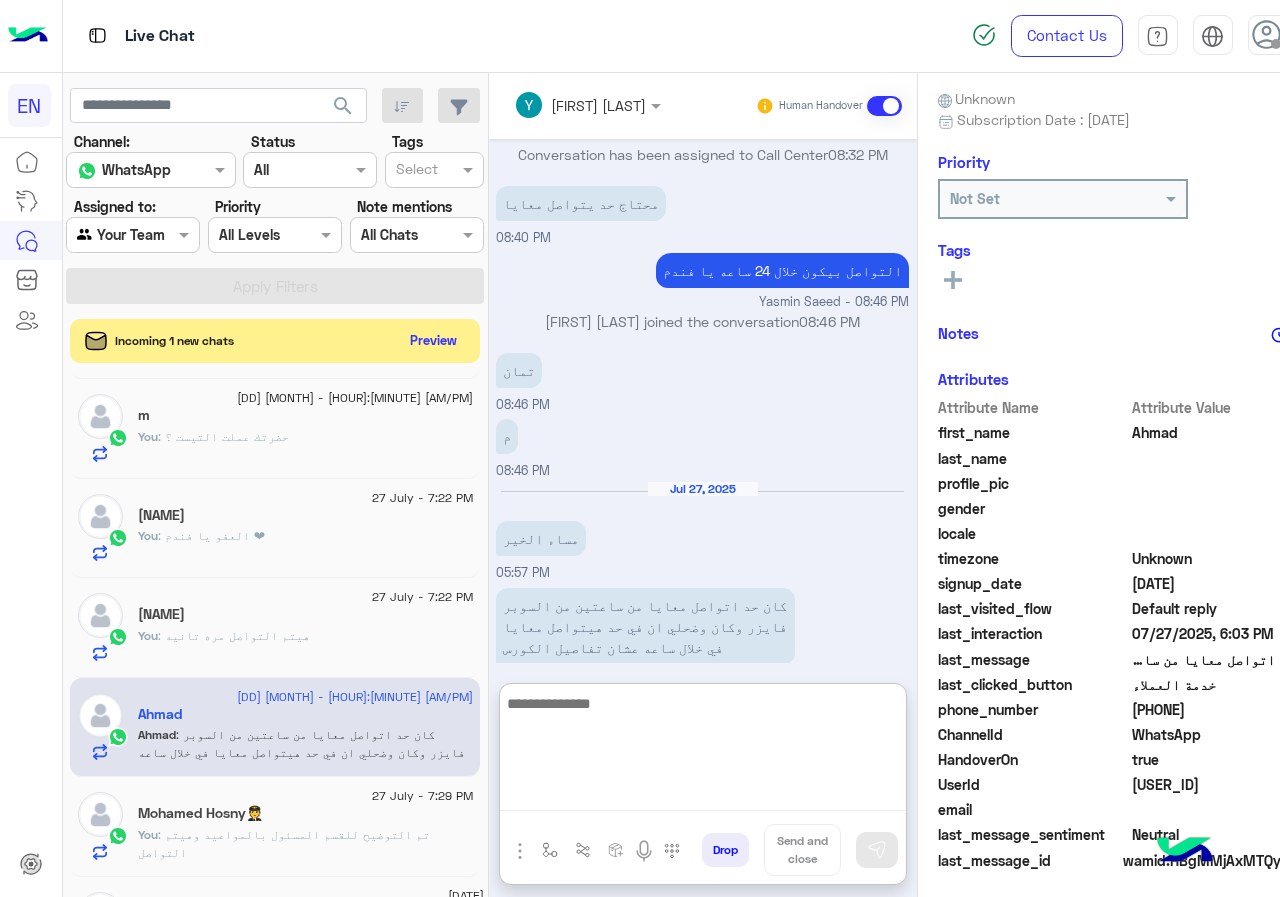 scroll, scrollTop: 988, scrollLeft: 0, axis: vertical 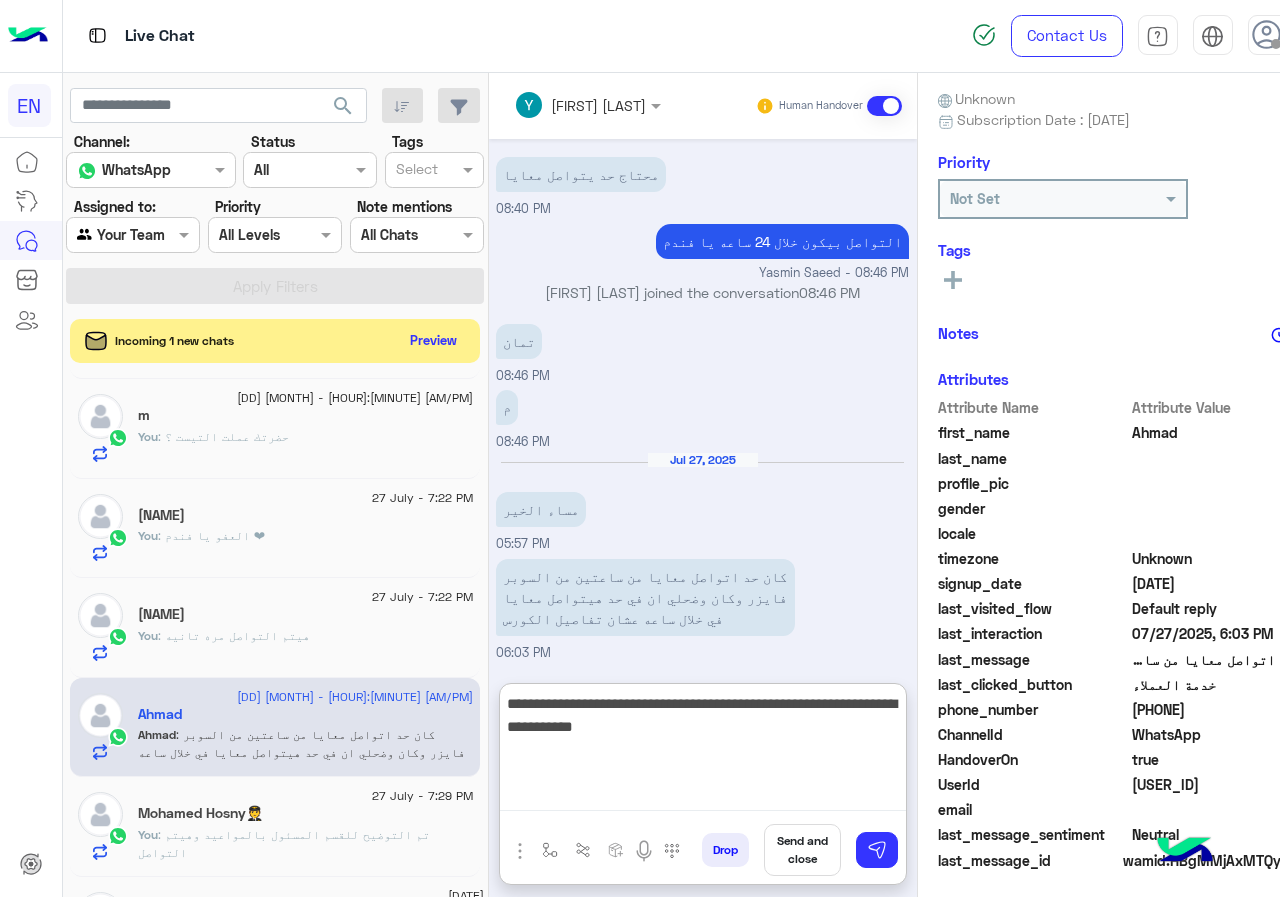 paste on "**********" 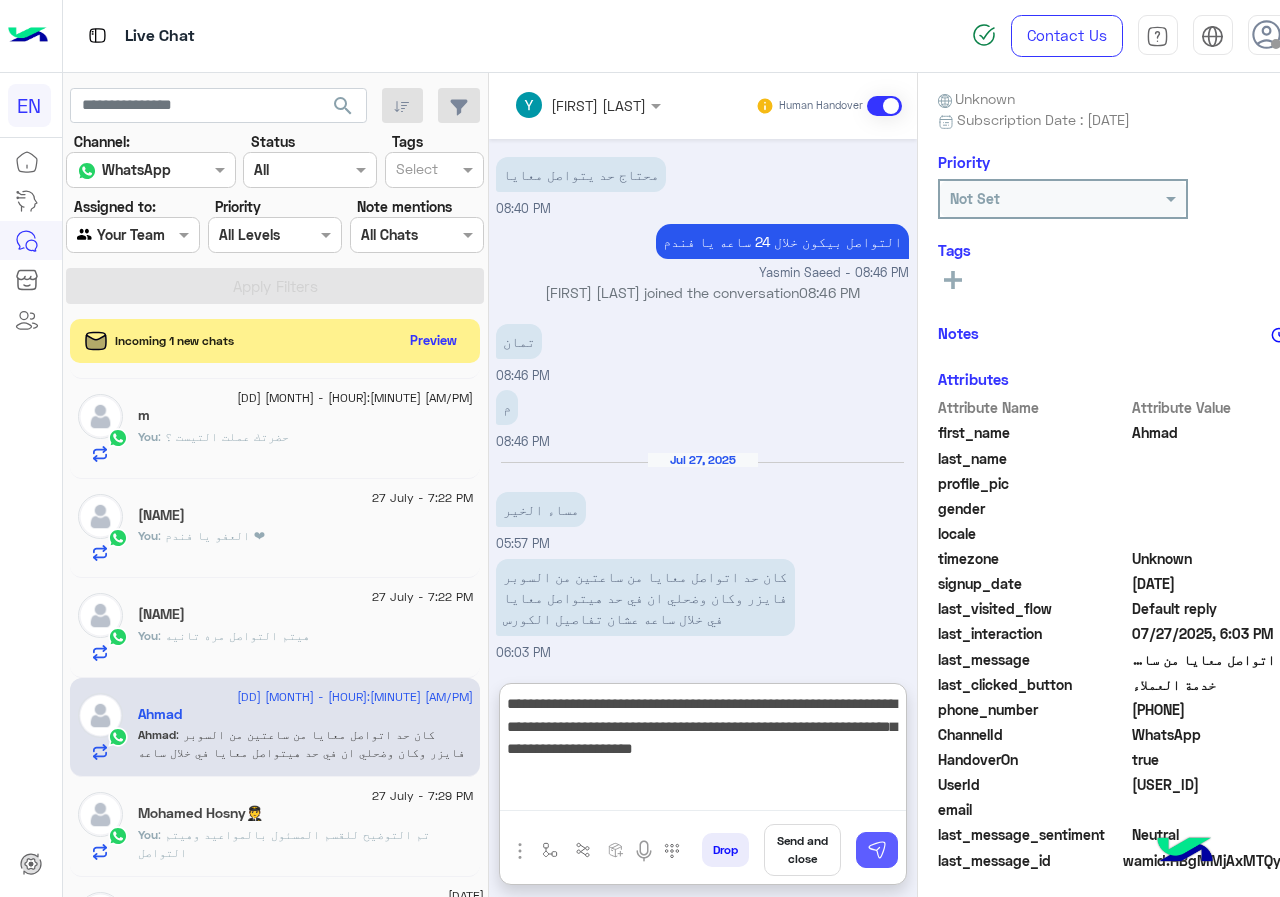 type on "**********" 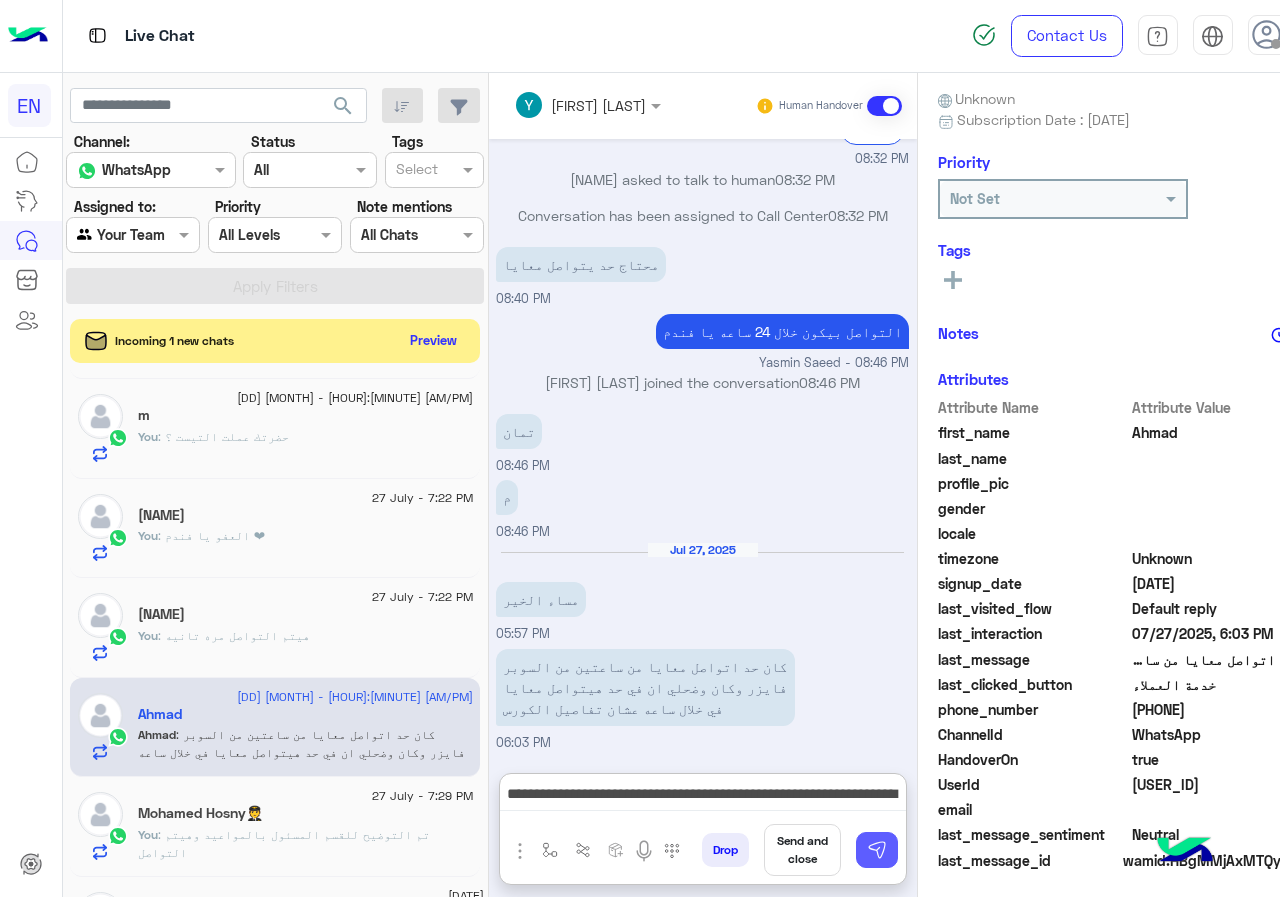 click at bounding box center [877, 850] 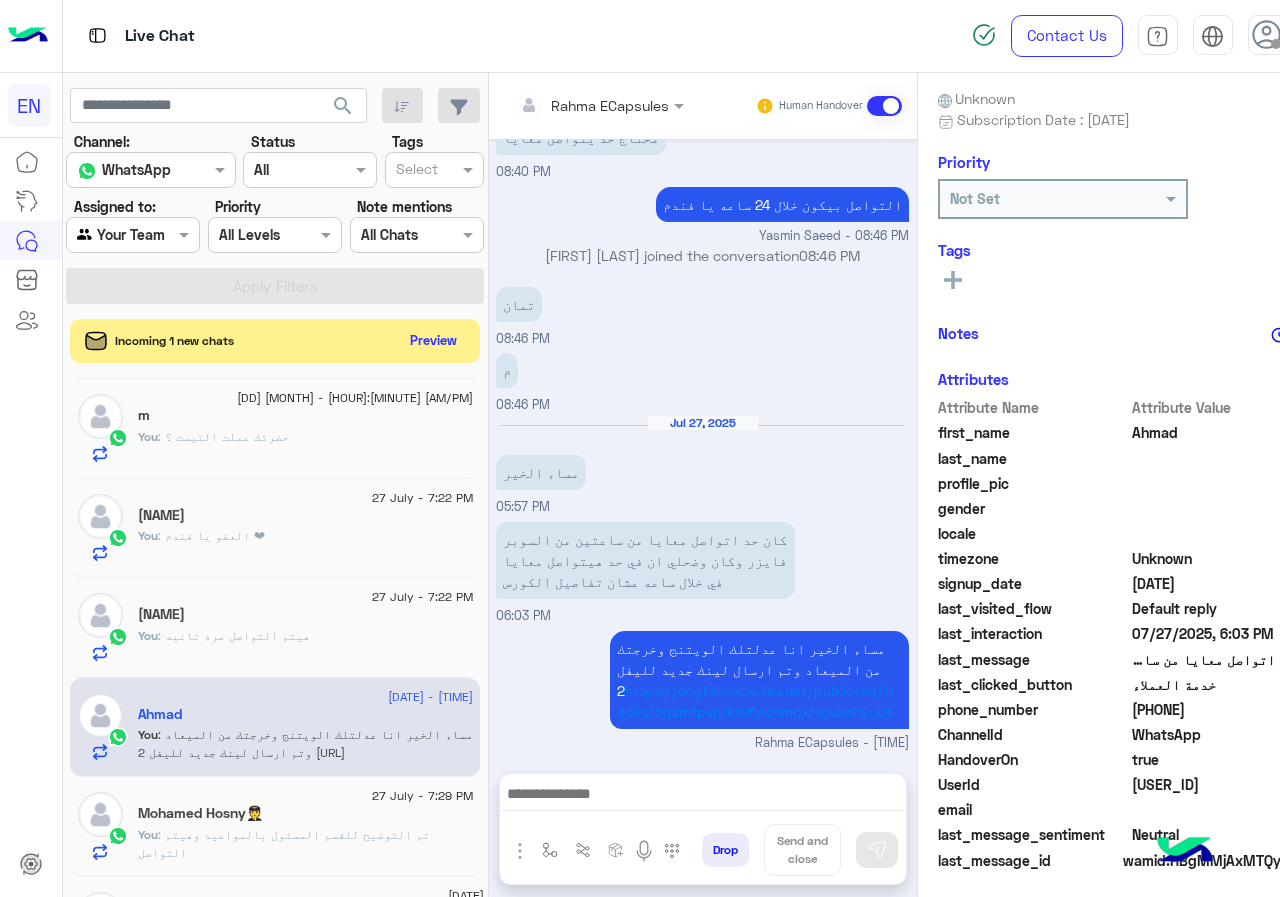 scroll, scrollTop: 1061, scrollLeft: 0, axis: vertical 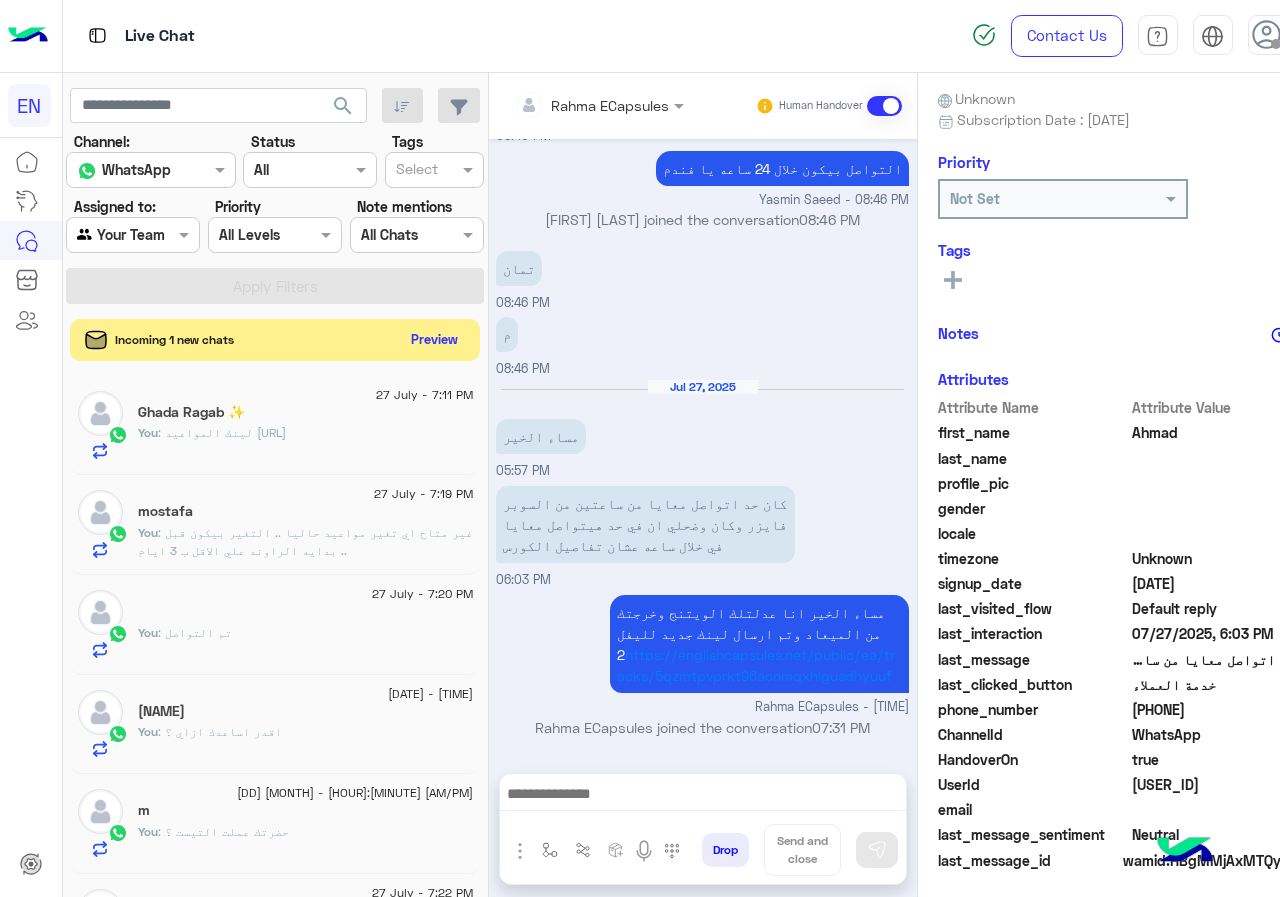 click on "Preview" 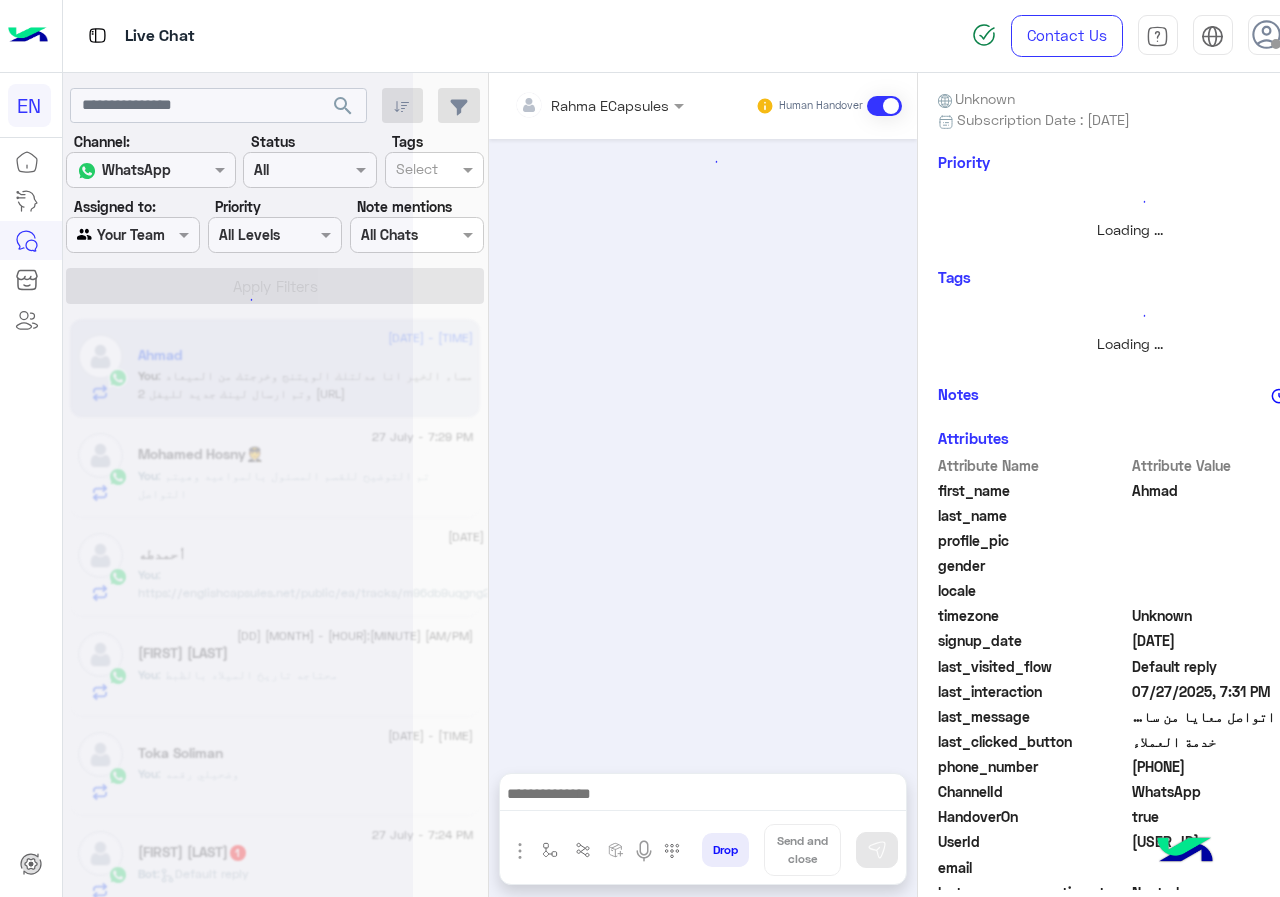 scroll, scrollTop: 0, scrollLeft: 0, axis: both 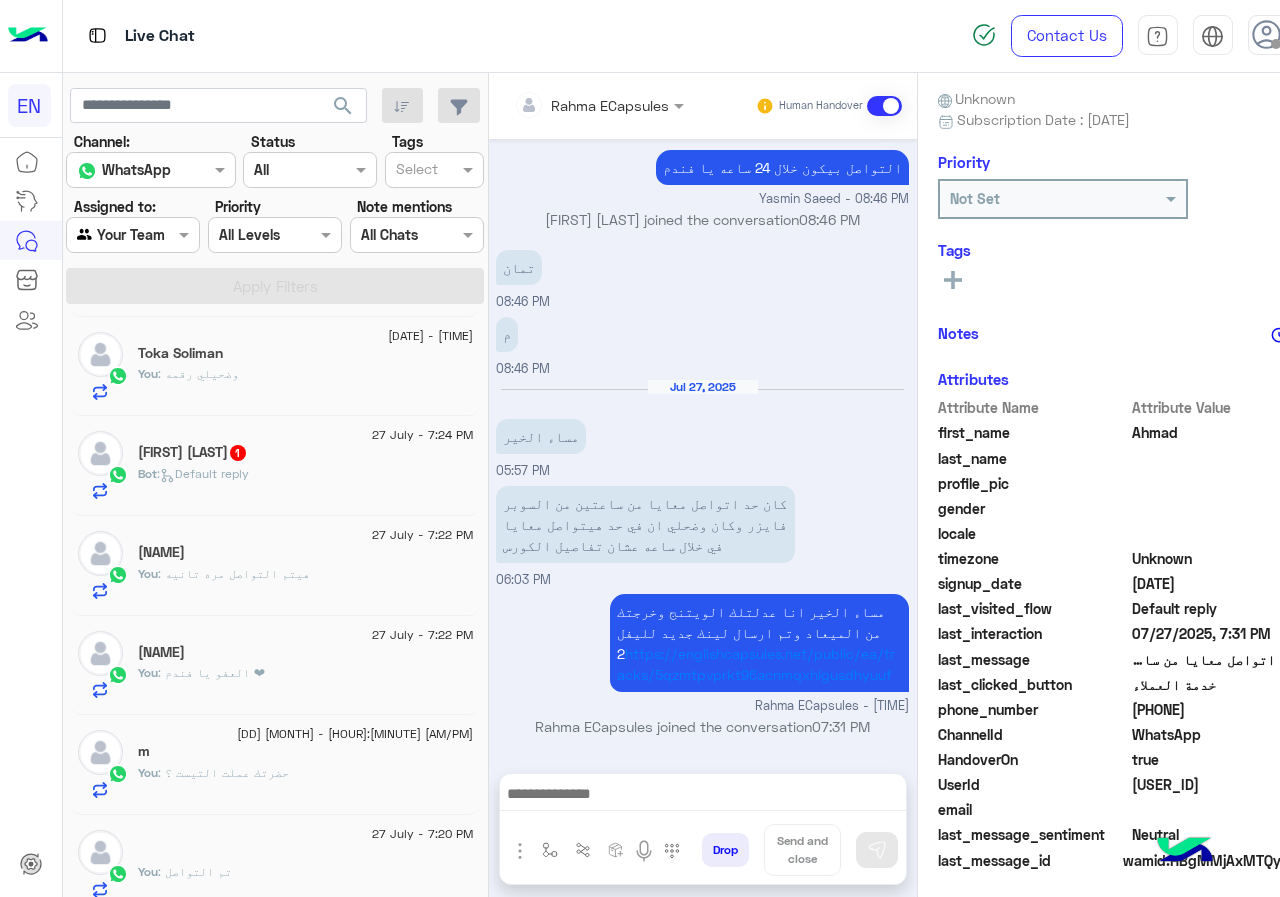 click on "Bot :   Default reply" 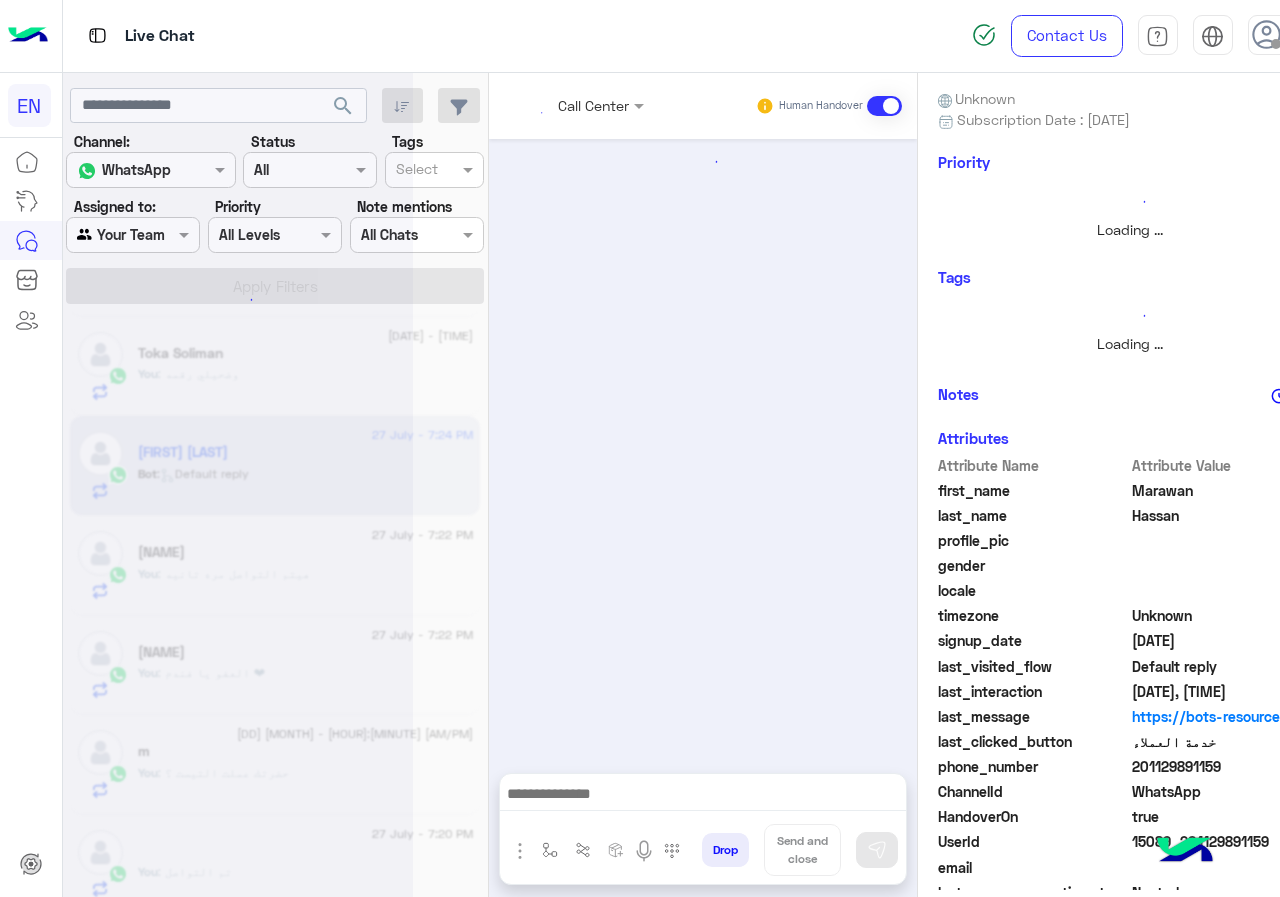scroll, scrollTop: 0, scrollLeft: 0, axis: both 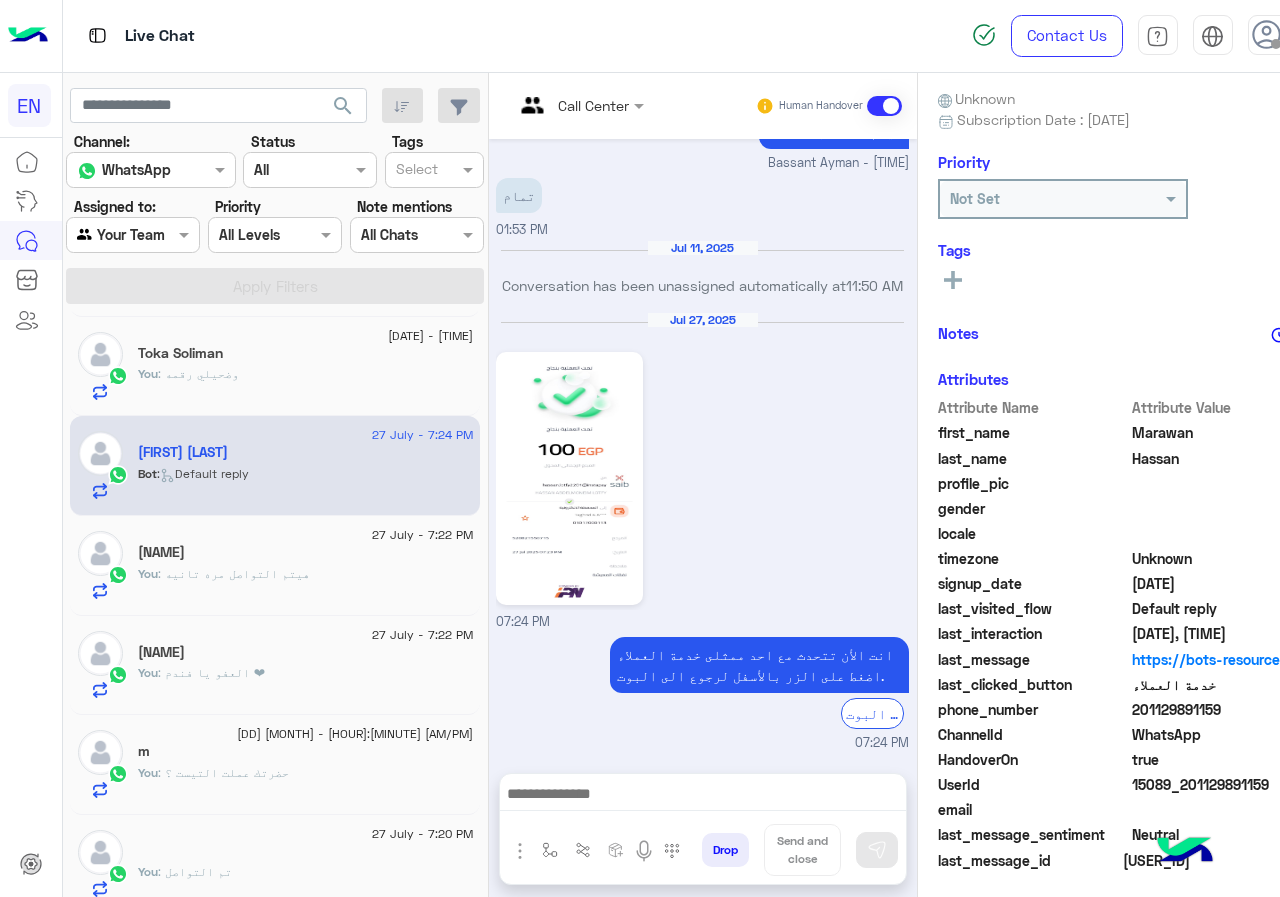 drag, startPoint x: 1136, startPoint y: 718, endPoint x: 1253, endPoint y: 710, distance: 117.273186 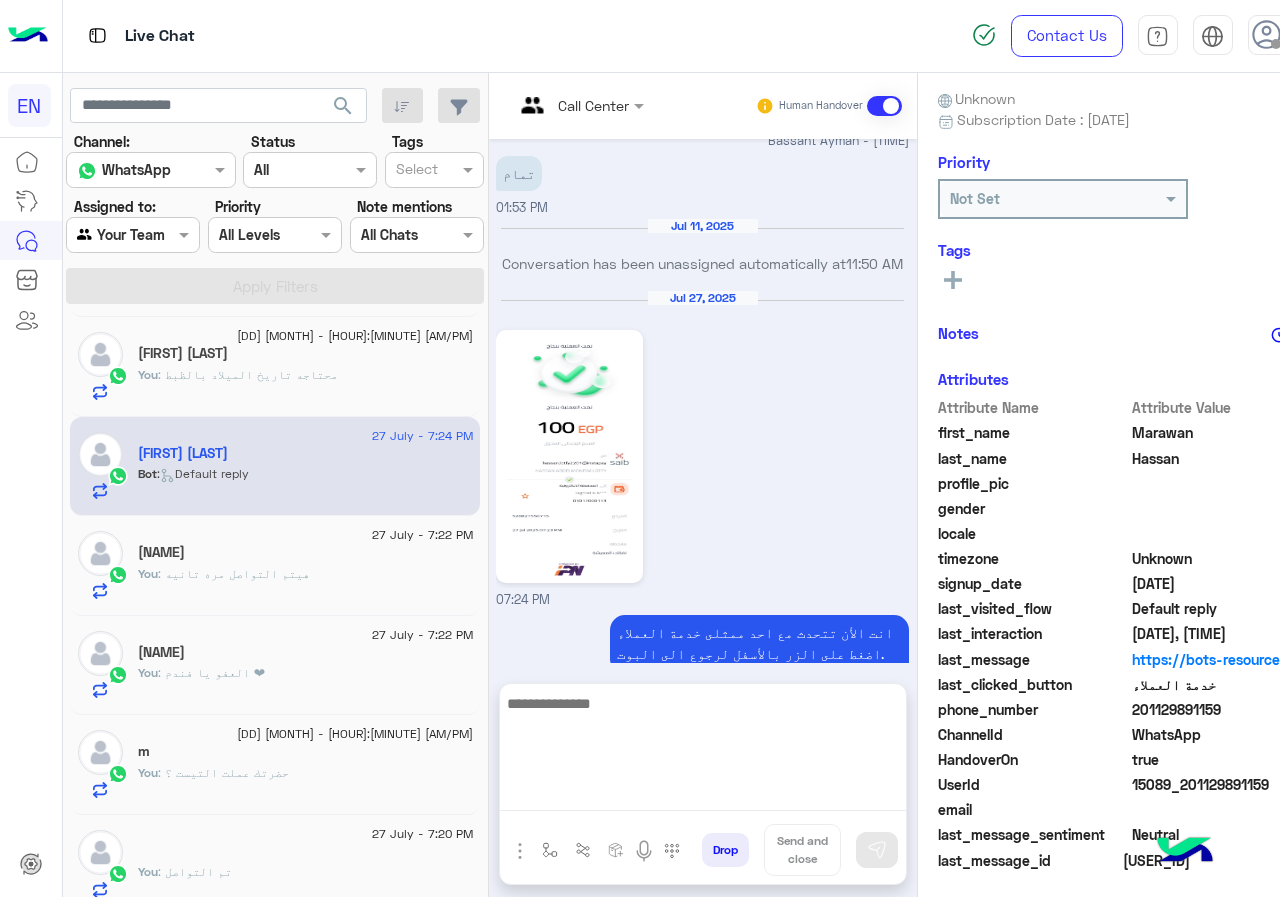 click at bounding box center (703, 751) 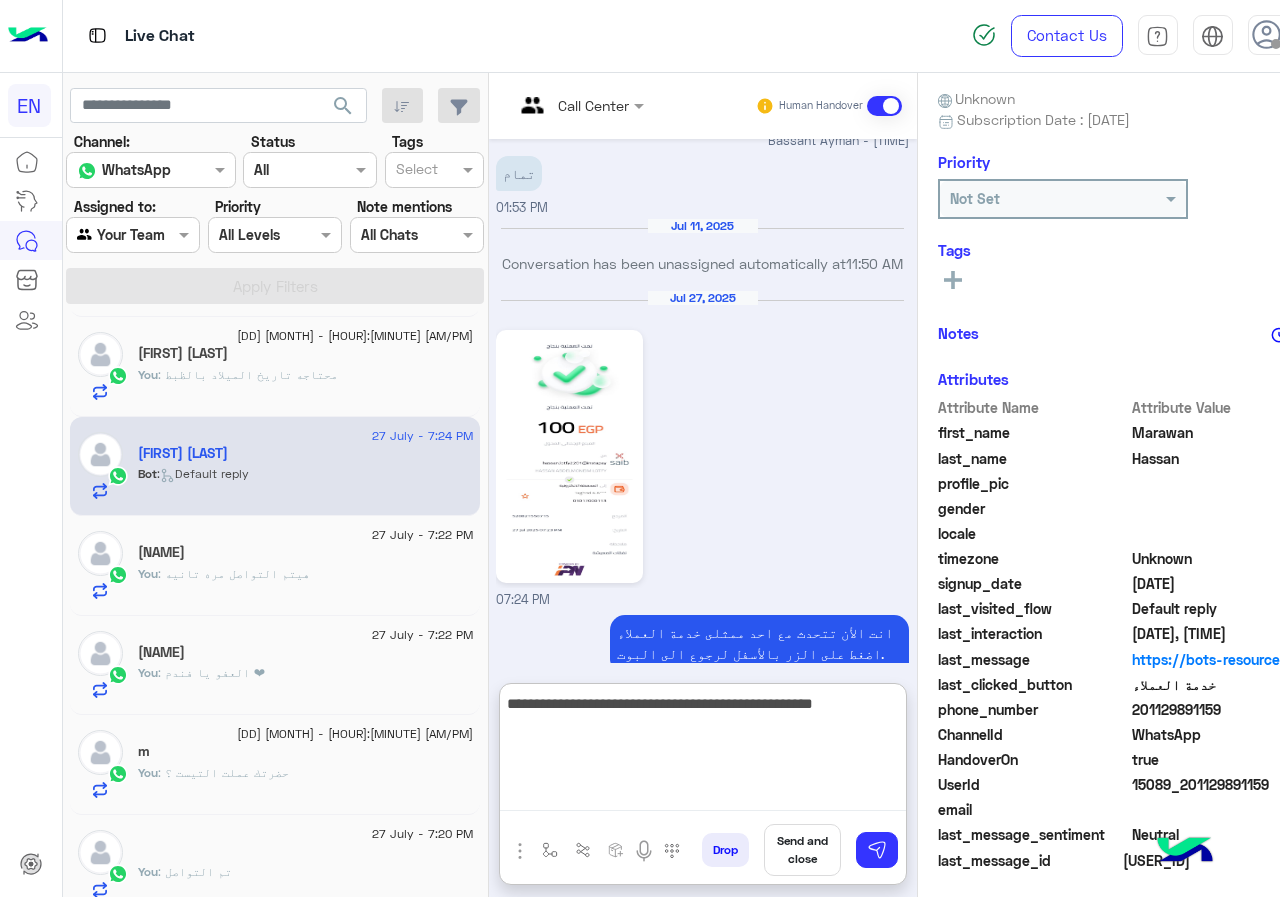 type on "**********" 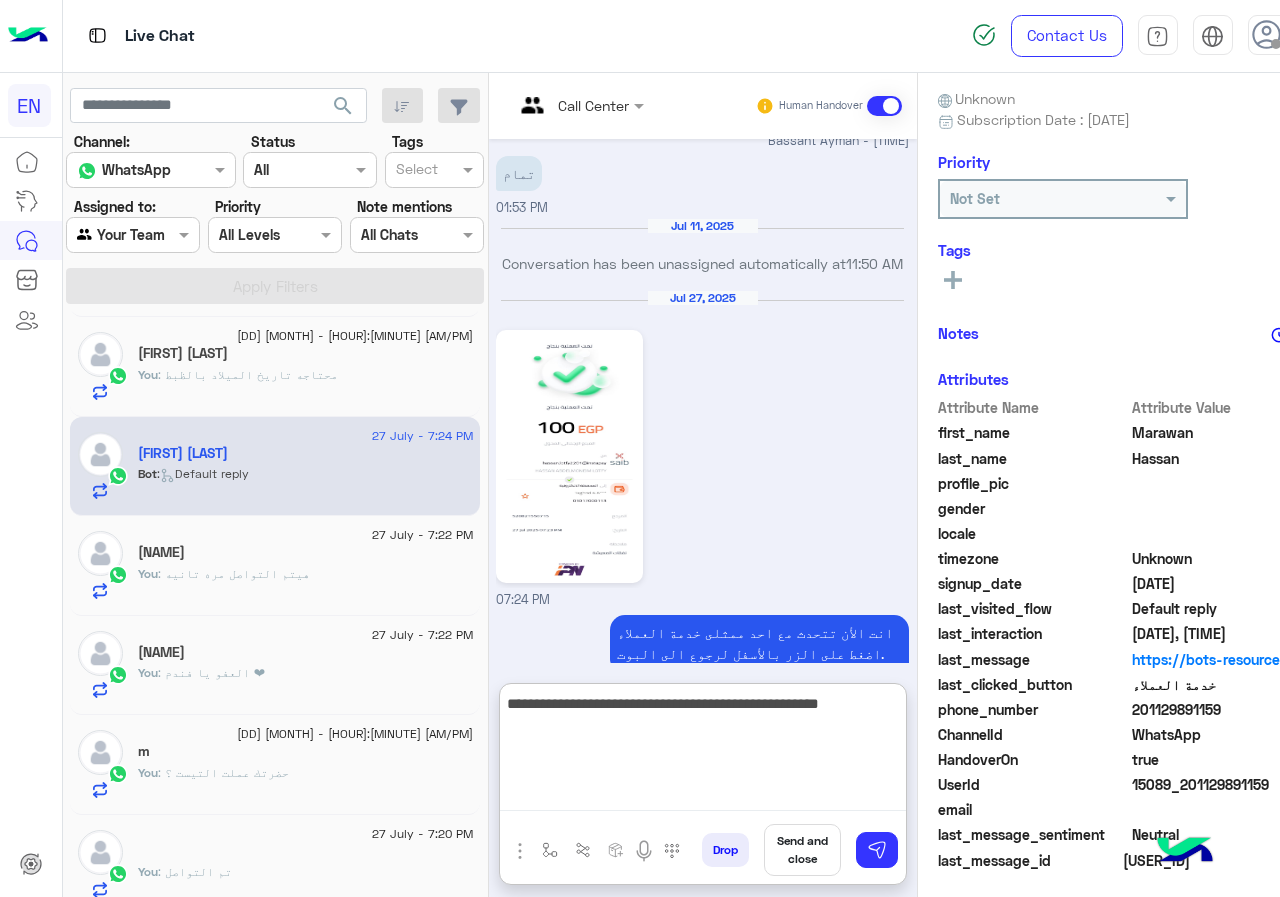 type 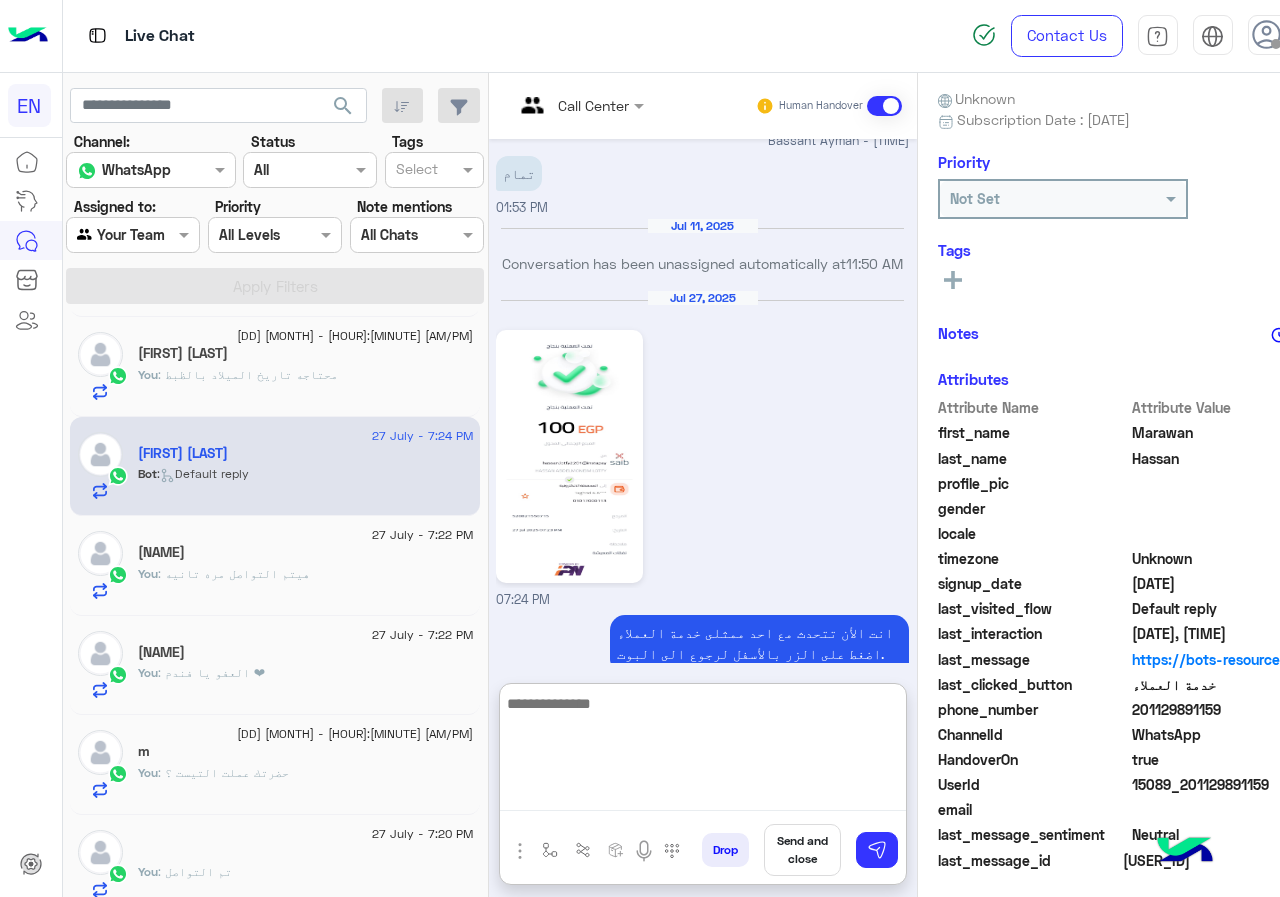 scroll, scrollTop: 1554, scrollLeft: 0, axis: vertical 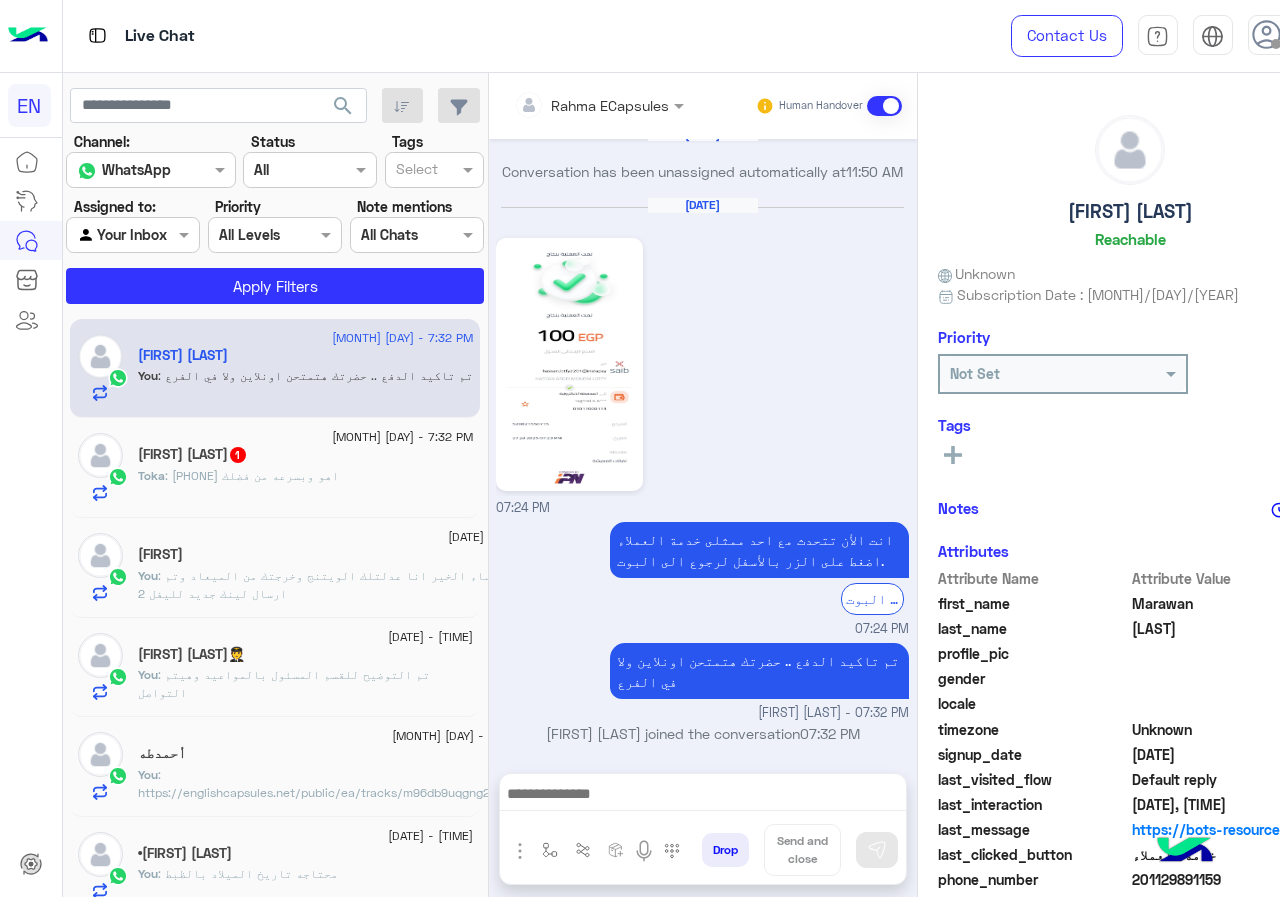 click at bounding box center (533, 105) 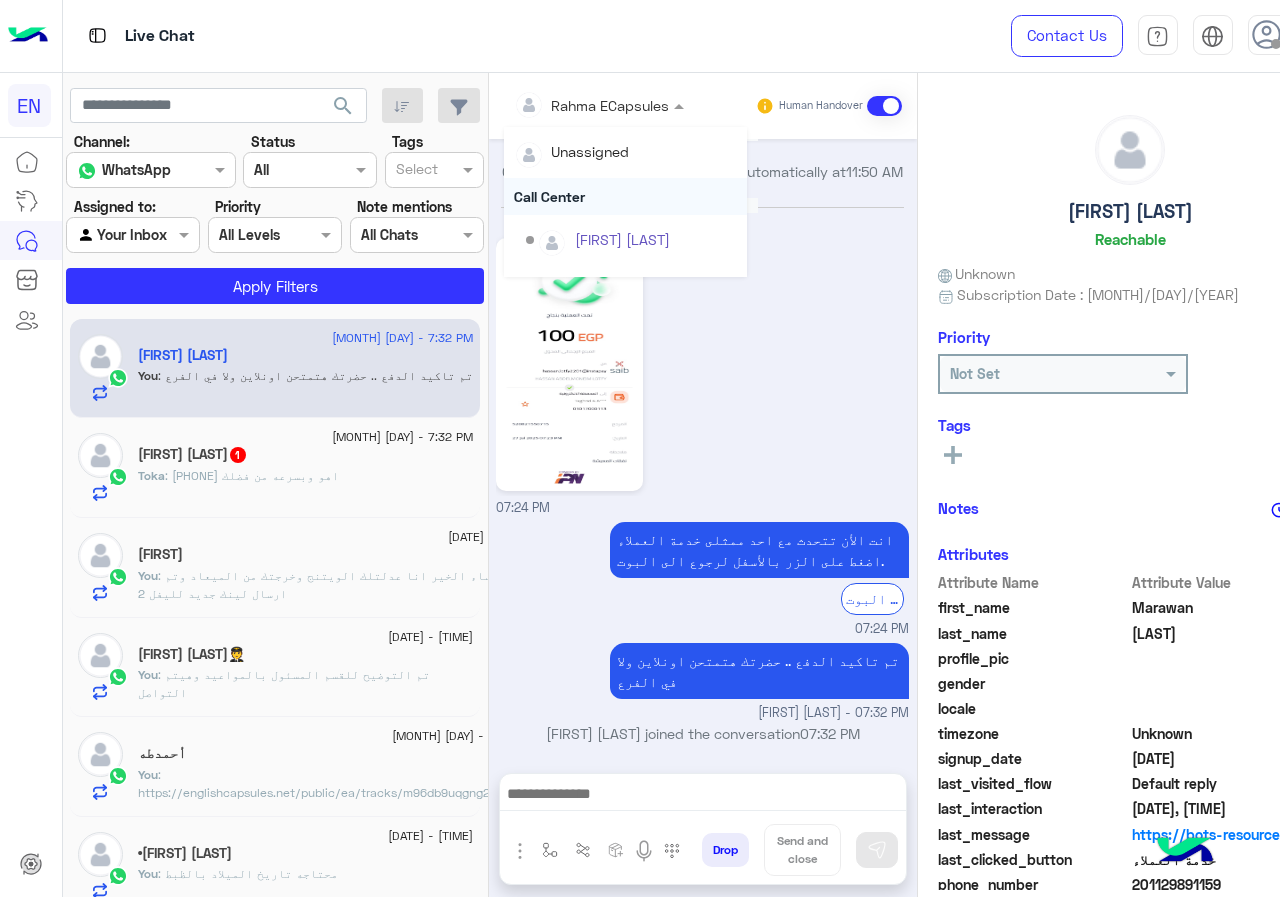 click on "Call Center" at bounding box center (625, 196) 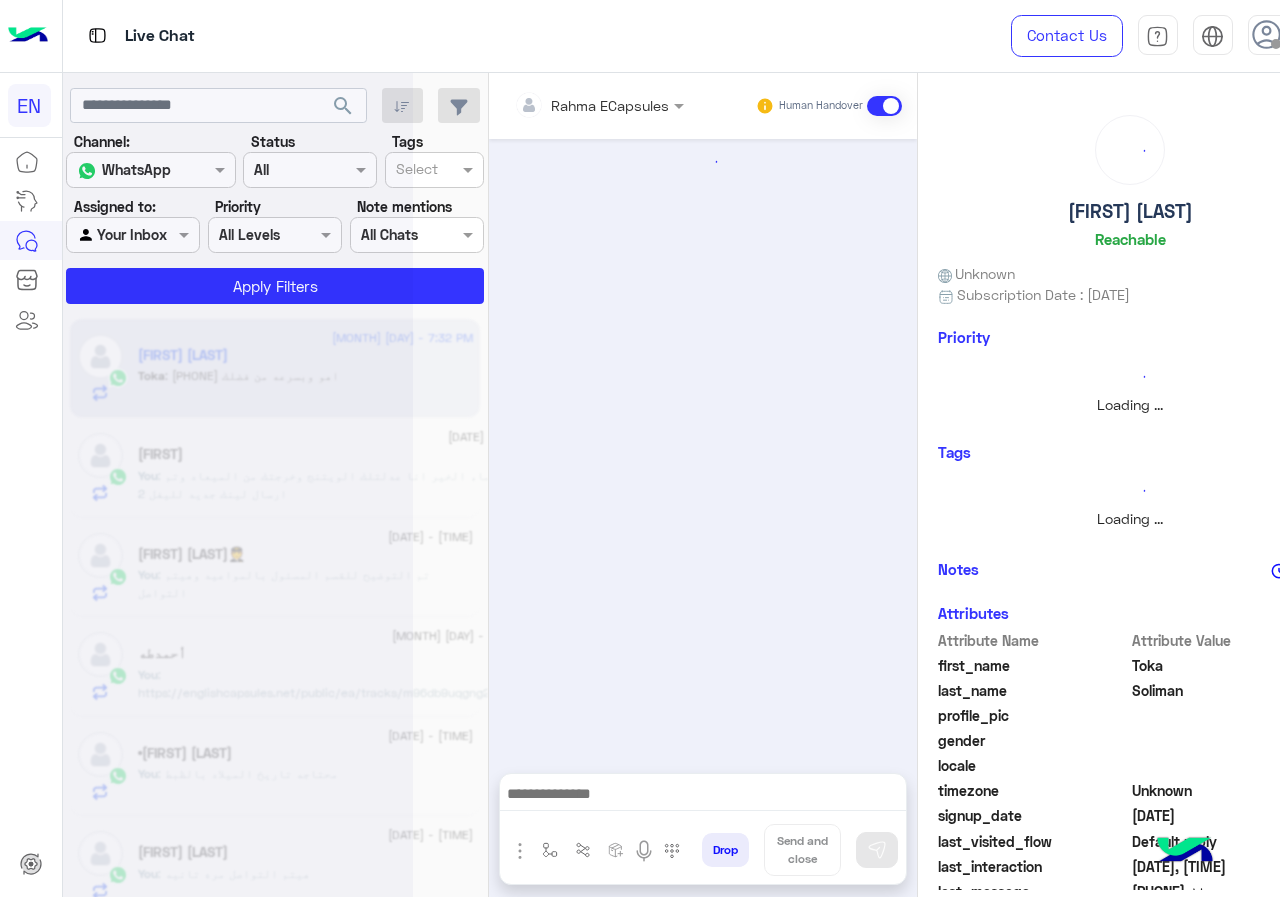 scroll, scrollTop: 995, scrollLeft: 0, axis: vertical 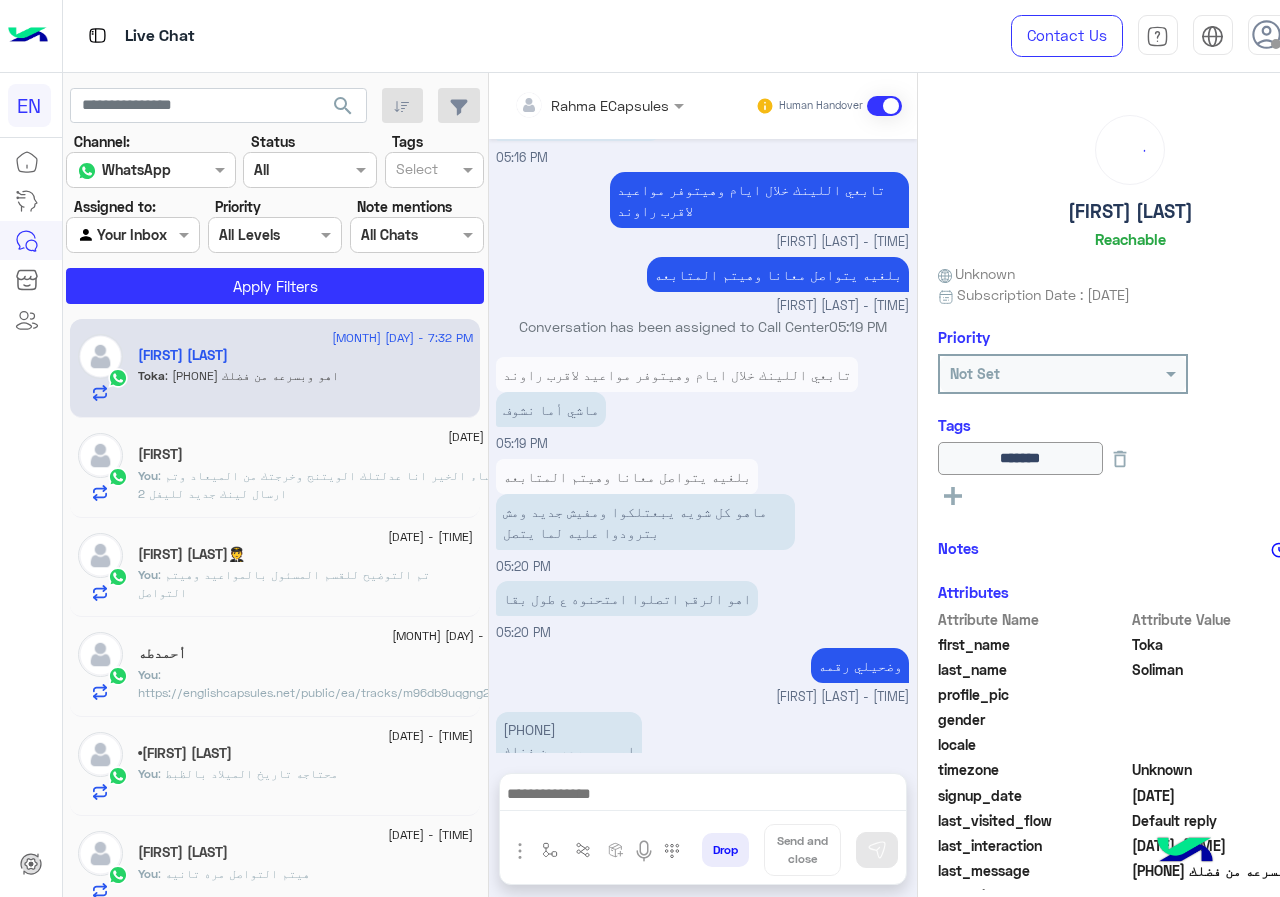 click on "Rahma ECapsules Human Handover" at bounding box center (703, 106) 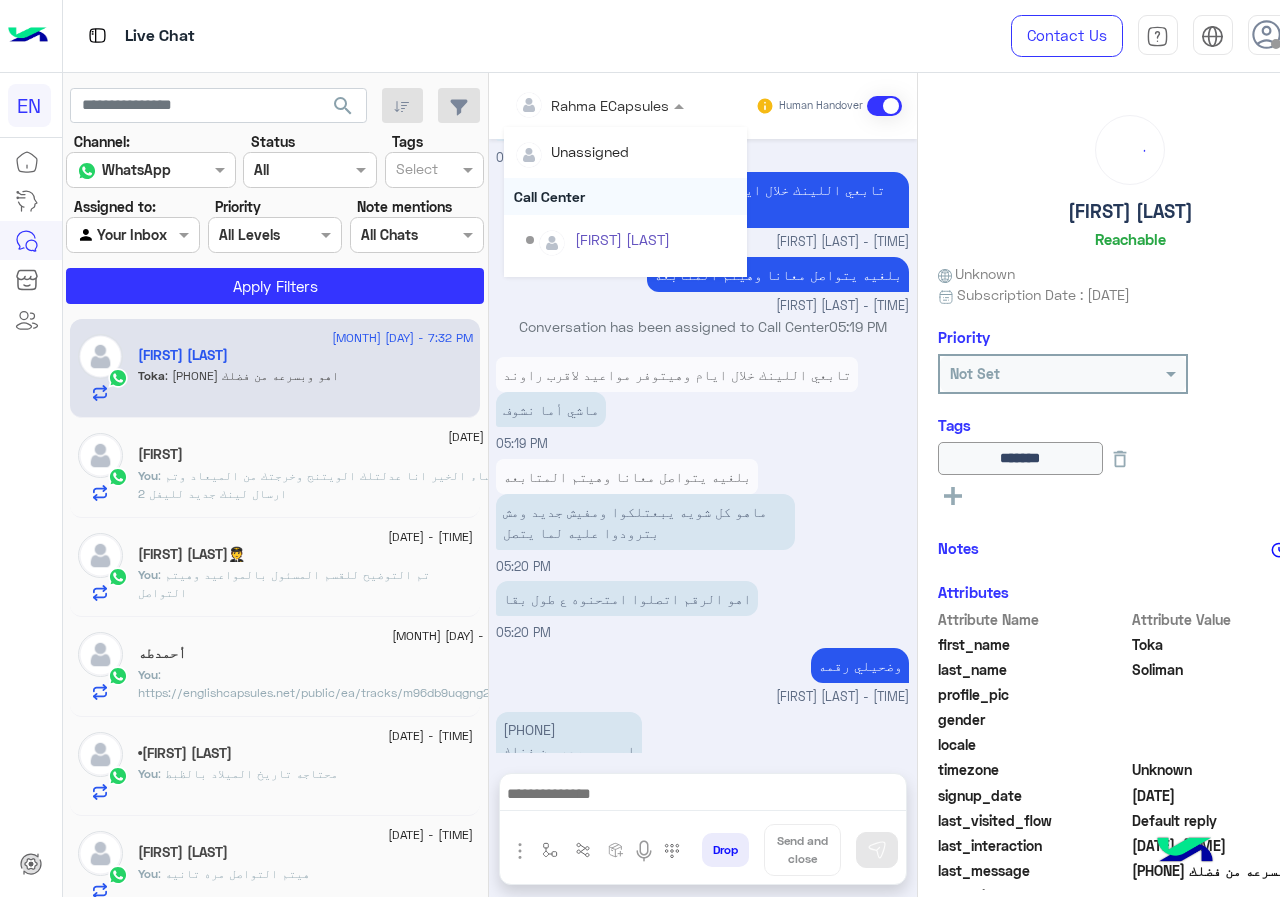 click on "Call Center" at bounding box center [625, 196] 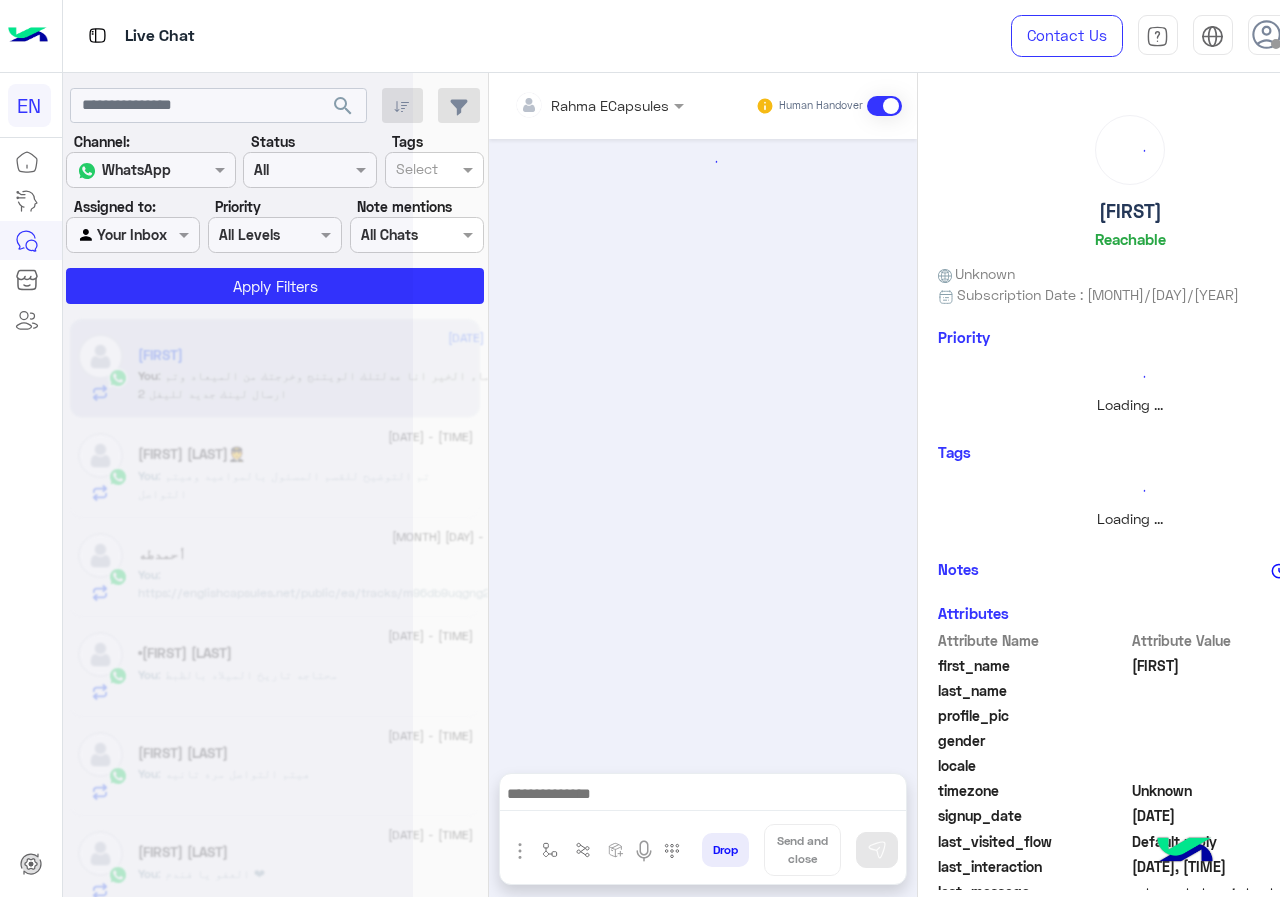 scroll, scrollTop: 0, scrollLeft: 0, axis: both 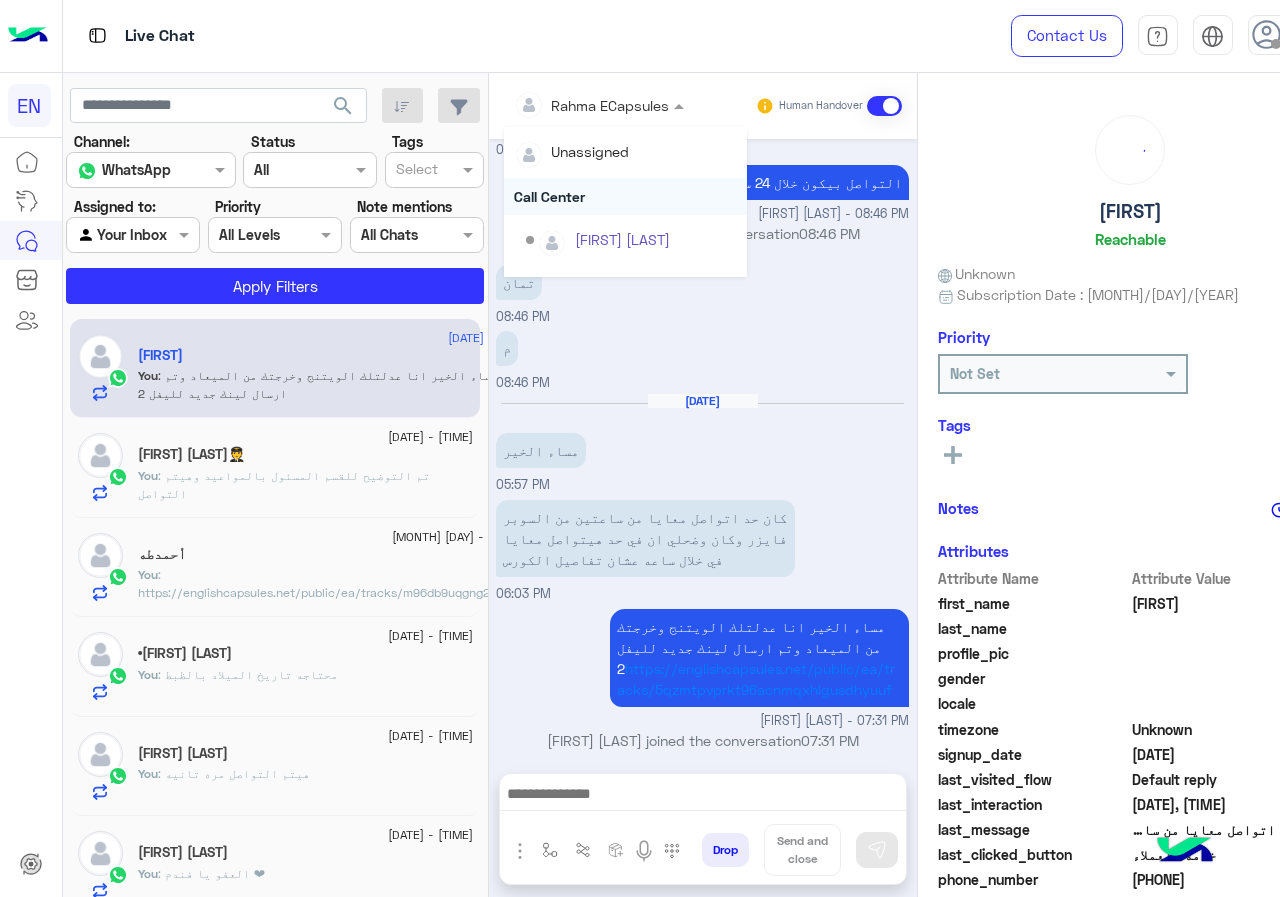 click on "Call Center" at bounding box center (625, 196) 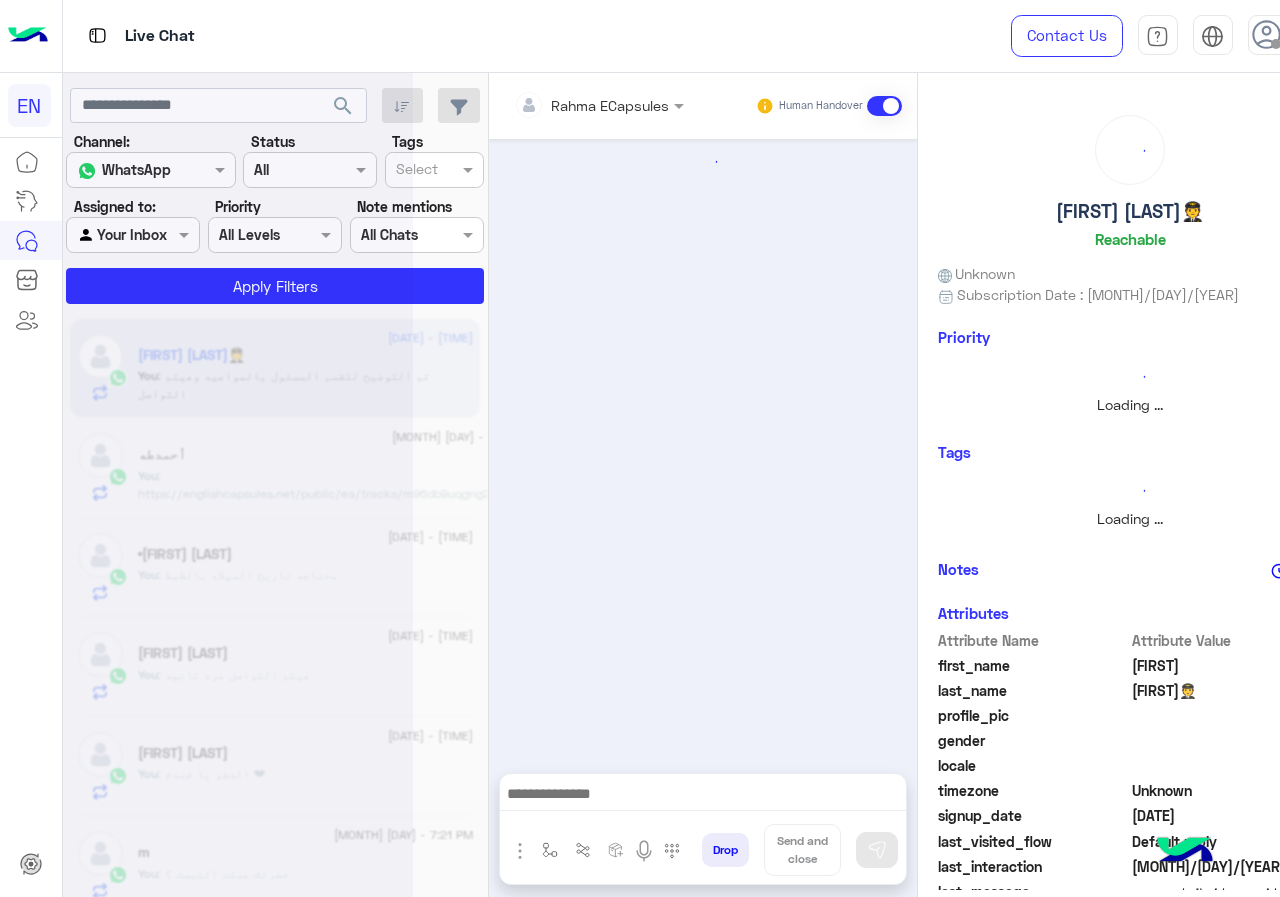 scroll, scrollTop: 0, scrollLeft: 0, axis: both 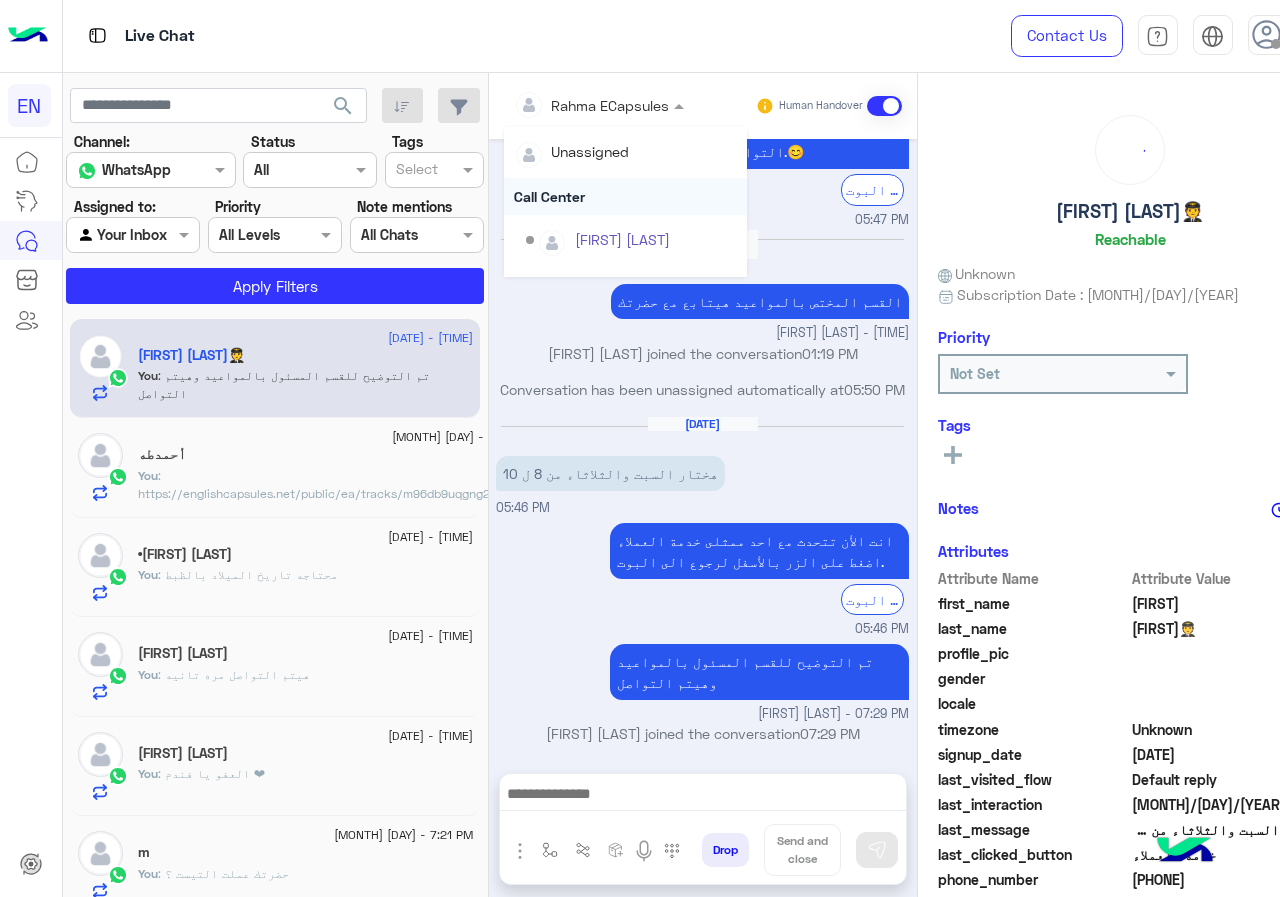 click on "Call Center" at bounding box center [625, 196] 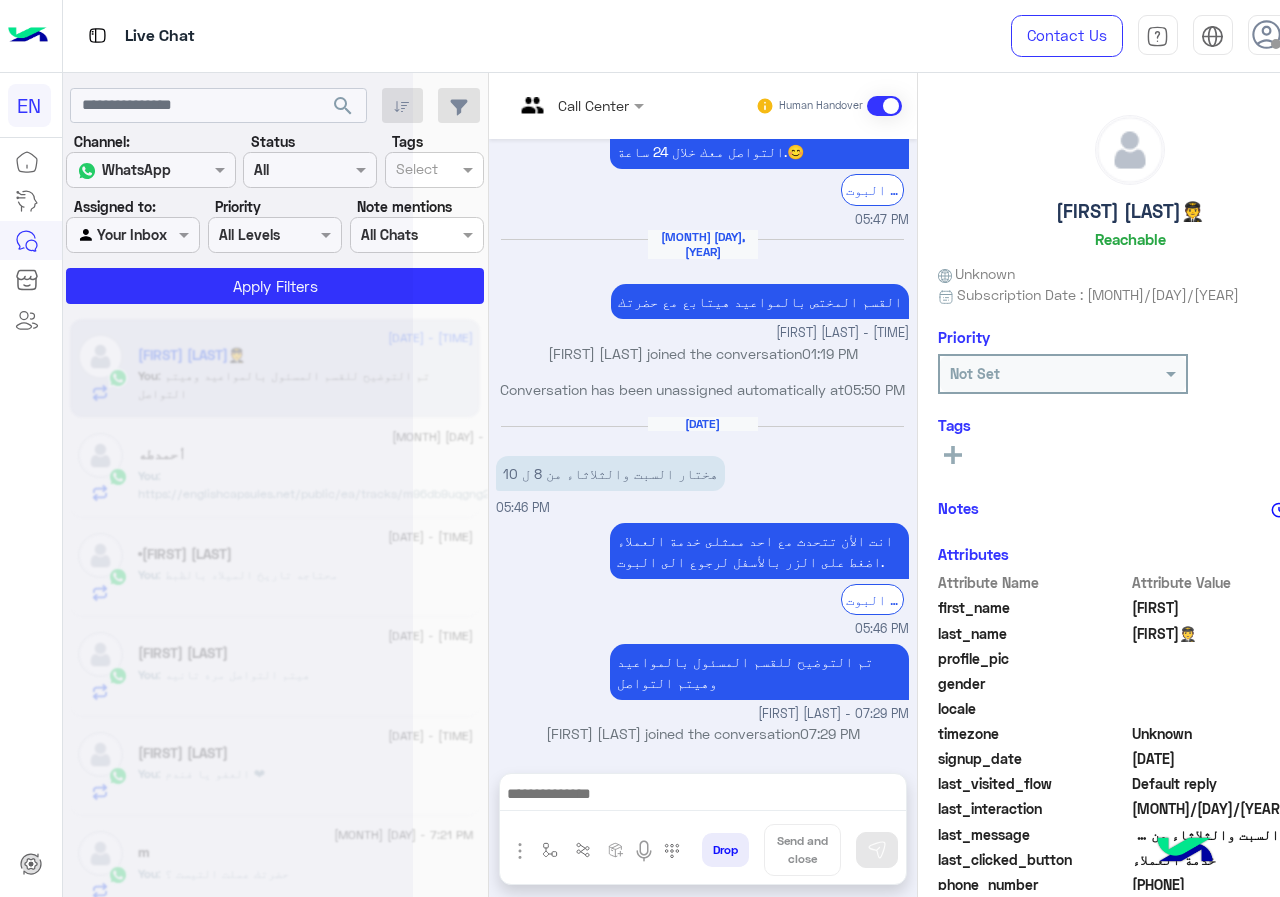 scroll, scrollTop: 0, scrollLeft: 0, axis: both 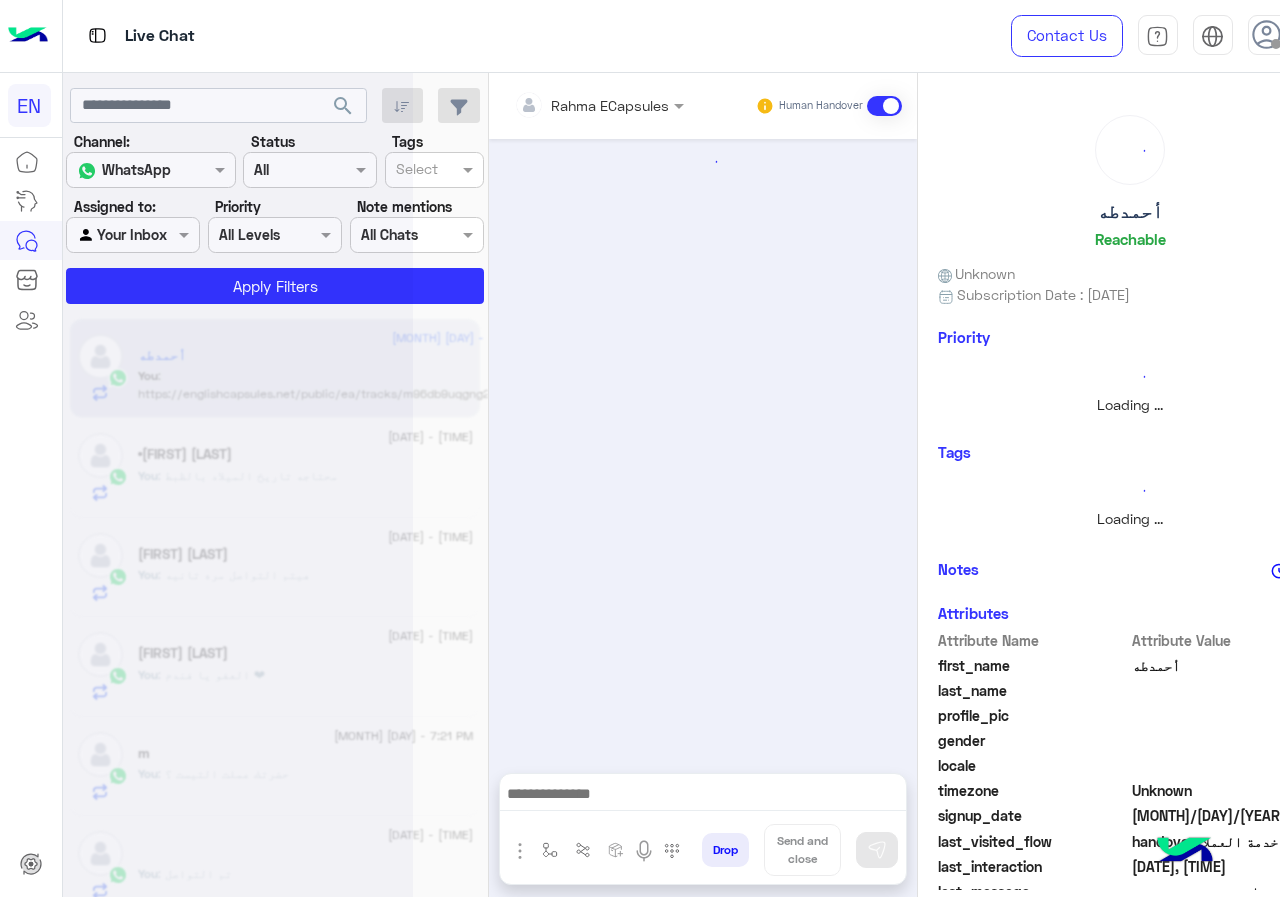 click at bounding box center (572, 105) 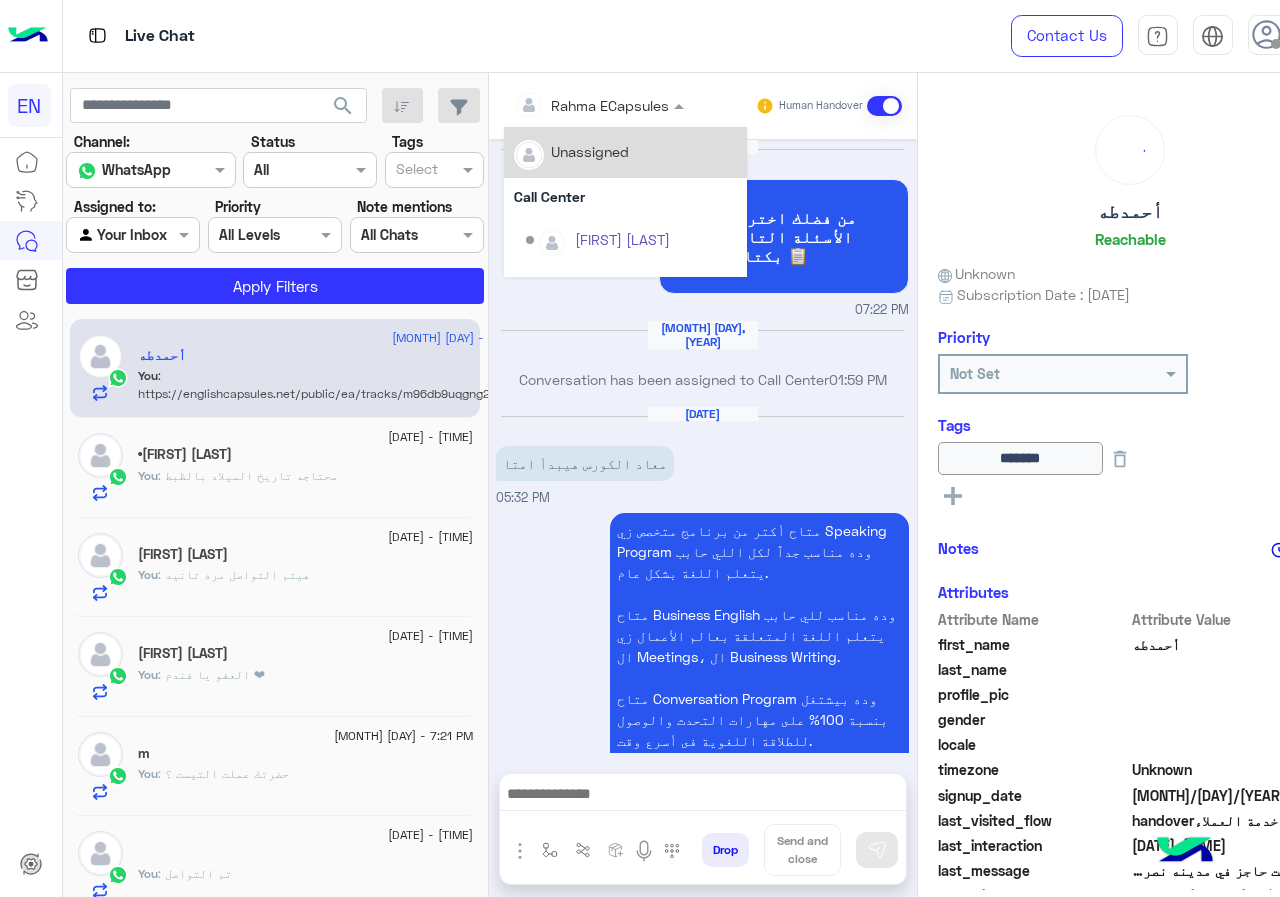 scroll, scrollTop: 1565, scrollLeft: 0, axis: vertical 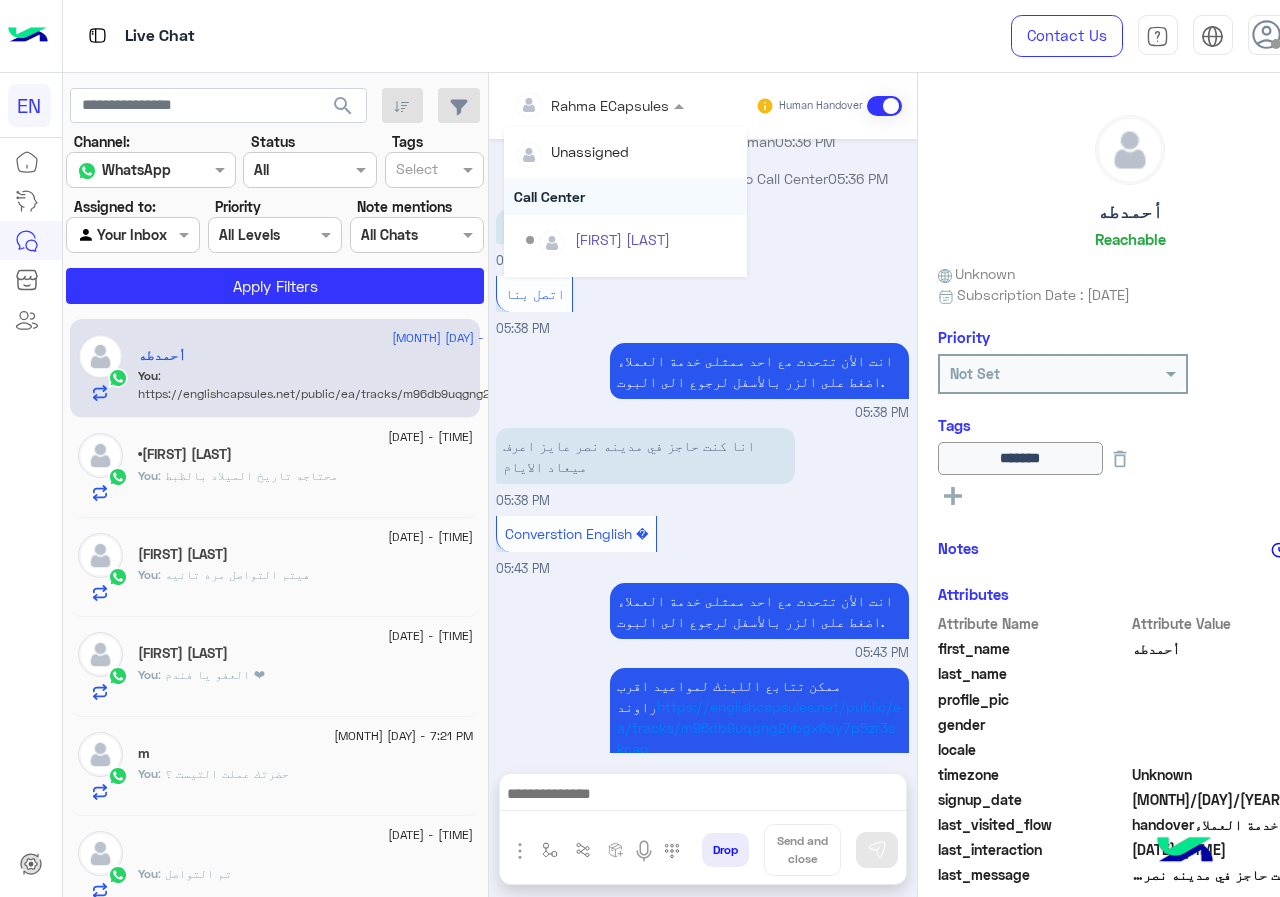 click on "Call Center" at bounding box center [625, 196] 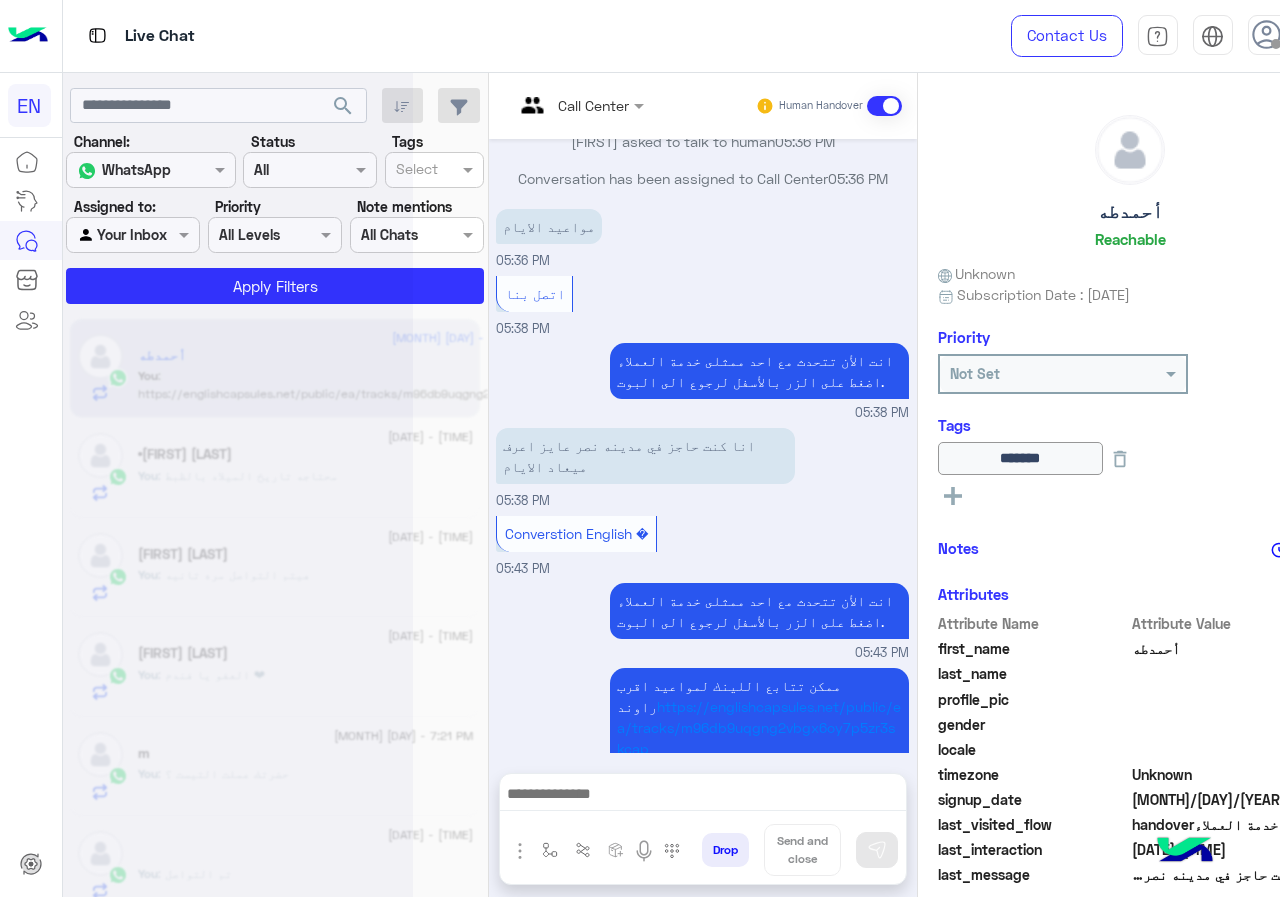 scroll, scrollTop: 0, scrollLeft: 0, axis: both 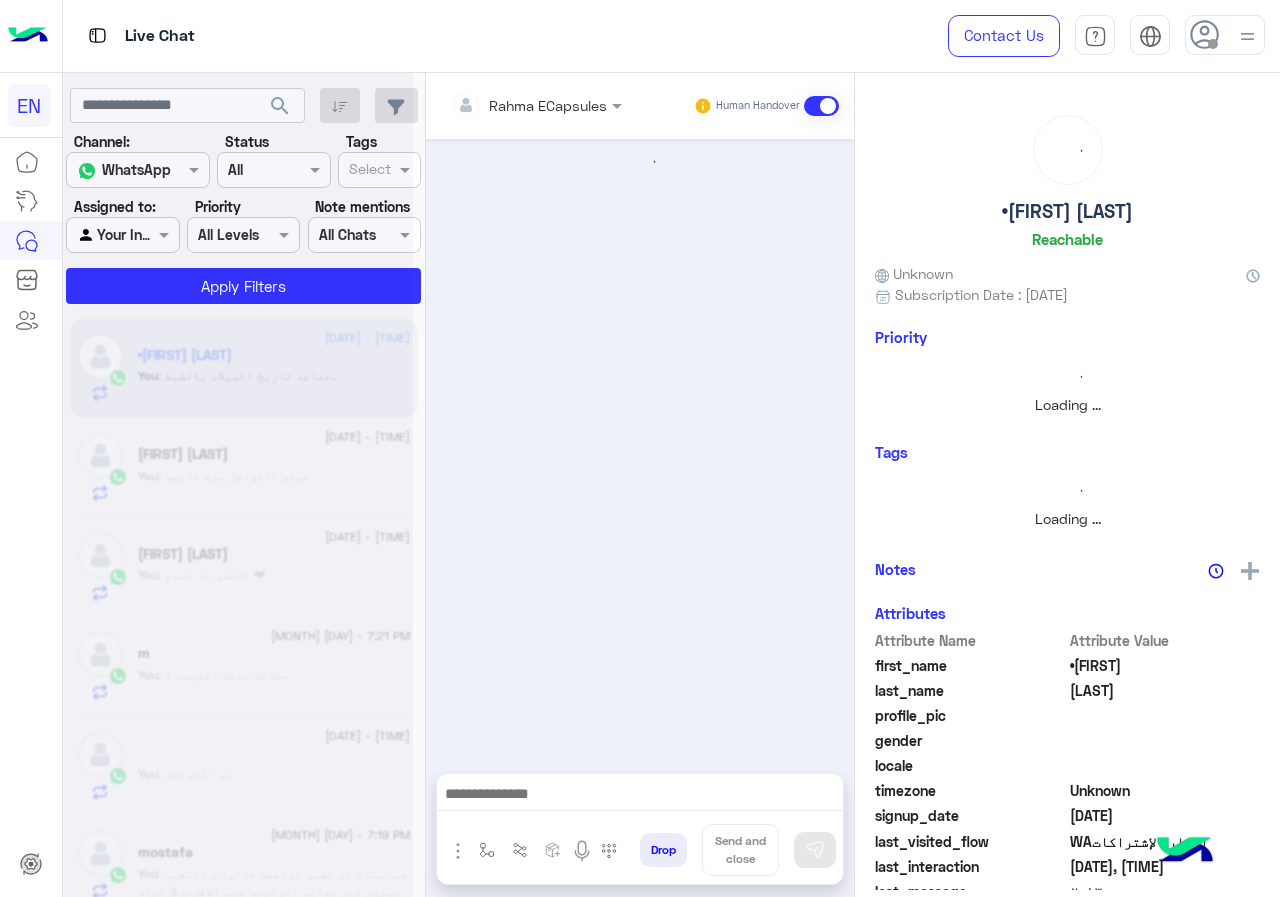 click at bounding box center [536, 104] 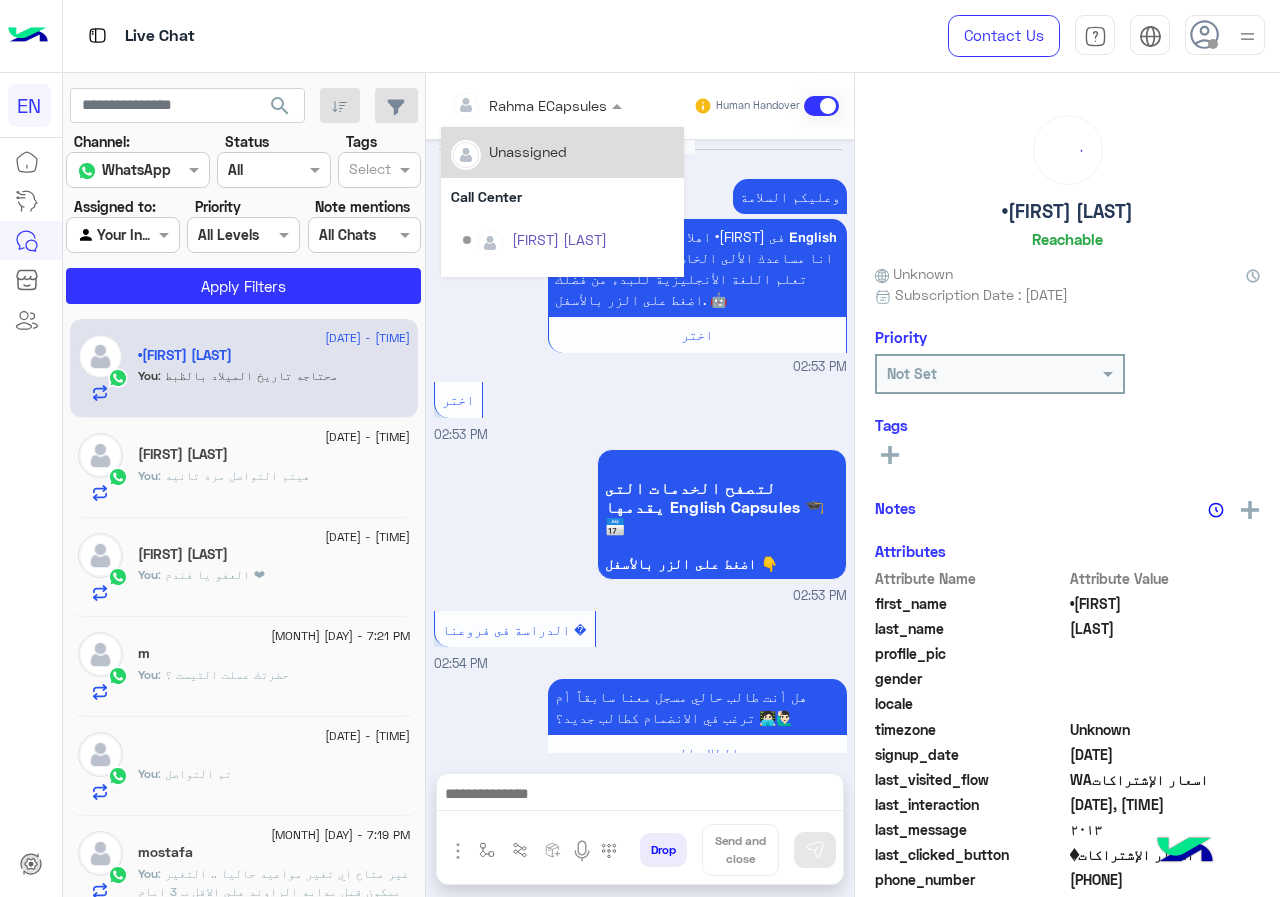 scroll, scrollTop: 1380, scrollLeft: 0, axis: vertical 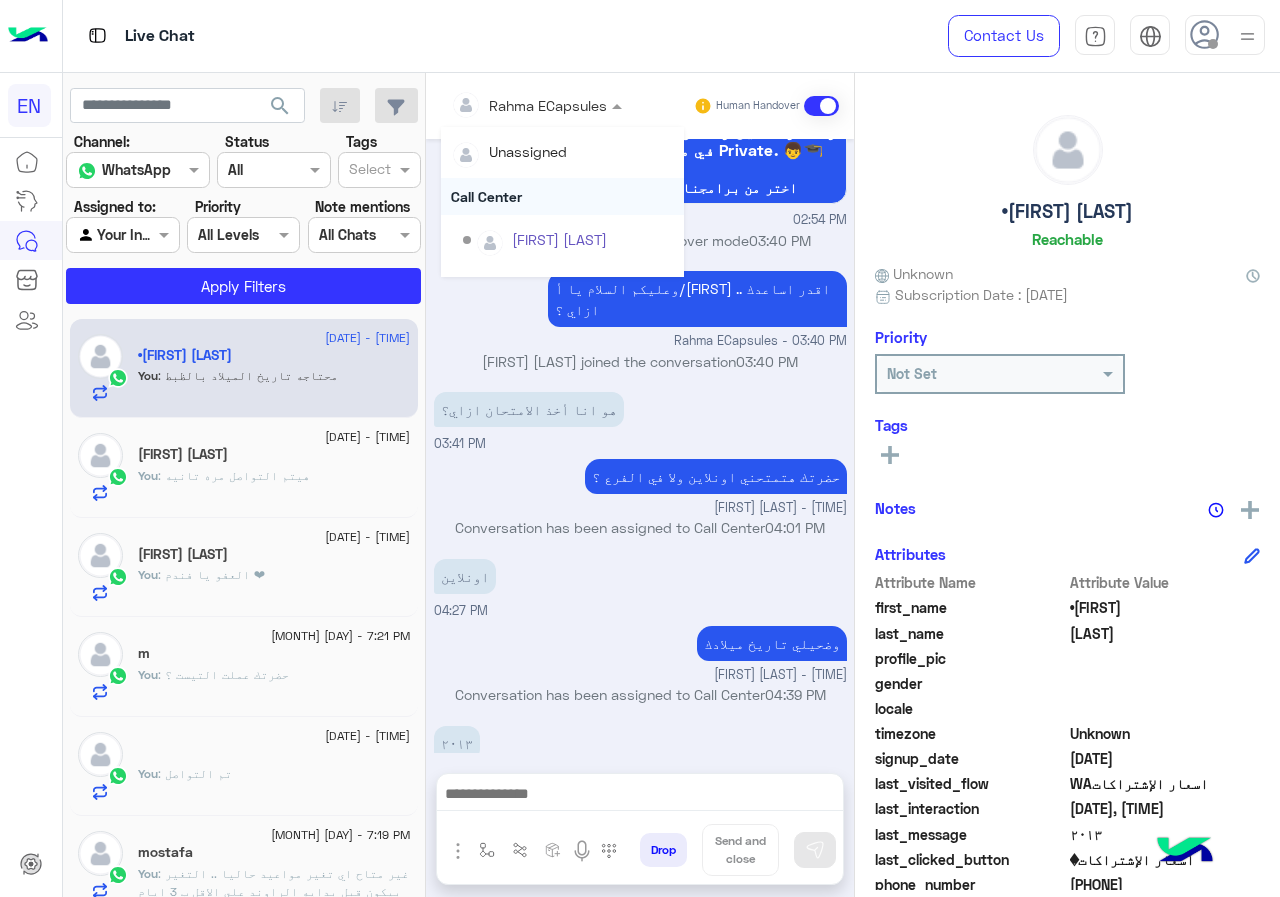 click on "Call Center" at bounding box center [562, 196] 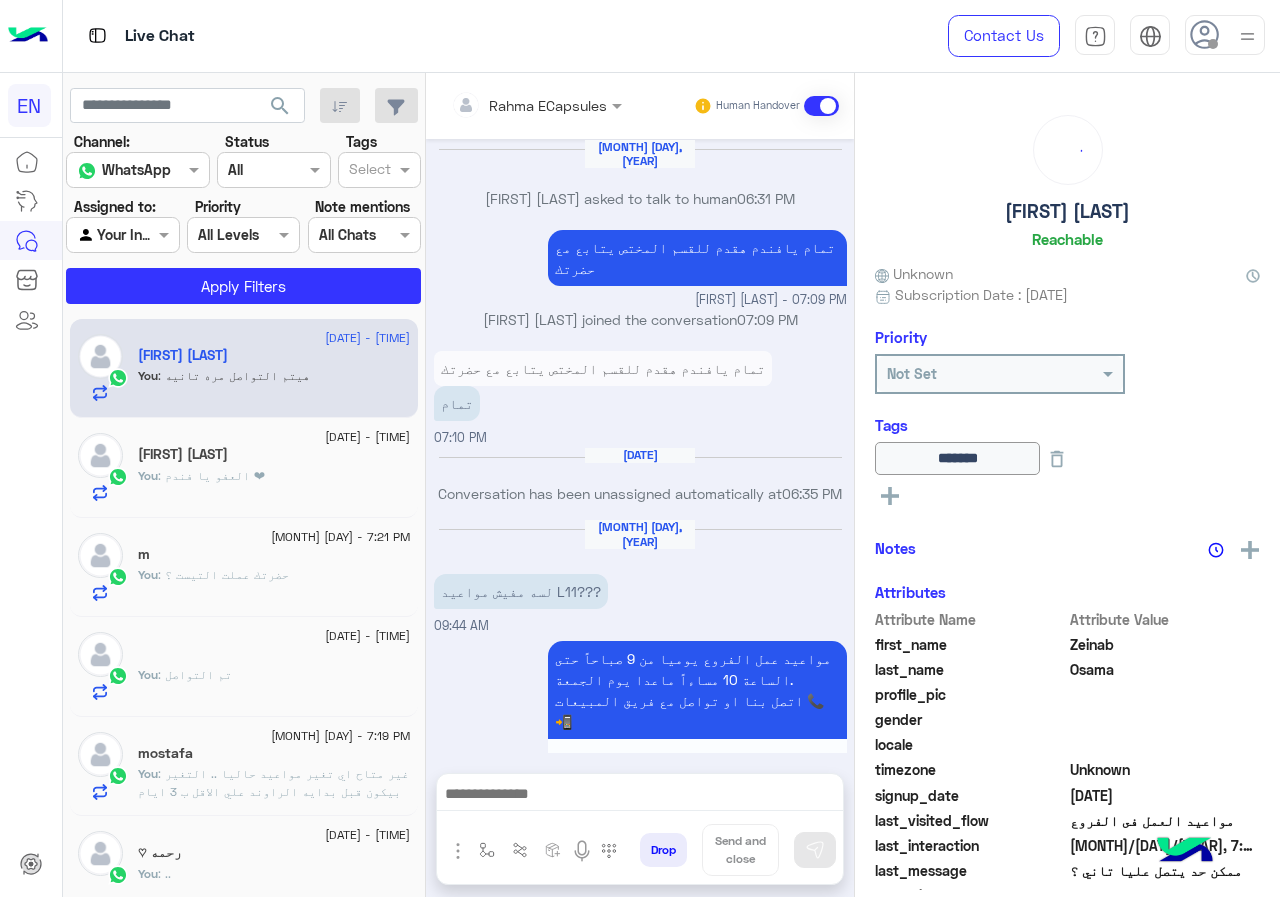 scroll, scrollTop: 891, scrollLeft: 0, axis: vertical 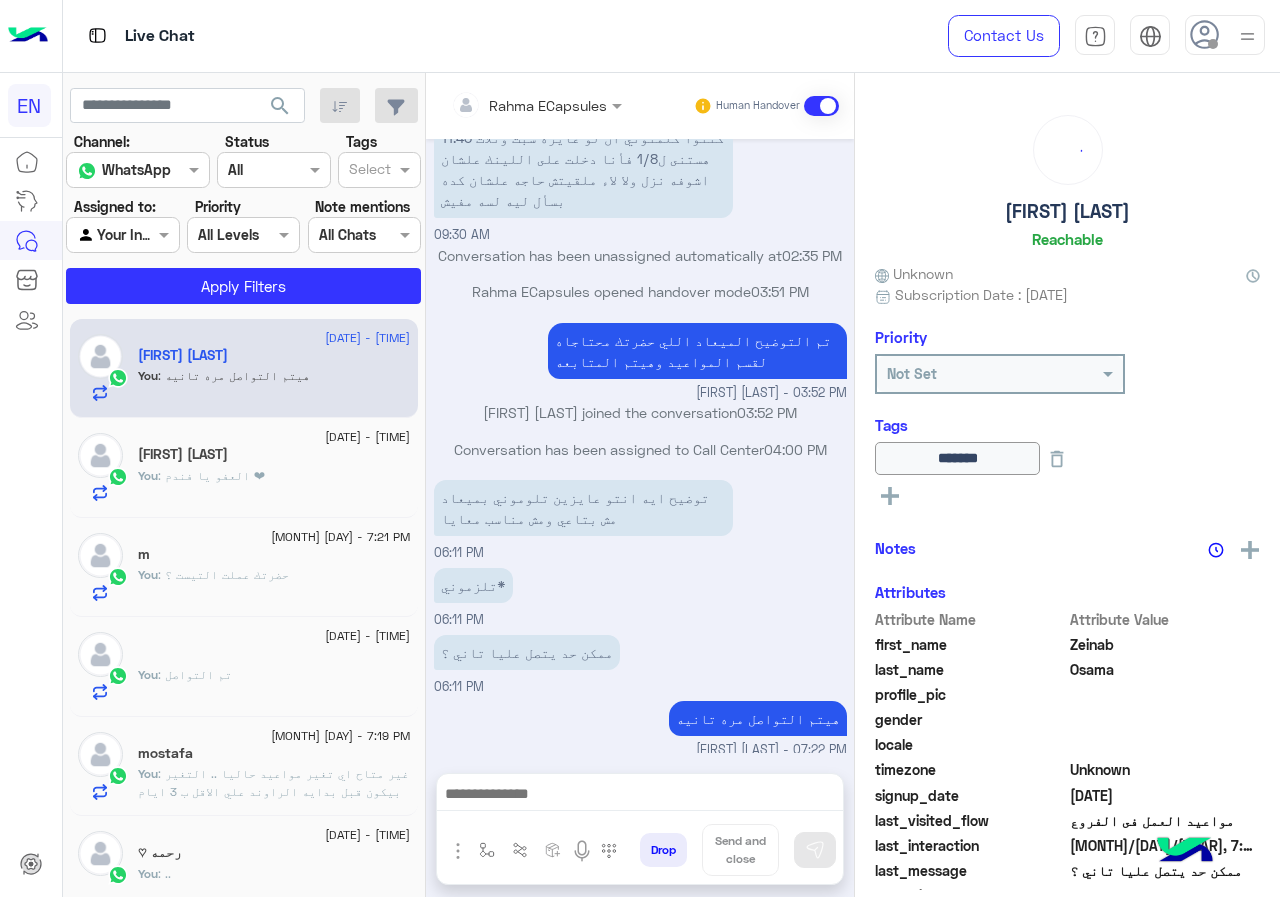 click on "Rahma ECapsules" at bounding box center [529, 105] 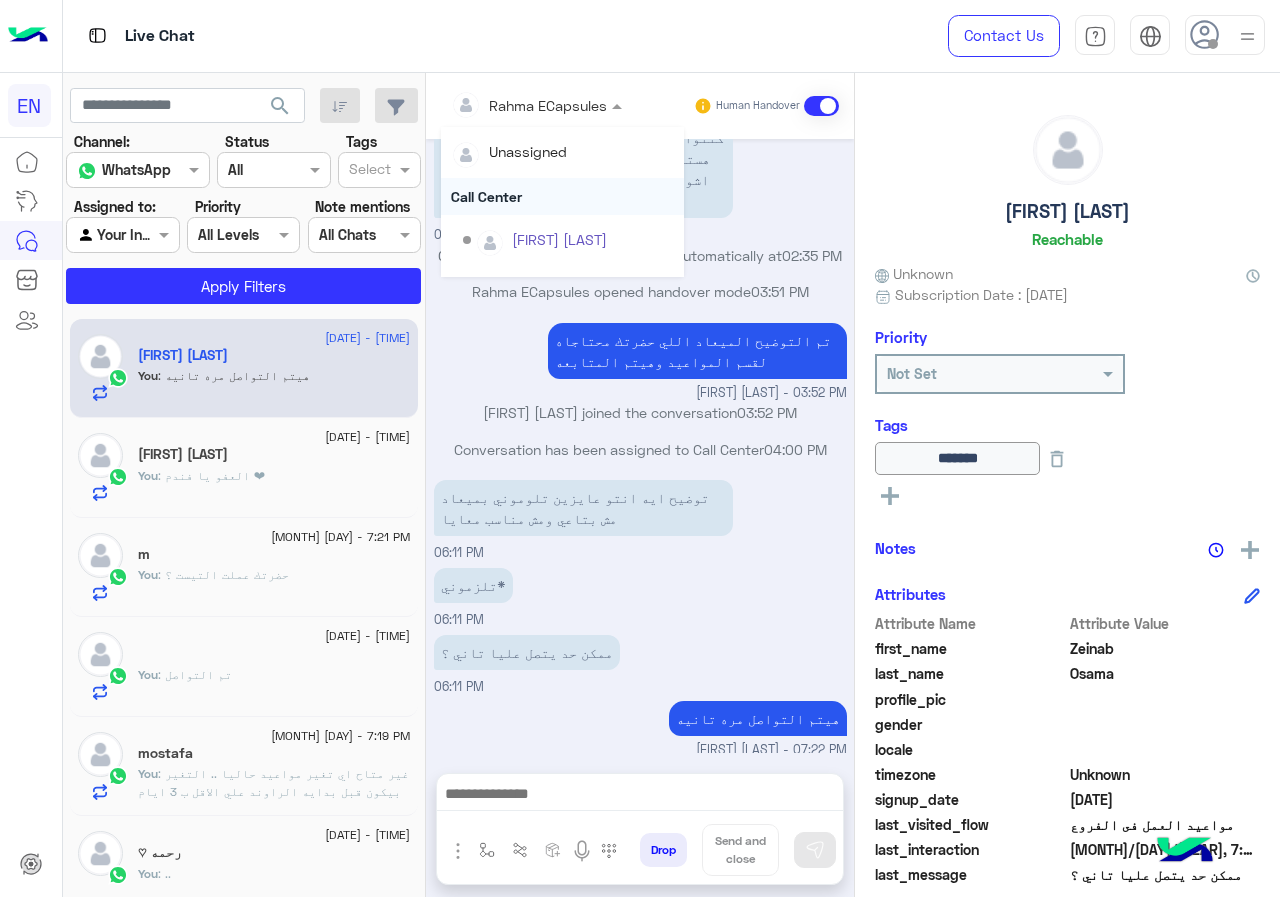 click on "Call Center" at bounding box center [562, 196] 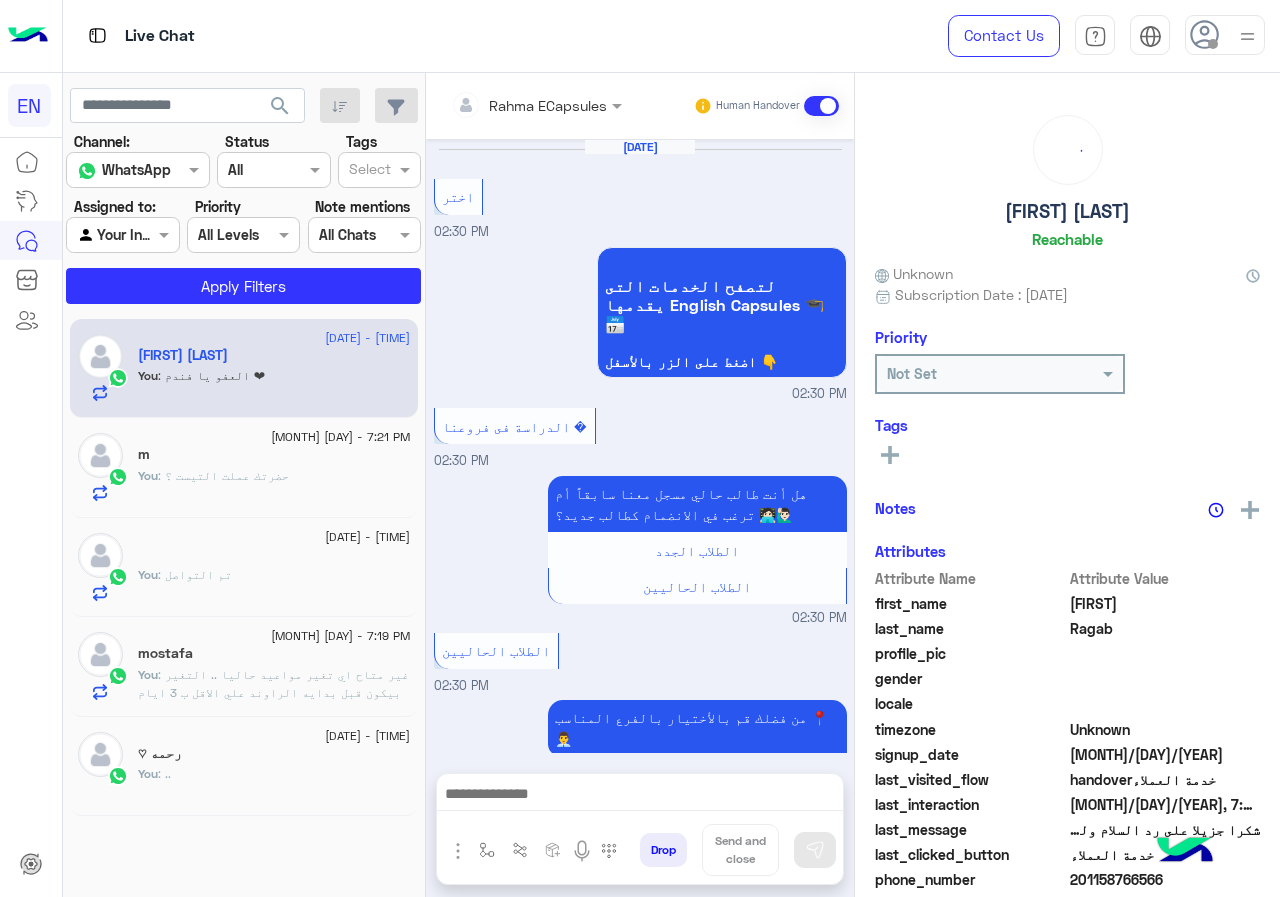 scroll, scrollTop: 1080, scrollLeft: 0, axis: vertical 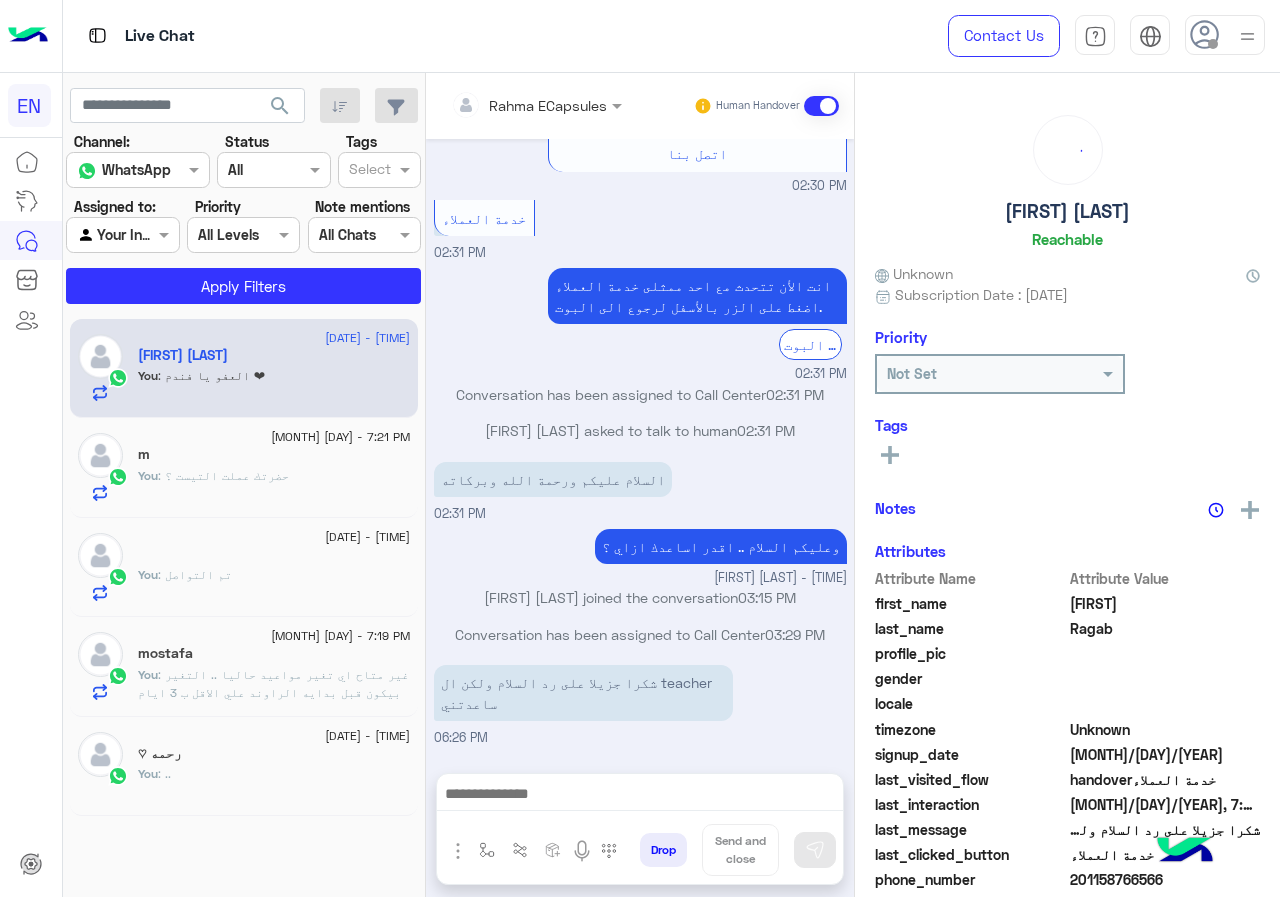 click on "Rahma ECapsules" at bounding box center [548, 105] 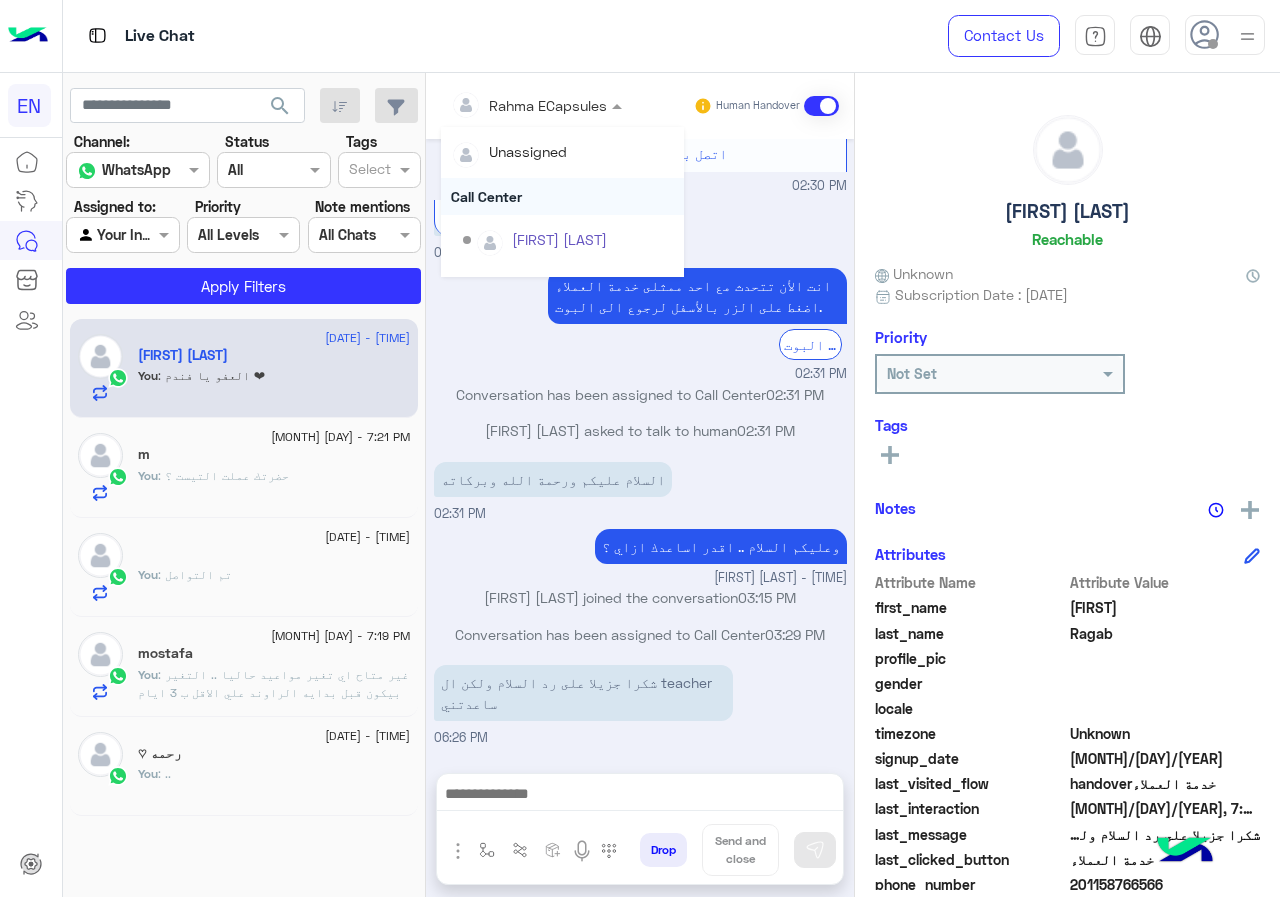 click on "Call Center" at bounding box center [562, 196] 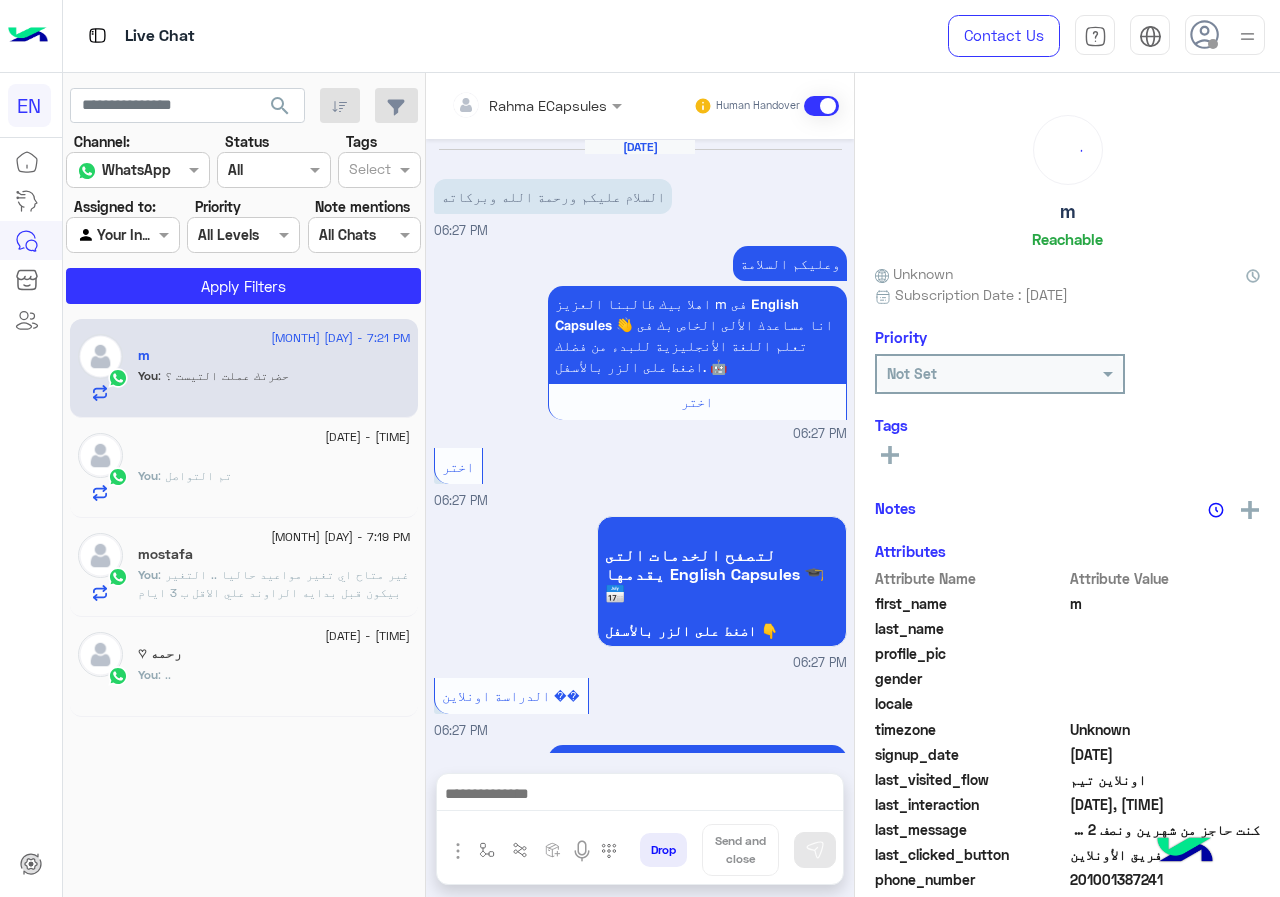 scroll, scrollTop: 1036, scrollLeft: 0, axis: vertical 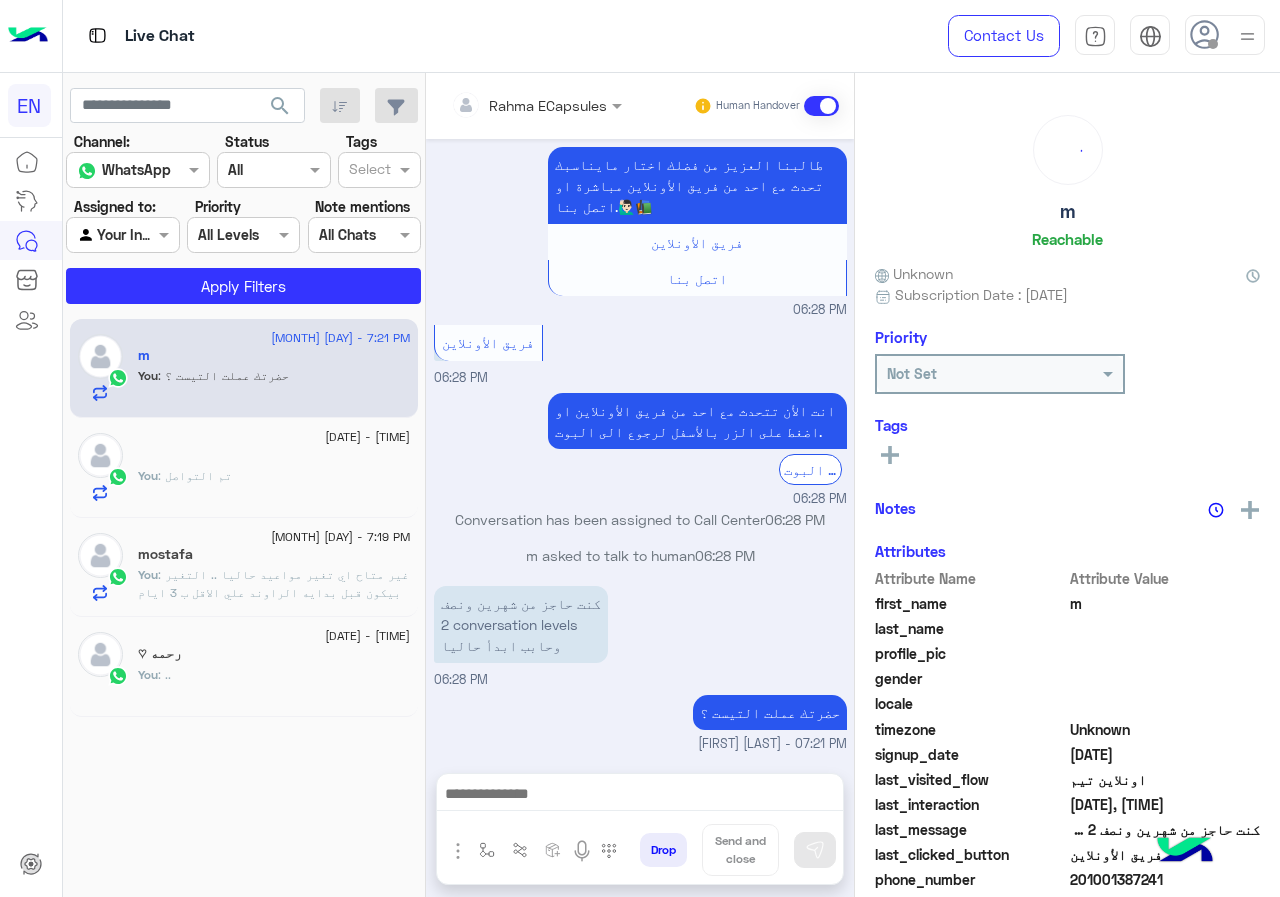 click at bounding box center [509, 105] 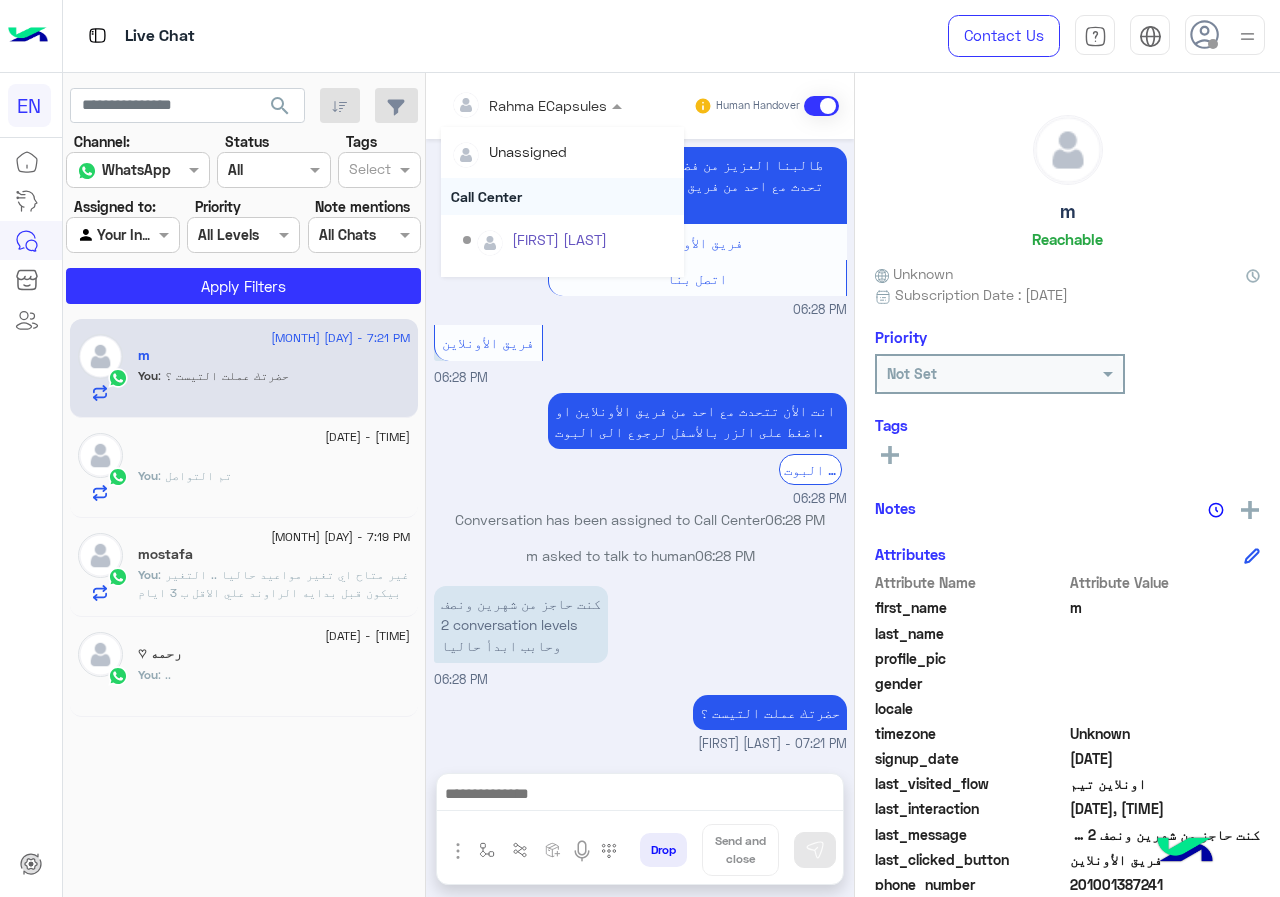 click on "Call Center" at bounding box center (562, 196) 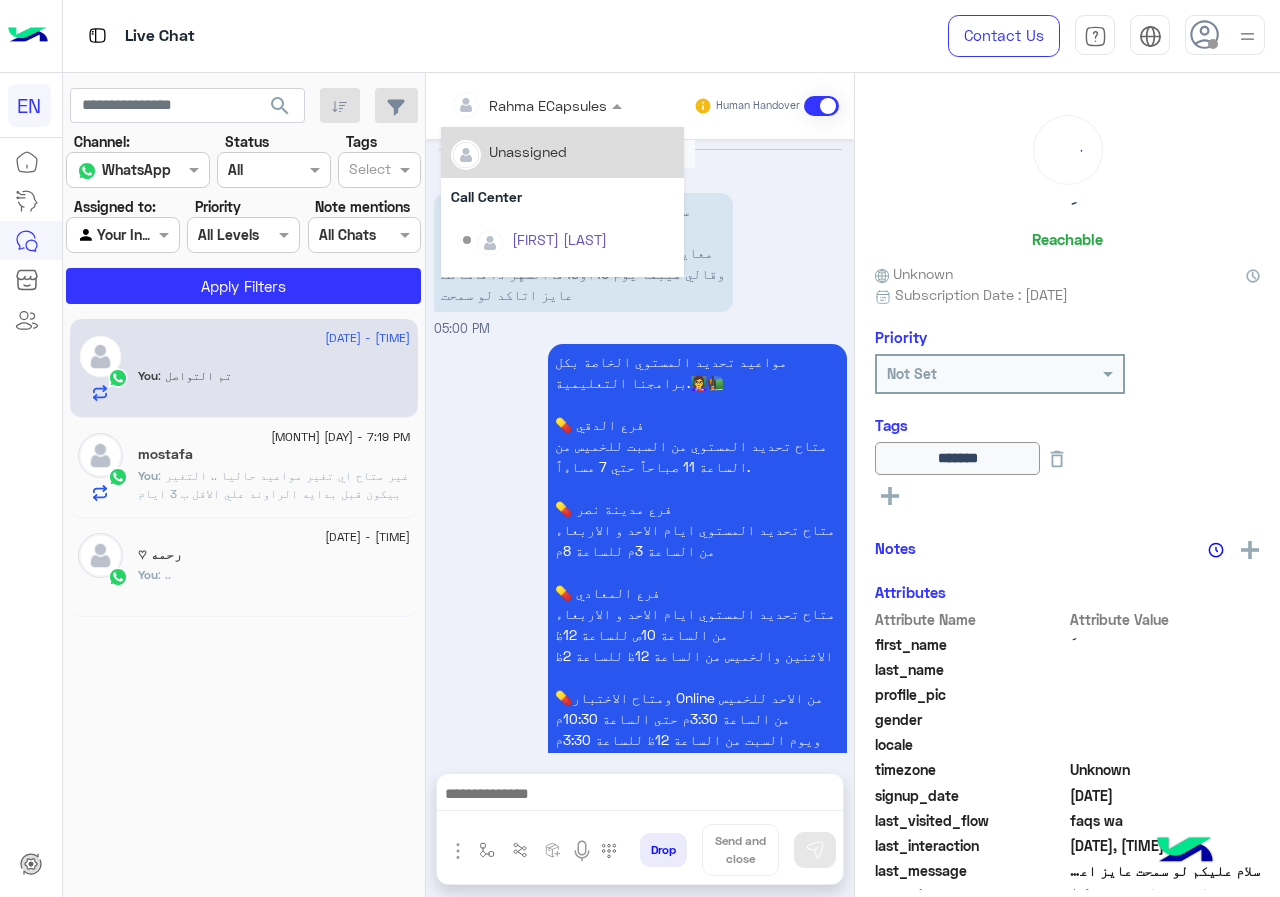 scroll, scrollTop: 1679, scrollLeft: 0, axis: vertical 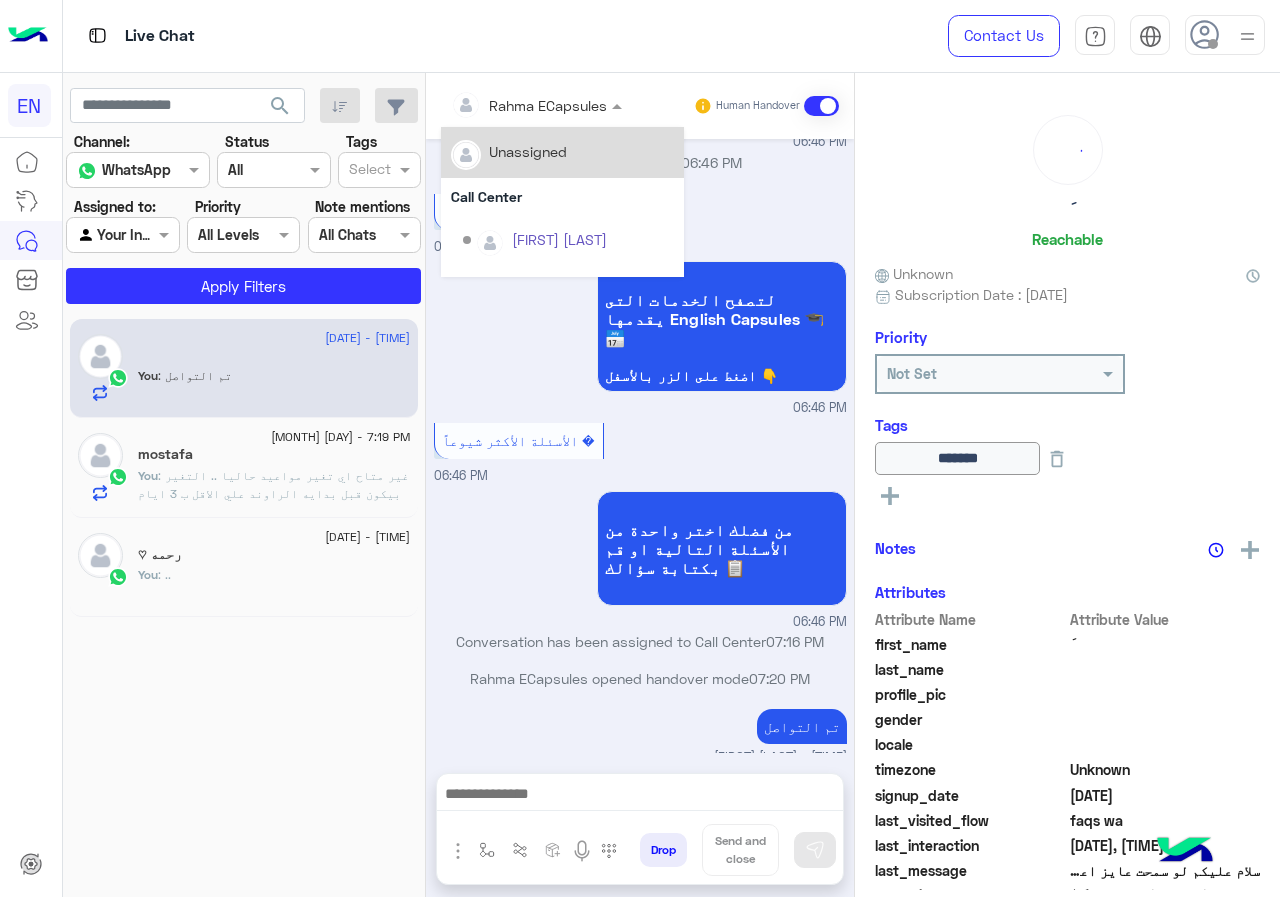 click on "Rahma ECapsules" at bounding box center (529, 105) 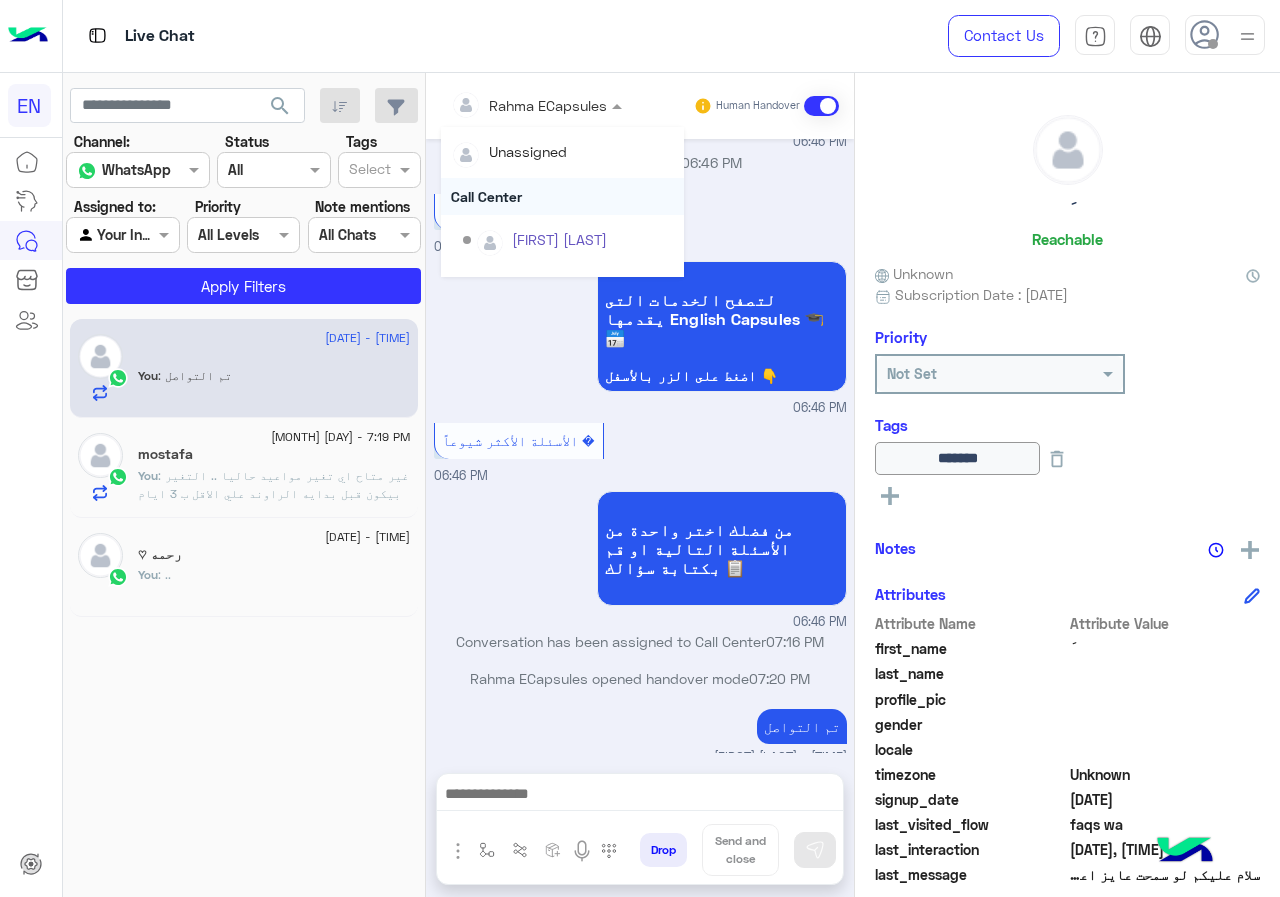 click on "Call Center" at bounding box center [562, 196] 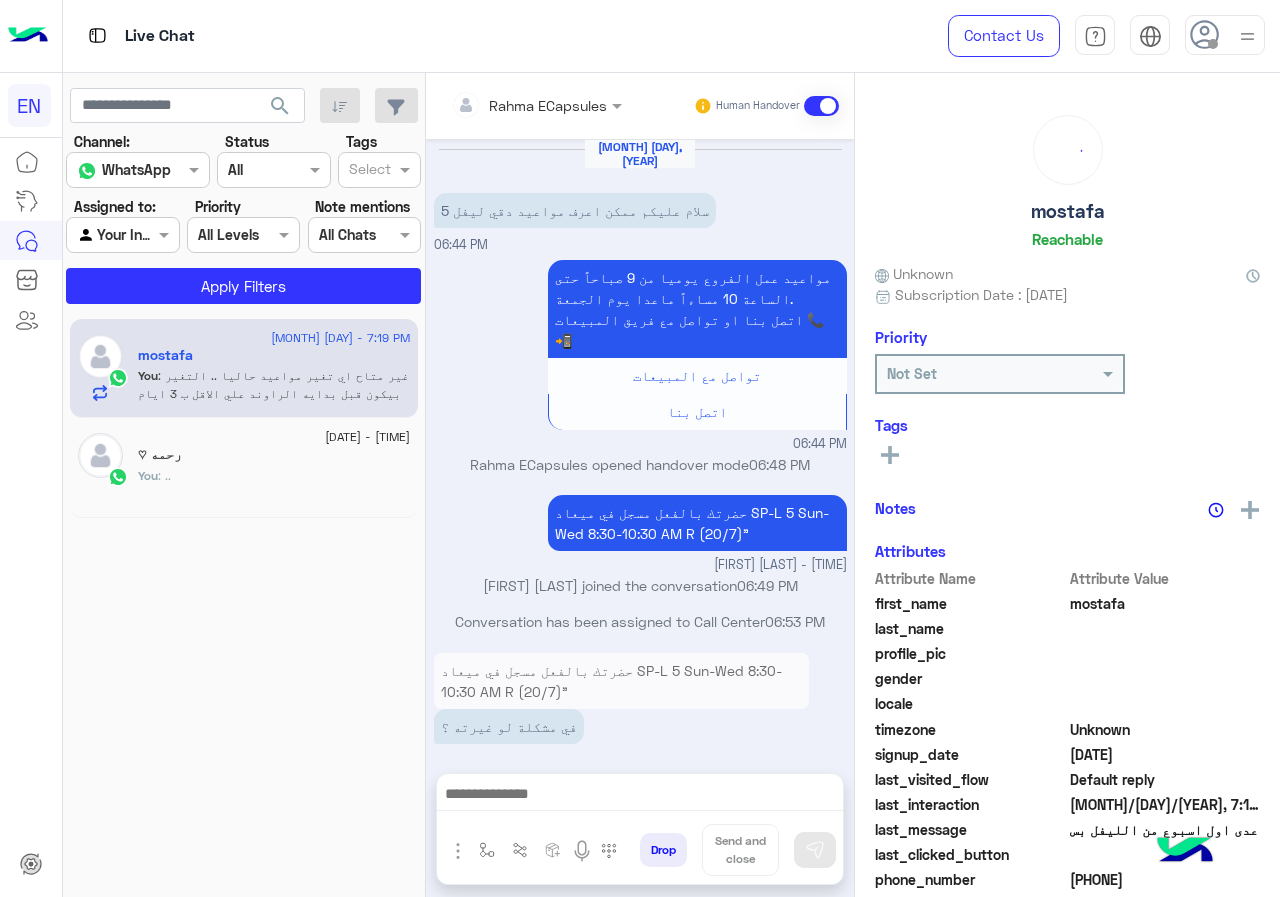 scroll, scrollTop: 880, scrollLeft: 0, axis: vertical 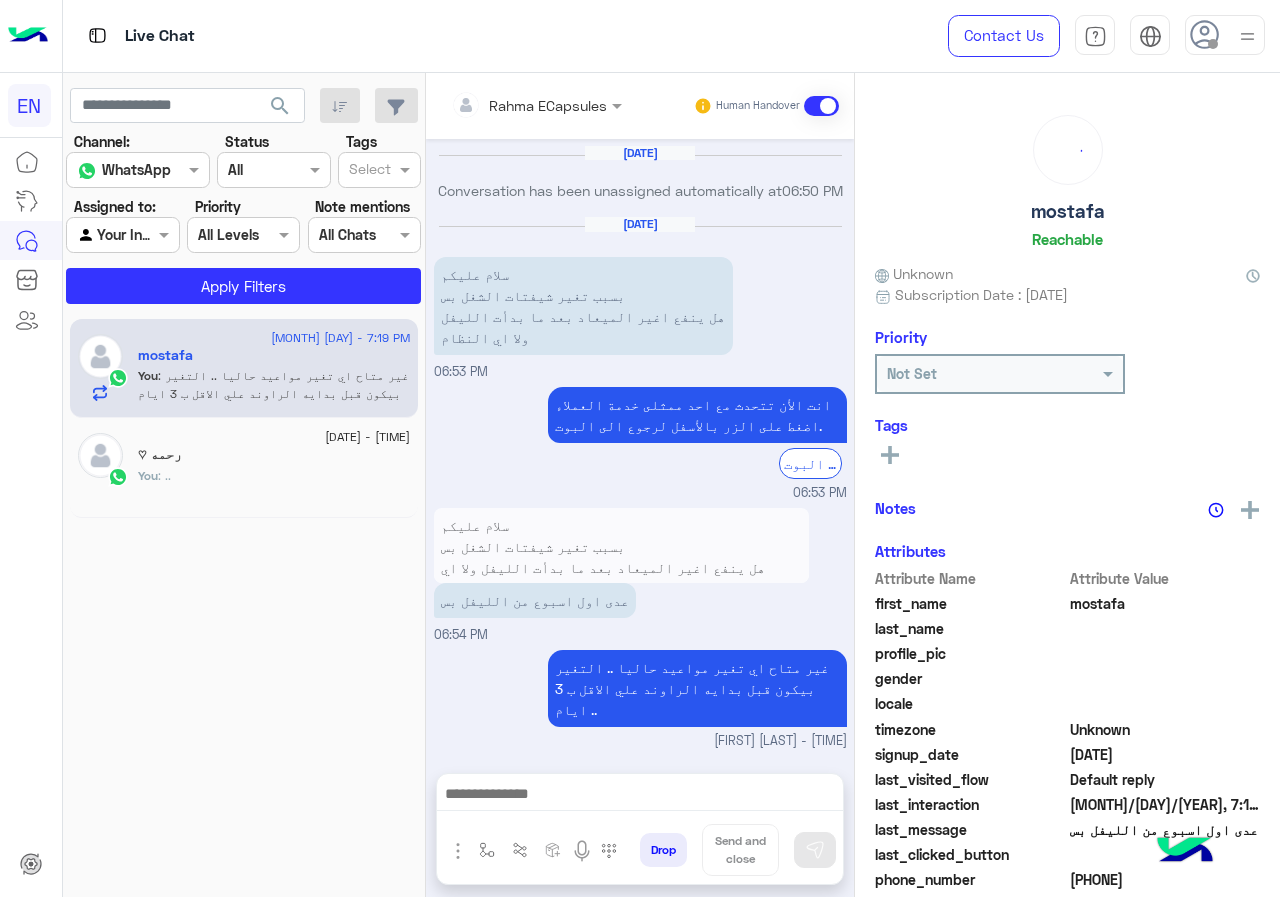 click on "Rahma ECapsules Human Handover" at bounding box center (640, 106) 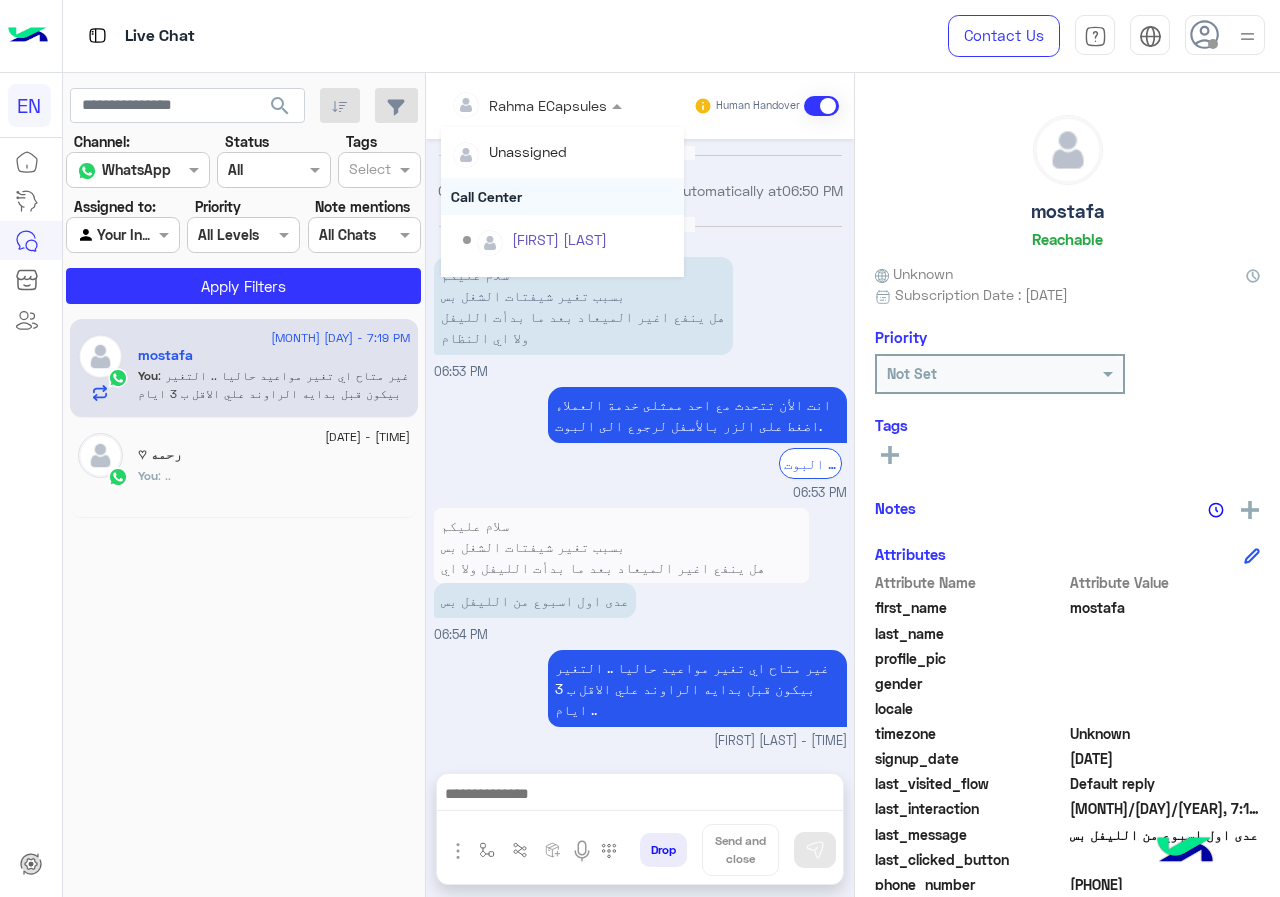 click on "Call Center" at bounding box center [562, 196] 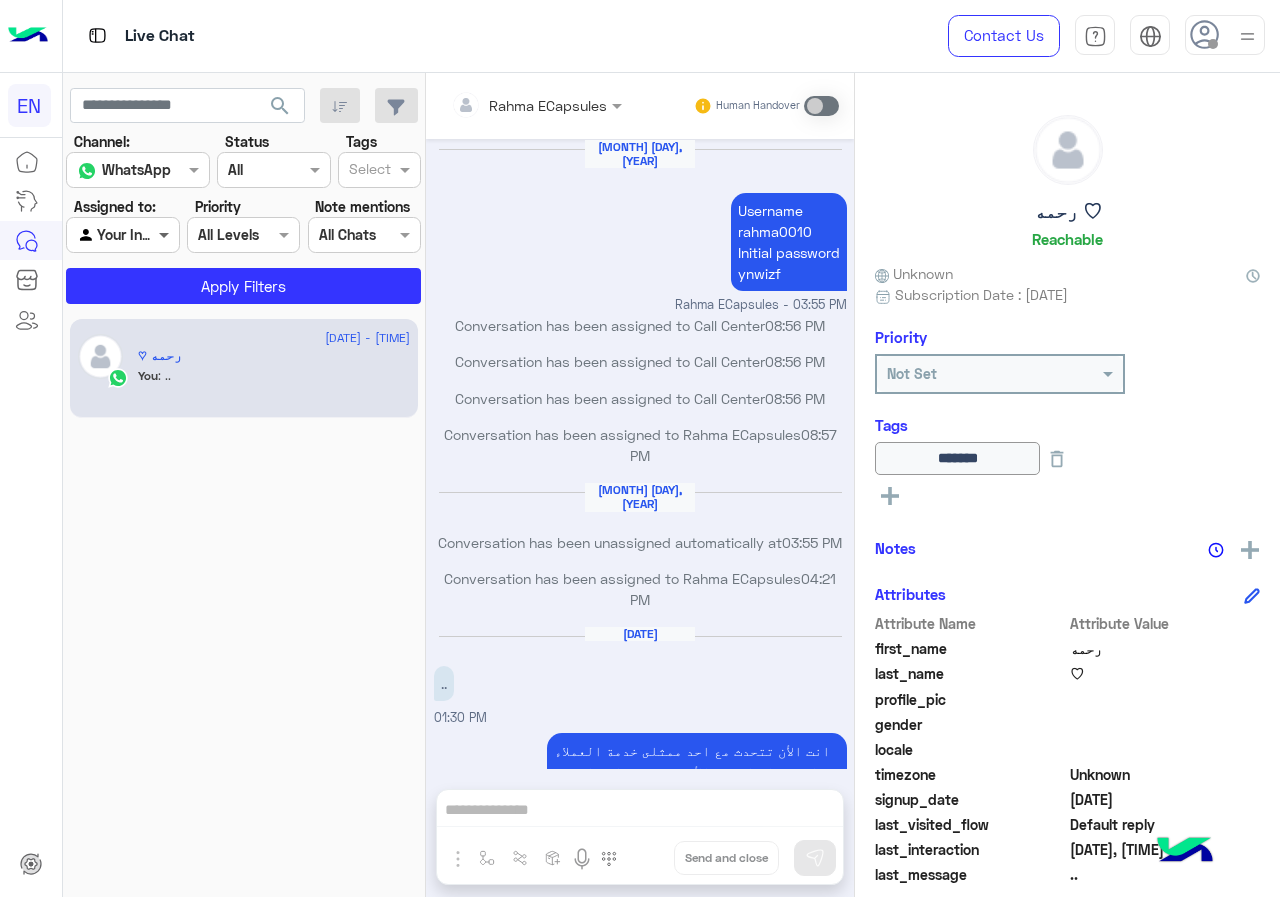 scroll, scrollTop: 741, scrollLeft: 0, axis: vertical 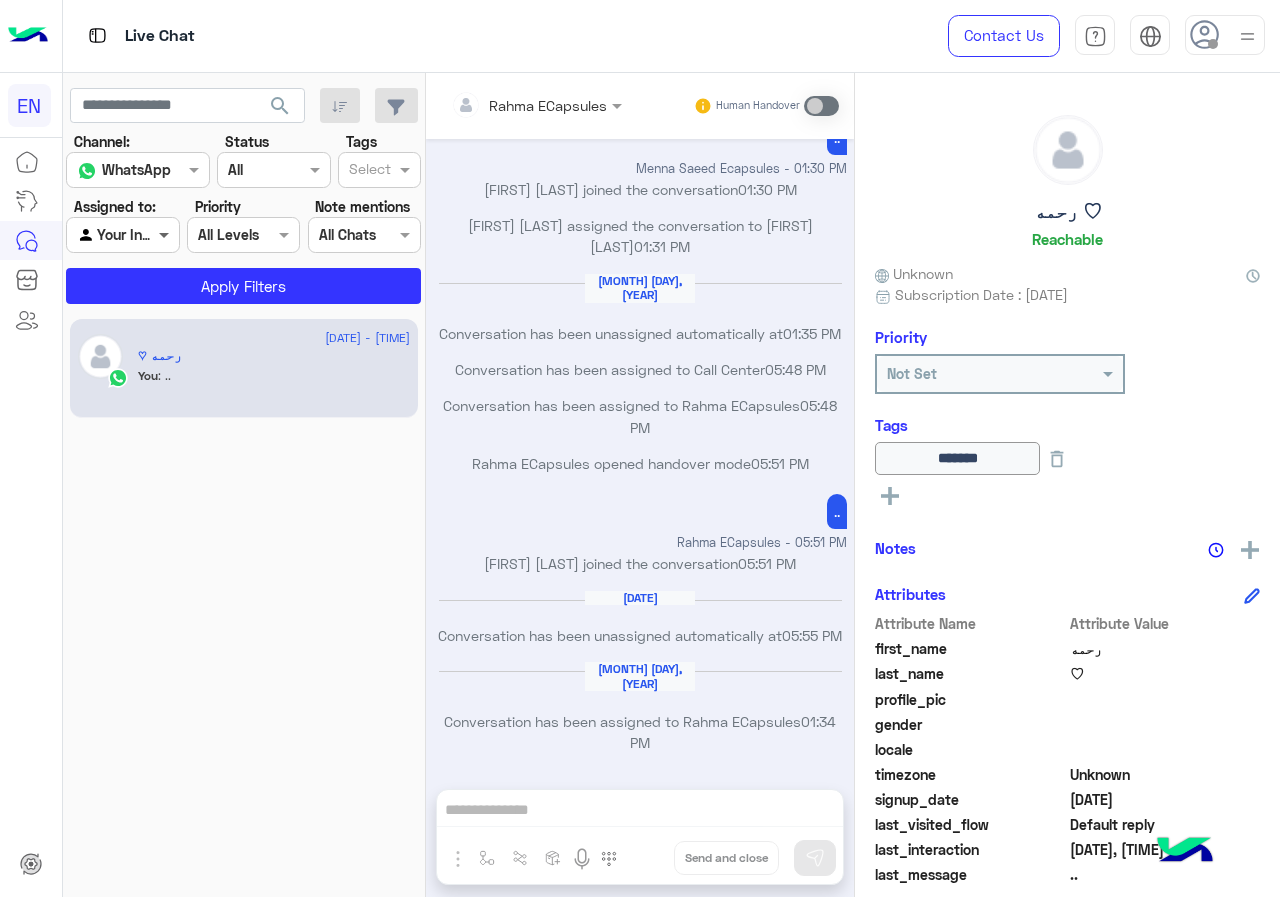 click at bounding box center (166, 234) 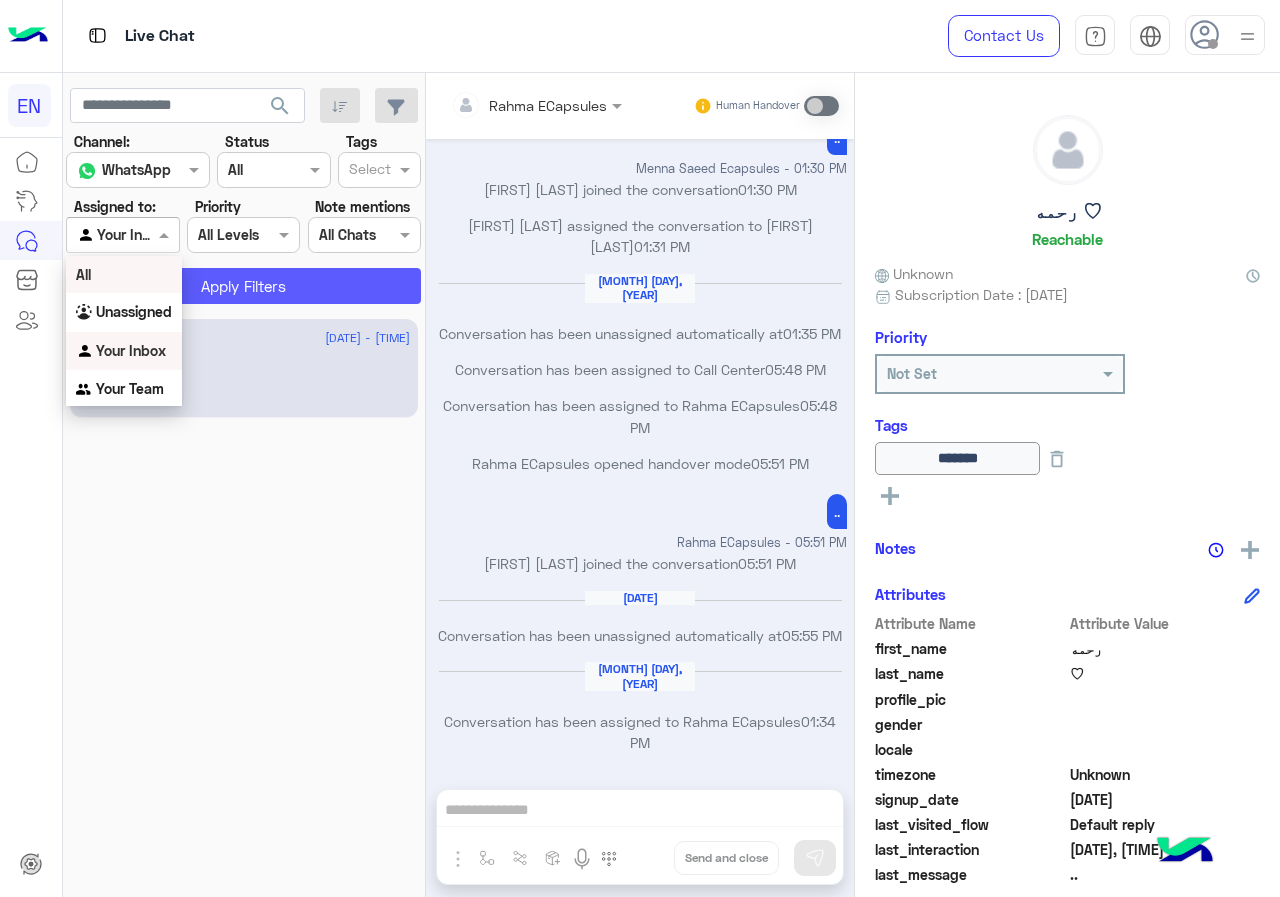 click on "Unassigned" at bounding box center (134, 311) 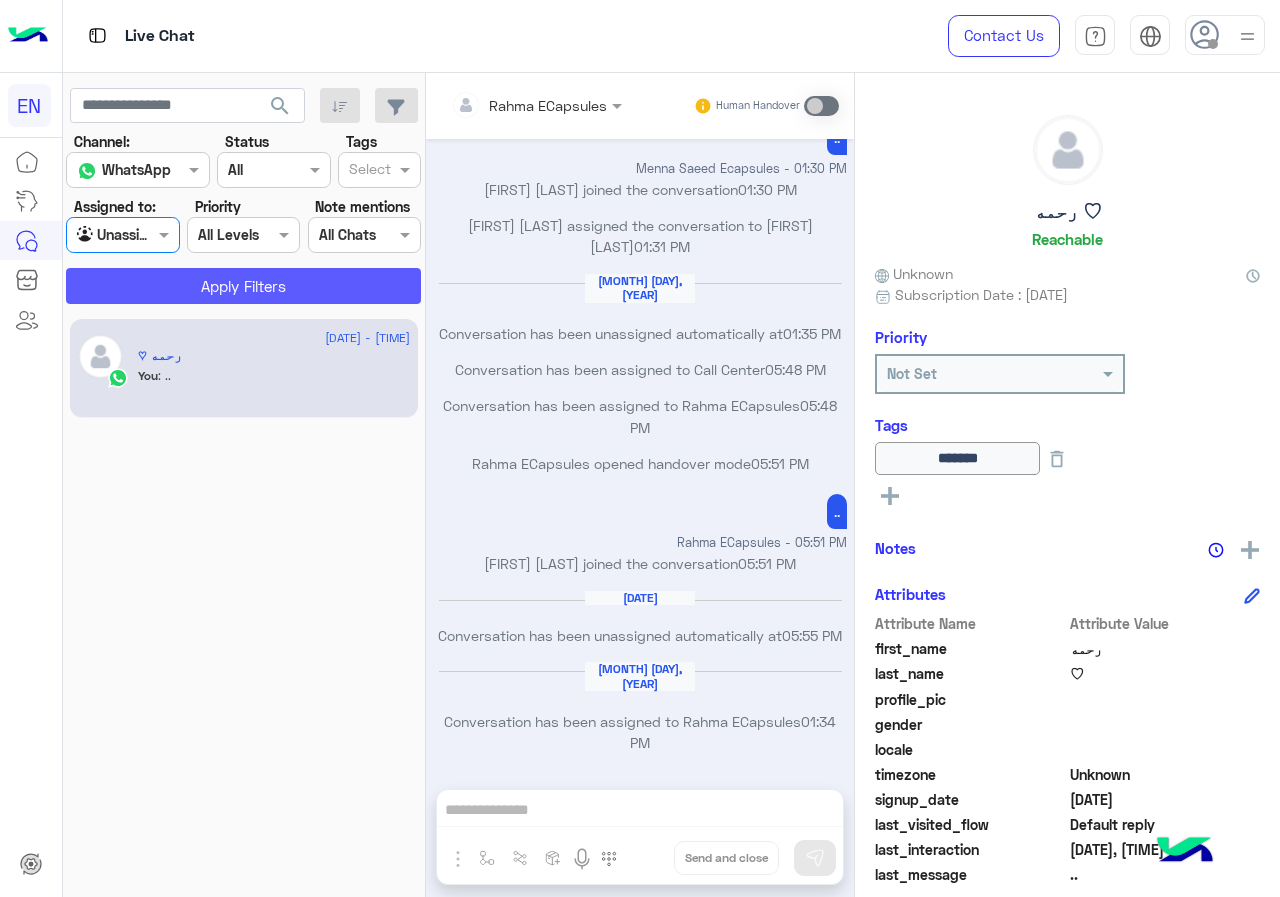 click on "Apply Filters" 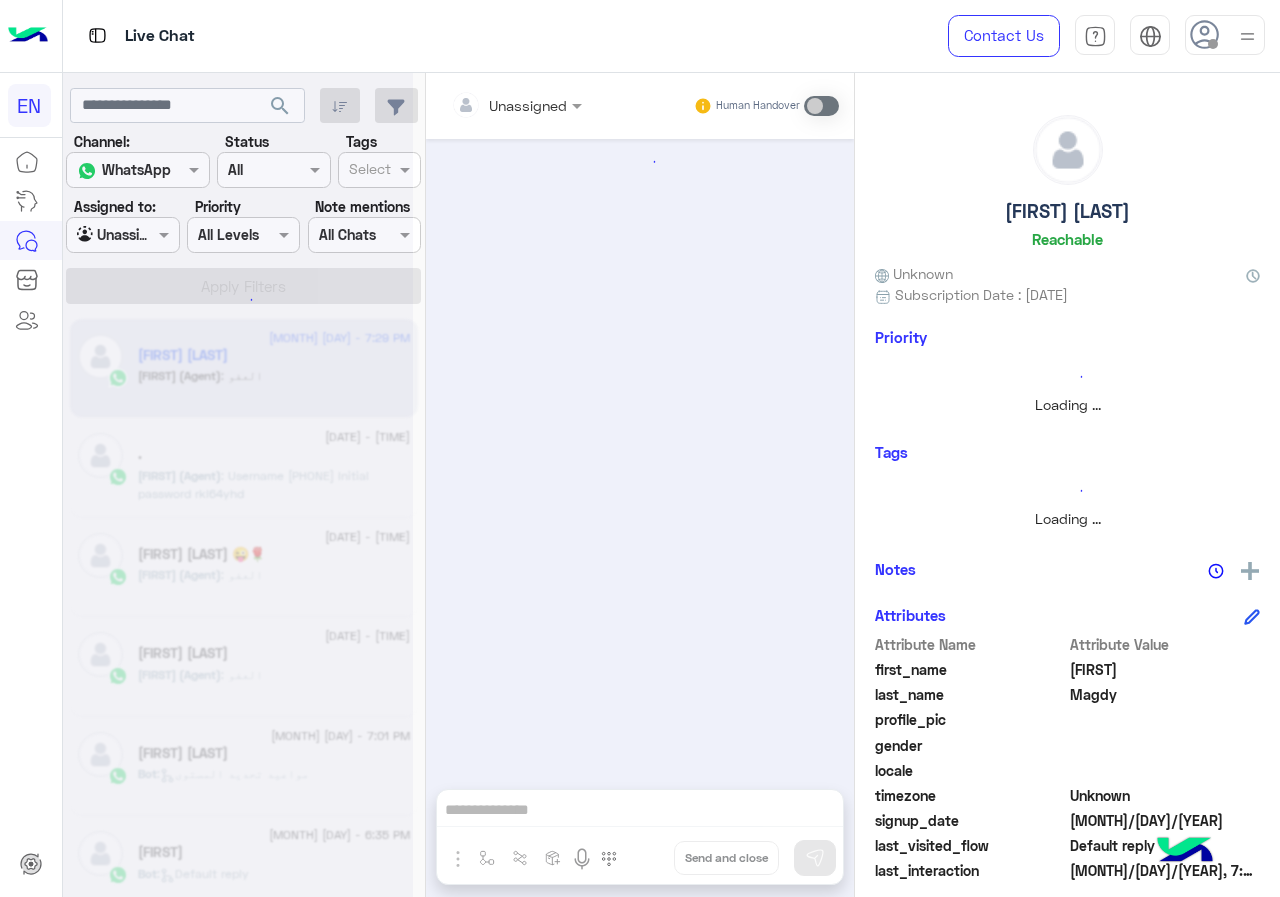 scroll, scrollTop: 1236, scrollLeft: 0, axis: vertical 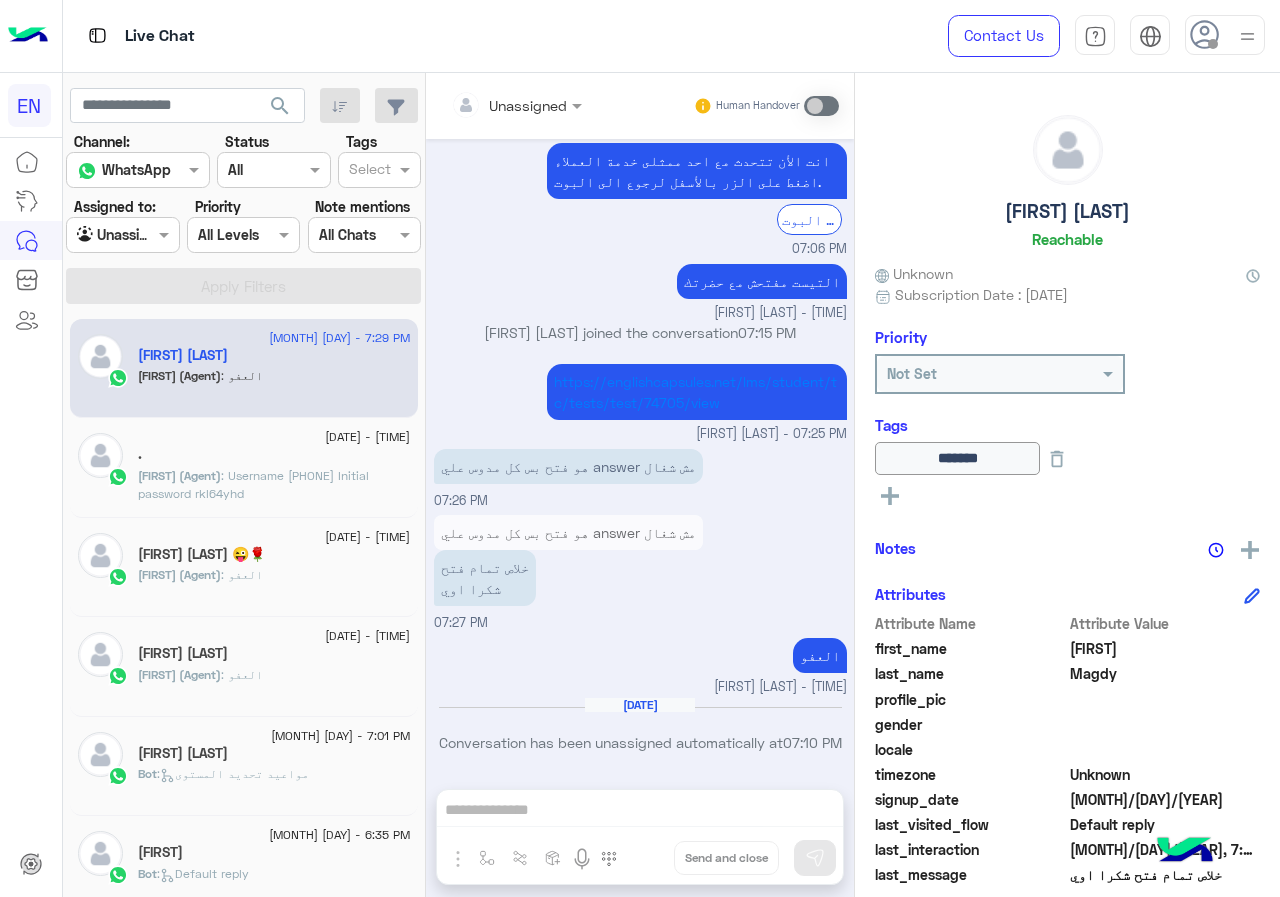 click at bounding box center (122, 234) 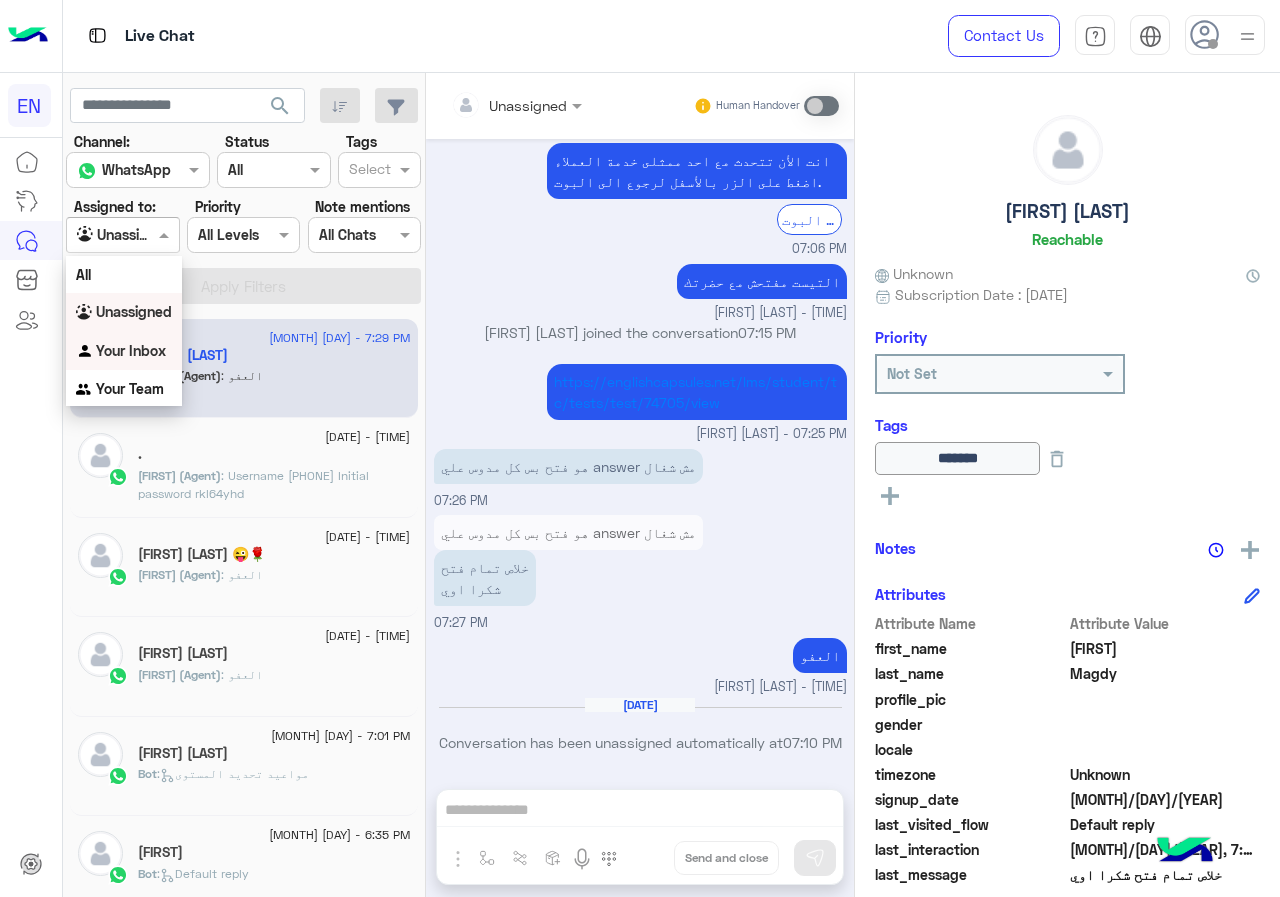 click on "Your Inbox" at bounding box center (124, 351) 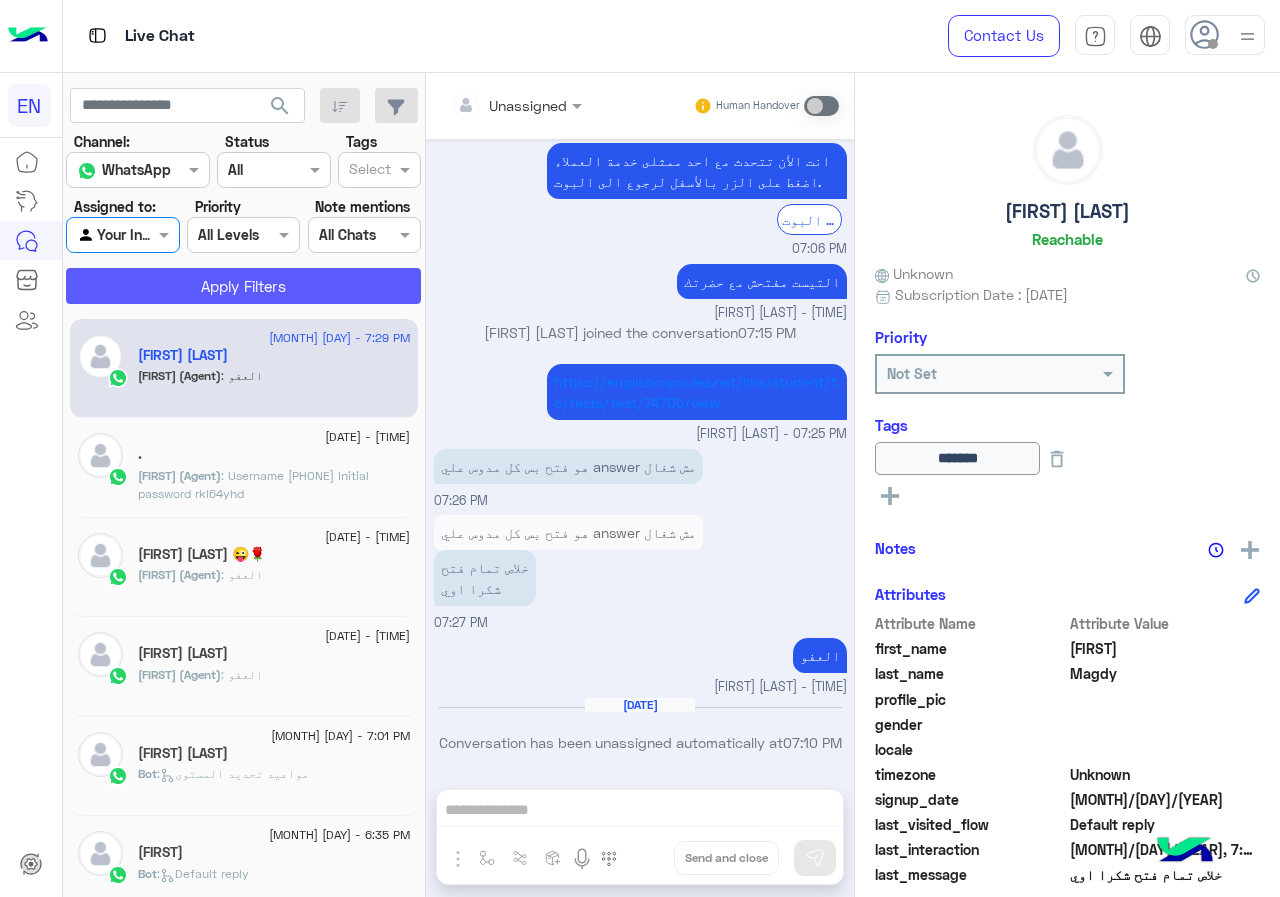 click on "Apply Filters" 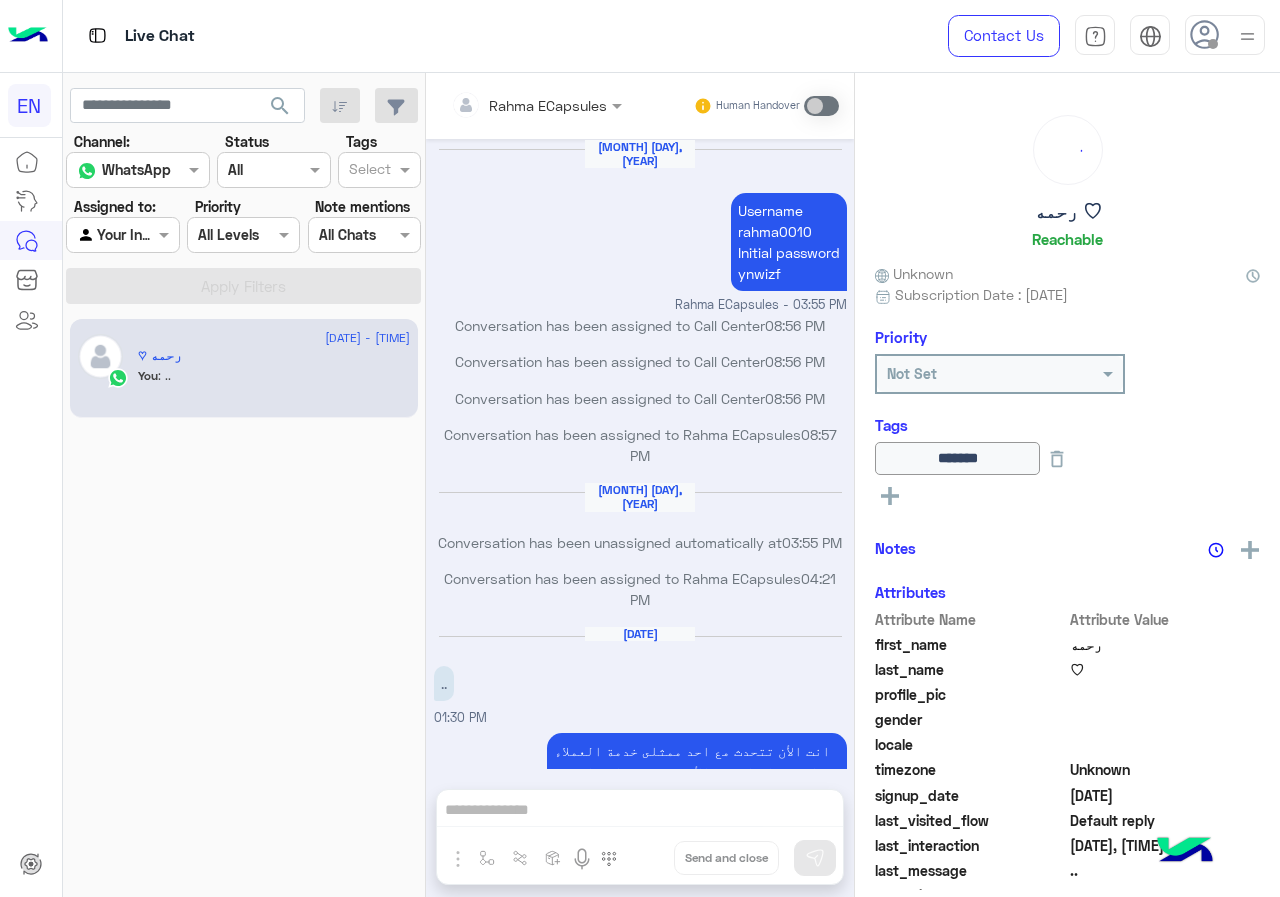 scroll, scrollTop: 741, scrollLeft: 0, axis: vertical 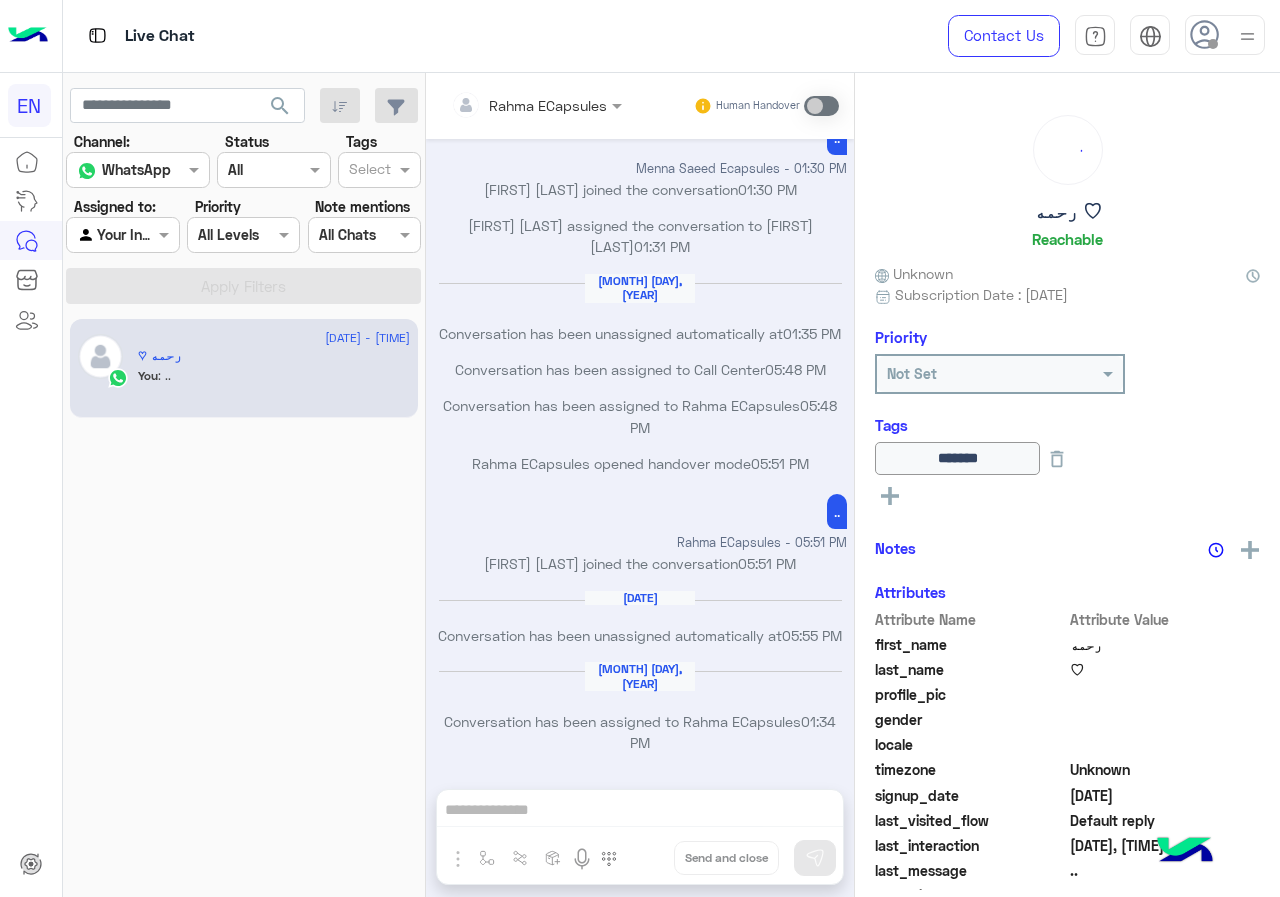 click at bounding box center (122, 234) 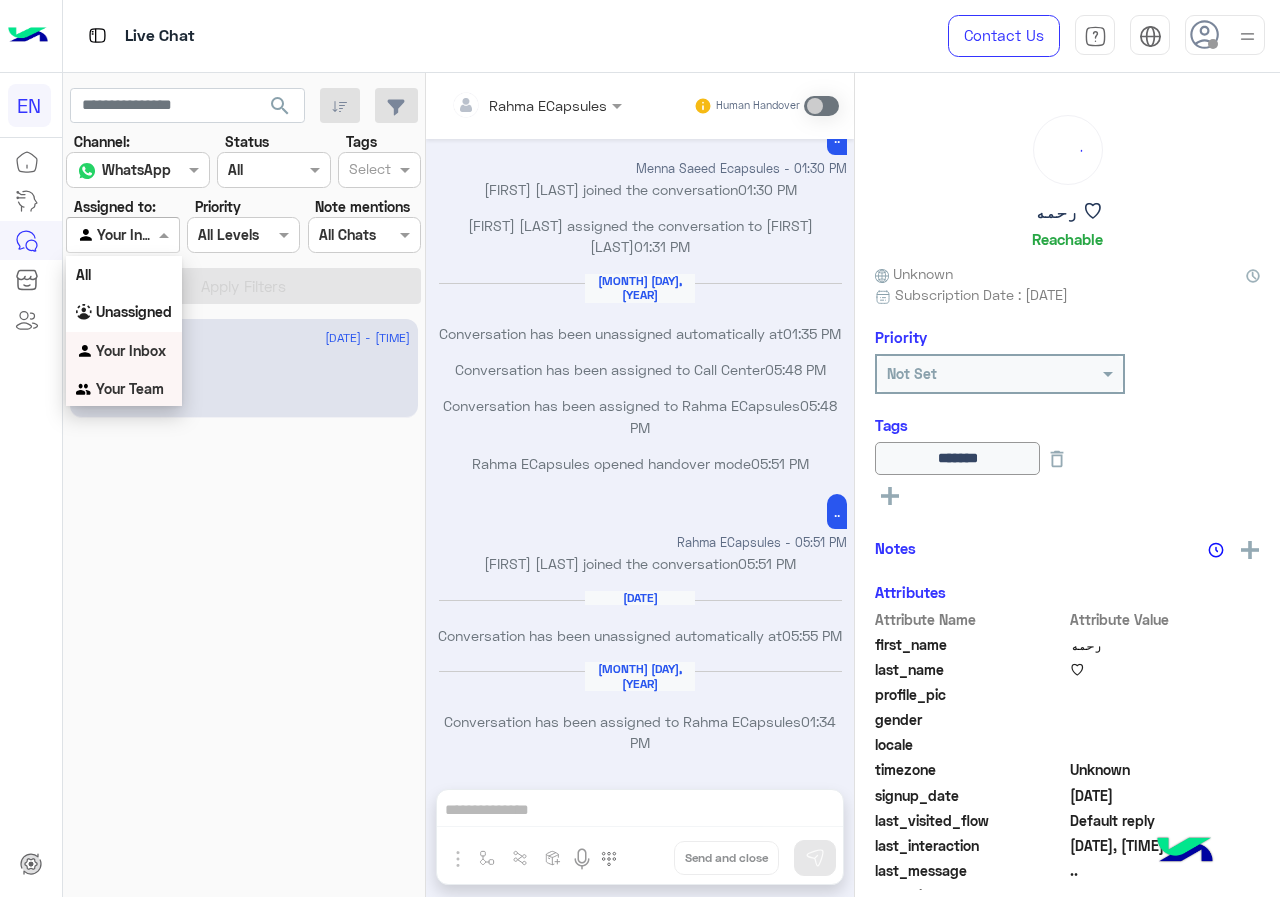 click on "Your Team" at bounding box center [130, 388] 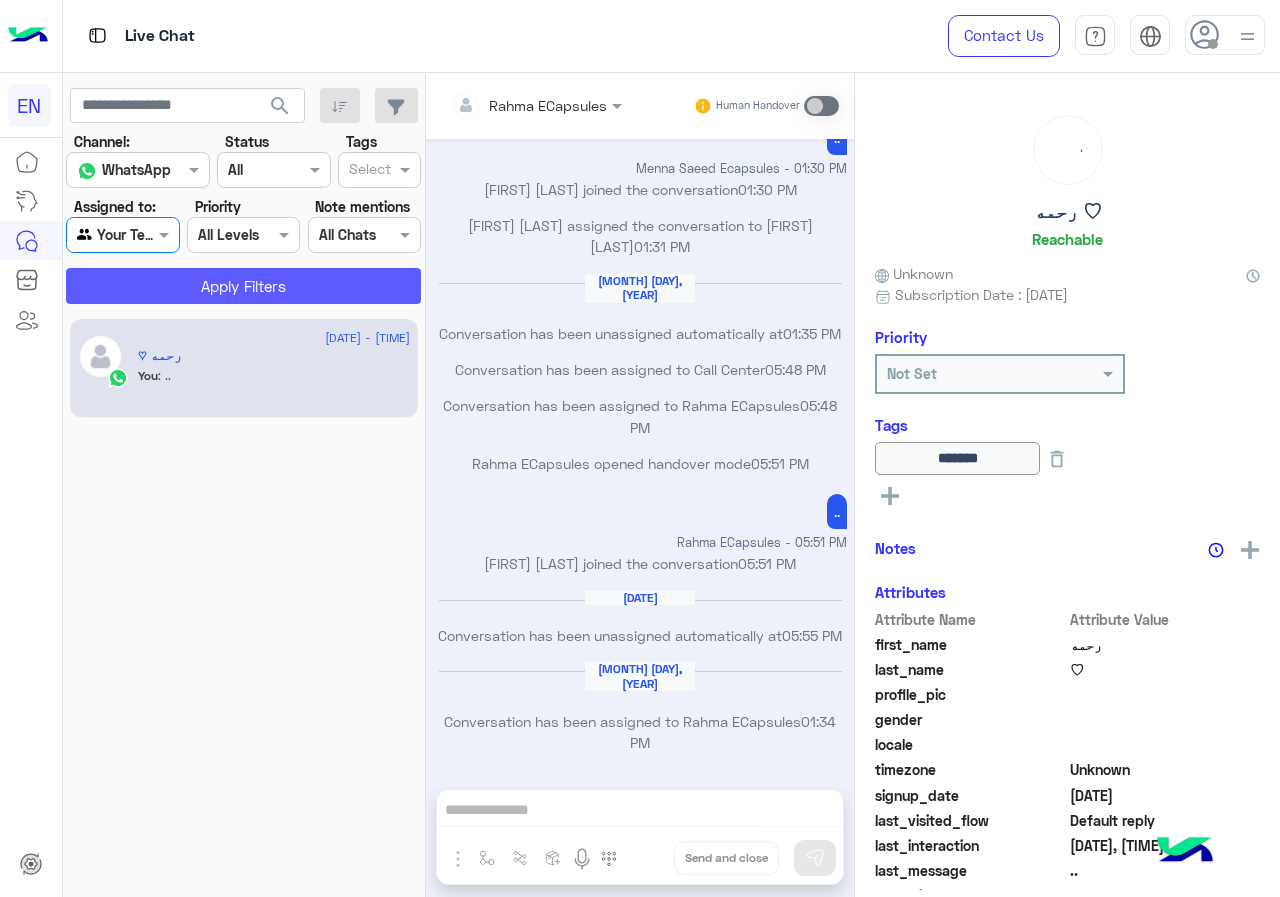 click on "Apply Filters" 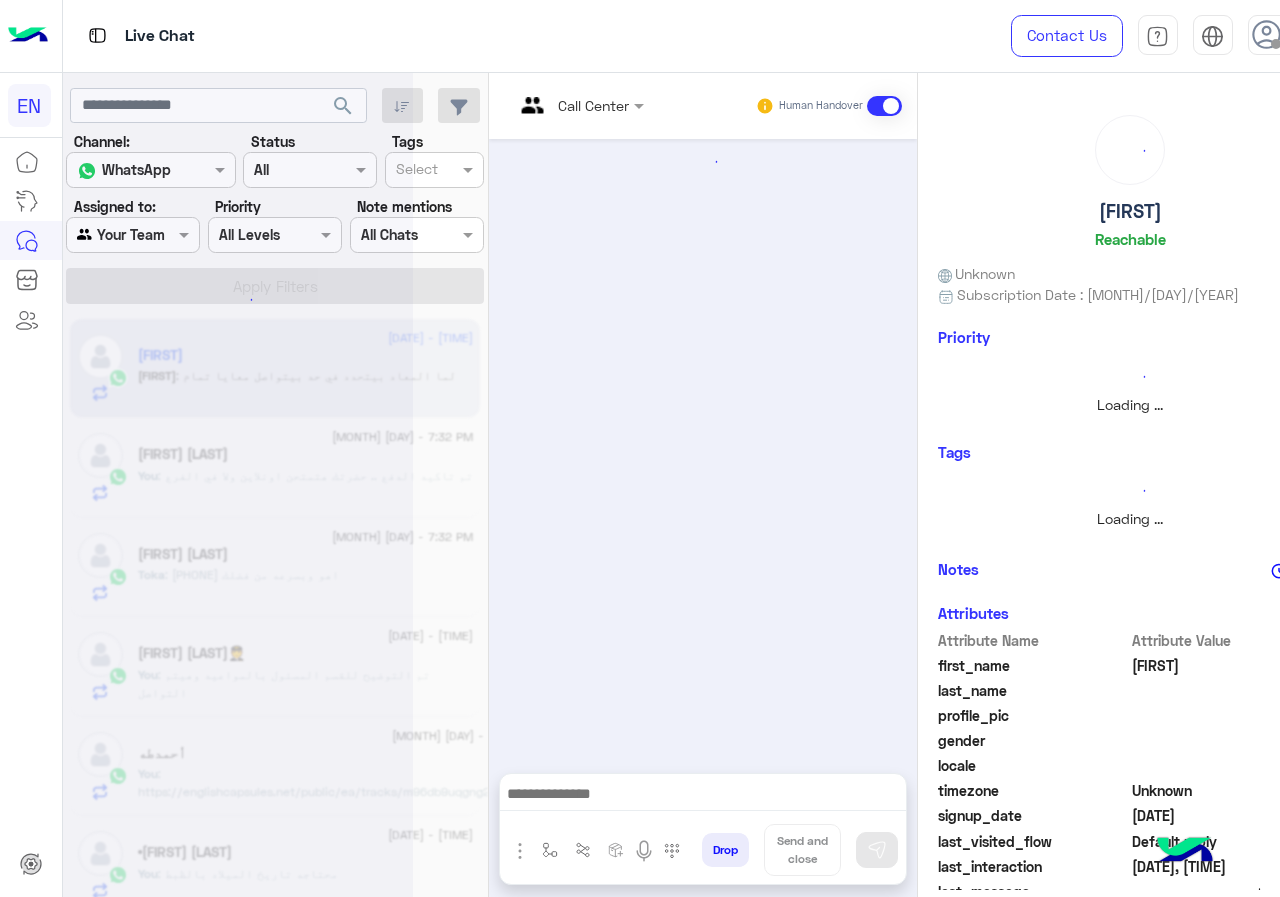 scroll, scrollTop: 0, scrollLeft: 0, axis: both 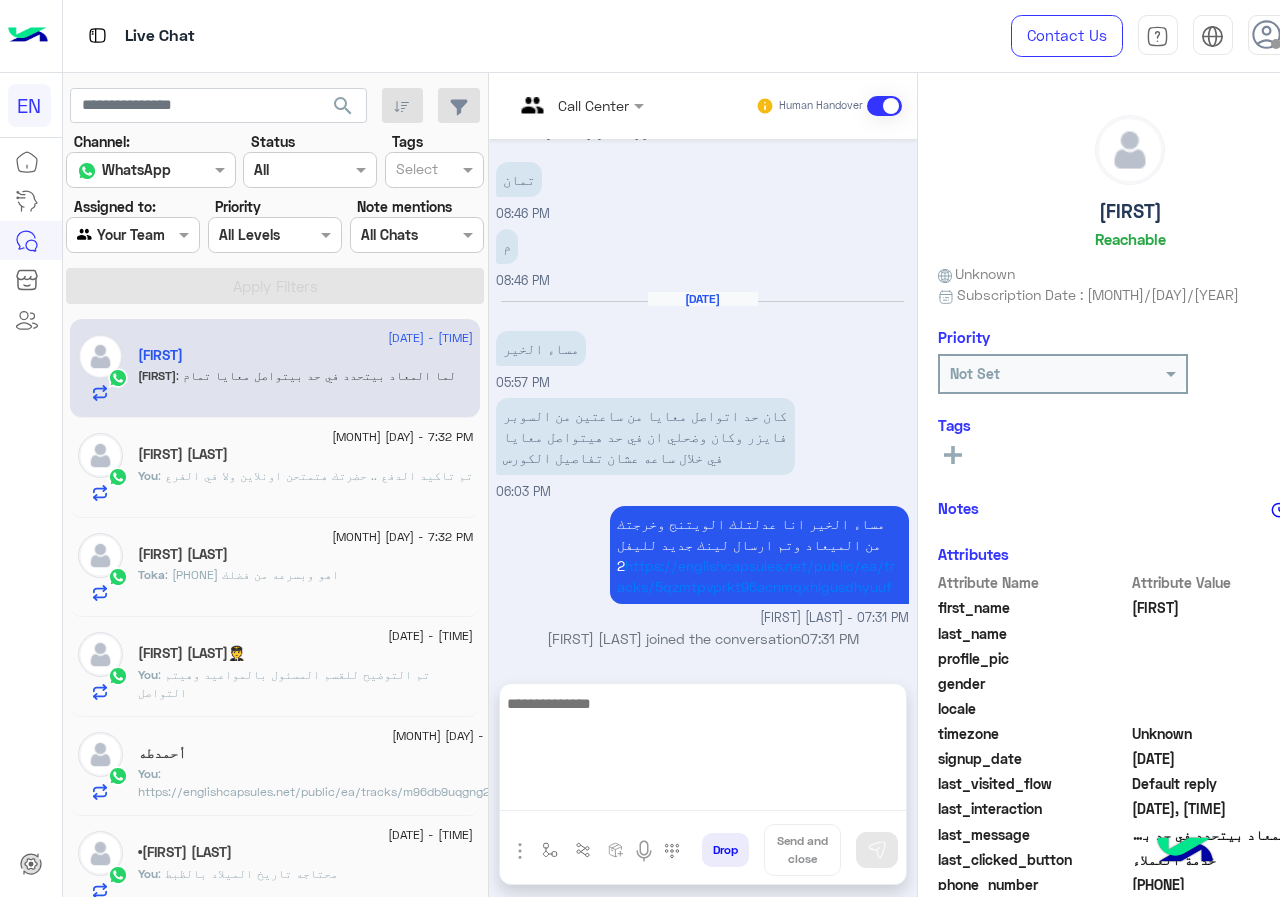 click at bounding box center (703, 751) 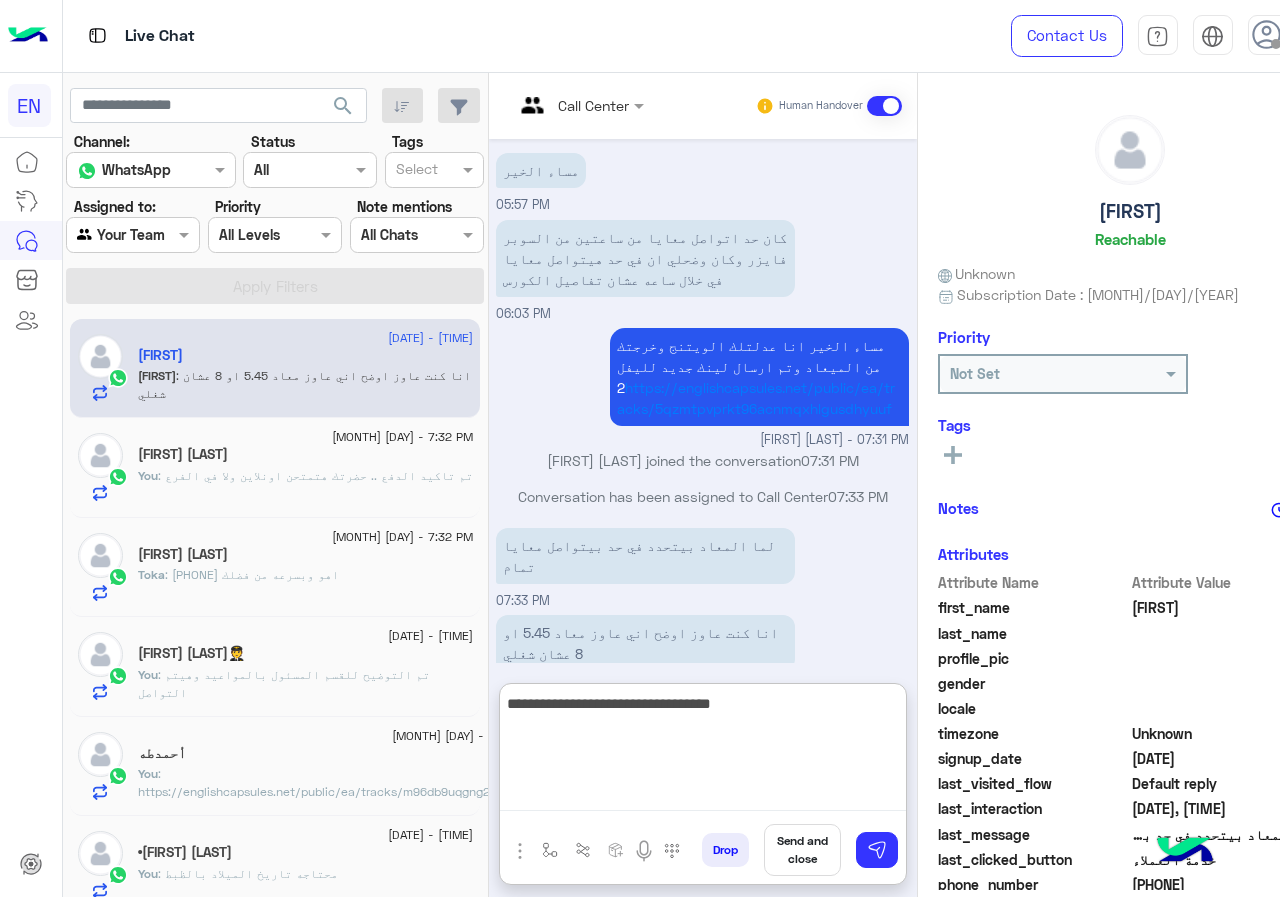 type on "**********" 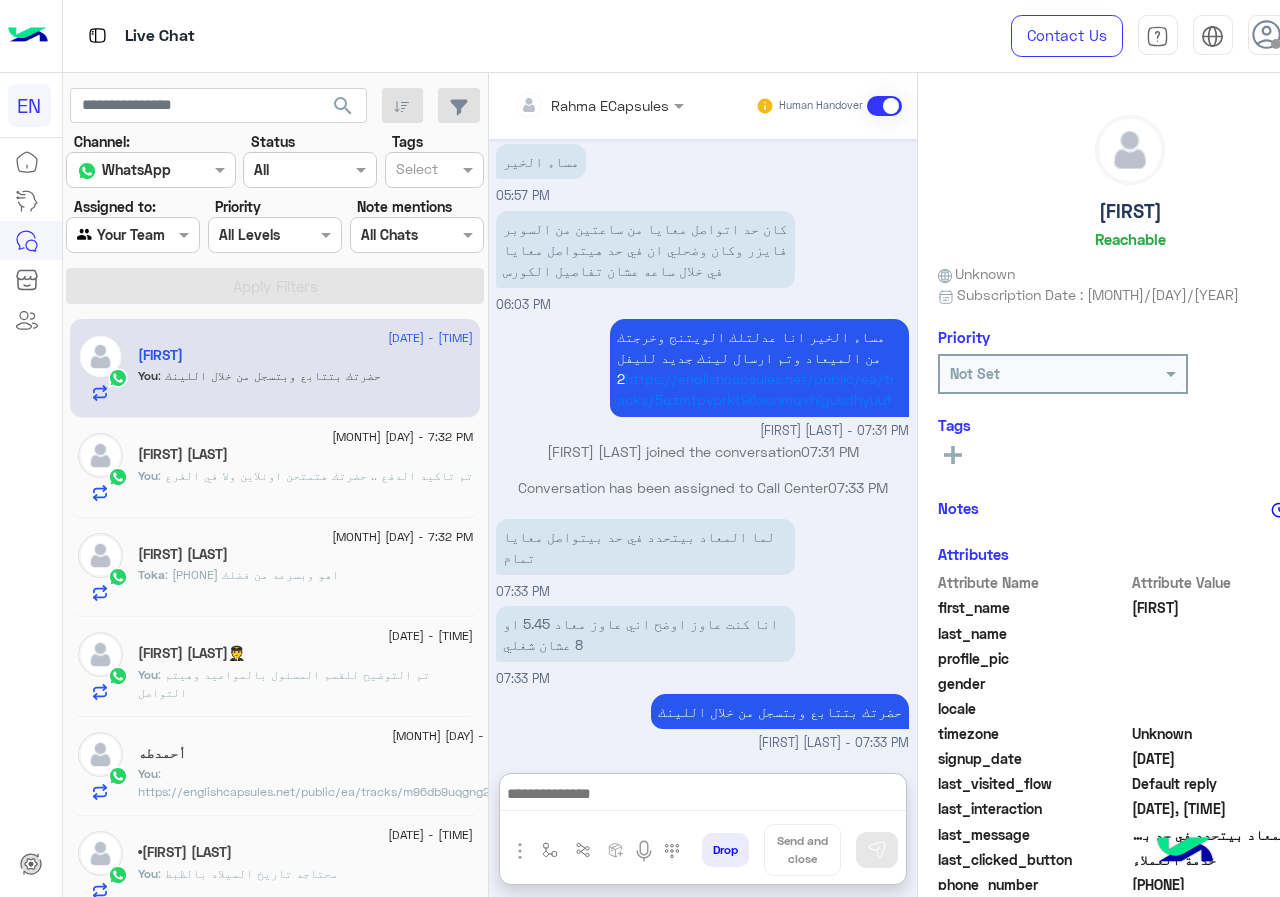click on "Toka : 01065626314
اهو وبسرعه من فضلك" 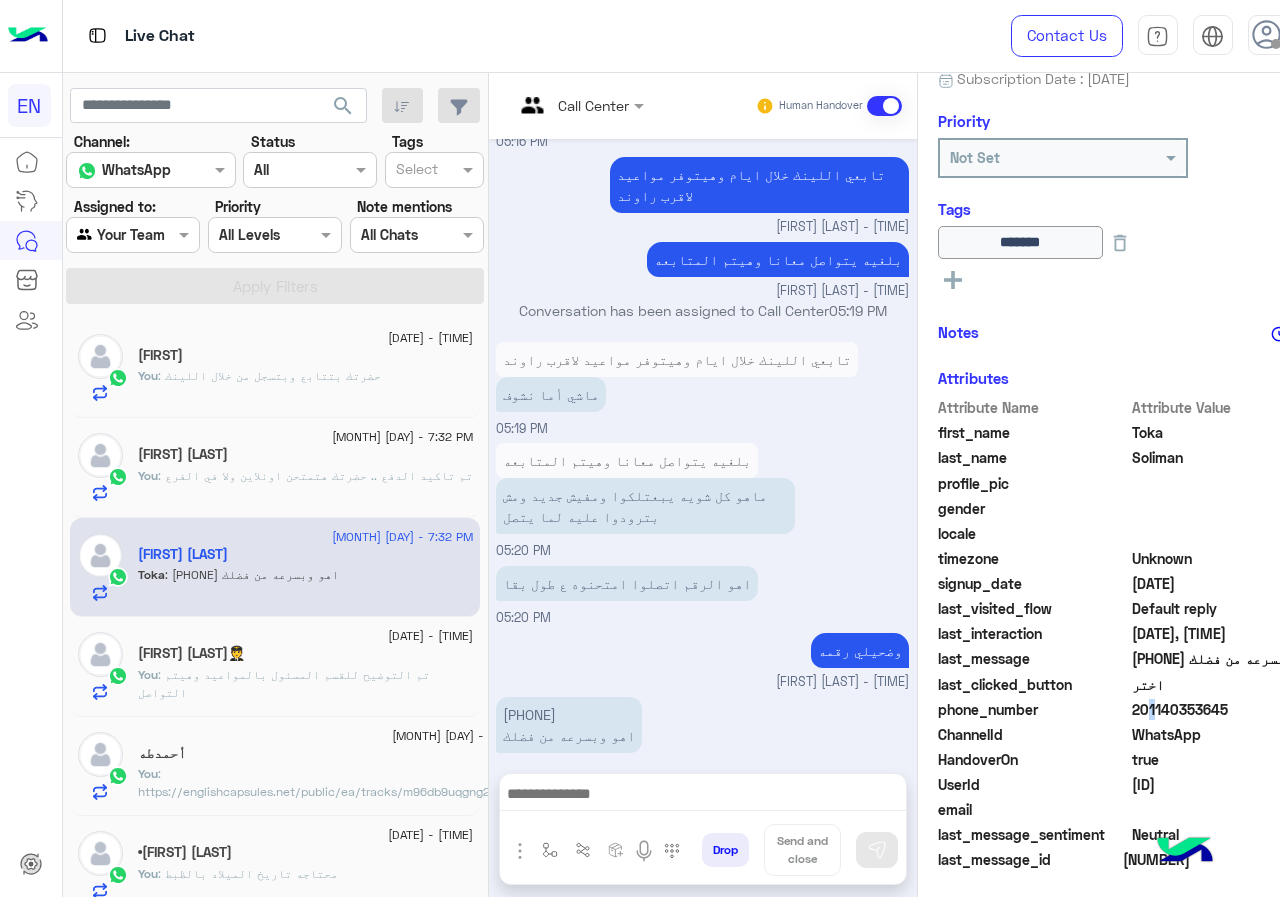 click on "201140353645" 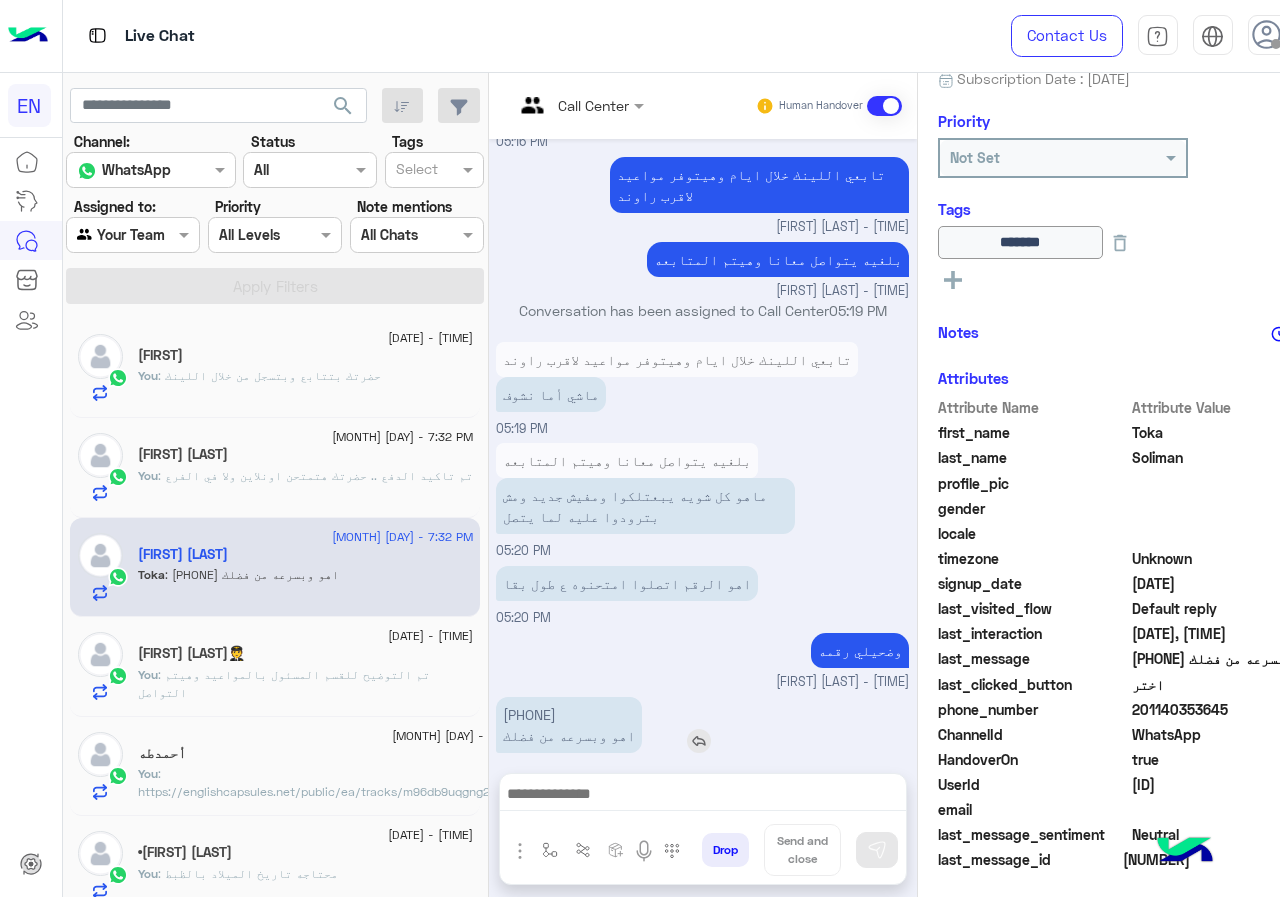 click on "01065626314 اهو وبسرعه من فضلك" at bounding box center [569, 725] 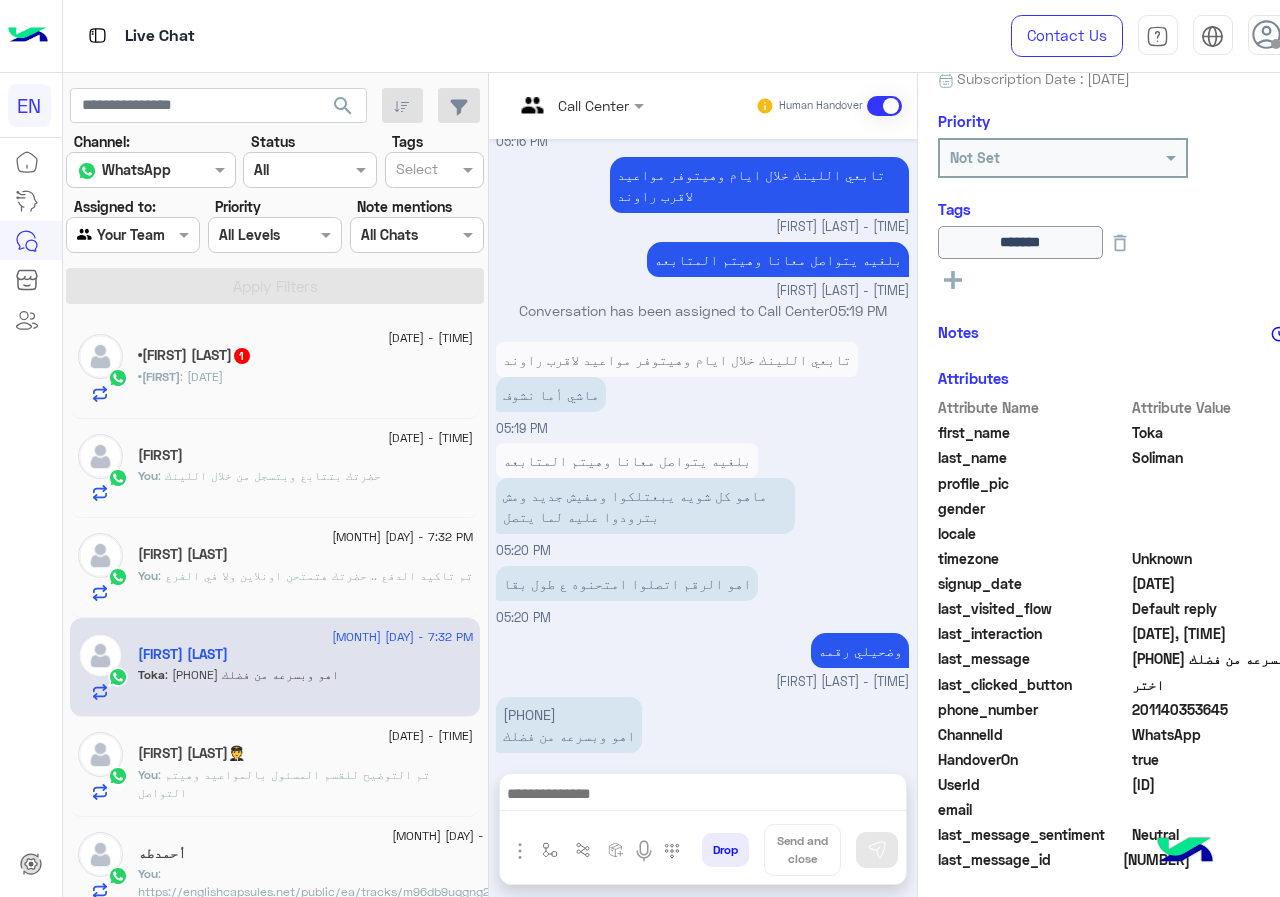 click on "Call Center Human Handover     Jul 27, 2025   Rahma ECapsules opened handover mode   04:34 PM      اتفضلي اقدر اساعدك ازاي ؟  Rahma ECapsules -  04:35 PM   Rahma ECapsules joined the conversation   04:35 PM       Conversation has been assigned to Call Center   04:37 PM      عايزه حد يبلغني بمواعيد الكونڤيرسيشن اي  وفي واحد اسمه جمال بقاله اسبوعين باعتلكوا عشان يعمل كواليتي تشيك ويحول كونڤيرسيشن ومحدش كلمه  ويوم ما اتصلوا رد وقالهم انه في كورس ويتصلوا بعد نص ساعه محدش عبروا بعد كدا   04:53 PM  لو سمحت تتصلوا تمتحنوه وتبعتوا المواعيد   04:53 PM  ..  Rahma ECapsules -  05:13 PM  لينك المواعيد الخاص بيكي .. ممكن توضحيلي رقم تليفونه او بلغيه يتواصل معانا وهيتم المتابعه   Rahma ECapsules -  05:14 PM   05:15 PM" at bounding box center [703, 489] 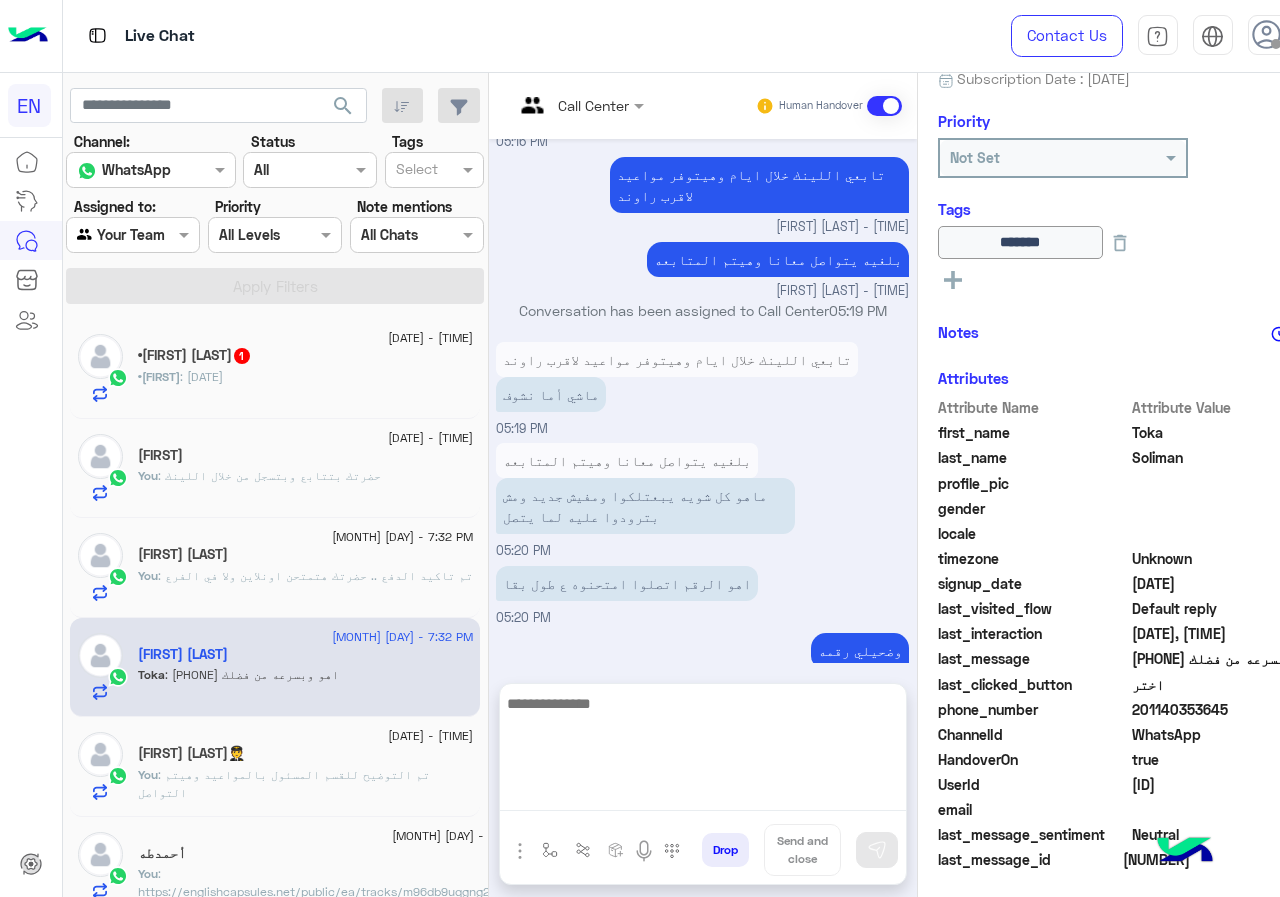click at bounding box center (703, 751) 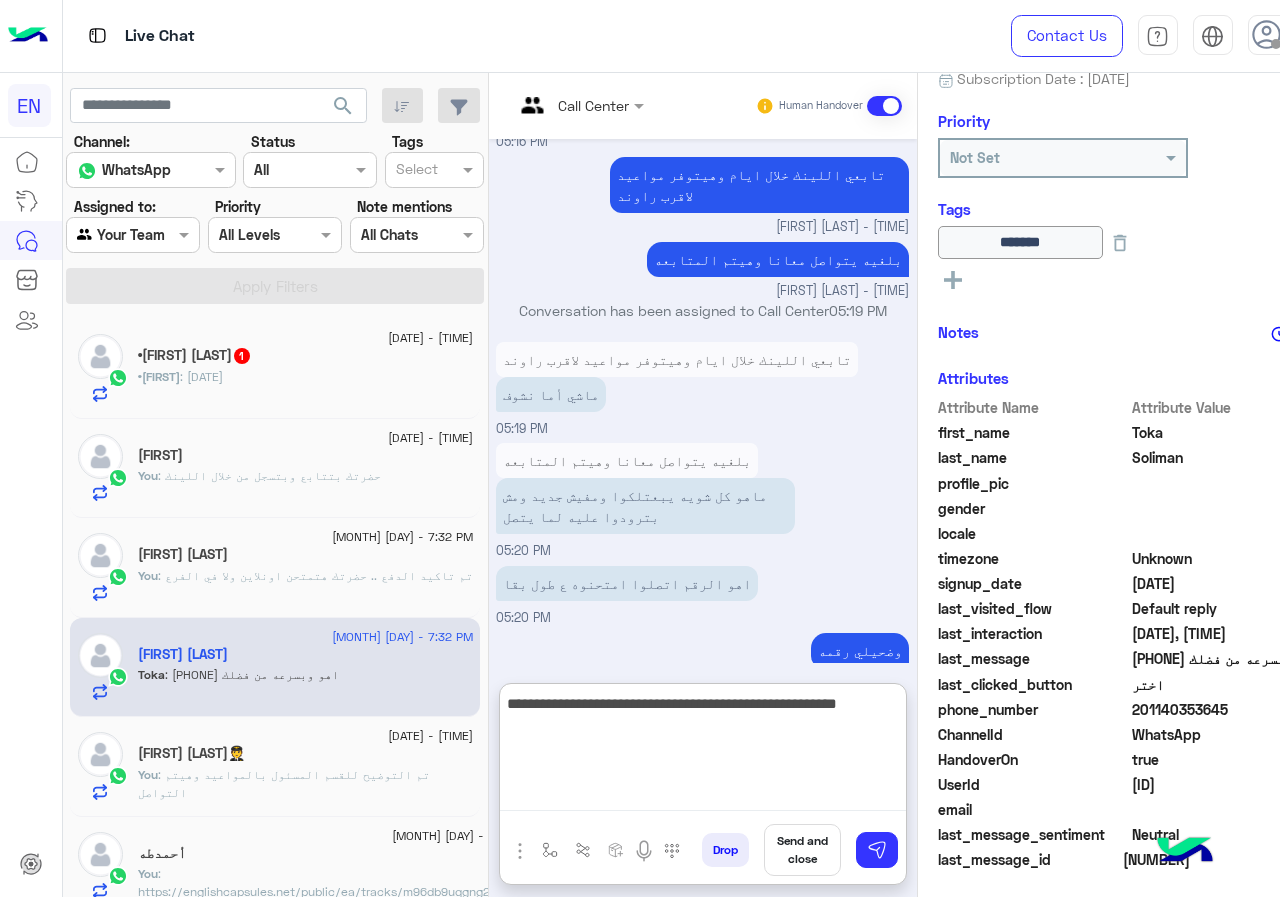 type on "**********" 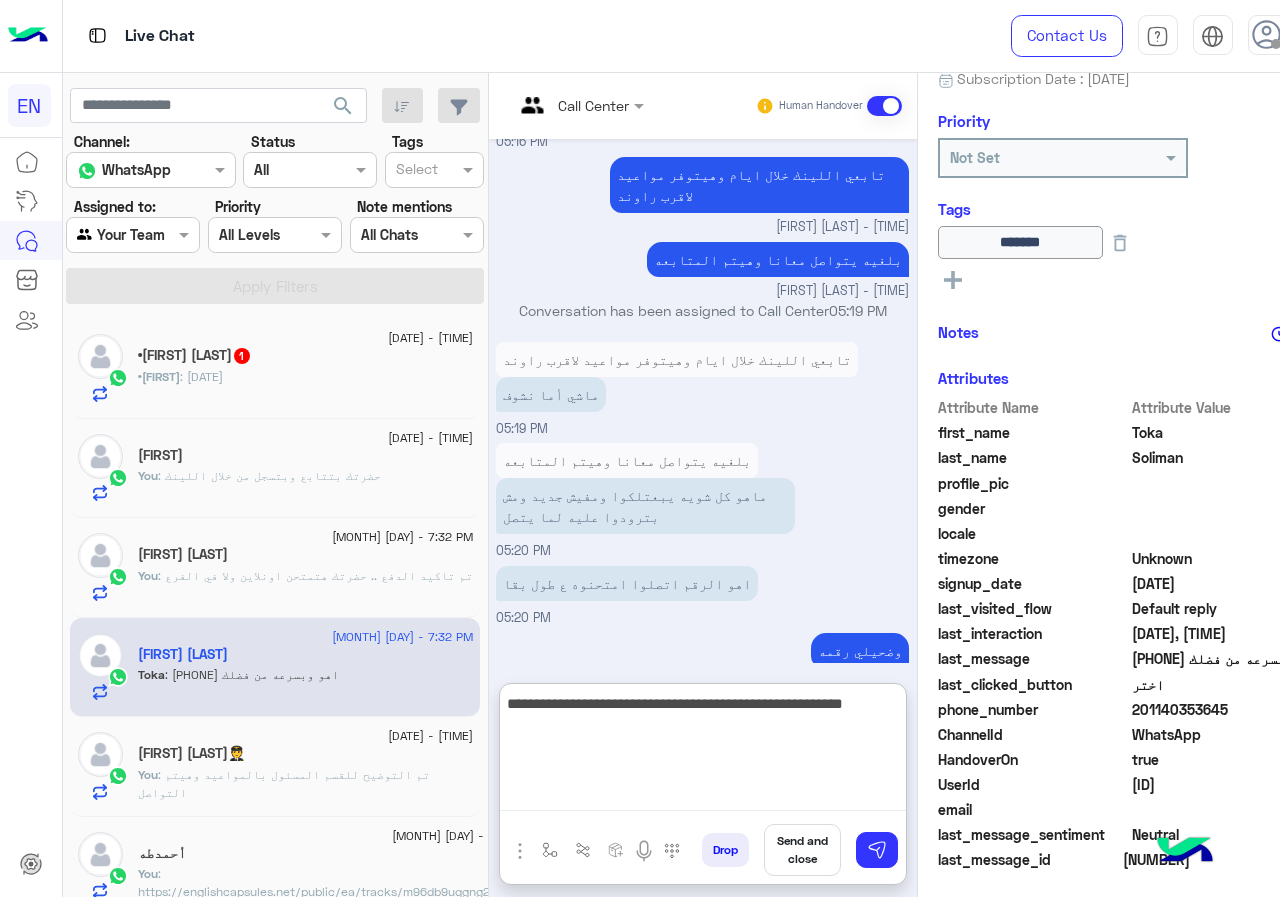 type 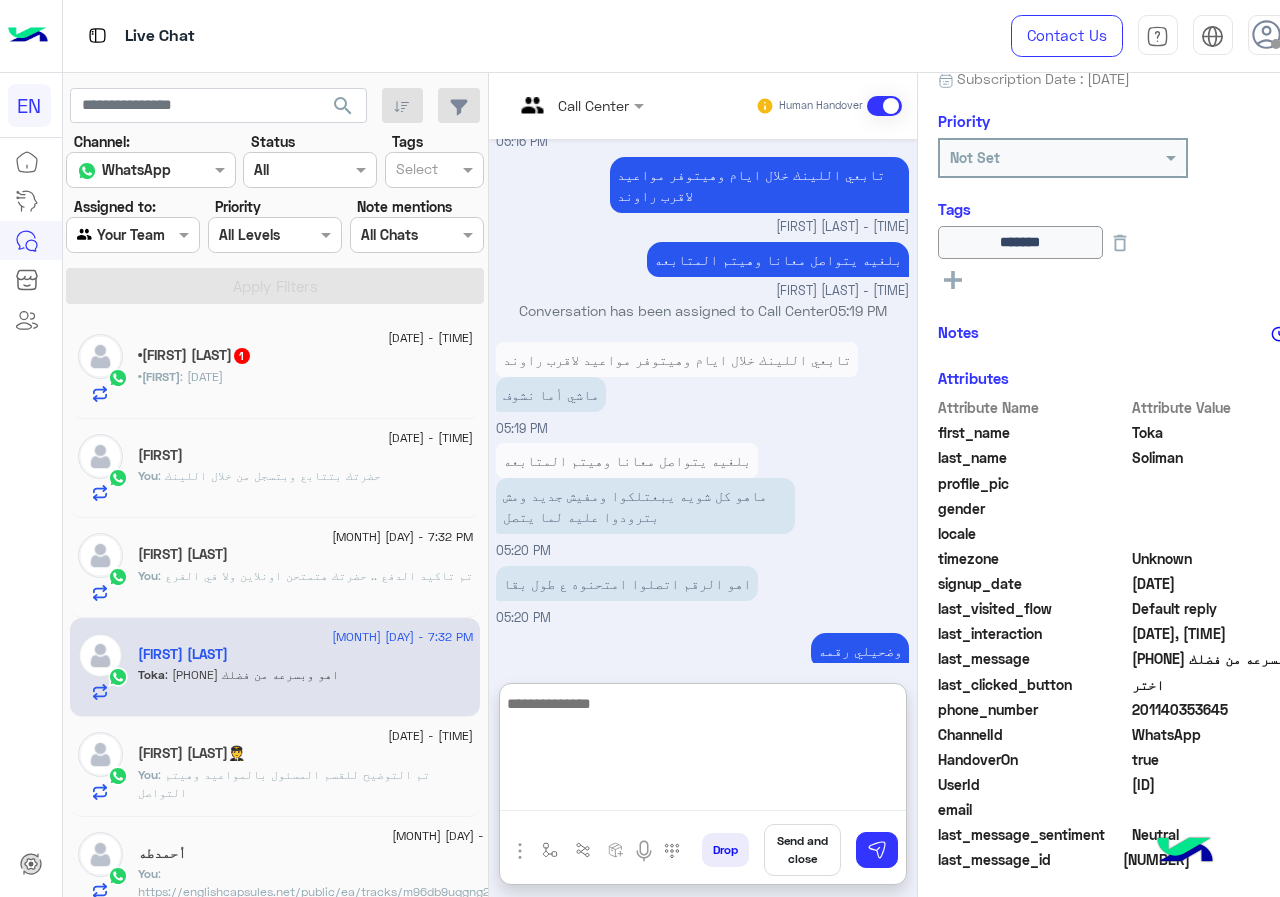 scroll, scrollTop: 1149, scrollLeft: 0, axis: vertical 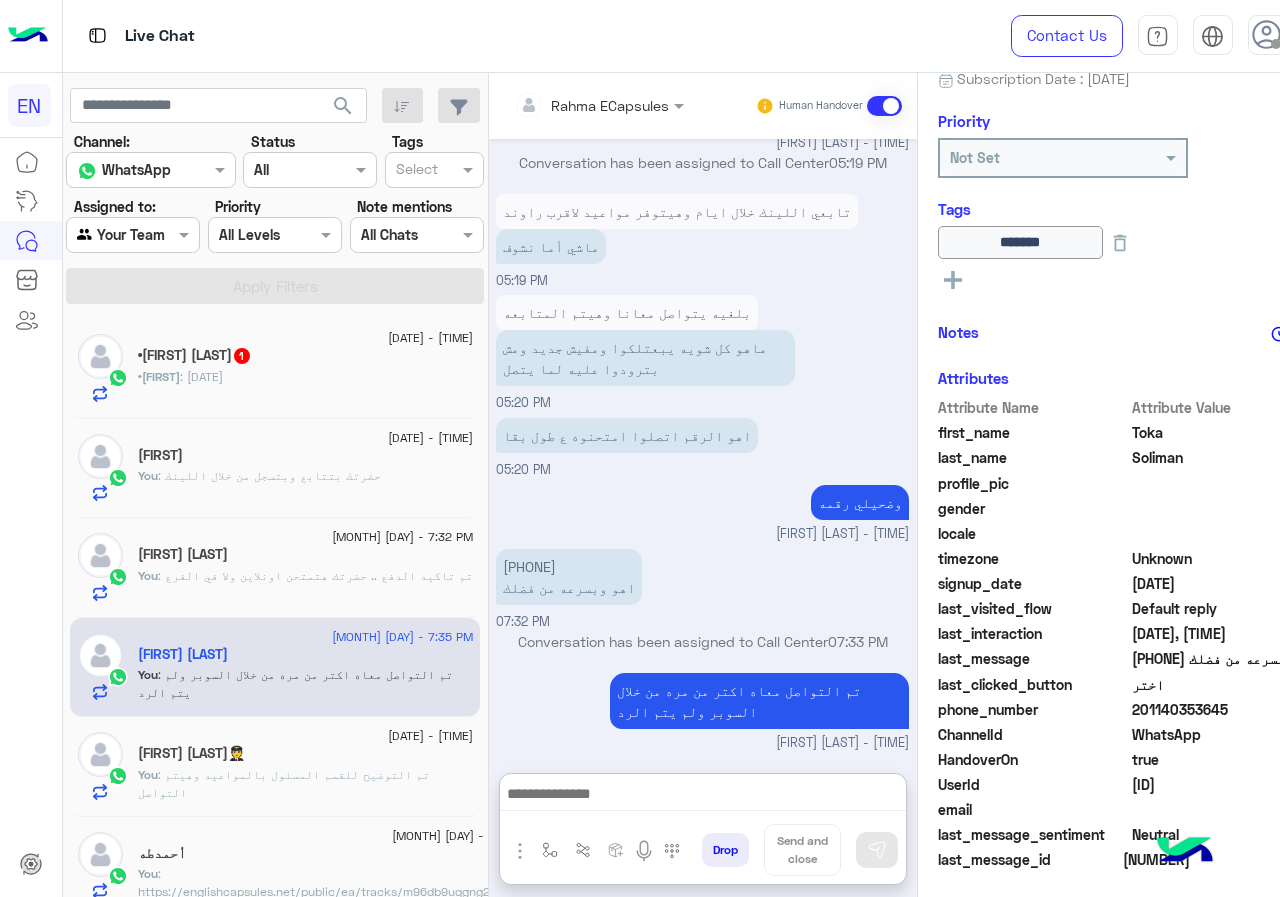 click on "•Yousef : ٢٩/١/٢٠١٣" 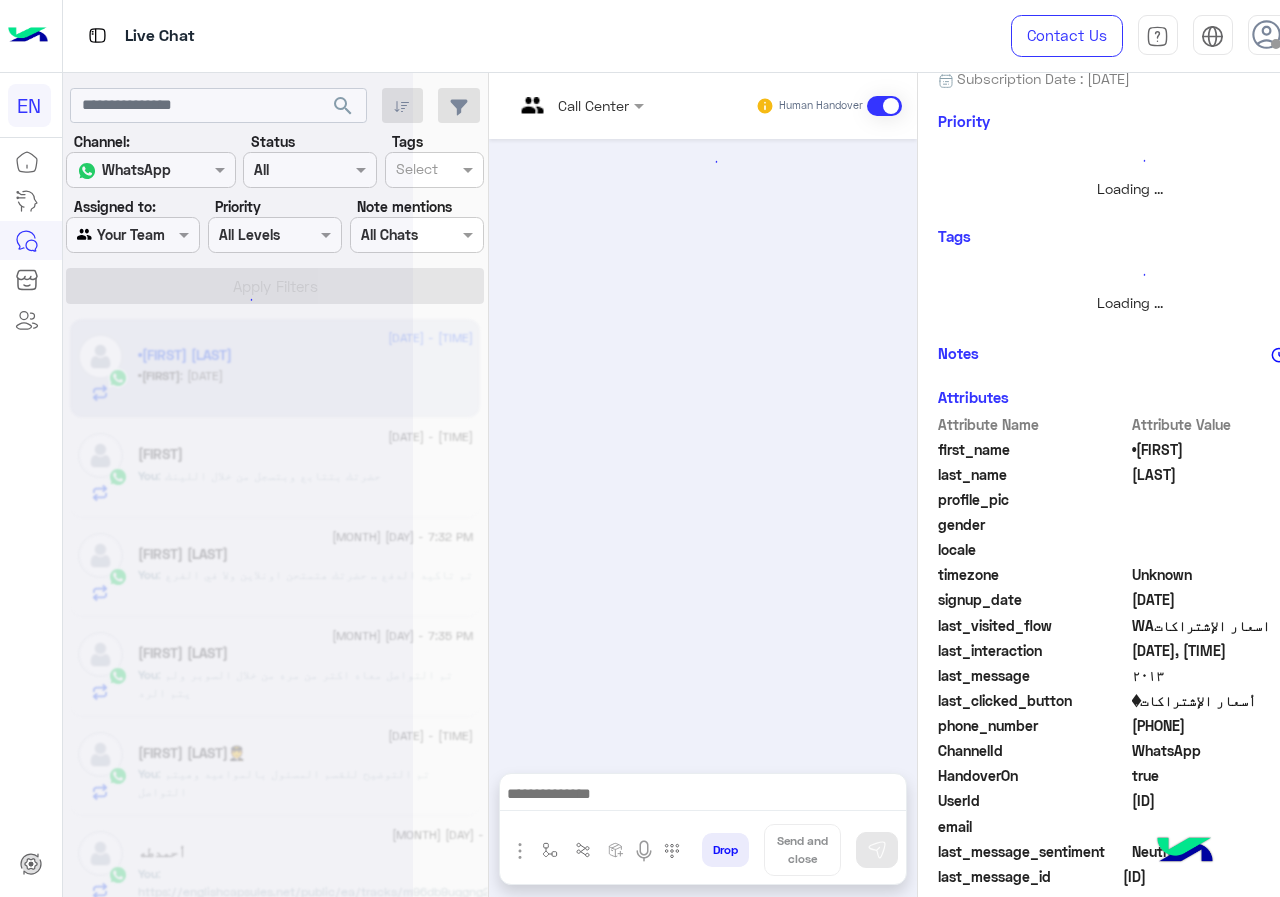 scroll, scrollTop: 0, scrollLeft: 0, axis: both 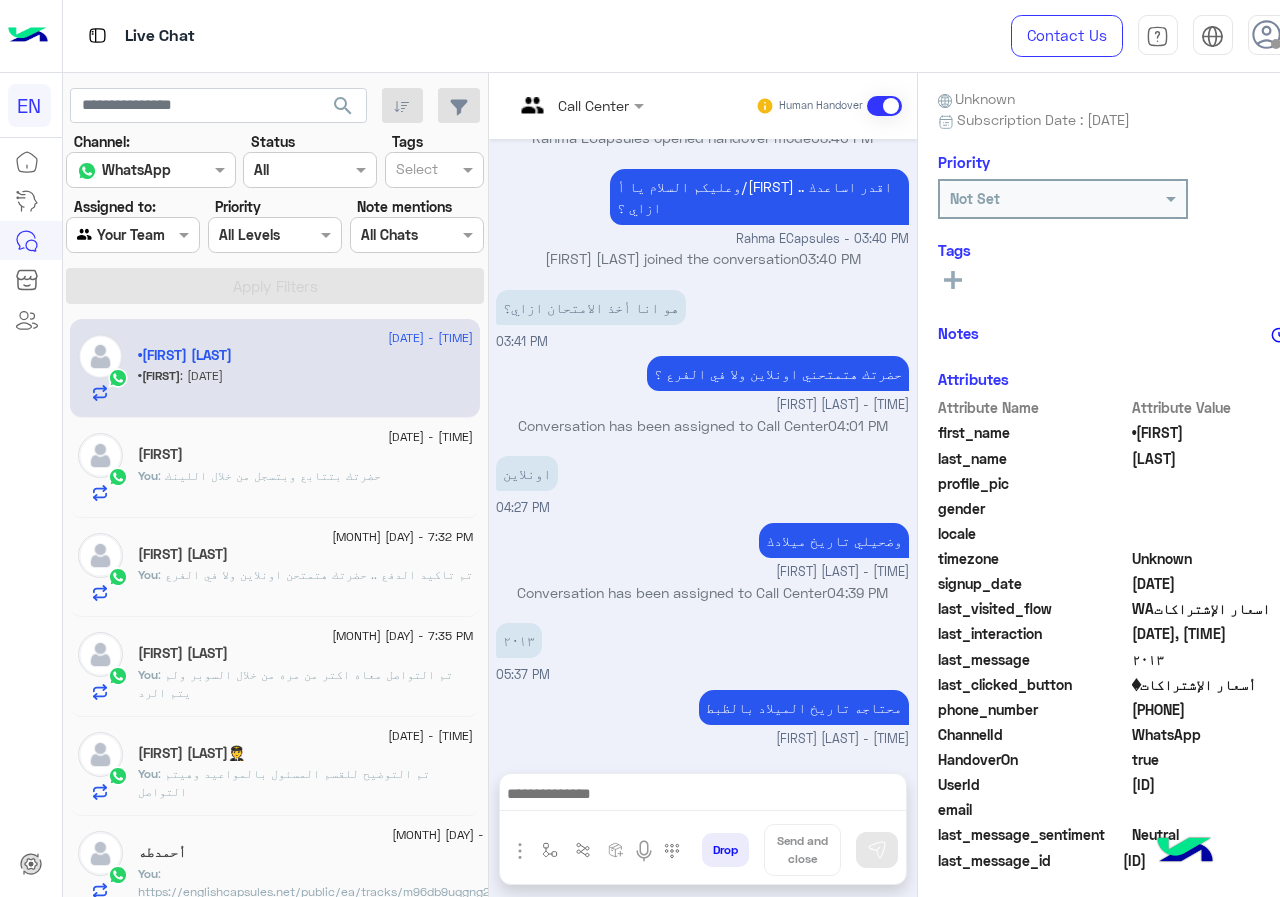 drag, startPoint x: 1139, startPoint y: 709, endPoint x: 1279, endPoint y: 704, distance: 140.08926 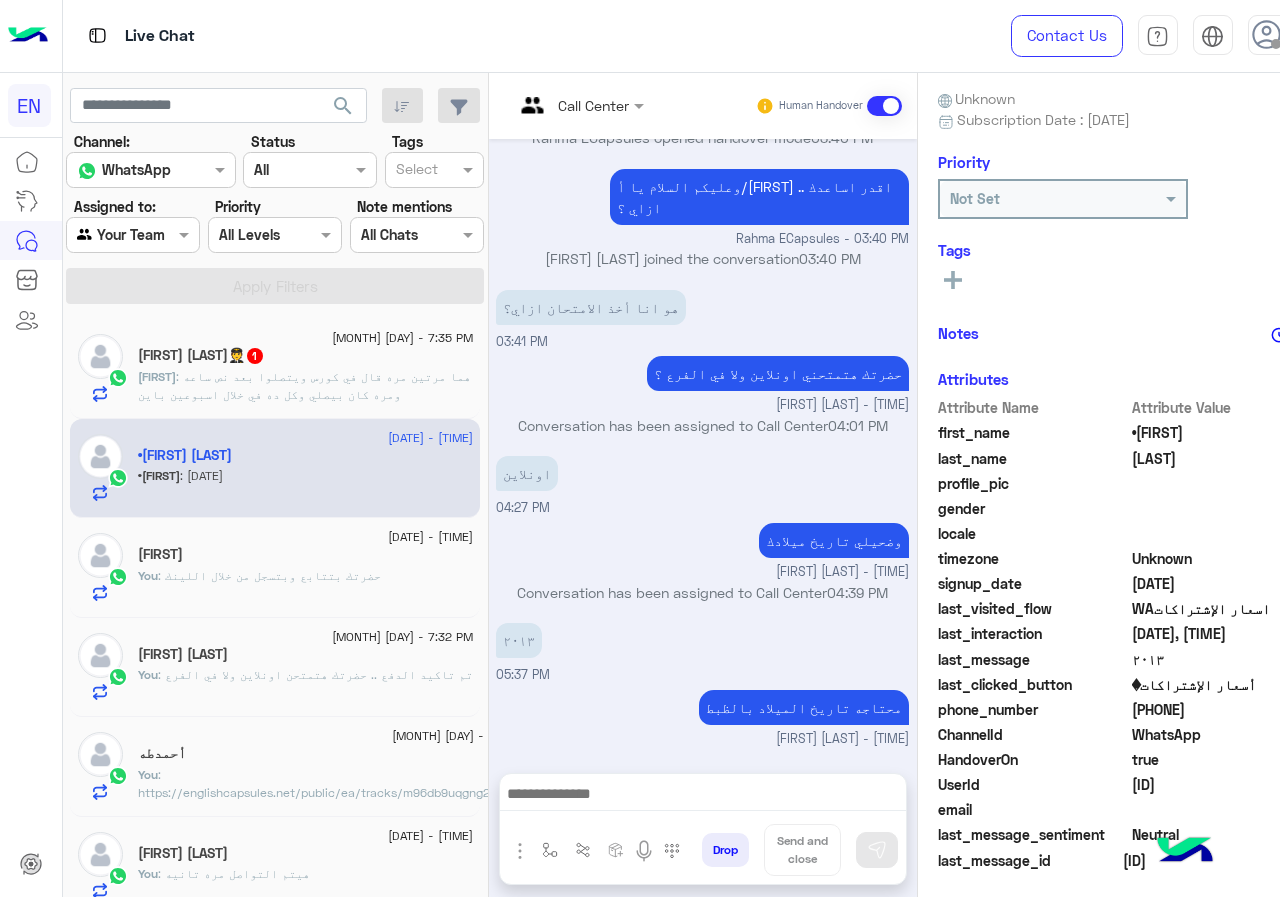 click on "Mohamed : هما مرتين مره قال في كورس ويتصلوا بعد نص ساعه ومره كان بيصلي وكل ده في خلال اسبوعين باين" 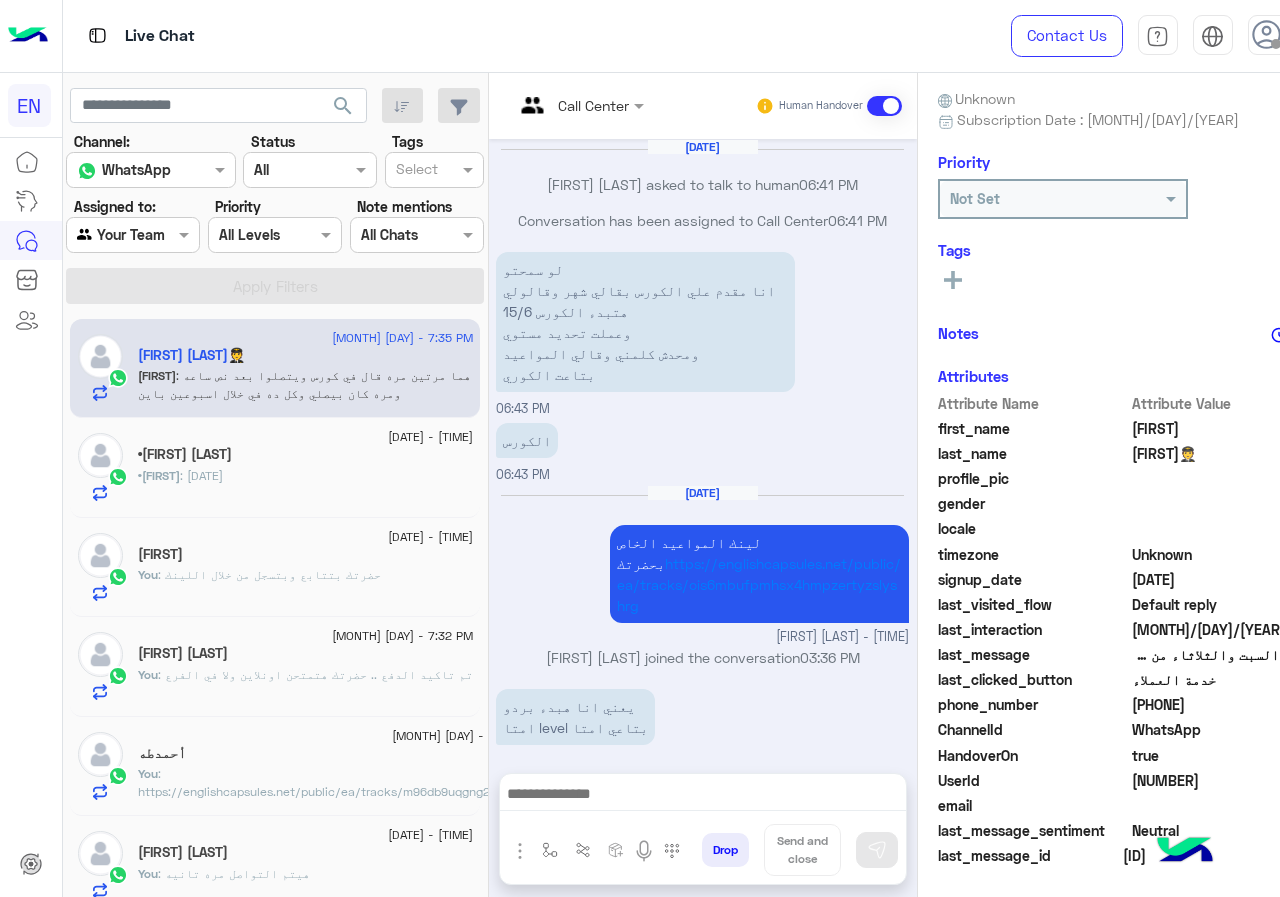 scroll, scrollTop: 995, scrollLeft: 0, axis: vertical 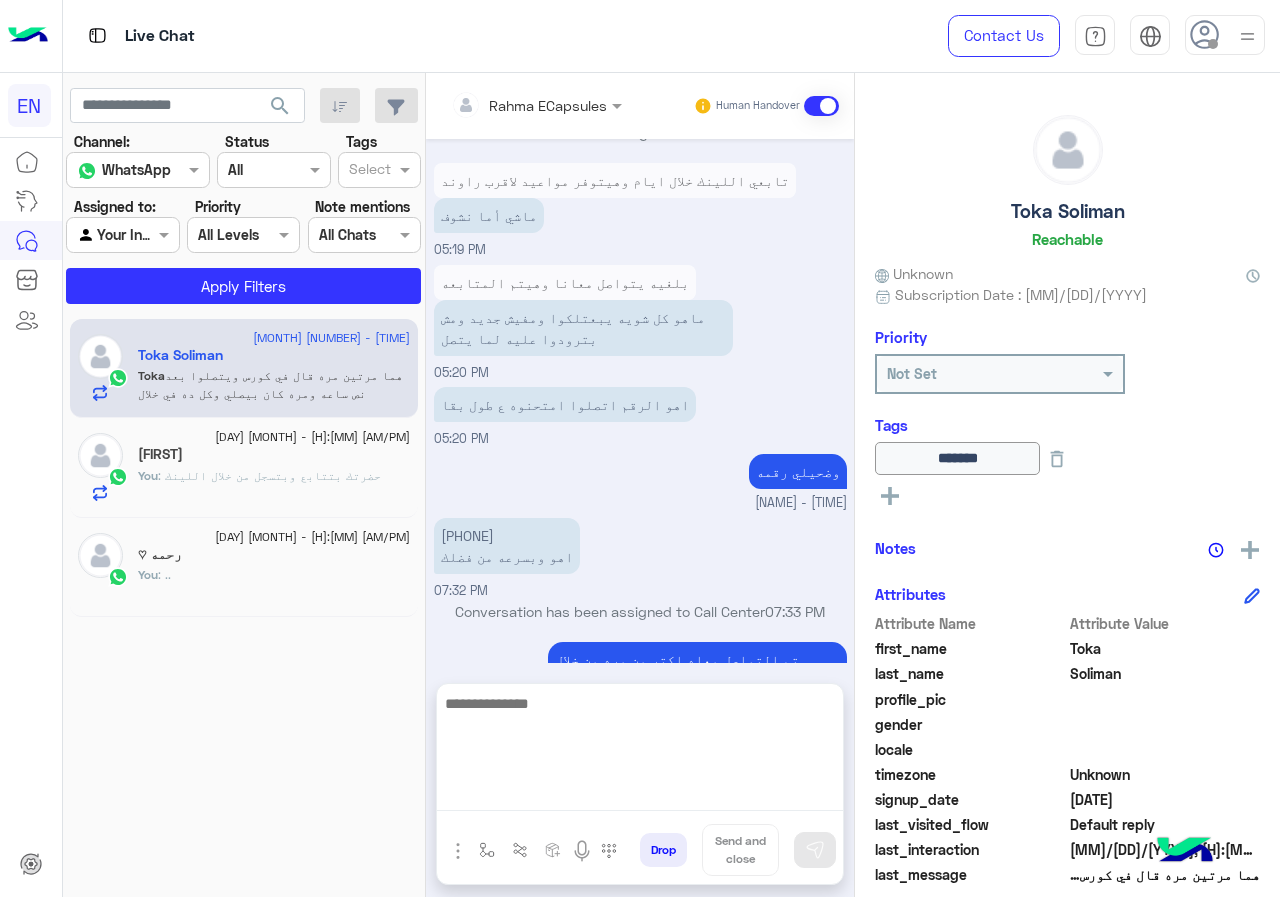 click at bounding box center (640, 751) 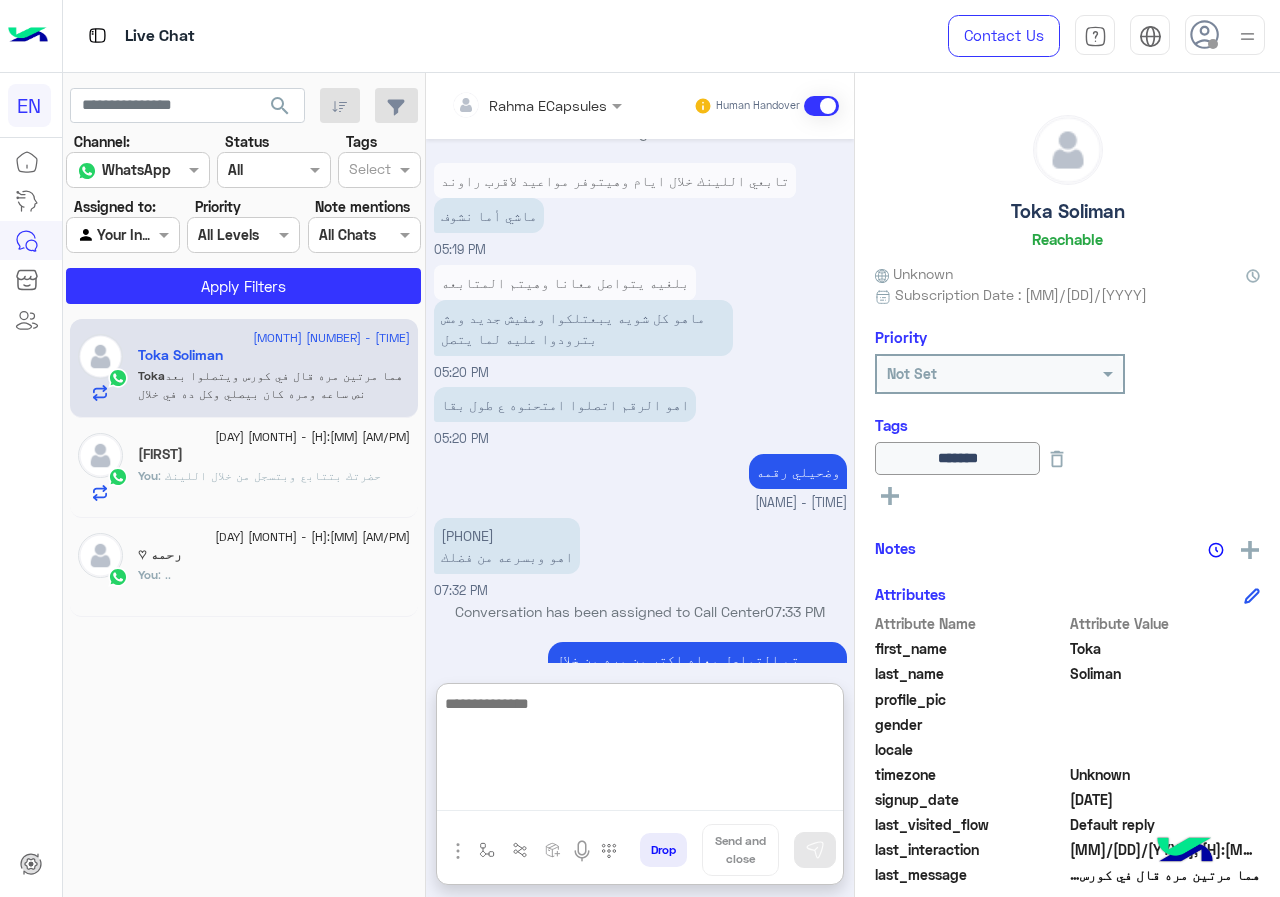 scroll, scrollTop: 1157, scrollLeft: 0, axis: vertical 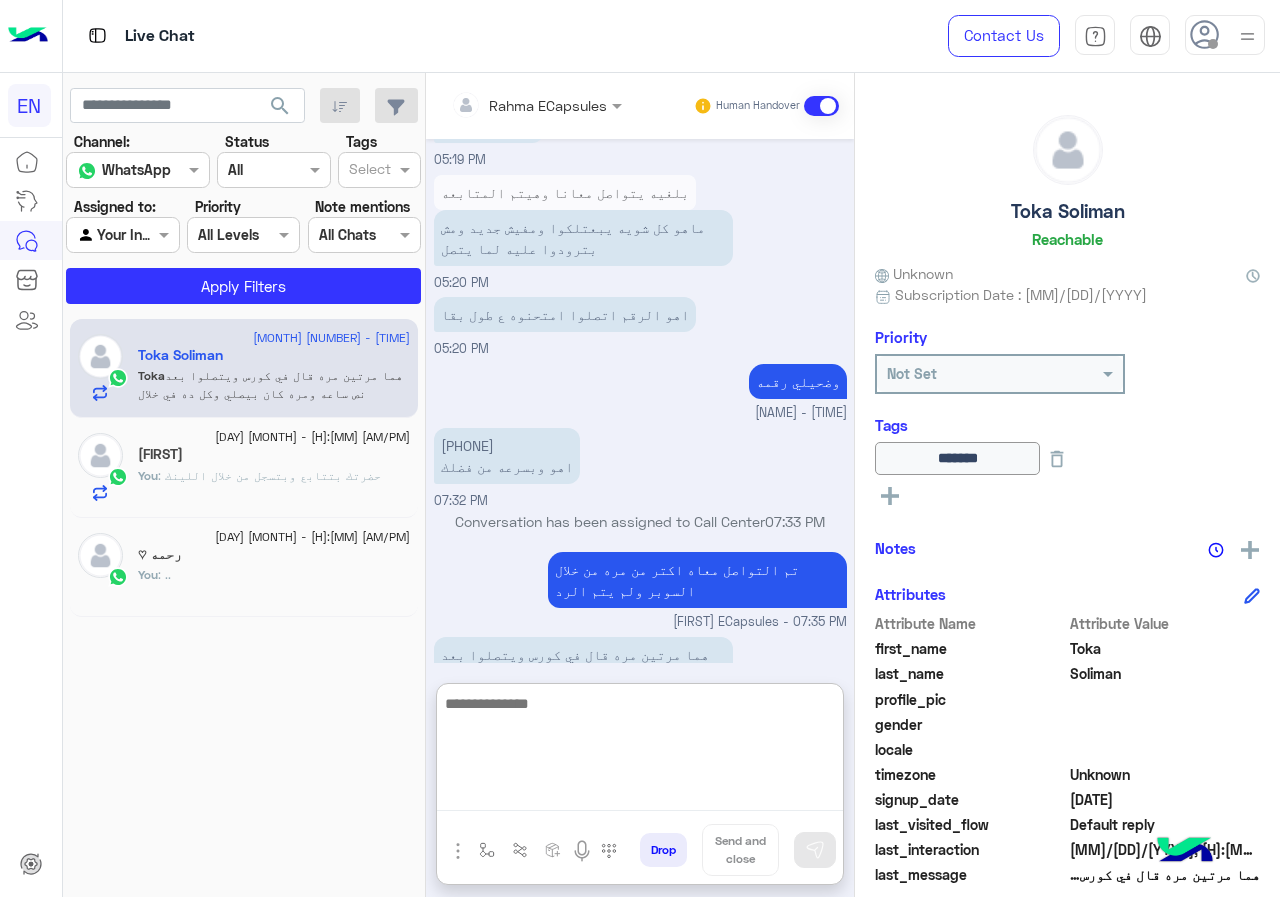 click at bounding box center [640, 751] 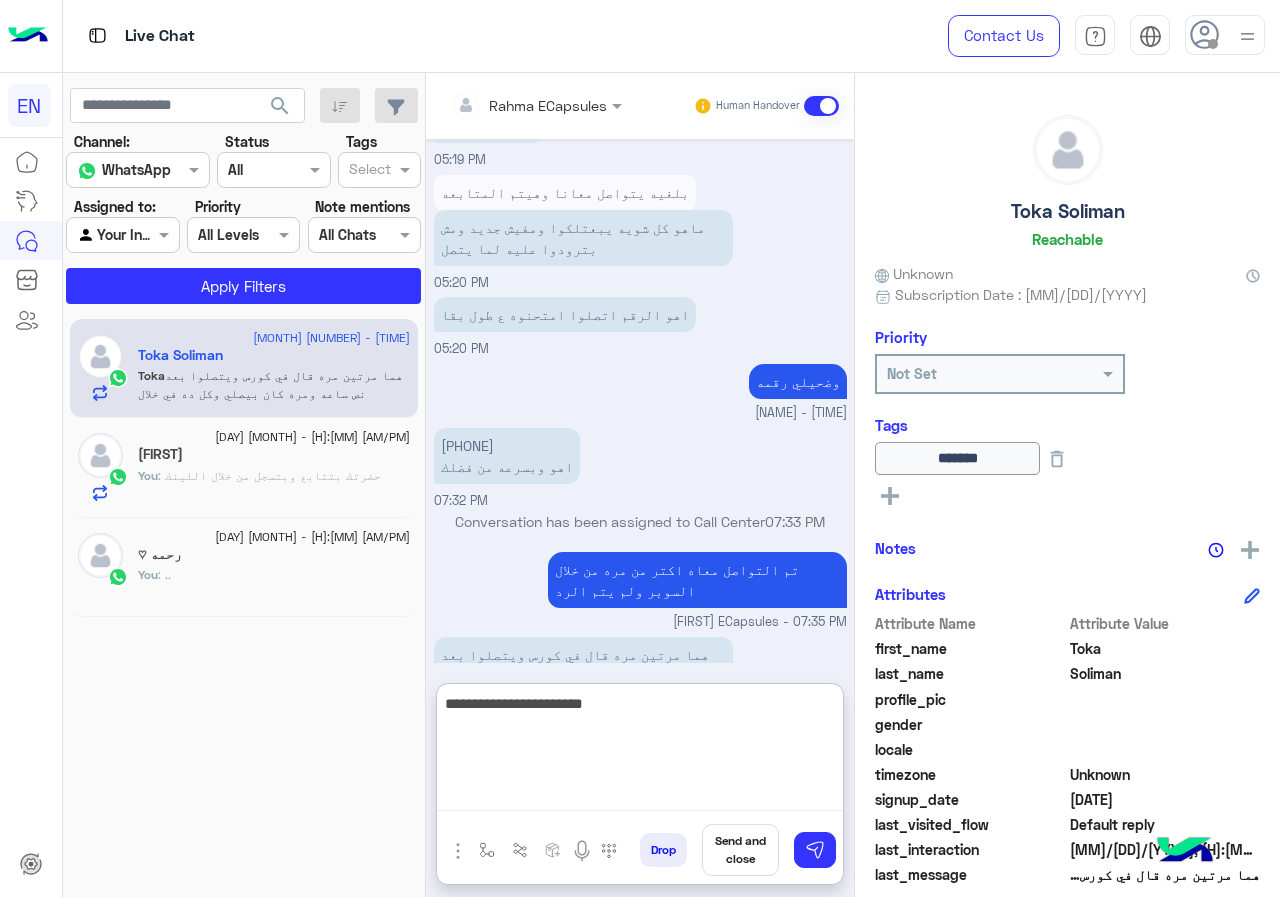 type on "**********" 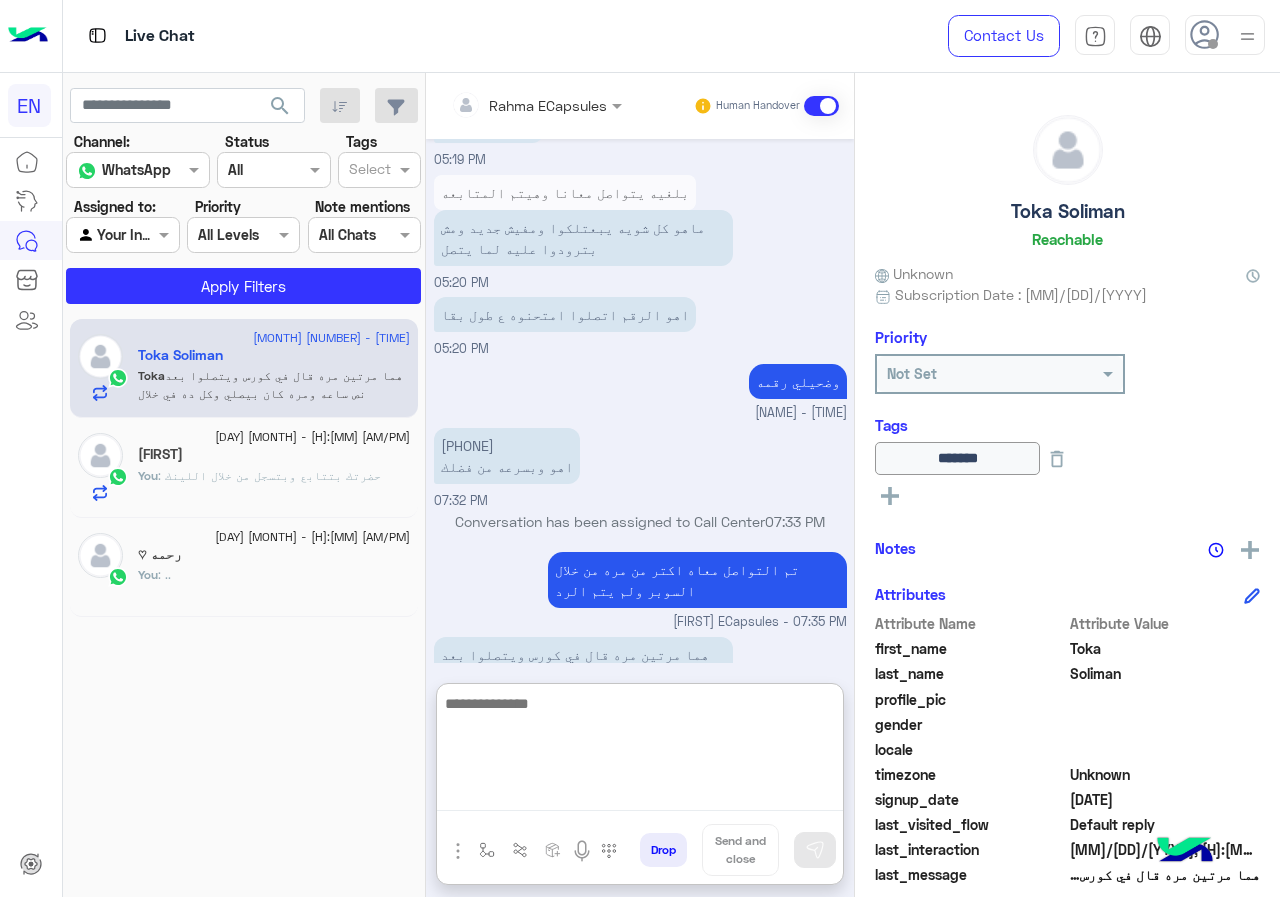 scroll, scrollTop: 1221, scrollLeft: 0, axis: vertical 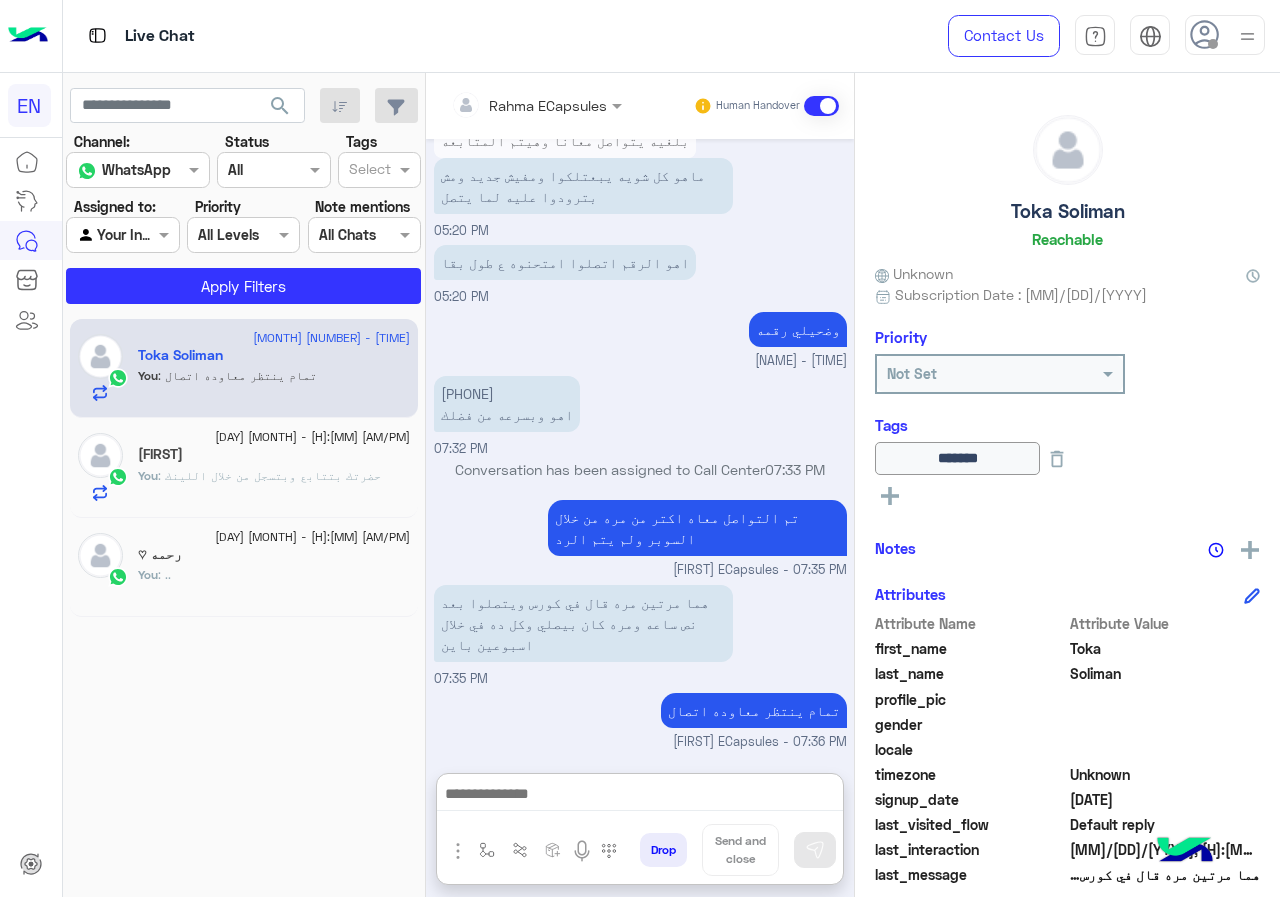 click at bounding box center (509, 105) 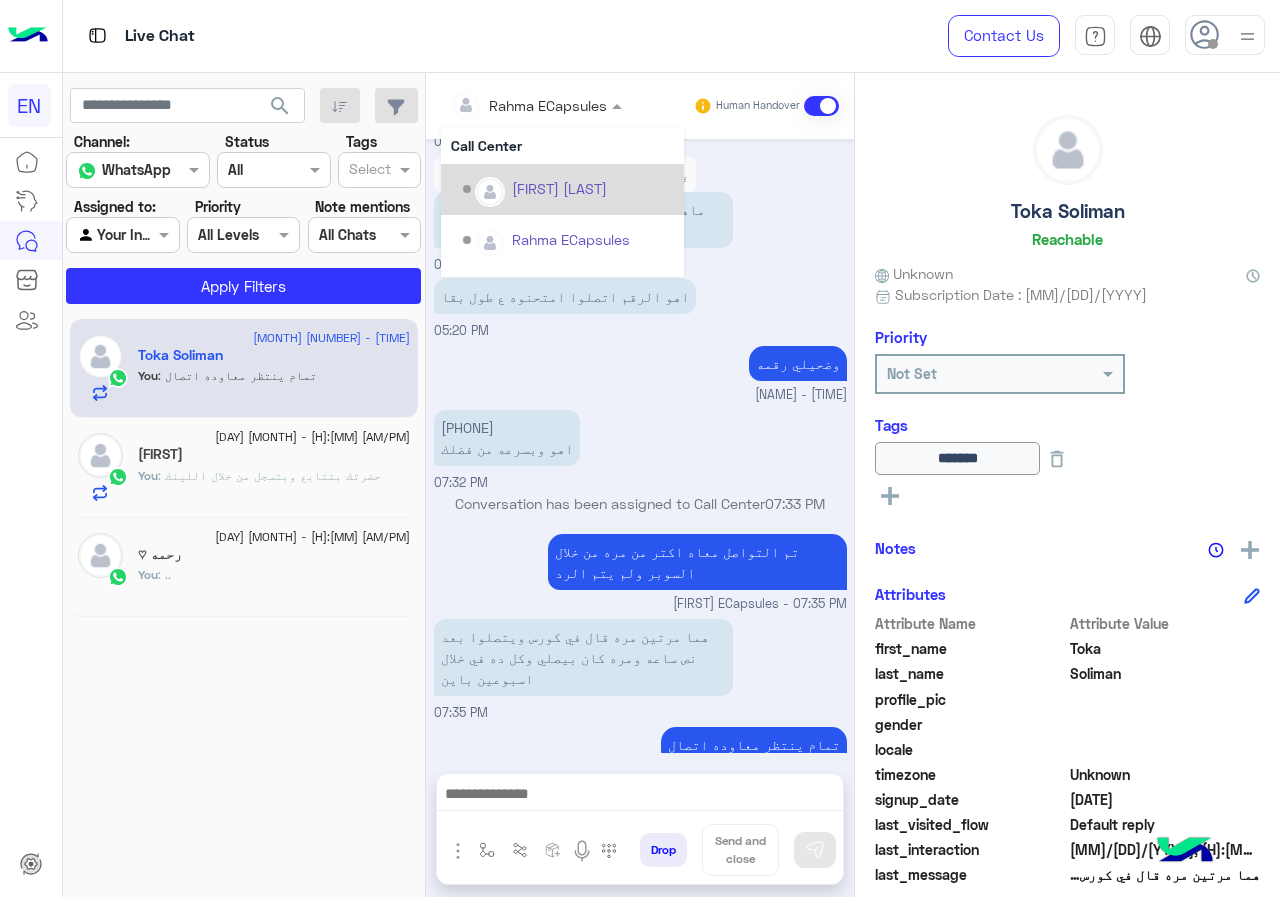 scroll, scrollTop: 1131, scrollLeft: 0, axis: vertical 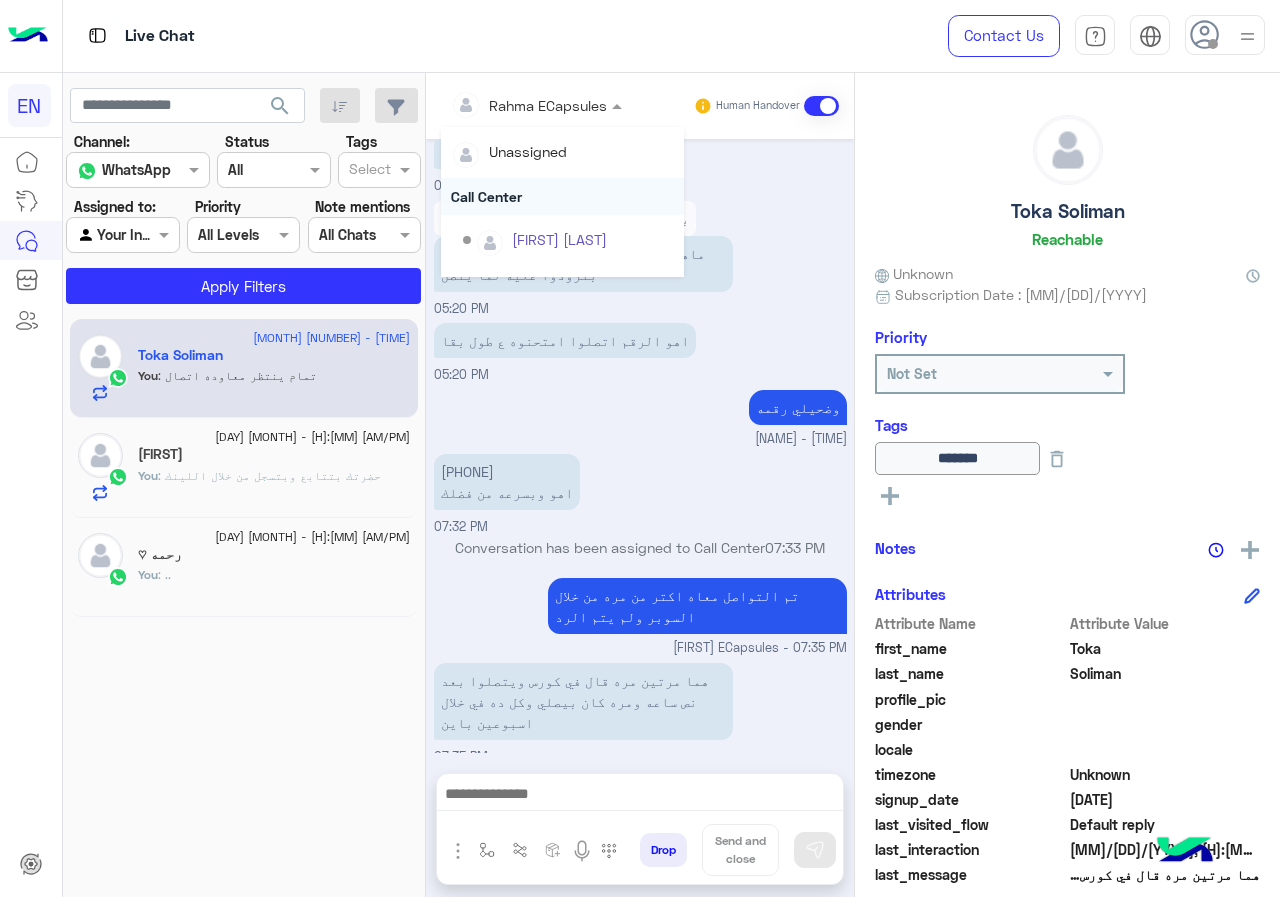 click on "Call Center" at bounding box center (562, 196) 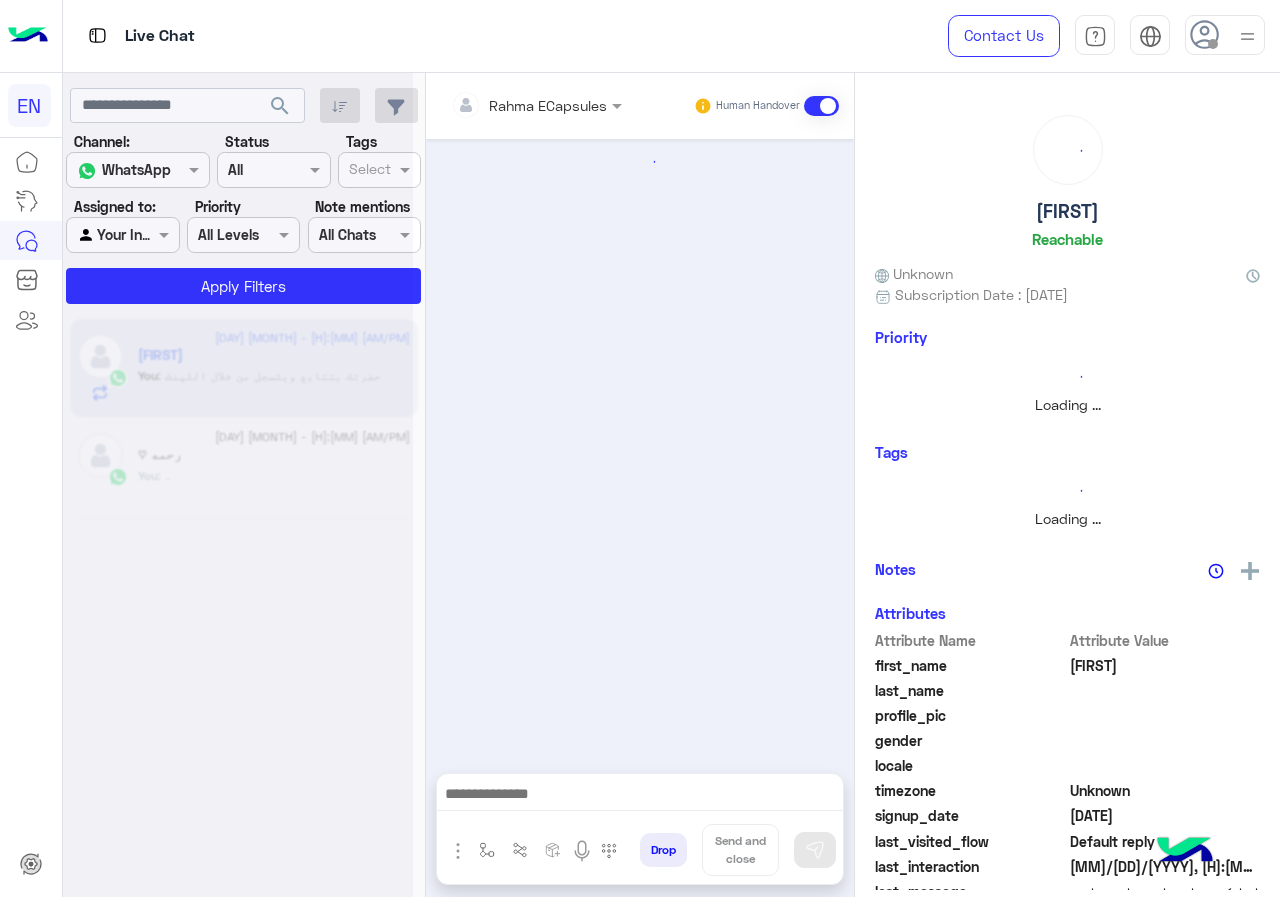 scroll, scrollTop: 792, scrollLeft: 0, axis: vertical 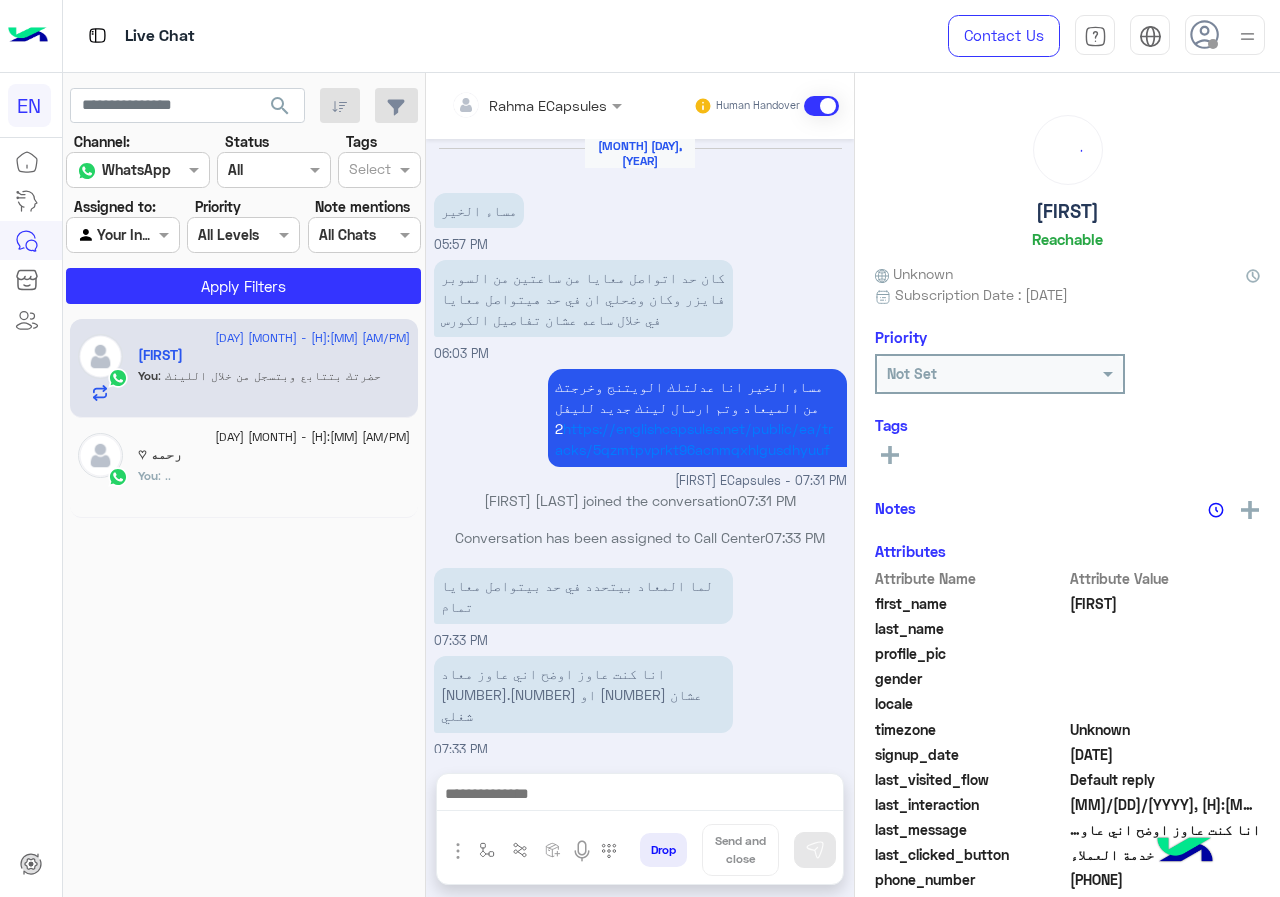 click on "Rahma ECapsules Human Handover" at bounding box center (640, 106) 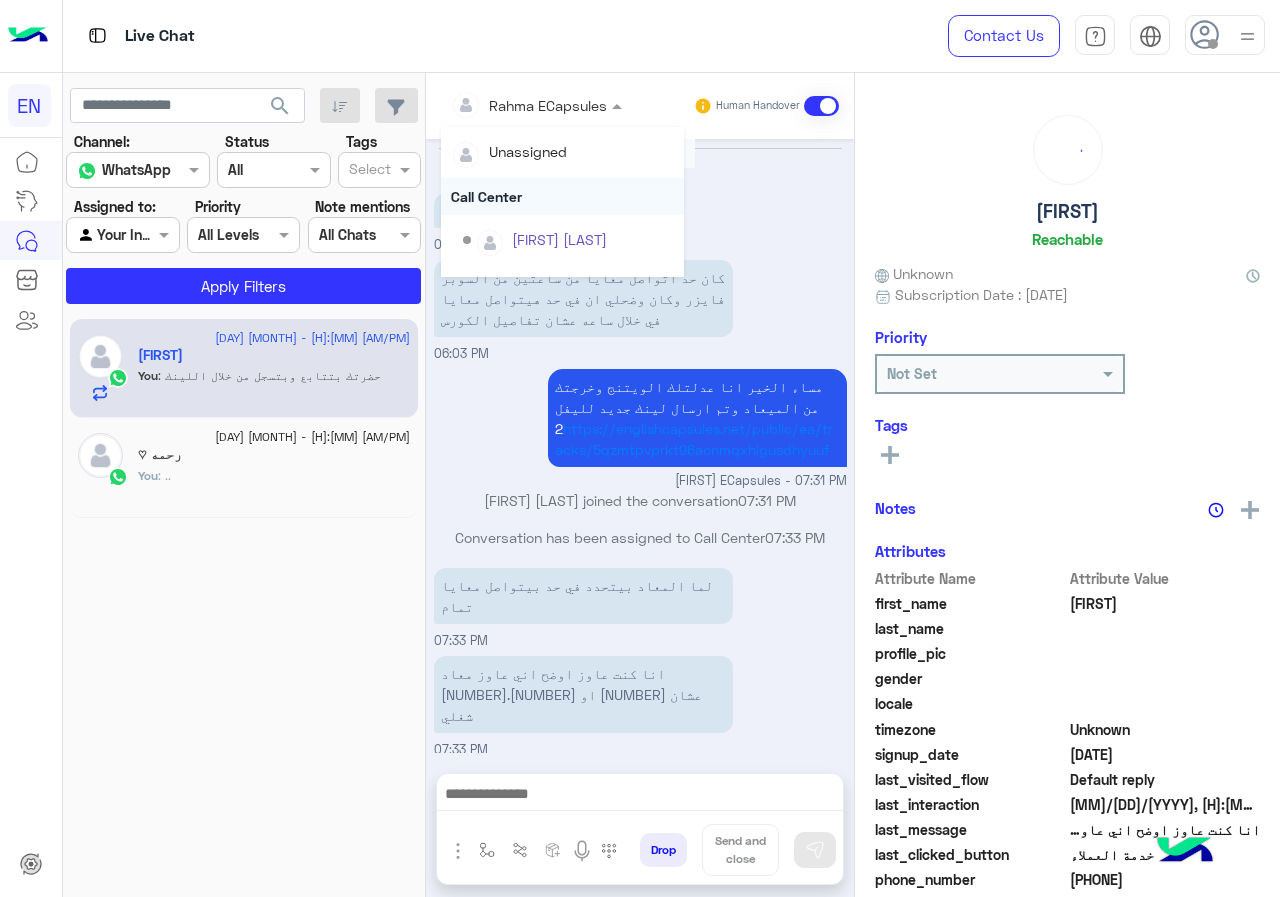 click on "Call Center" at bounding box center (562, 196) 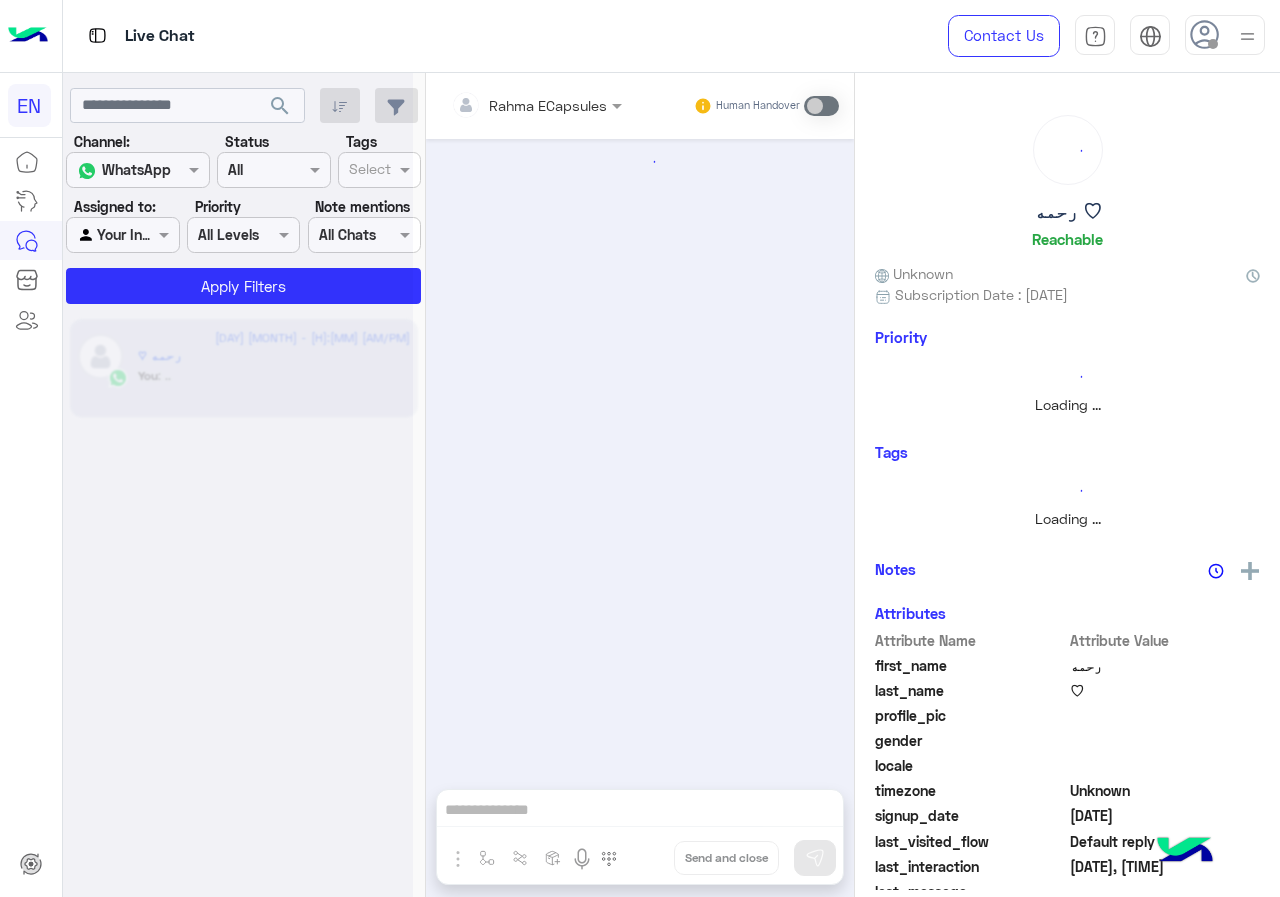 scroll, scrollTop: 0, scrollLeft: 0, axis: both 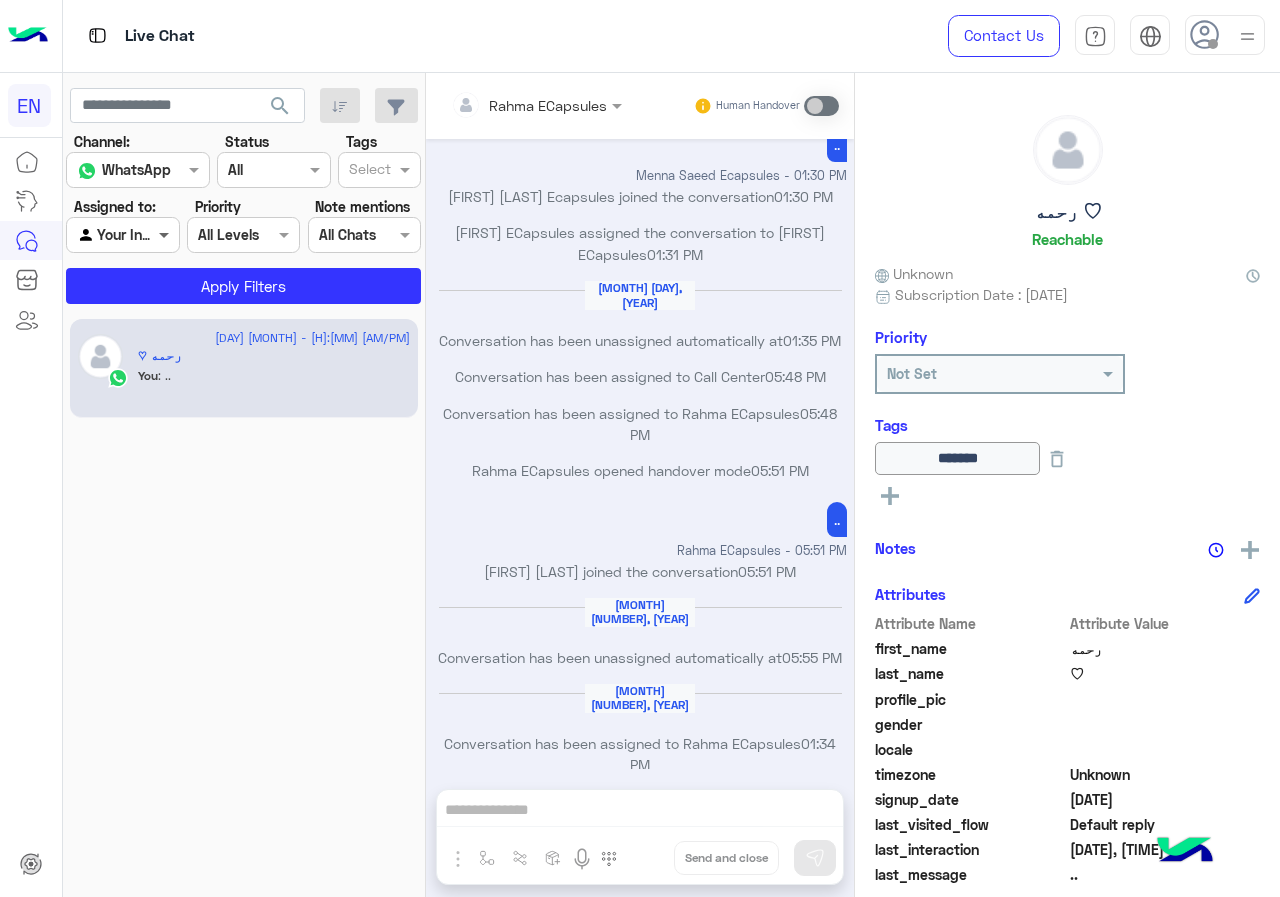 click at bounding box center (166, 234) 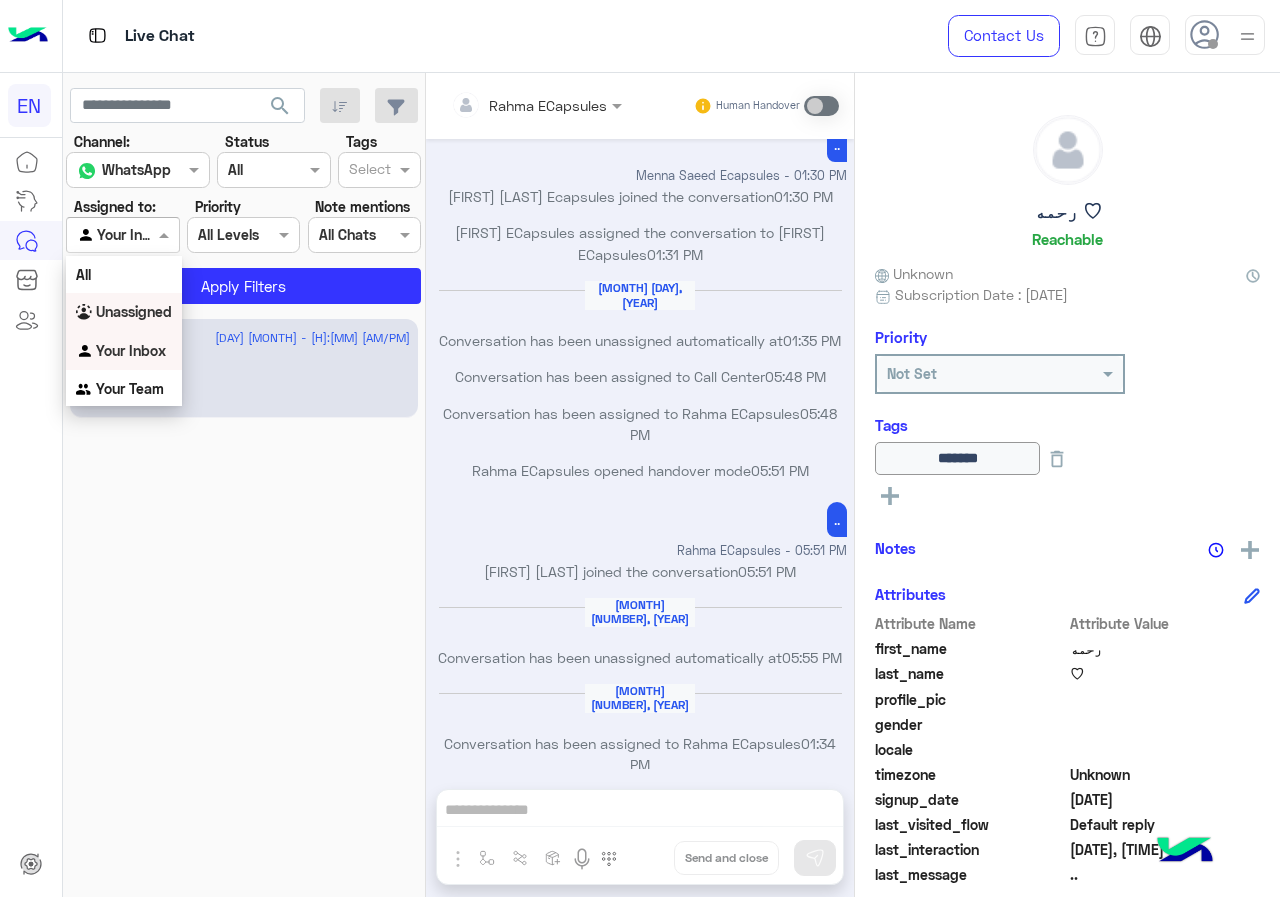 click on "Unassigned" at bounding box center (134, 311) 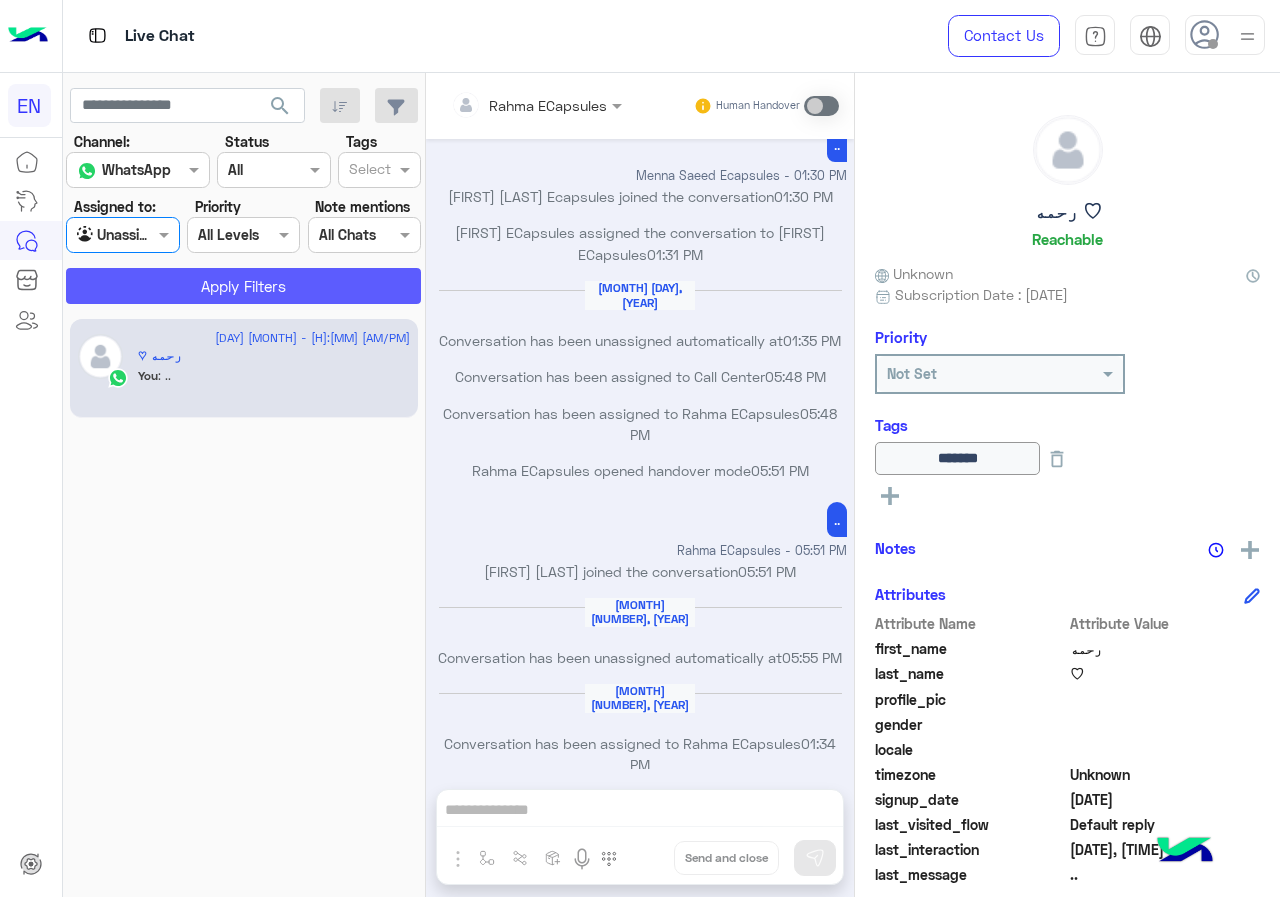 click on "Apply Filters" 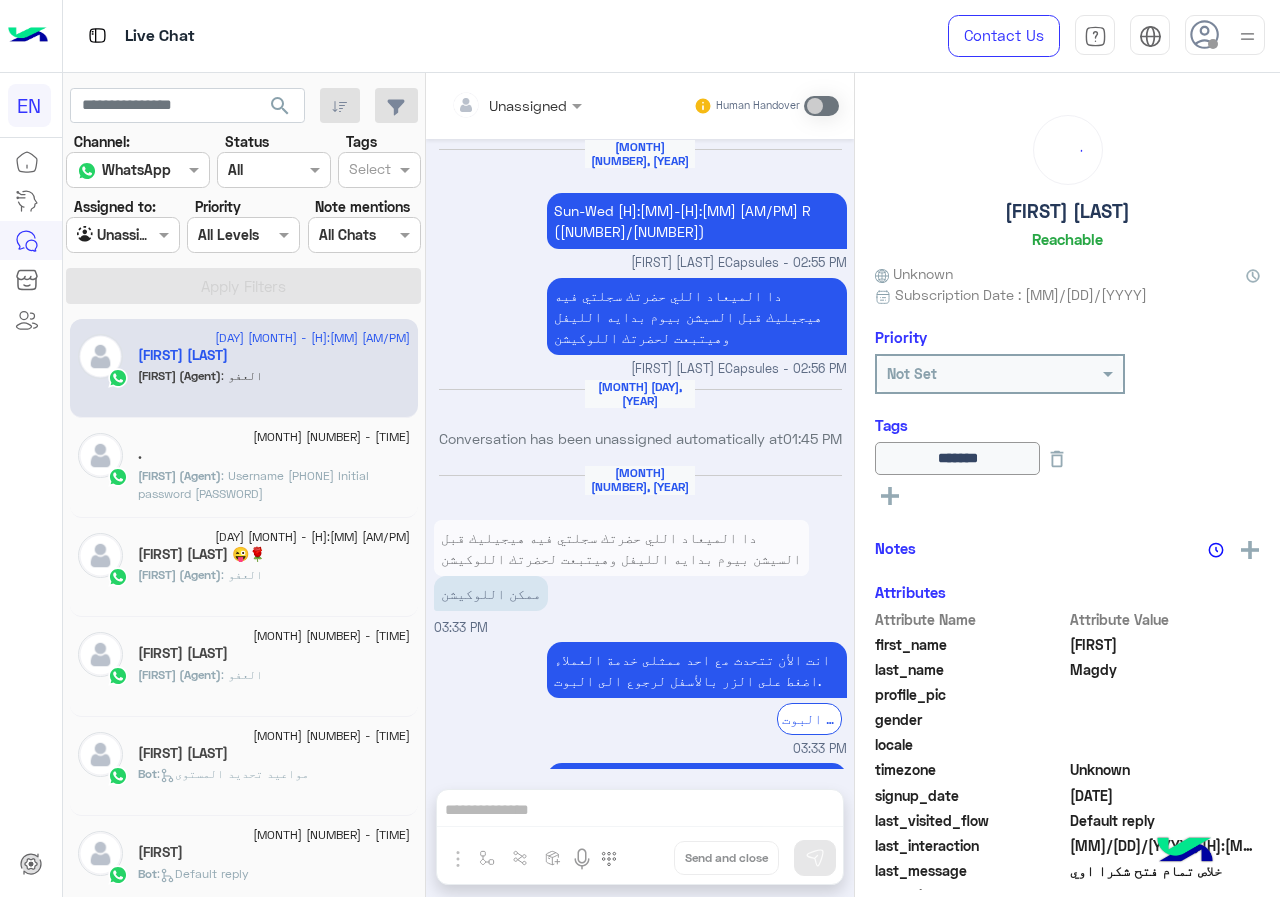 scroll, scrollTop: 1236, scrollLeft: 0, axis: vertical 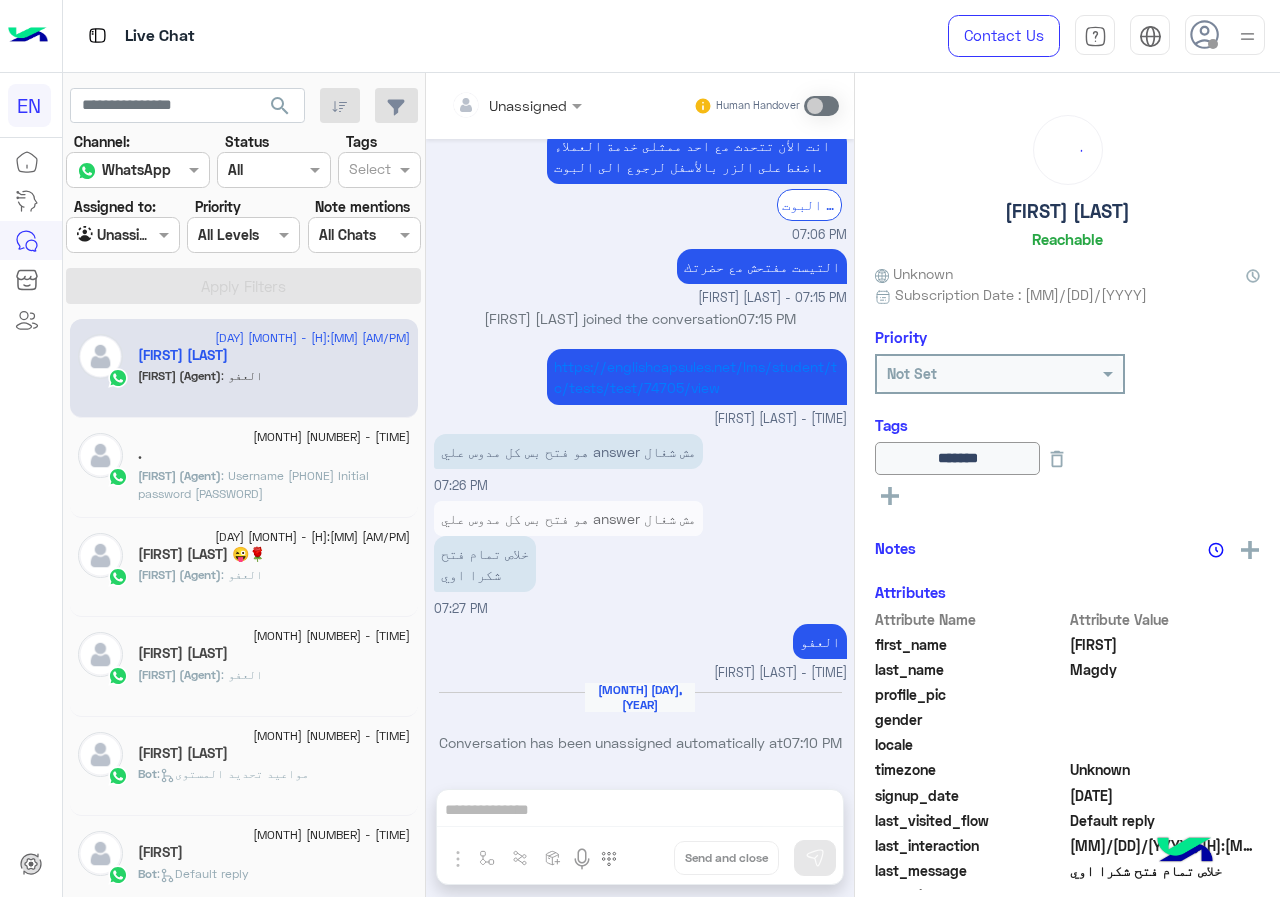 click on "Agent Filter Unassigned" at bounding box center (122, 235) 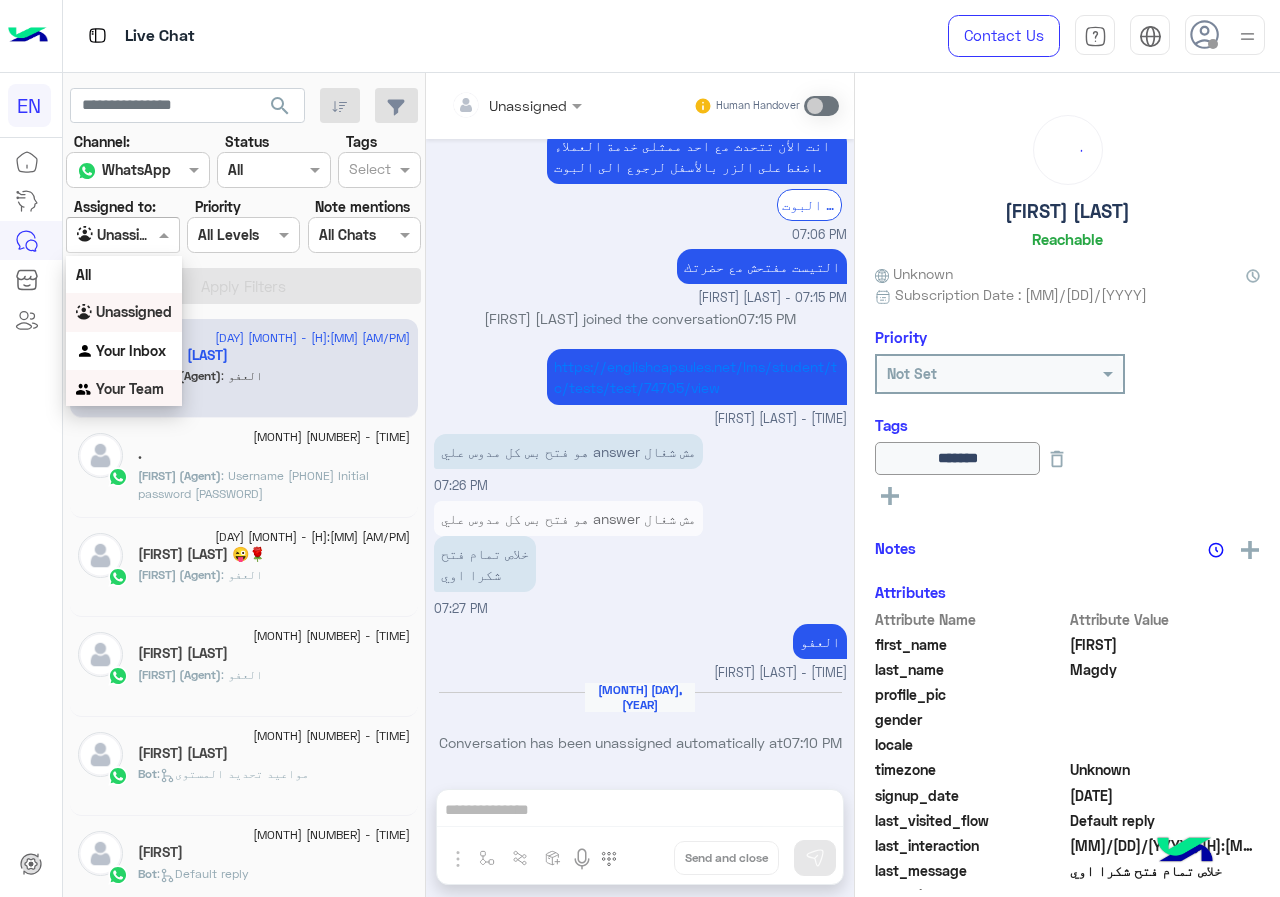 click on "Your Team" at bounding box center (130, 388) 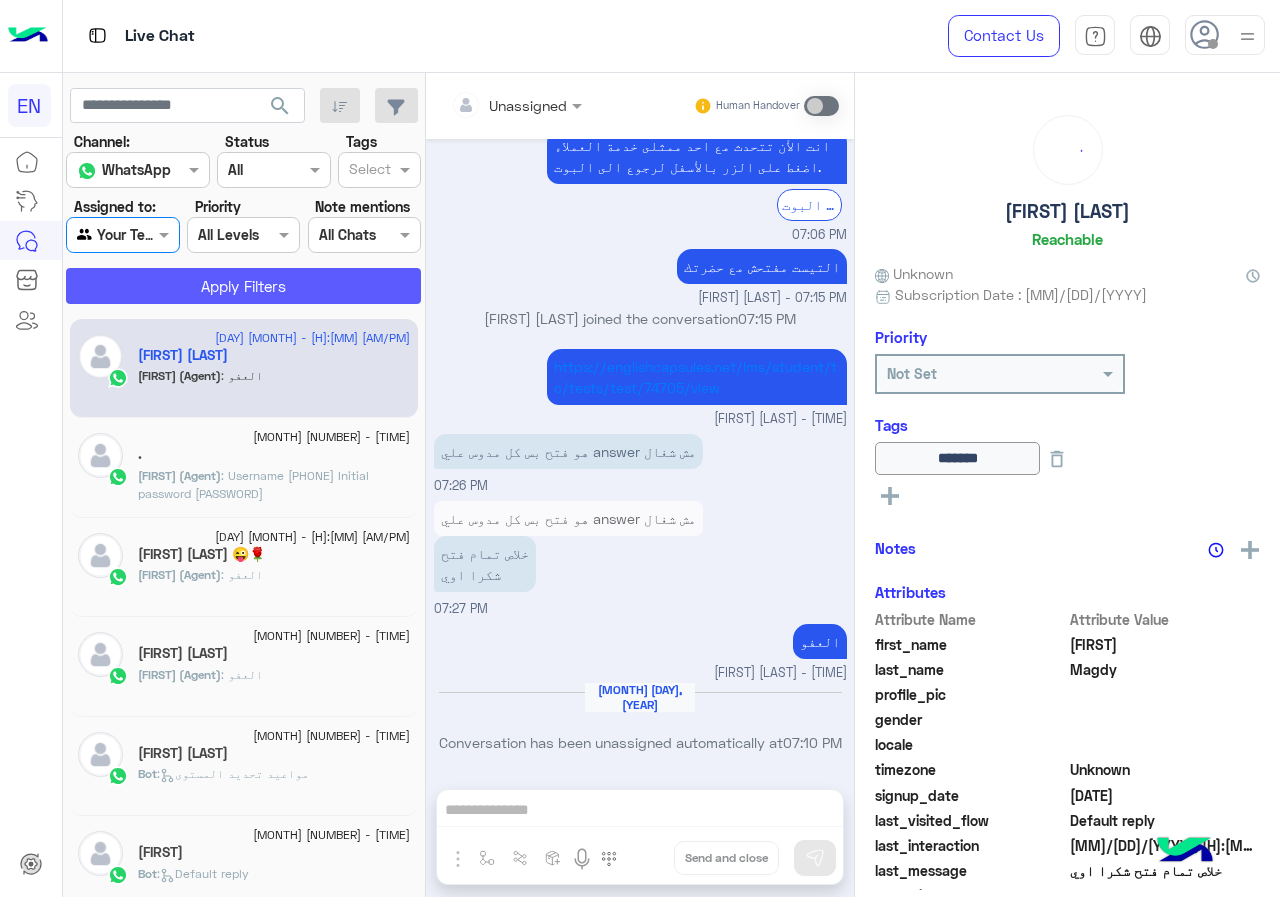 click on "Apply Filters" 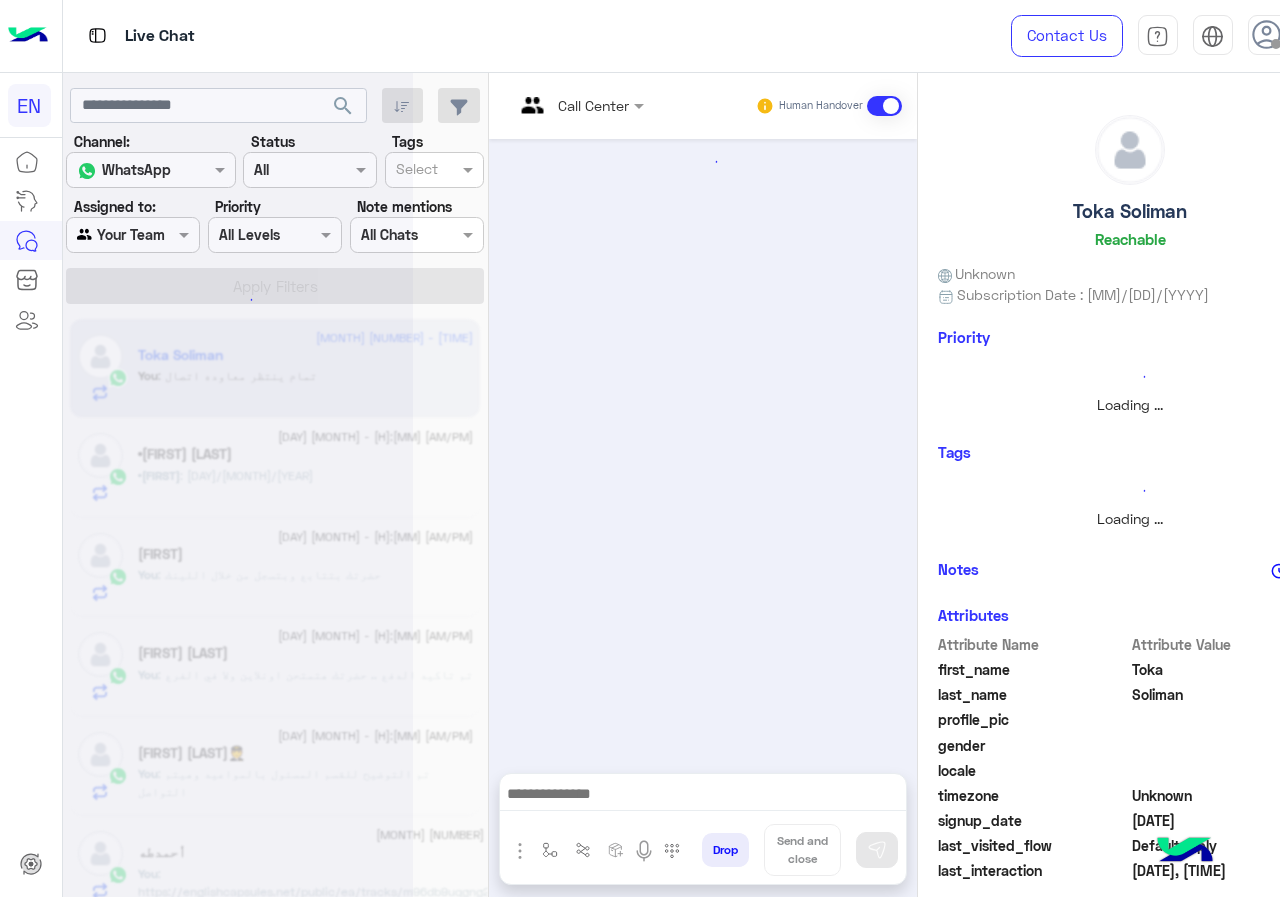 scroll, scrollTop: 1095, scrollLeft: 0, axis: vertical 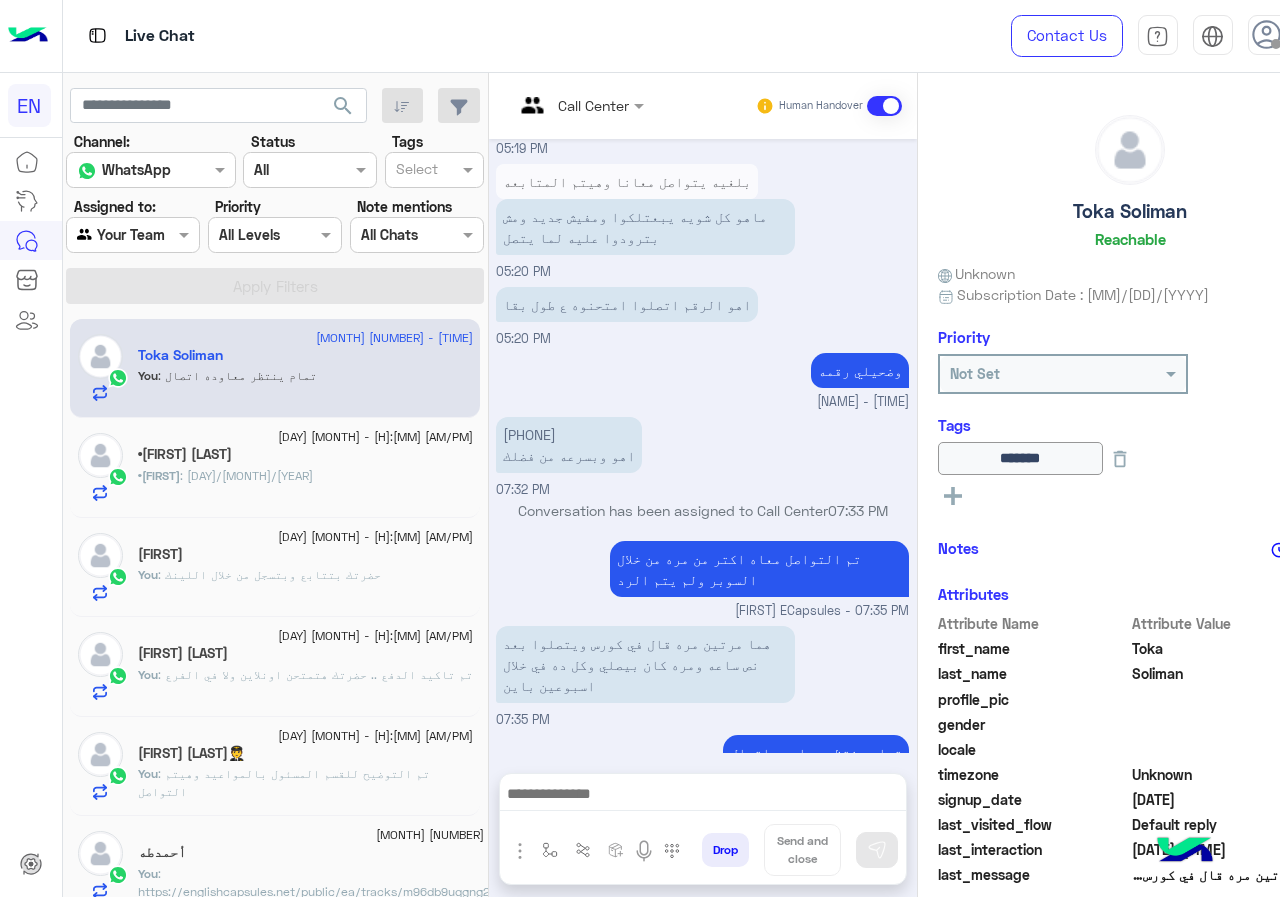 click on "•Yousef : ٢٩/١/٢٠١٣" 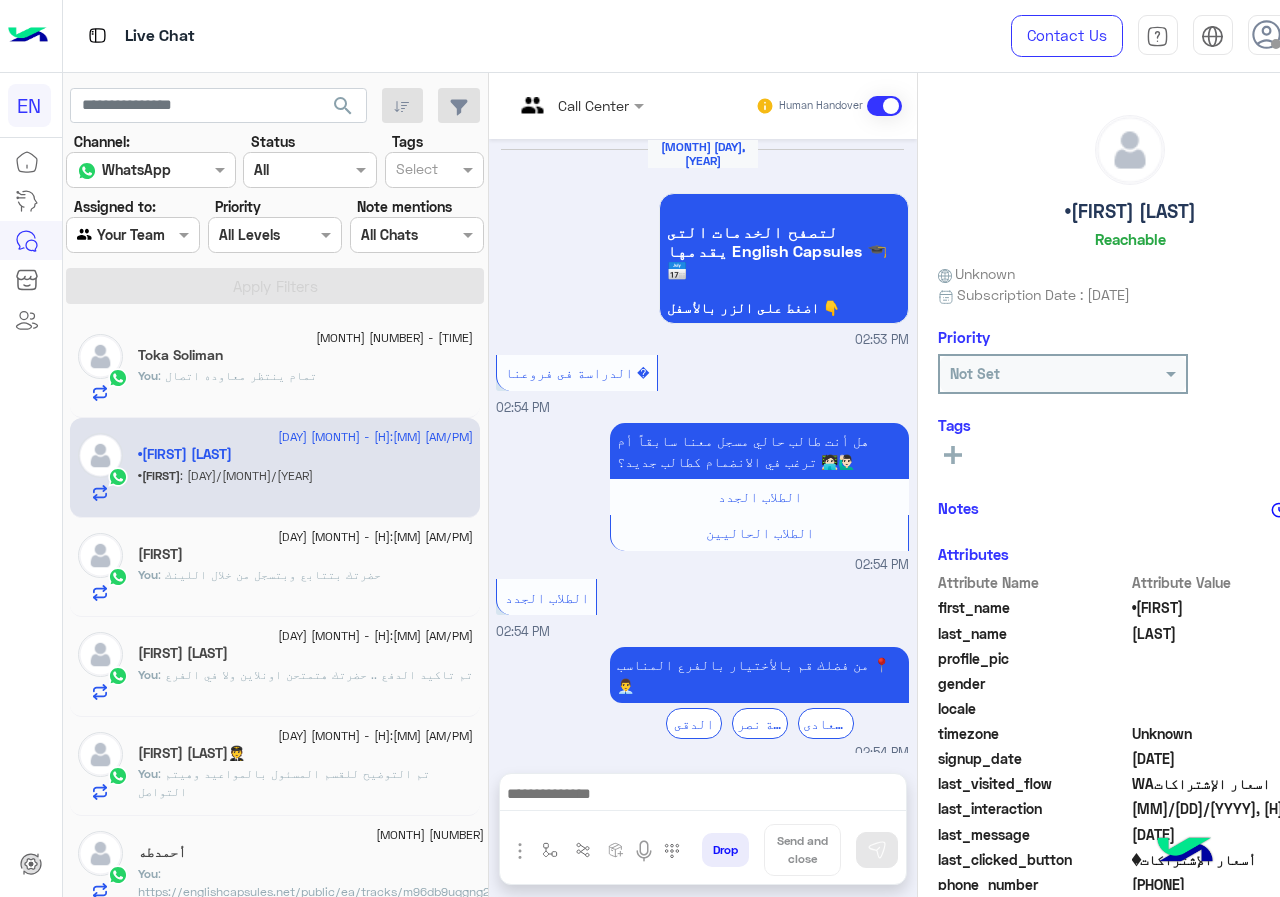 scroll, scrollTop: 1212, scrollLeft: 0, axis: vertical 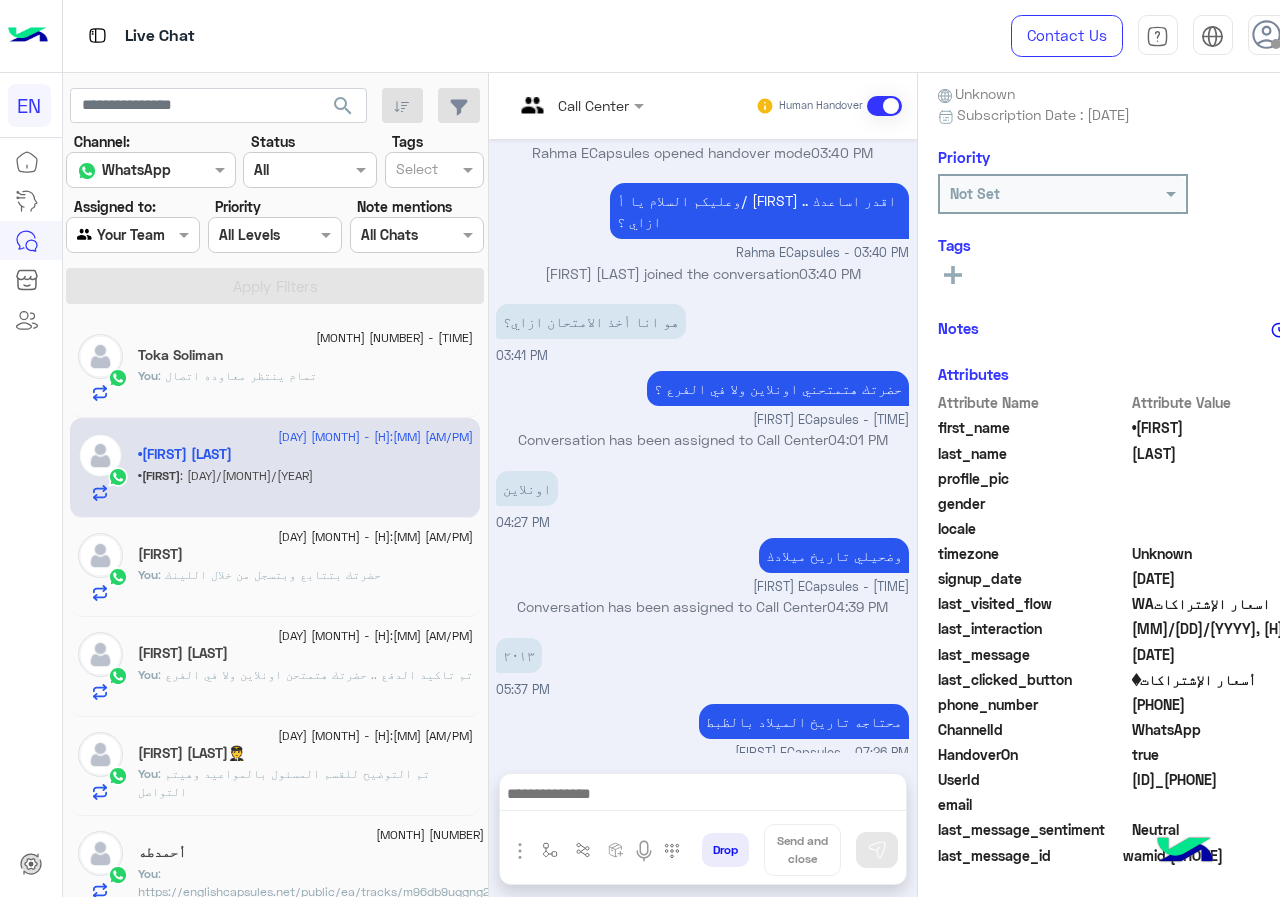 drag, startPoint x: 1141, startPoint y: 705, endPoint x: 1251, endPoint y: 704, distance: 110.00455 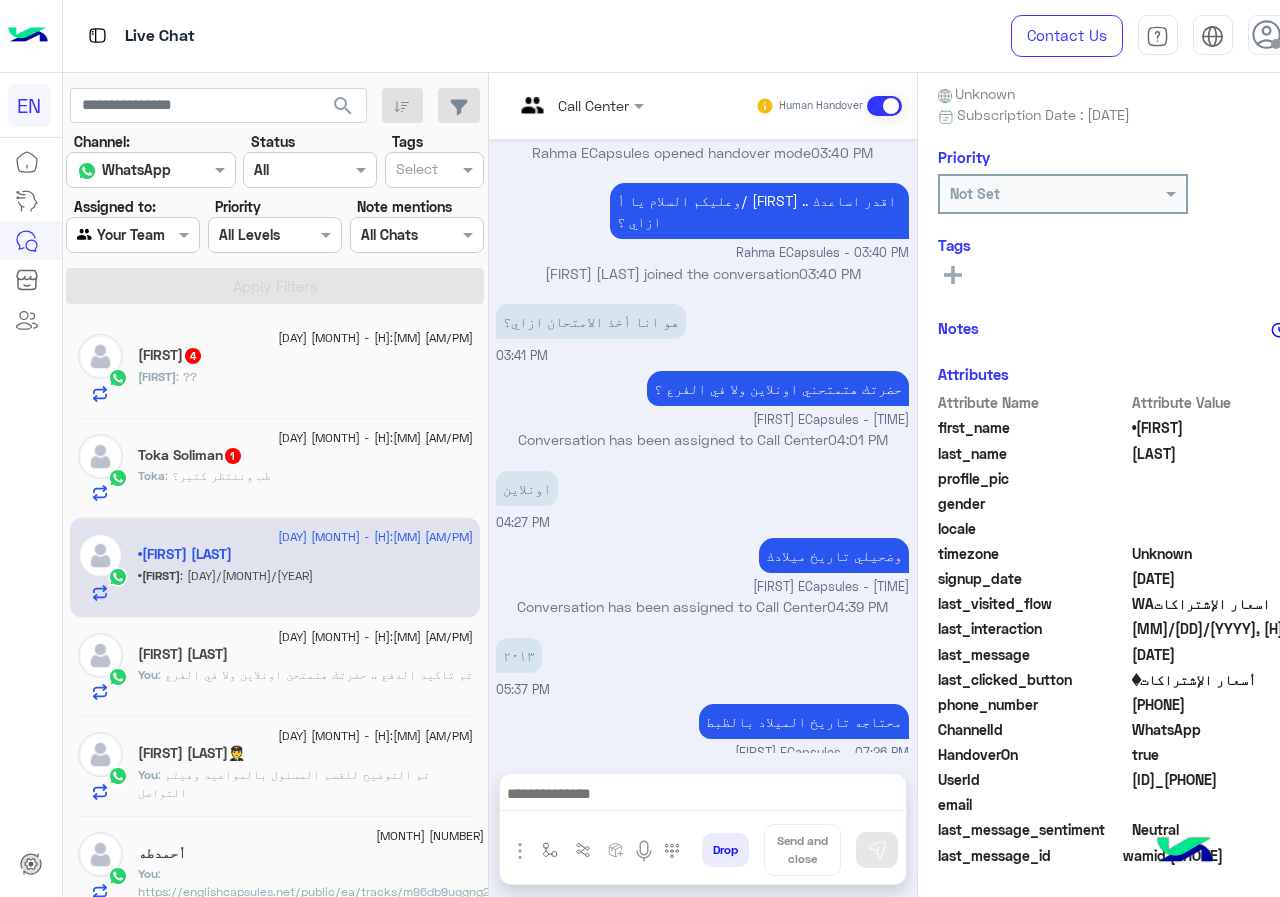click on "Toka : طب وننتظر كتير؟" 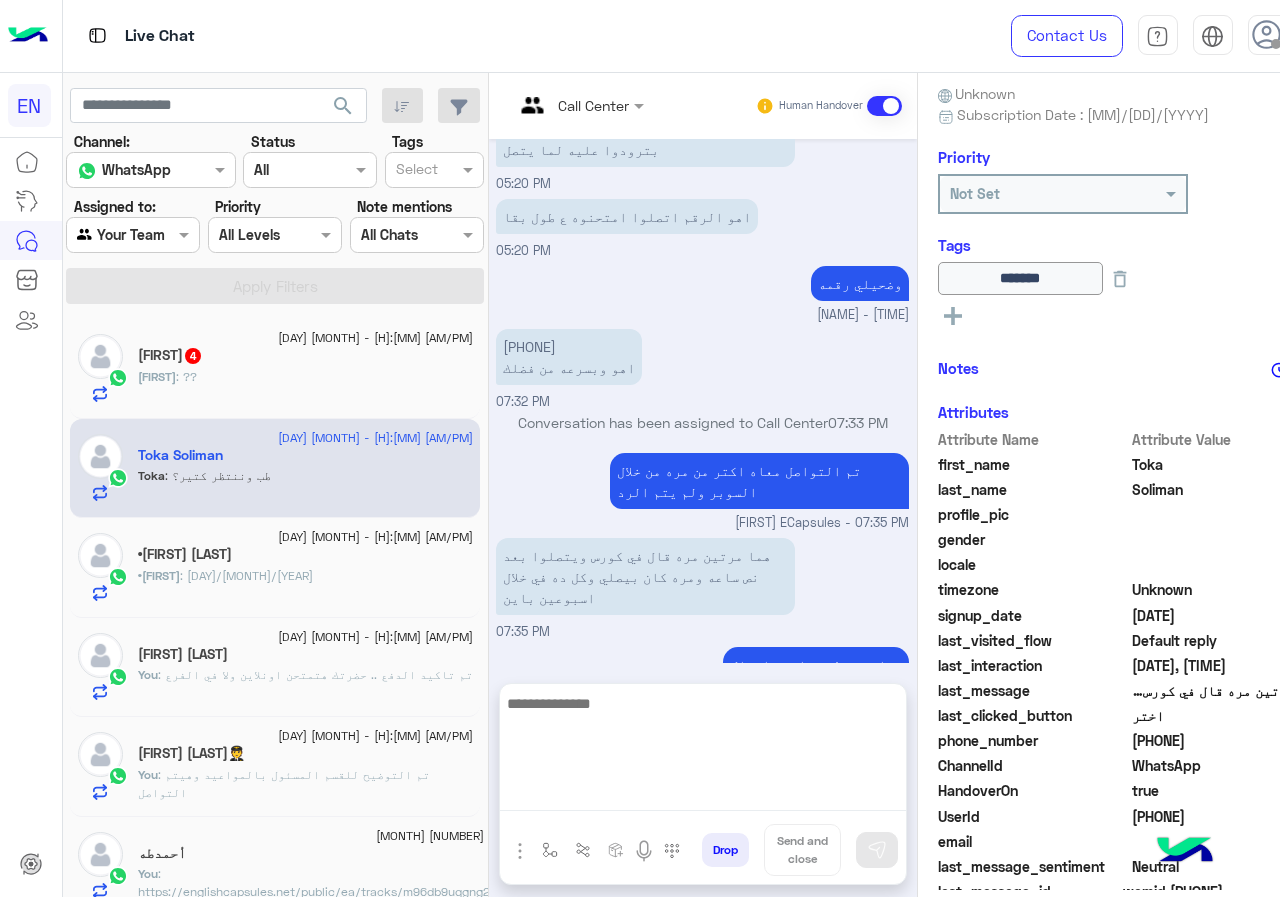 click at bounding box center (703, 751) 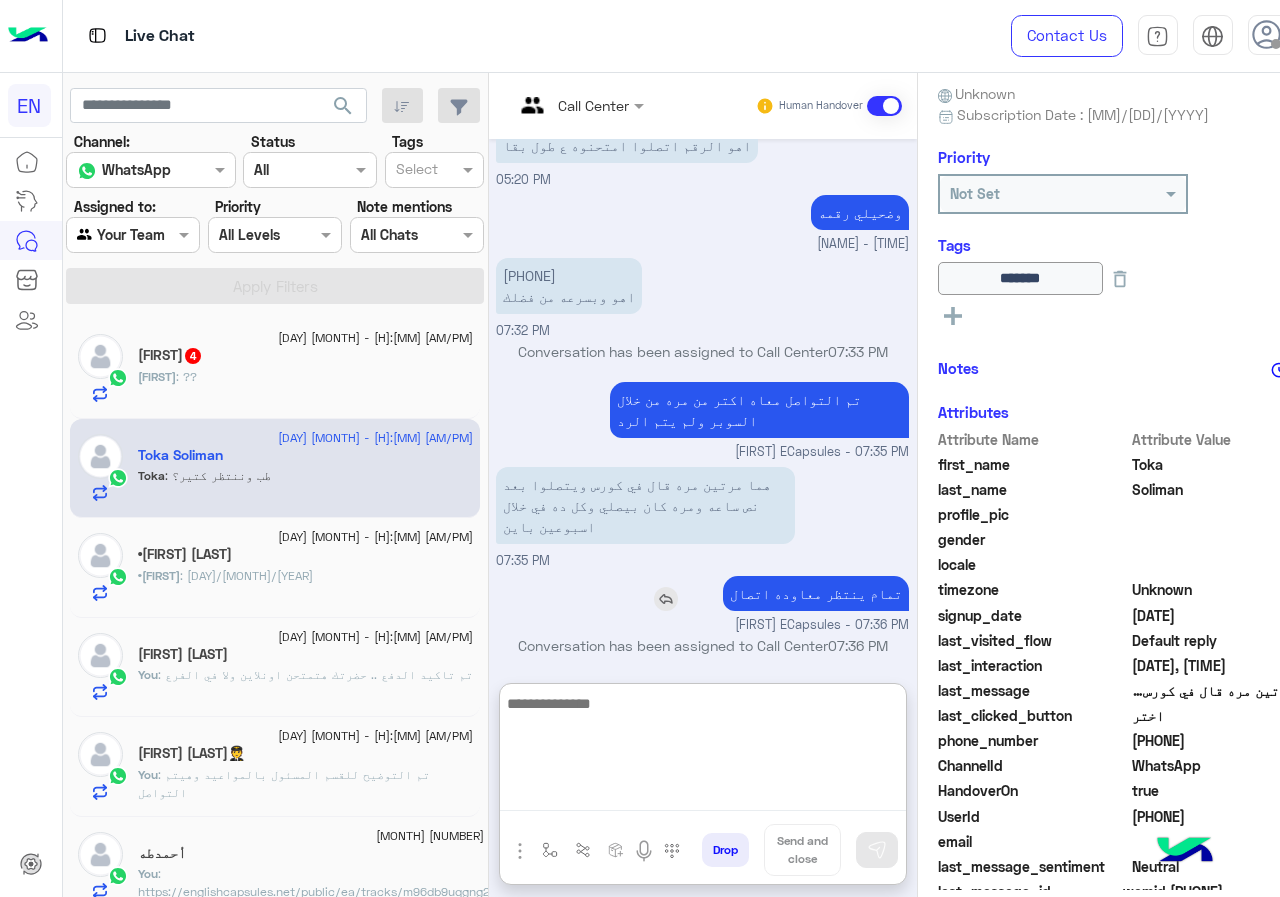 scroll, scrollTop: 1079, scrollLeft: 0, axis: vertical 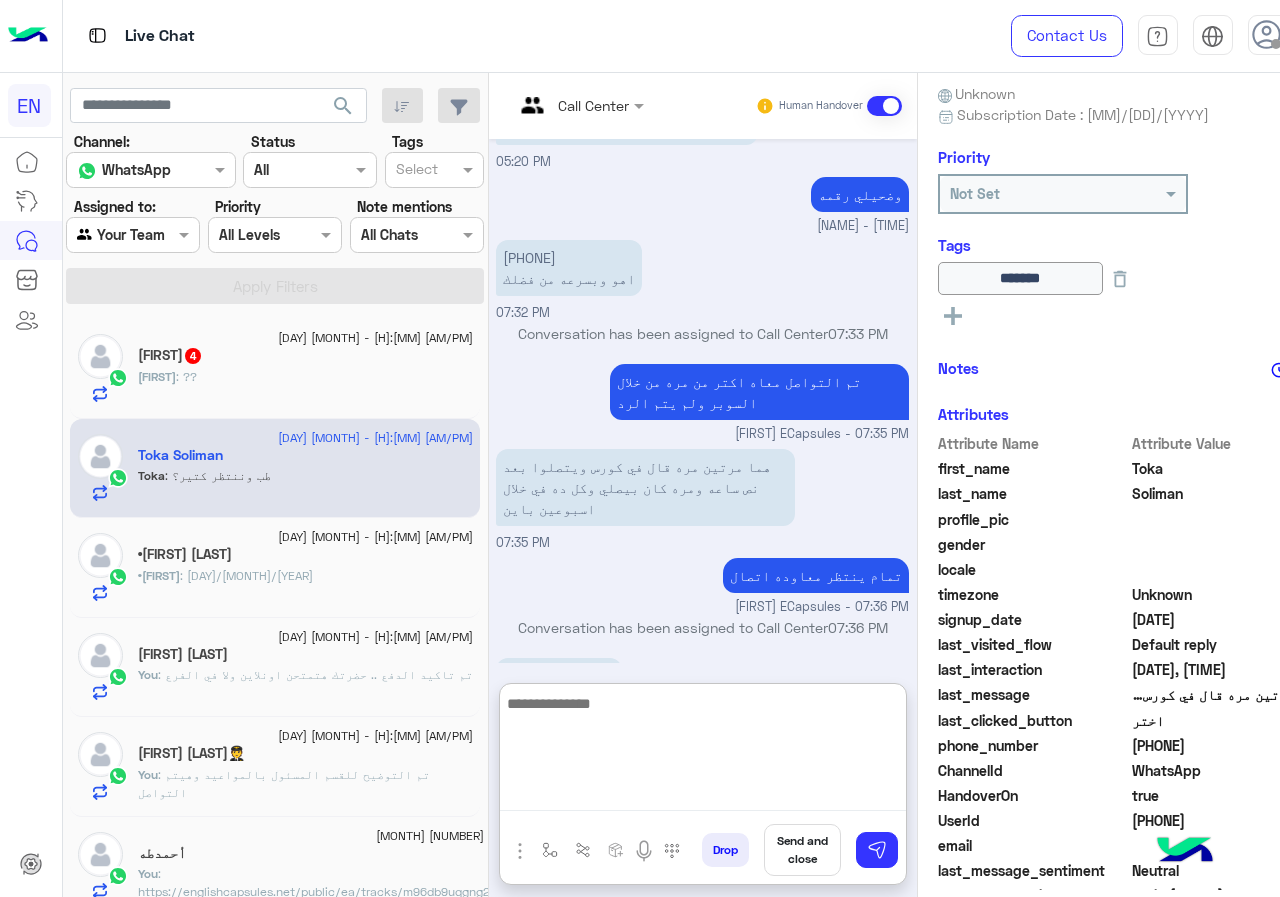 type on "*" 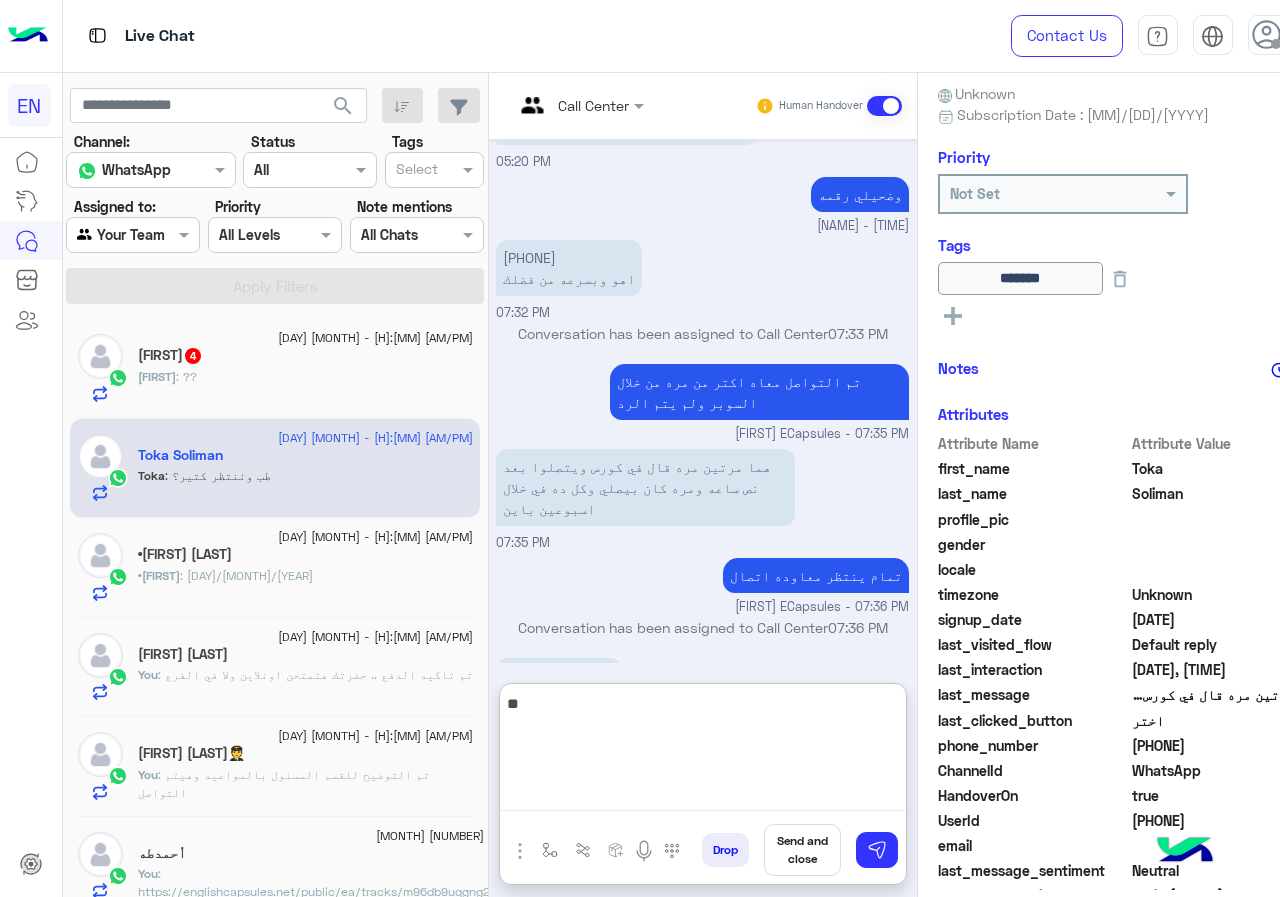 type on "*" 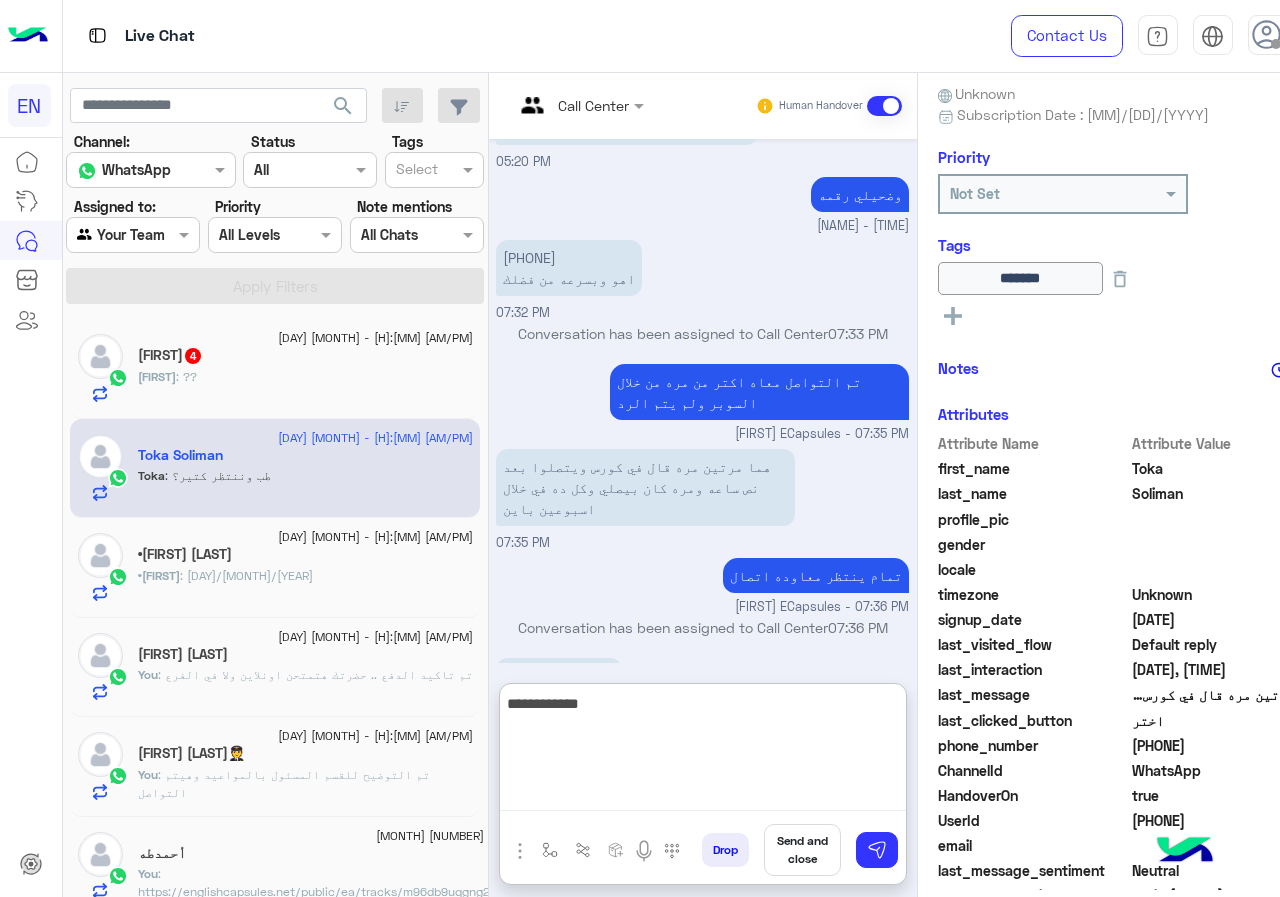 type on "**********" 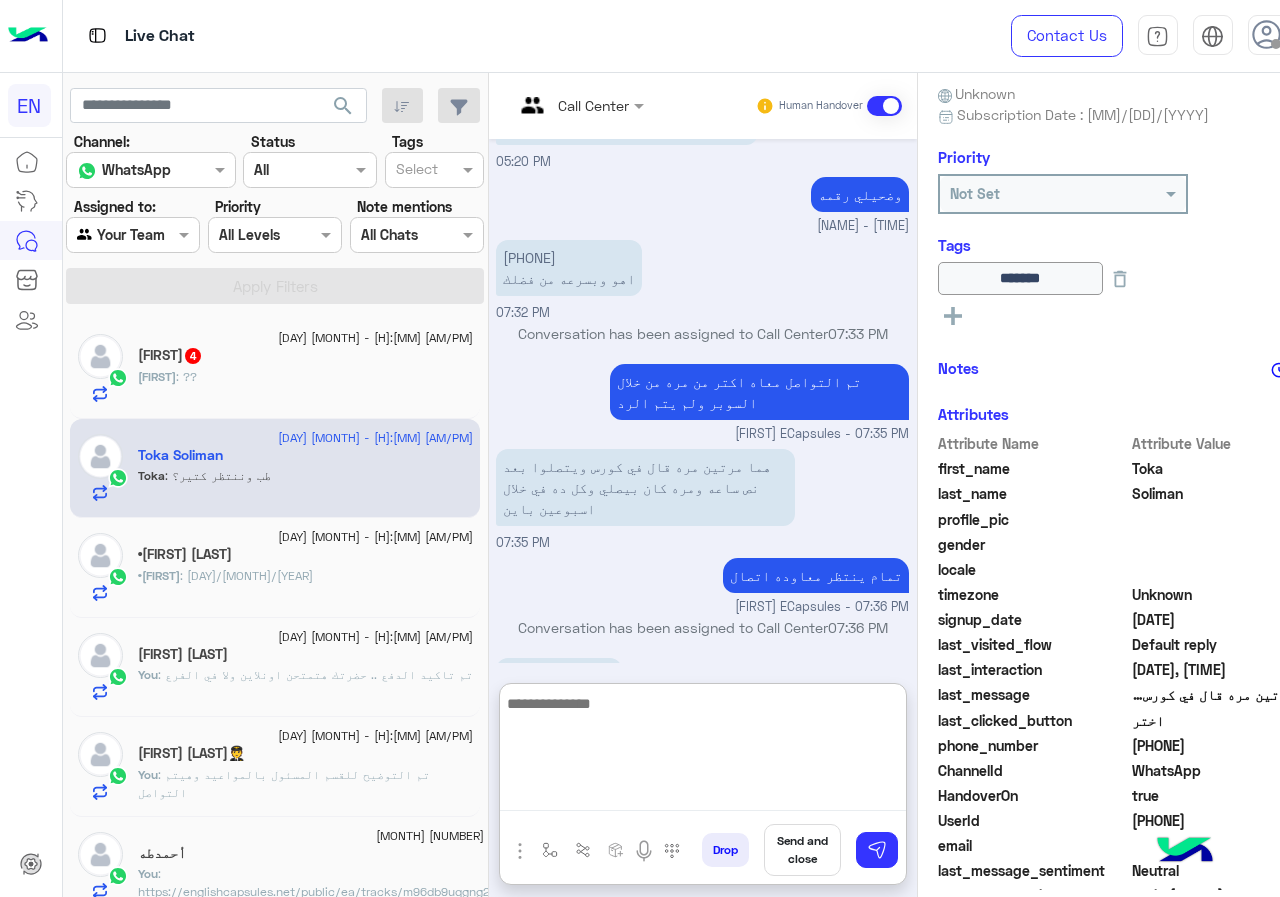 scroll, scrollTop: 1143, scrollLeft: 0, axis: vertical 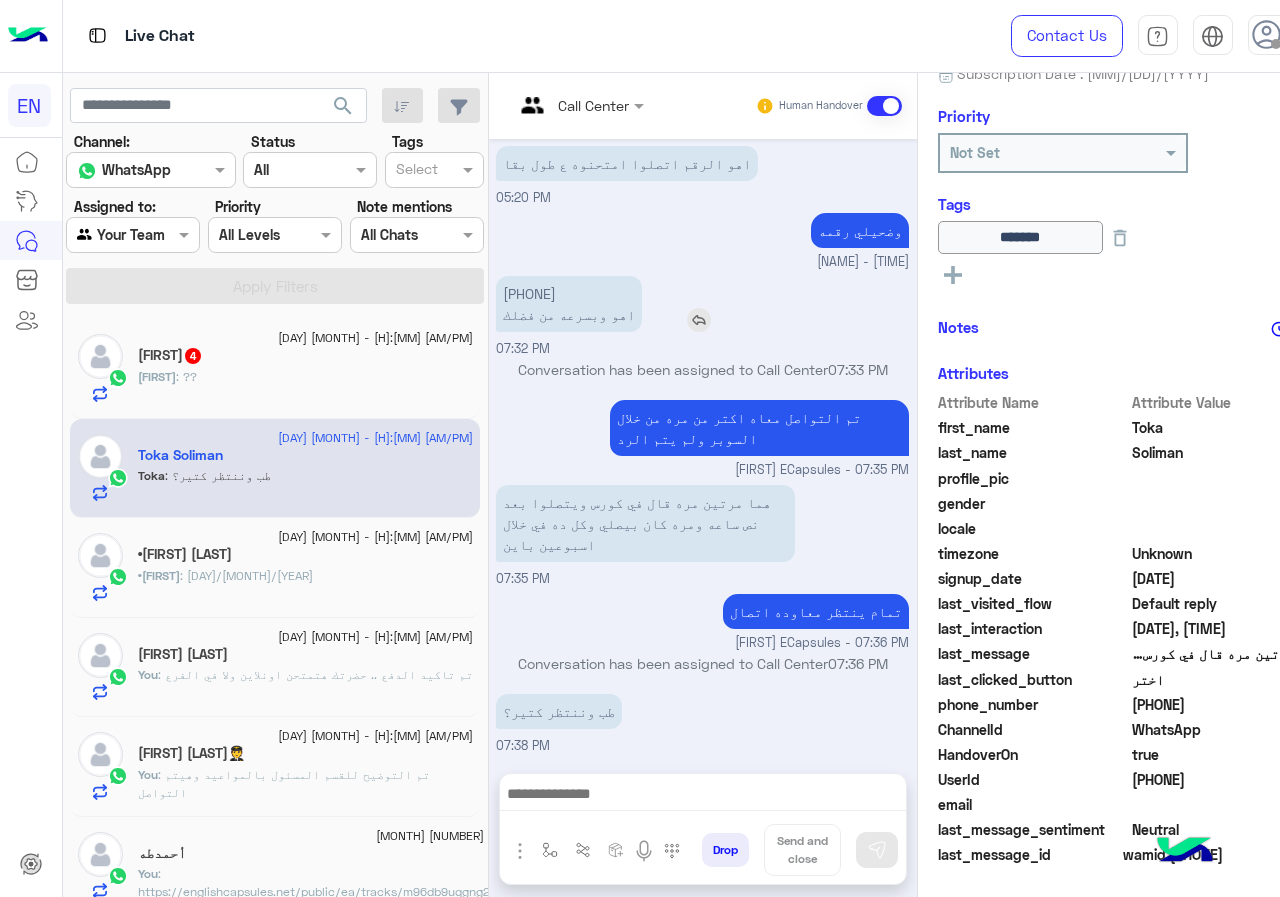 click on "01065626314 اهو وبسرعه من فضلك" at bounding box center [569, 304] 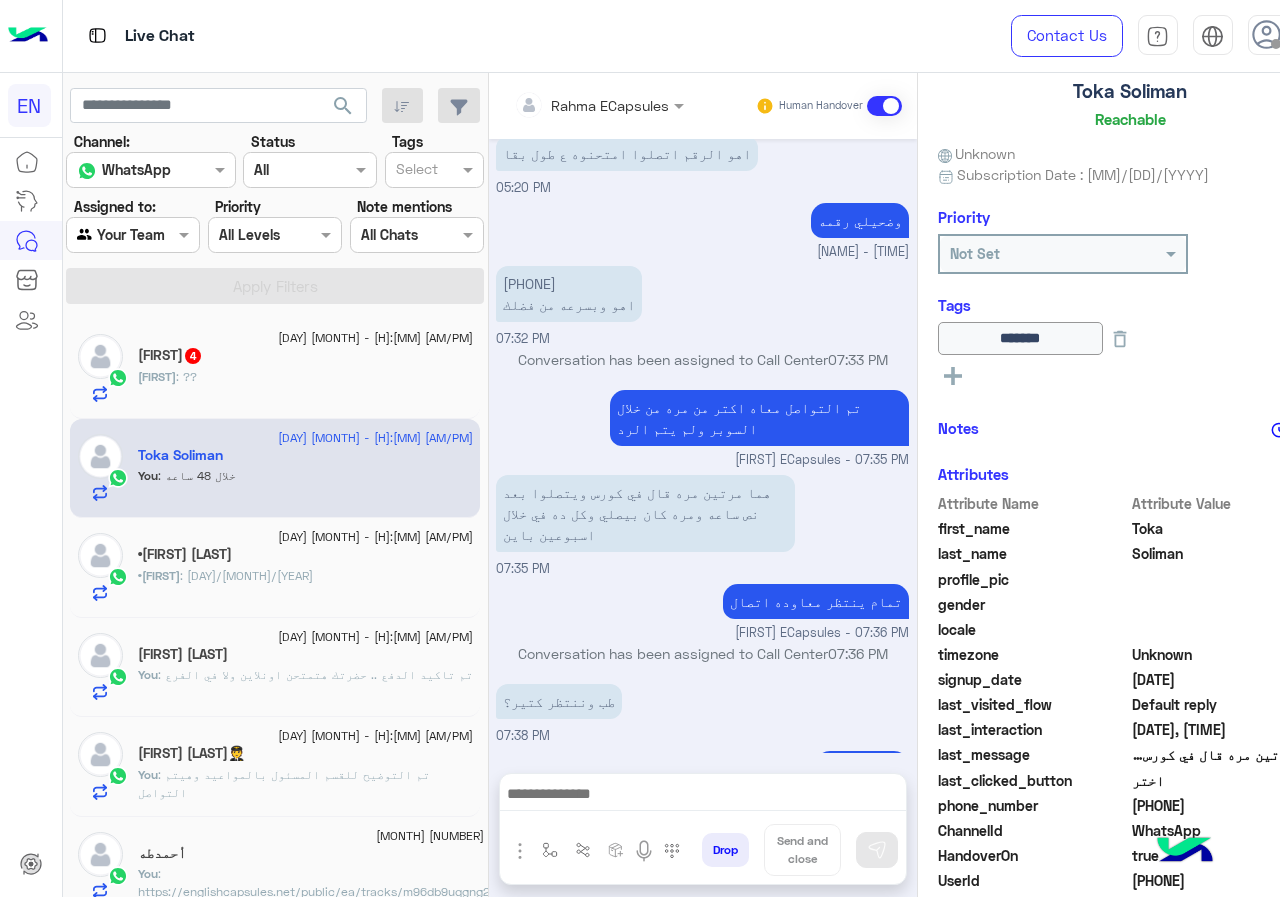 scroll, scrollTop: 0, scrollLeft: 0, axis: both 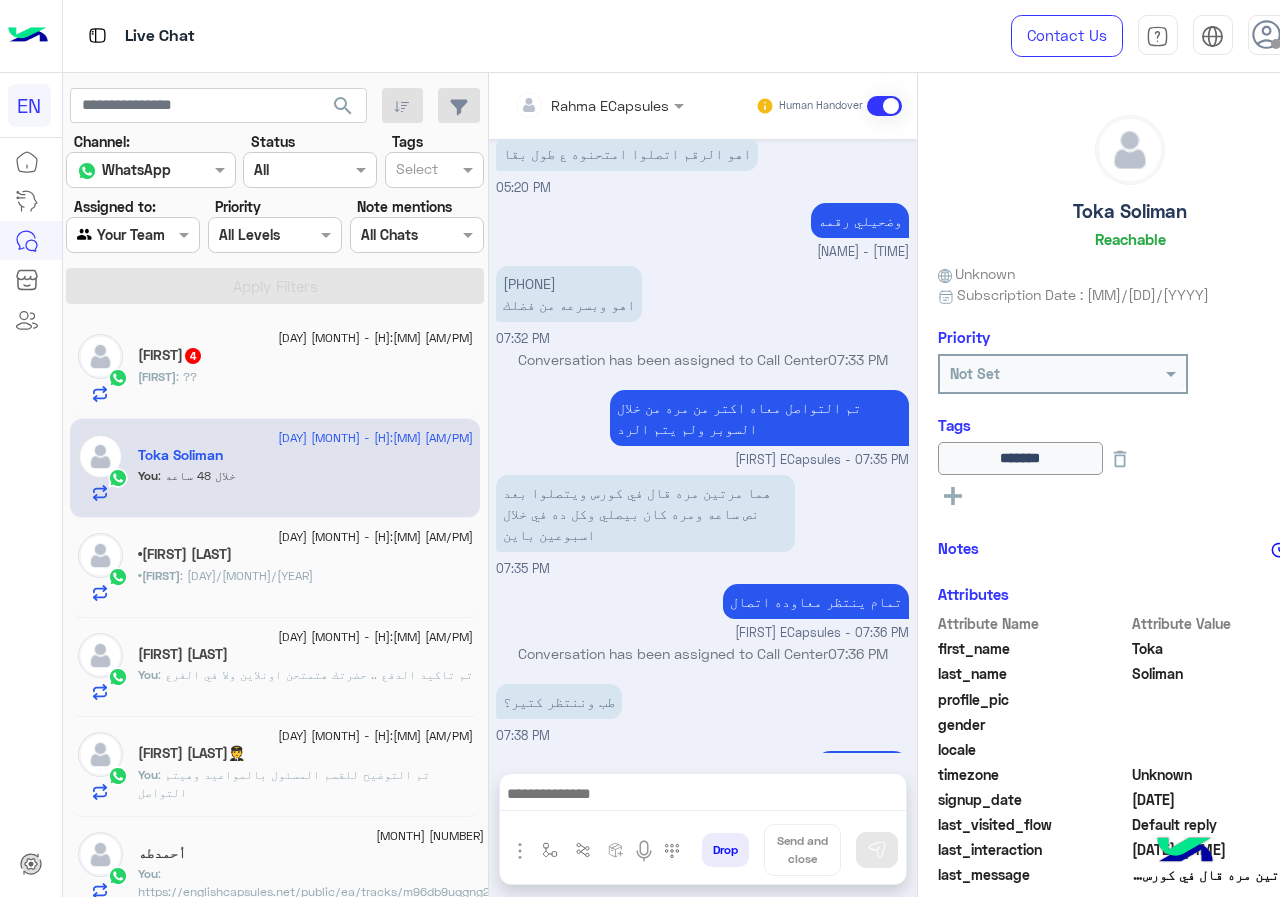 click on "Ahmad : ??" 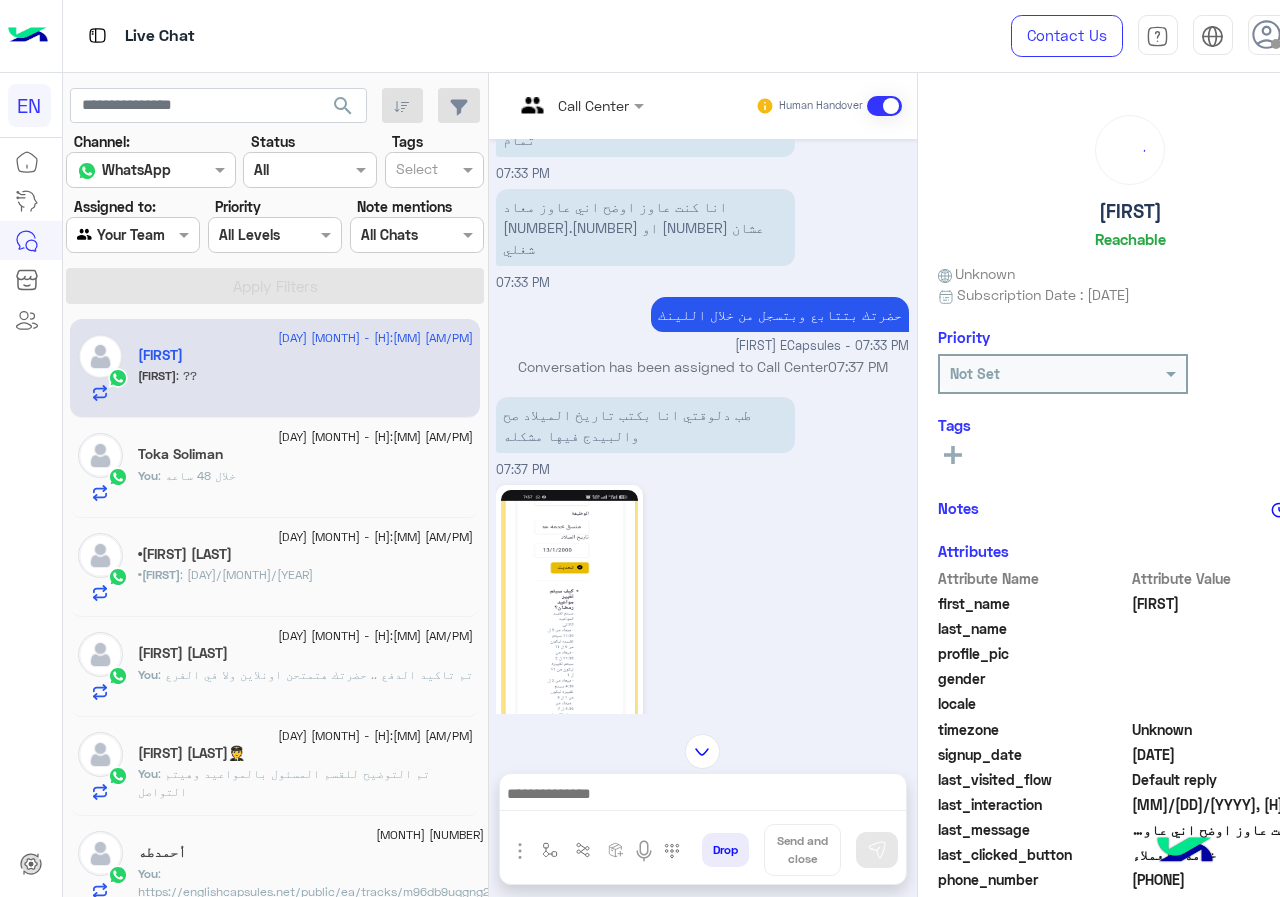 scroll, scrollTop: 883, scrollLeft: 0, axis: vertical 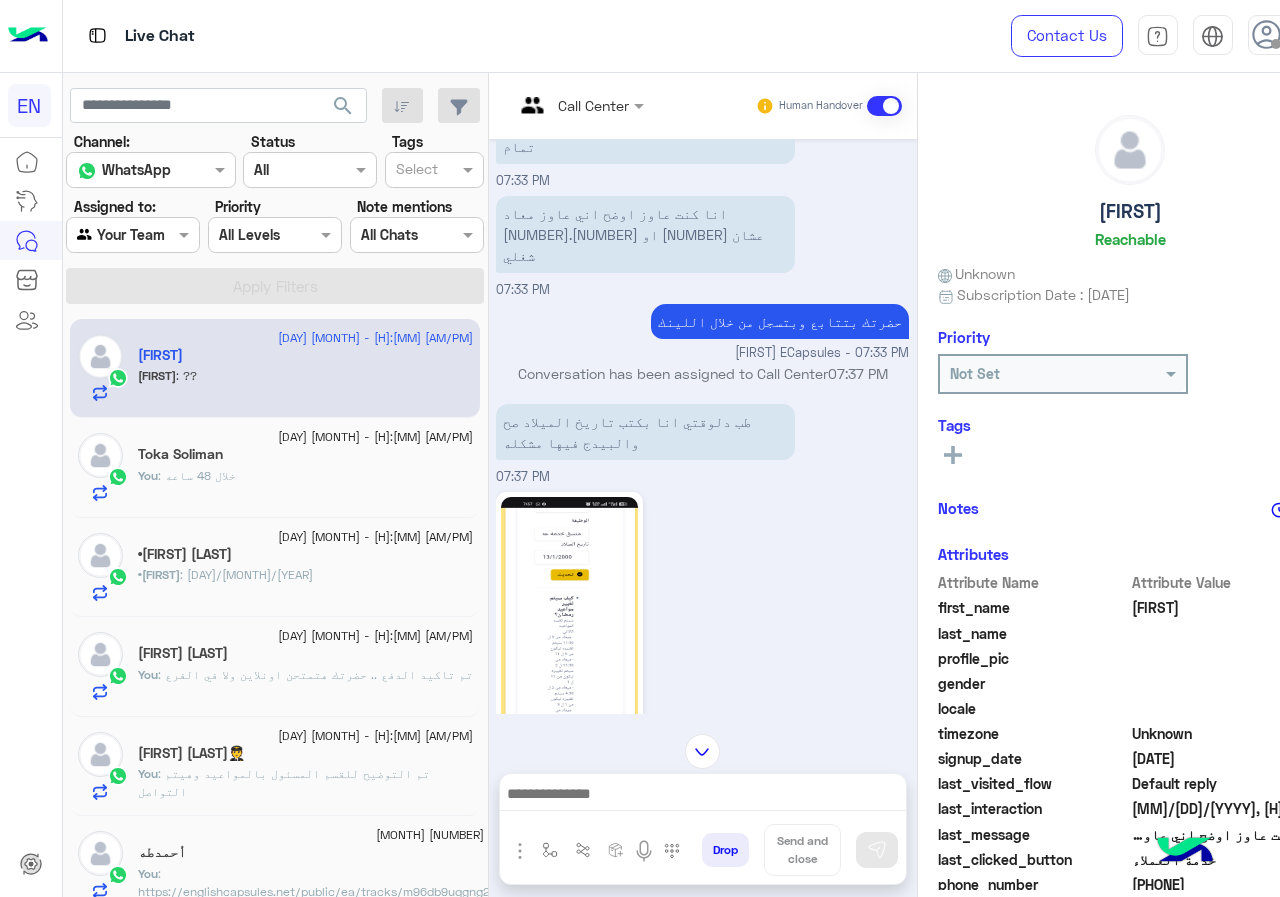 click on "•Yousef : ٢٩/١/٢٠١٣" 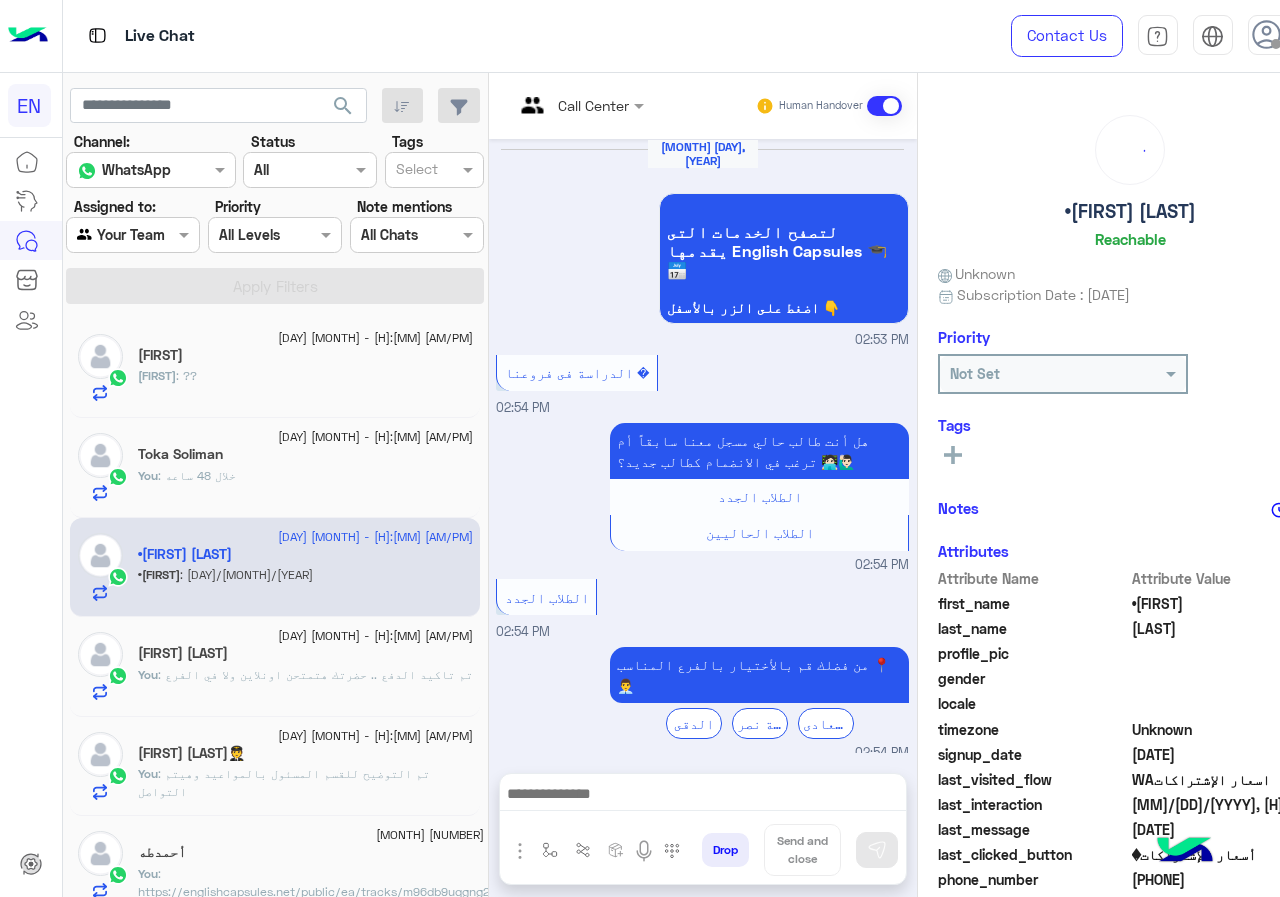scroll, scrollTop: 1212, scrollLeft: 0, axis: vertical 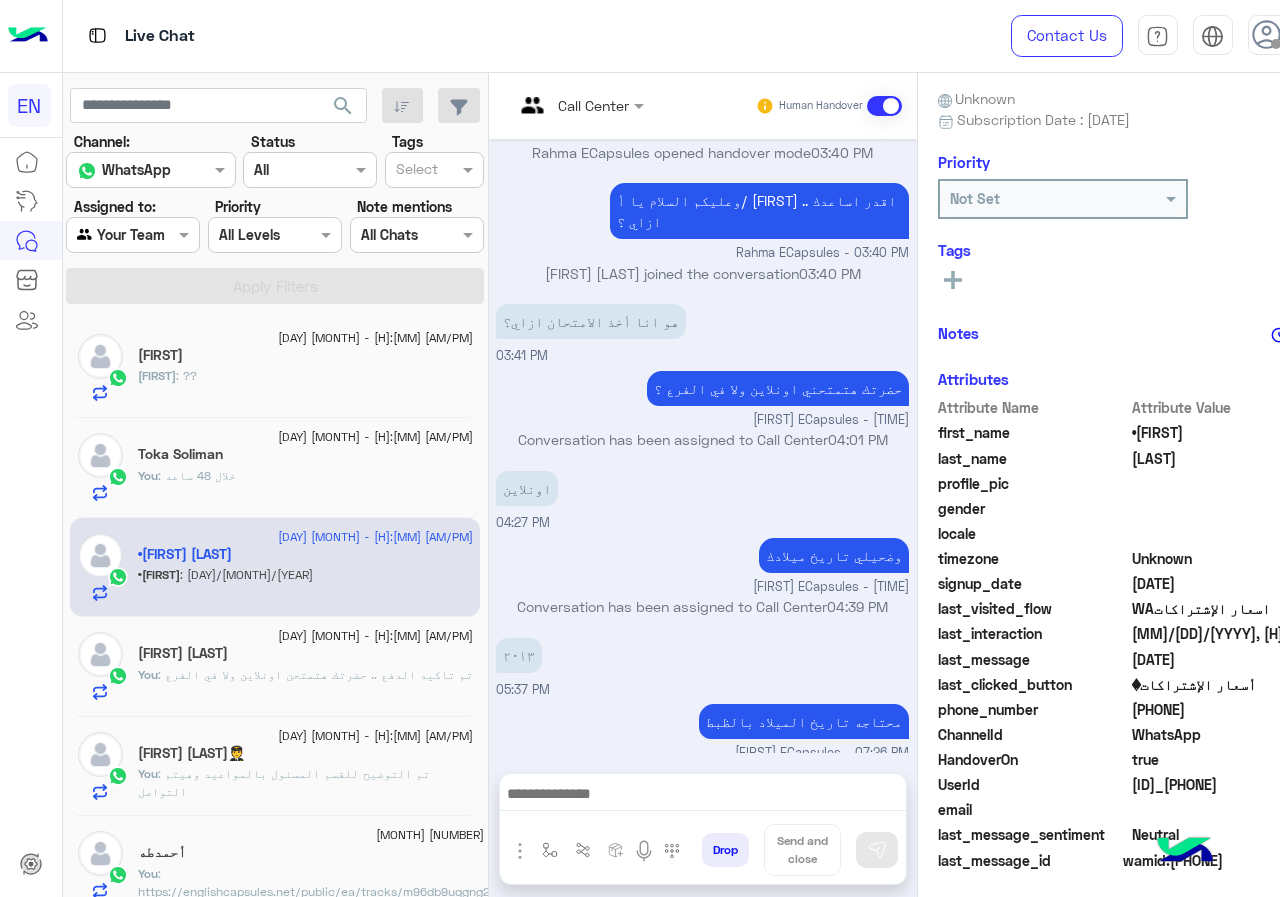 drag, startPoint x: 1139, startPoint y: 708, endPoint x: 1276, endPoint y: 710, distance: 137.0146 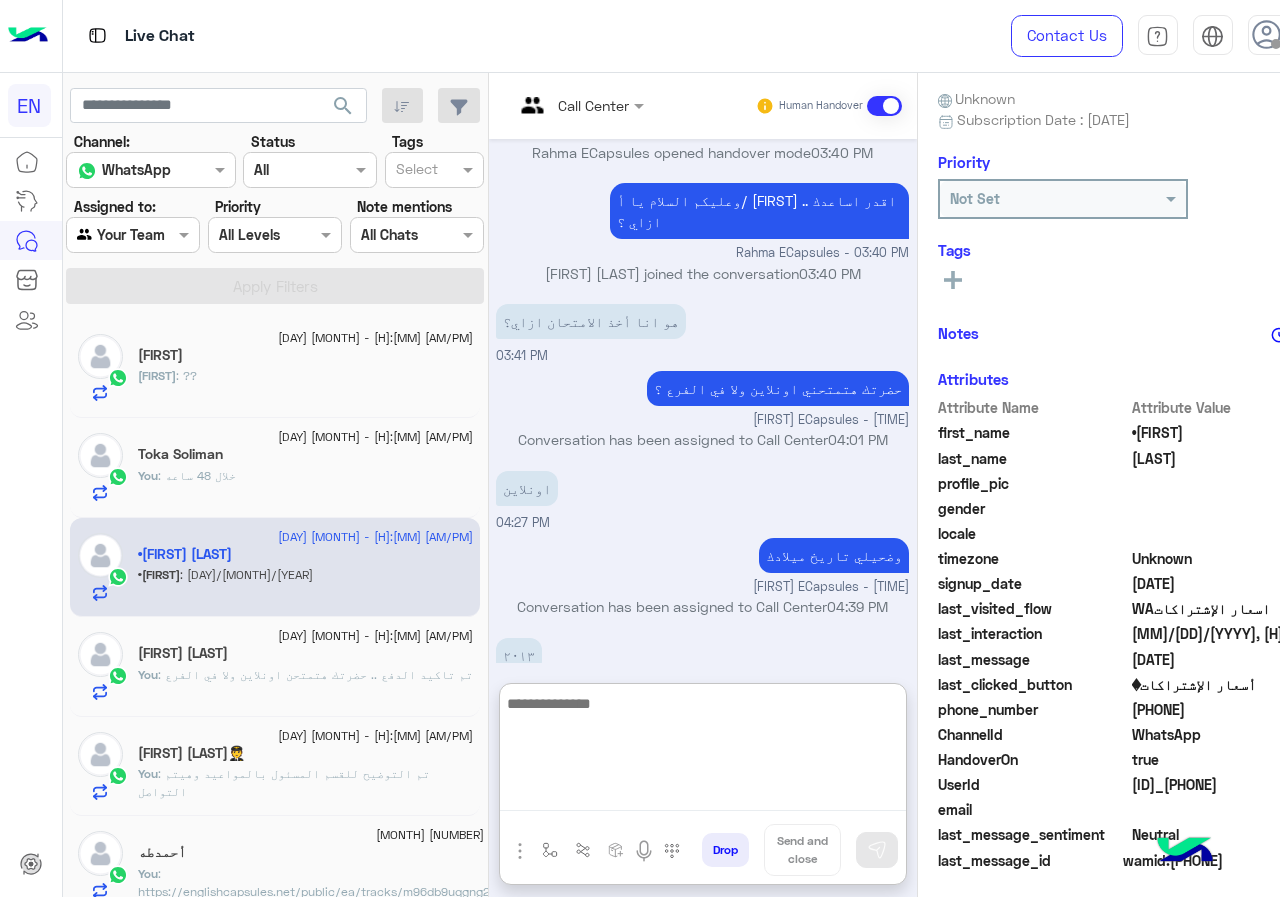 paste on "**********" 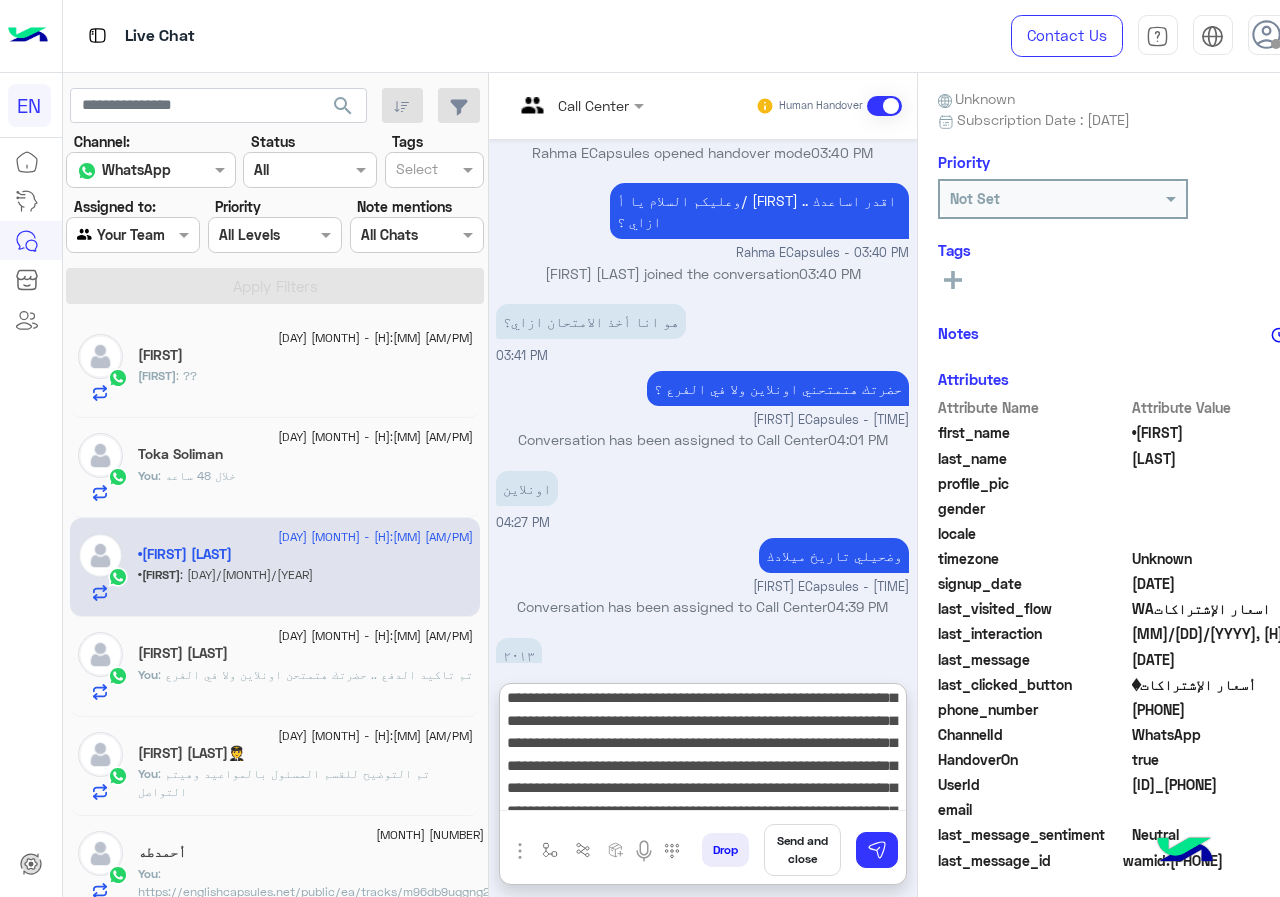 scroll, scrollTop: 0, scrollLeft: 0, axis: both 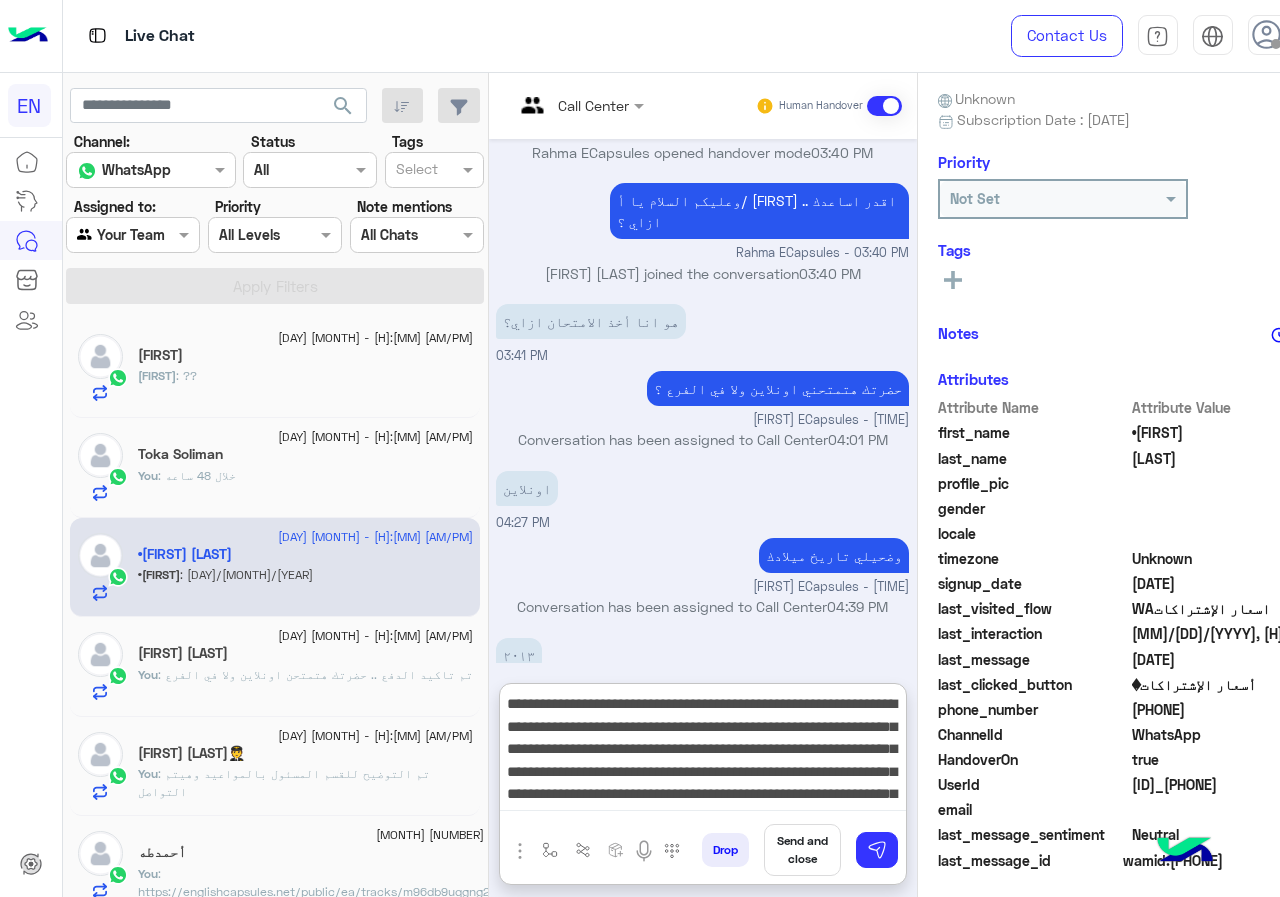 click on "**********" at bounding box center [703, 751] 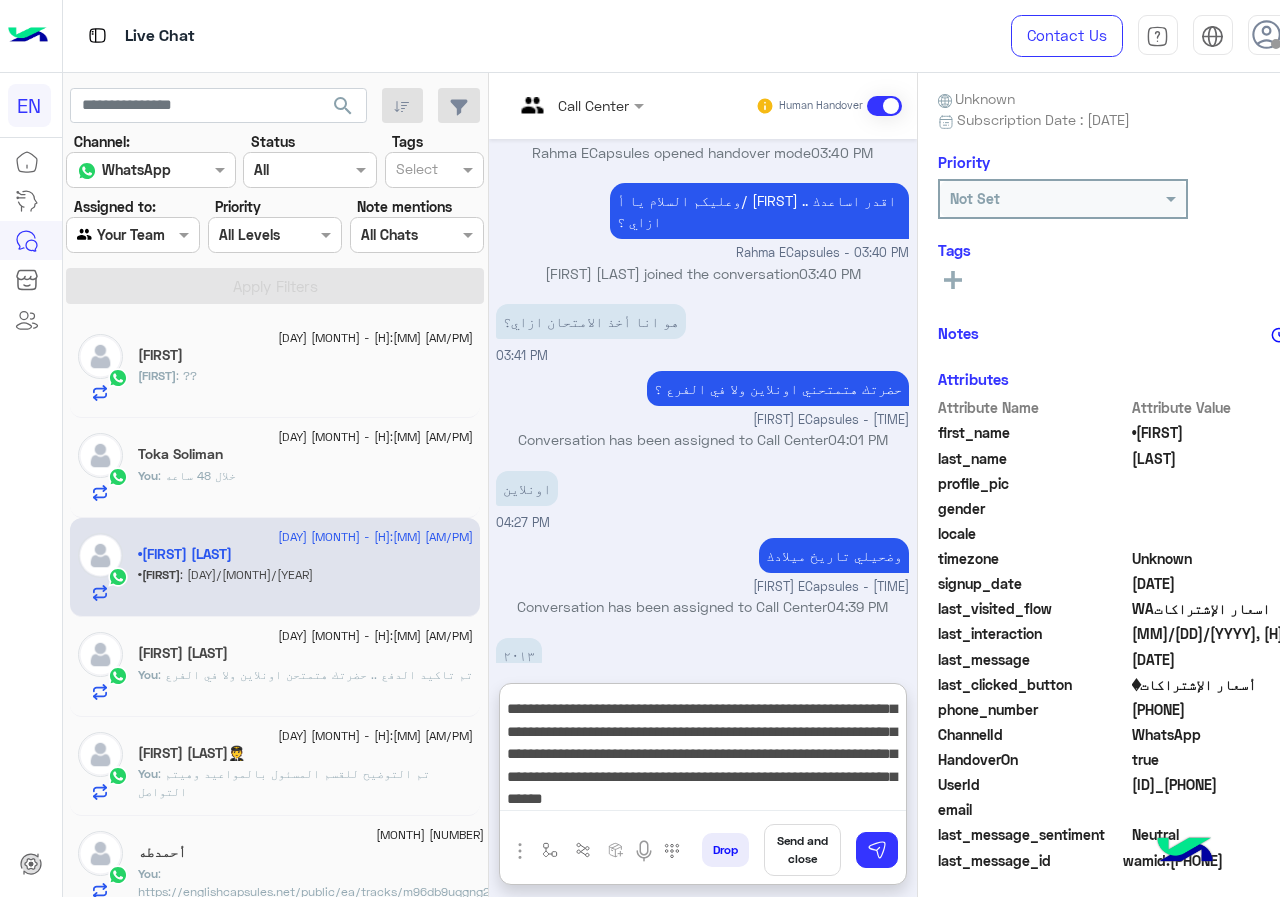 scroll, scrollTop: 89, scrollLeft: 0, axis: vertical 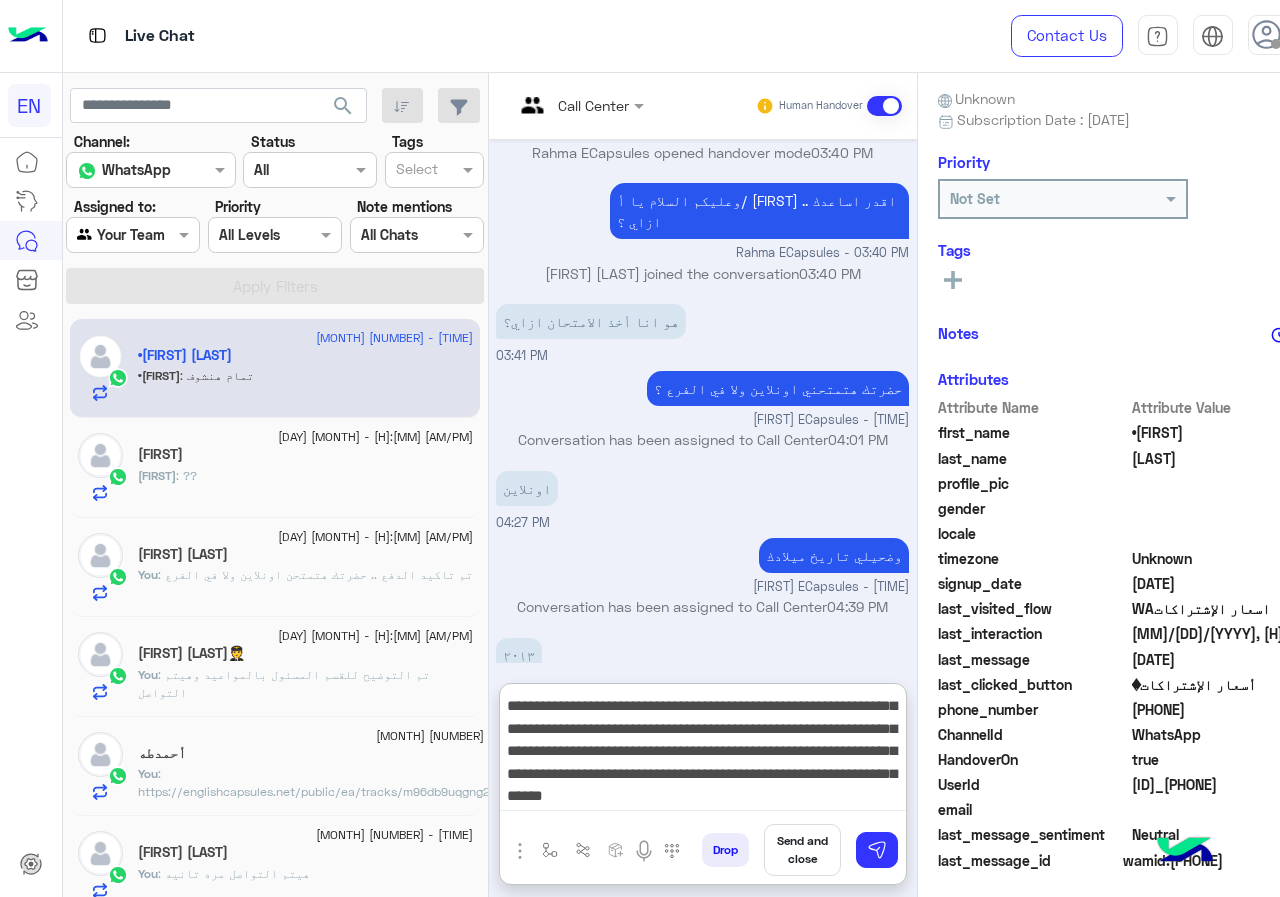 drag, startPoint x: 514, startPoint y: 759, endPoint x: 538, endPoint y: 759, distance: 24 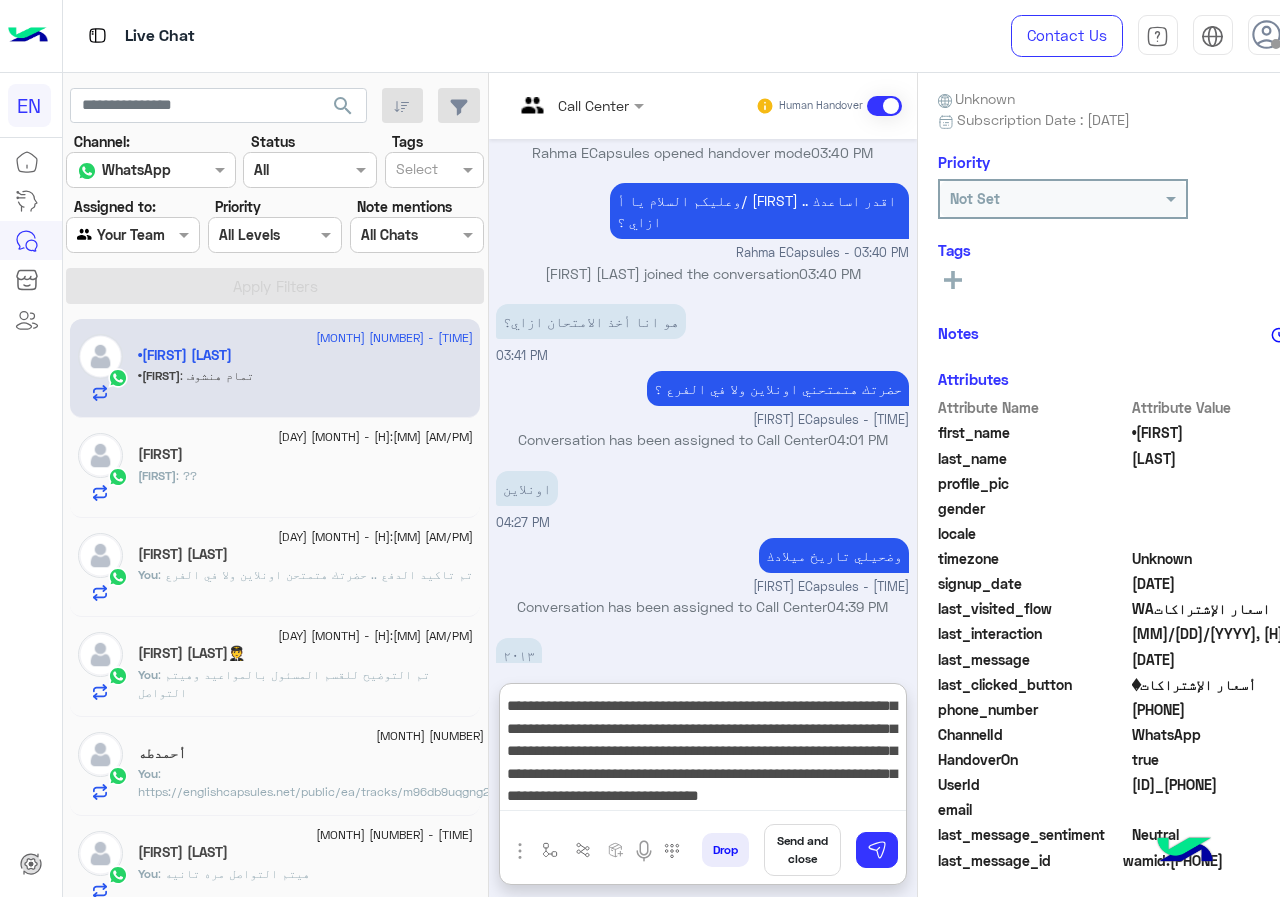 scroll, scrollTop: 133, scrollLeft: 0, axis: vertical 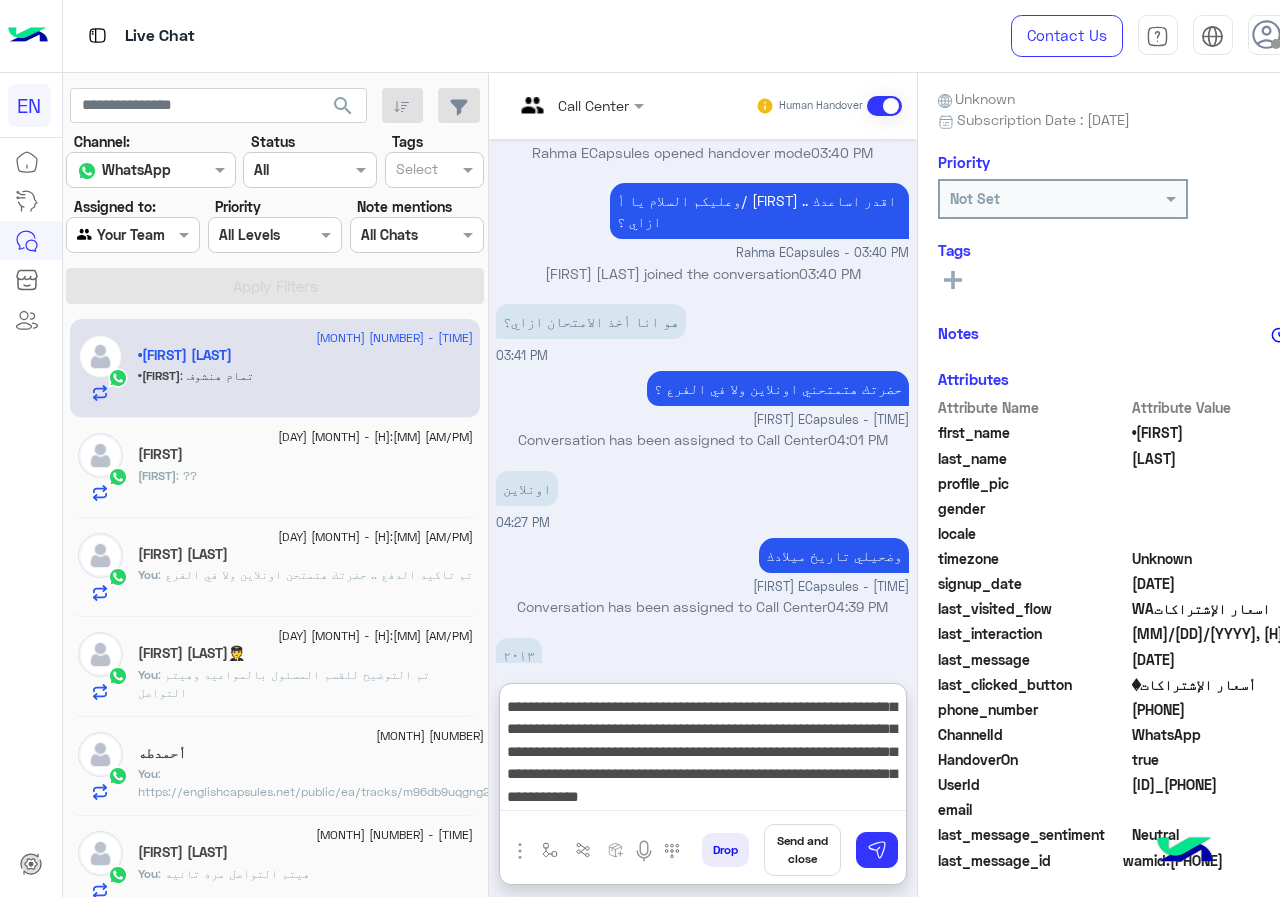 drag, startPoint x: 734, startPoint y: 783, endPoint x: 576, endPoint y: 785, distance: 158.01266 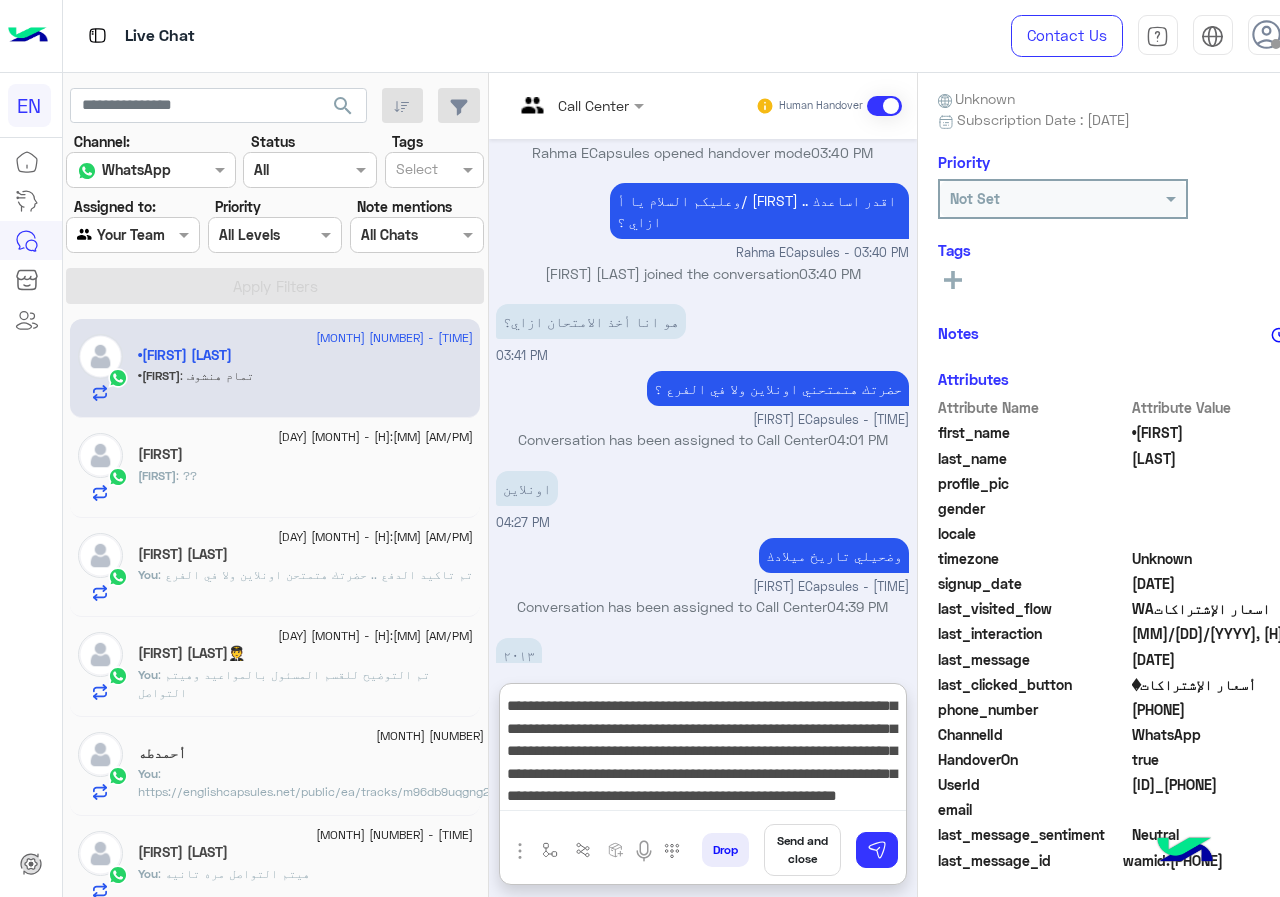 click on "**********" at bounding box center (703, 751) 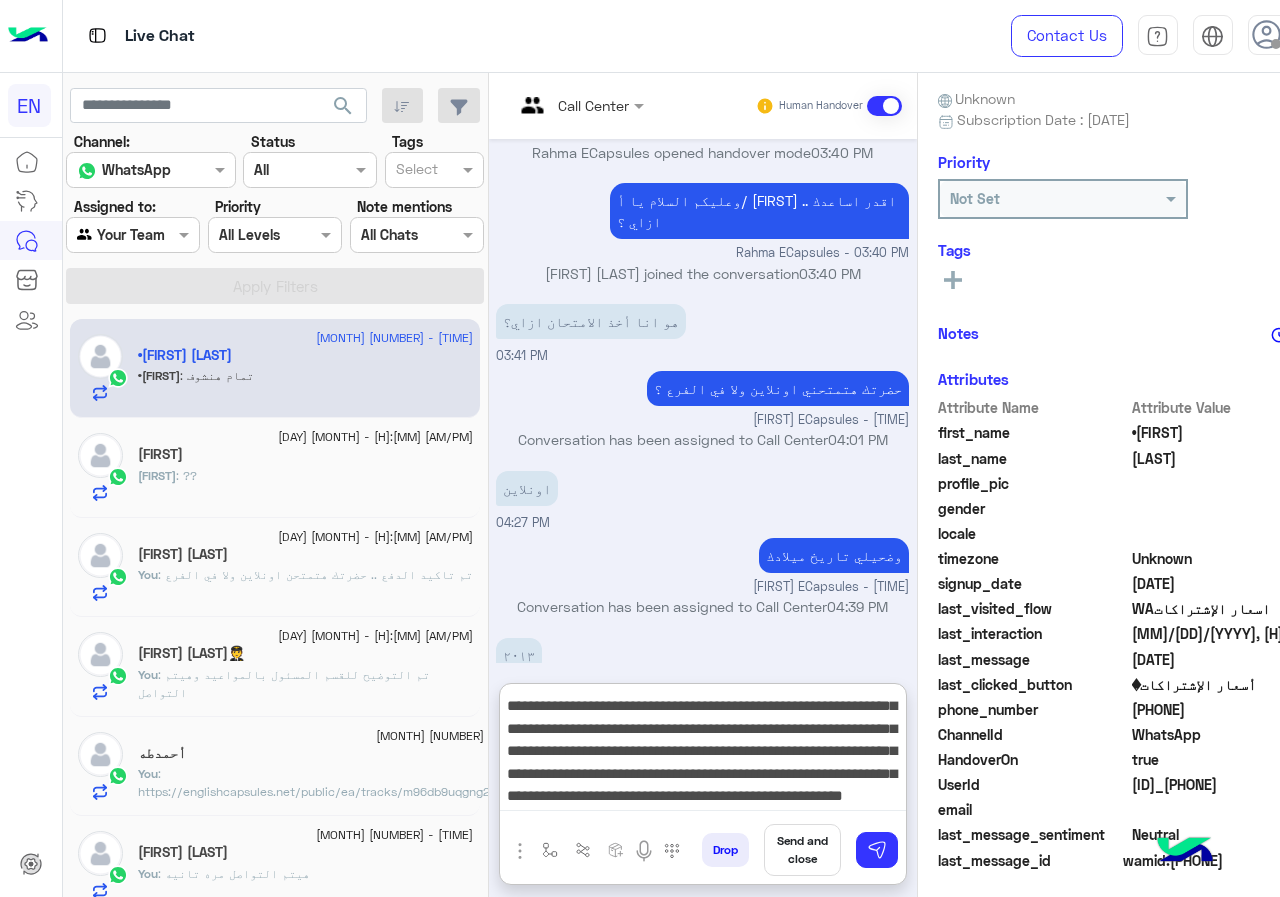 scroll, scrollTop: 0, scrollLeft: 0, axis: both 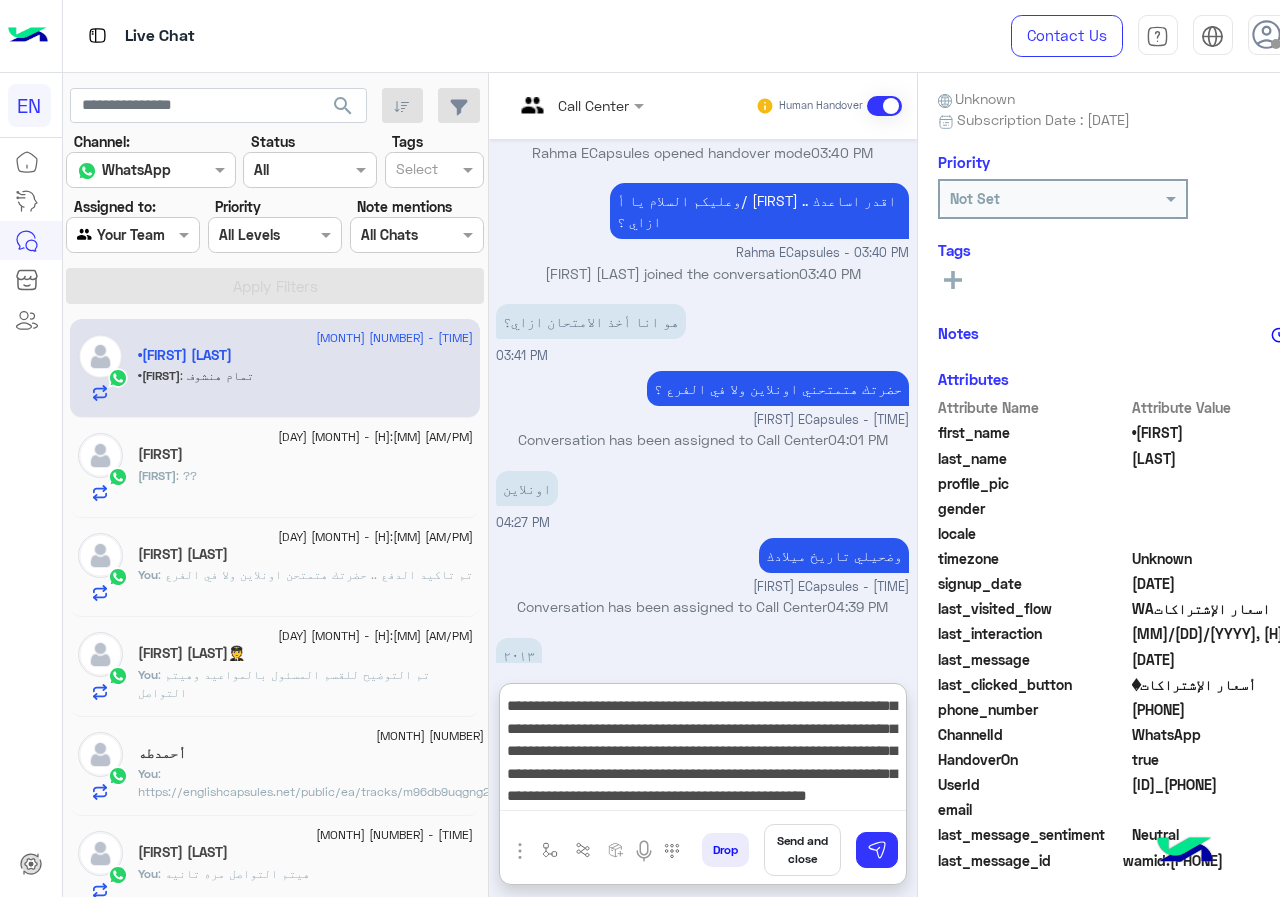 click on "**********" at bounding box center (703, 751) 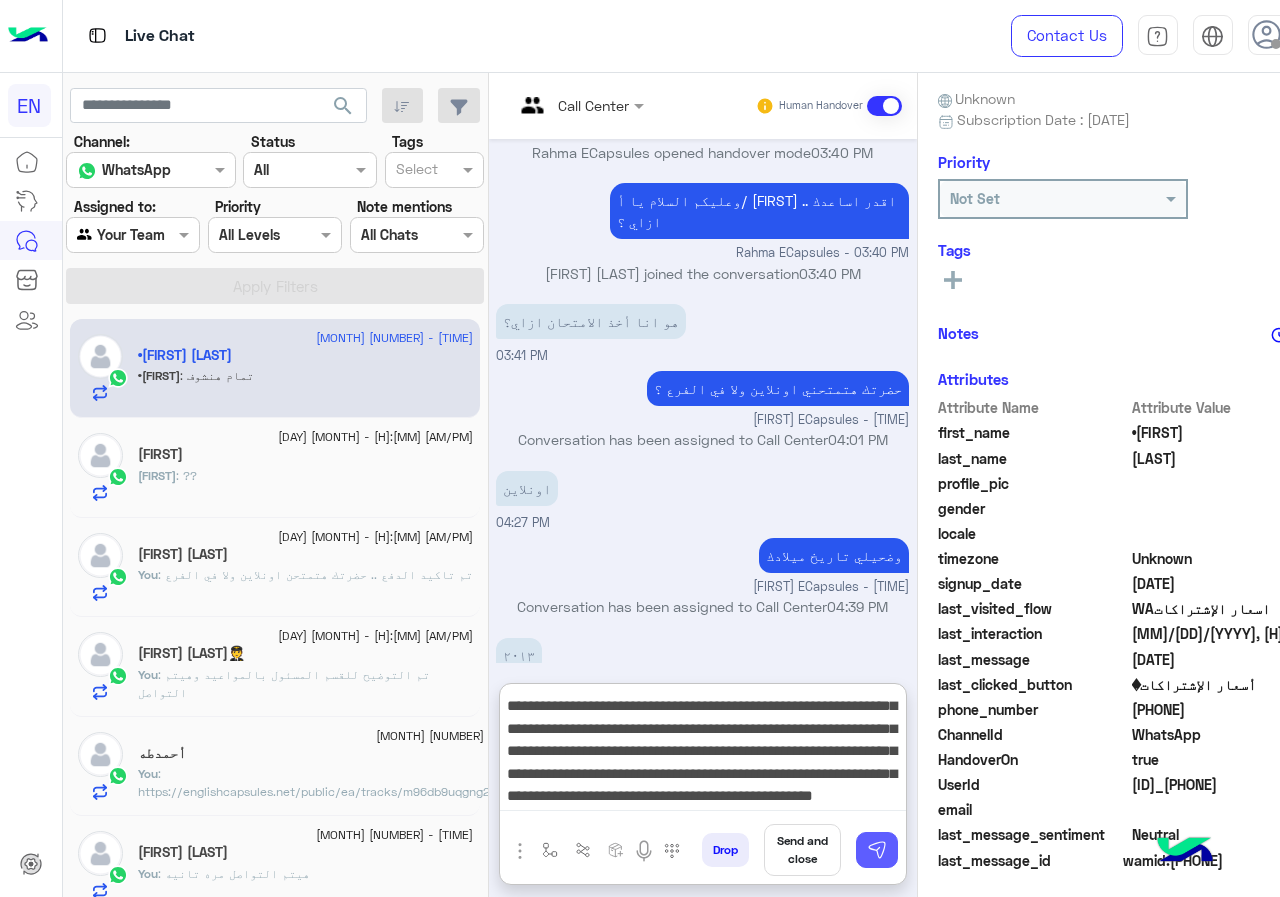type on "**********" 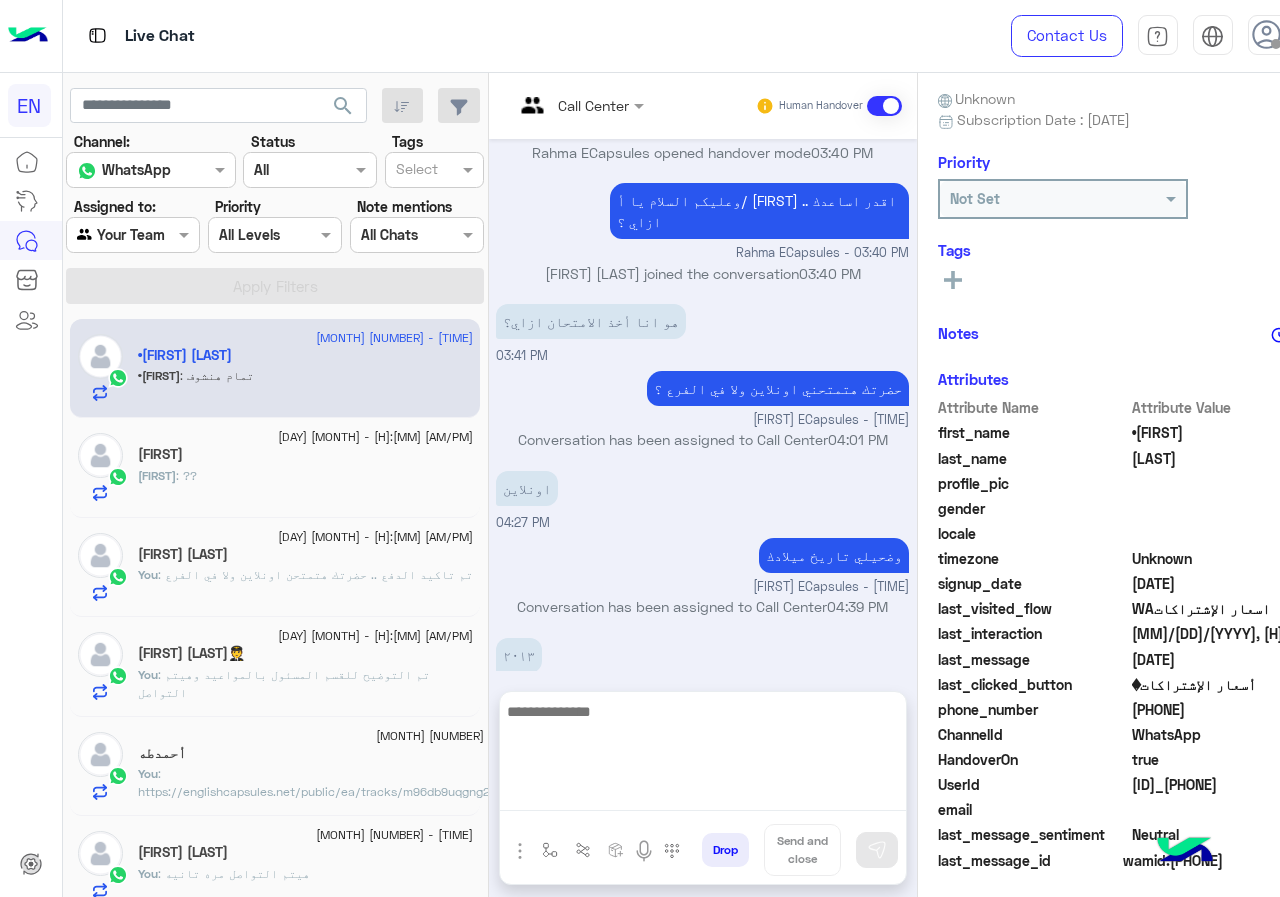 scroll, scrollTop: 0, scrollLeft: 0, axis: both 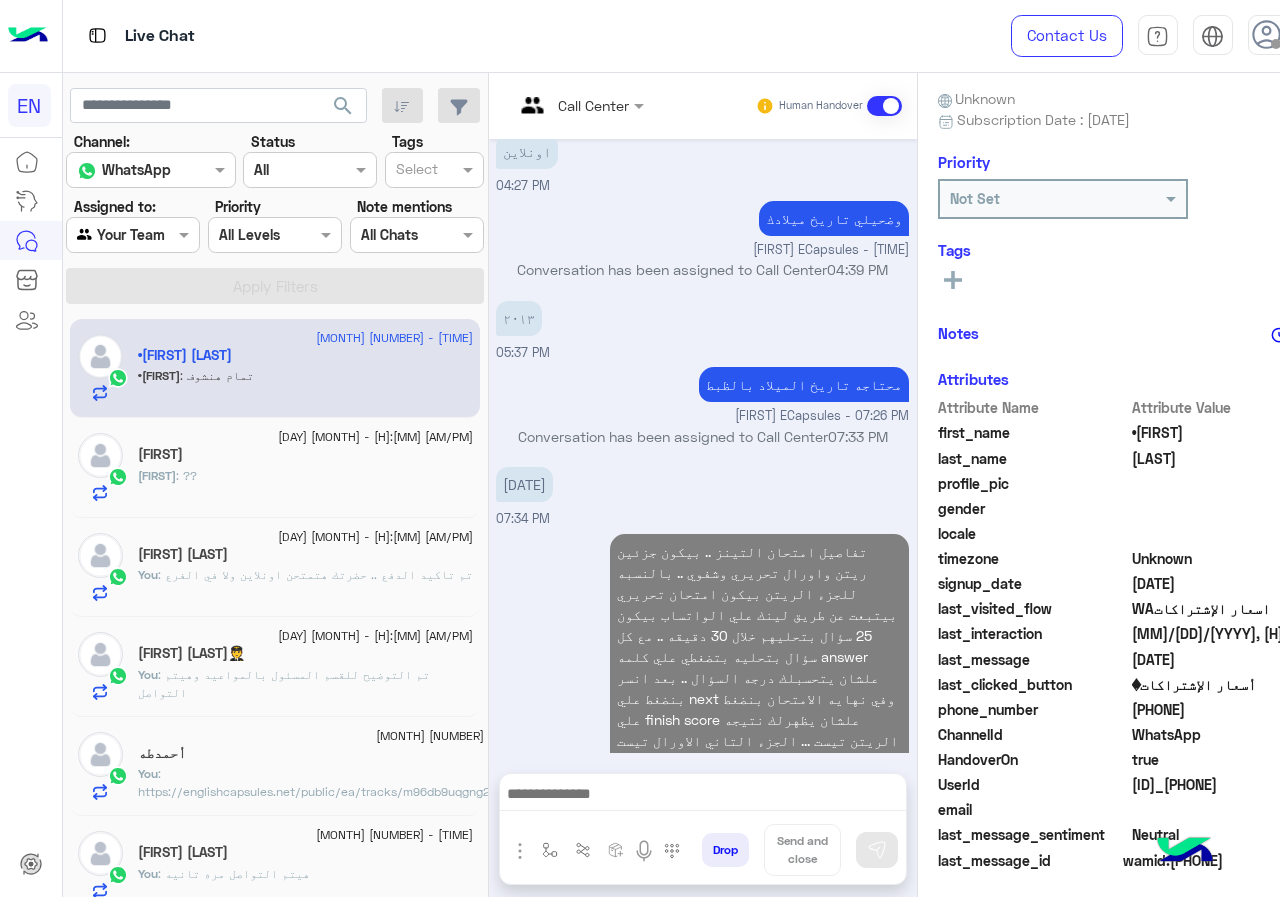 click at bounding box center [703, 796] 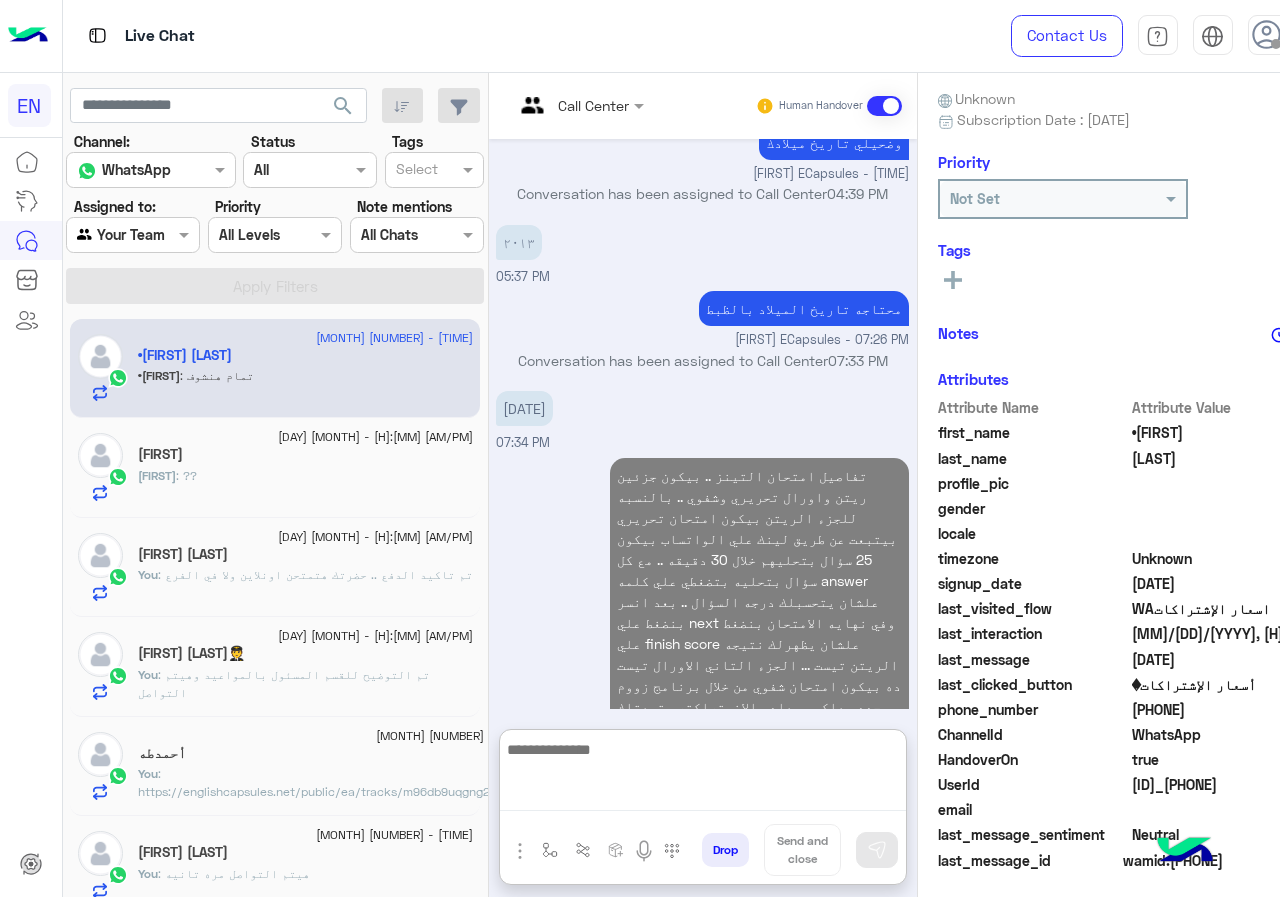 scroll, scrollTop: 1635, scrollLeft: 0, axis: vertical 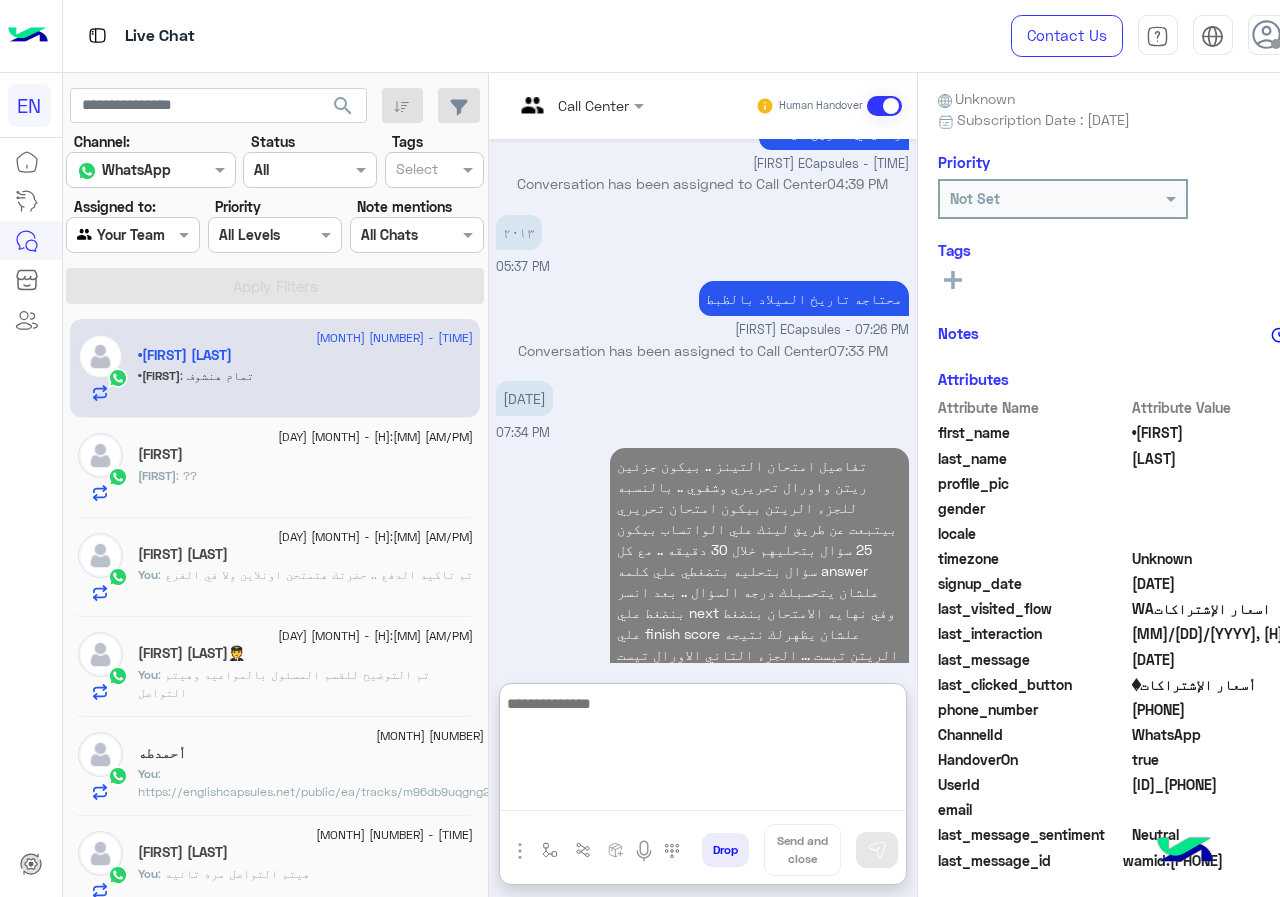 type on "*" 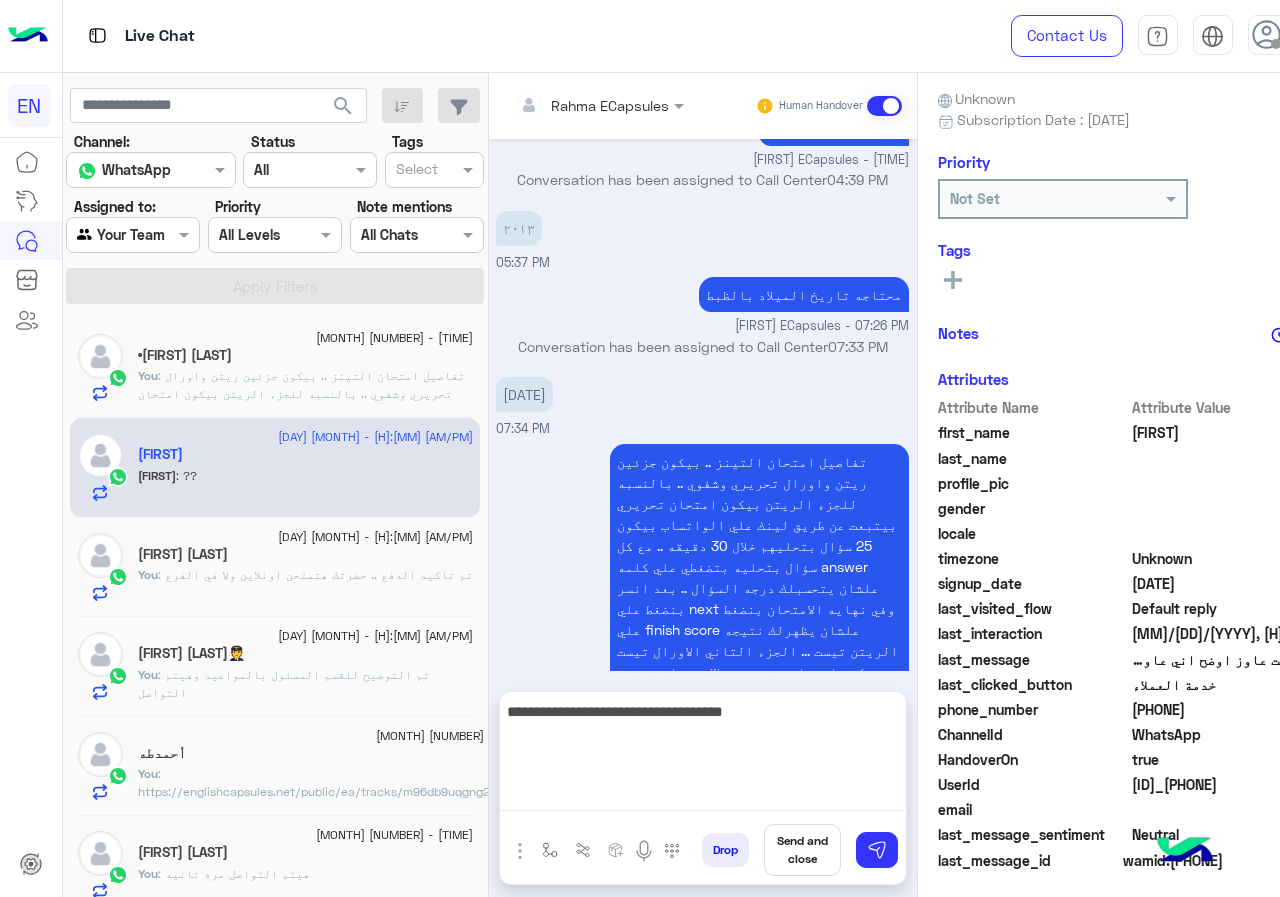 scroll, scrollTop: 1549, scrollLeft: 0, axis: vertical 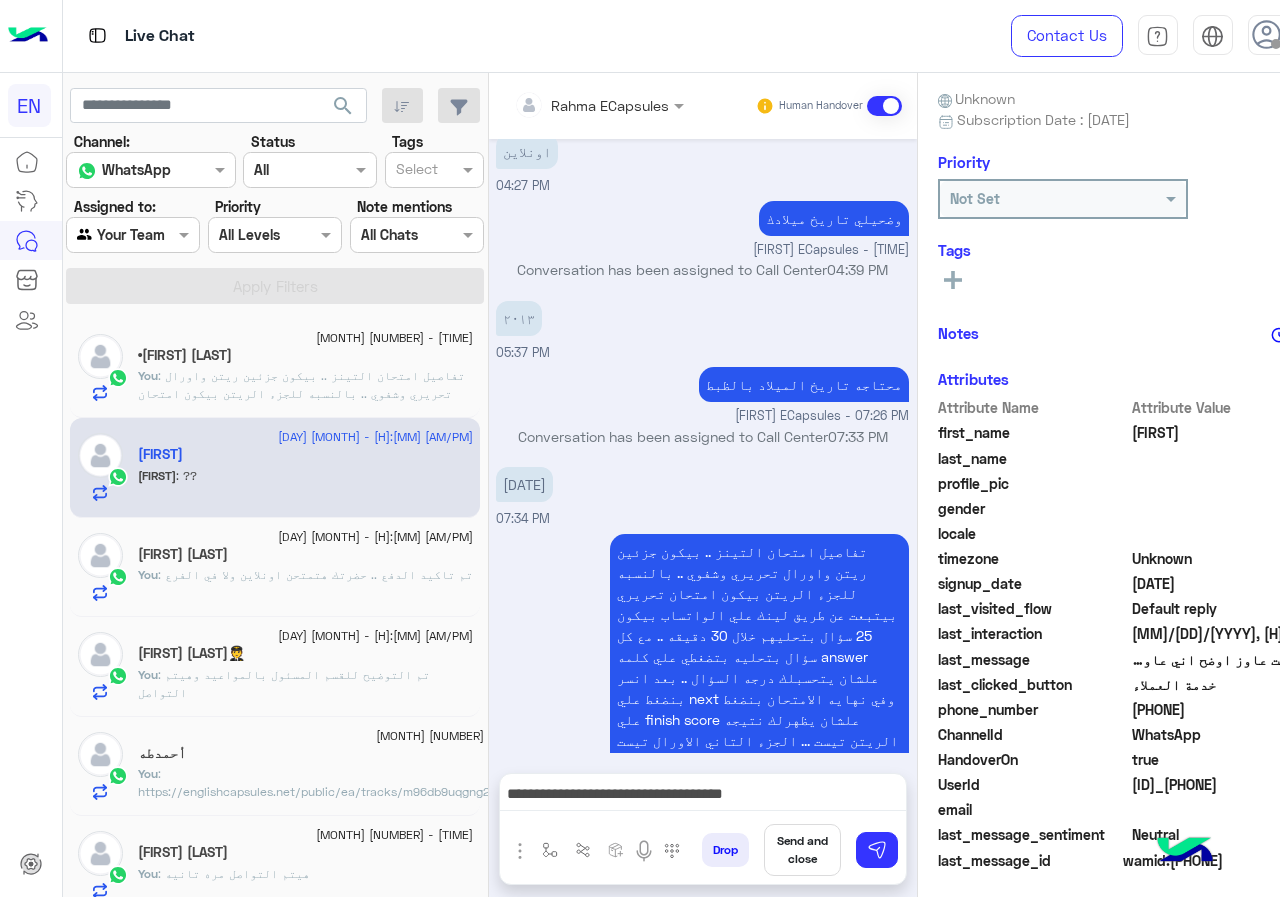 click on "**********" at bounding box center (703, 796) 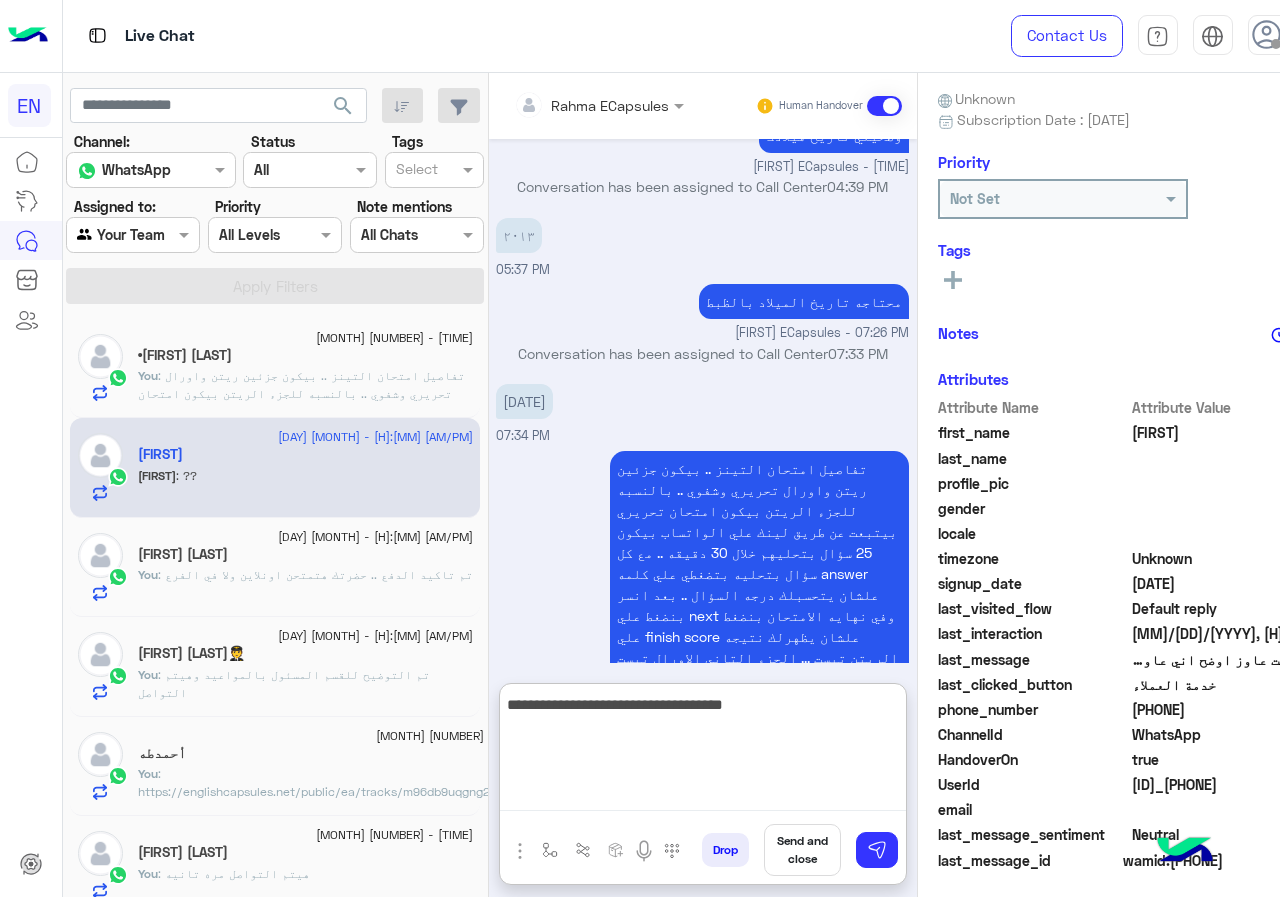 scroll, scrollTop: 1639, scrollLeft: 0, axis: vertical 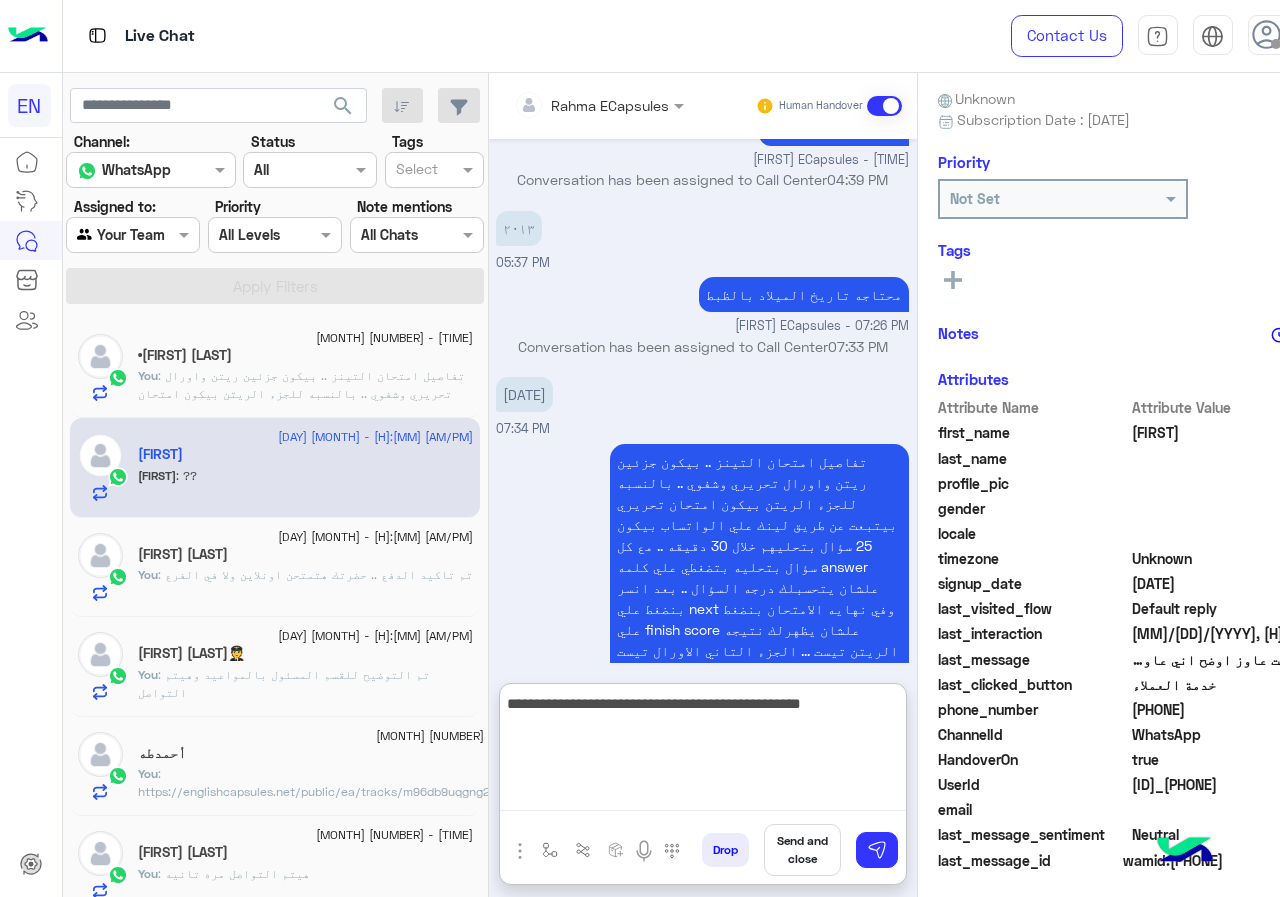 type on "**********" 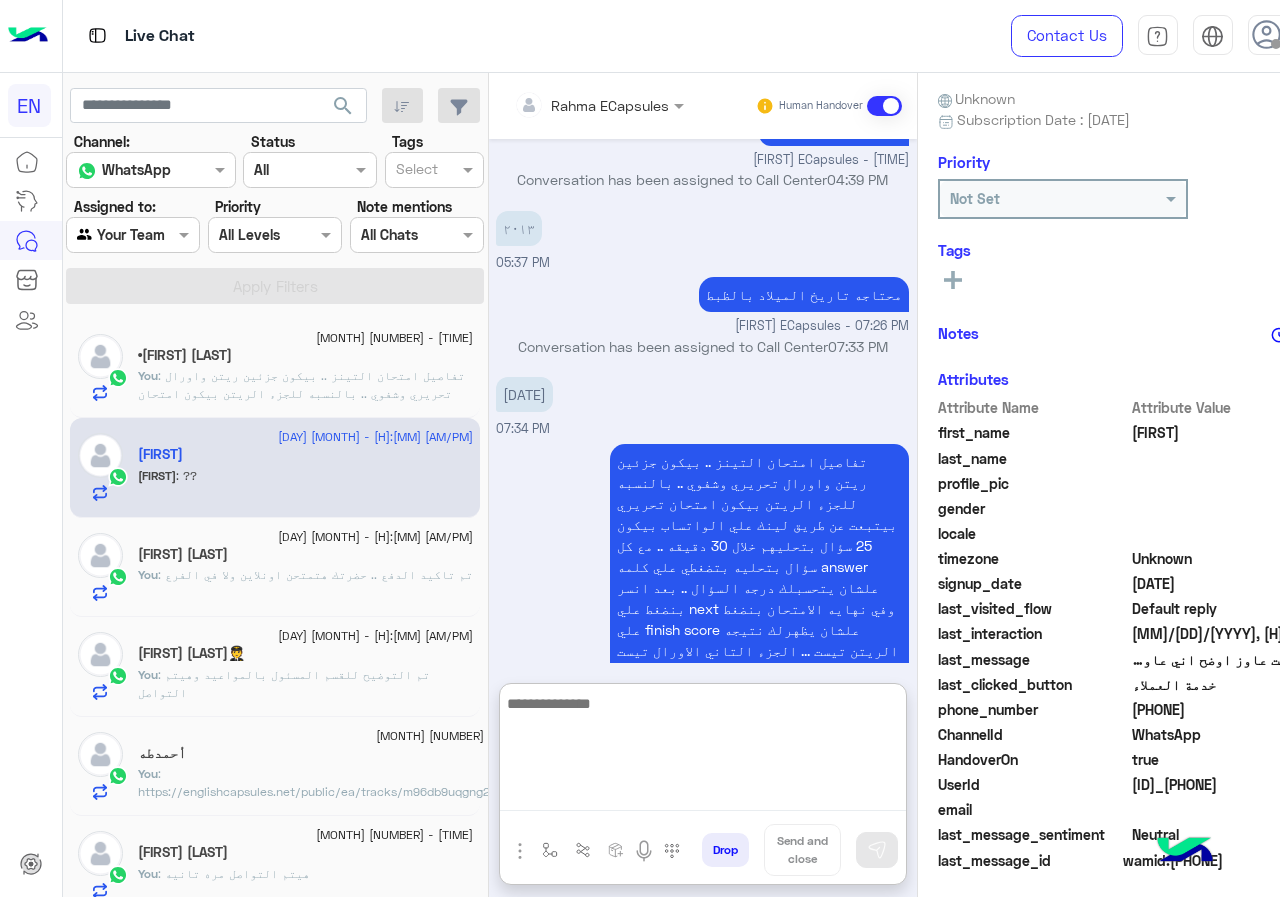 scroll, scrollTop: 1724, scrollLeft: 0, axis: vertical 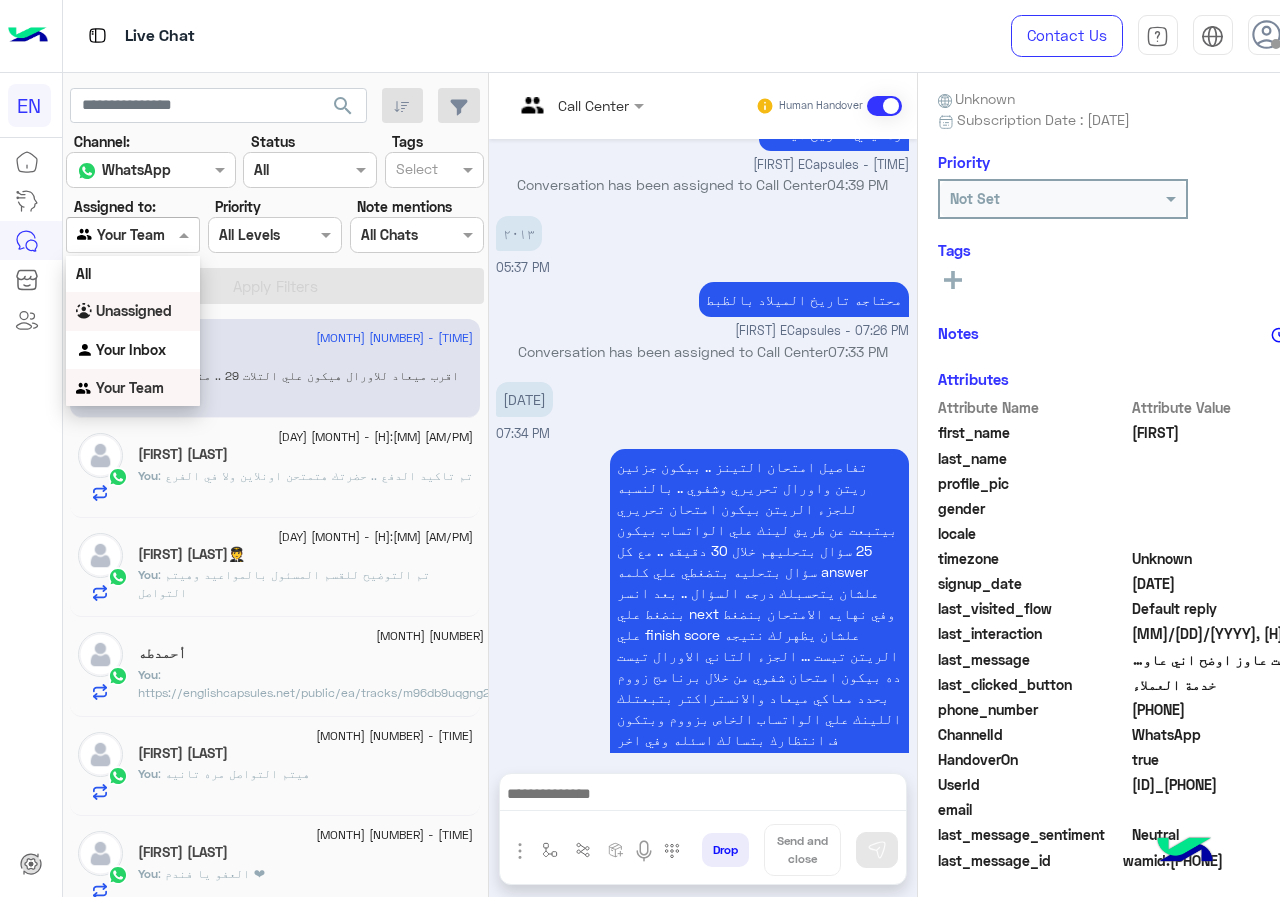 click on "Unassigned" at bounding box center [133, 311] 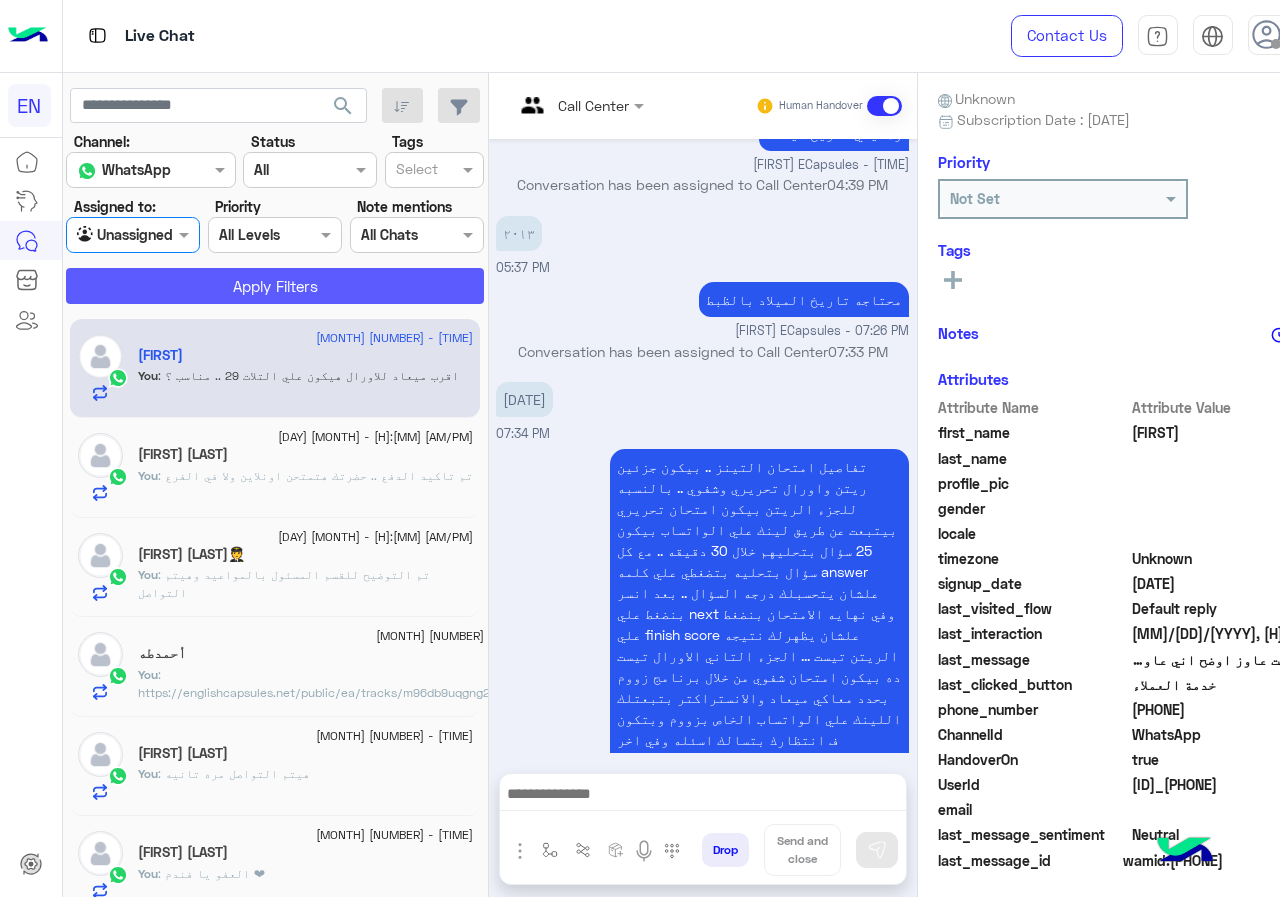 click on "Apply Filters" 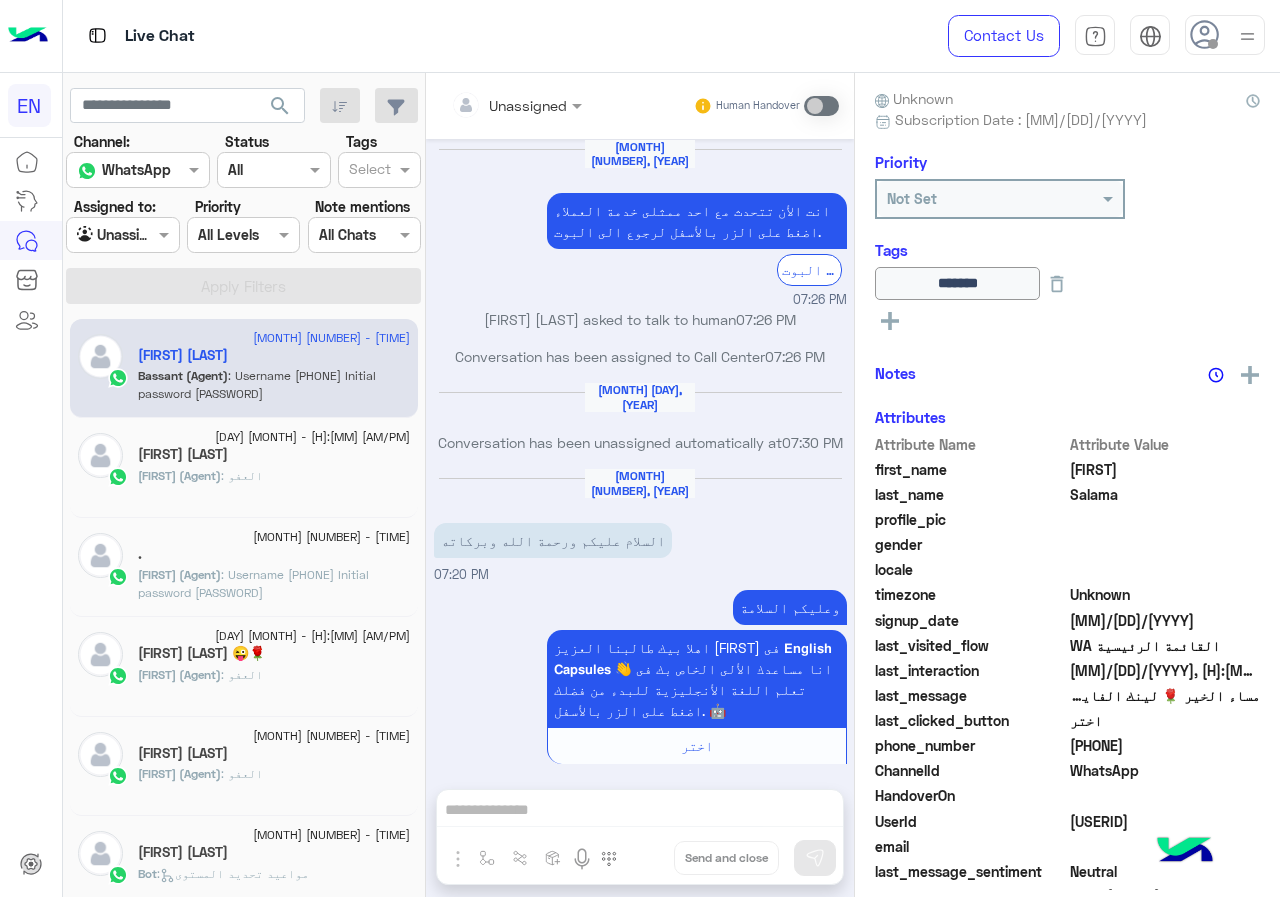scroll, scrollTop: 1283, scrollLeft: 0, axis: vertical 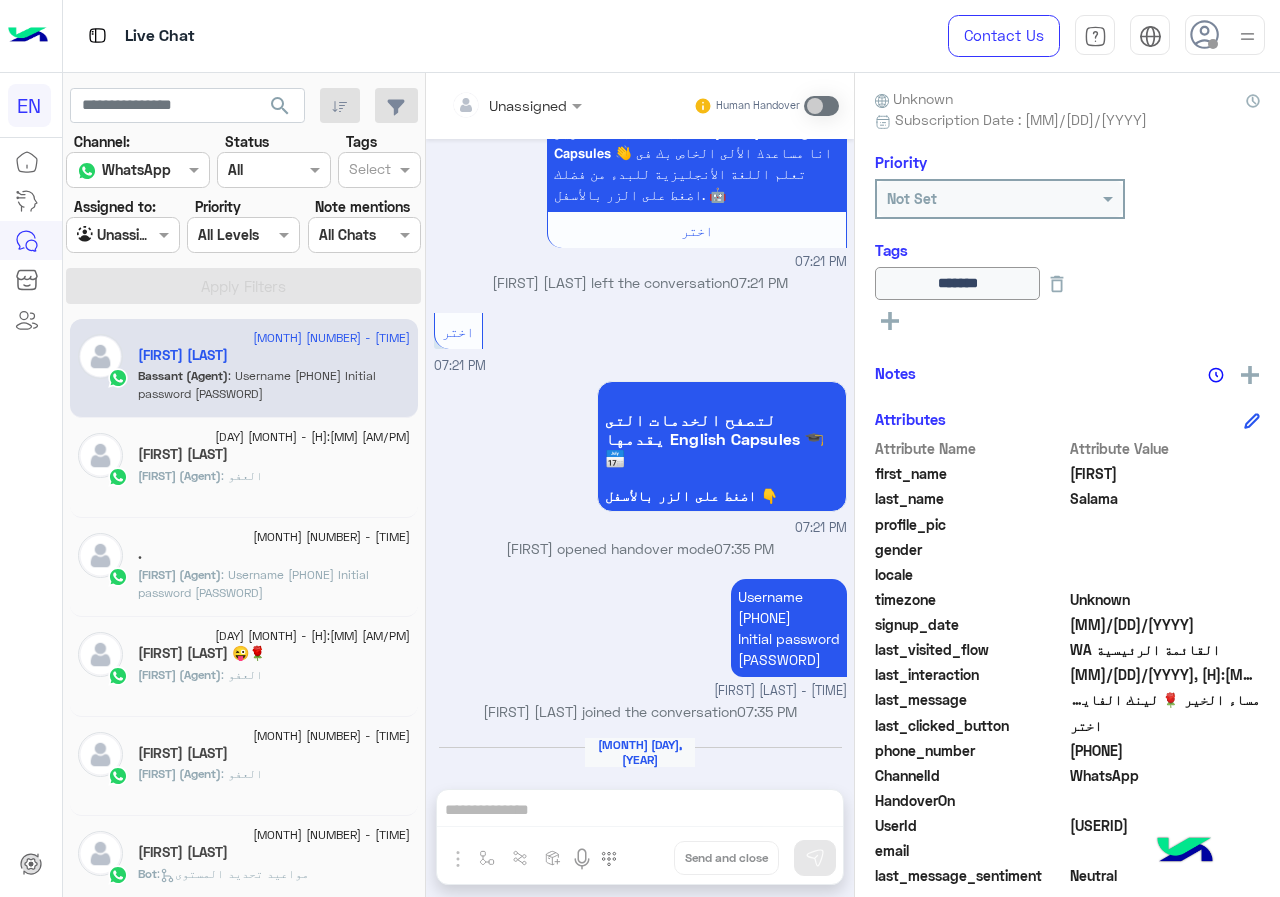 click at bounding box center [491, 105] 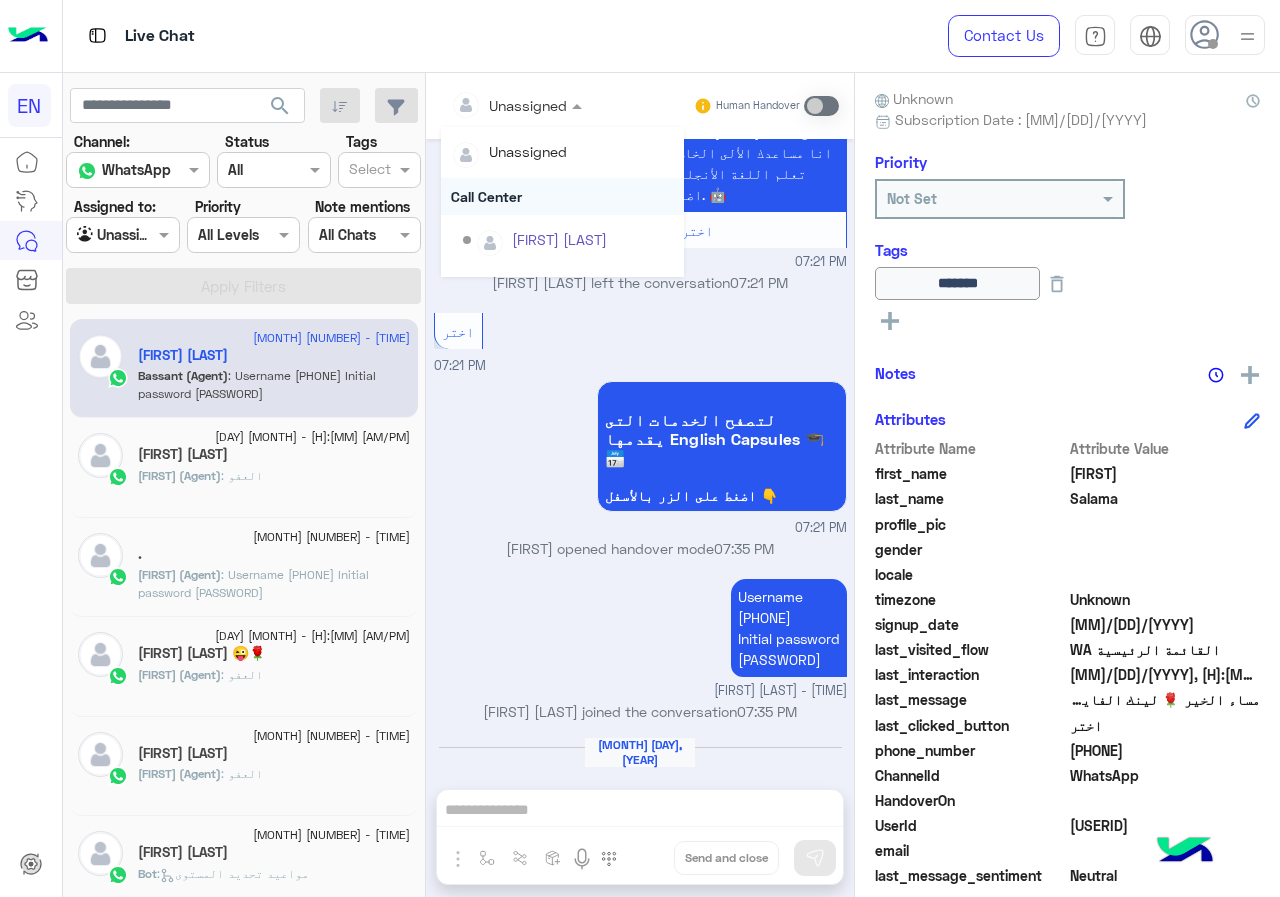 click on "Call Center" at bounding box center (562, 196) 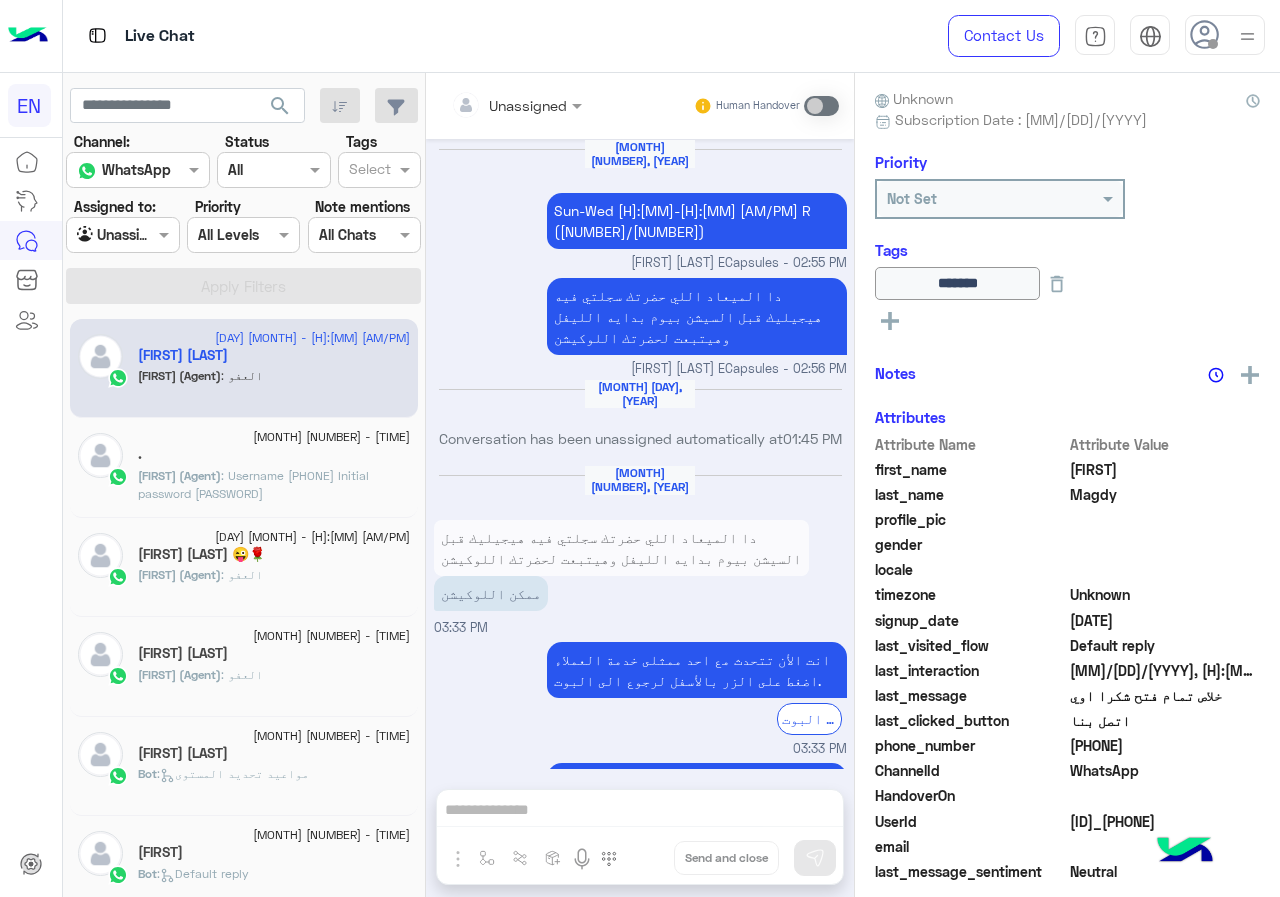 scroll, scrollTop: 1236, scrollLeft: 0, axis: vertical 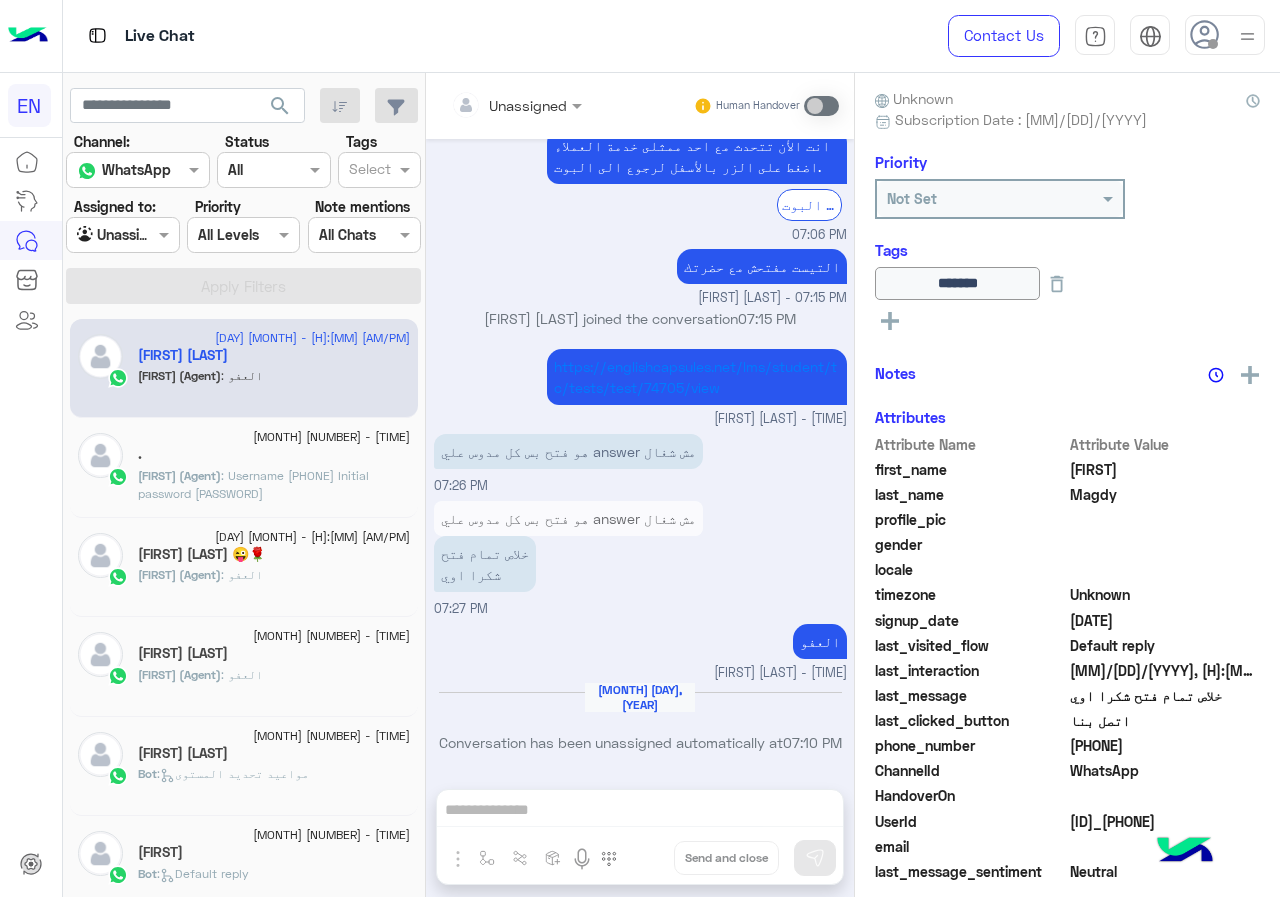 click at bounding box center (122, 234) 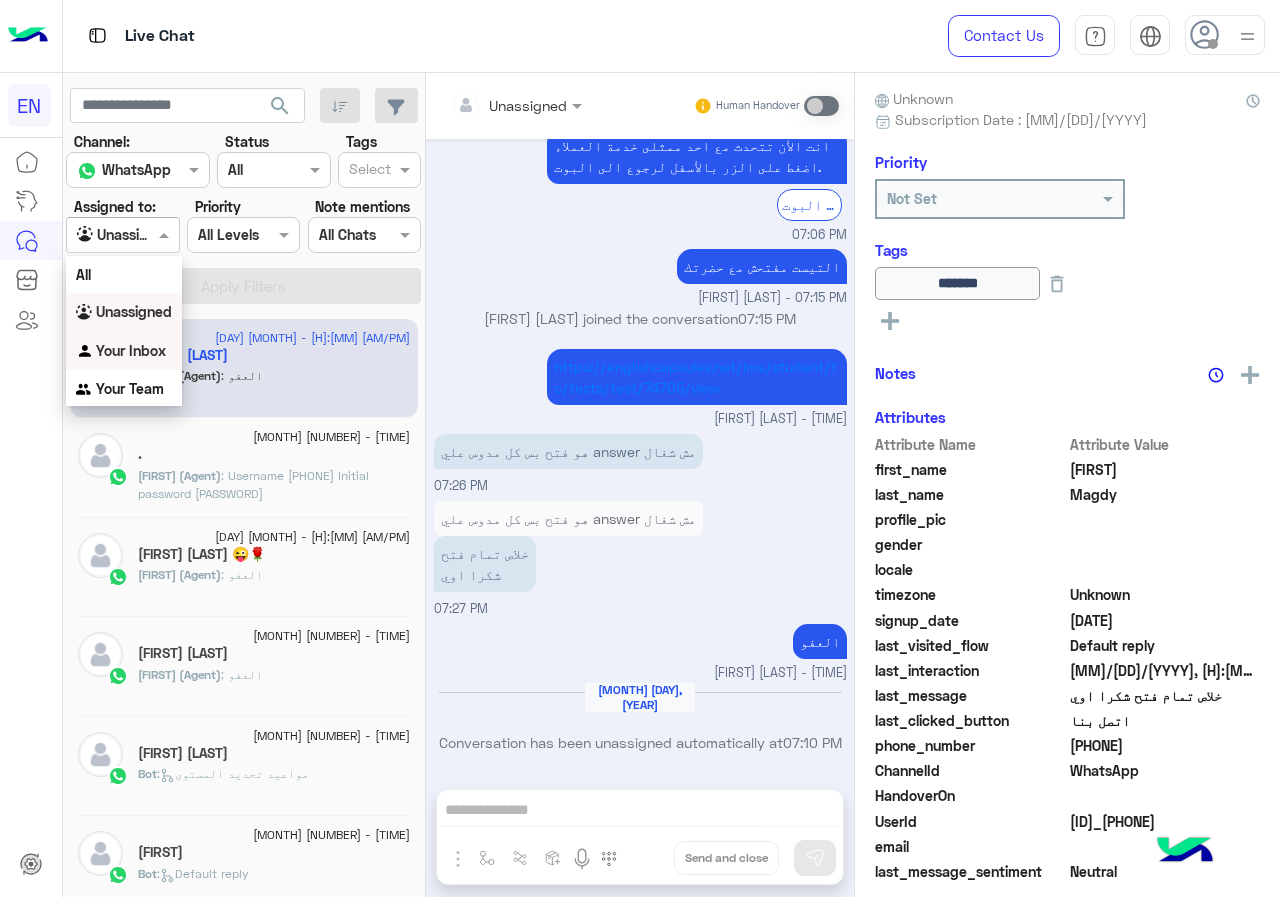 click on "Your Inbox" at bounding box center (131, 350) 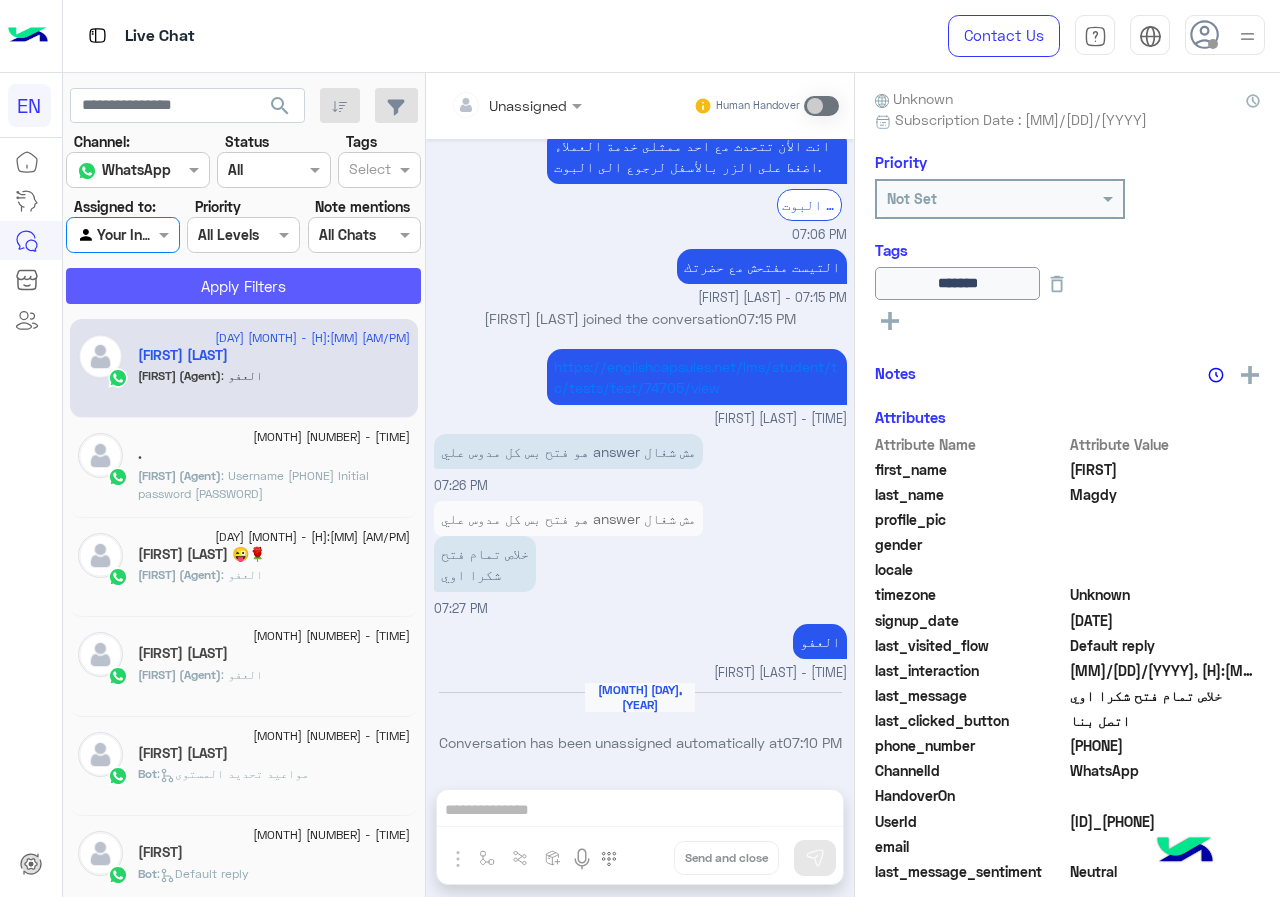 click on "Apply Filters" 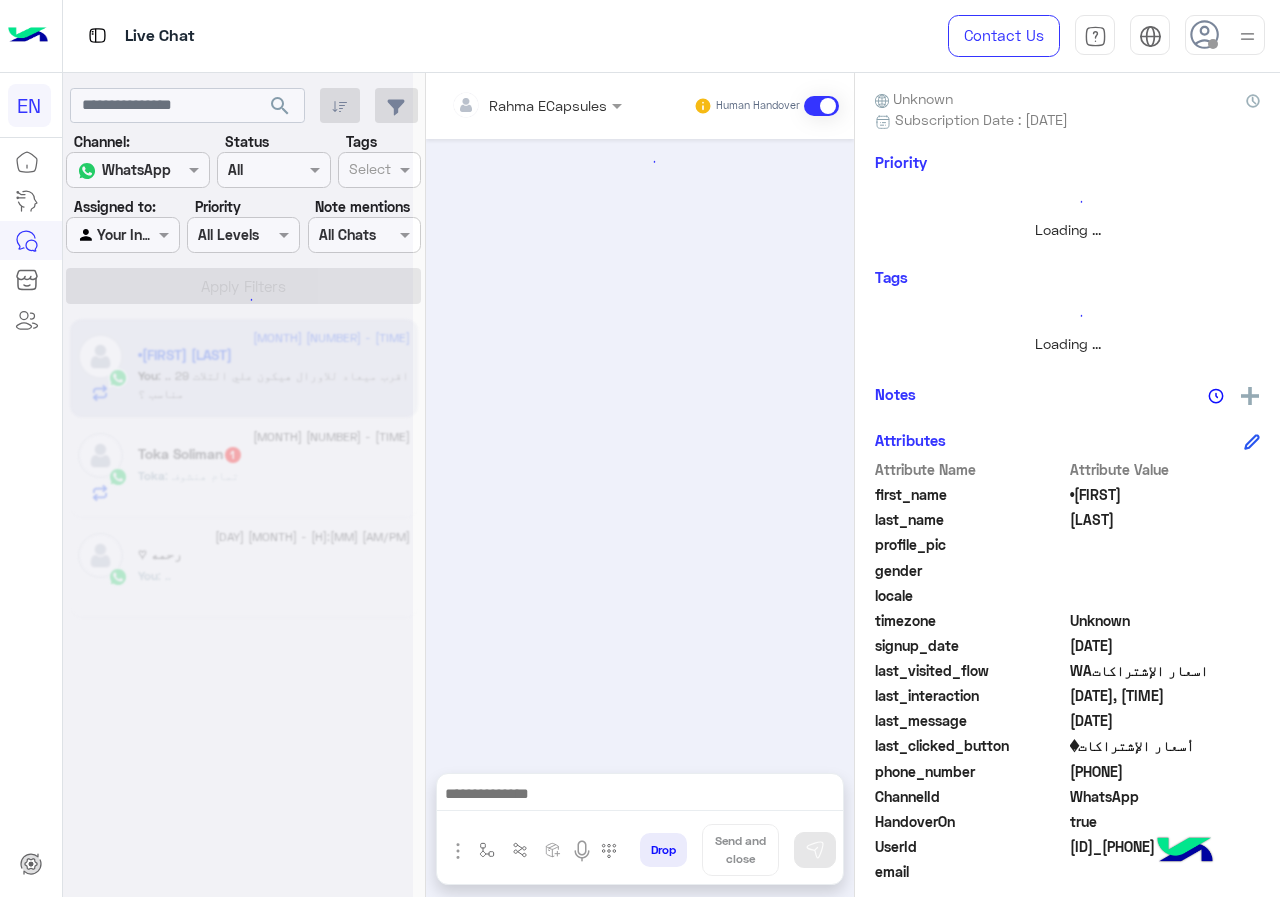 scroll, scrollTop: 1423, scrollLeft: 0, axis: vertical 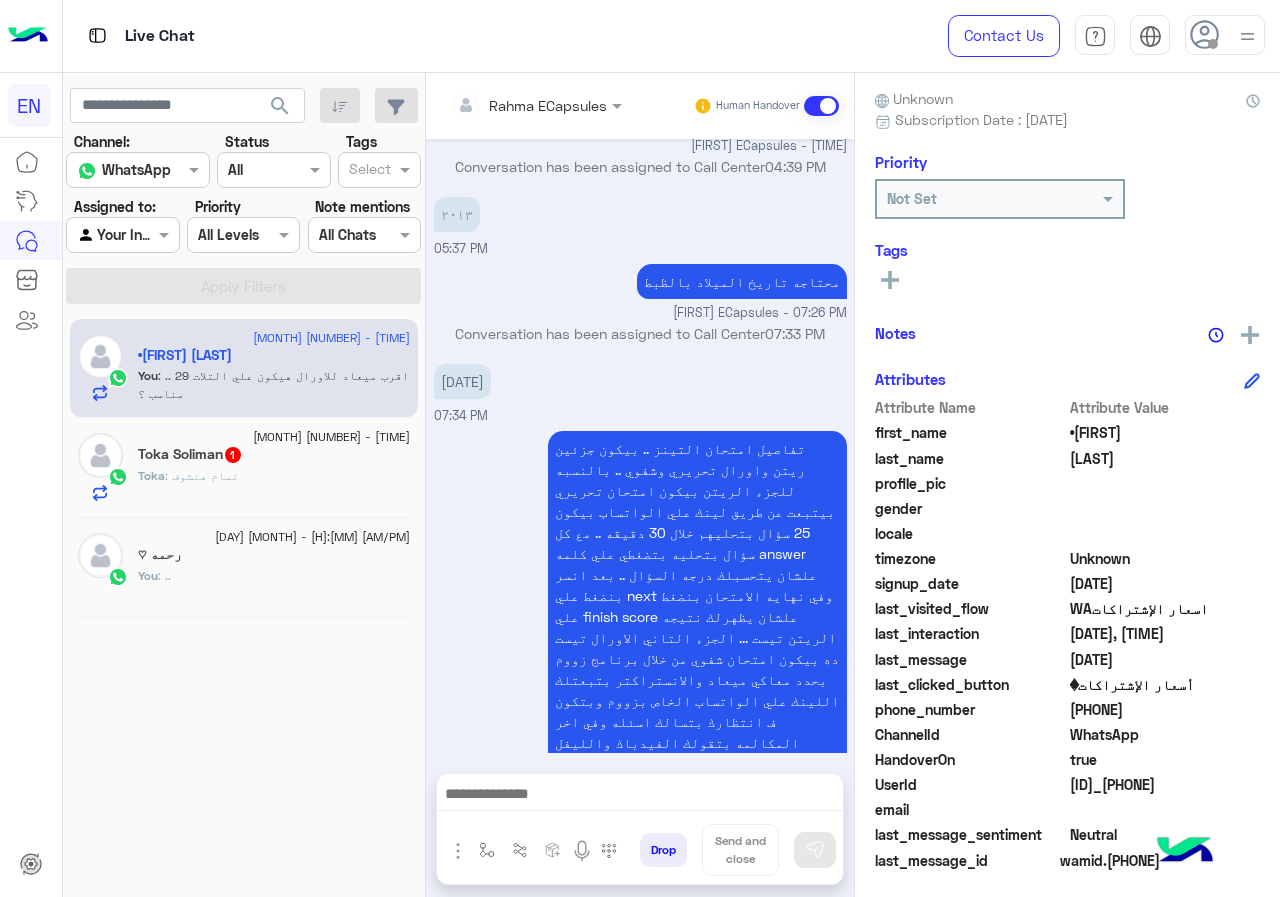 click on "Rahma ECapsules" at bounding box center (529, 105) 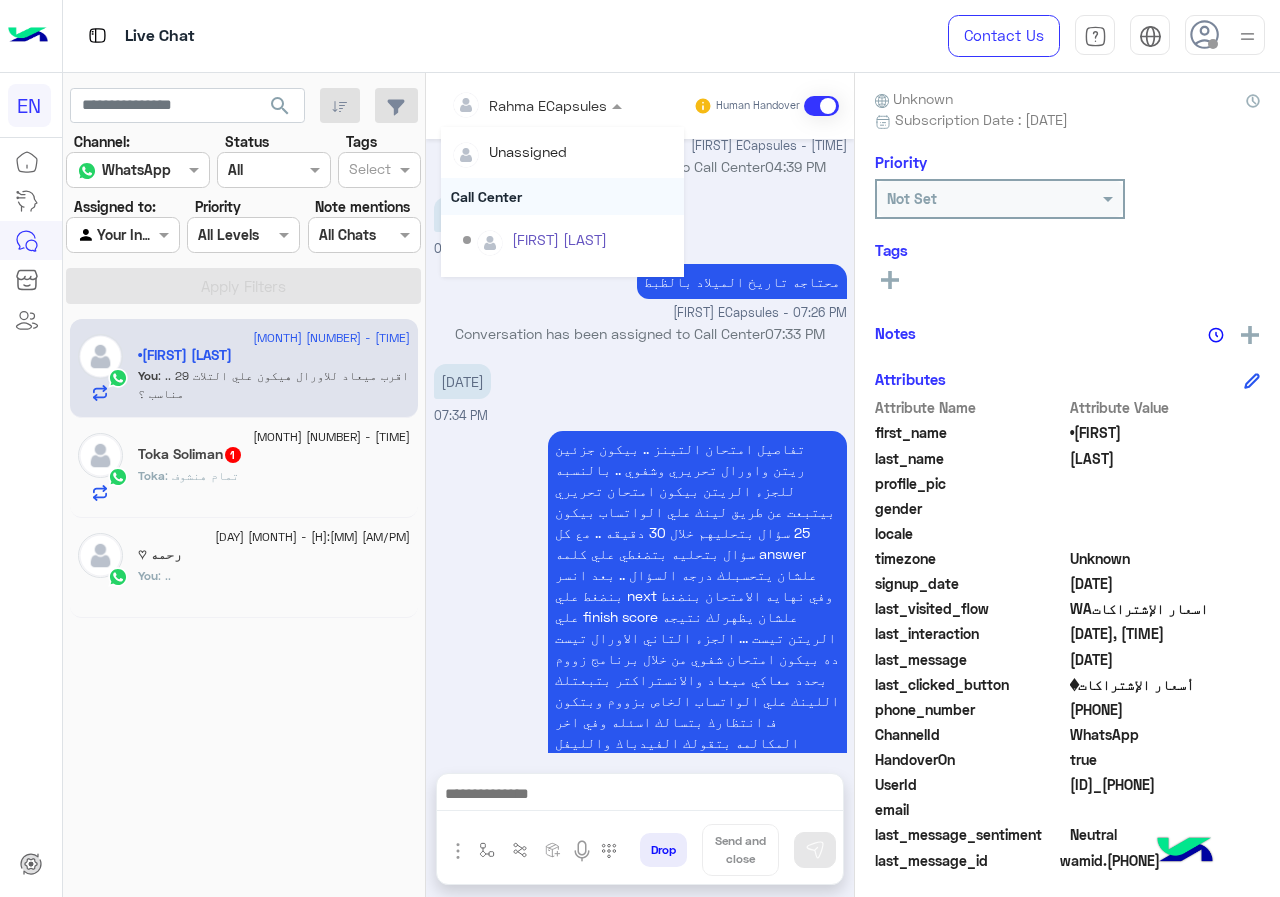 click on "Call Center" at bounding box center [562, 196] 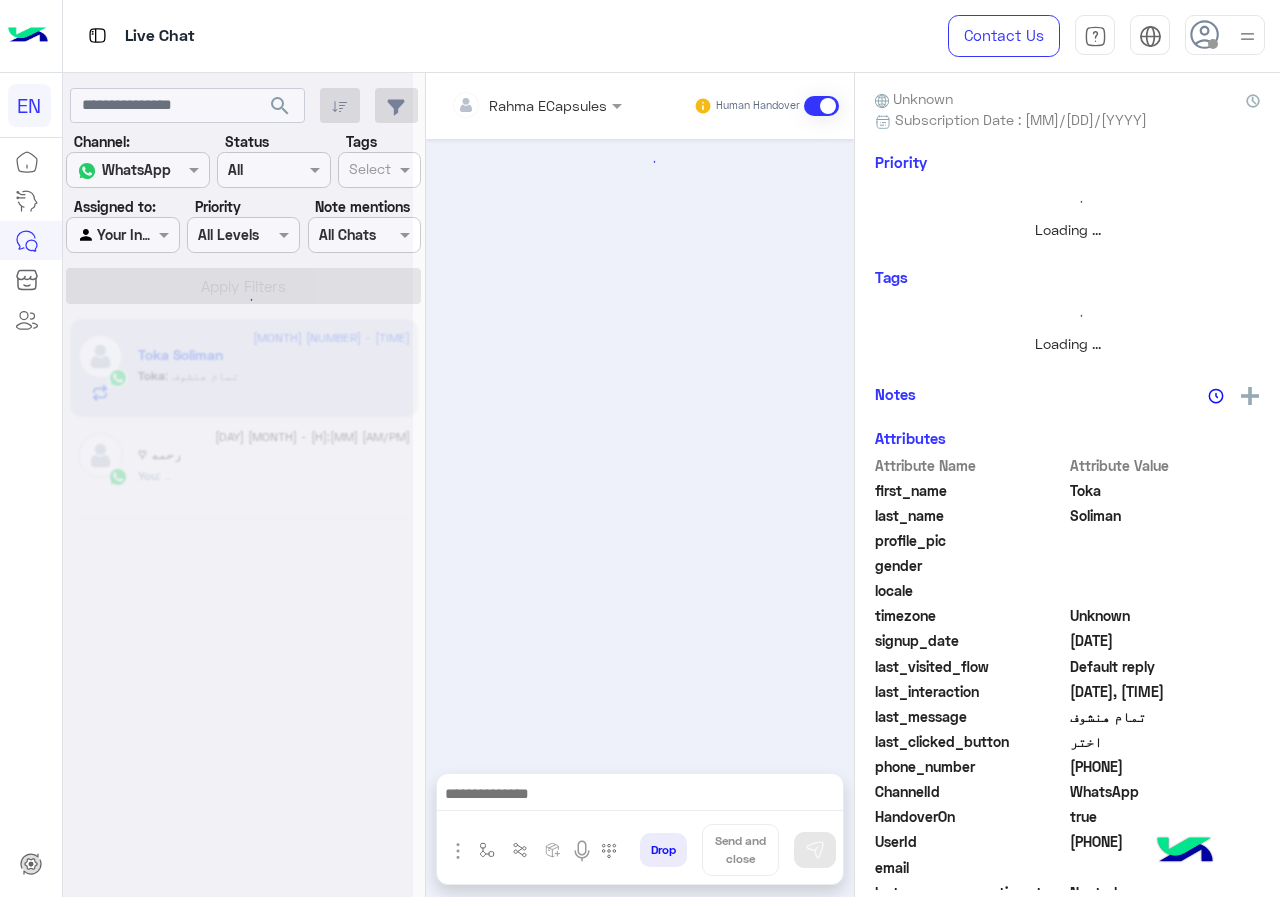scroll, scrollTop: 0, scrollLeft: 0, axis: both 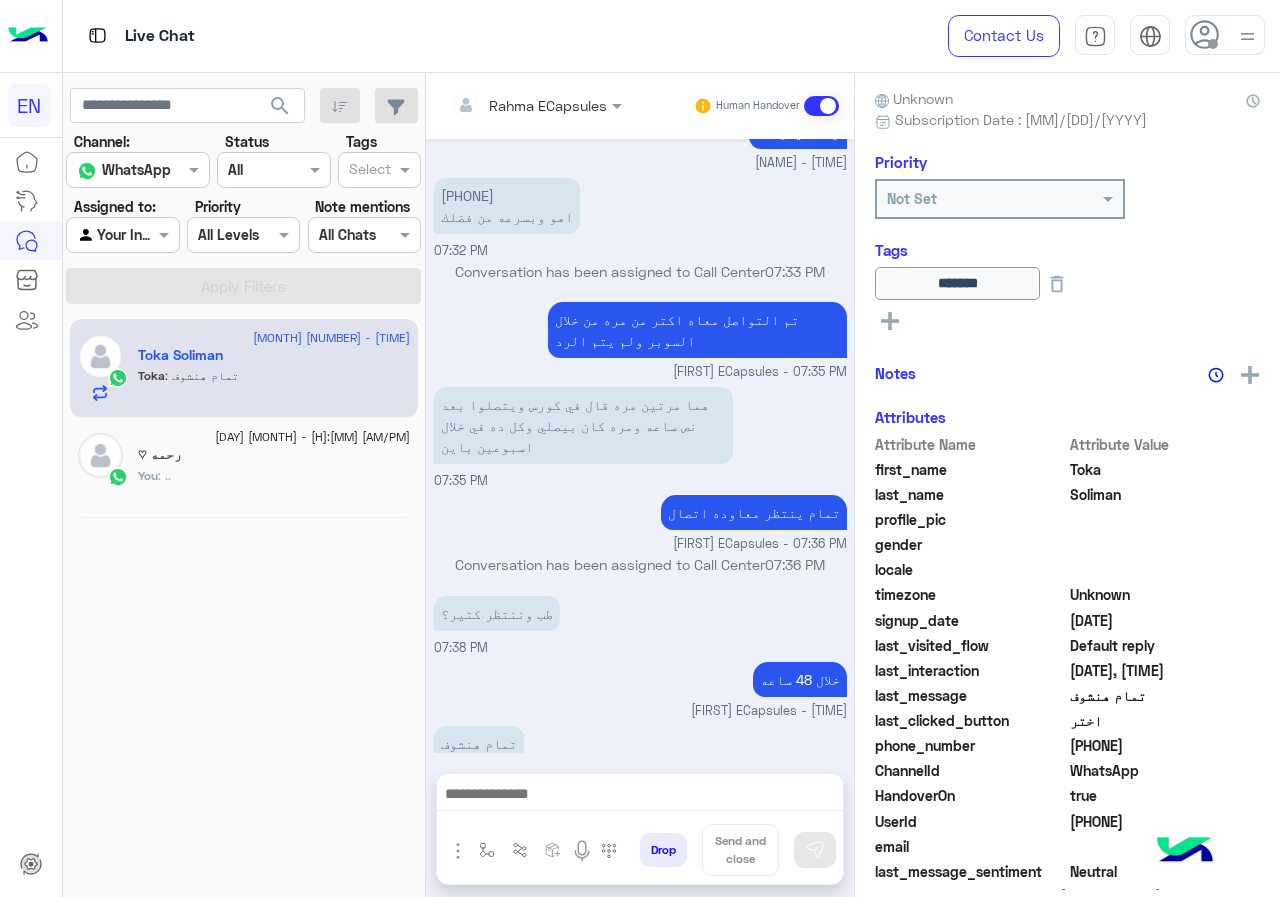 click at bounding box center [640, 796] 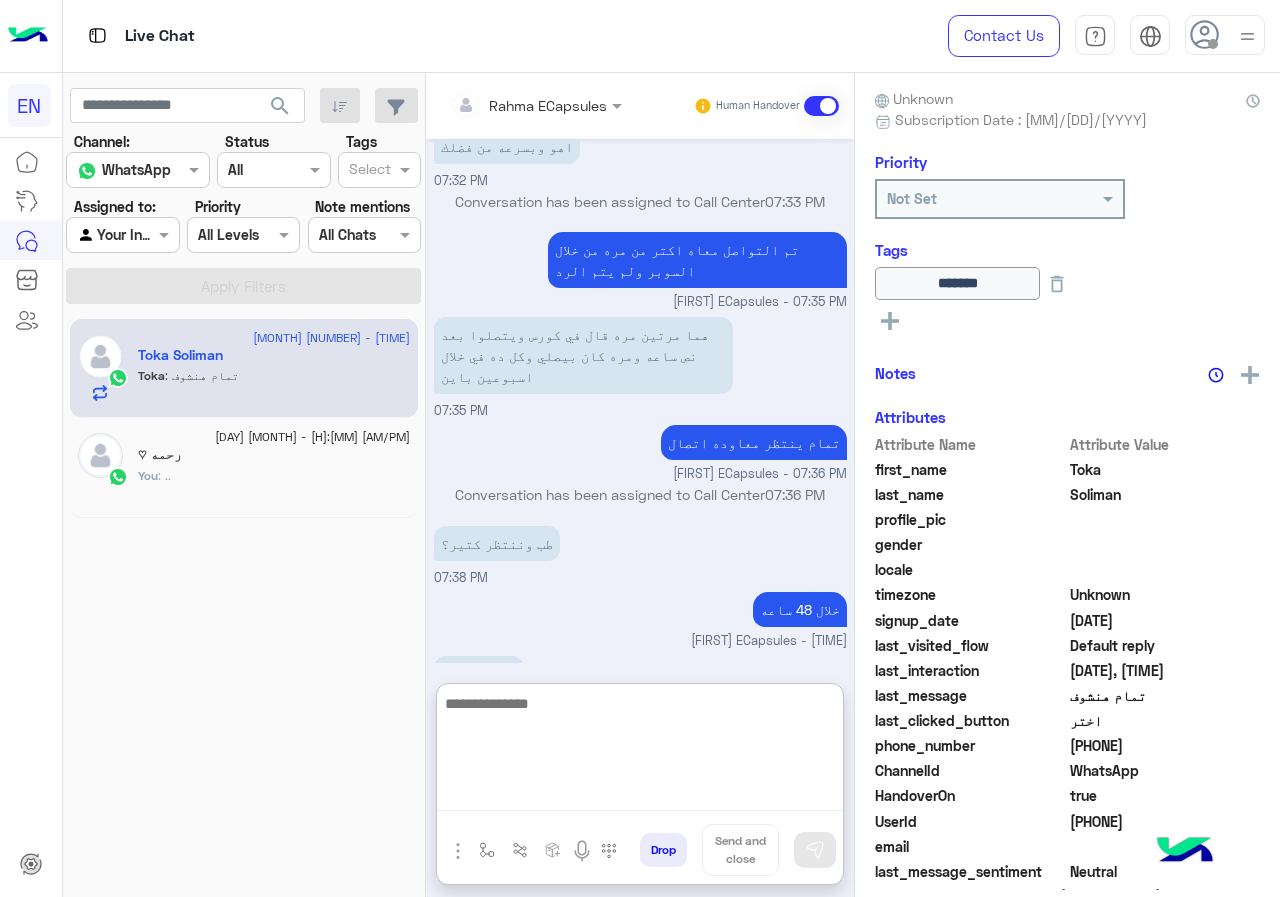 scroll, scrollTop: 1079, scrollLeft: 0, axis: vertical 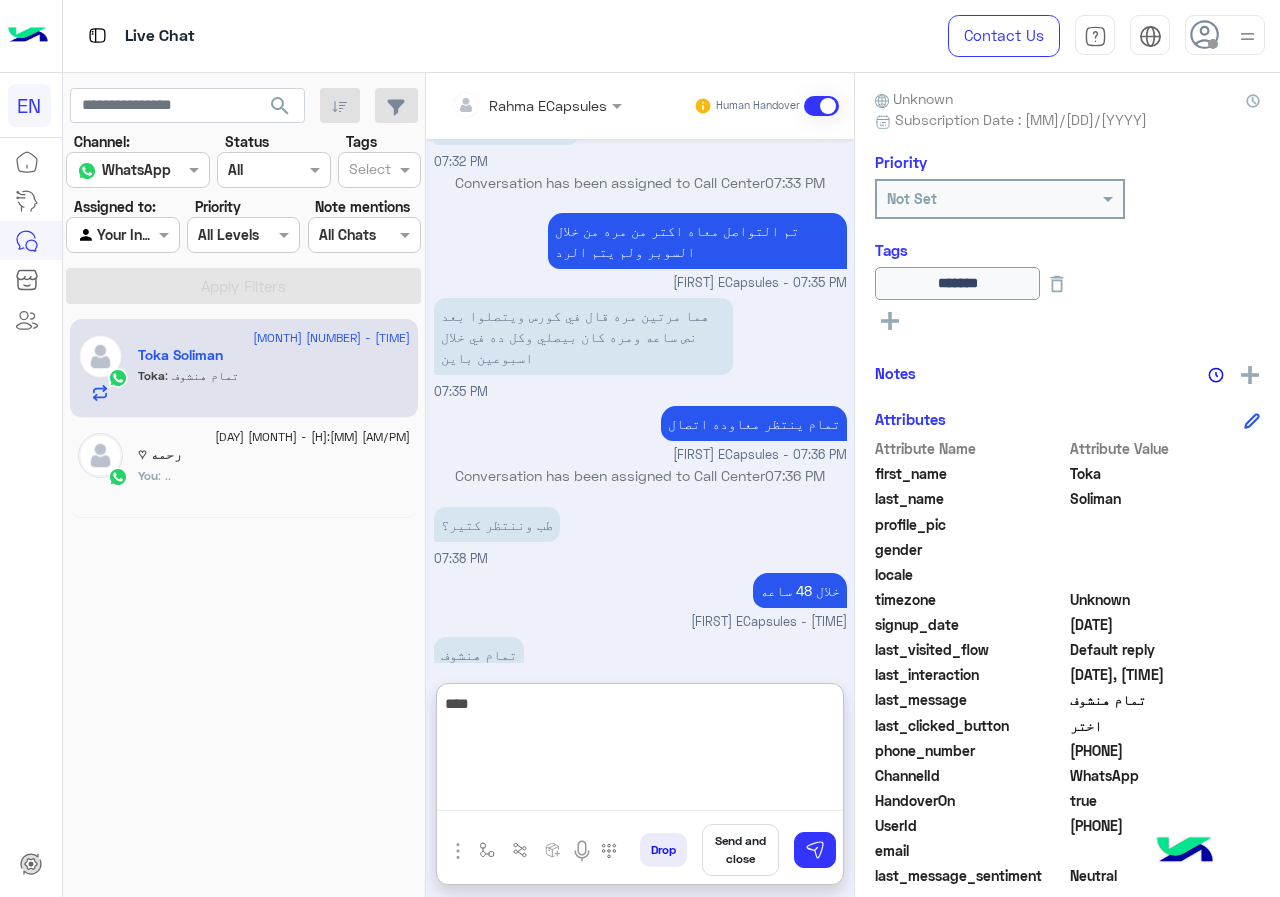 type on "****" 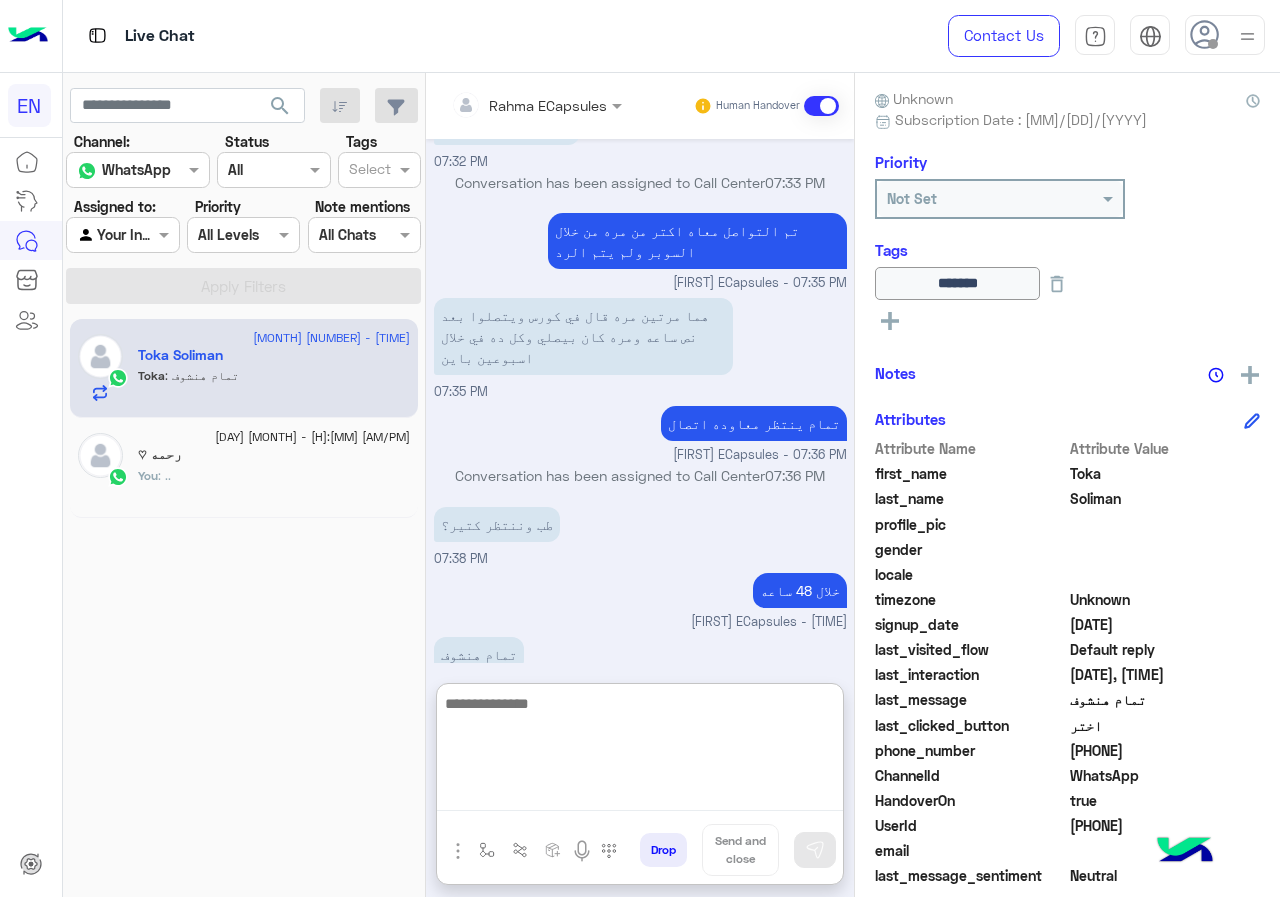 scroll, scrollTop: 1143, scrollLeft: 0, axis: vertical 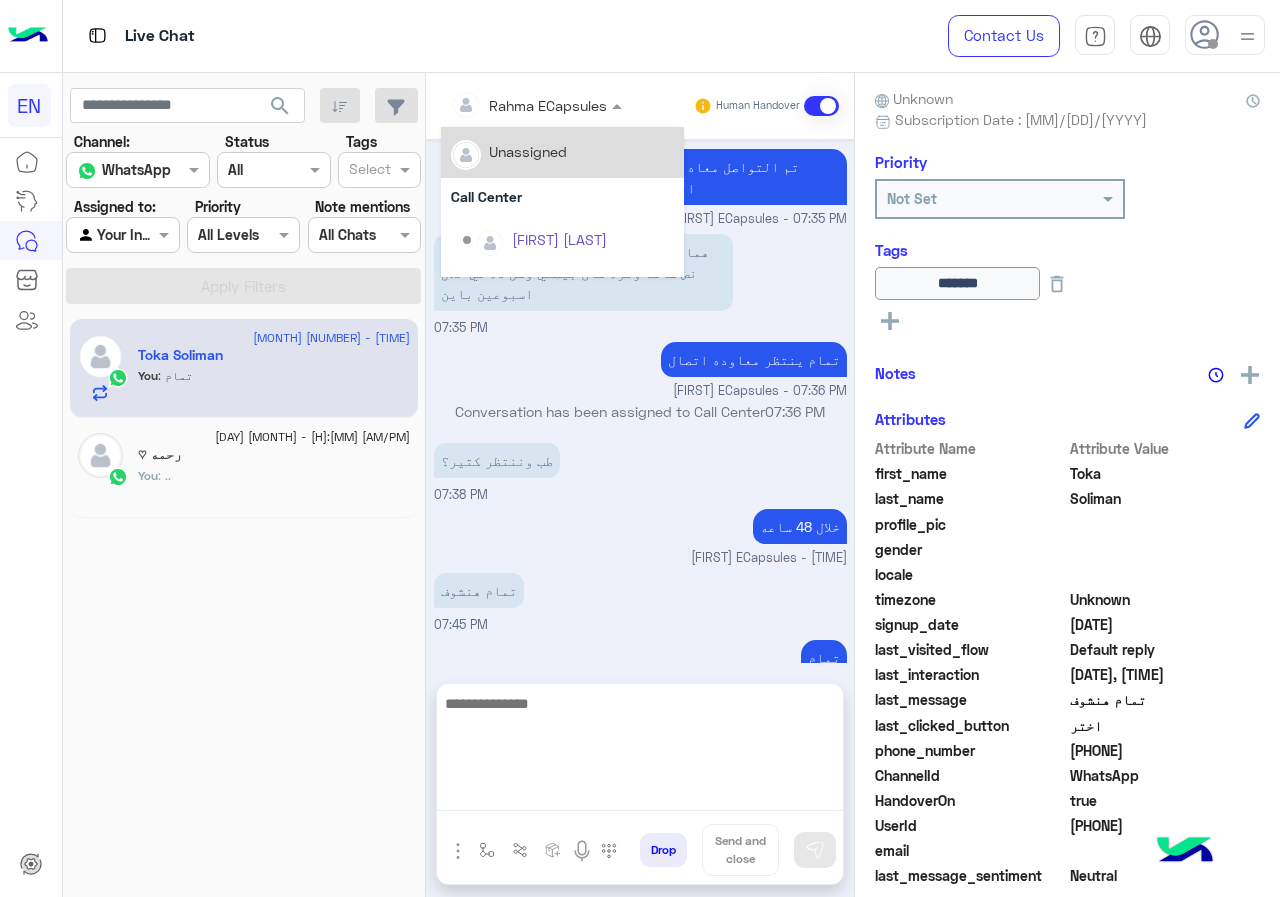 click at bounding box center [509, 105] 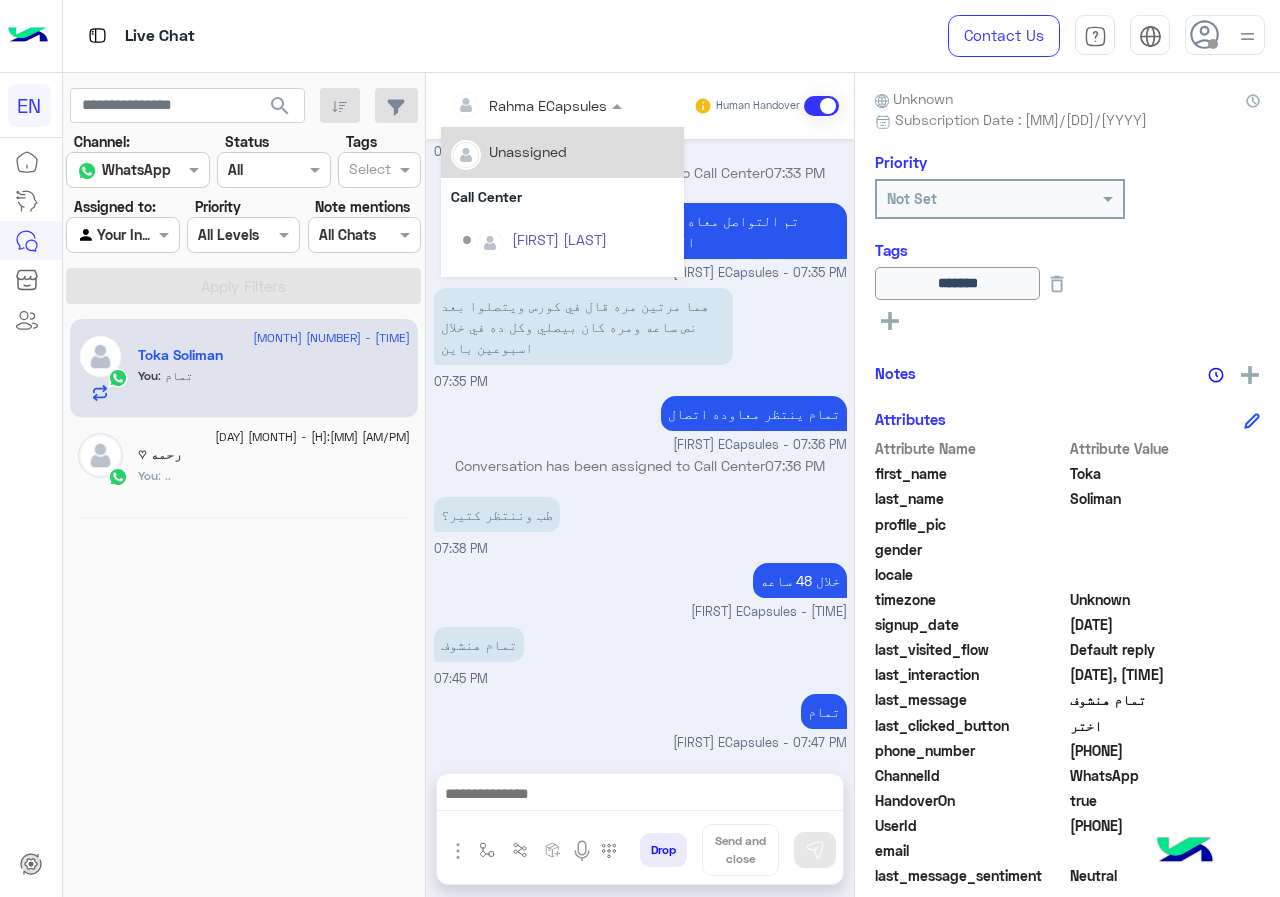 scroll, scrollTop: 1053, scrollLeft: 0, axis: vertical 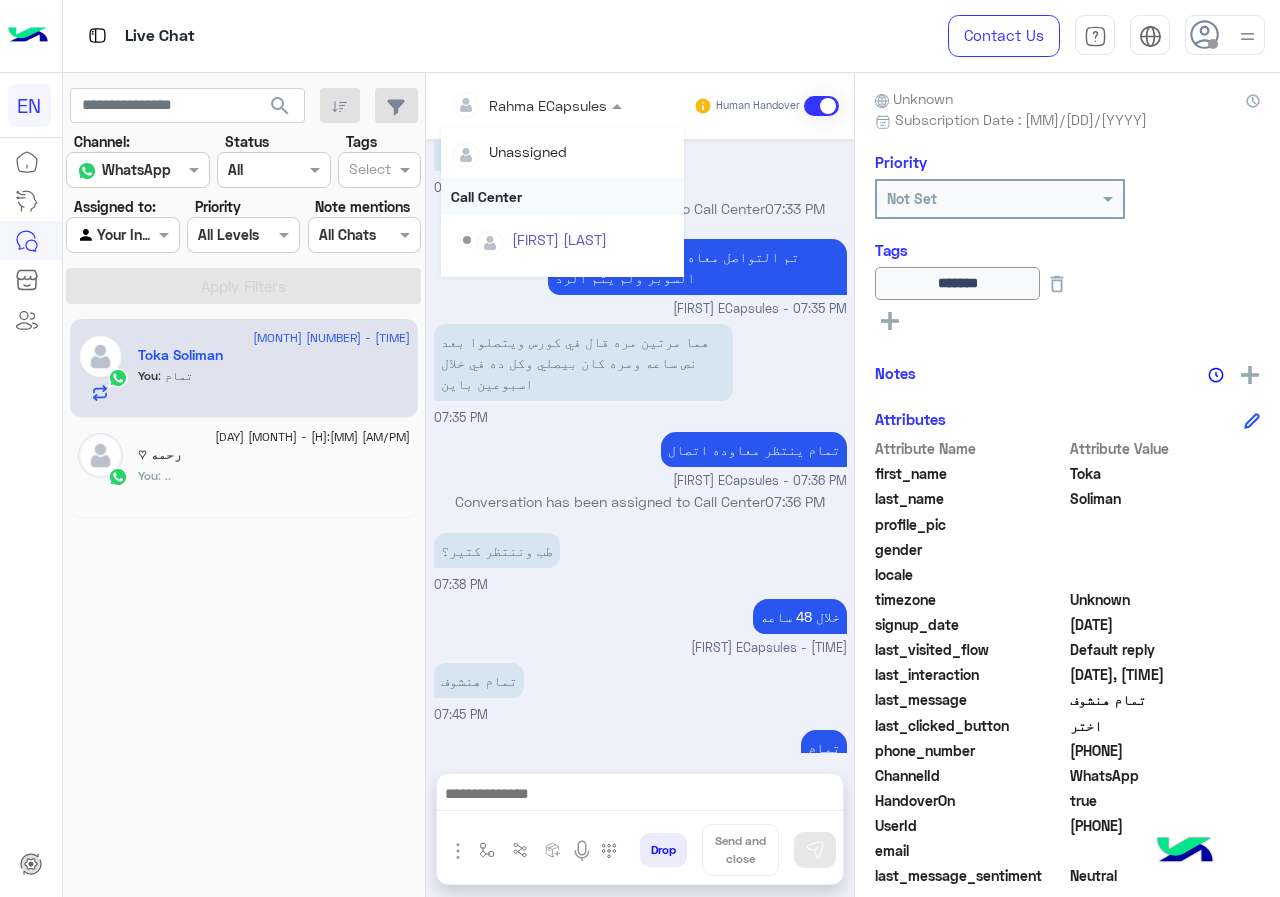 click on "Call Center" at bounding box center (562, 196) 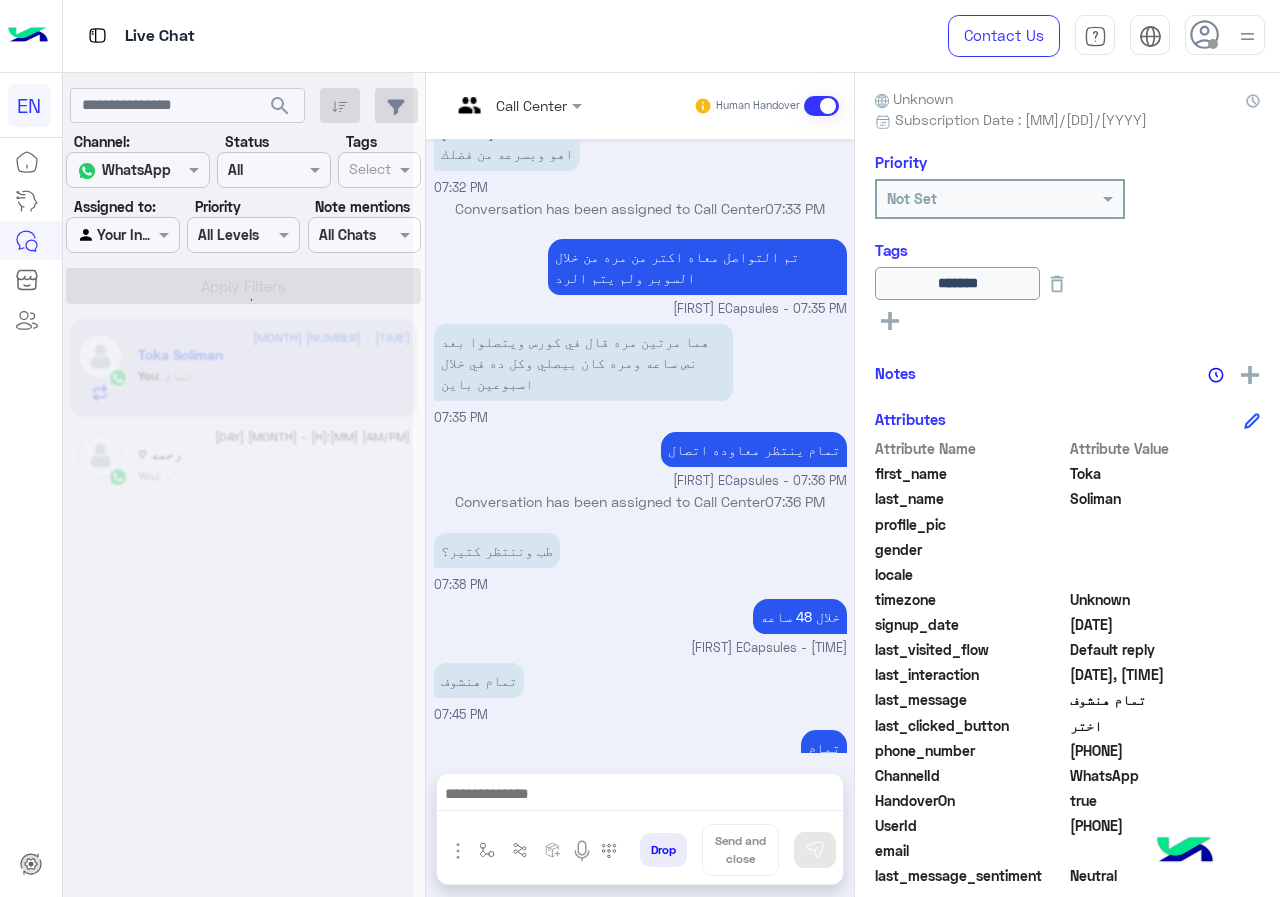 scroll, scrollTop: 0, scrollLeft: 0, axis: both 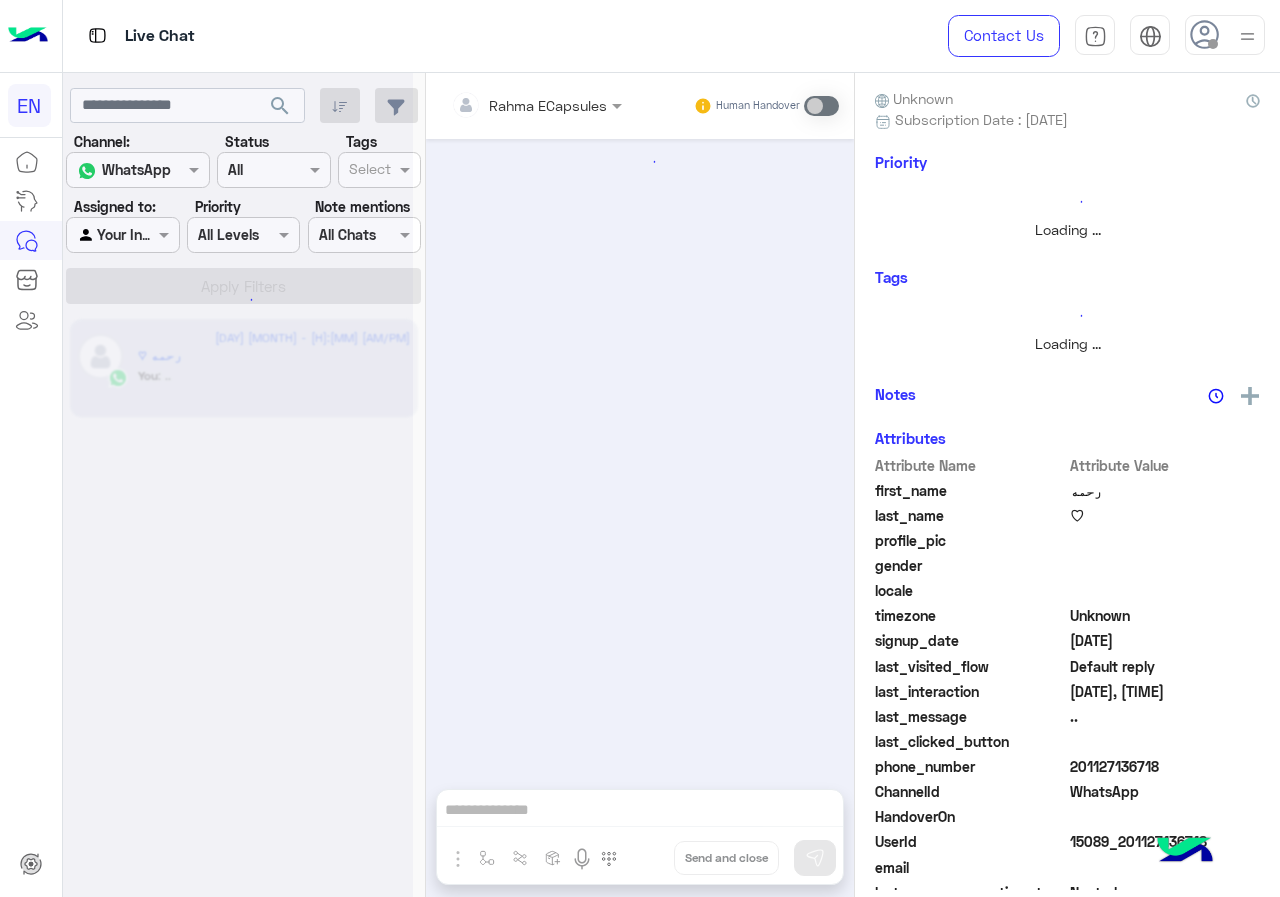 click at bounding box center [166, 234] 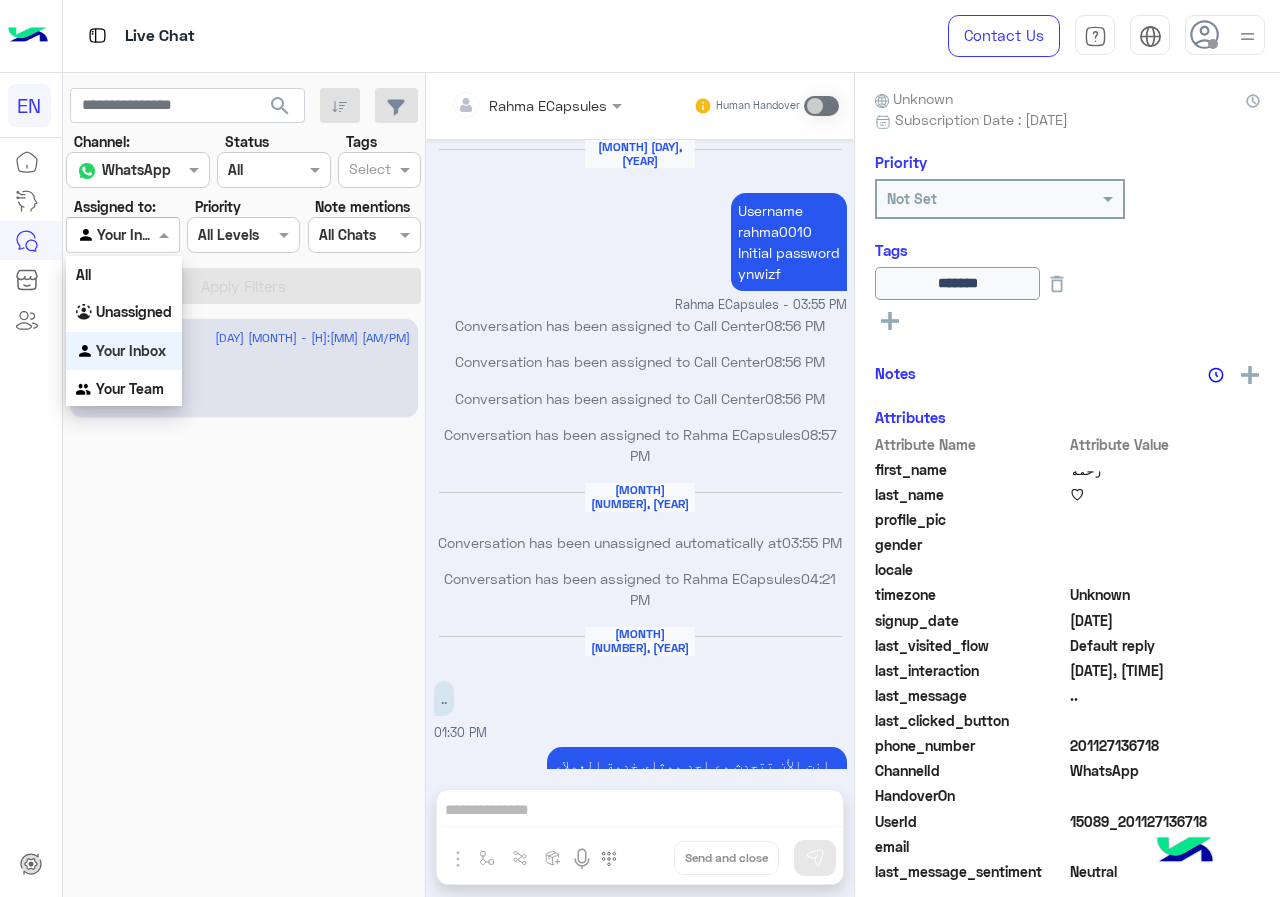scroll, scrollTop: 741, scrollLeft: 0, axis: vertical 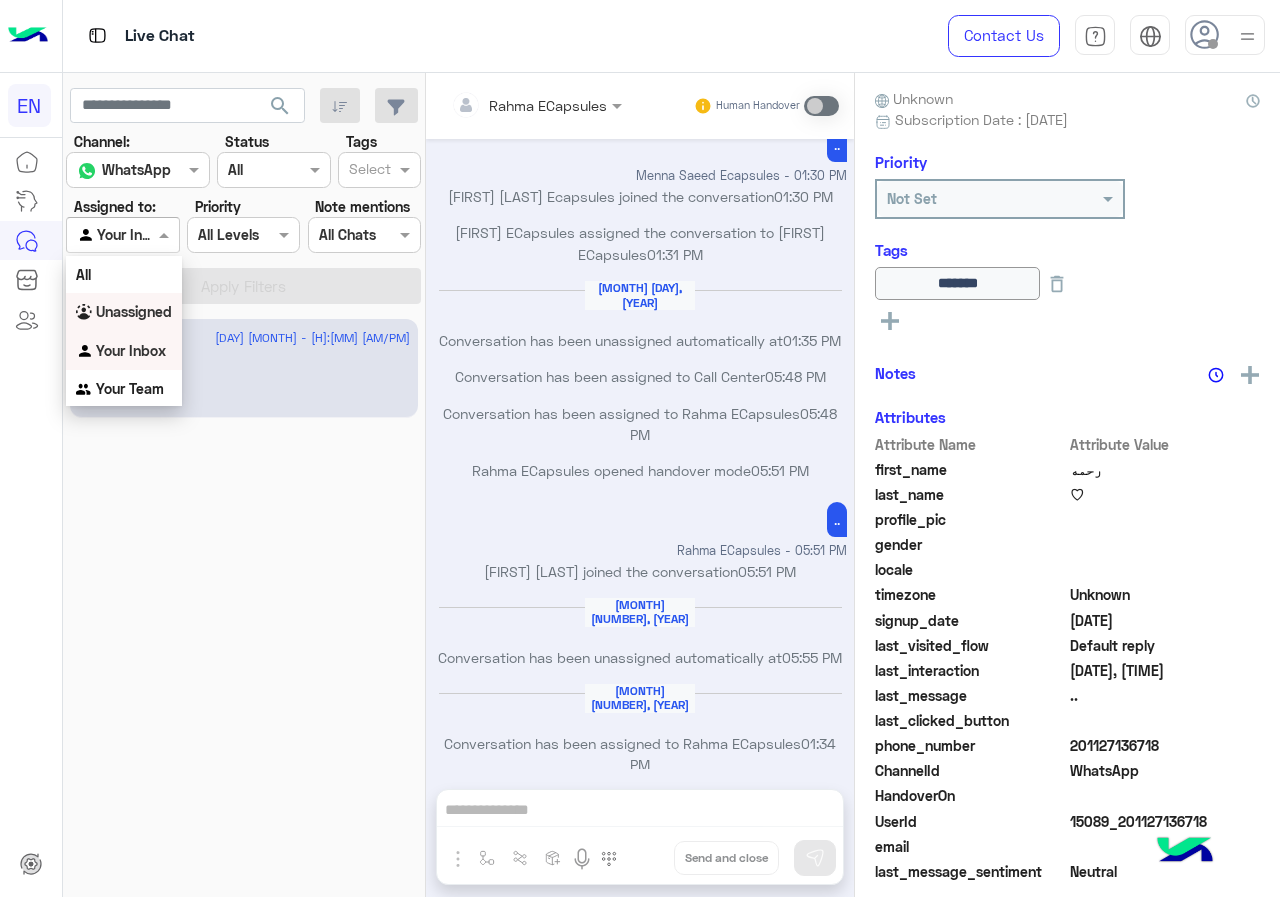 click on "Unassigned" at bounding box center (134, 311) 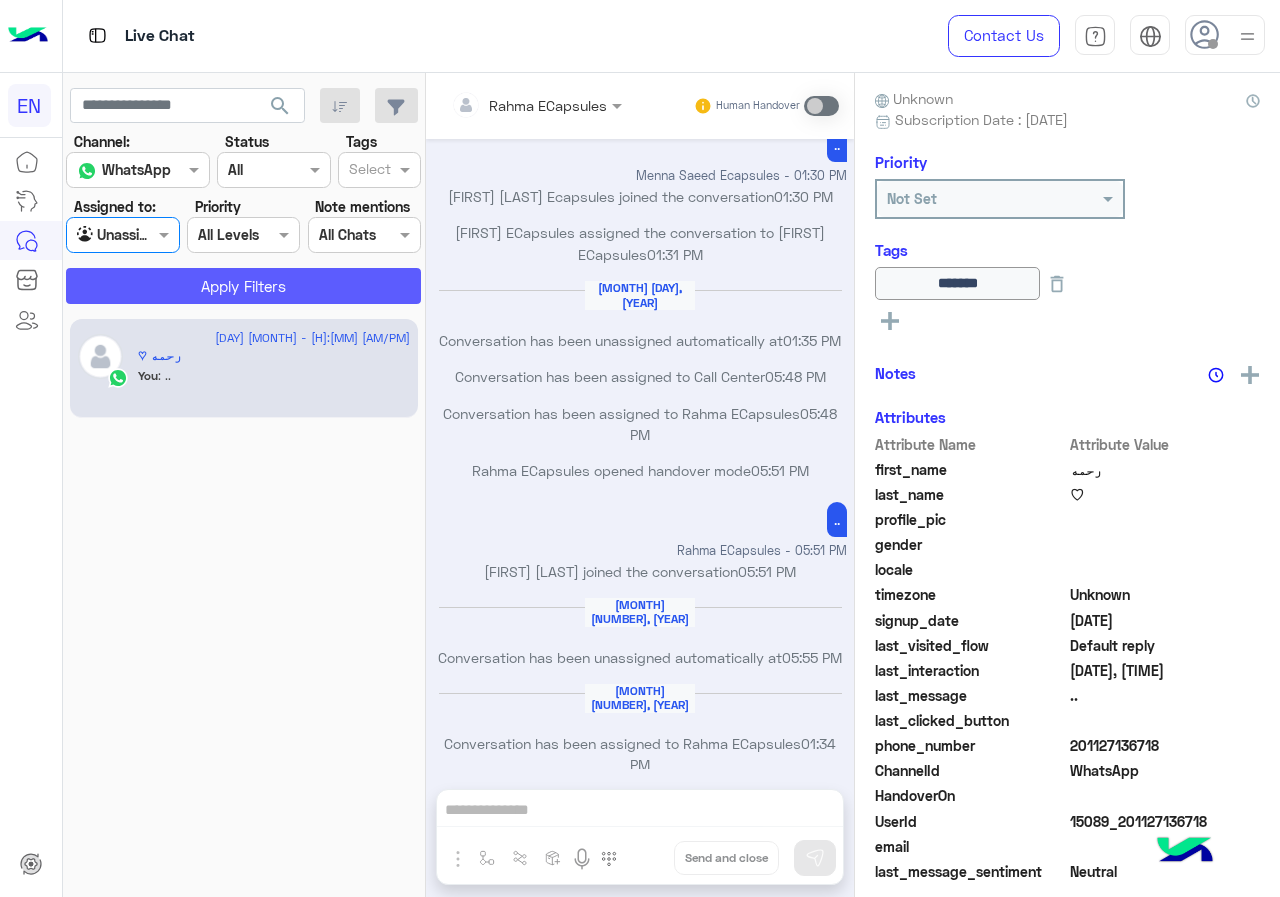 click on "Apply Filters" 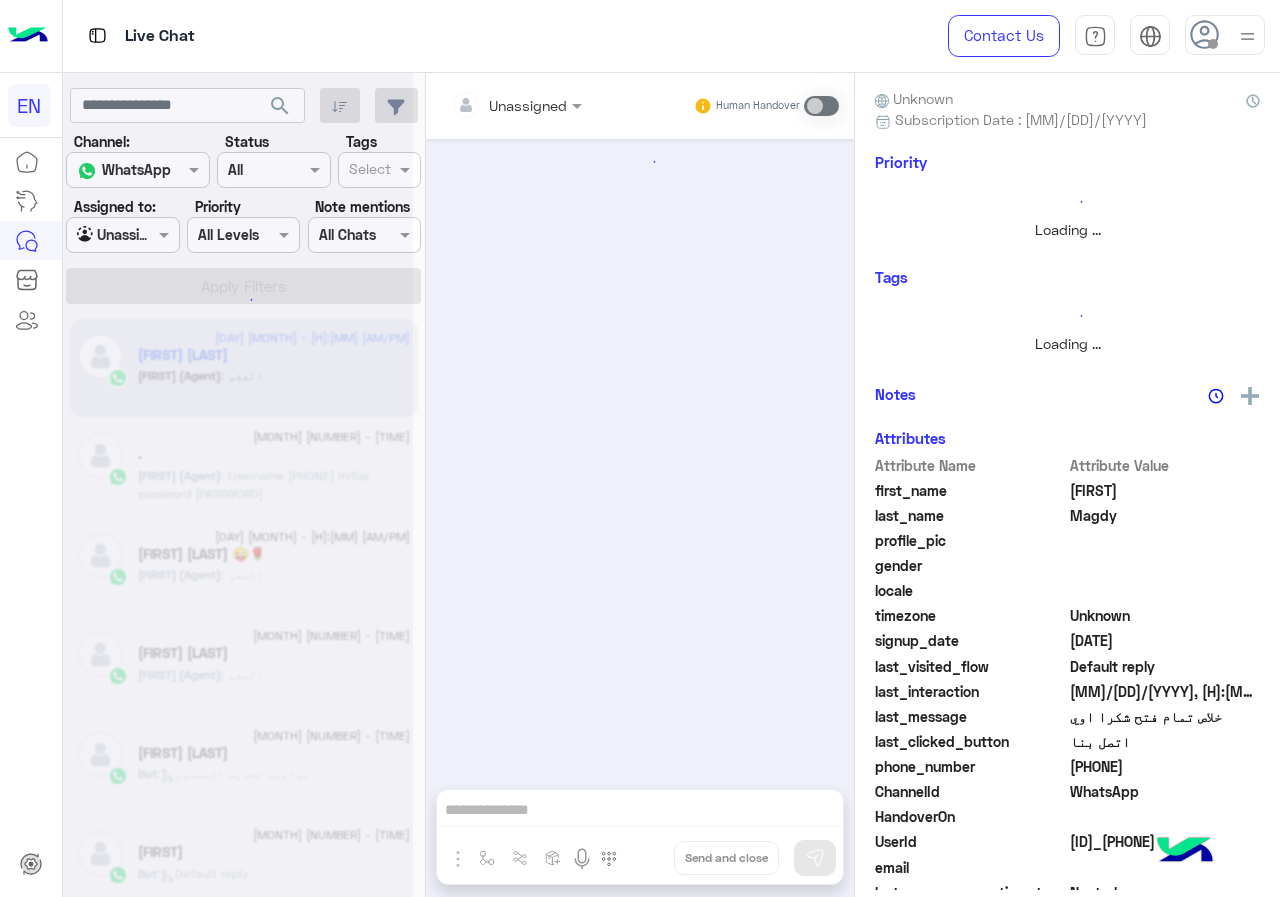 scroll, scrollTop: 0, scrollLeft: 0, axis: both 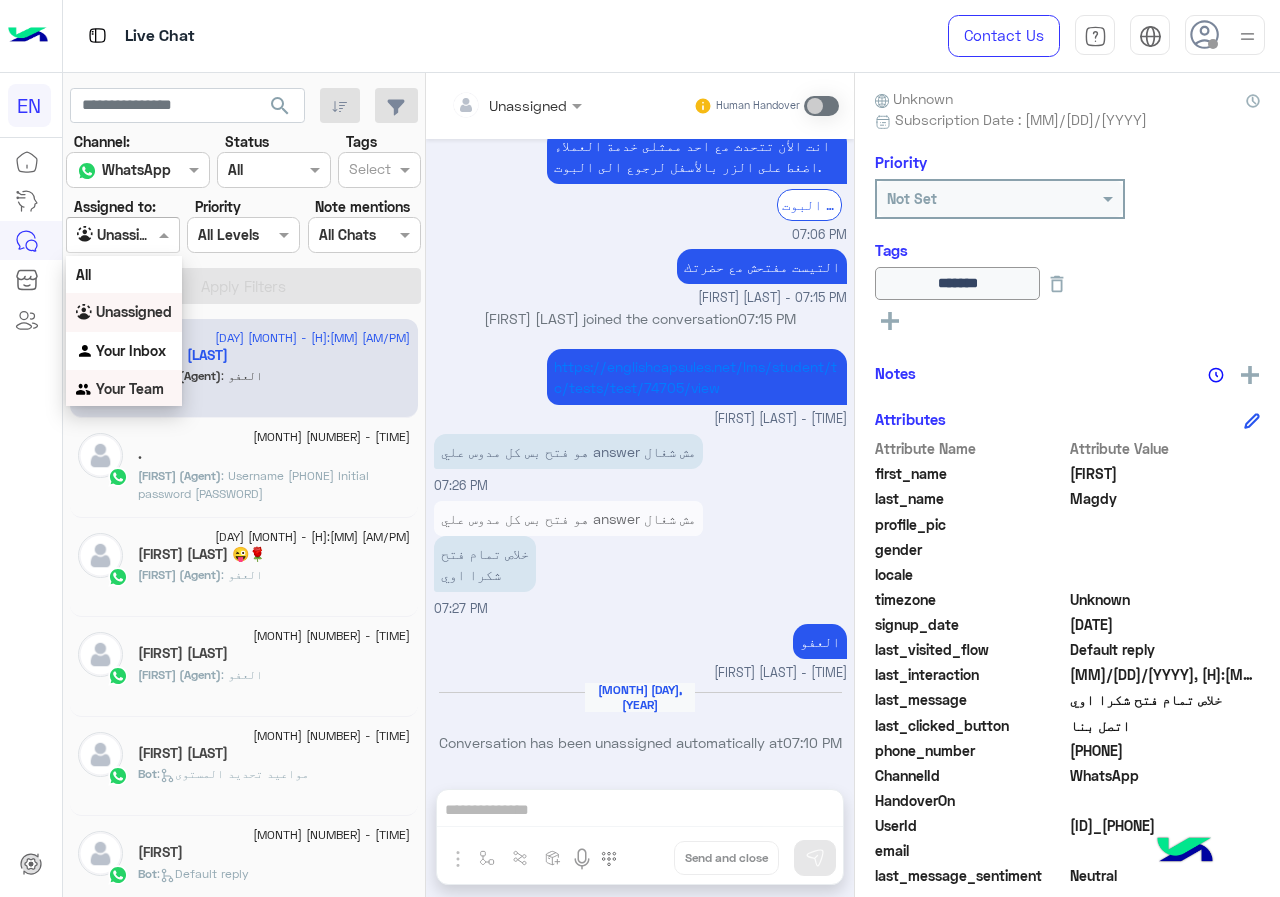 click on "Your Team" at bounding box center (130, 388) 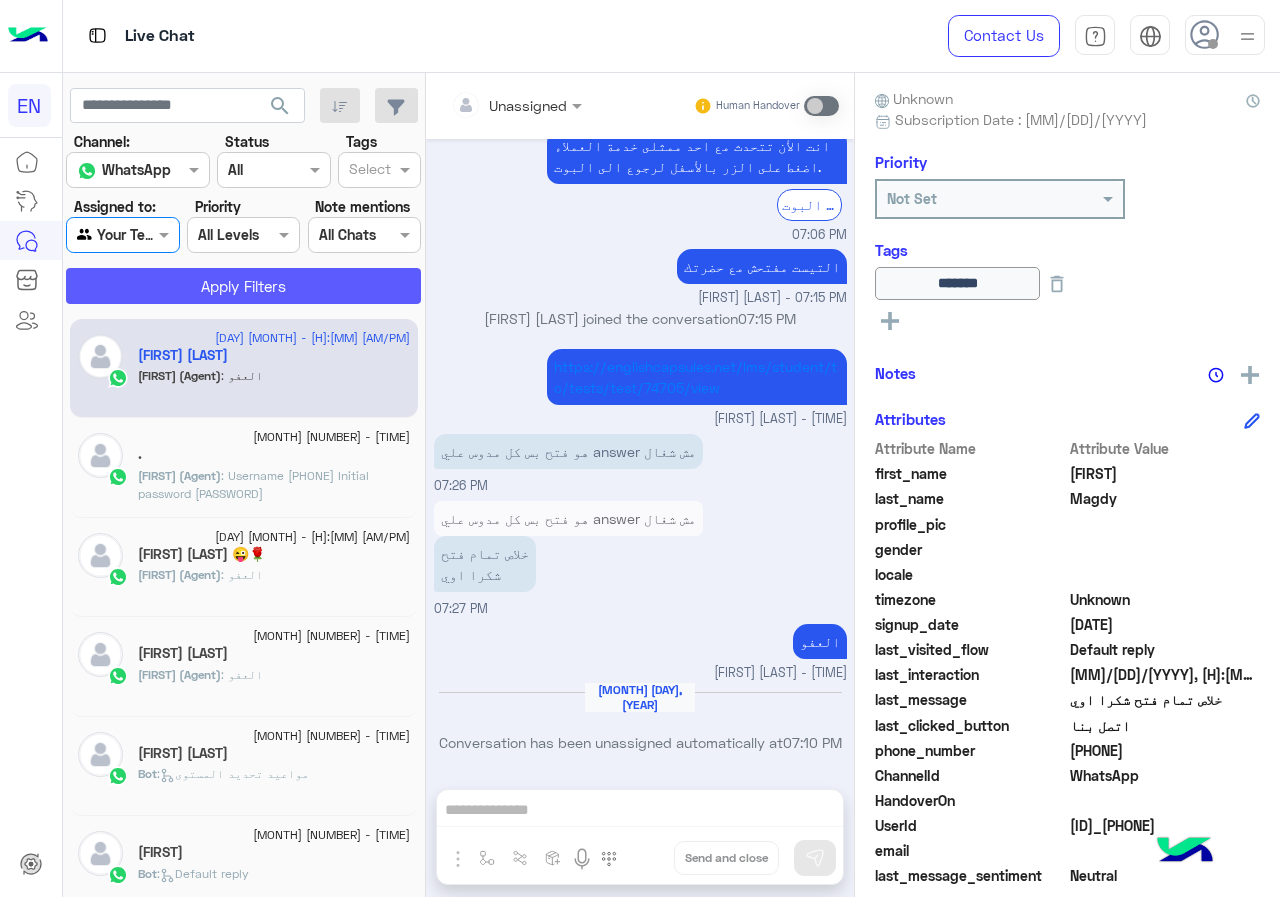 click on "Apply Filters" 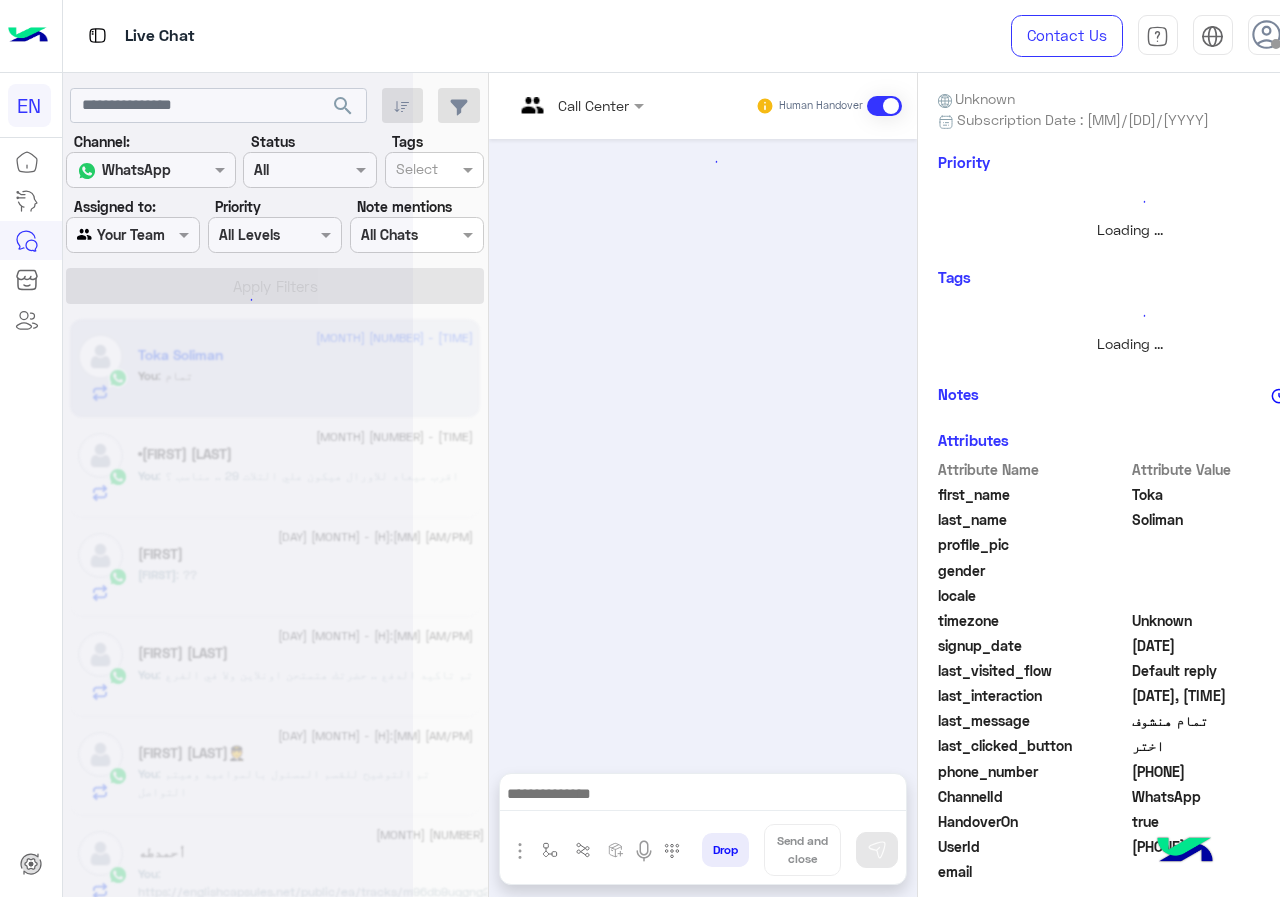 scroll, scrollTop: 906, scrollLeft: 0, axis: vertical 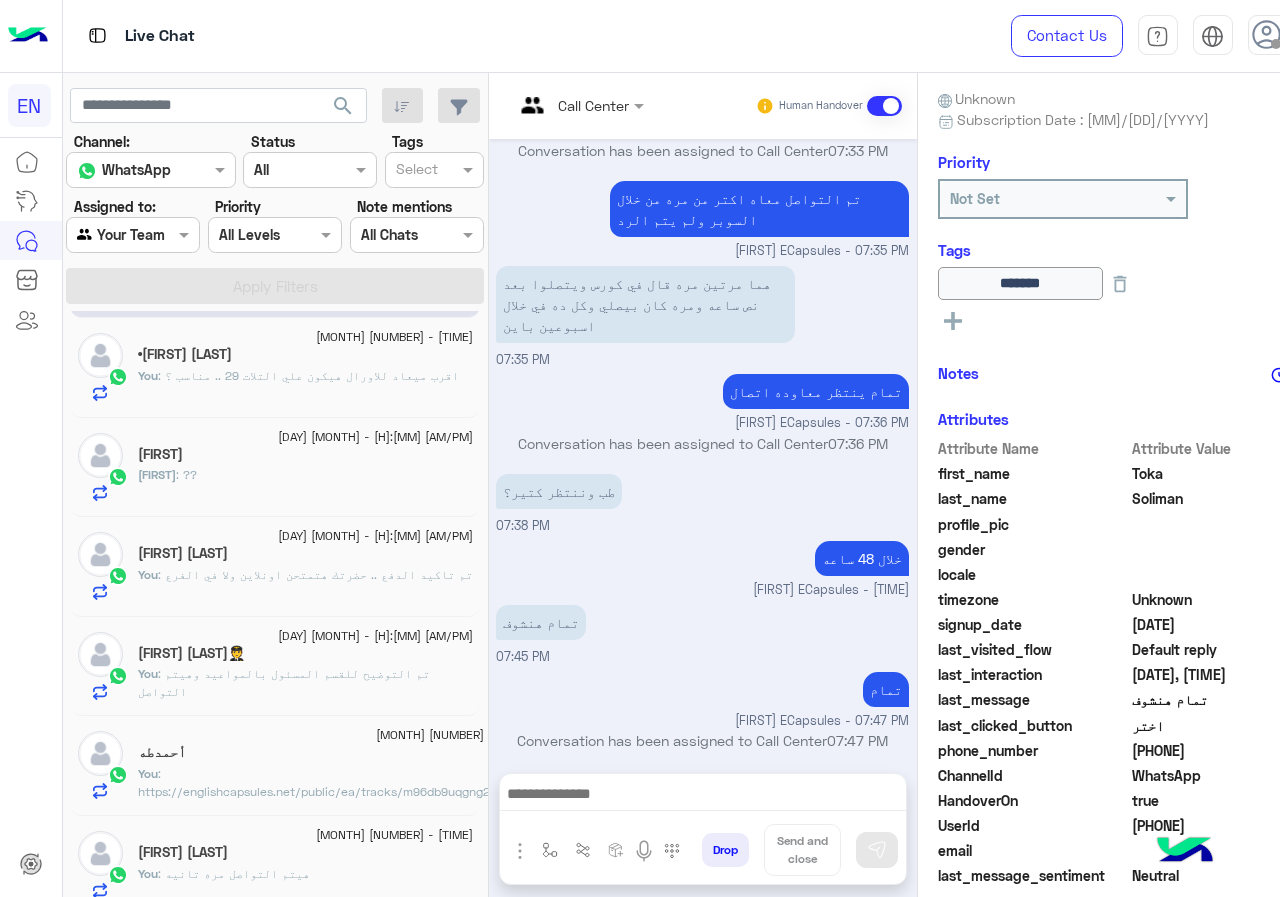 click on "Ahmad : ??" 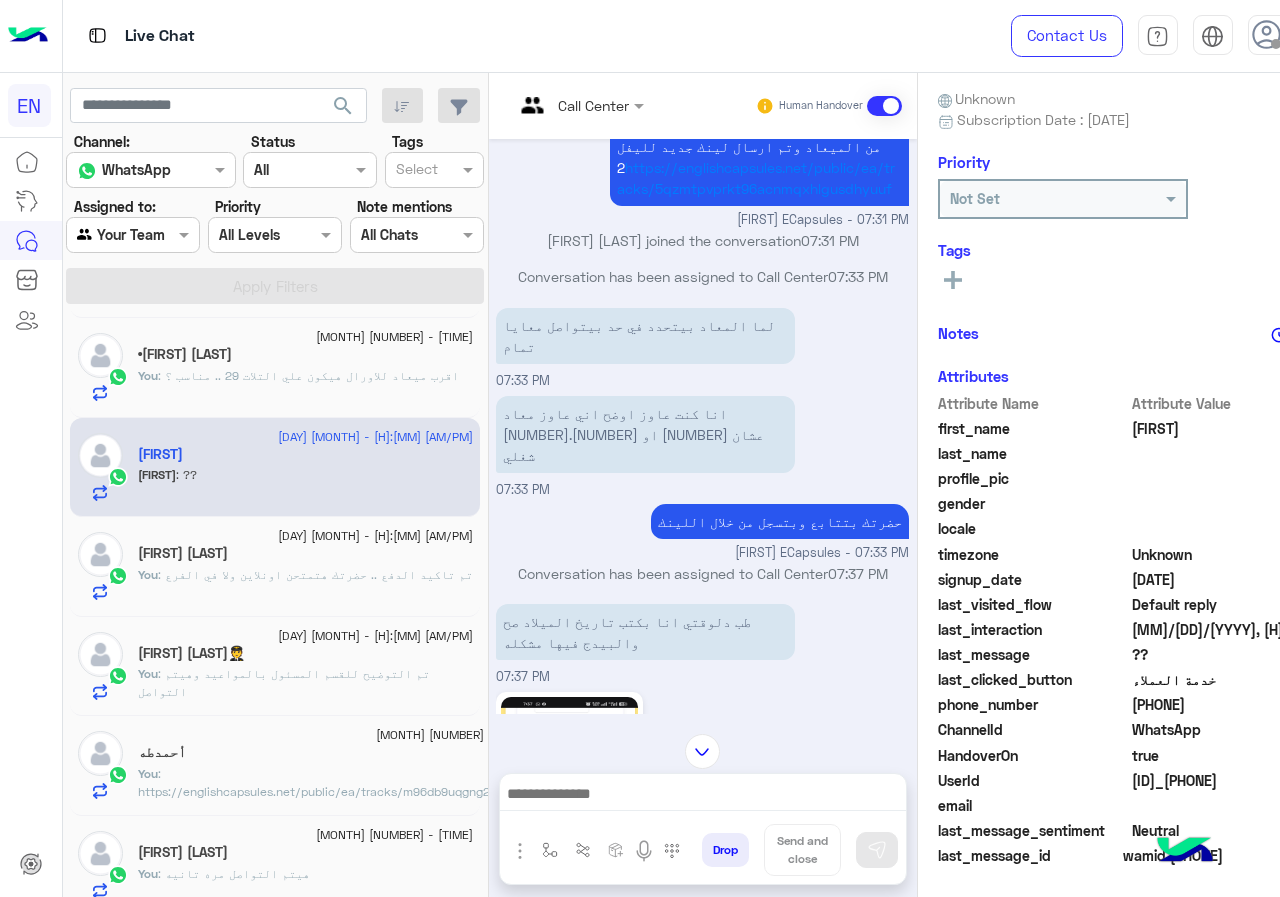 scroll 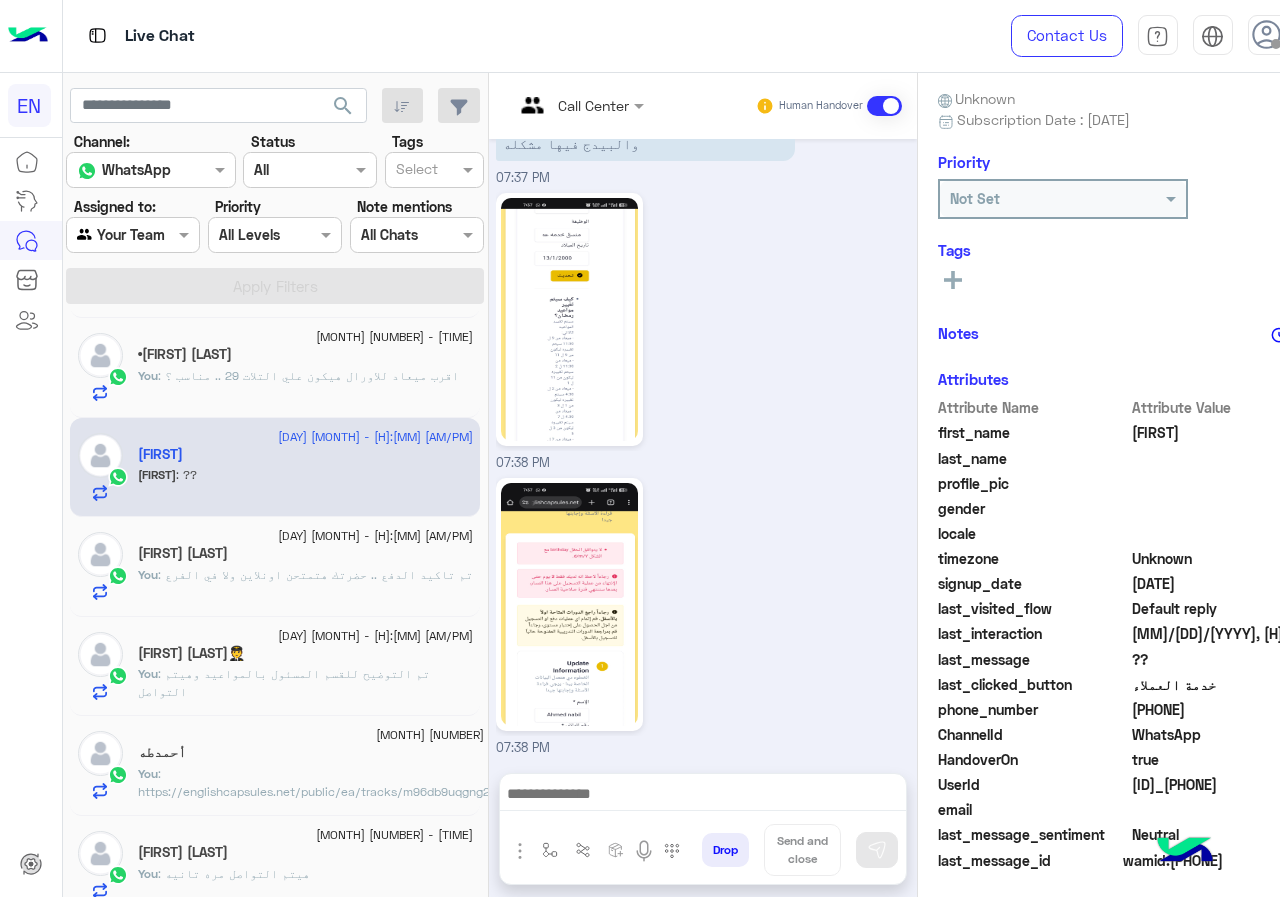 click at bounding box center [703, 796] 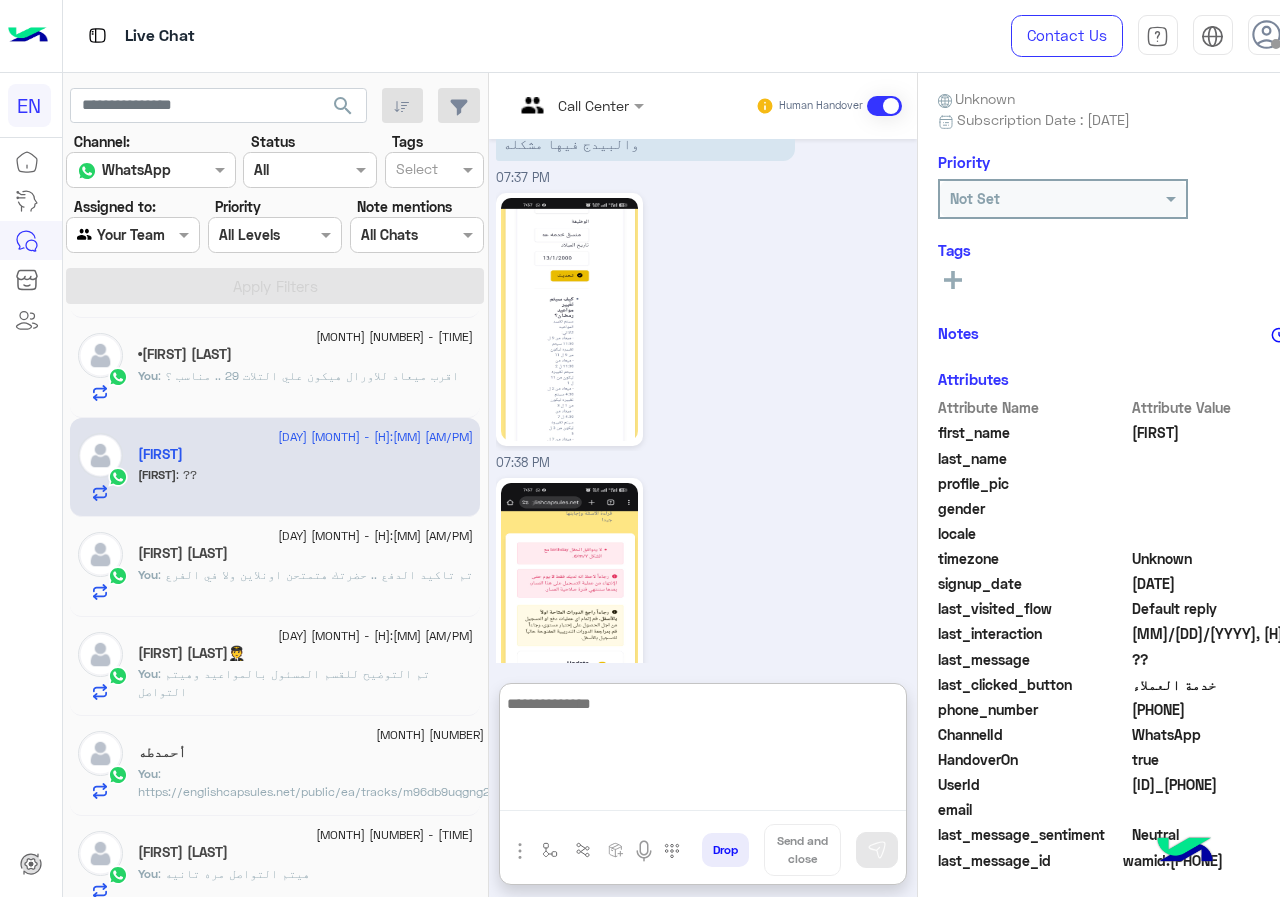 click 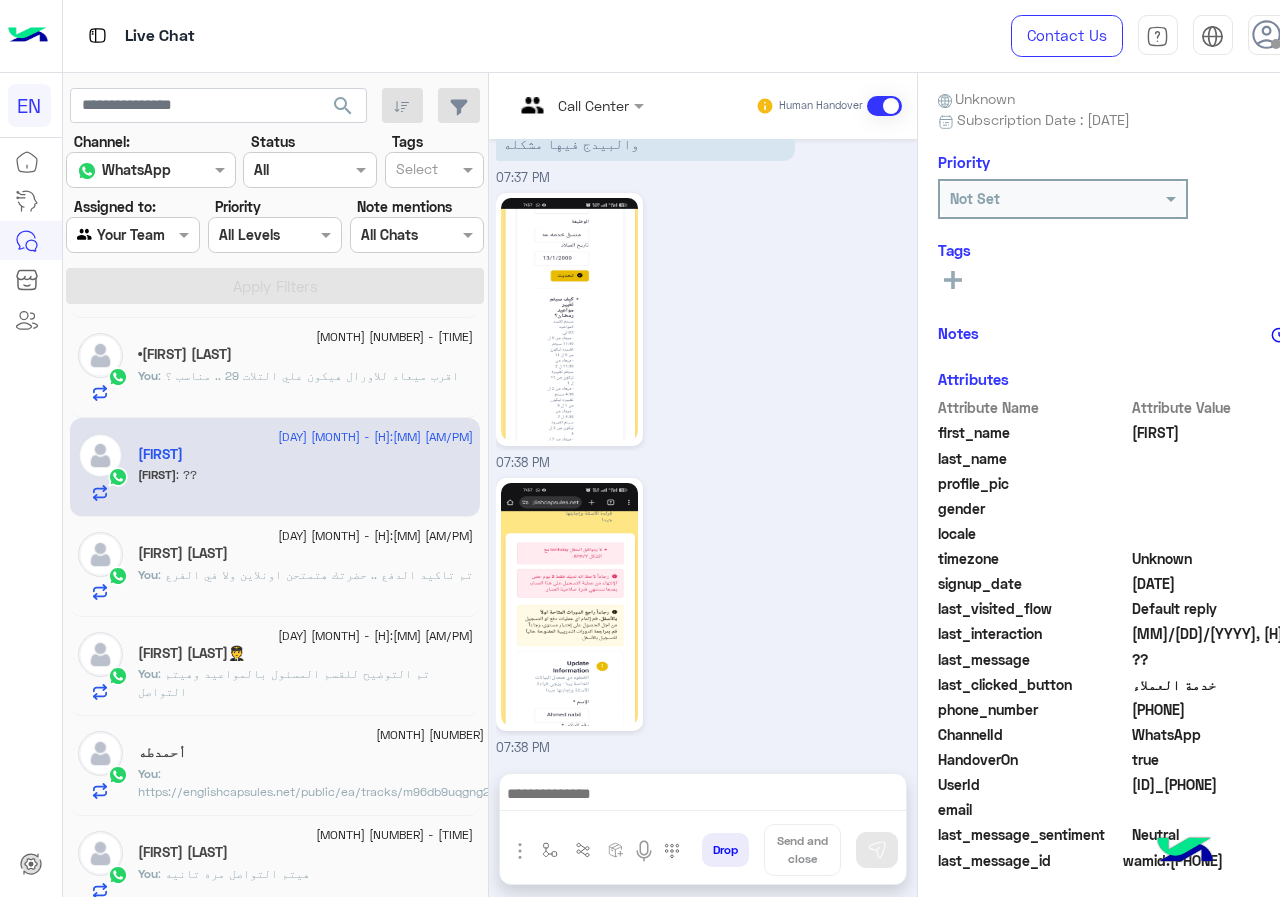 click at bounding box center (703, 796) 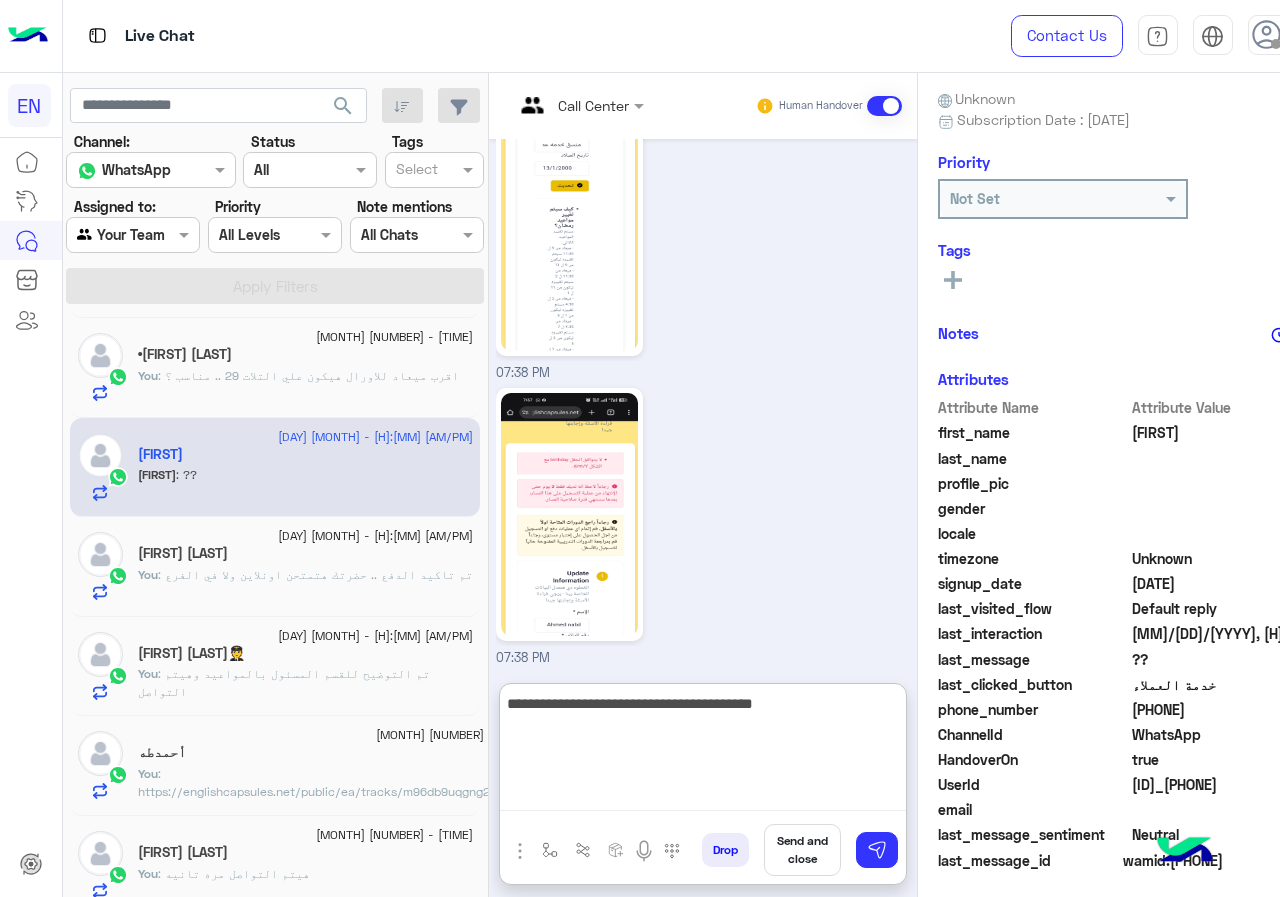 type on "**********" 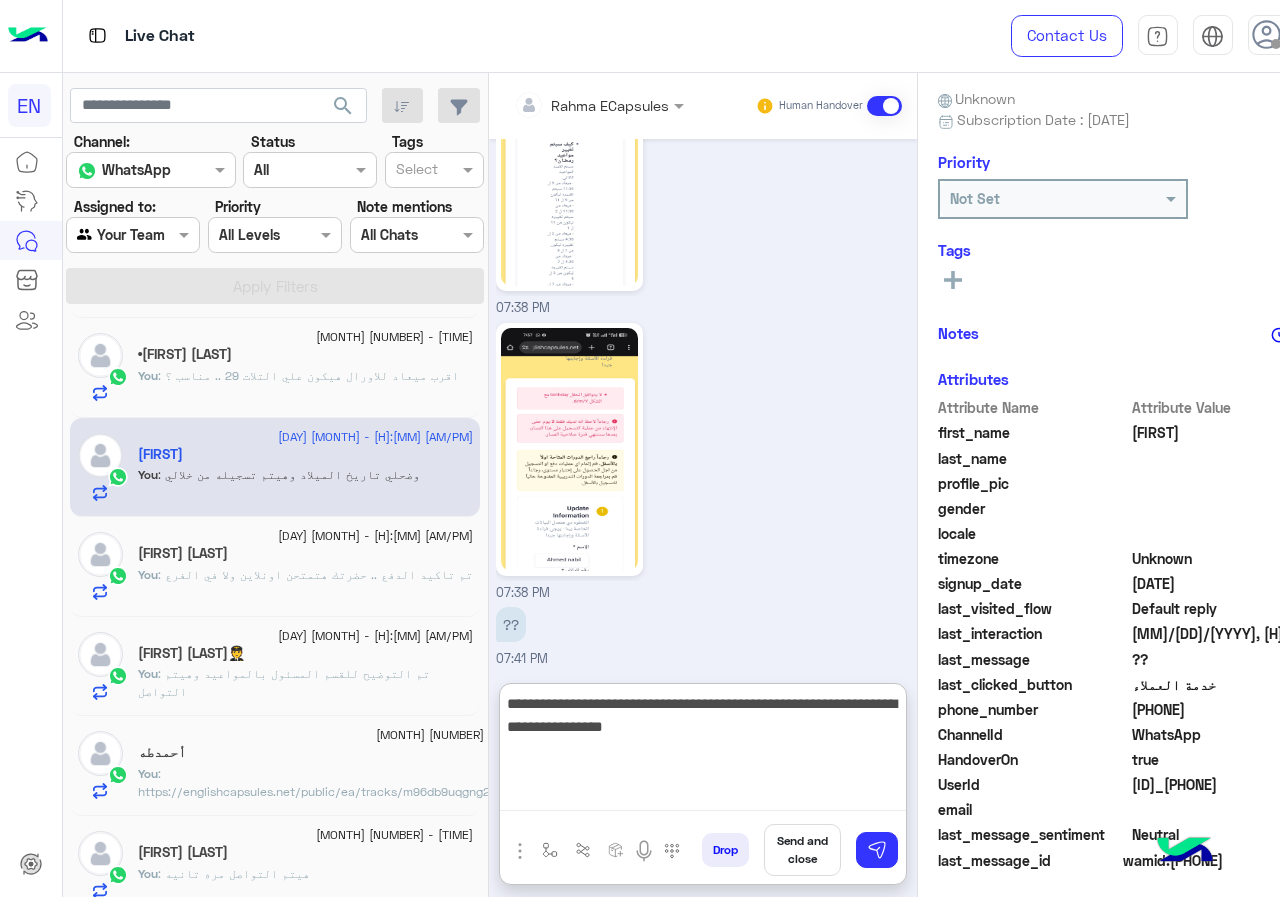 type on "**********" 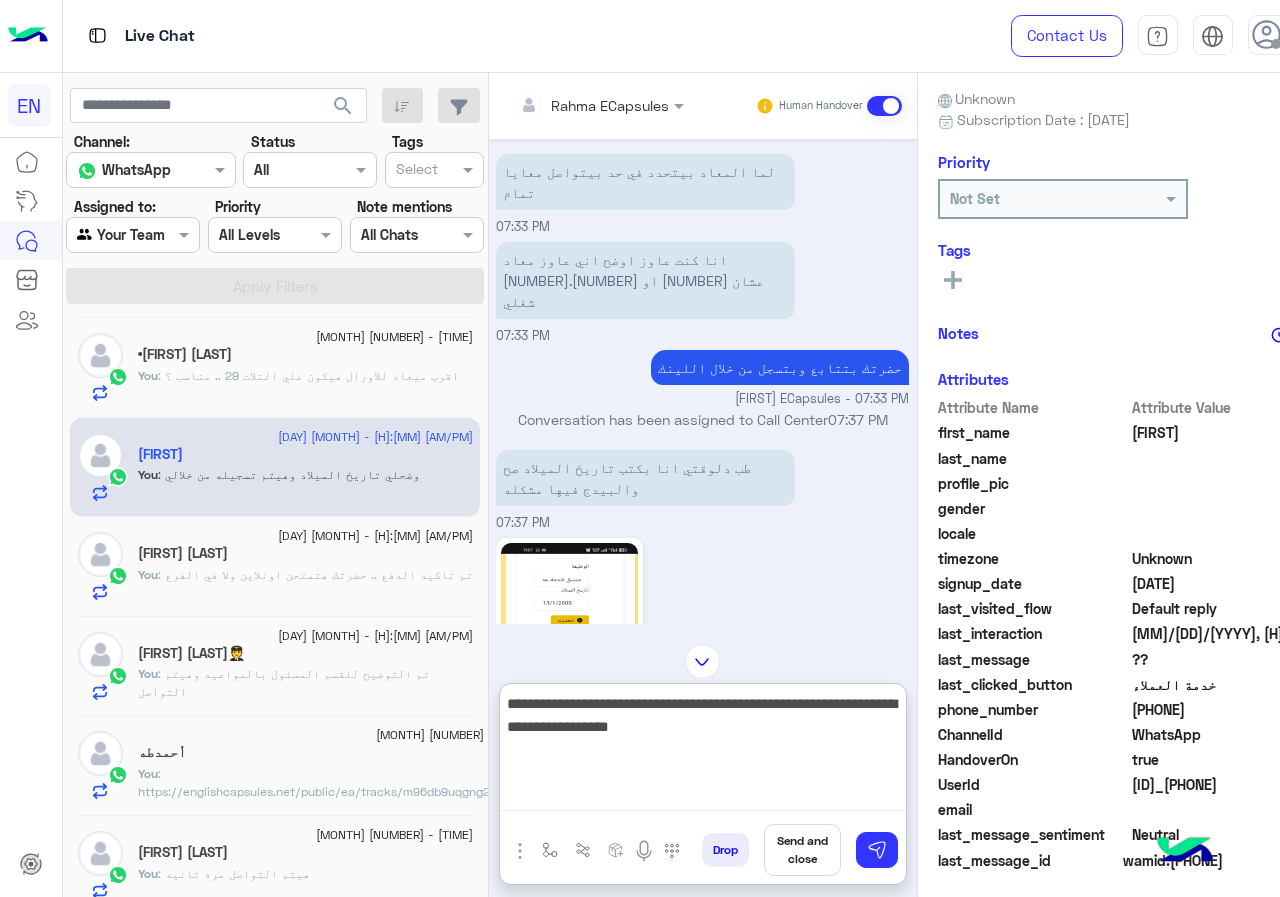 scroll, scrollTop: 637, scrollLeft: 0, axis: vertical 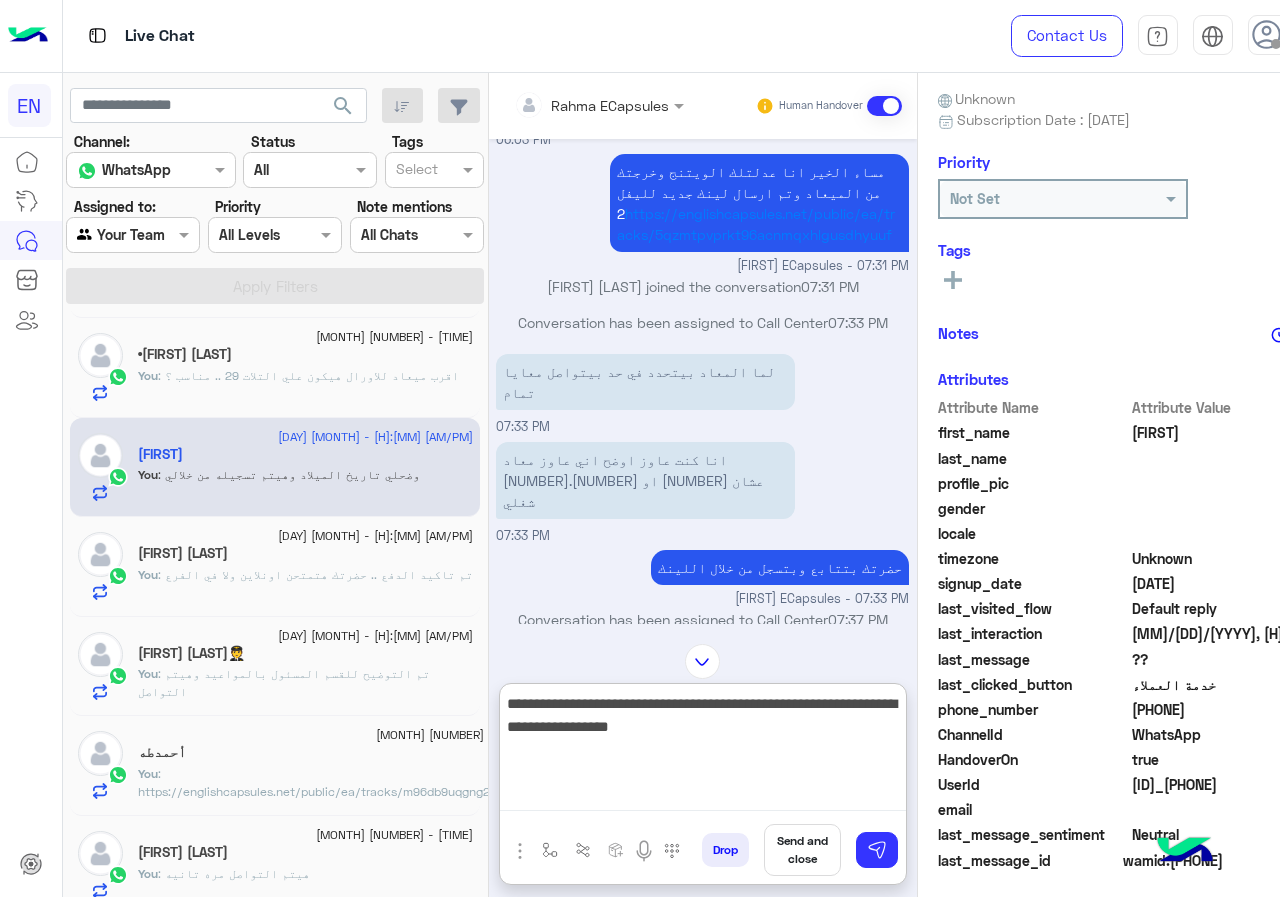 type 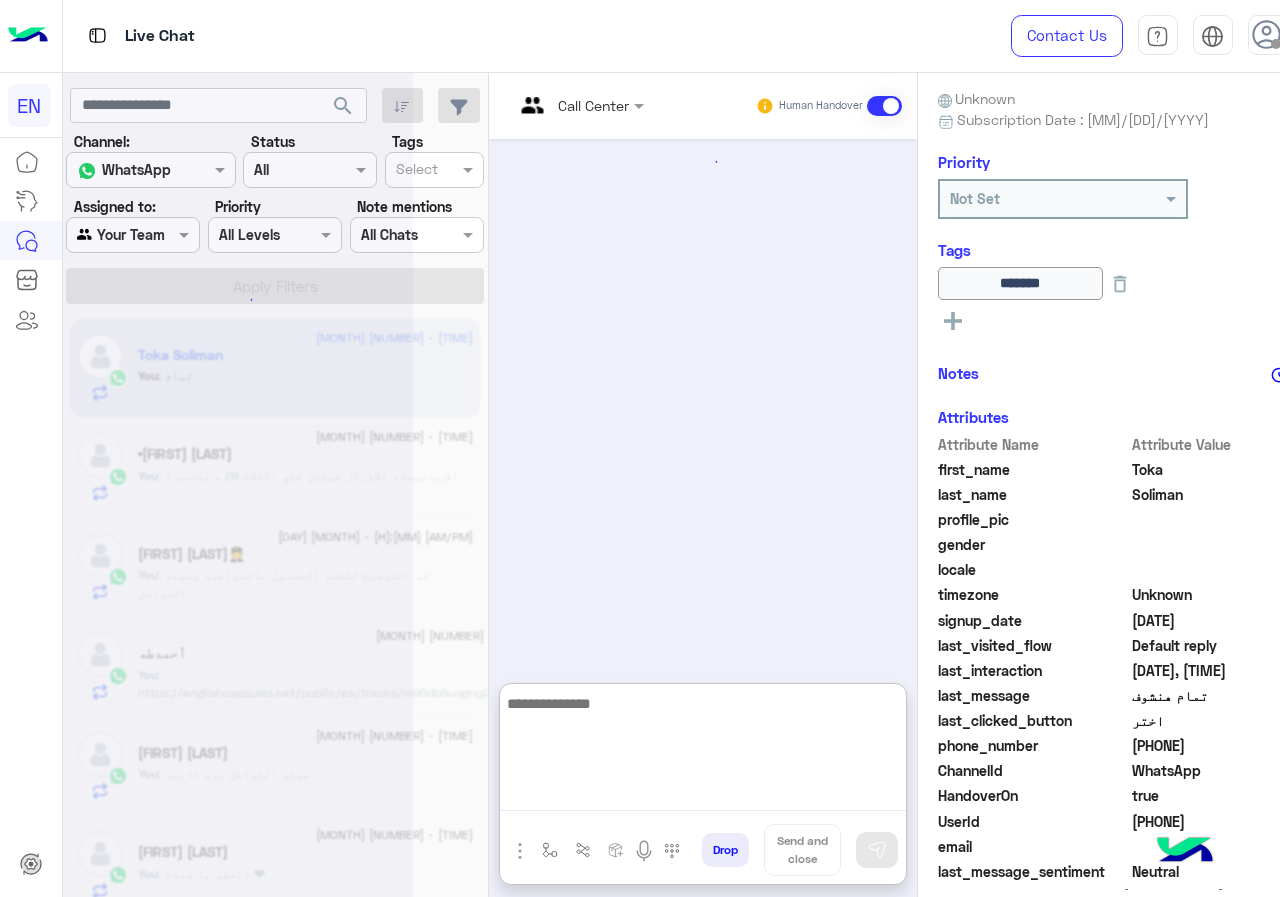 scroll, scrollTop: 996, scrollLeft: 0, axis: vertical 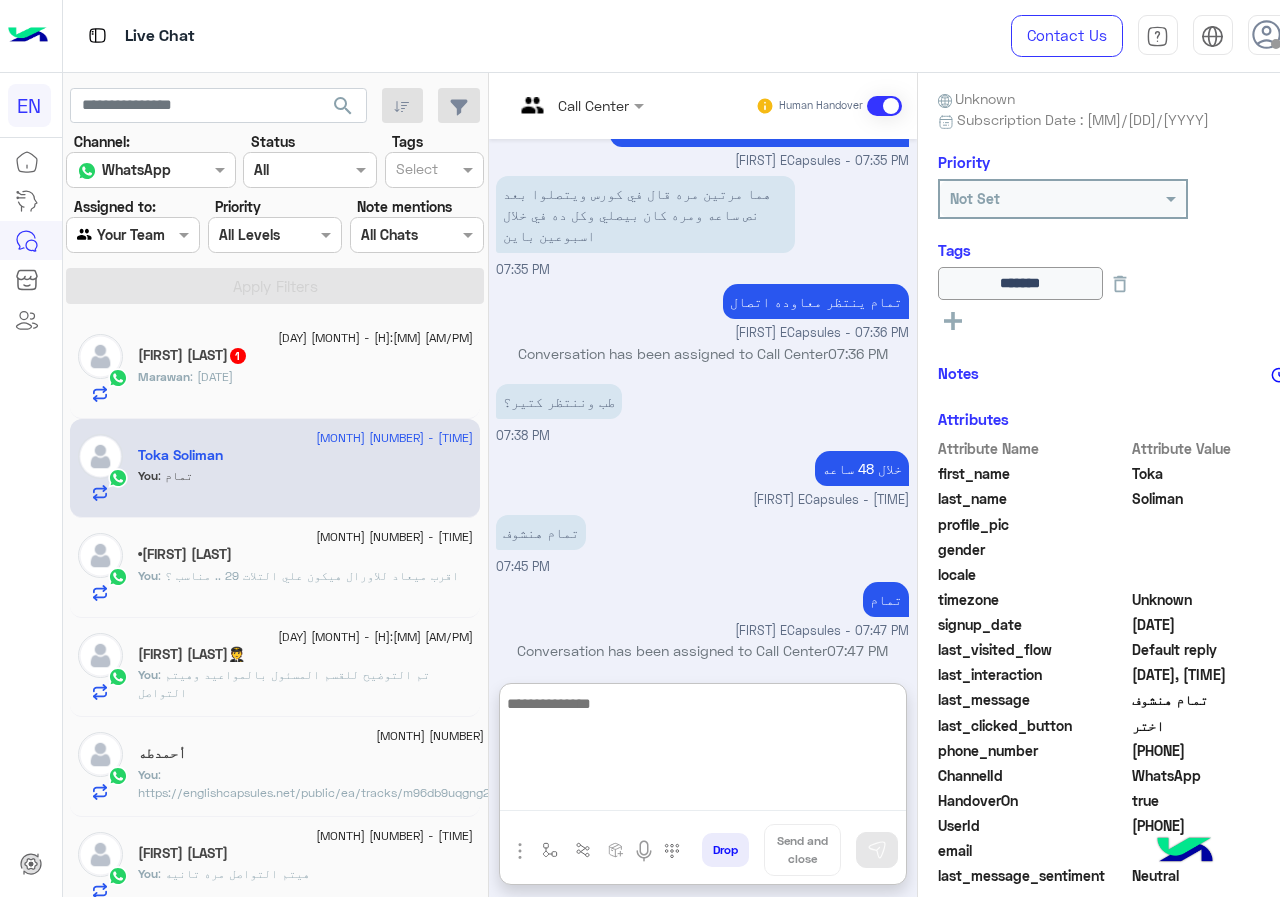 click on "Marawan : 13/1/2000" 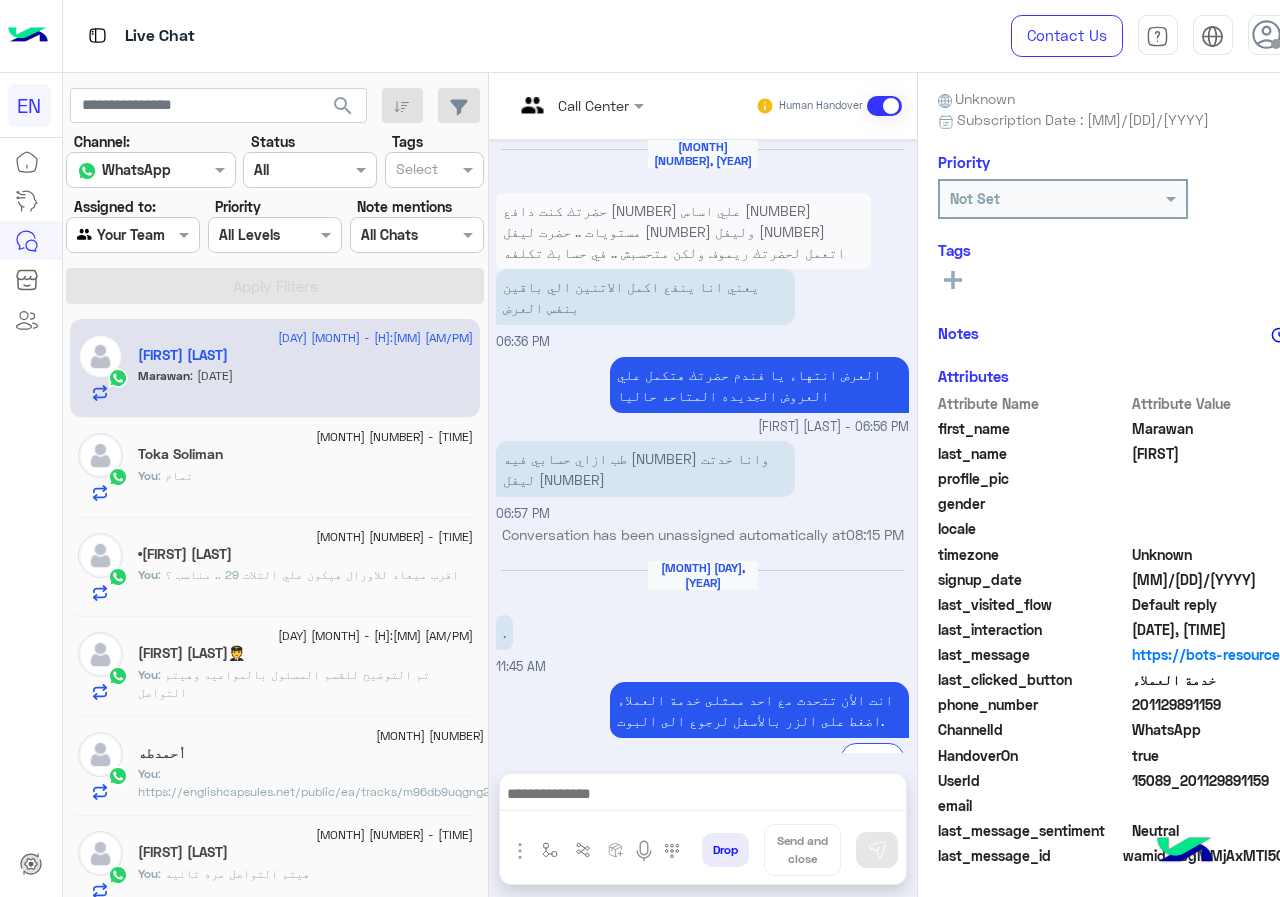 scroll, scrollTop: 1273, scrollLeft: 0, axis: vertical 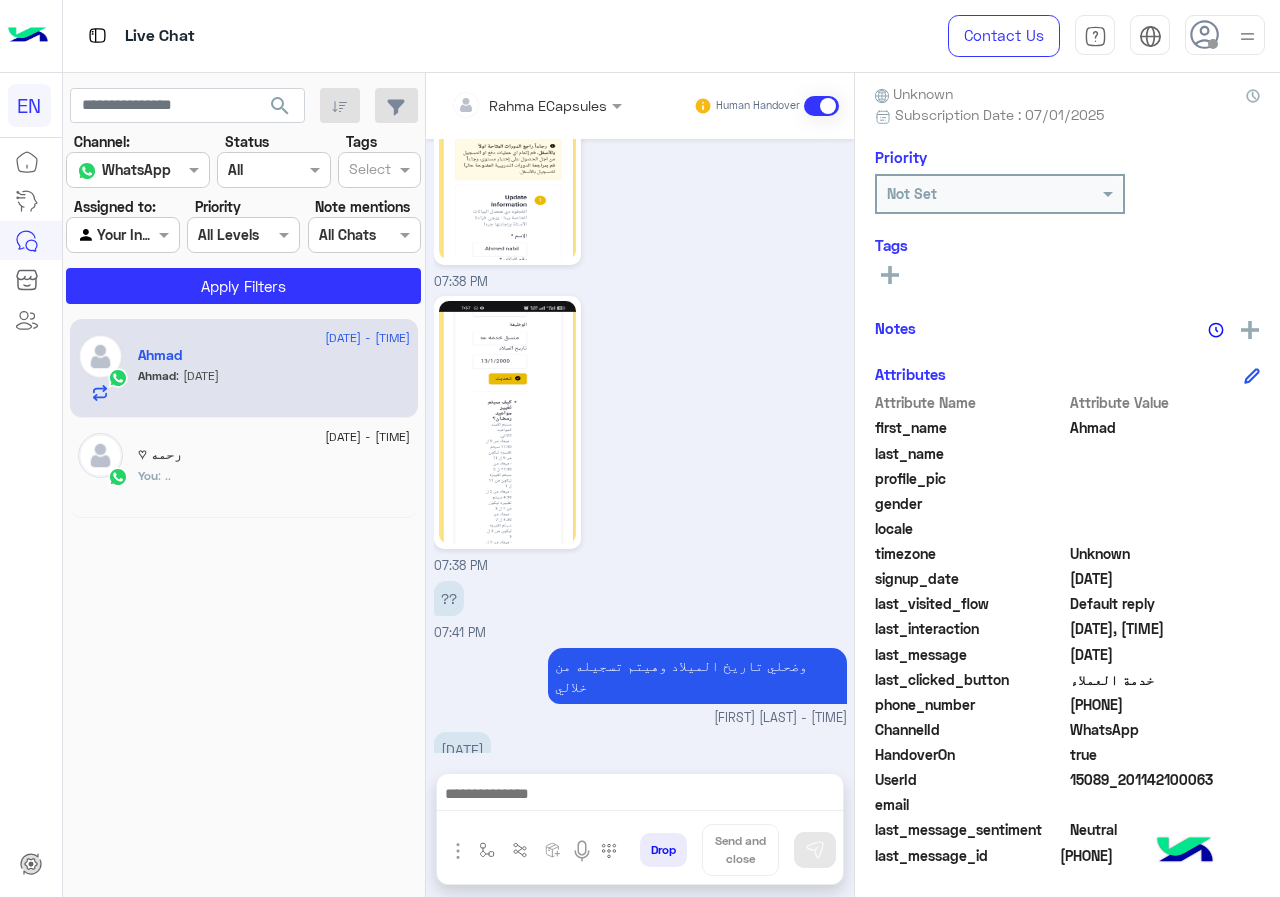 drag, startPoint x: 1069, startPoint y: 707, endPoint x: 1219, endPoint y: 715, distance: 150.21318 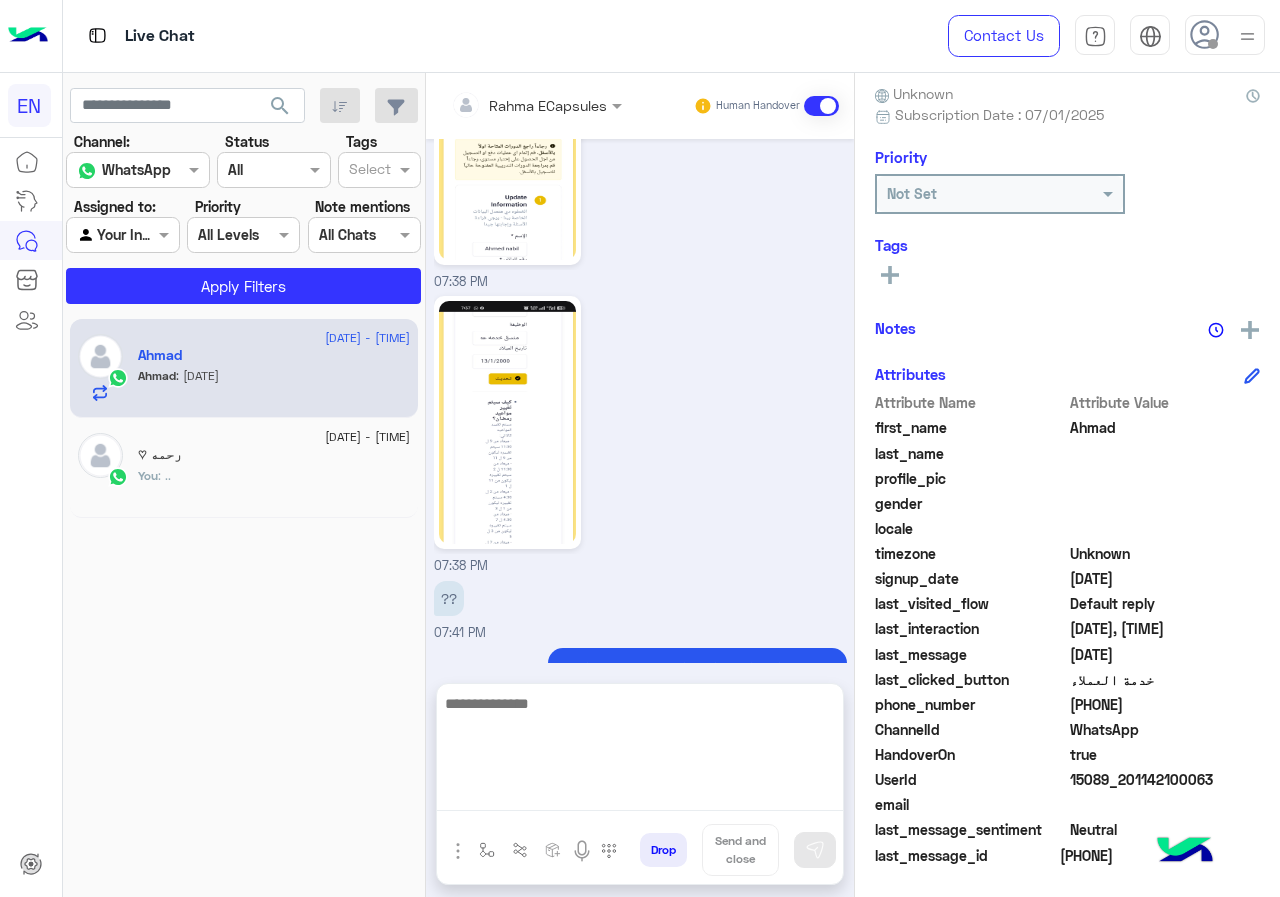 click at bounding box center [640, 751] 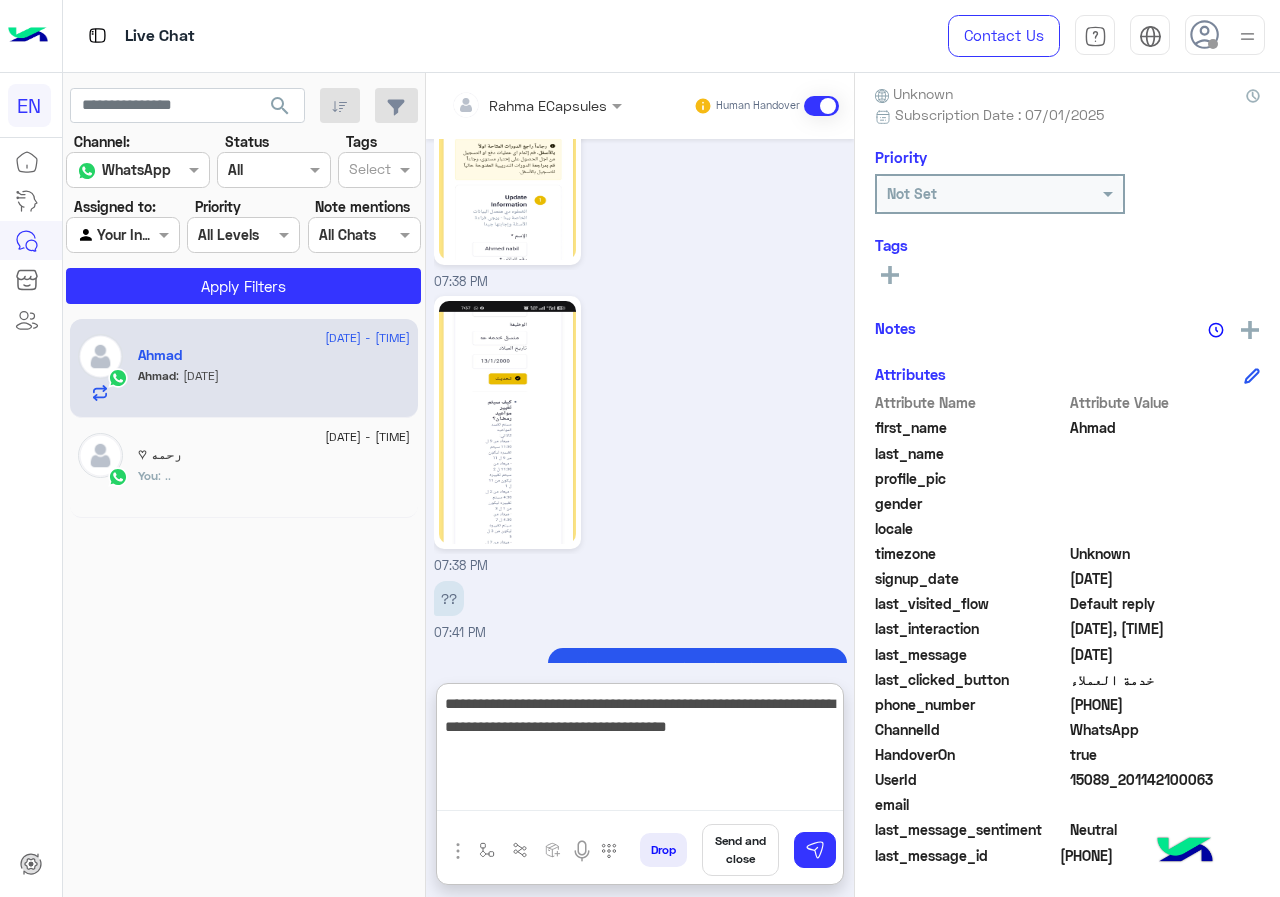 type on "**********" 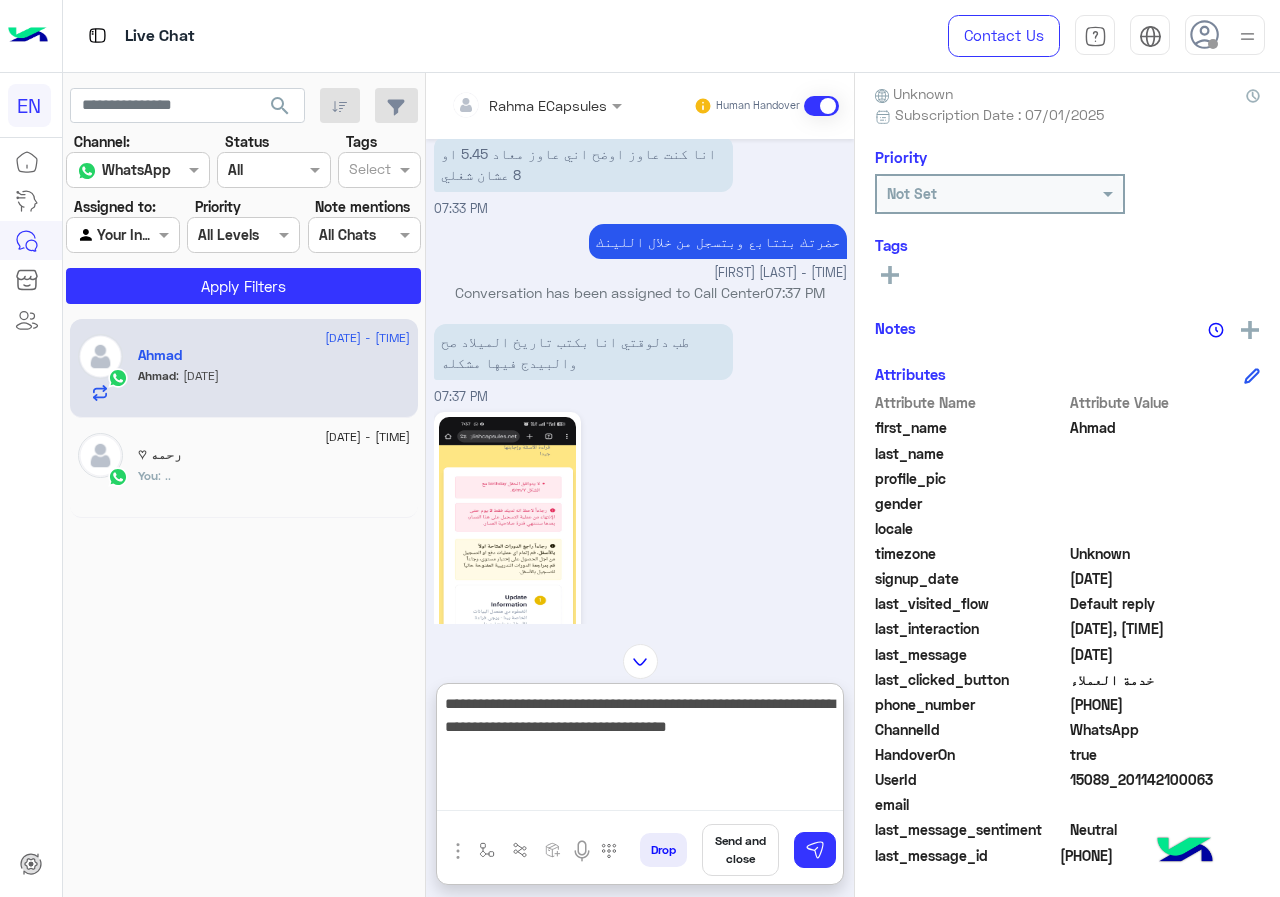scroll, scrollTop: 641, scrollLeft: 0, axis: vertical 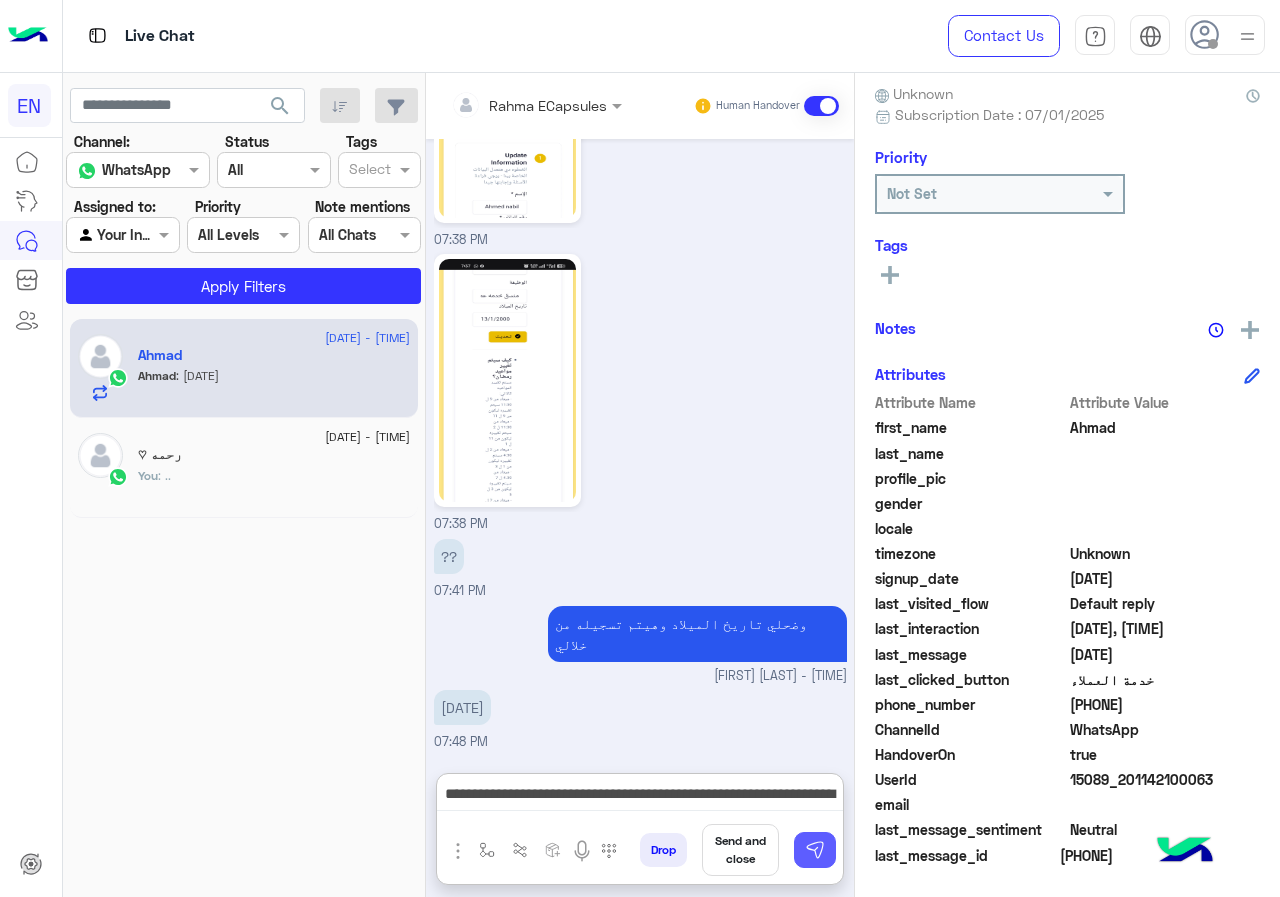 click at bounding box center [815, 850] 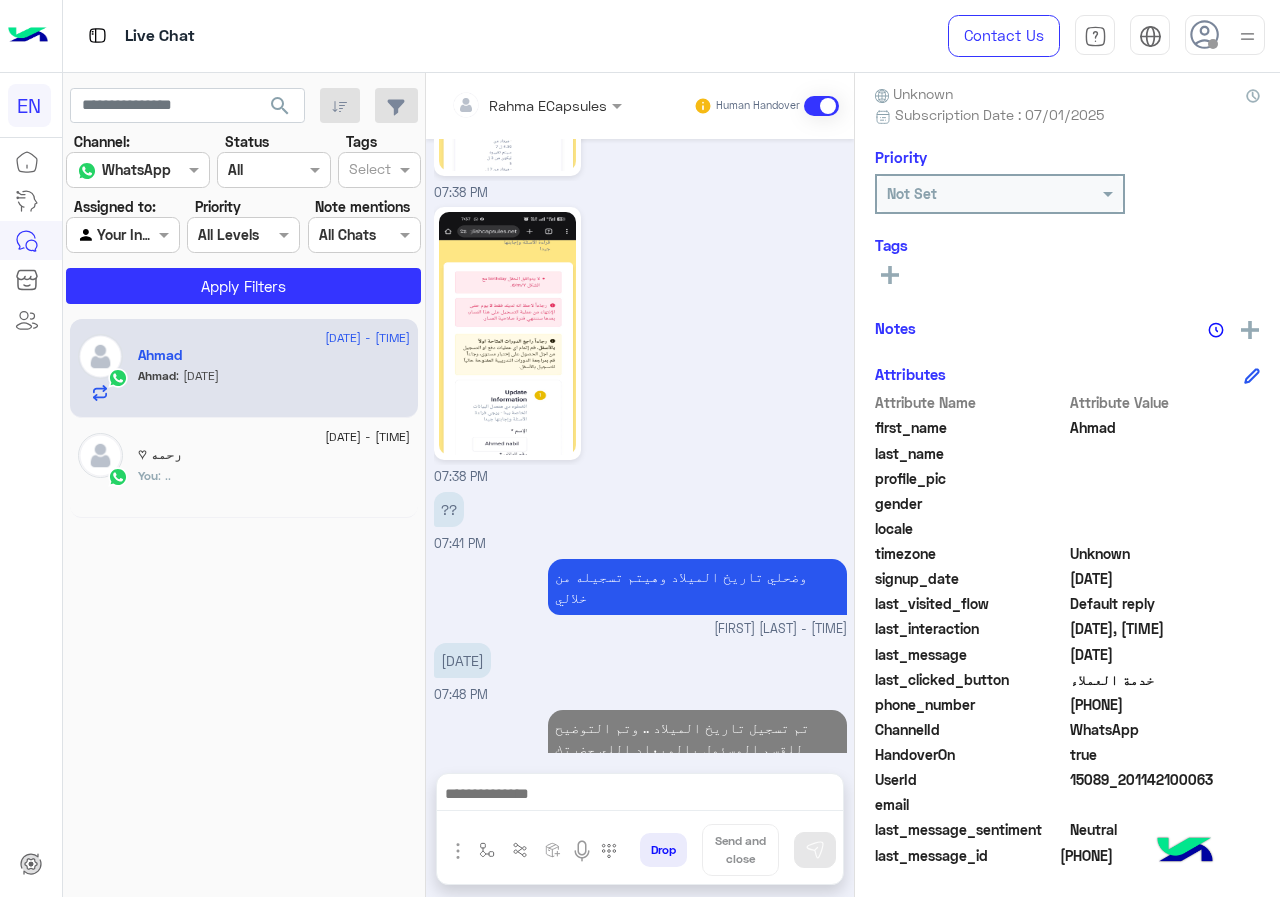 scroll, scrollTop: 1346, scrollLeft: 0, axis: vertical 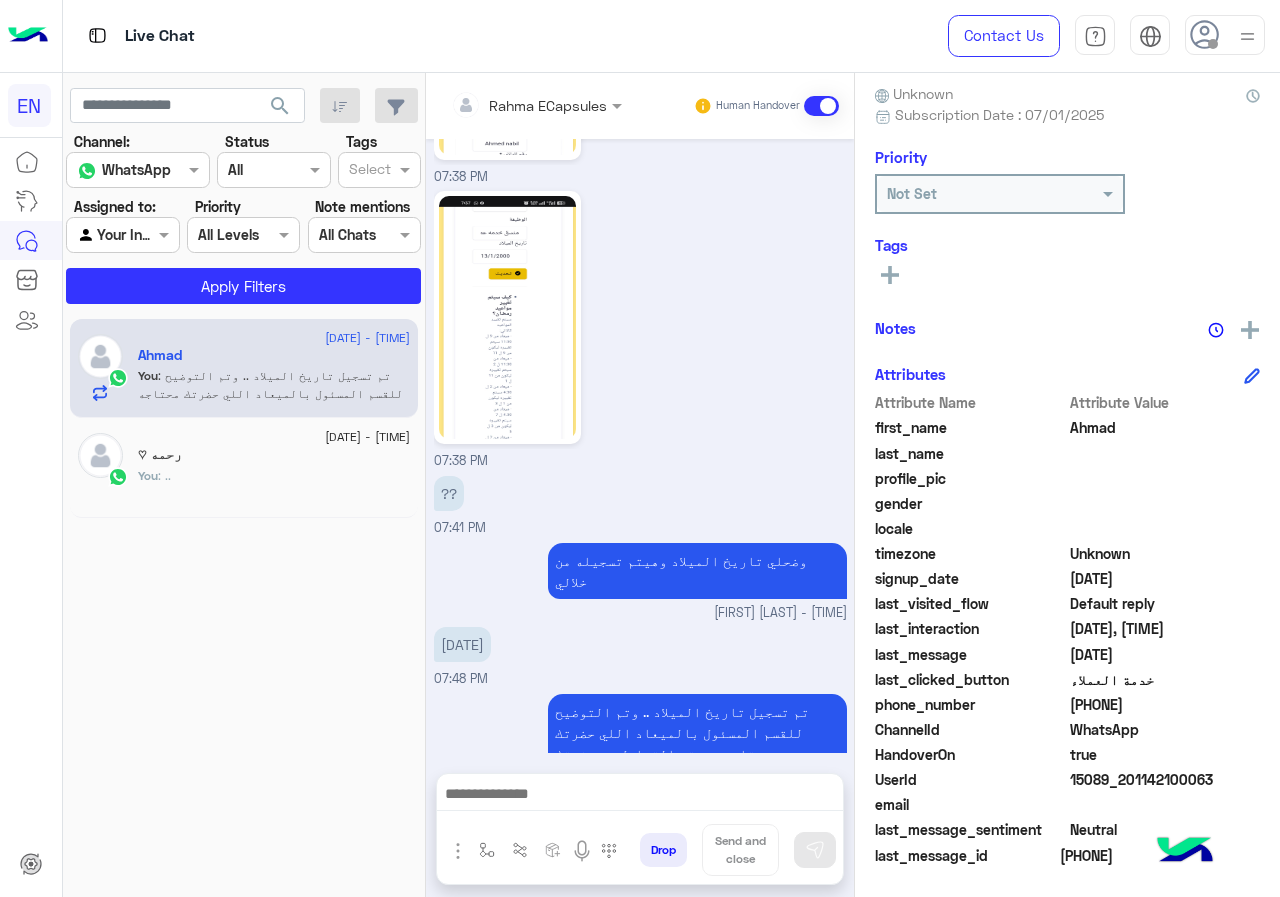 click on "Rahma ECapsules" at bounding box center [548, 105] 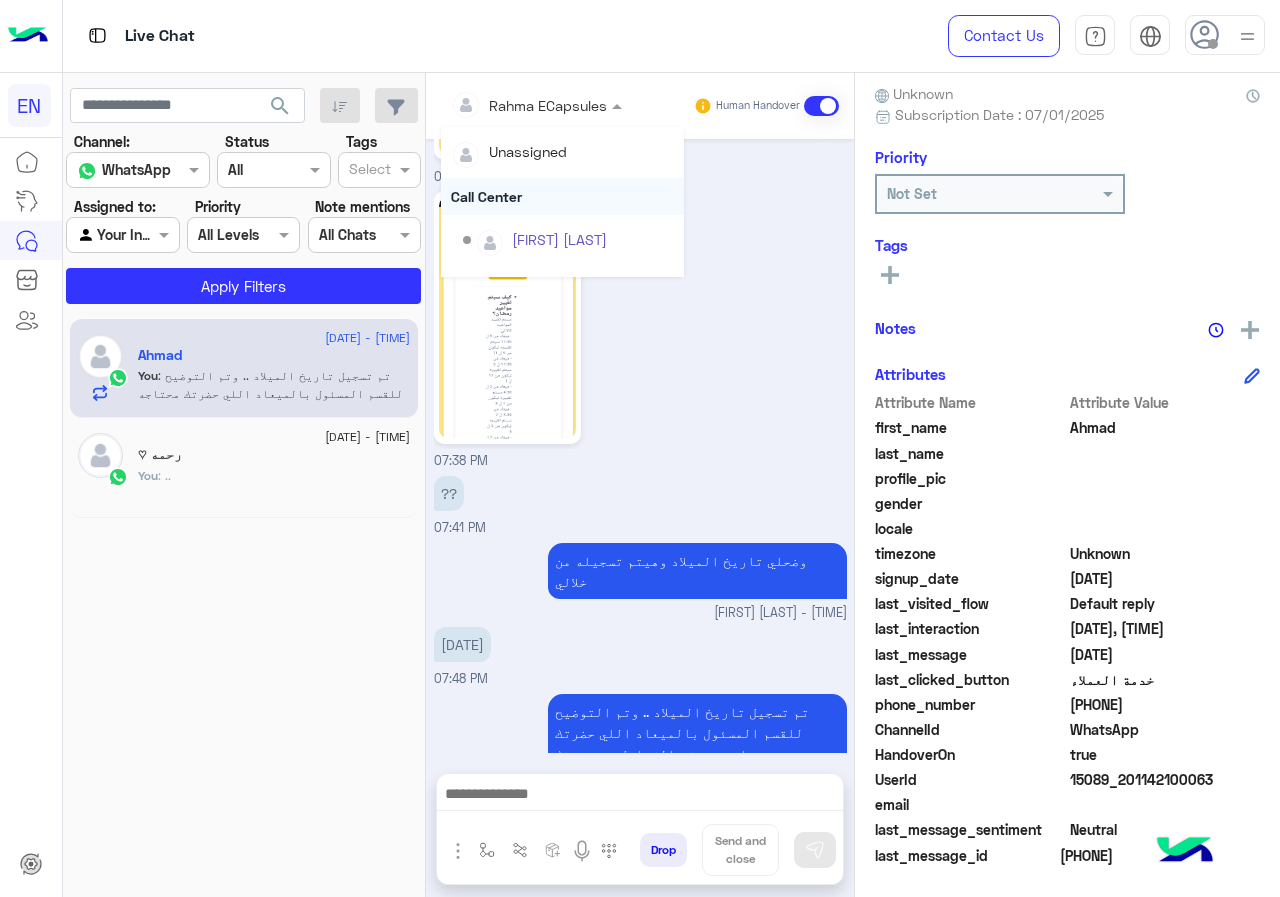 click on "Call Center" at bounding box center [562, 196] 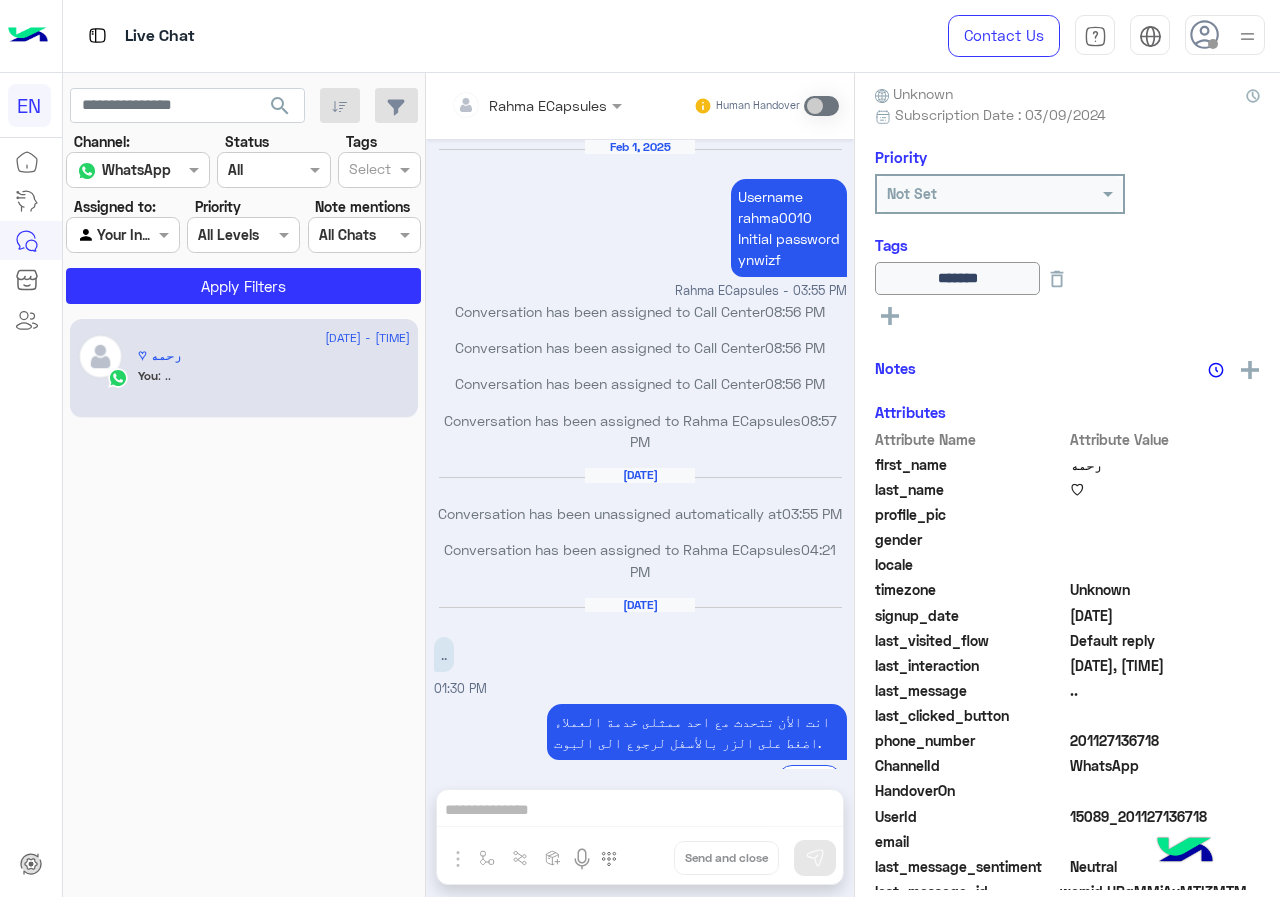 scroll, scrollTop: 741, scrollLeft: 0, axis: vertical 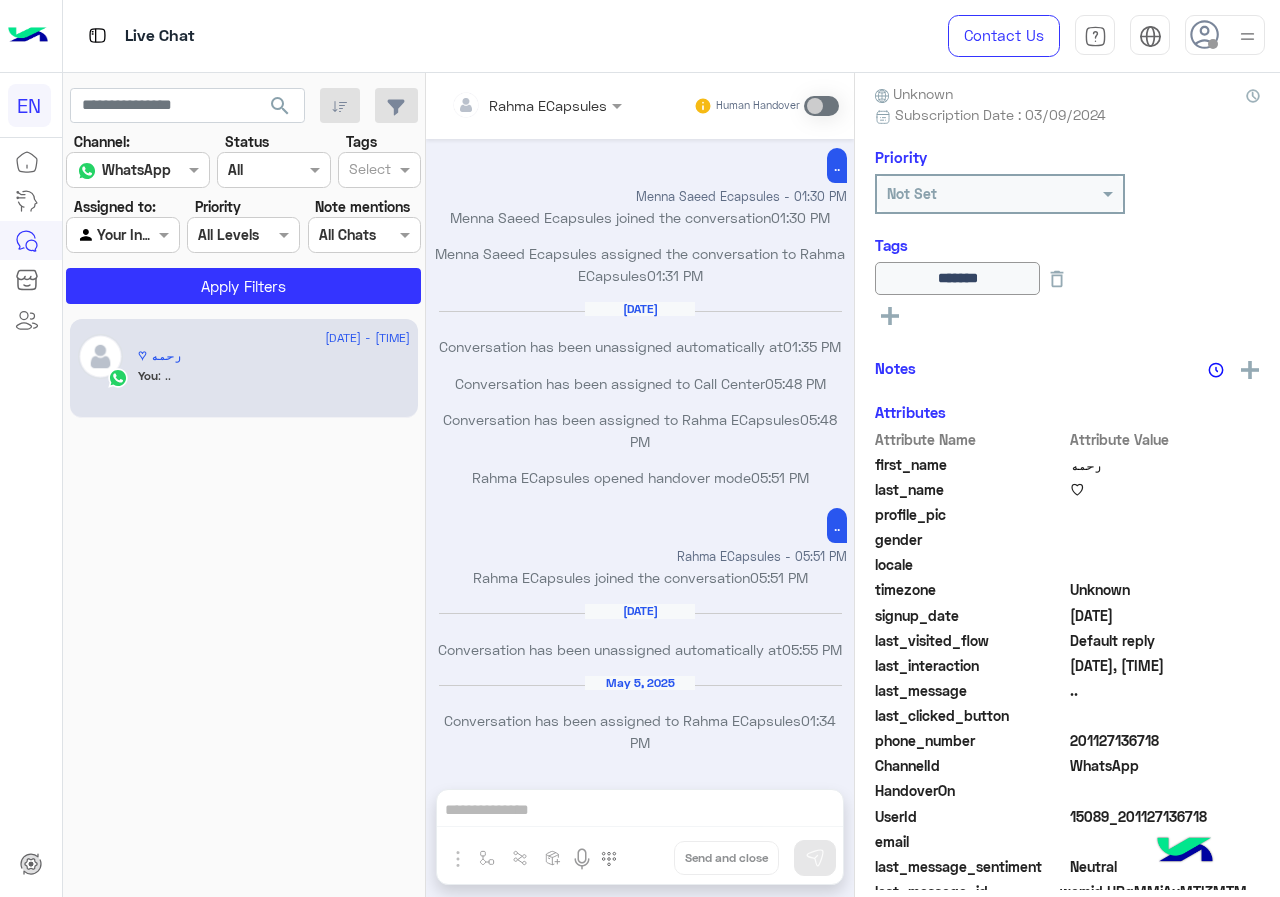 click at bounding box center (122, 234) 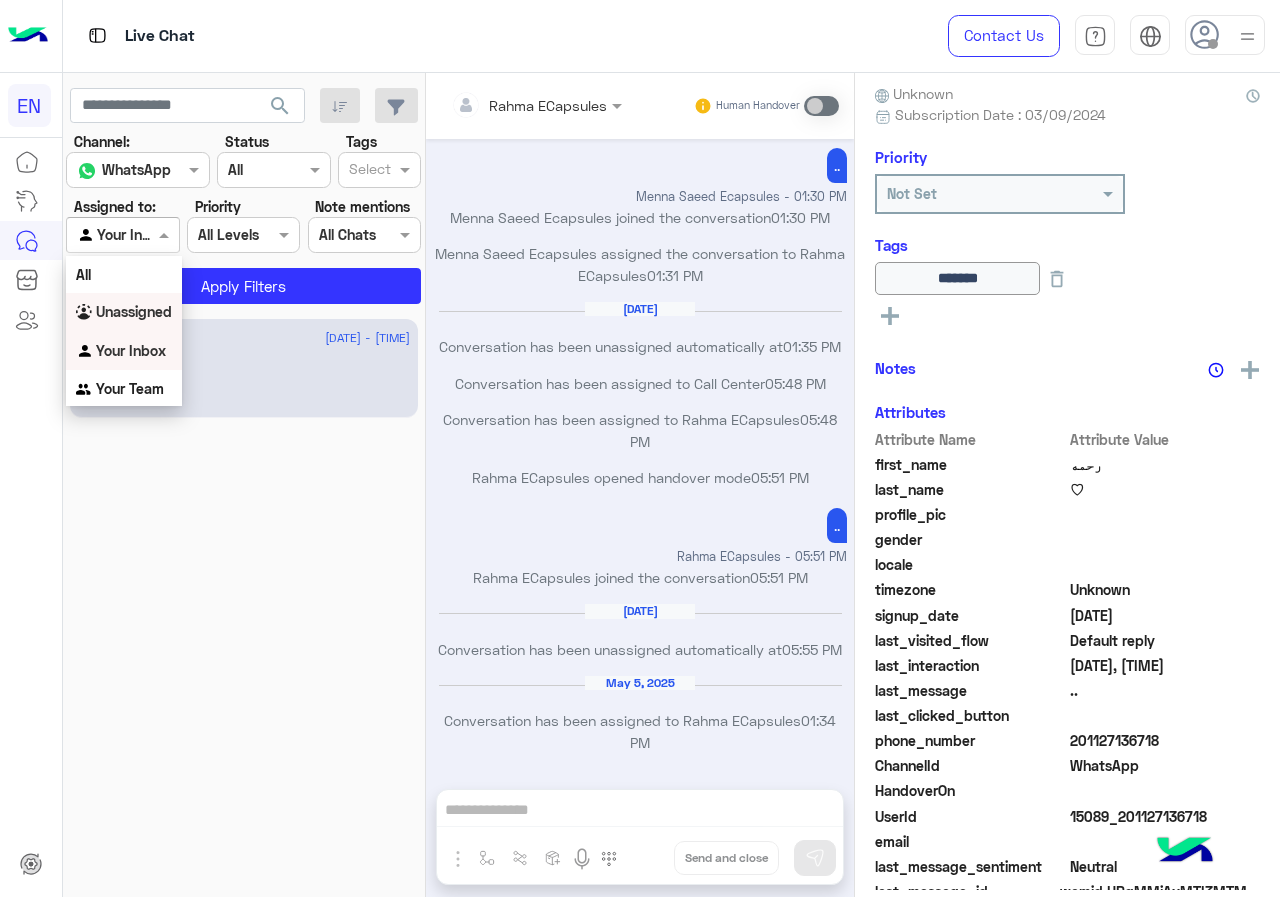 click on "Unassigned" at bounding box center (124, 312) 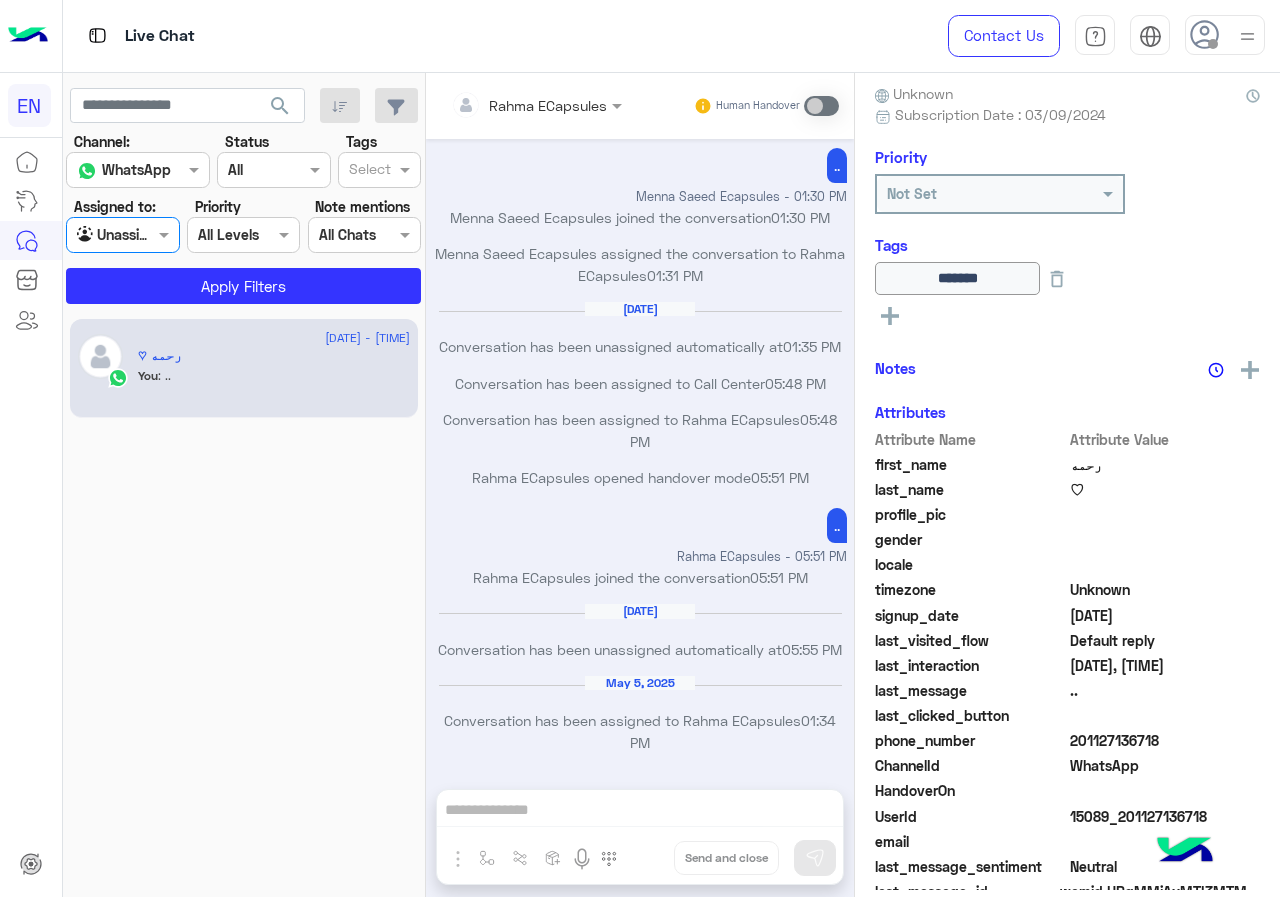 click on "search Channel: Channel WhatsApp Status Channel All Tags Select Assigned to: Agent Filter Unassigned Priority All Levels All Levels Note mentions Select All Chats Apply Filters" 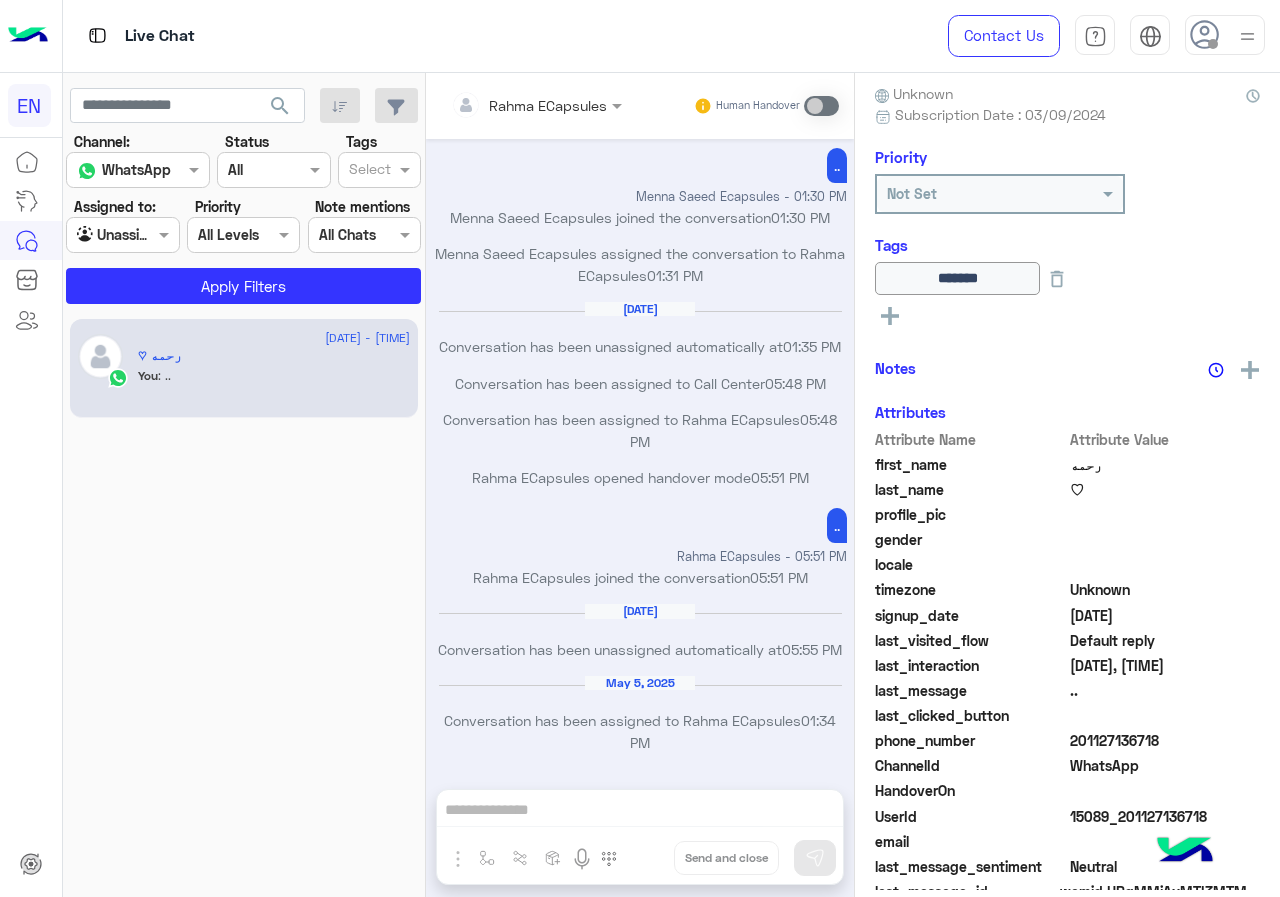 click on "search Channel: Channel WhatsApp Status Channel All Tags Select Assigned to: Agent Filter Unassigned Priority All Levels All Levels Note mentions Select All Chats Apply Filters" 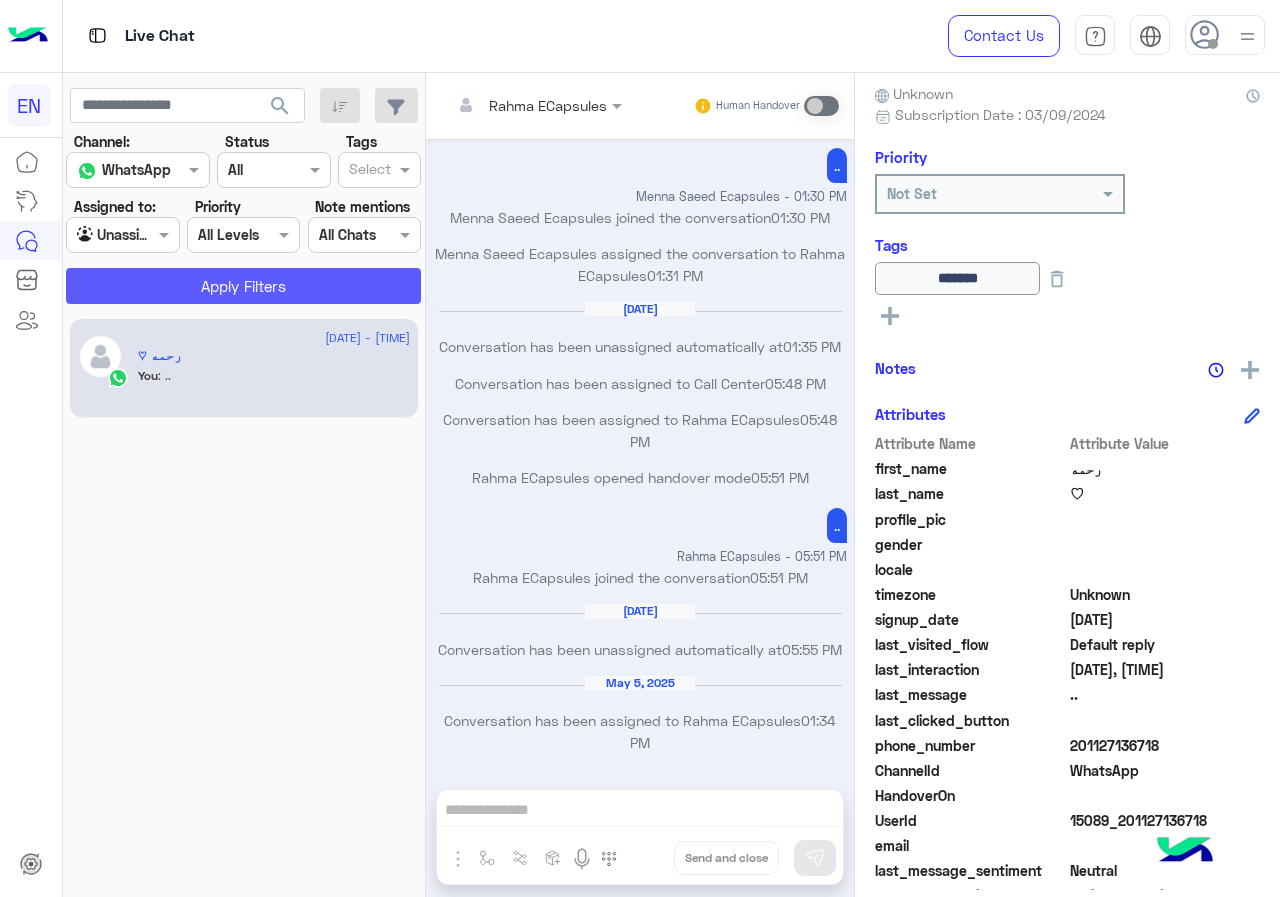 click on "Apply Filters" 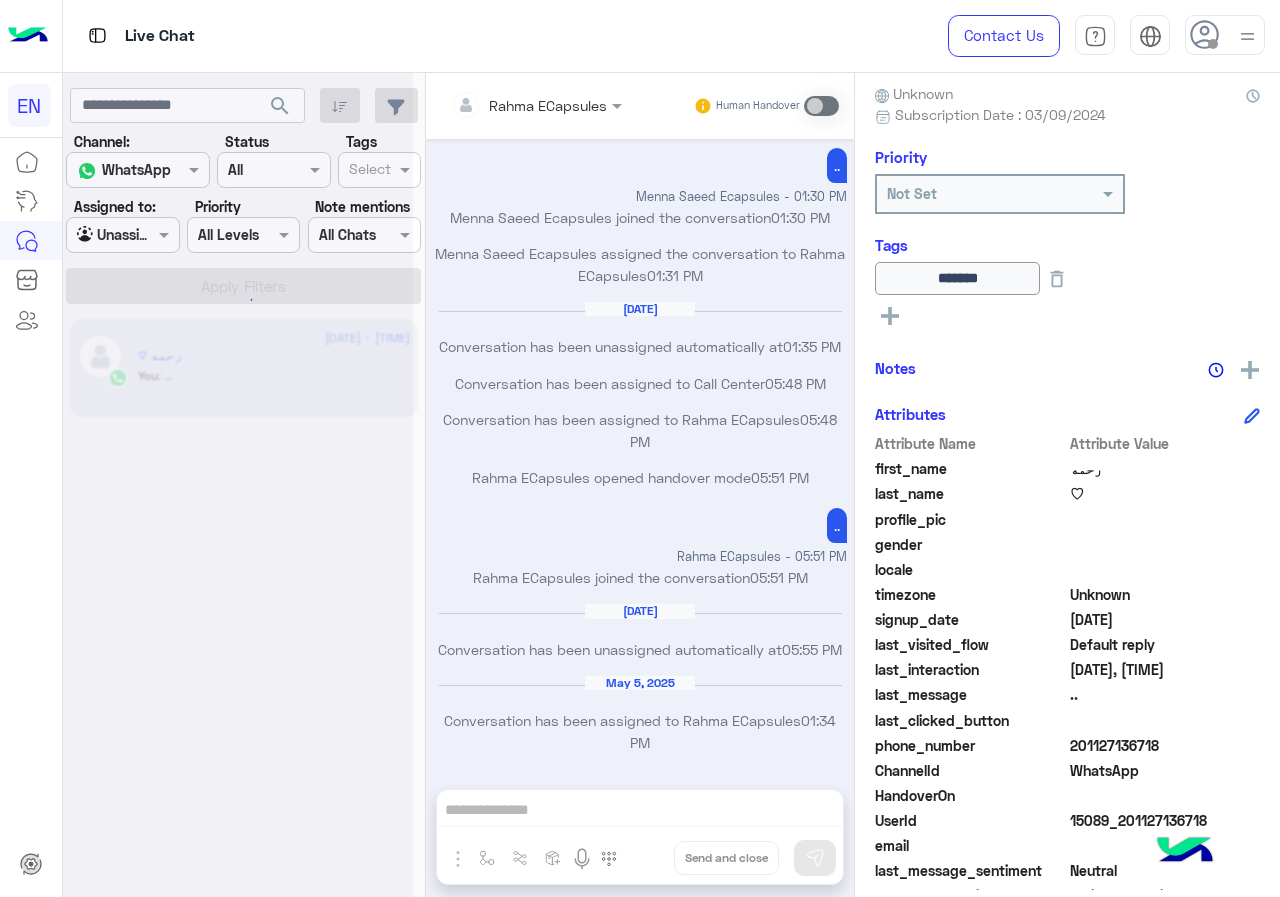 click 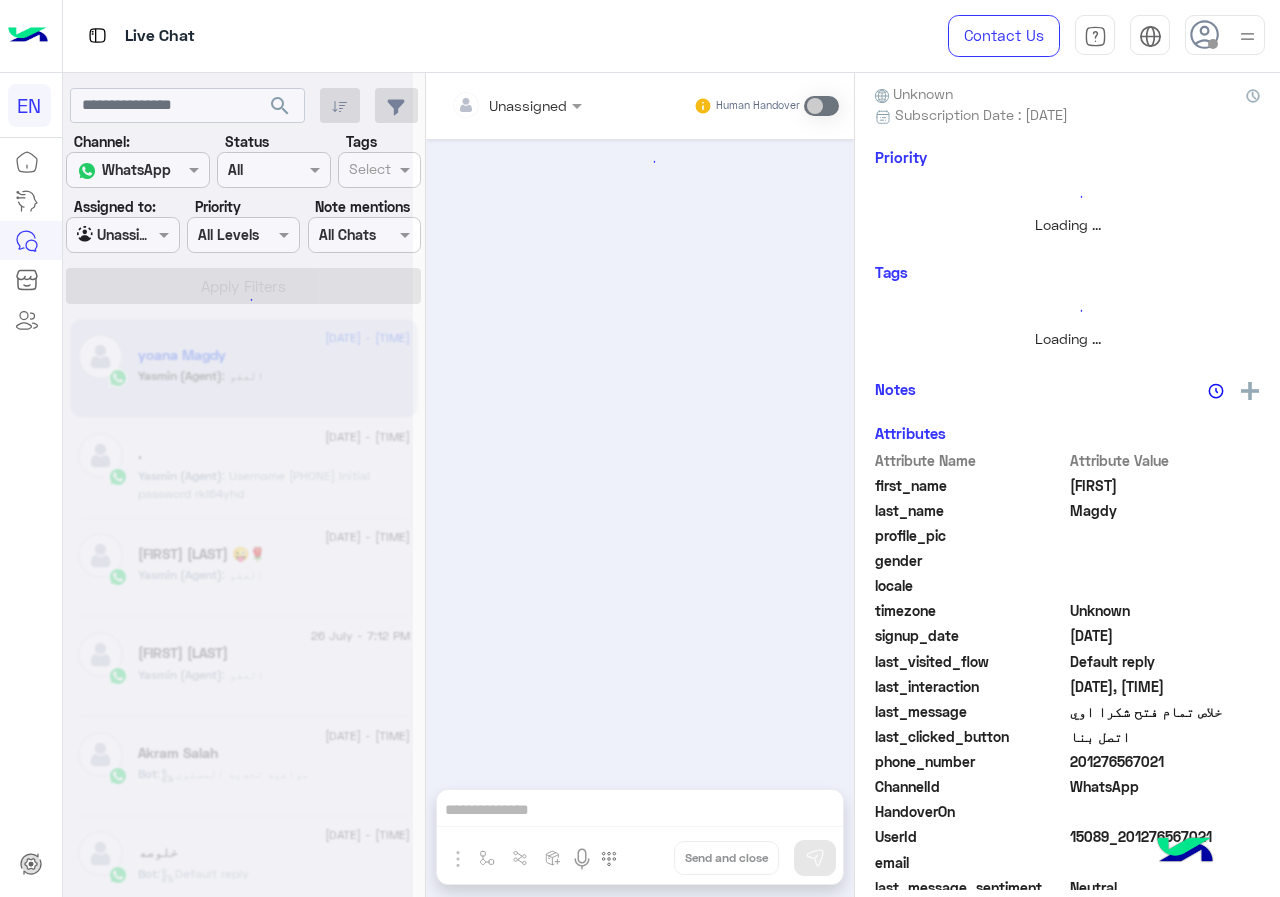 scroll, scrollTop: 1236, scrollLeft: 0, axis: vertical 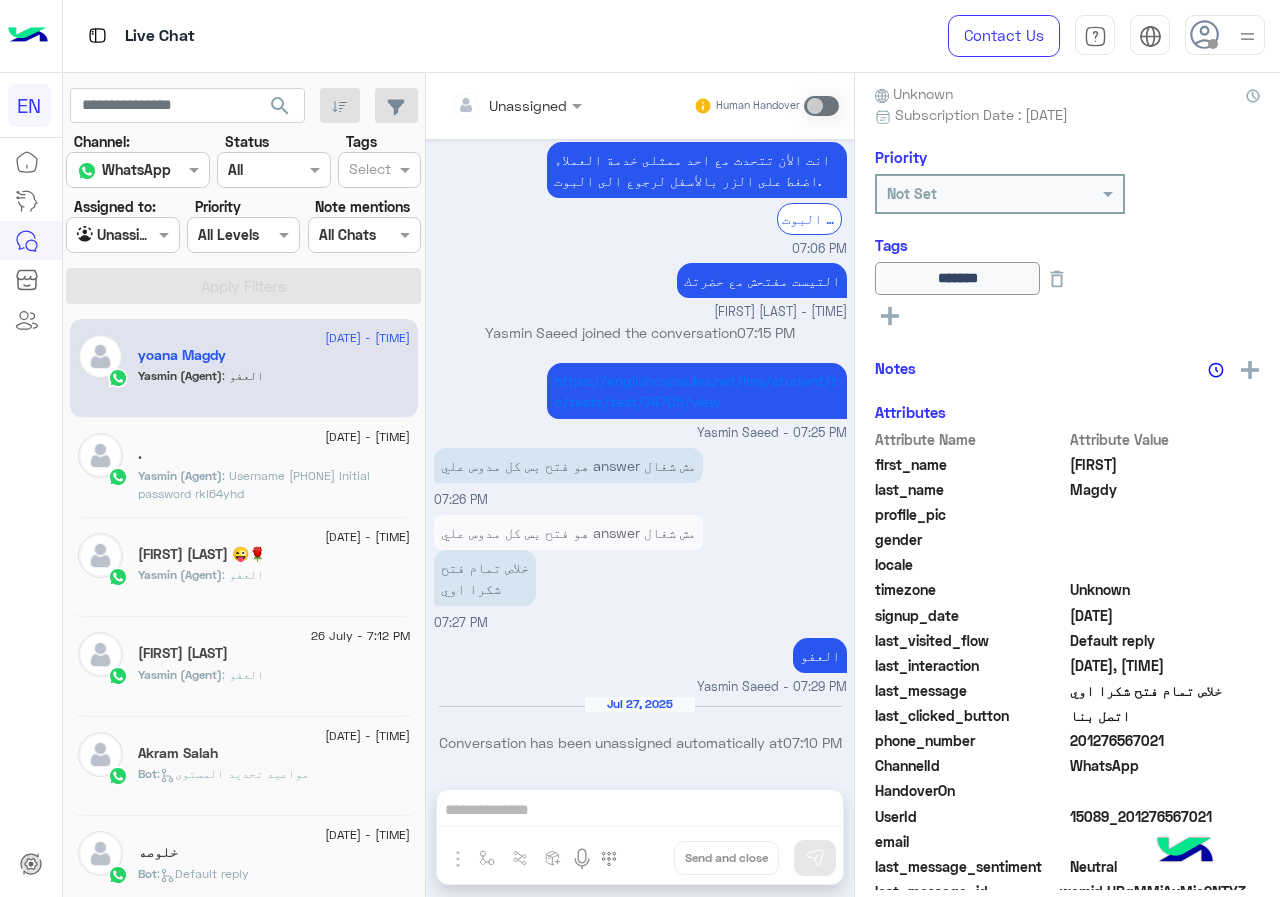 click at bounding box center (122, 234) 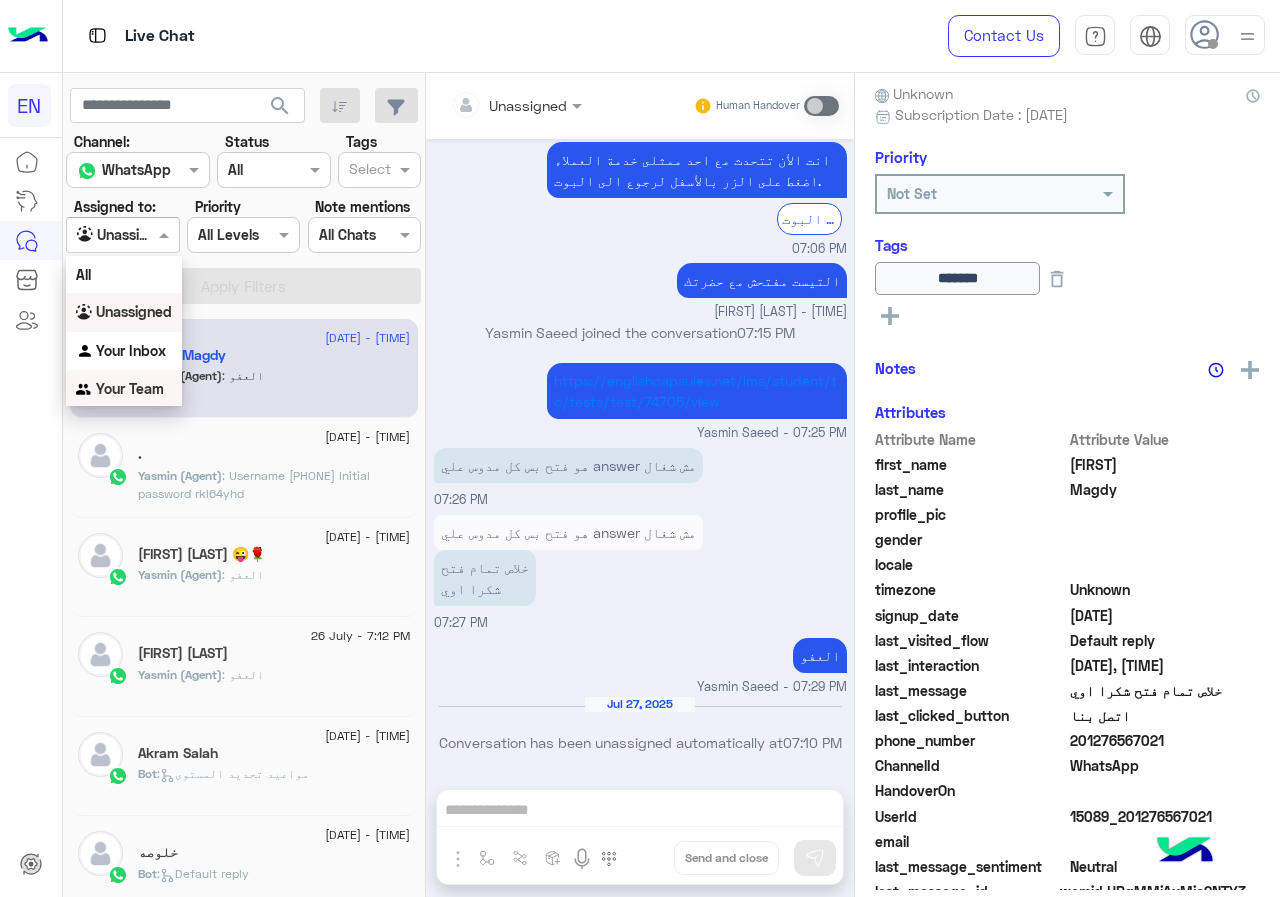 click on "Your Team" at bounding box center [130, 388] 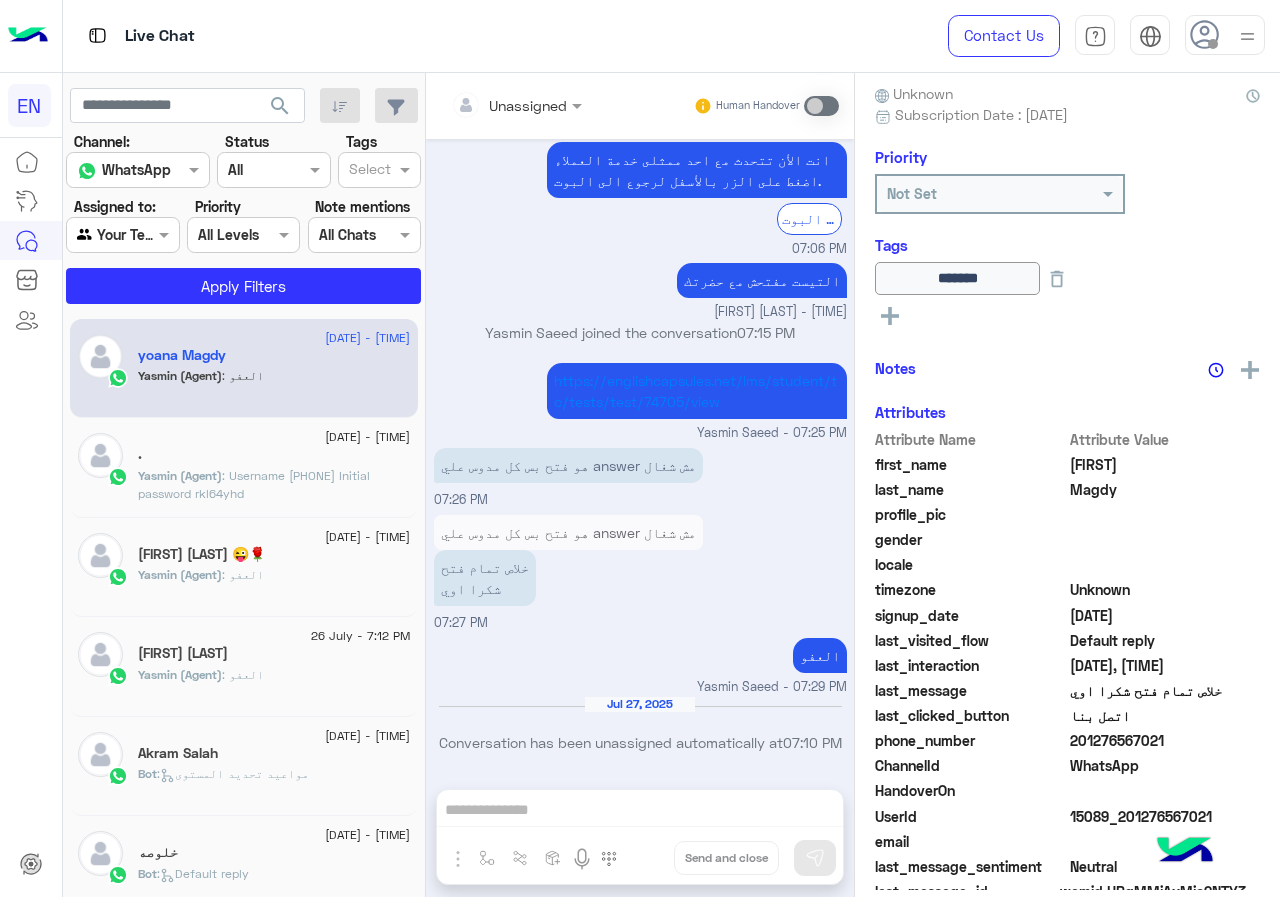 click on "Channel: Channel WhatsApp Status Channel All Tags Select Assigned to: Agent Filter Your Team Priority All Levels All Levels Note mentions Select All Chats Apply Filters" 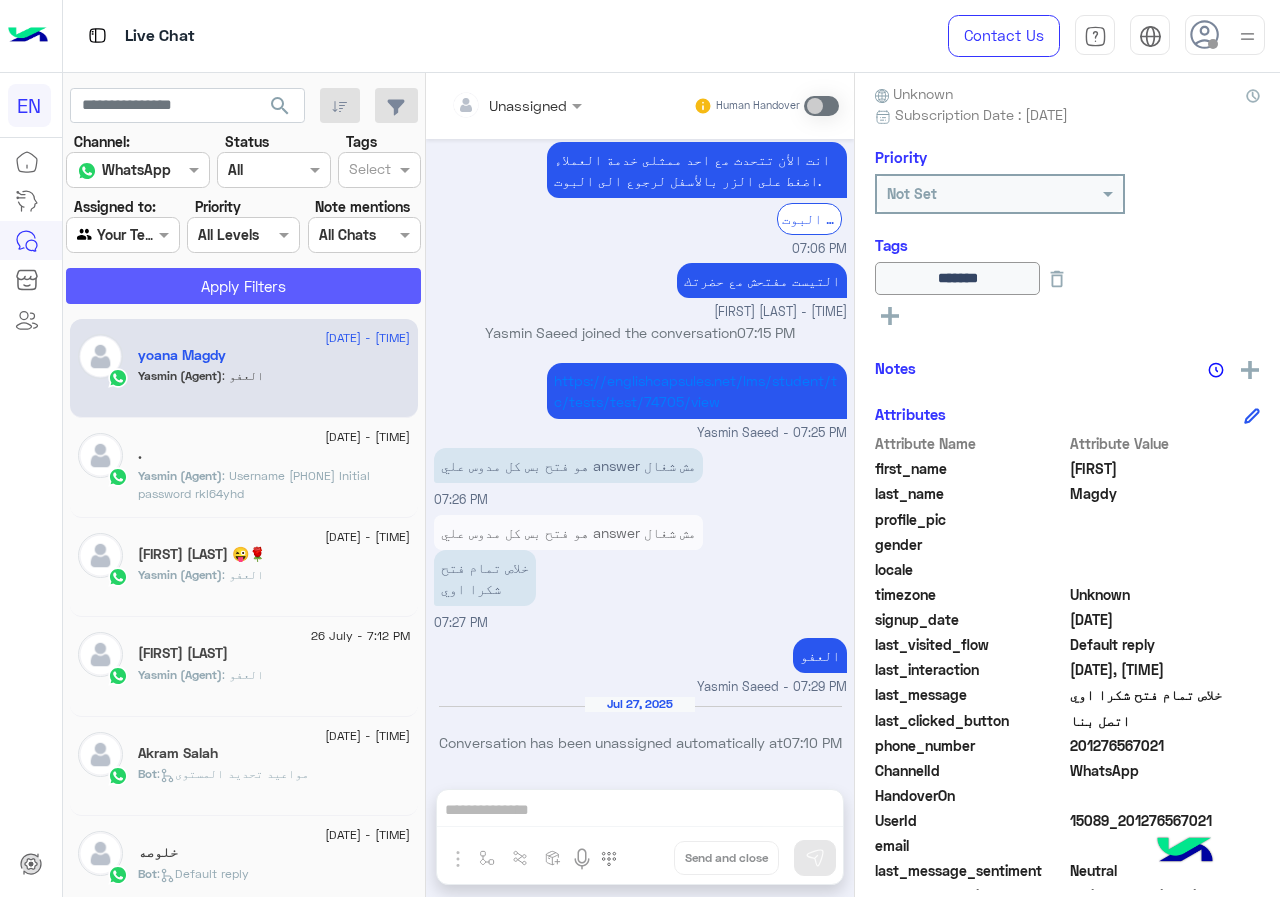 click on "Apply Filters" 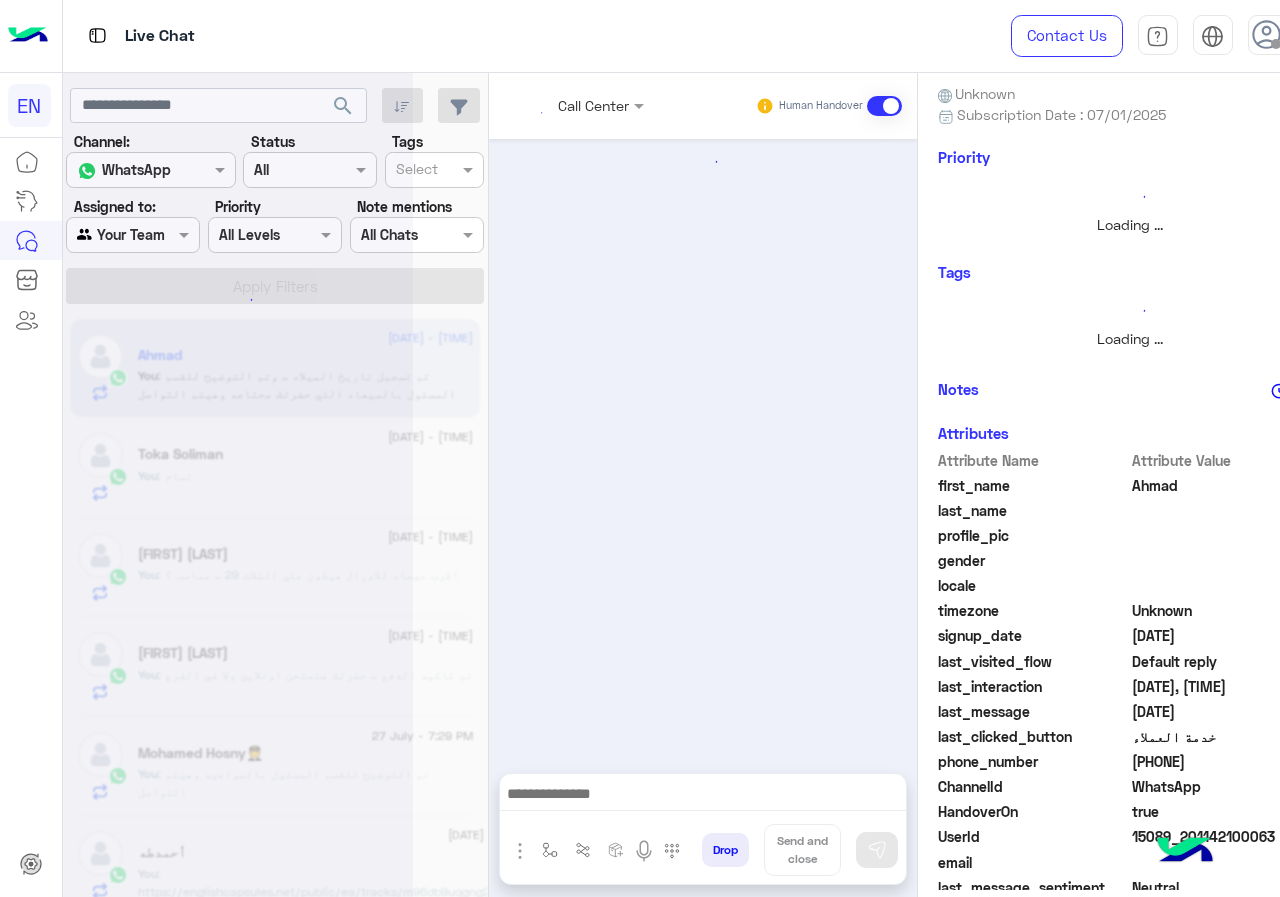 scroll, scrollTop: 0, scrollLeft: 0, axis: both 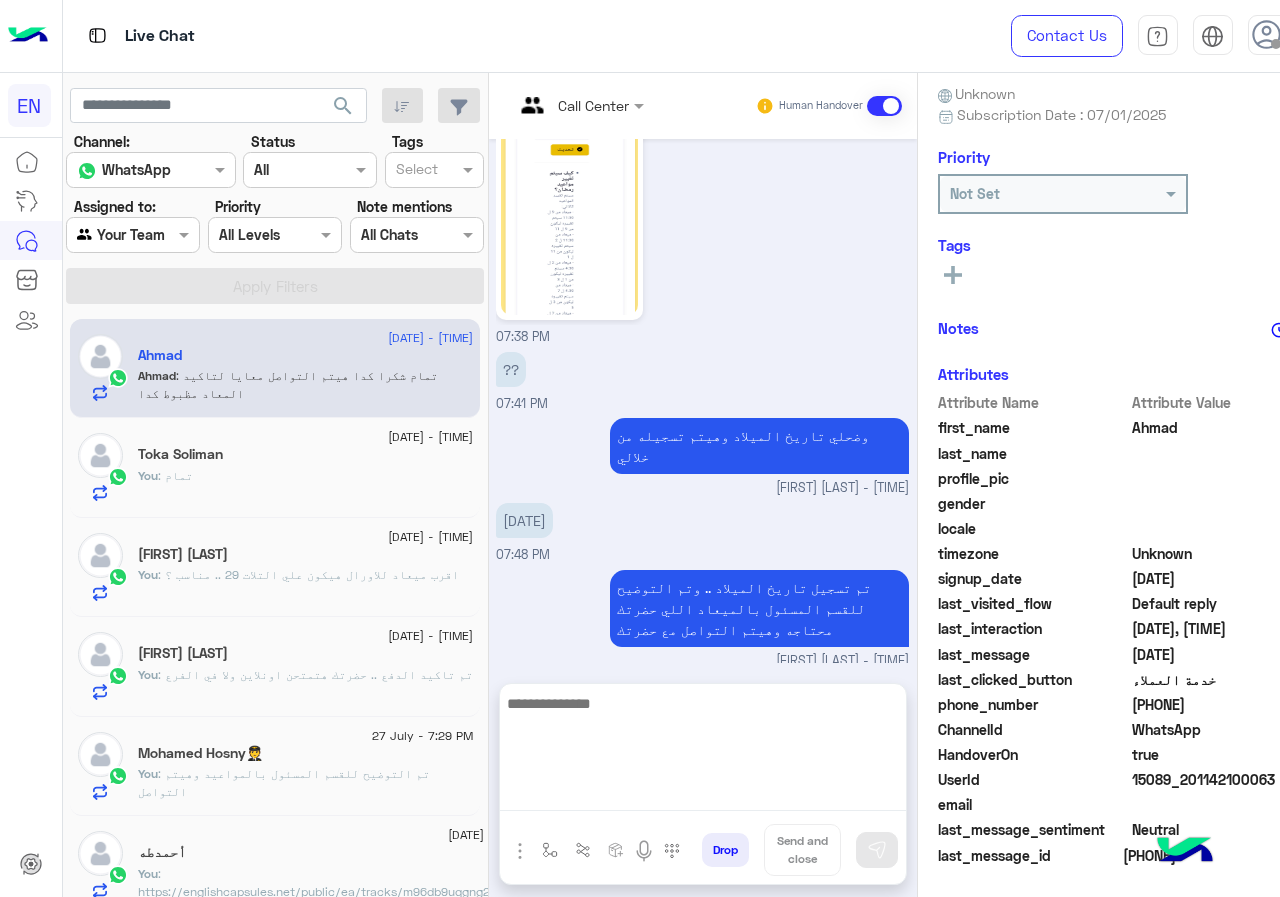 click at bounding box center [703, 751] 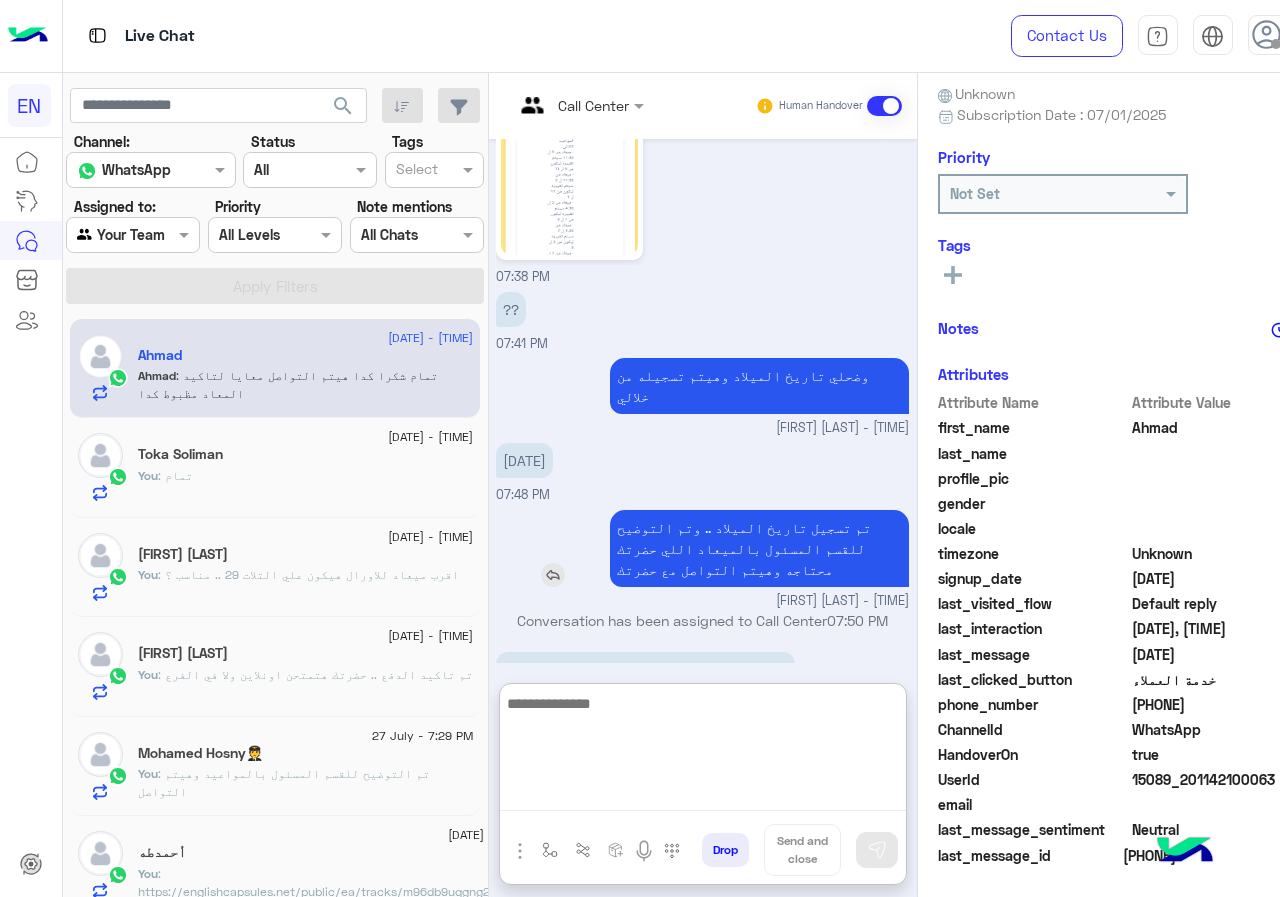 scroll, scrollTop: 1429, scrollLeft: 0, axis: vertical 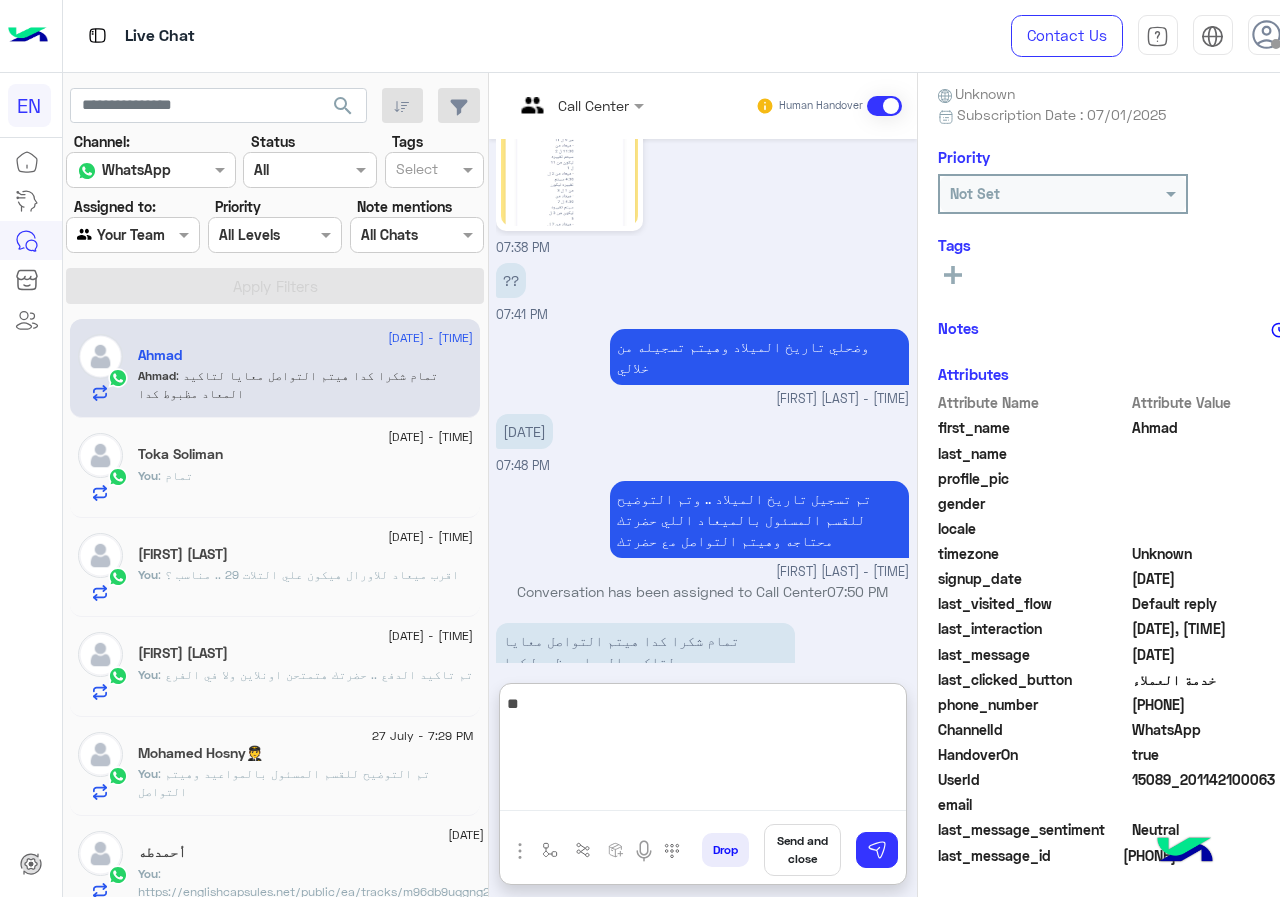 type on "*" 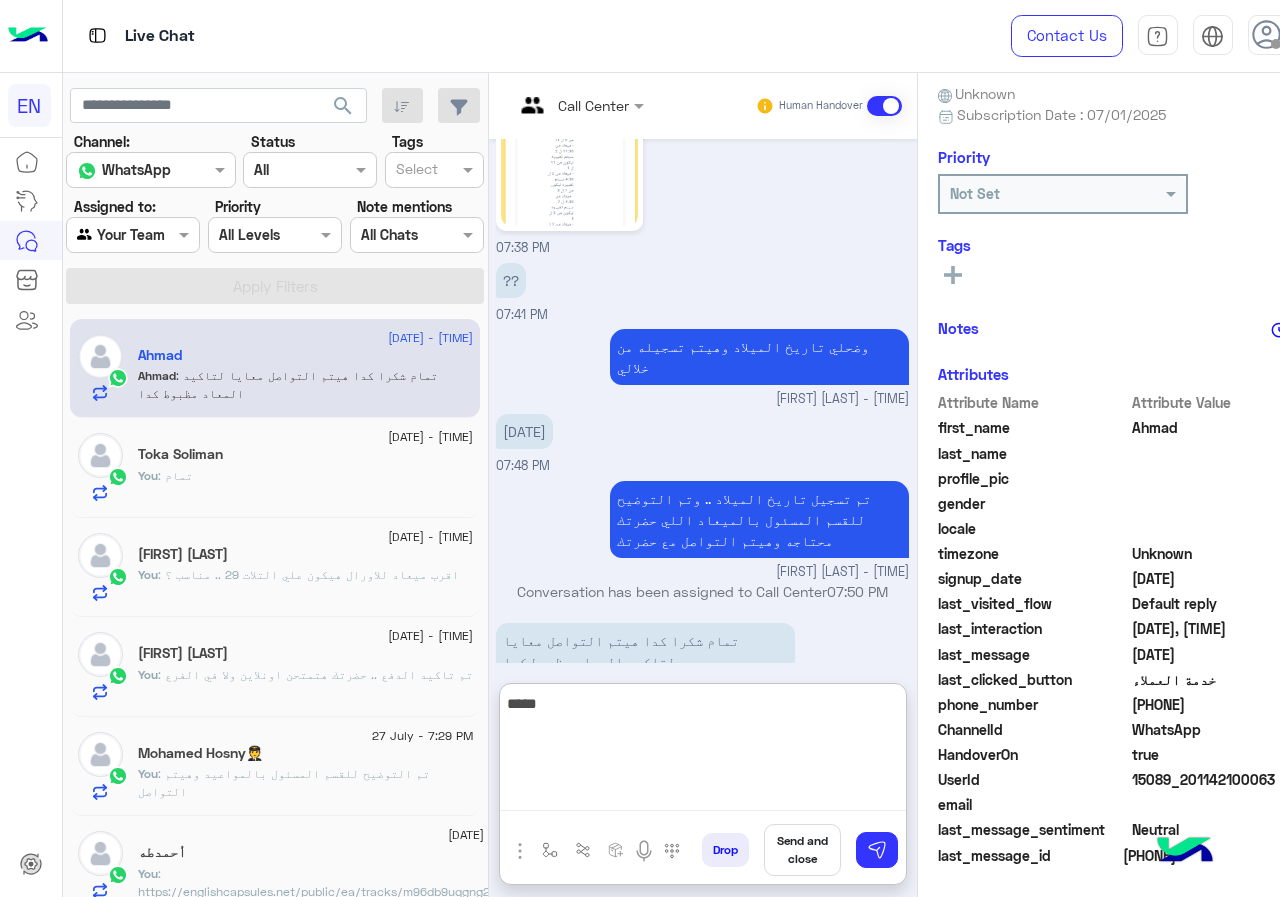 type on "*****" 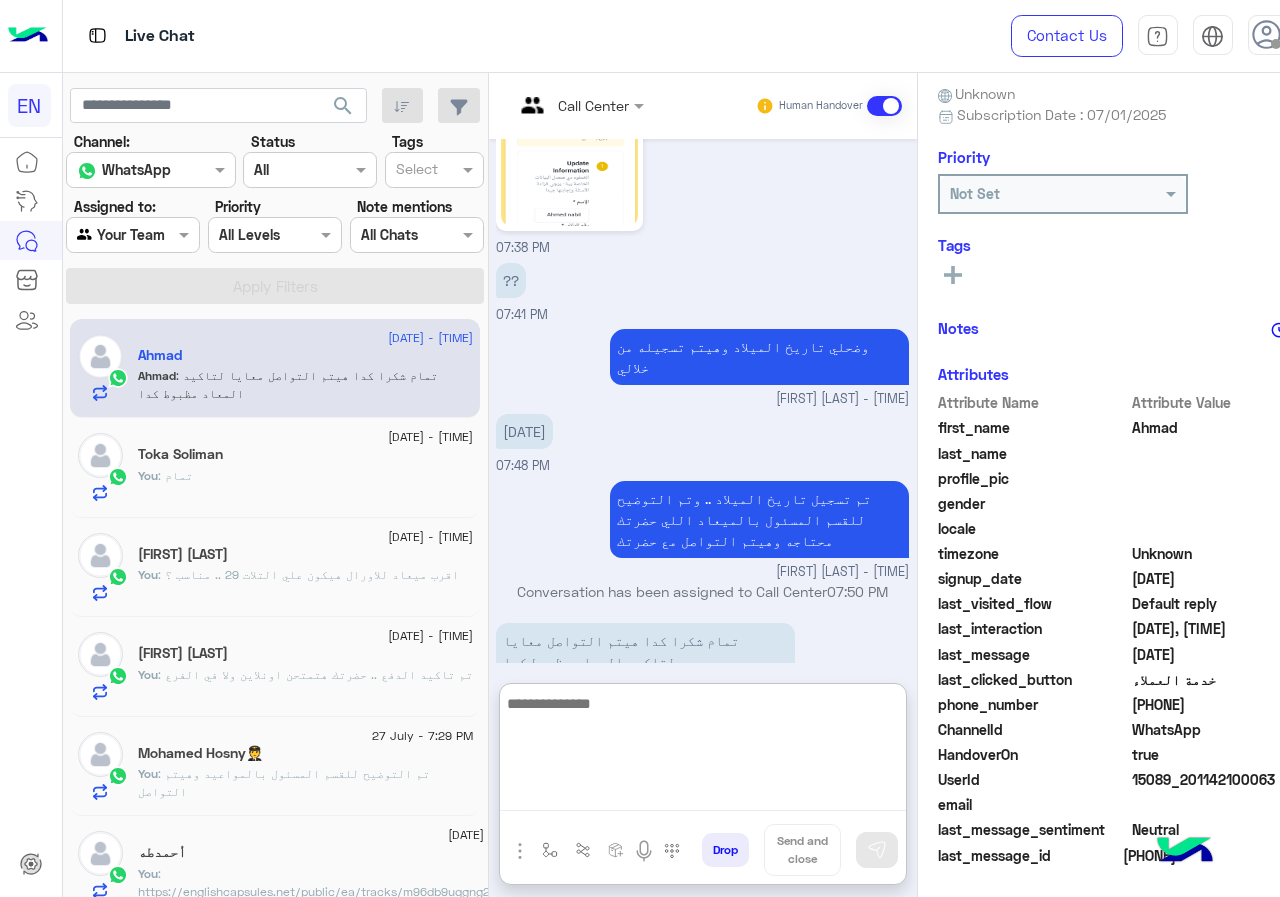 scroll, scrollTop: 1494, scrollLeft: 0, axis: vertical 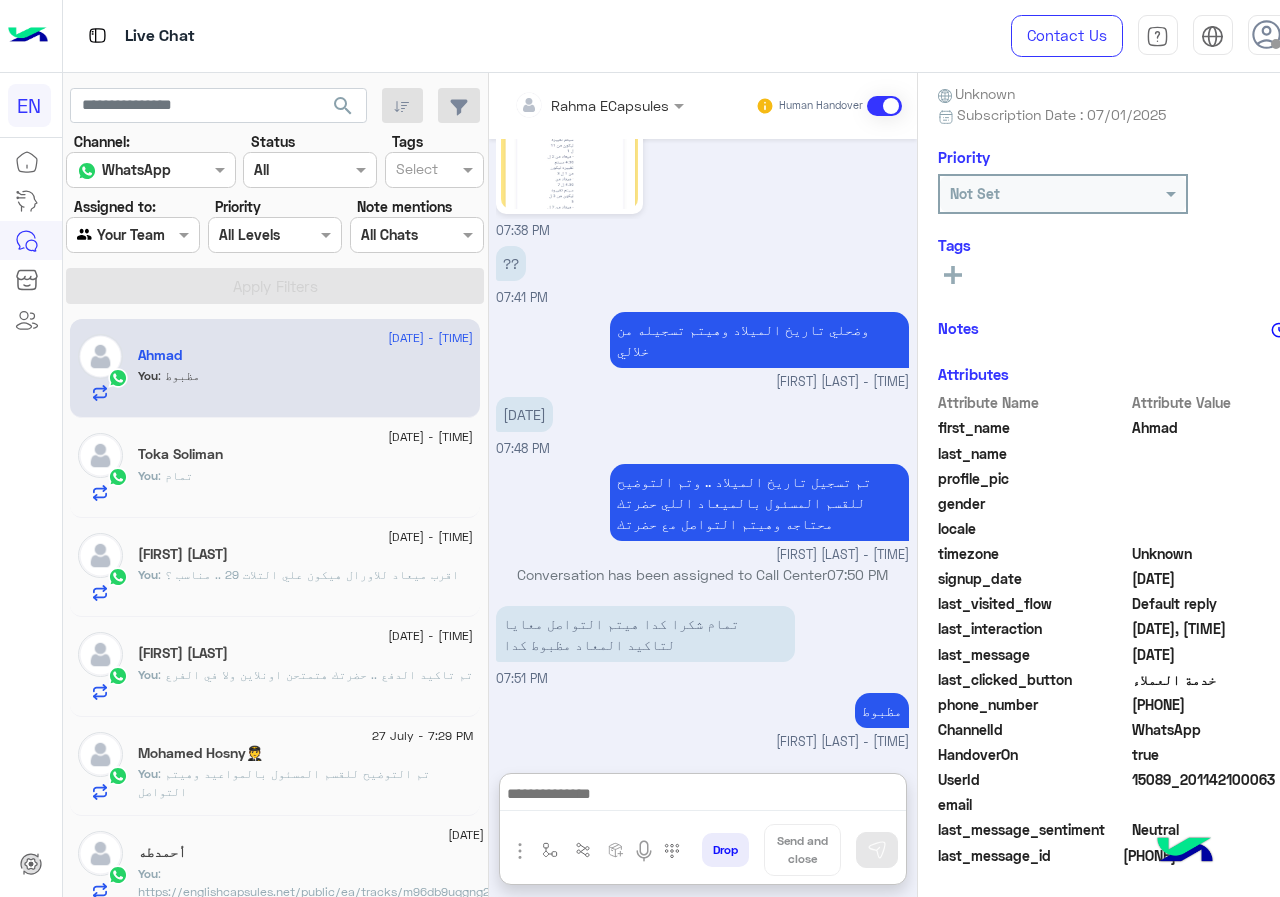 click at bounding box center [109, 235] 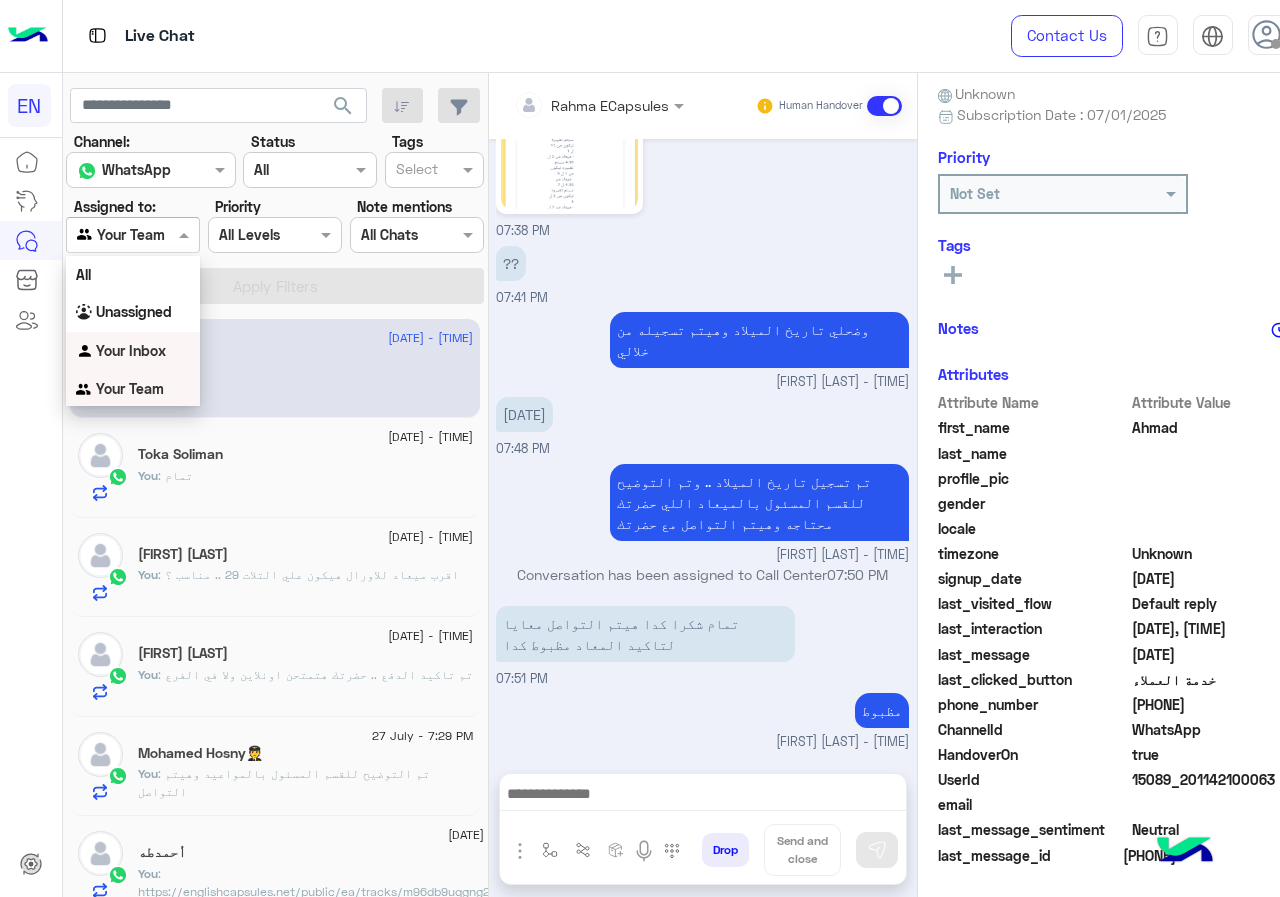 scroll, scrollTop: 1404, scrollLeft: 0, axis: vertical 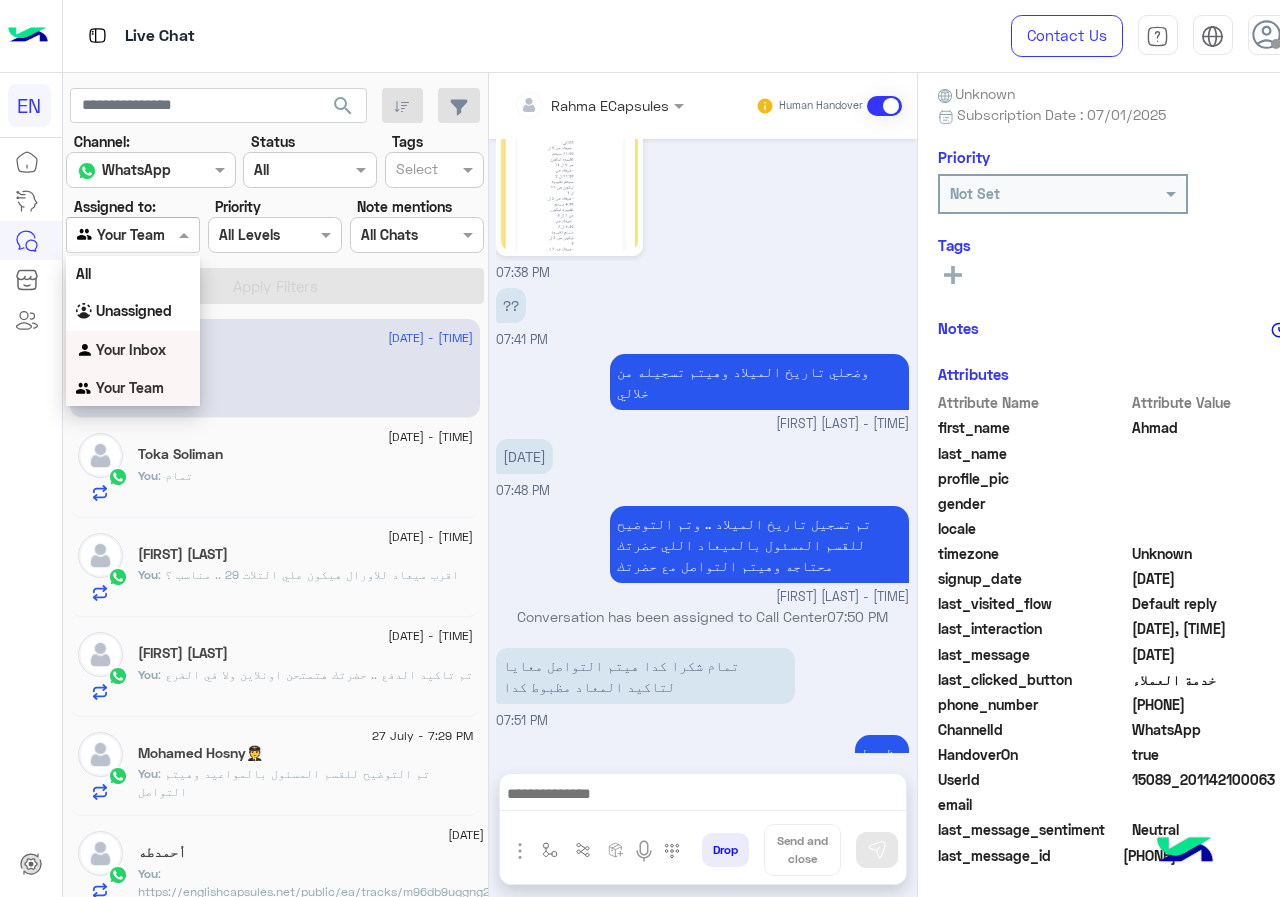 click on "Your Inbox" at bounding box center [131, 349] 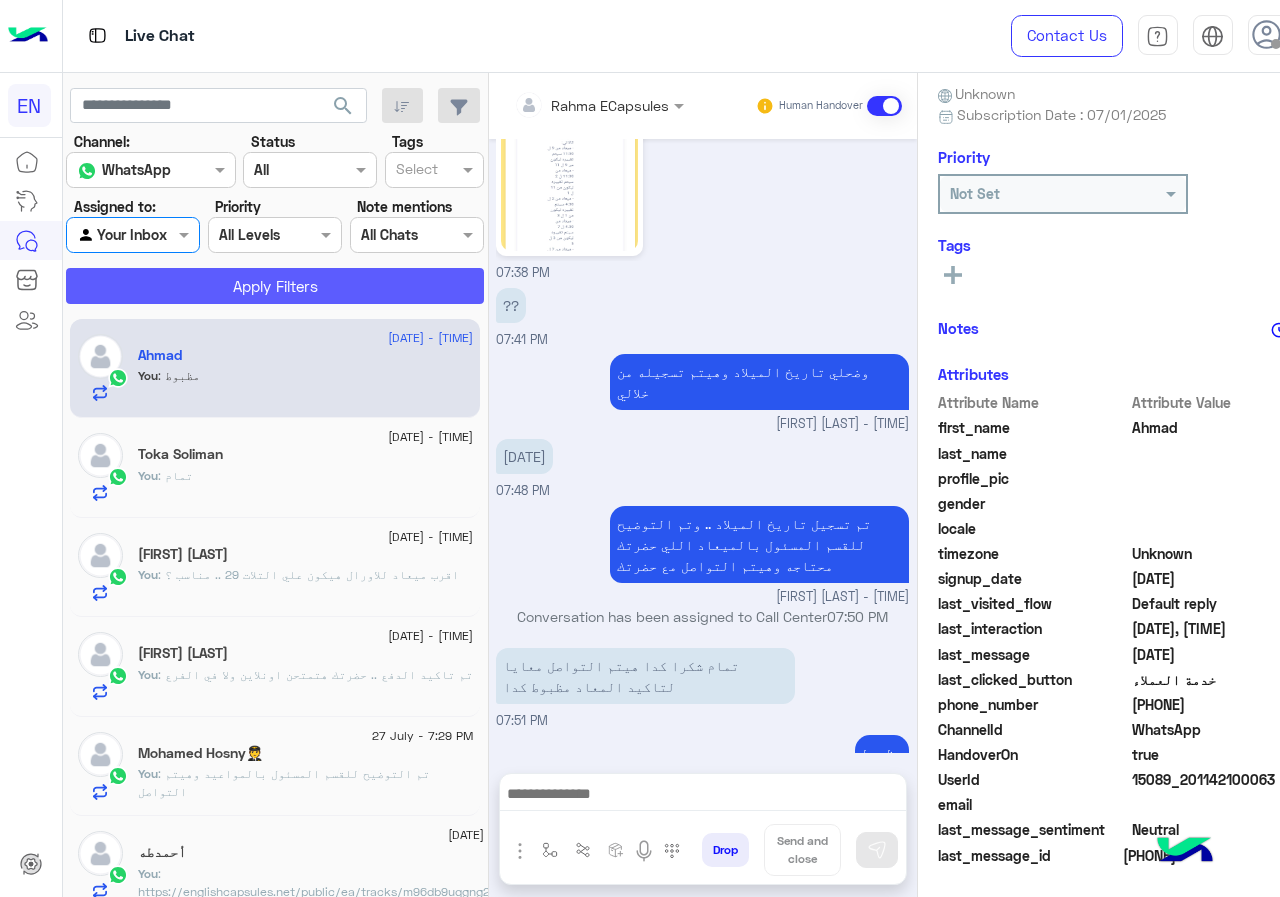 click on "Apply Filters" 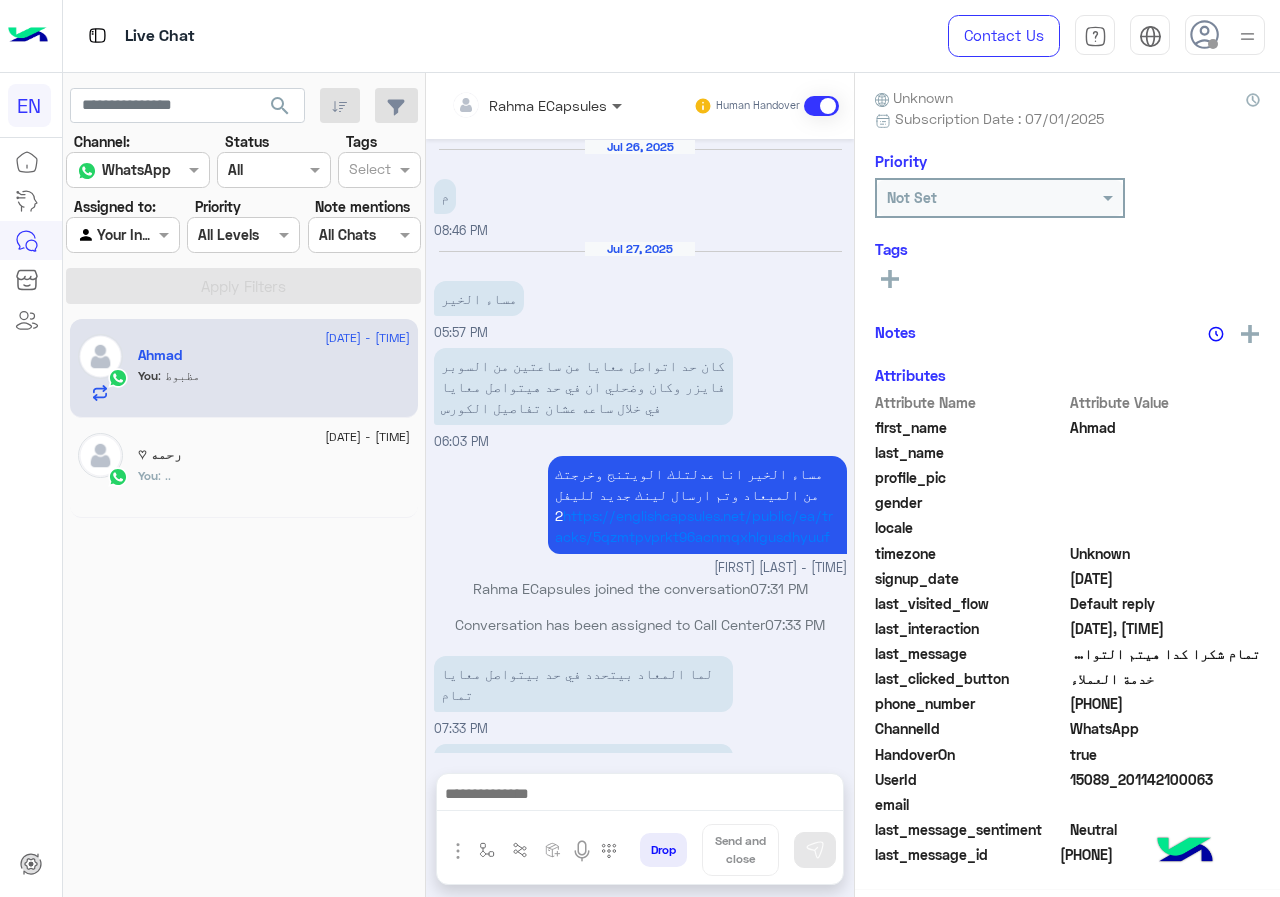 scroll, scrollTop: 1301, scrollLeft: 0, axis: vertical 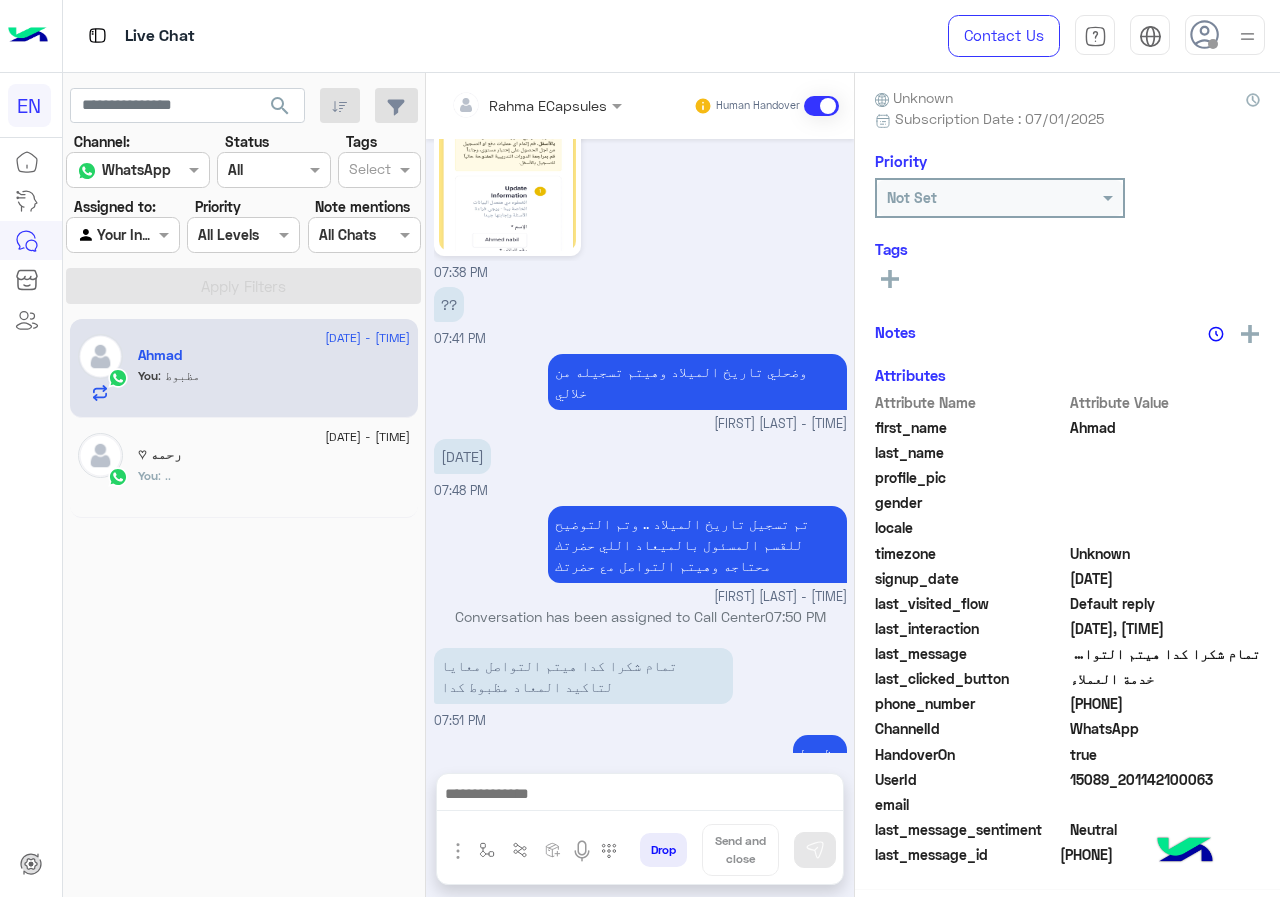 click on "Rahma ECapsules" at bounding box center [529, 105] 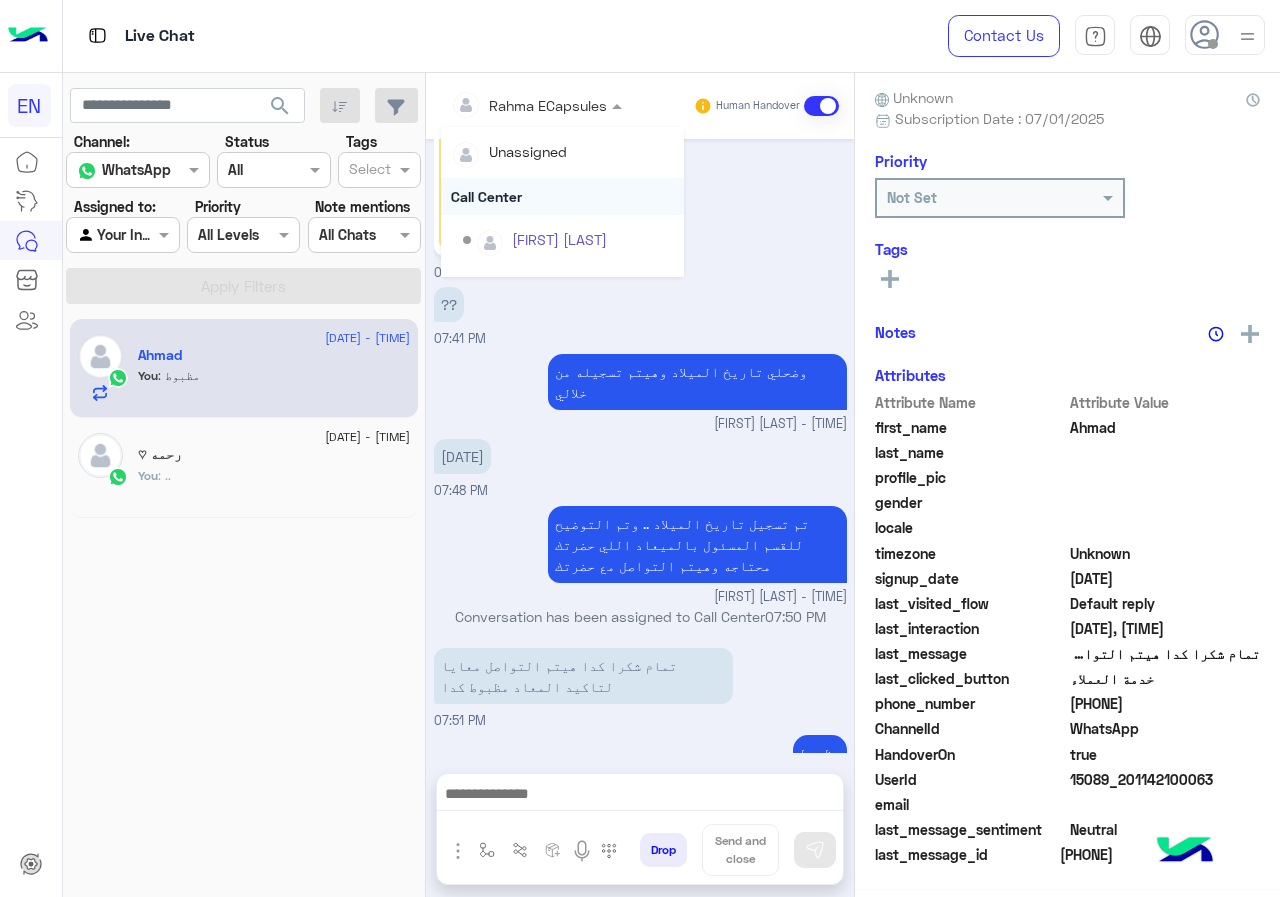 click on "Call Center" at bounding box center [562, 196] 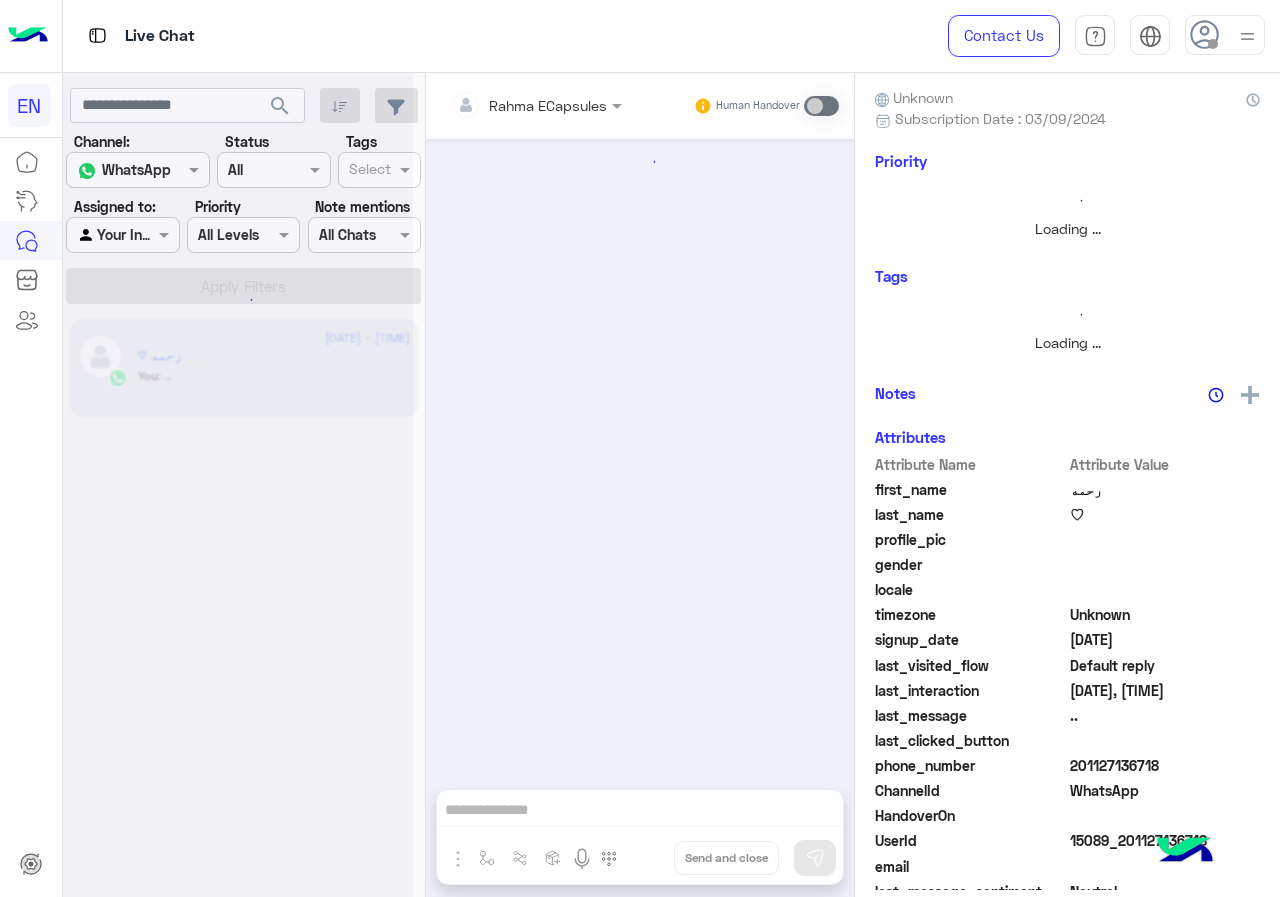 scroll, scrollTop: 180, scrollLeft: 0, axis: vertical 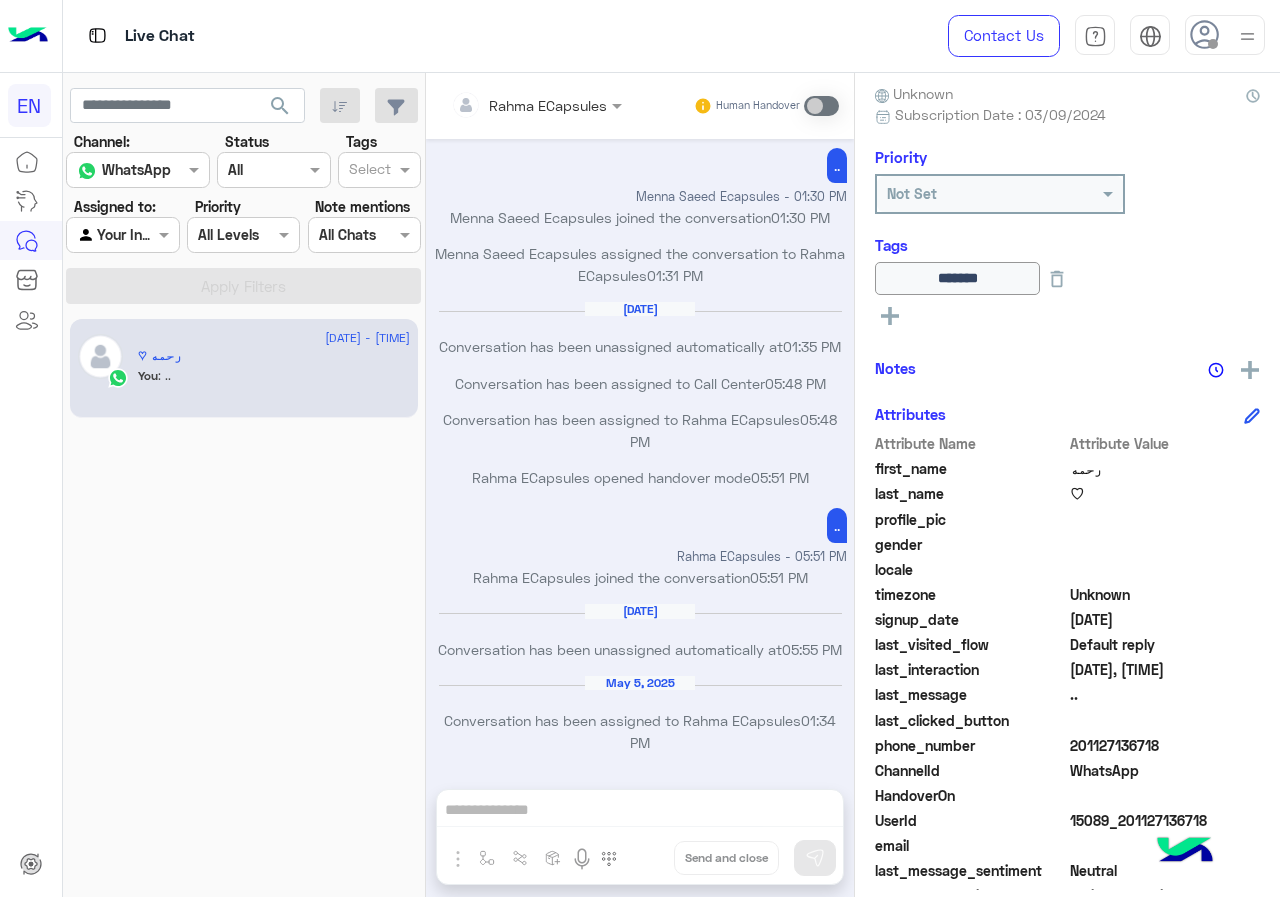 click on "Agent Filter Your Inbox" at bounding box center (122, 235) 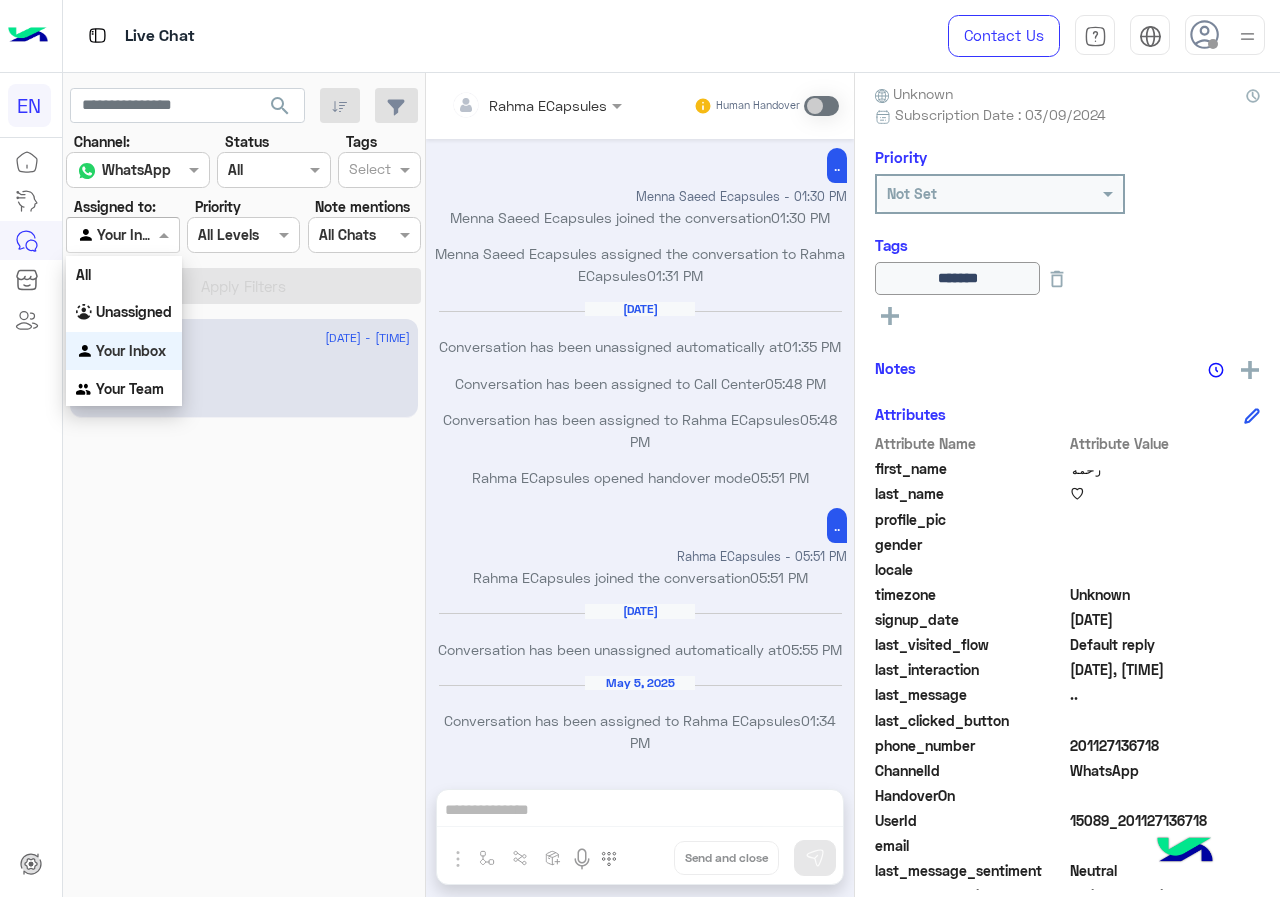 click on "Unassigned" at bounding box center (124, 312) 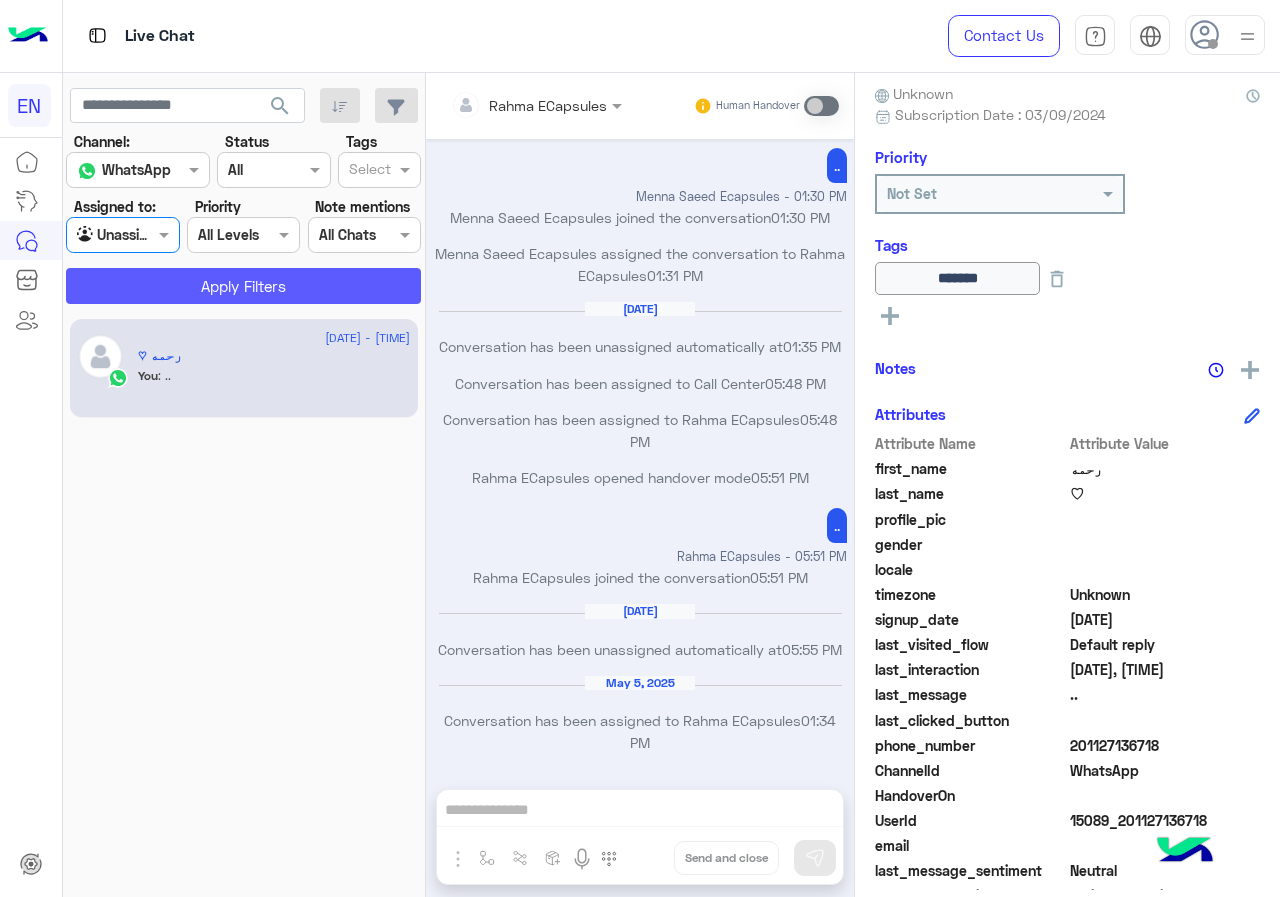 click on "Apply Filters" 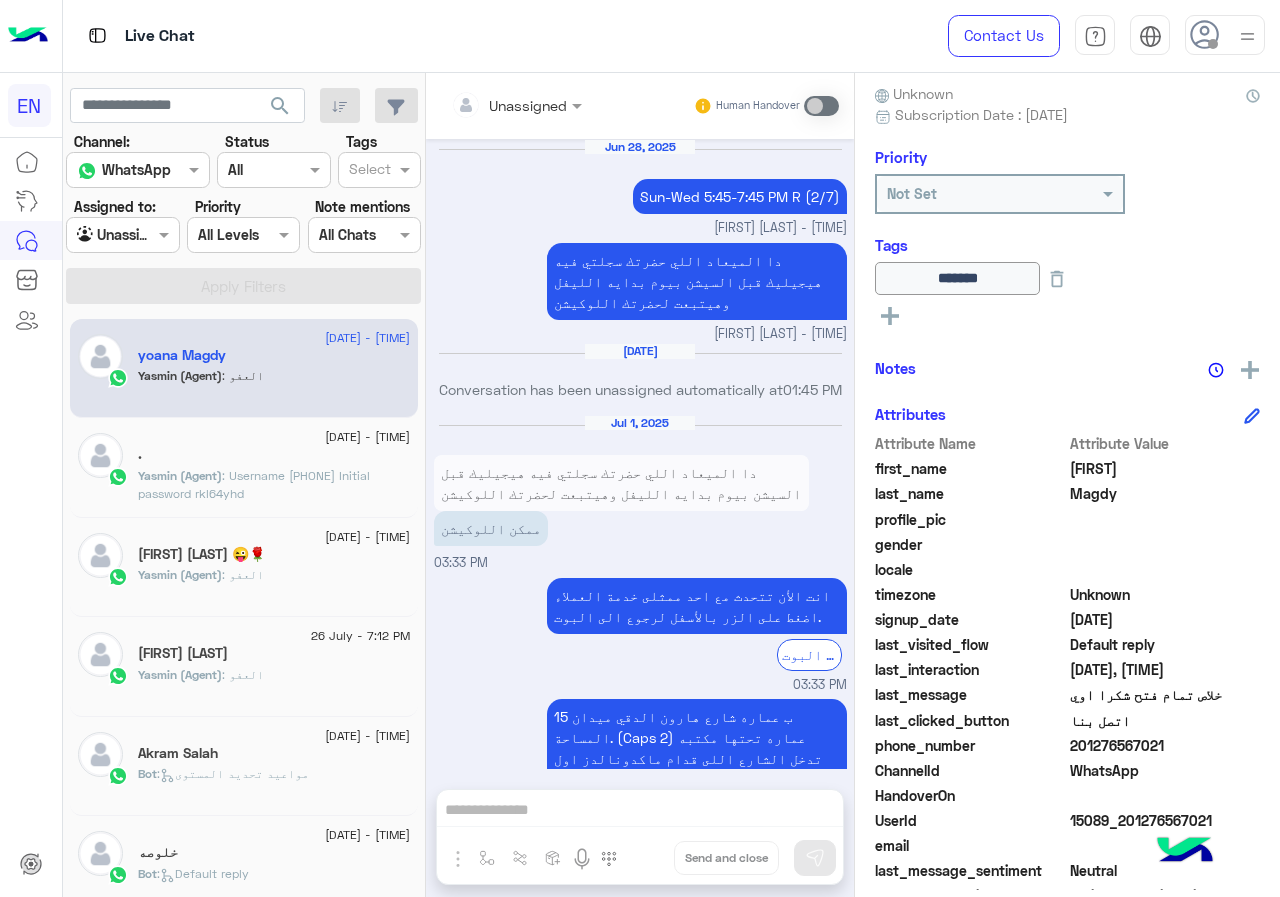 scroll, scrollTop: 1236, scrollLeft: 0, axis: vertical 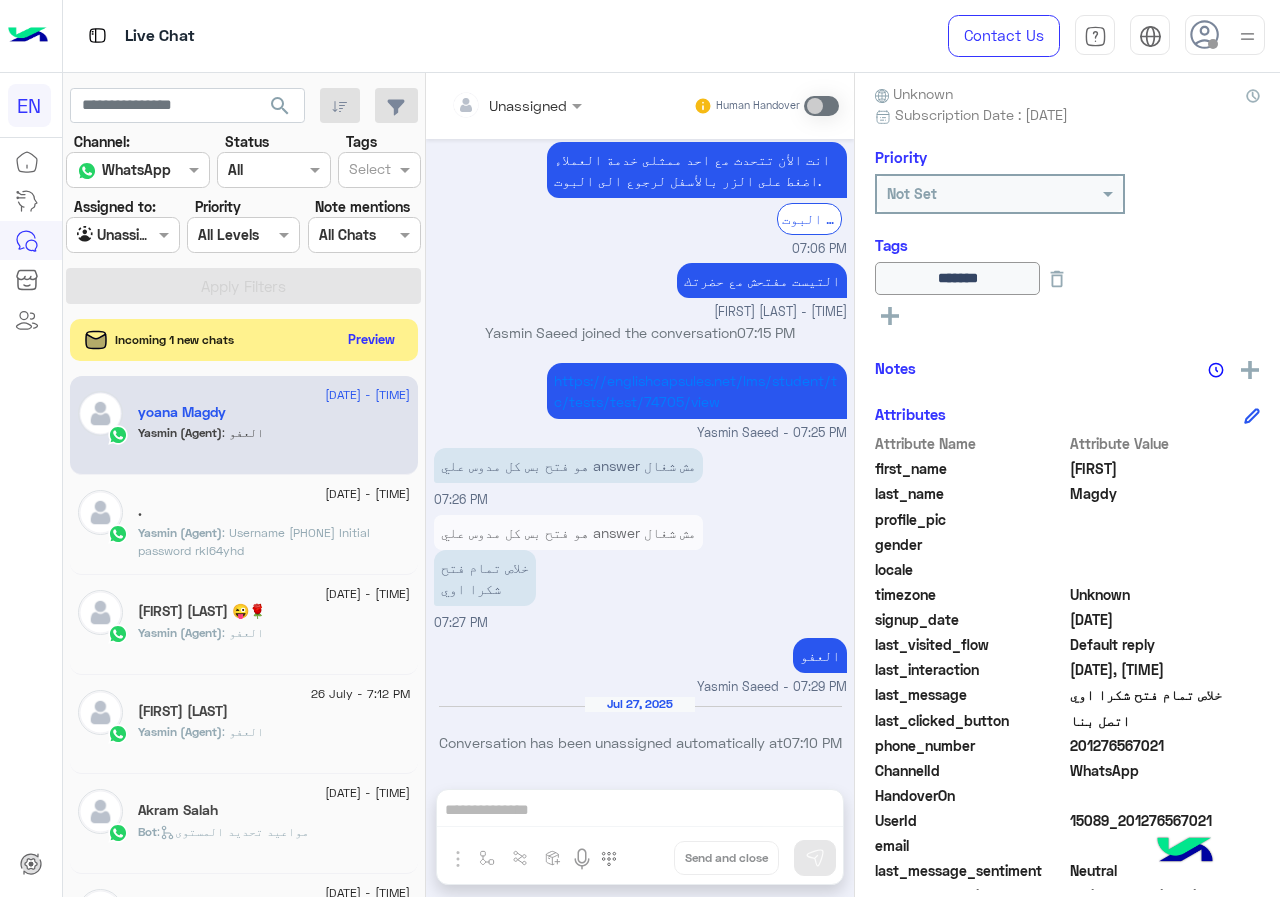 click on "Preview" 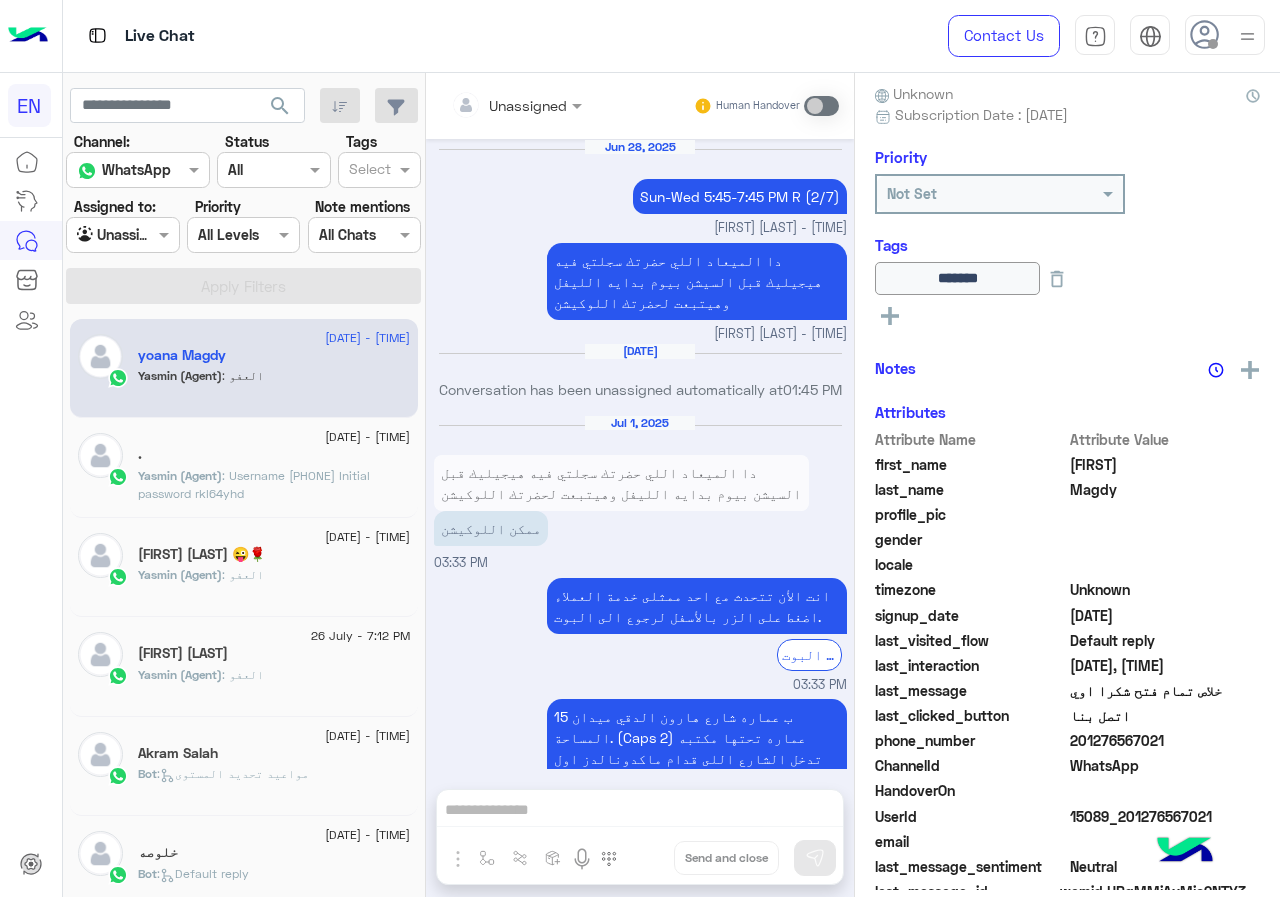 scroll, scrollTop: 1236, scrollLeft: 0, axis: vertical 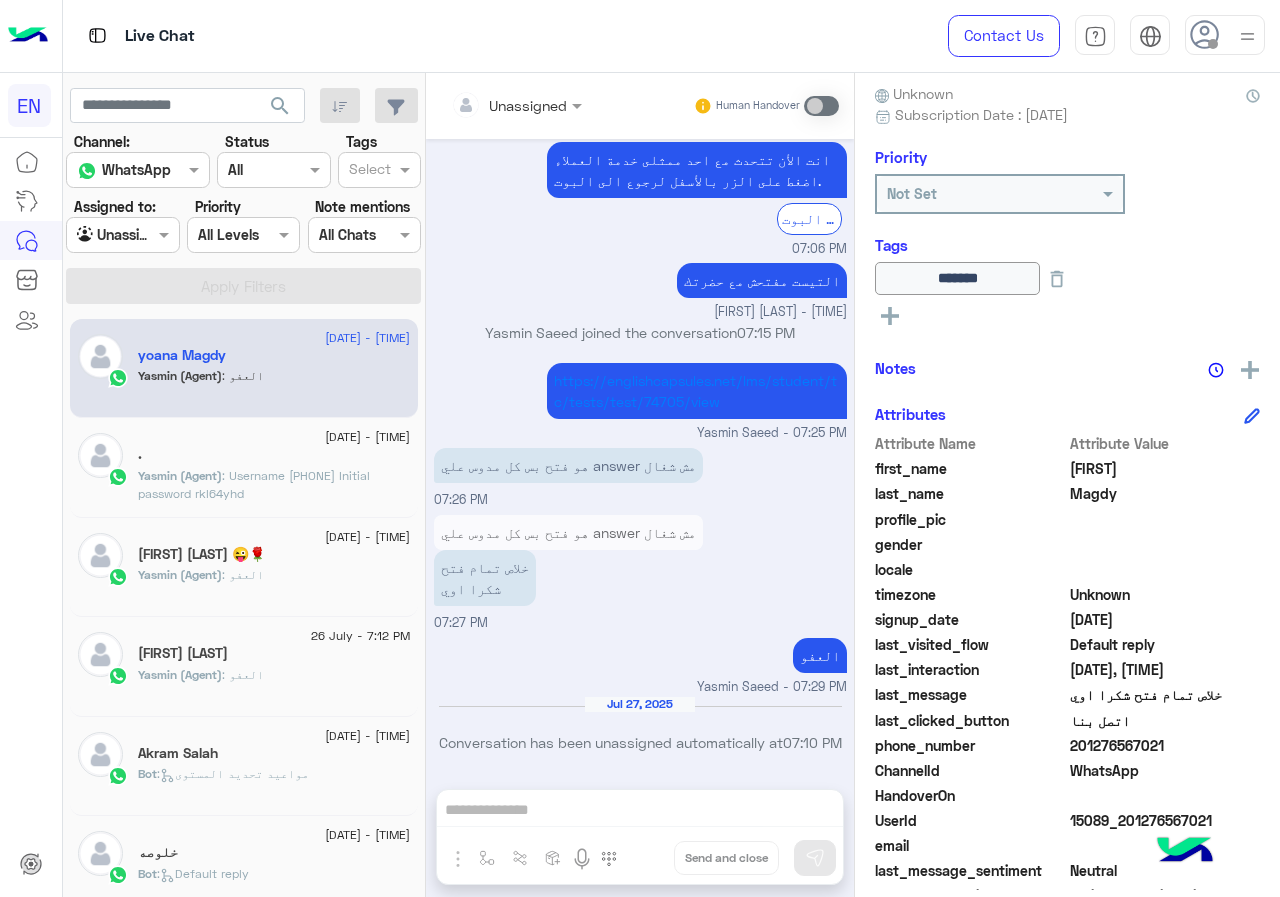 click at bounding box center (122, 234) 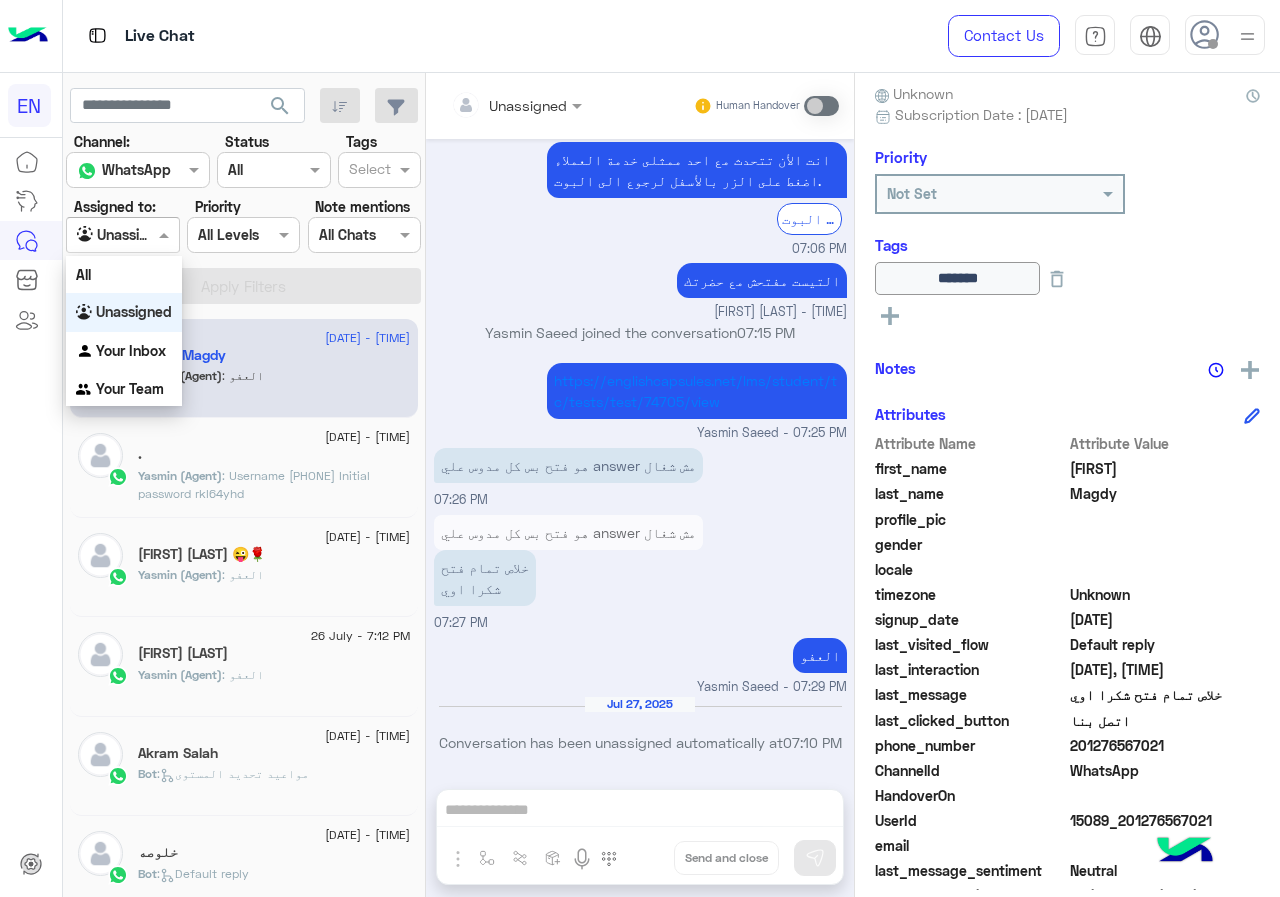 click on "Your Inbox" at bounding box center (131, 350) 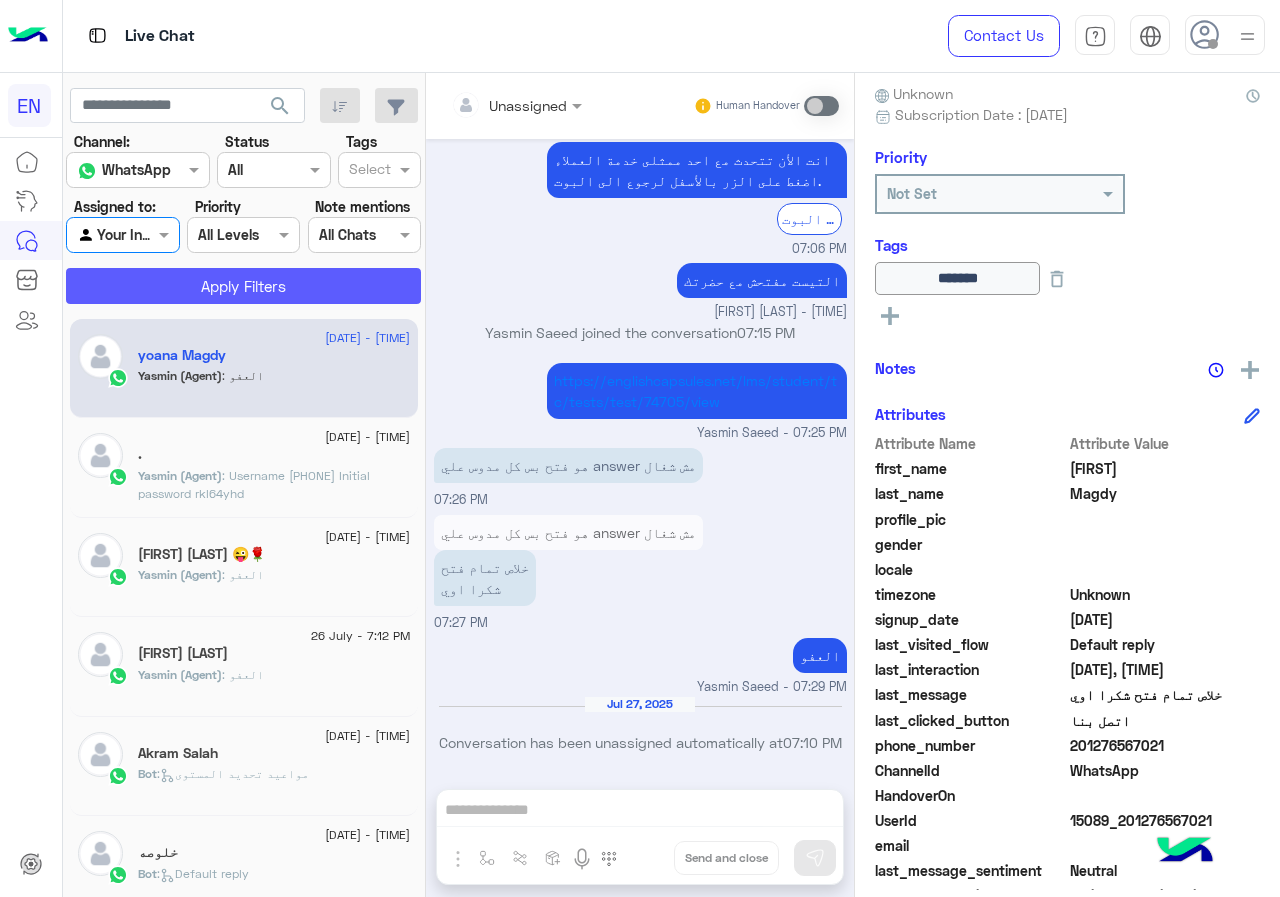 click on "Apply Filters" 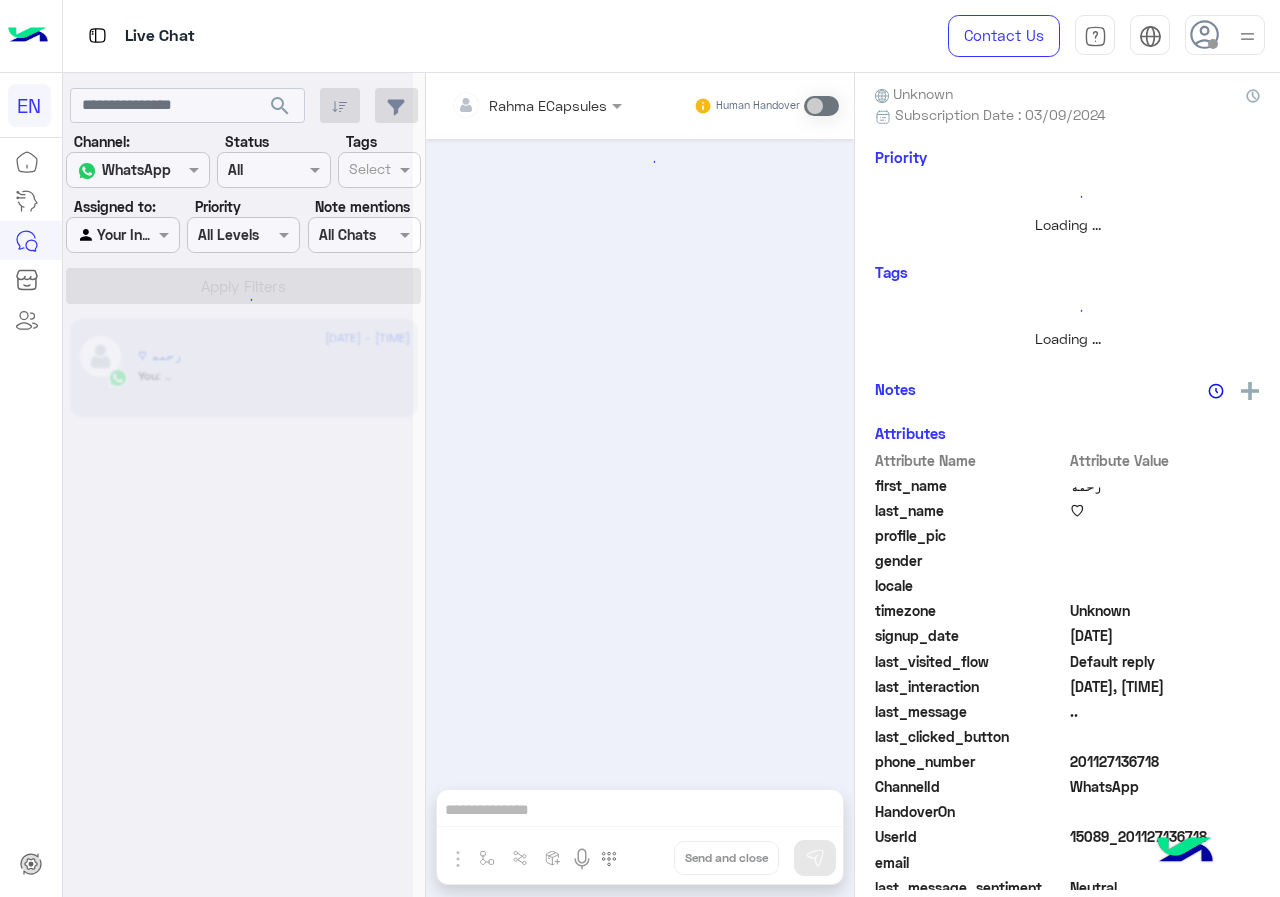 scroll 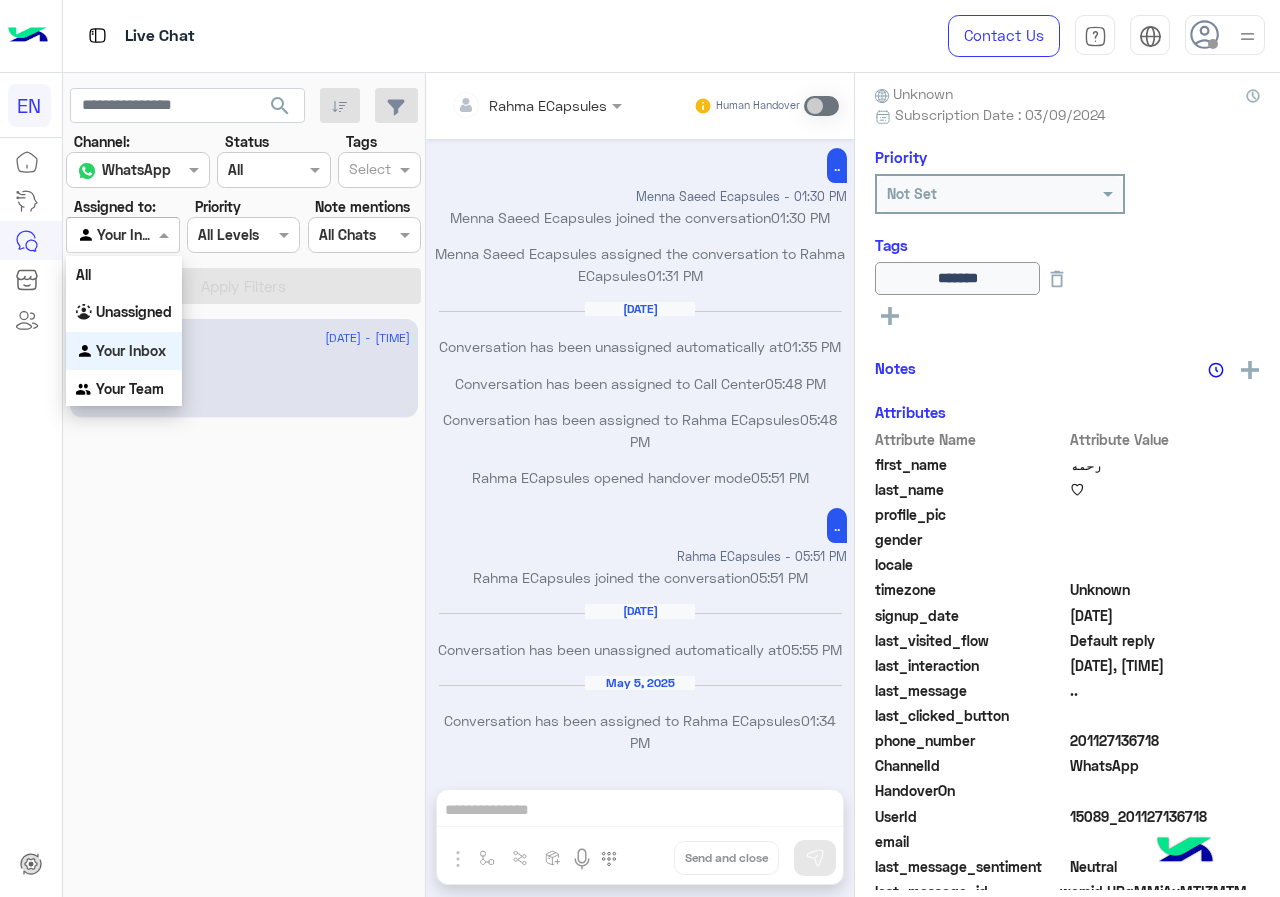 click at bounding box center (122, 234) 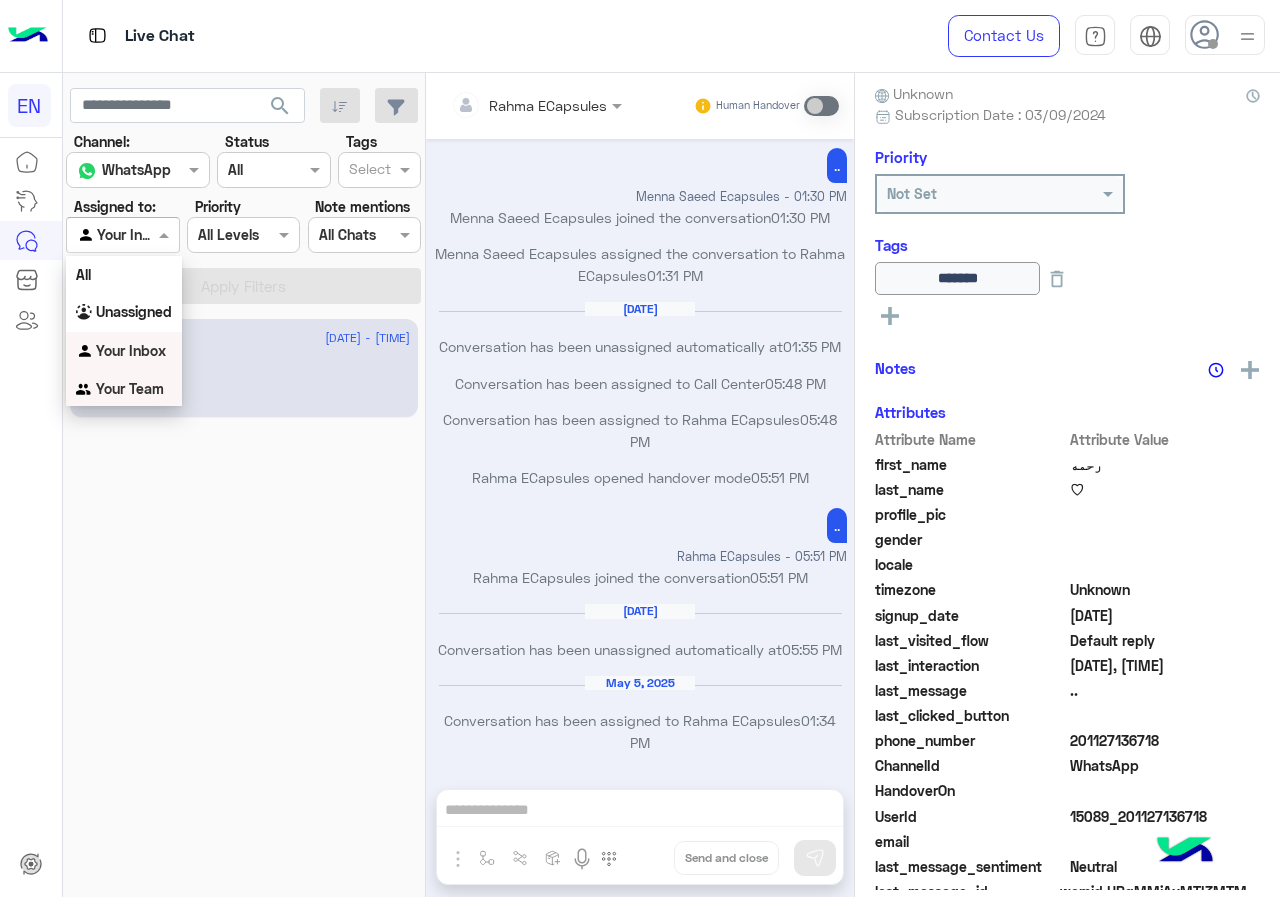 click on "Your Team" at bounding box center (124, 389) 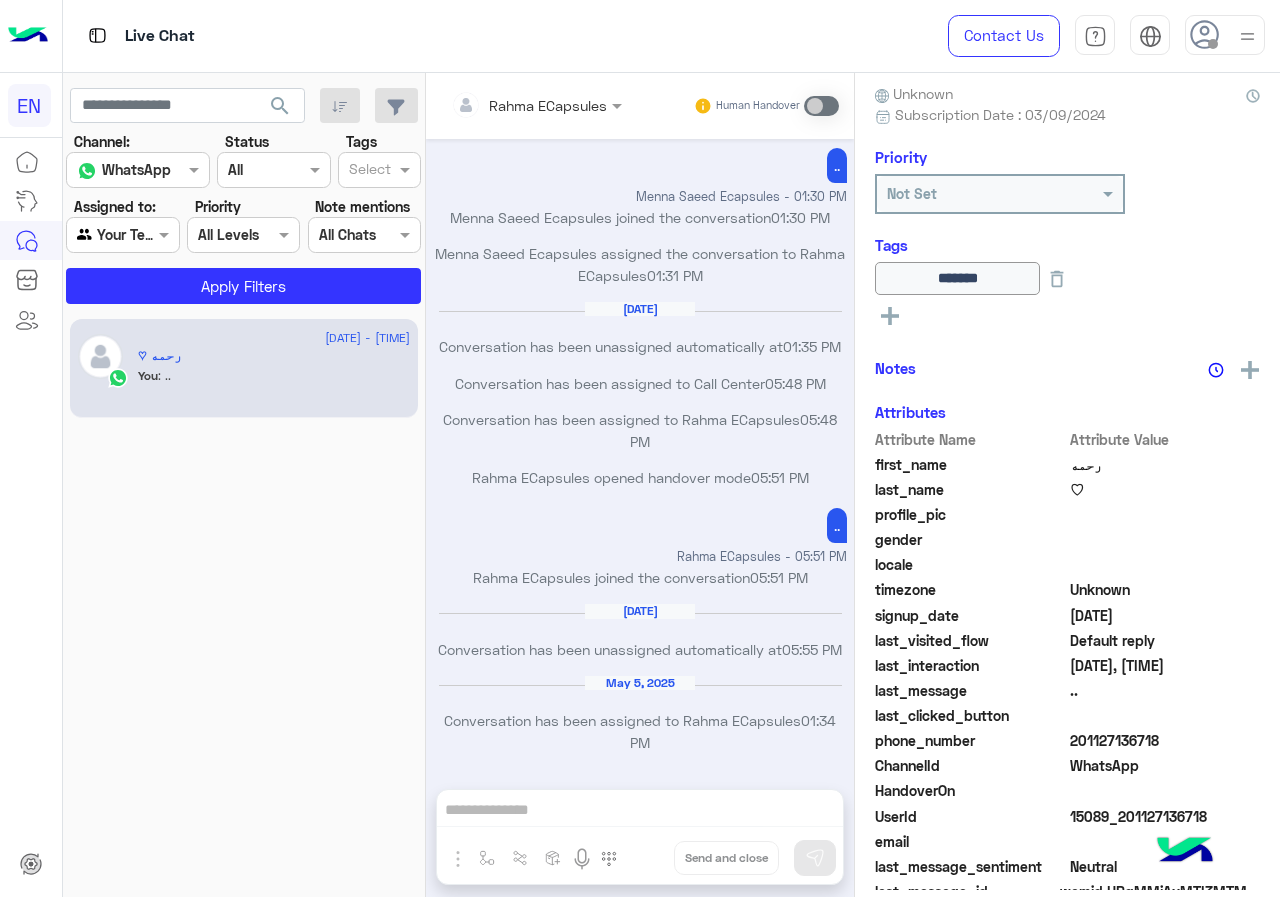 click on "search Channel: Channel WhatsApp Status Channel All Tags Select Assigned to: Agent Filter Your Team Priority All Levels All Levels Note mentions Select All Chats Apply Filters" 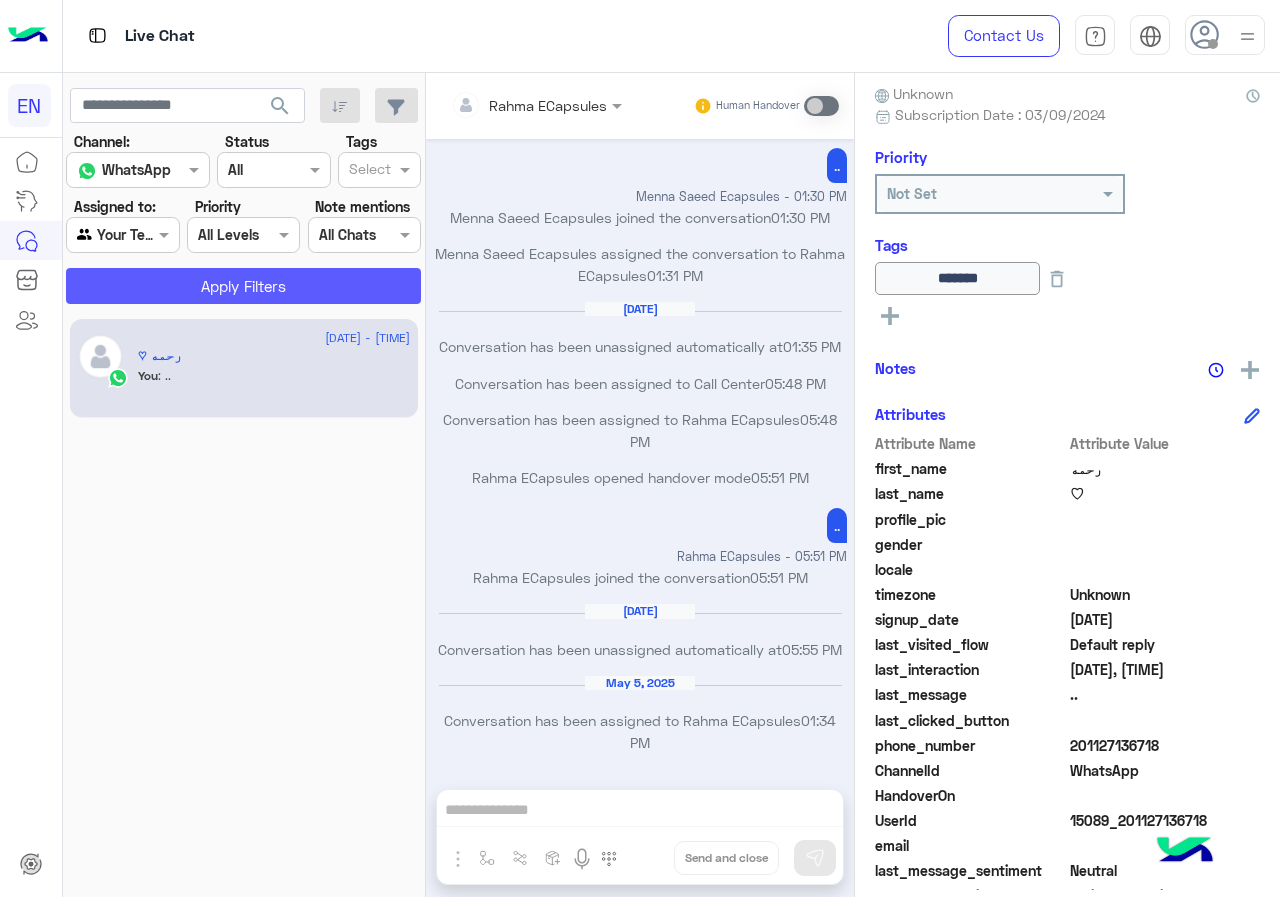 click on "Apply Filters" 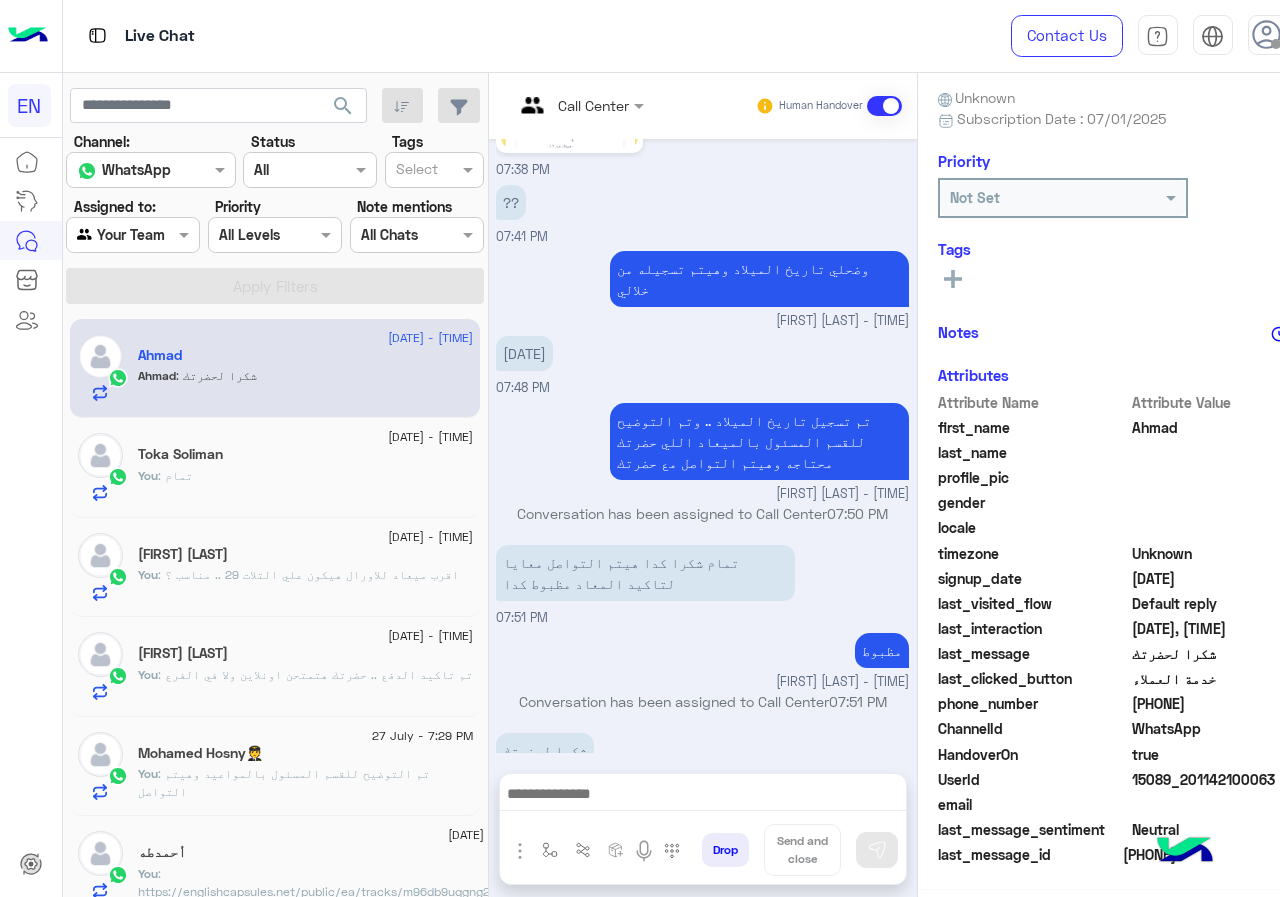click on "شكرا لحضرتك   [TIME]" at bounding box center (702, 761) 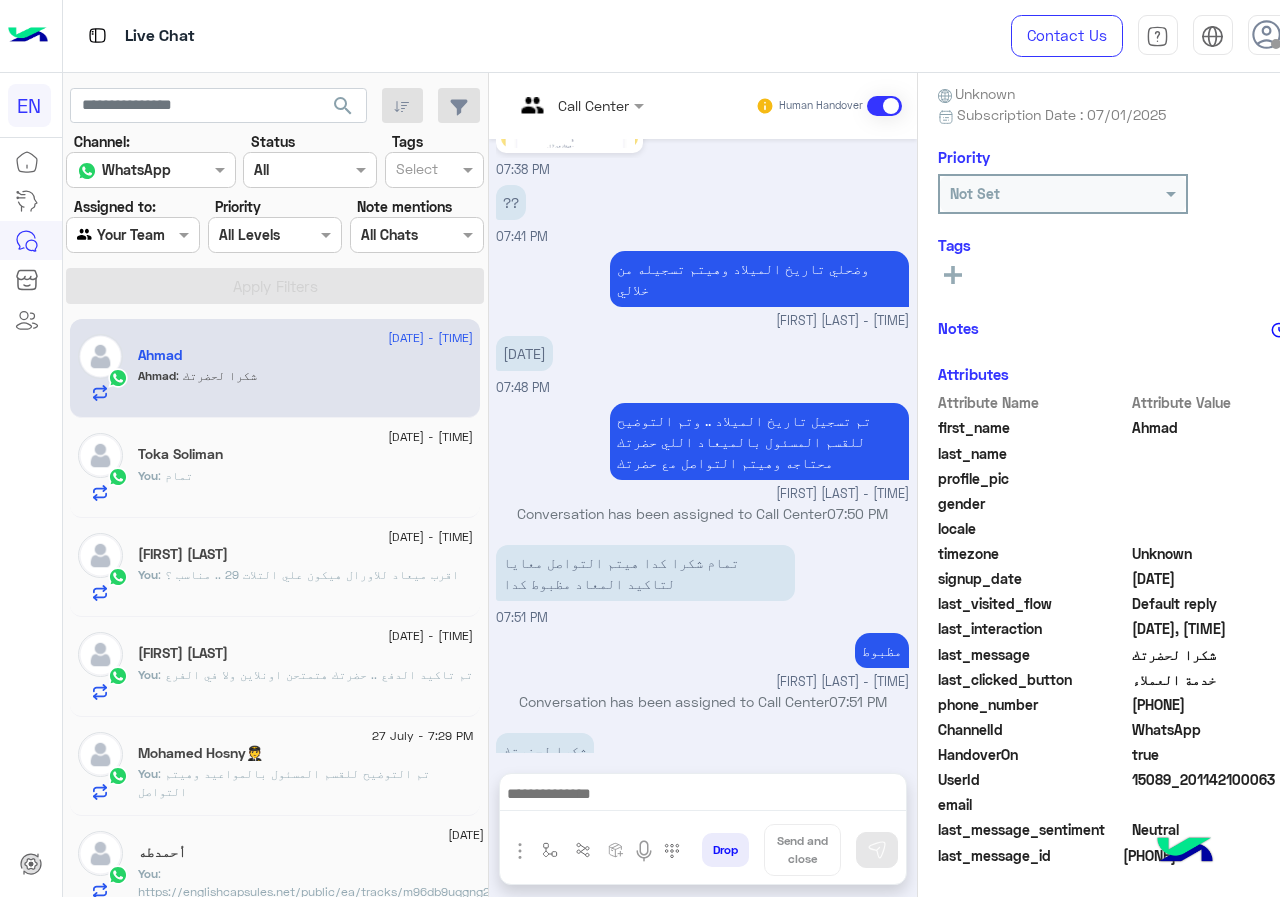 click on "Call Center Human Handover     [DATE]  كان حد اتواصل معايا من ساعتين من السوبر فايزر وكان وضحلي ان في حد هيتواصل معايا في خلال ساعه عشان تفاصيل الكورس   [TIME]  مساء الخير انا عدلتلك الويتنج وخرجتك من الميعاد وتم ارسال لينك جديد لليفل 2   https://englishcapsules.net/public/ea/tracks/5qzmtpvprkt96acnmqxhlgusdhyuuf  [FIRST] [LAST] - [TIME]   [FIRST] [LAST] joined the conversation   [TIME]       Conversation has been assigned to Call Center   [TIME]      لما المعاد بيتحدد في حد بيتواصل معايا تمام   [TIME]  انا كنت عاوز اوضح اني عاوز معاد 5.45 او 8 عشان شغلي   [TIME]  حضرتك بتتابع وبتسجل من خلال اللينك  [FIRST] [LAST] - [TIME]   Conversation has been assigned to Call Center   [TIME]        [TIME]    [TIME]    [TIME]  ??   [TIME]" at bounding box center [703, 489] 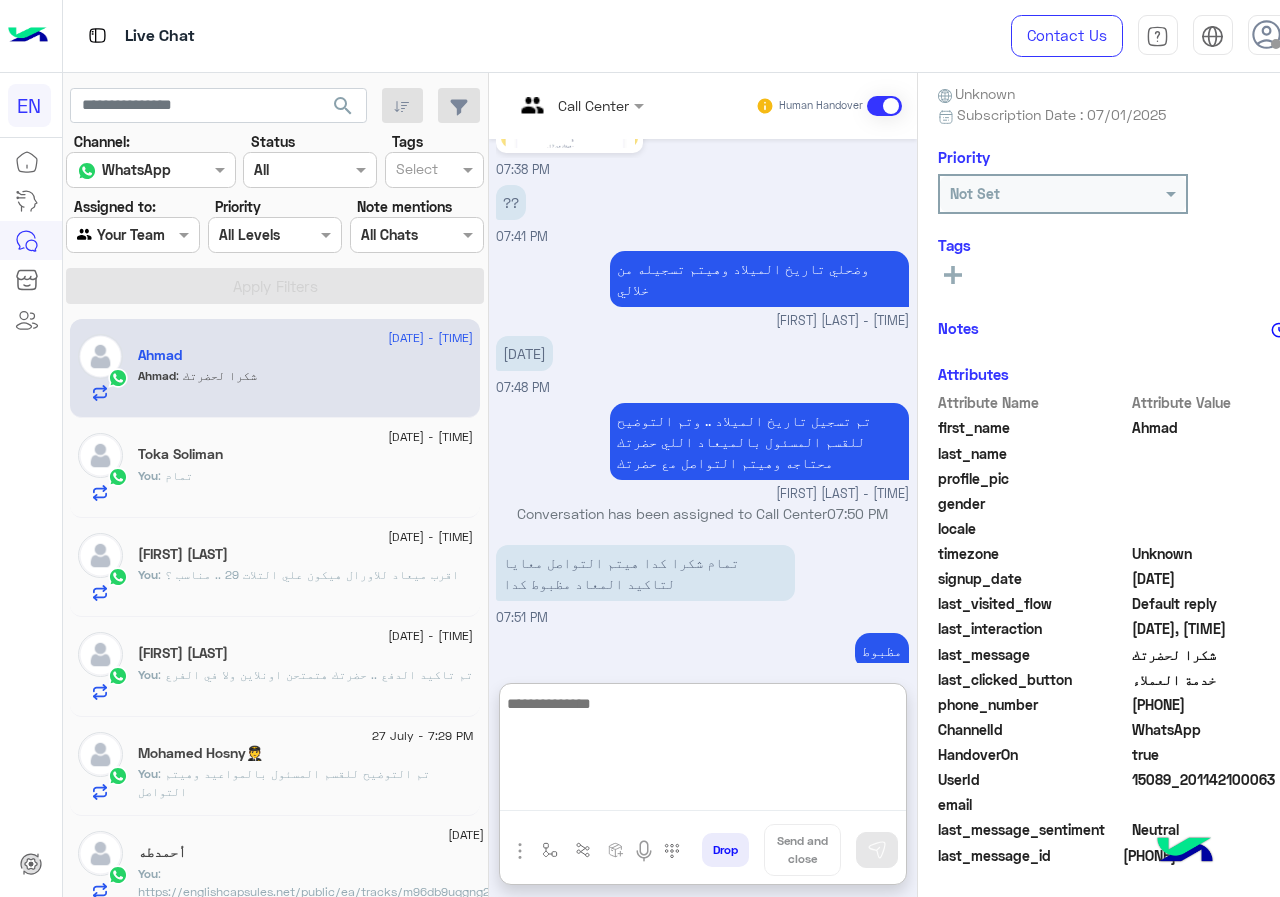 click at bounding box center (703, 751) 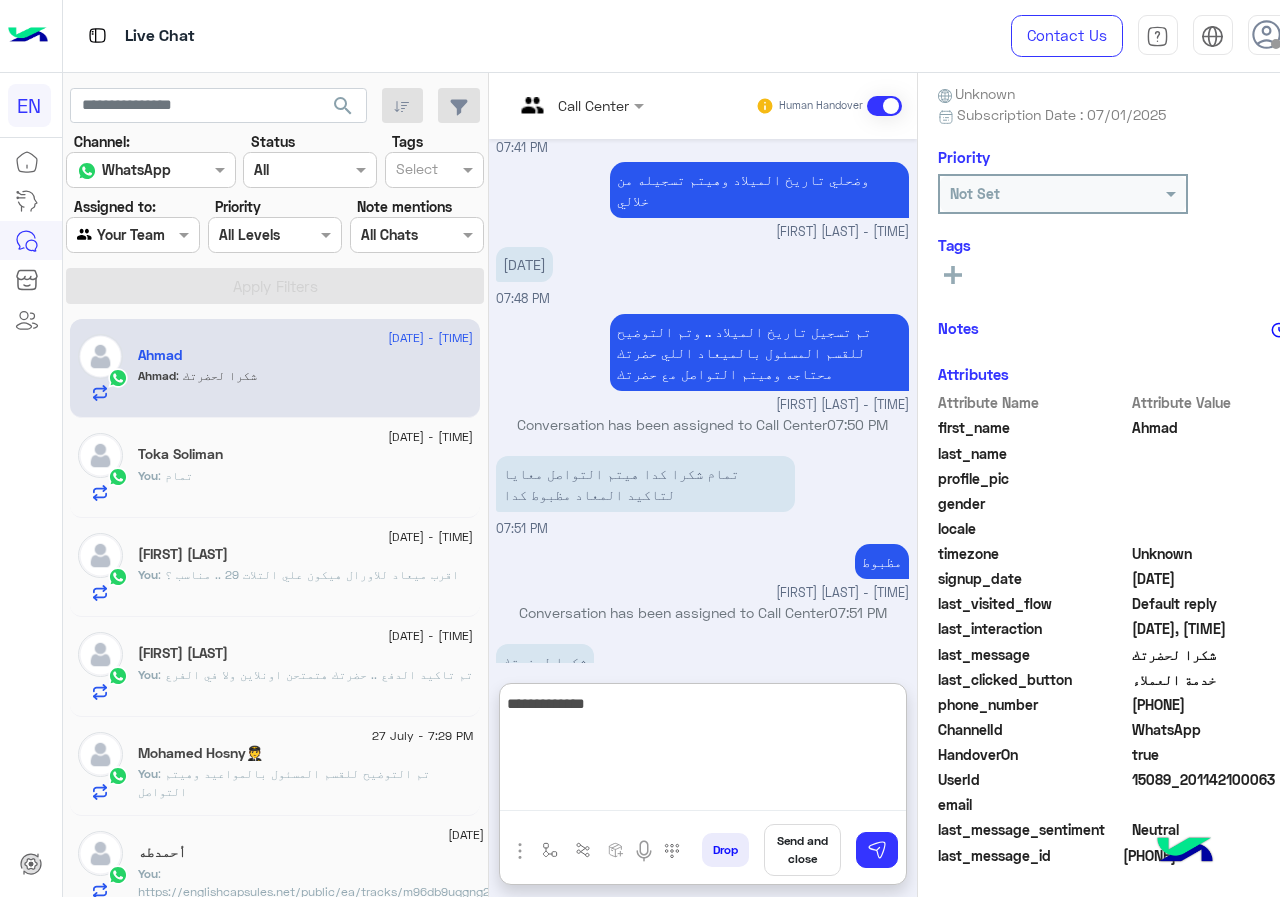 type on "**********" 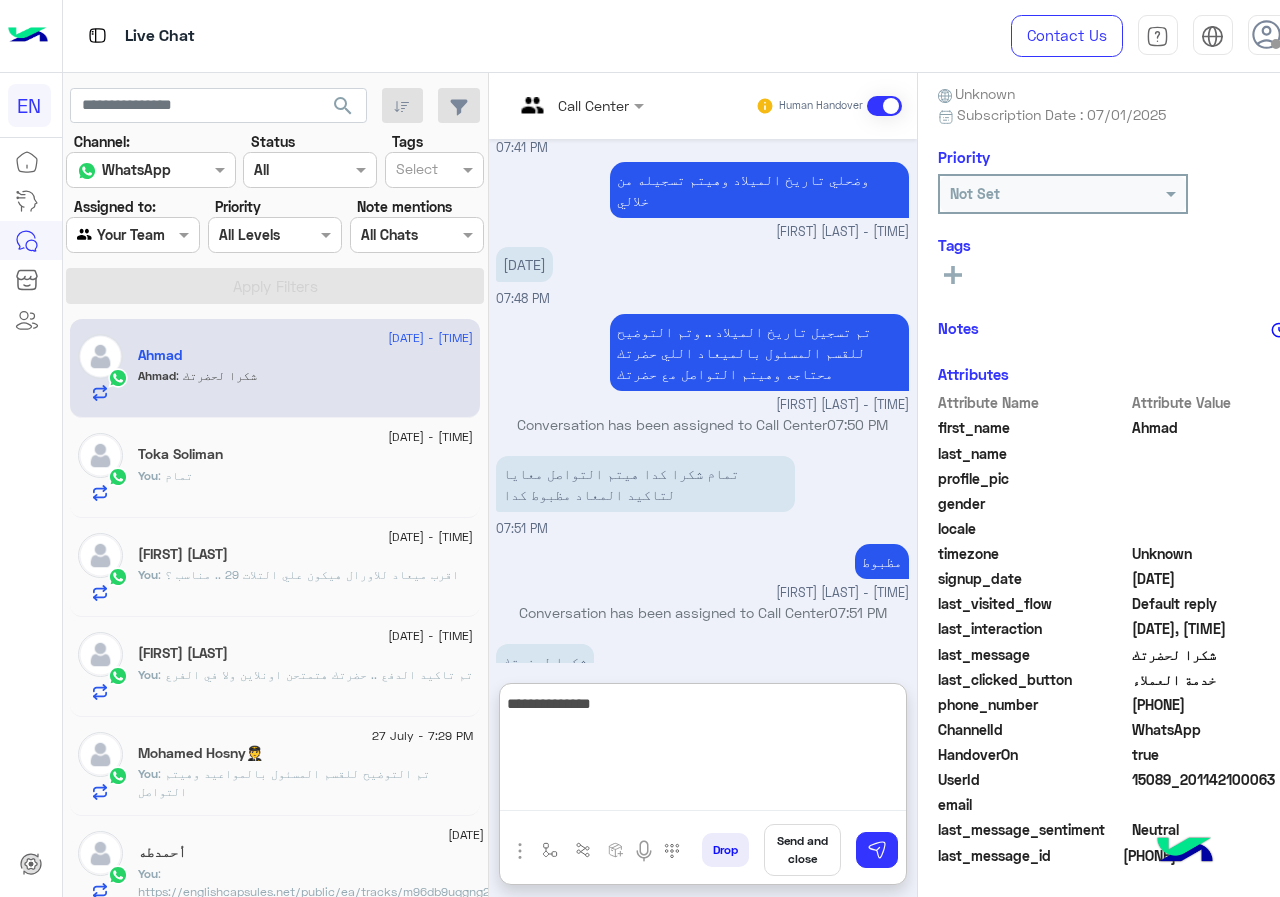 type 